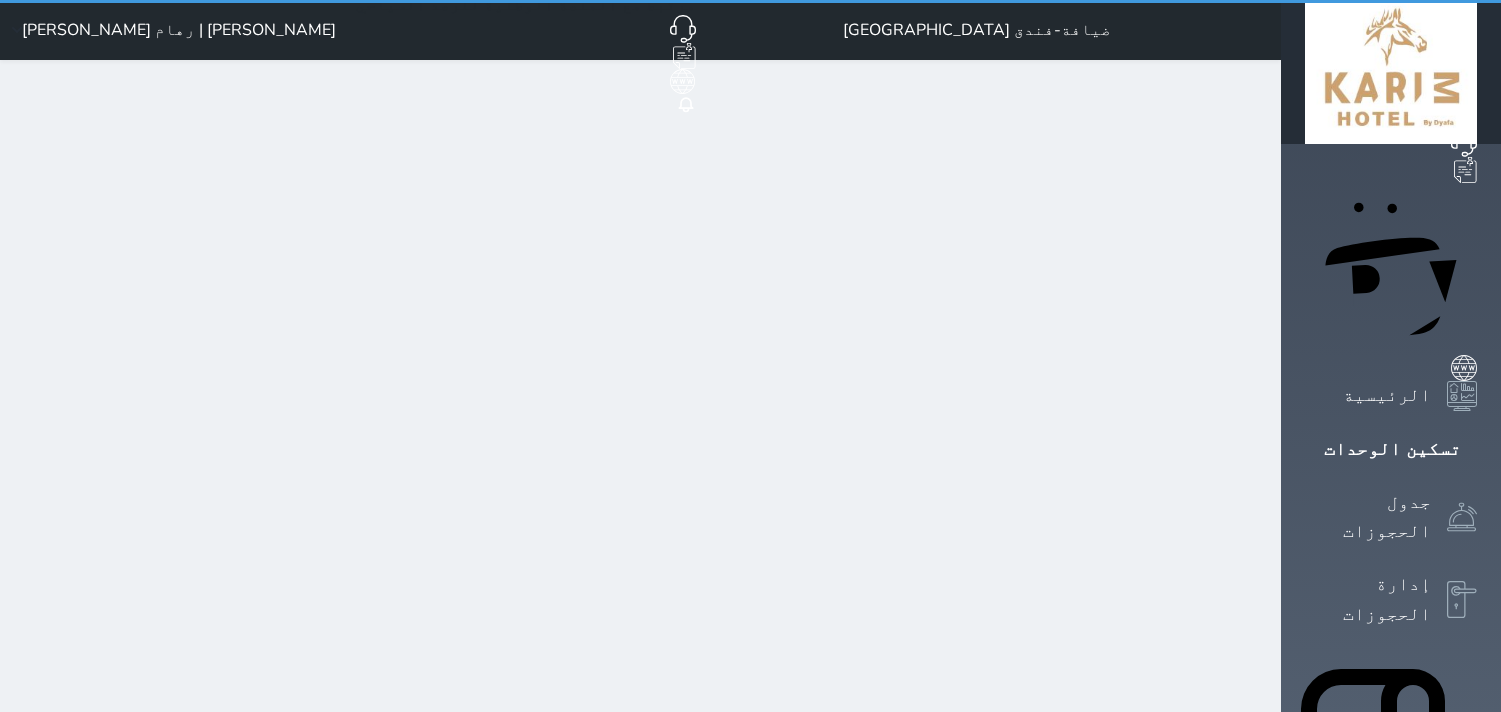 scroll, scrollTop: 0, scrollLeft: 0, axis: both 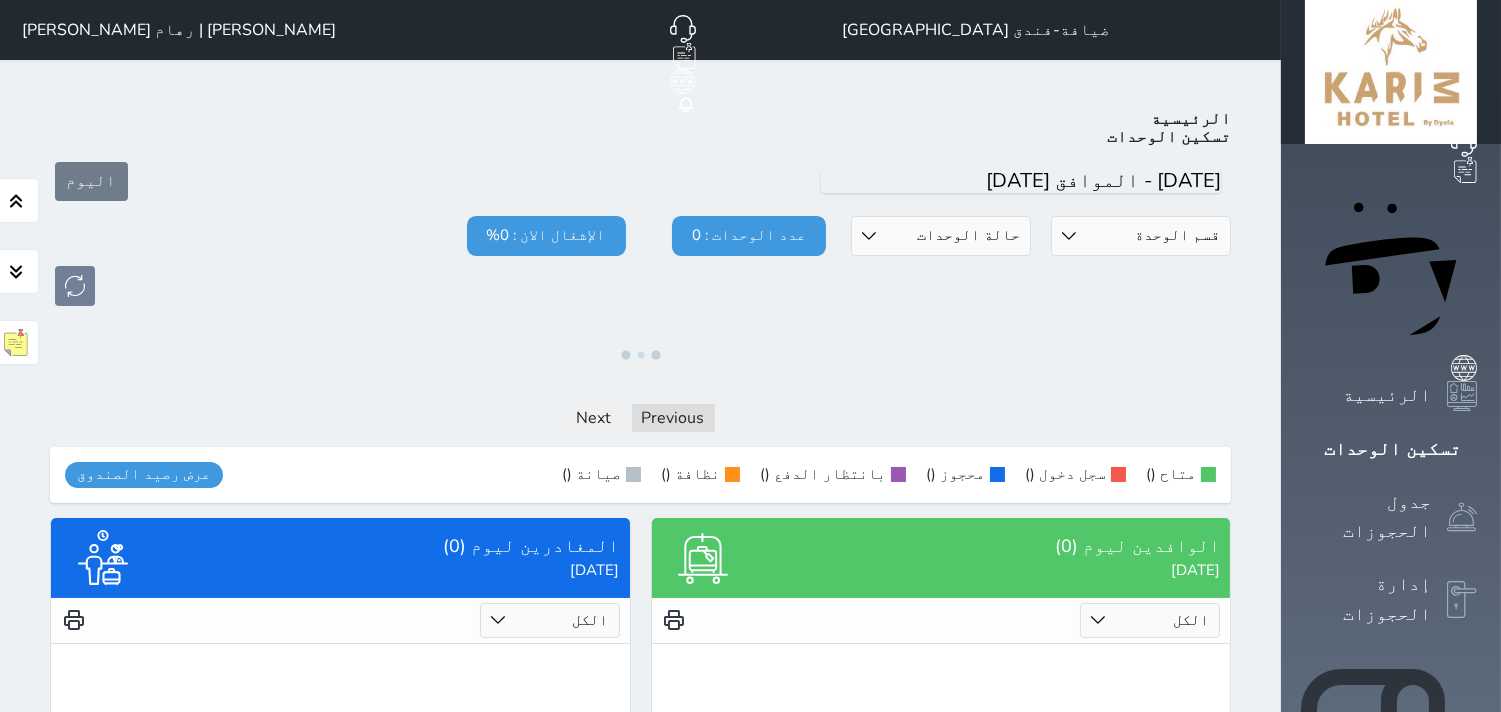 click 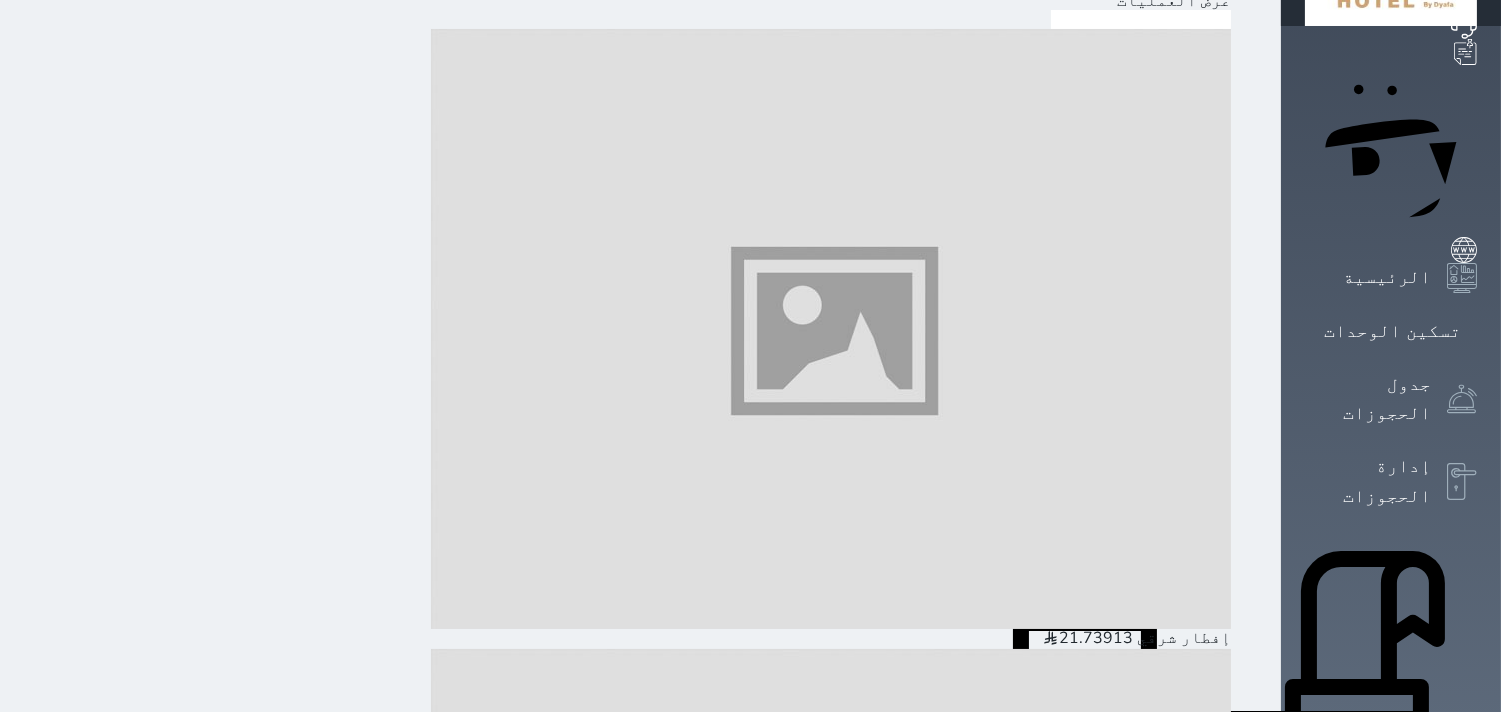 scroll, scrollTop: 141, scrollLeft: 0, axis: vertical 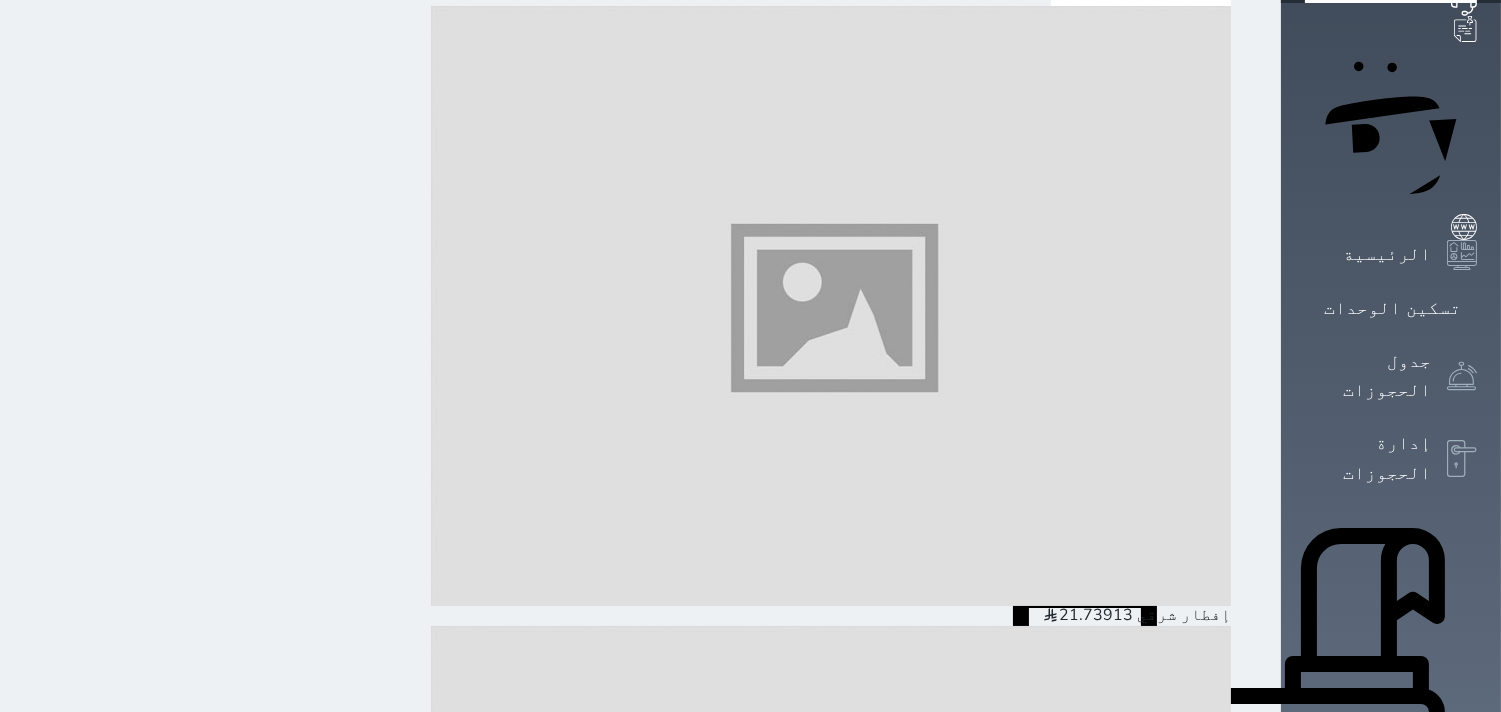 click on "المشروبات الساخنه" at bounding box center (969, 1256) 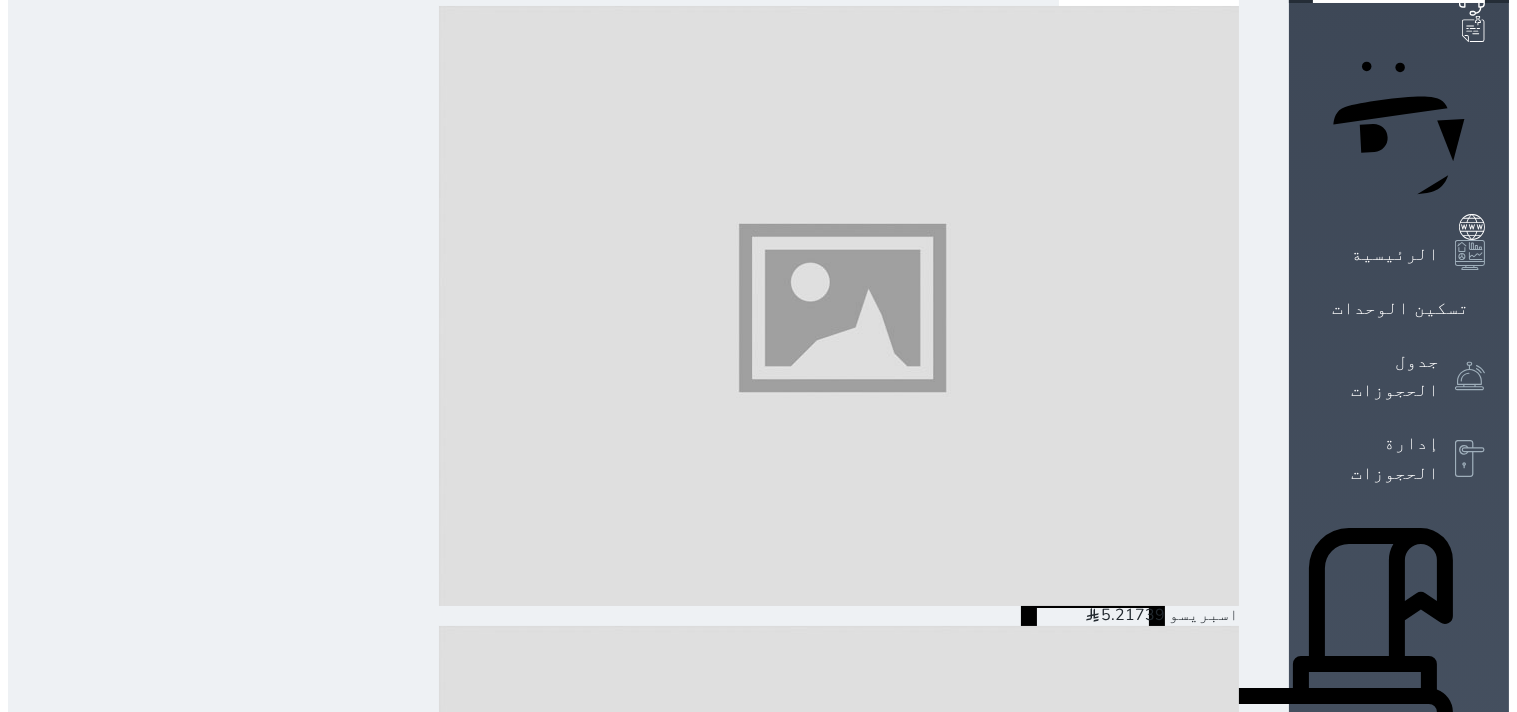 scroll, scrollTop: 148, scrollLeft: 0, axis: vertical 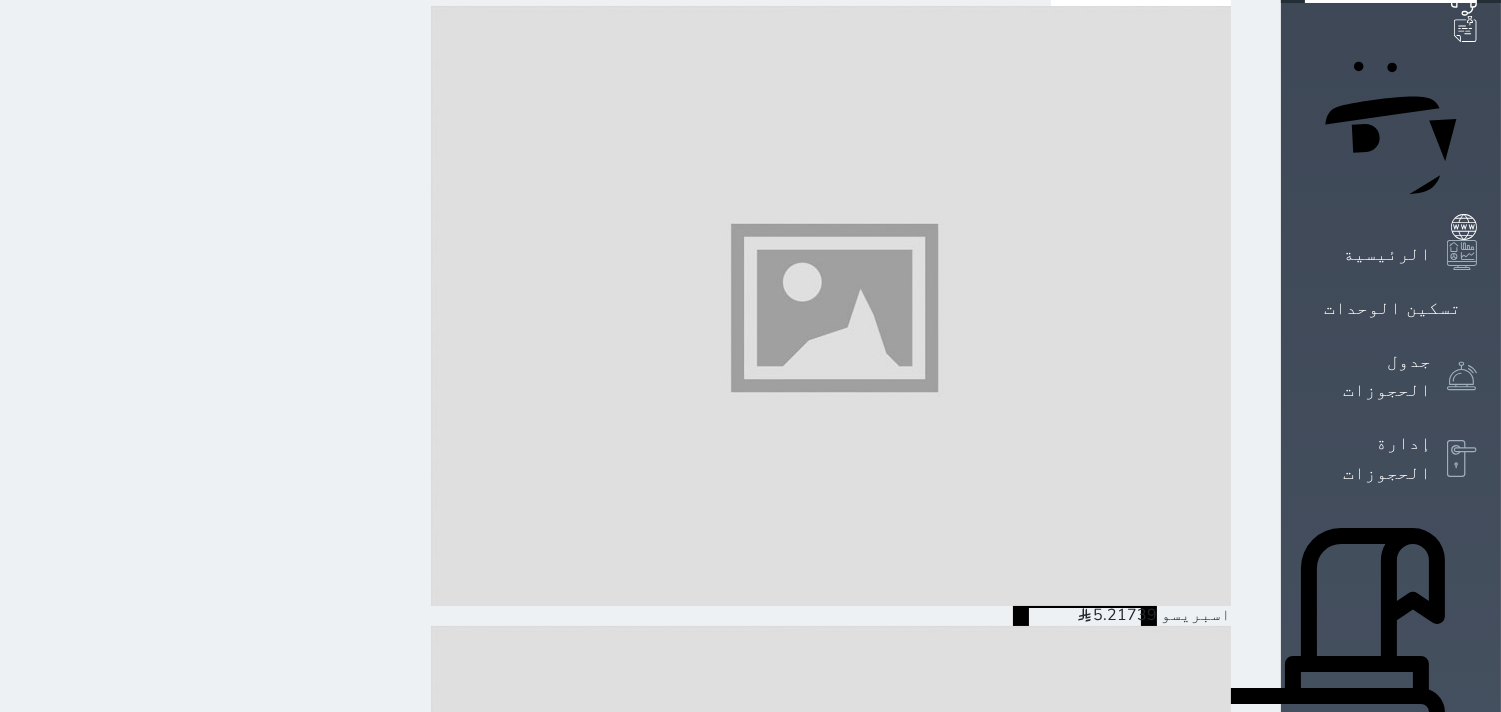 click on "قهوه سعوديه" at bounding box center [1179, 6198] 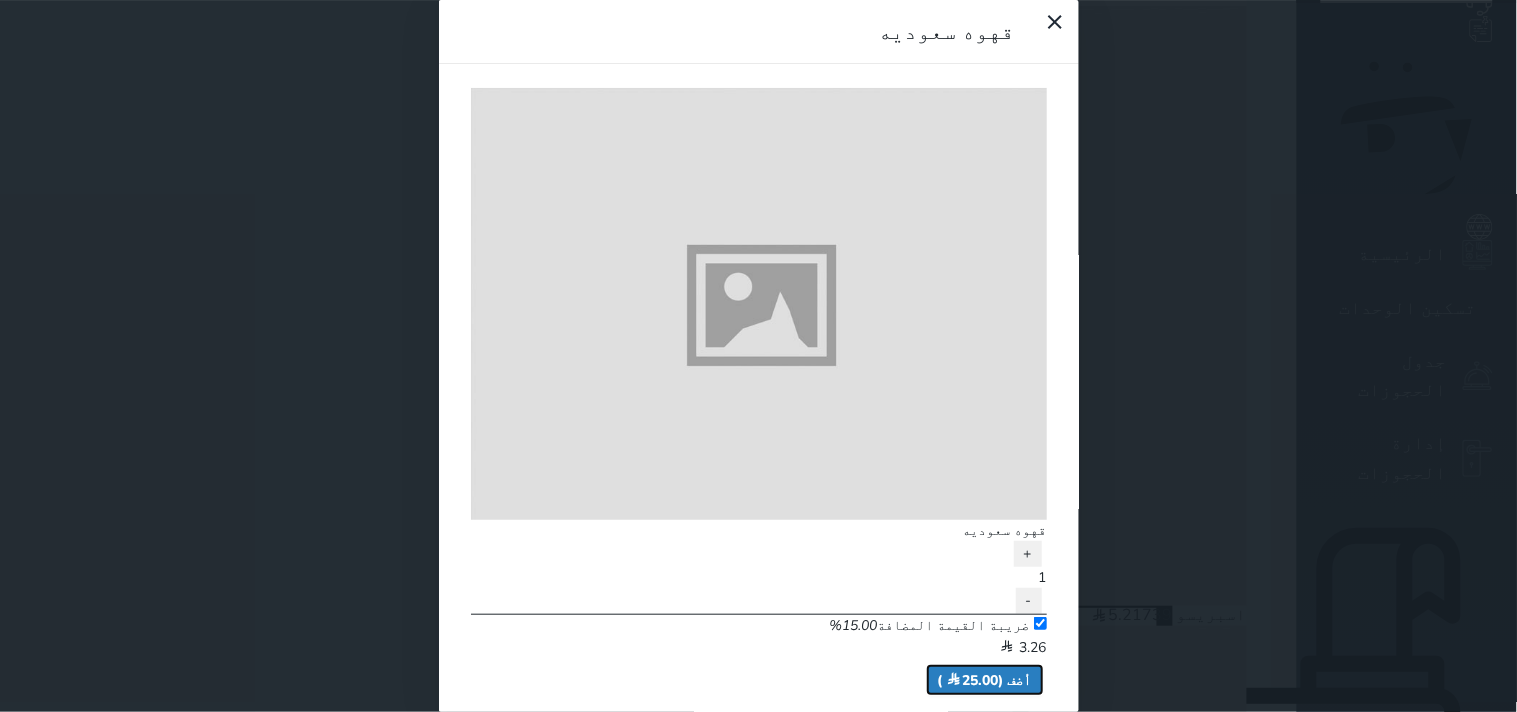 click on "أضف  (    25.00 )" at bounding box center (985, 680) 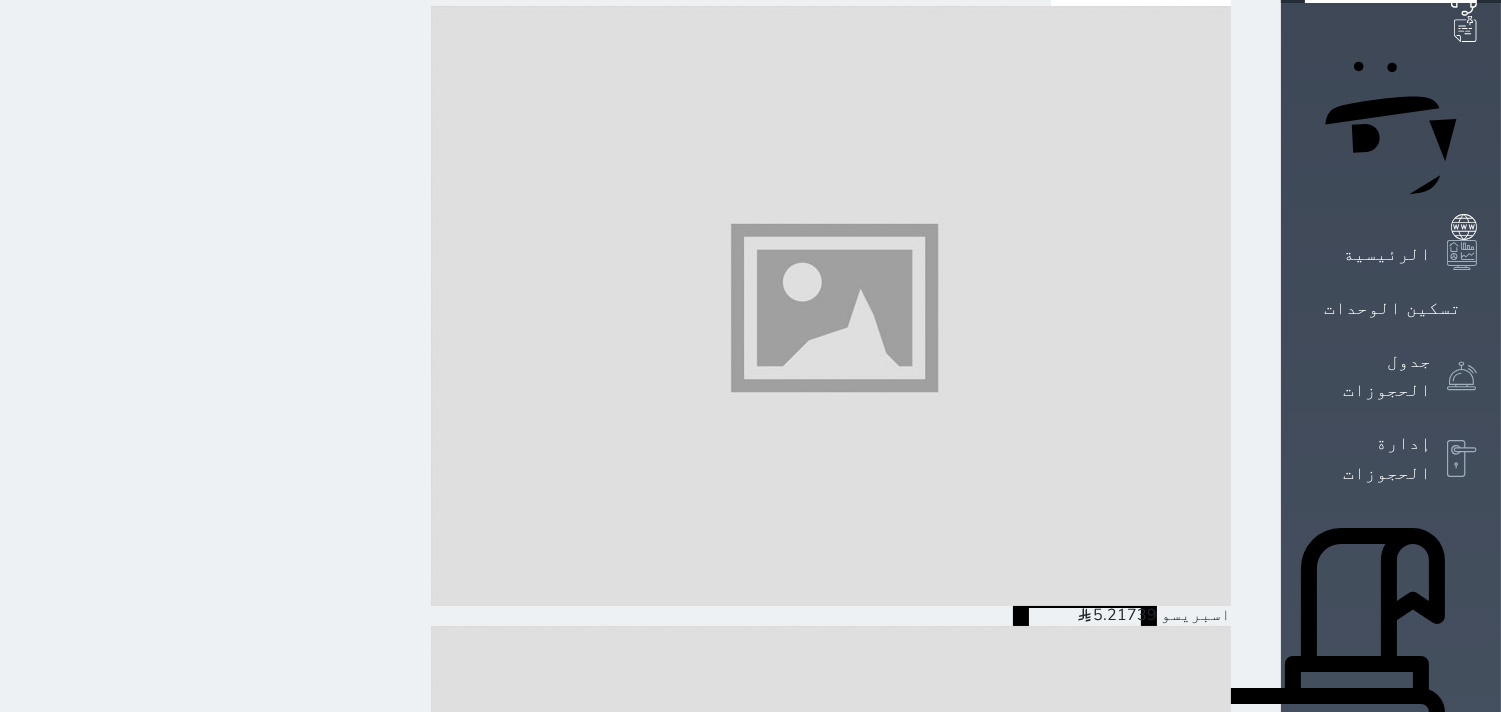 click on "الدفع (25.00  )" at bounding box center [1152, 6562] 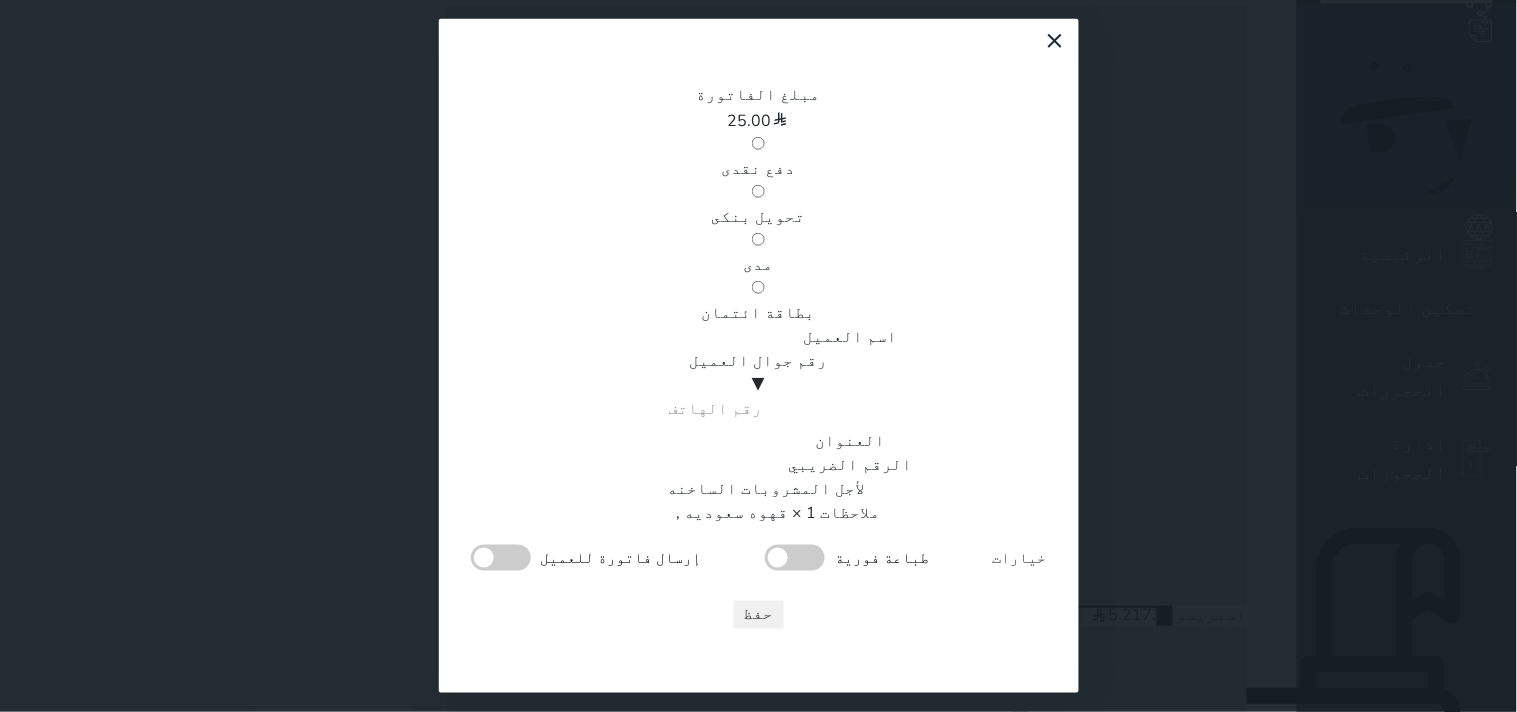 click on "مدى" at bounding box center [759, 265] 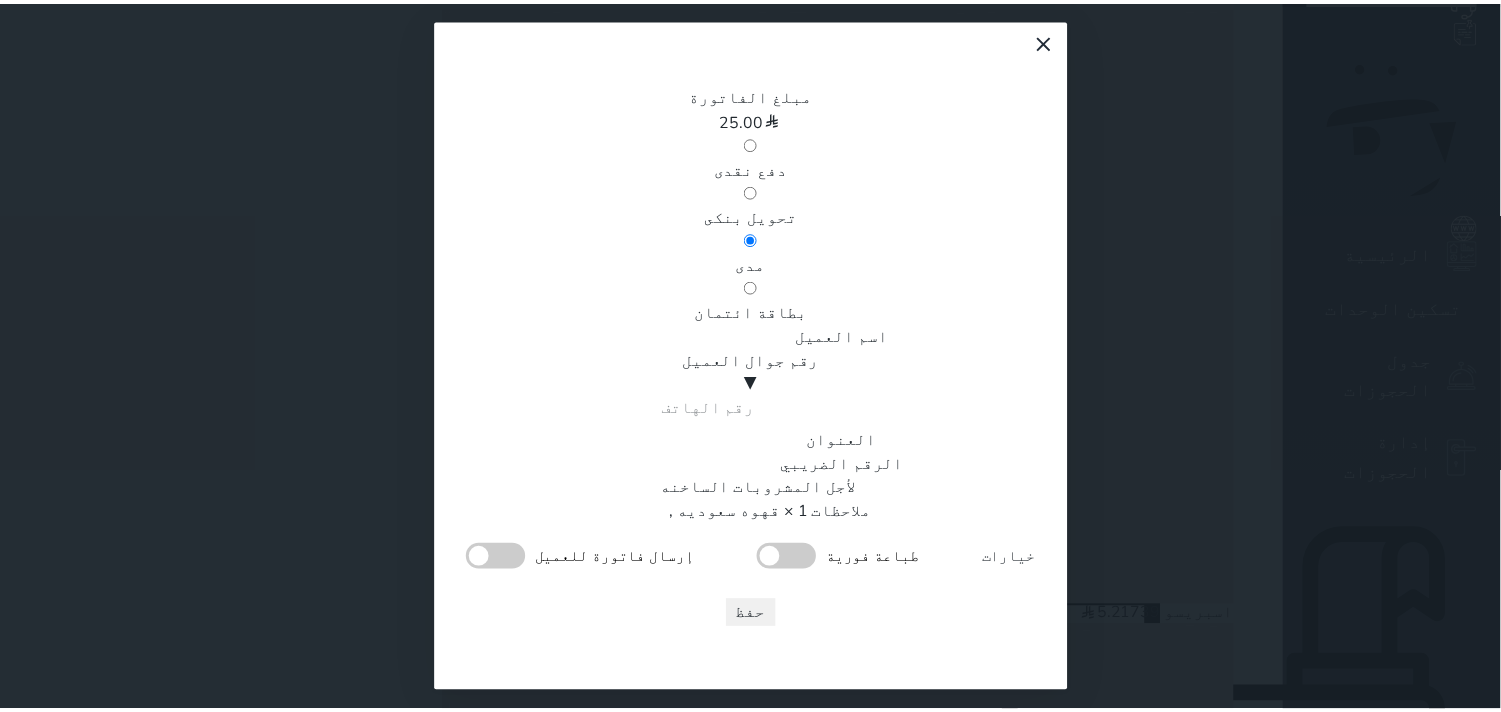 scroll, scrollTop: 342, scrollLeft: 0, axis: vertical 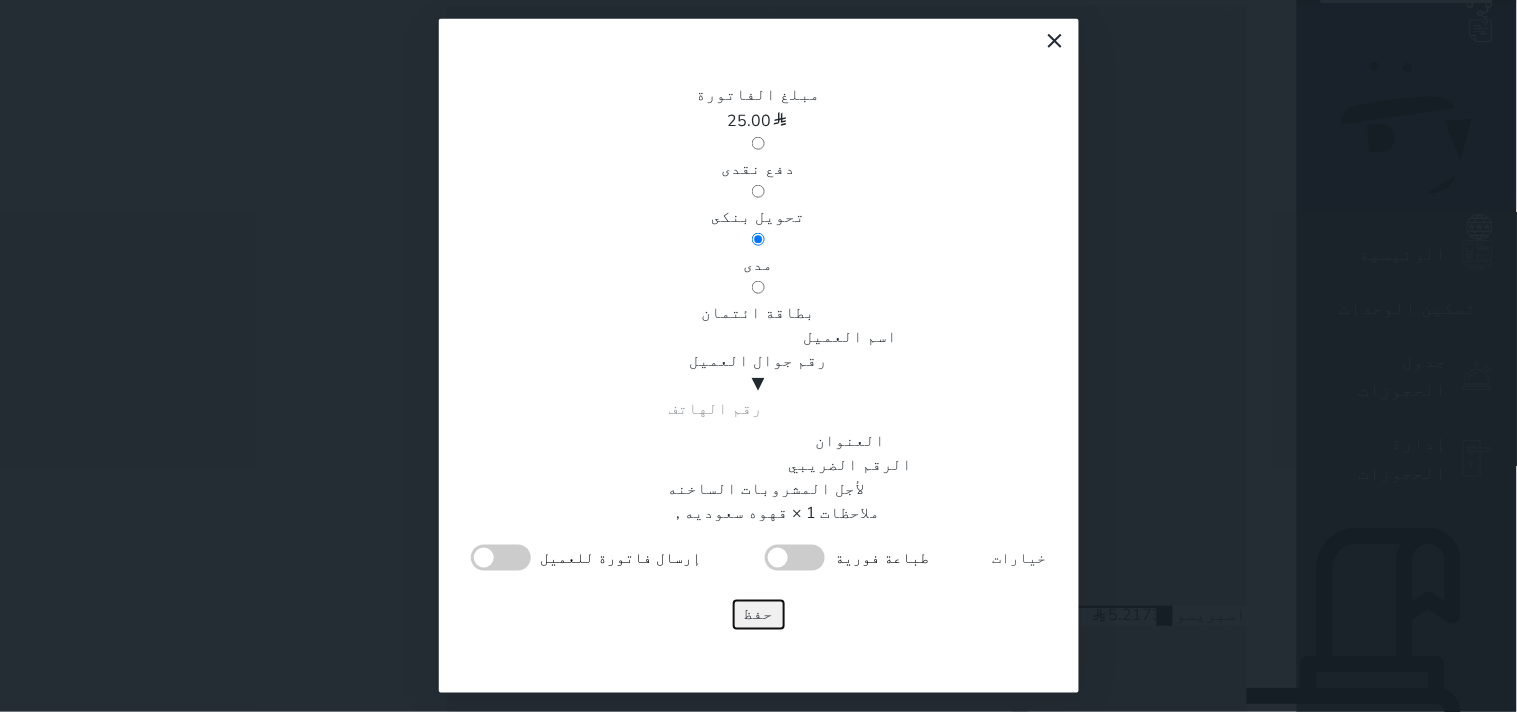 click on "حفظ" at bounding box center [759, 615] 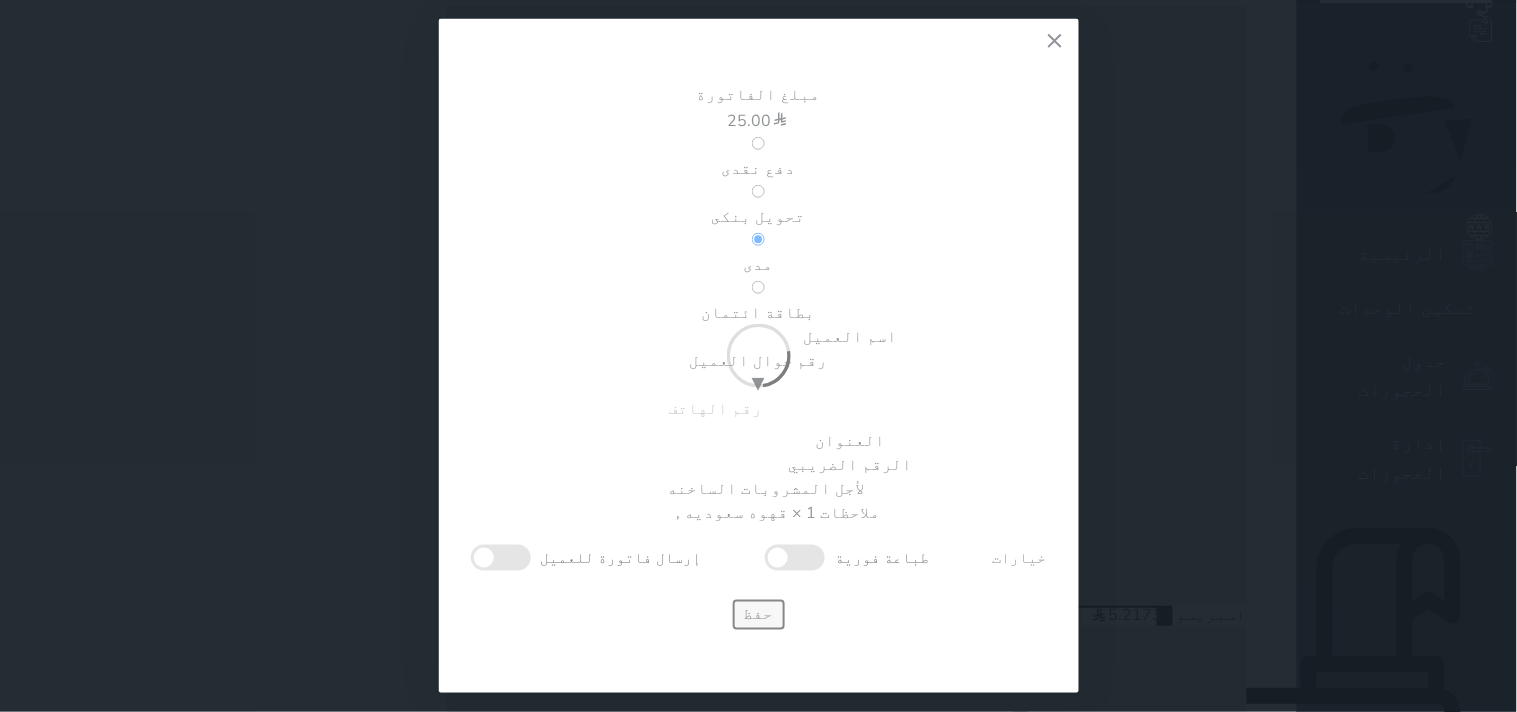 type 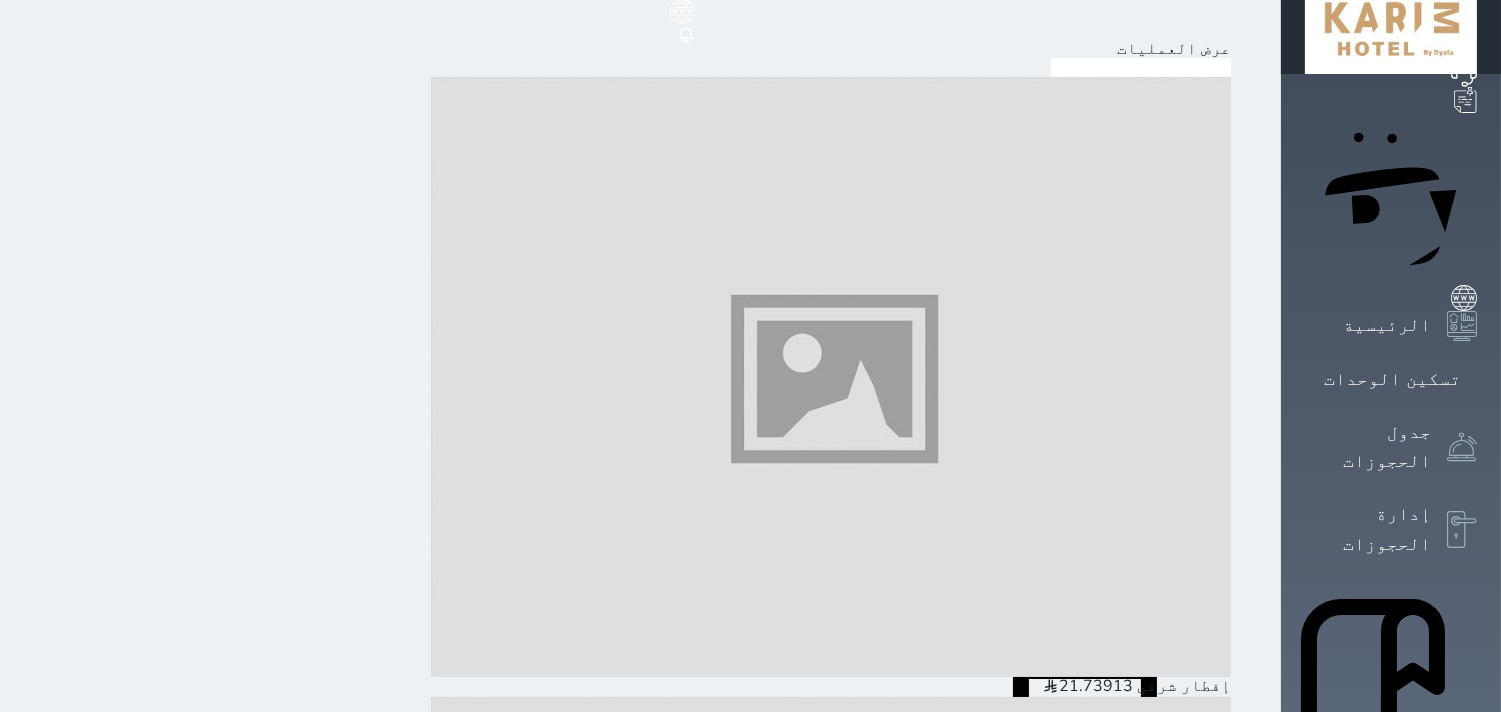scroll, scrollTop: 0, scrollLeft: 0, axis: both 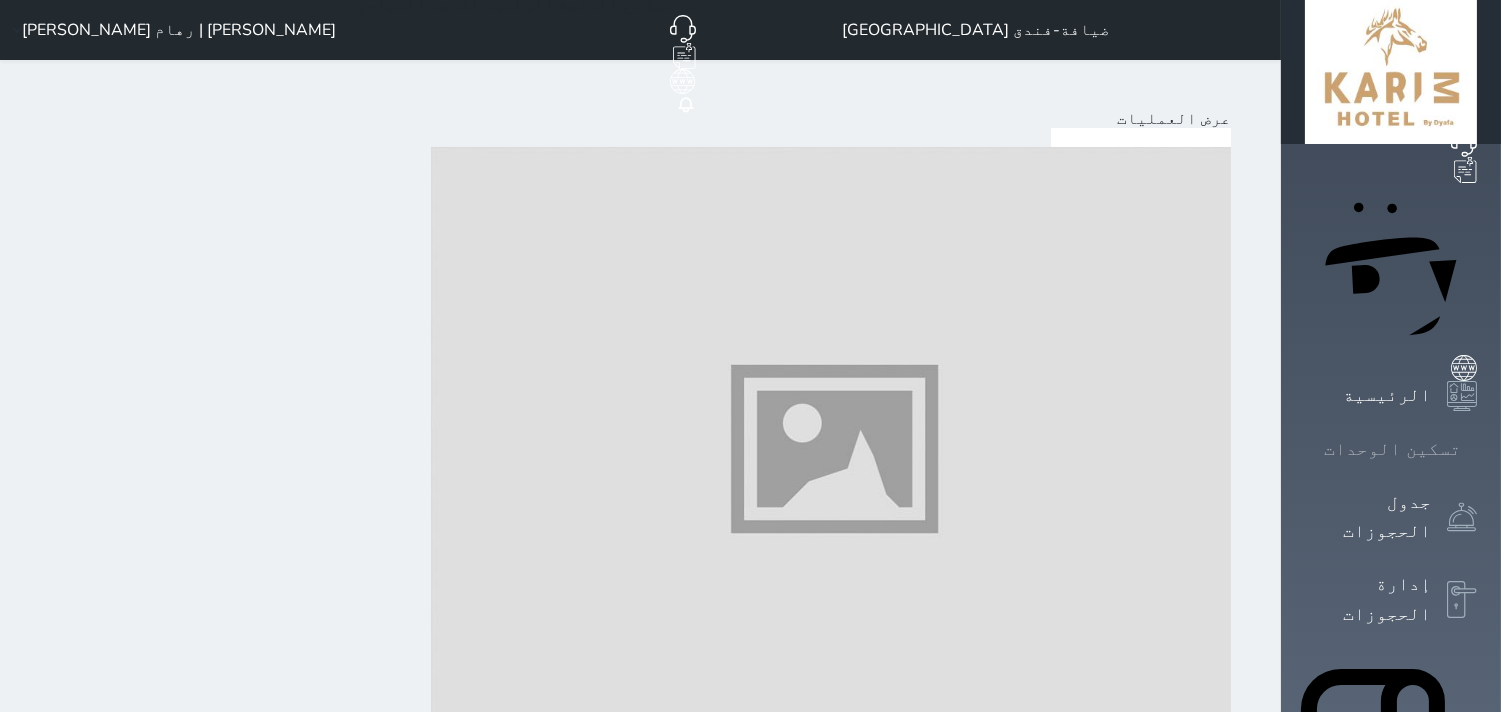 click on "تسكين الوحدات" at bounding box center (1392, 449) 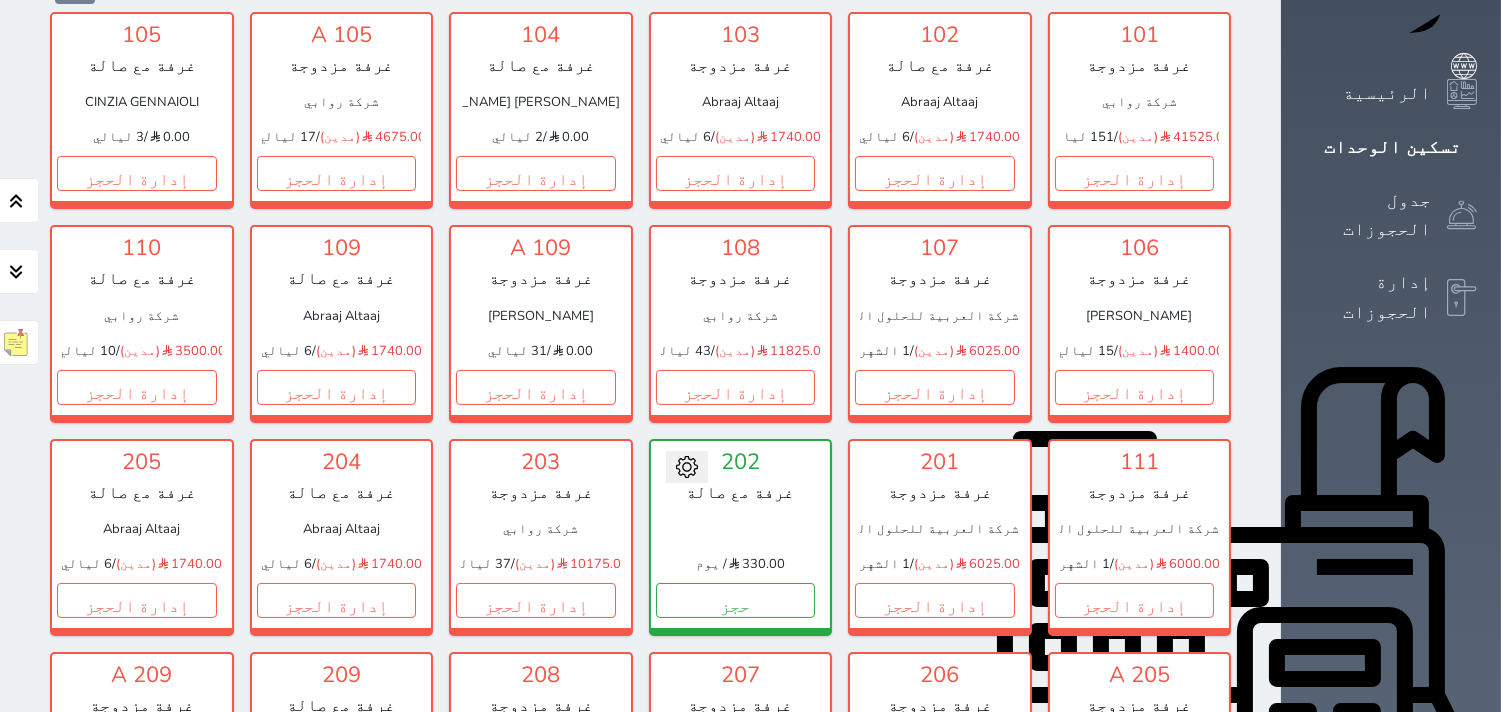 scroll, scrollTop: 300, scrollLeft: 0, axis: vertical 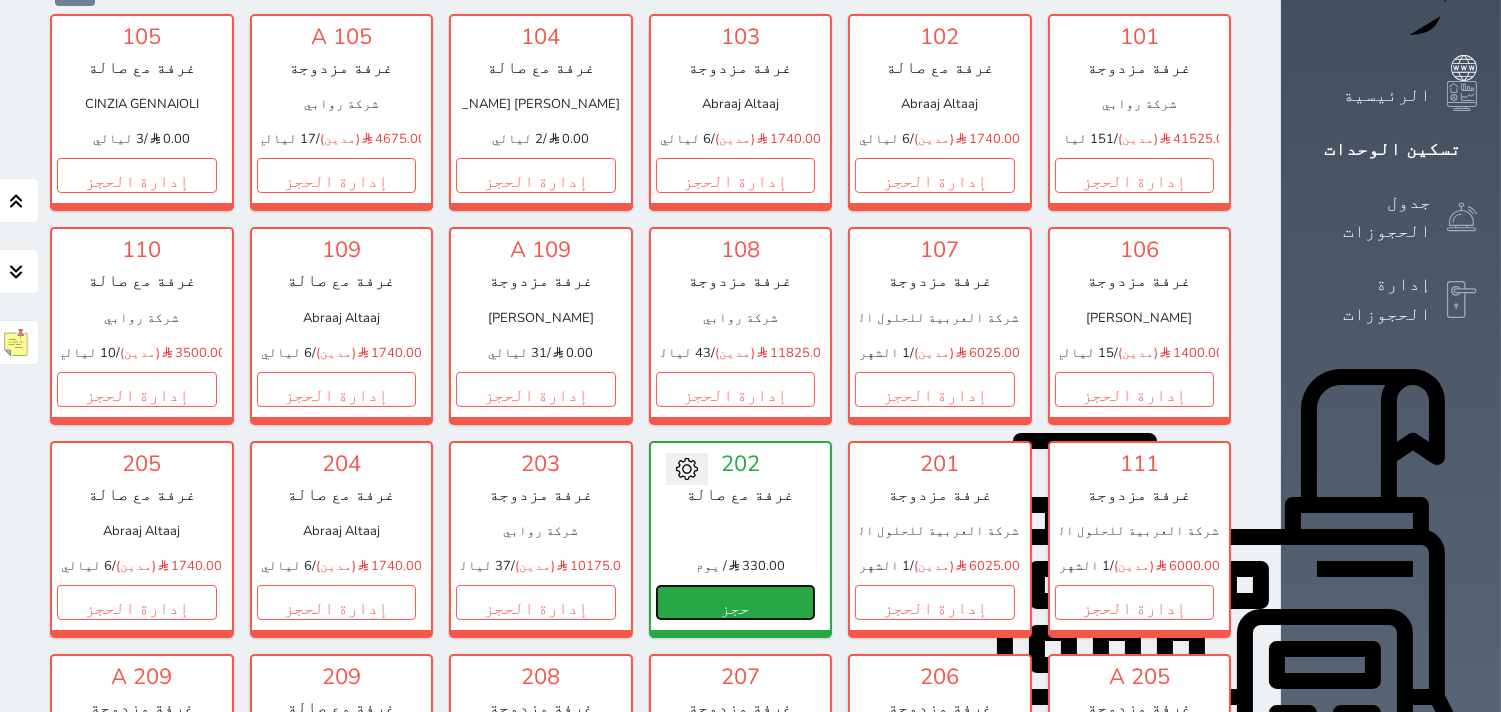 click on "حجز" at bounding box center (736, 602) 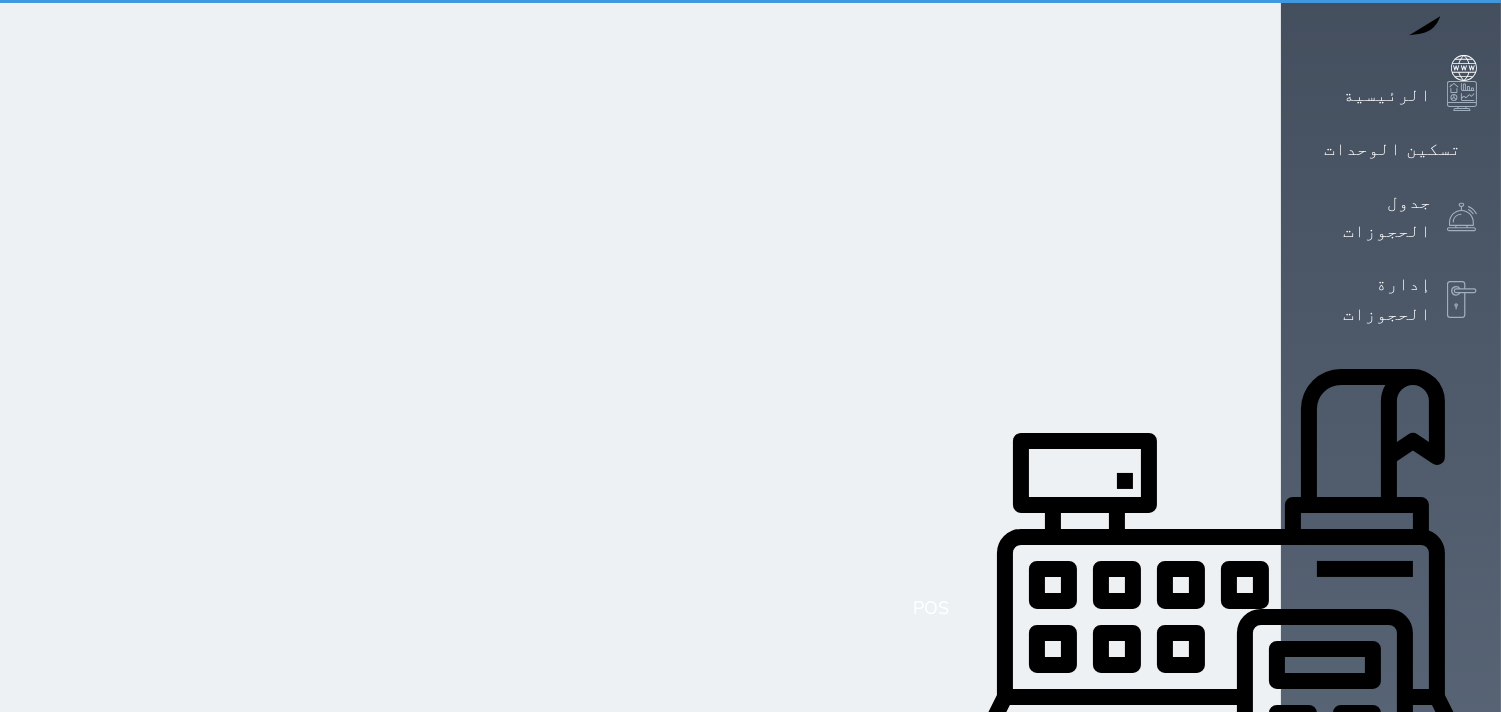 scroll, scrollTop: 0, scrollLeft: 0, axis: both 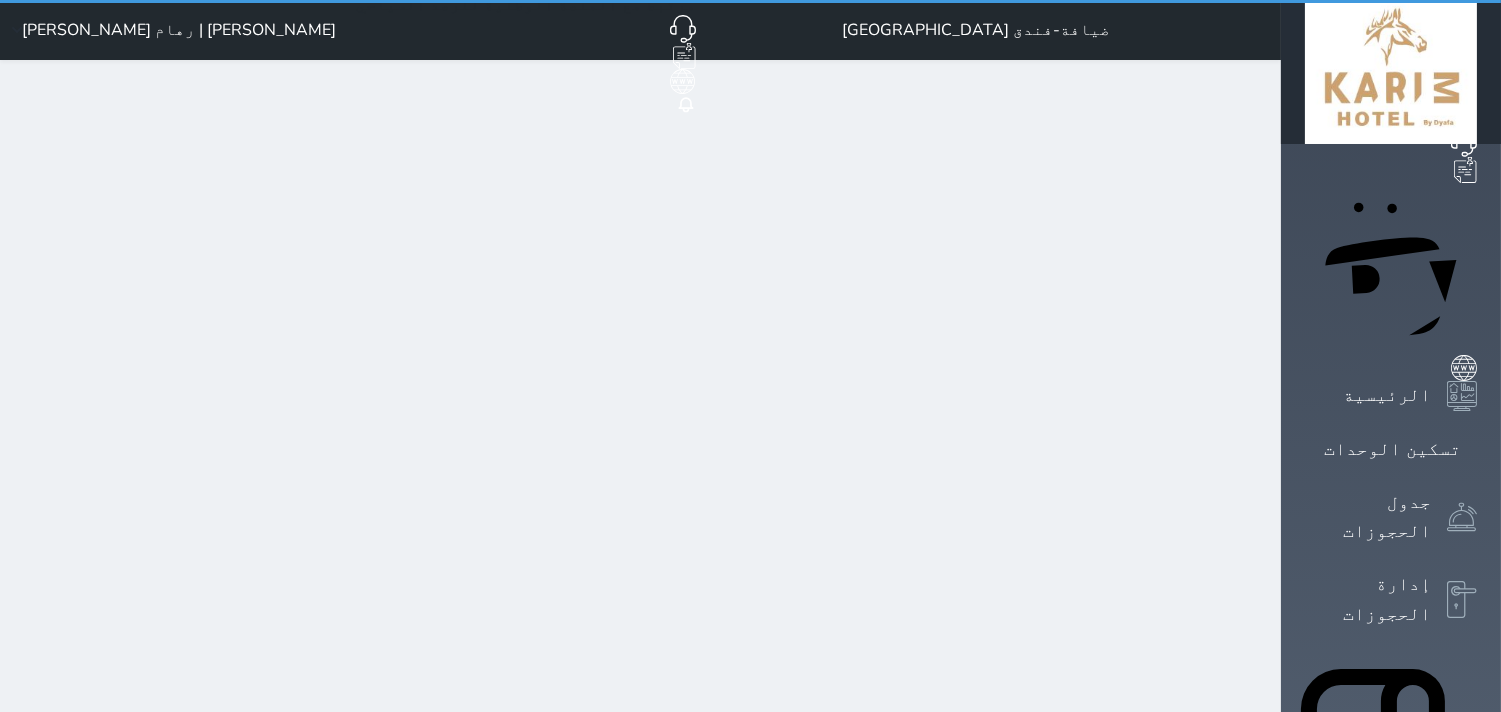 select on "1" 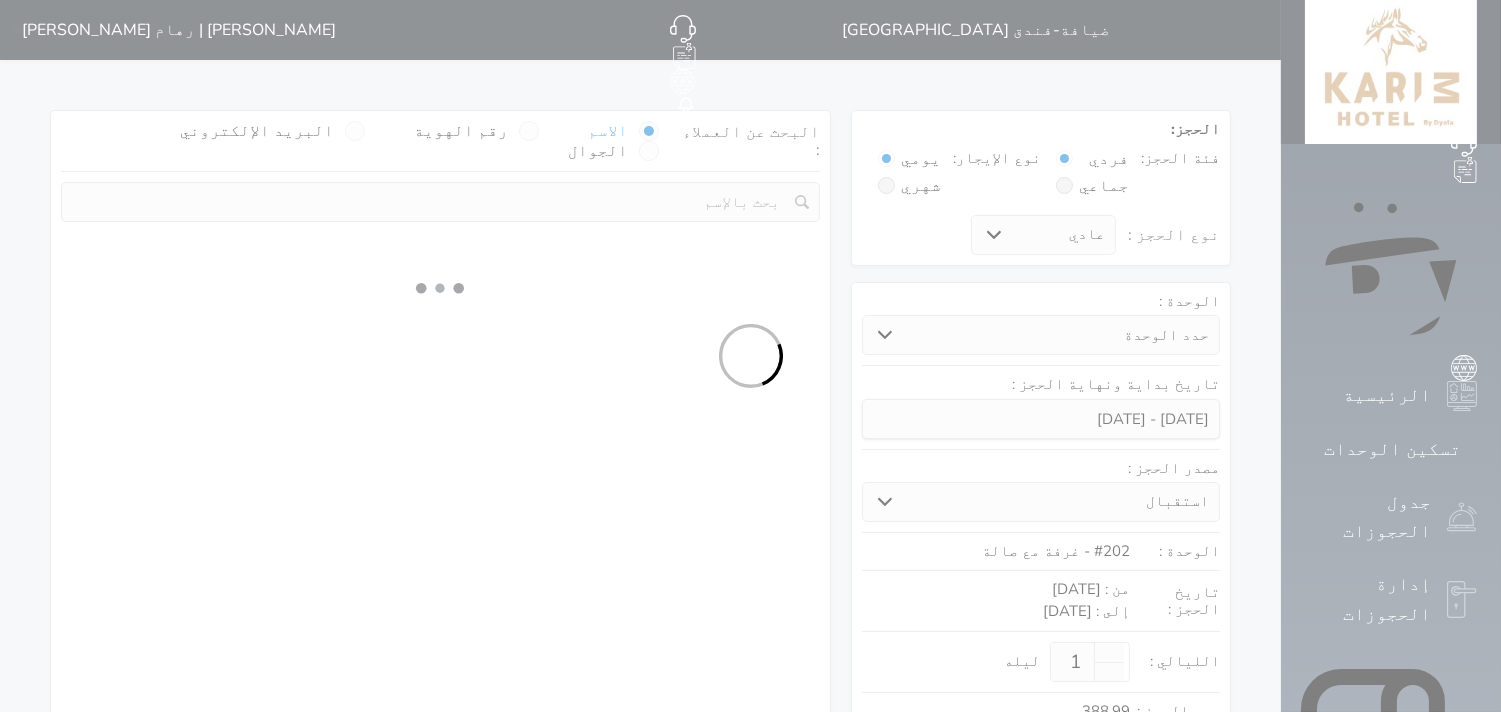 select 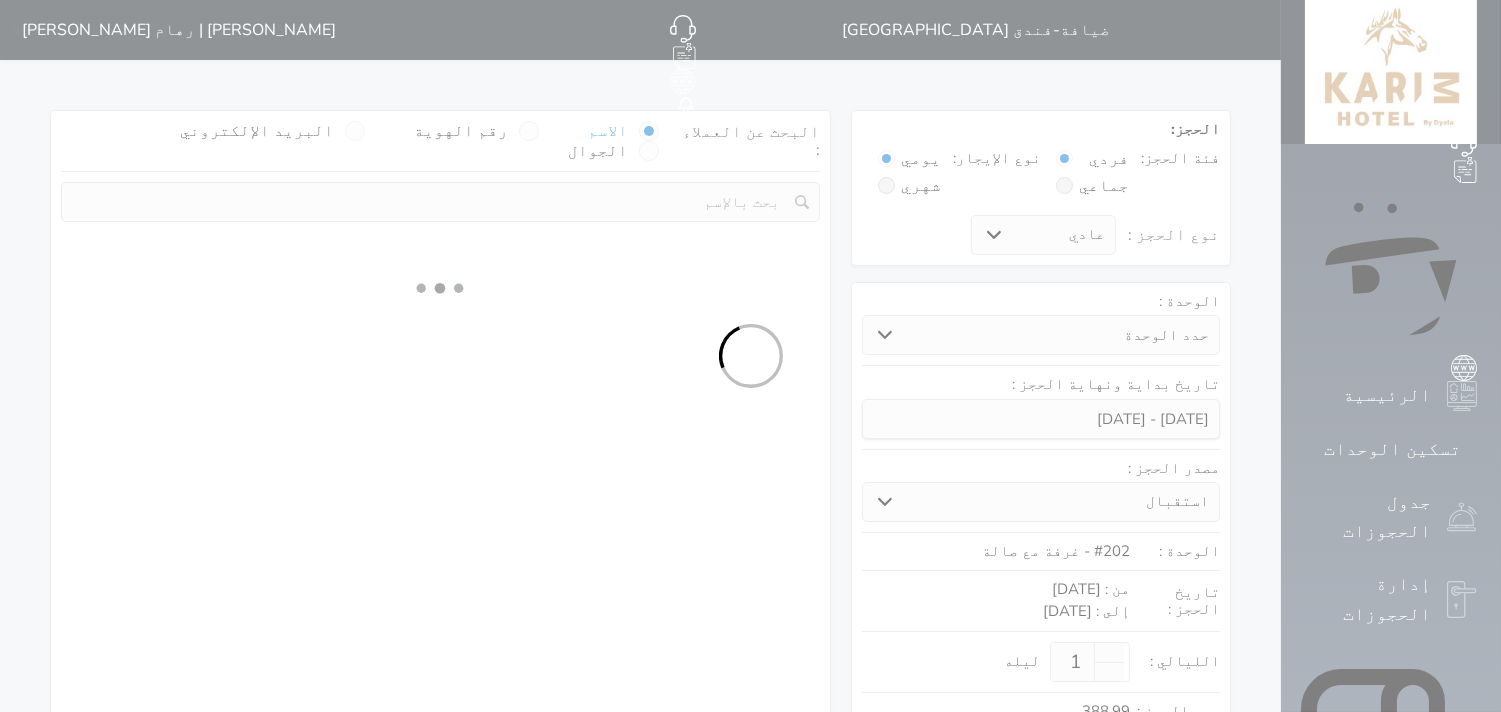 select on "1" 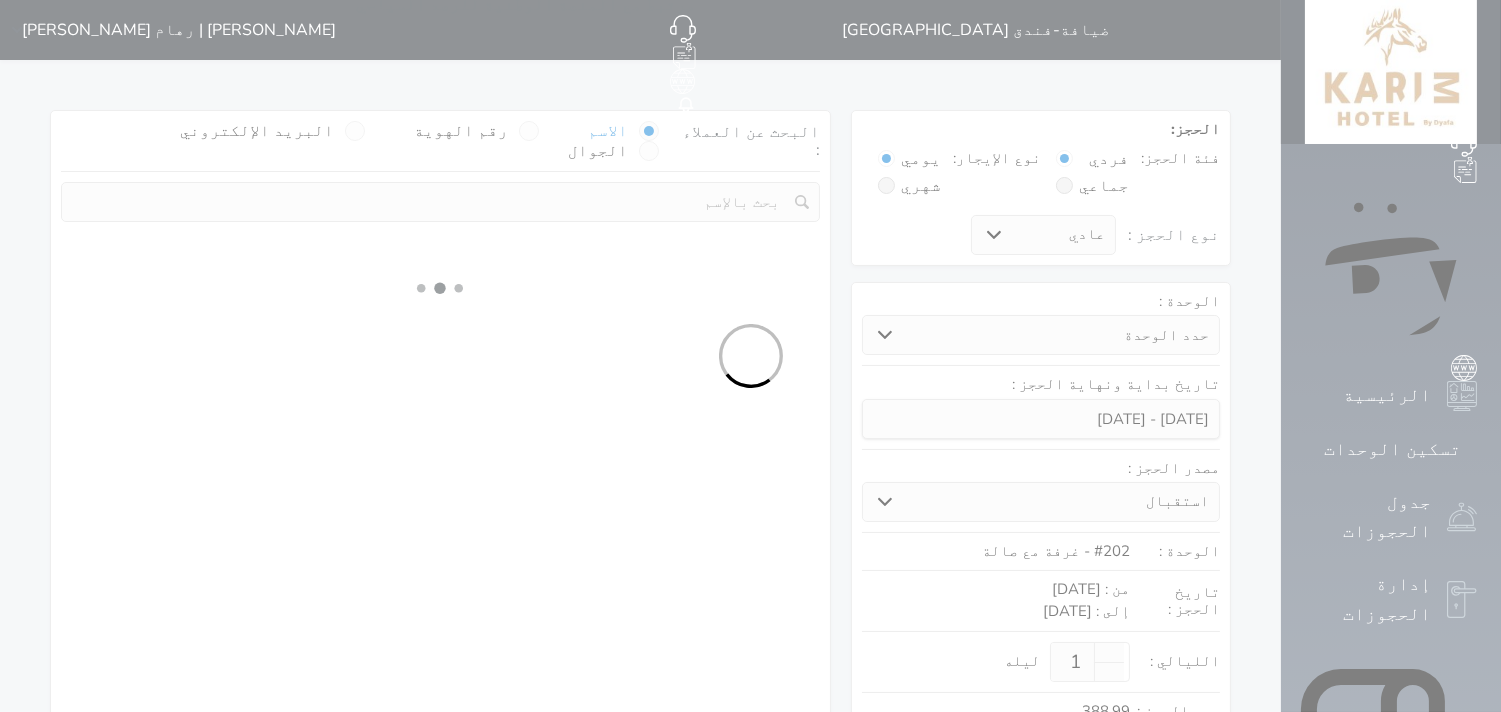 select on "113" 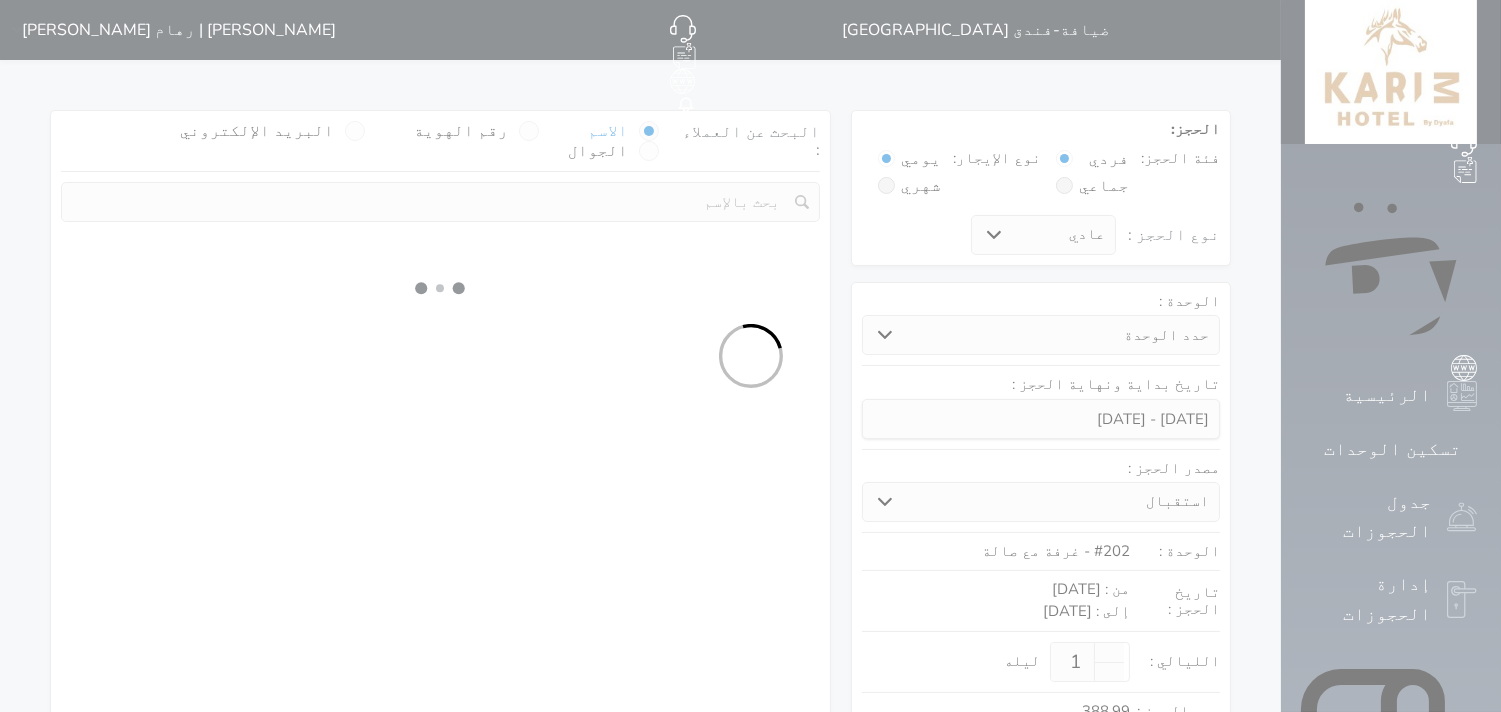 select on "1" 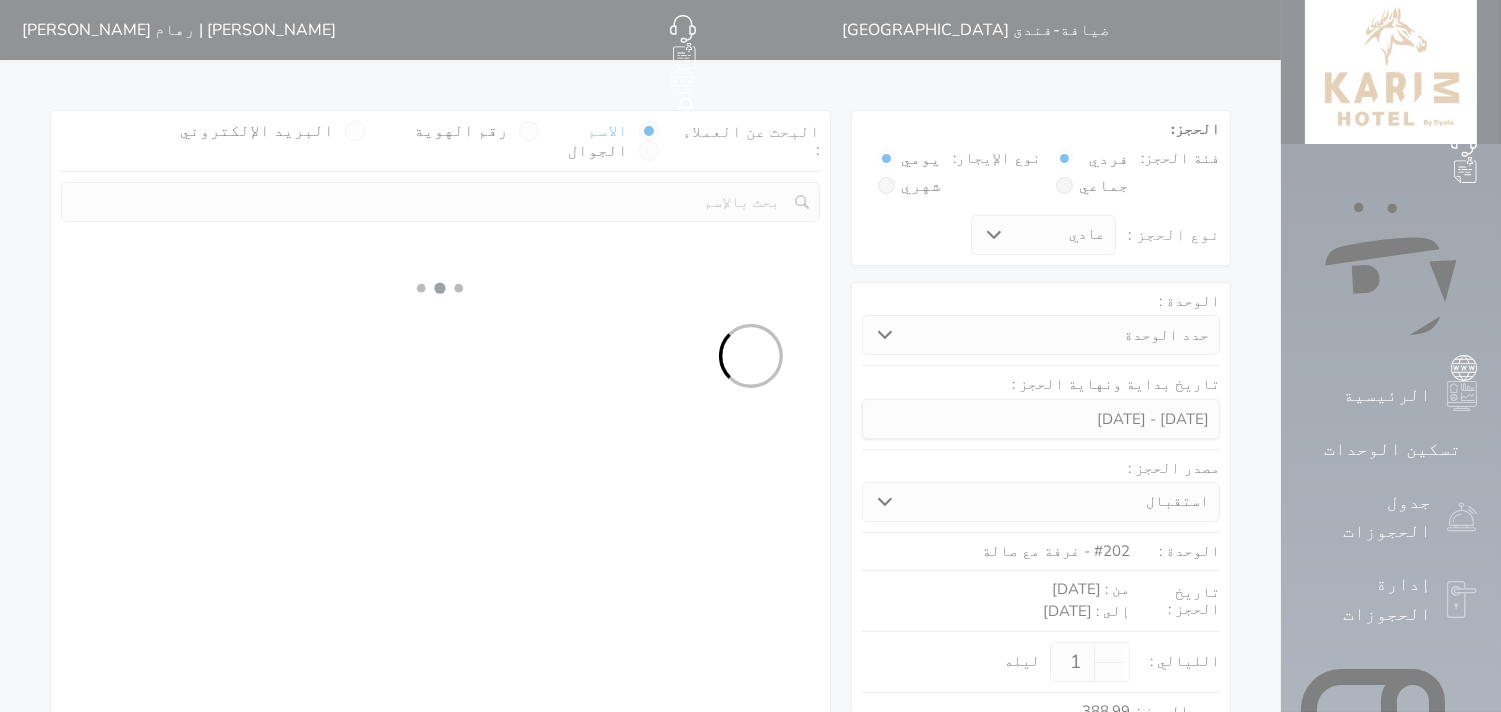 select 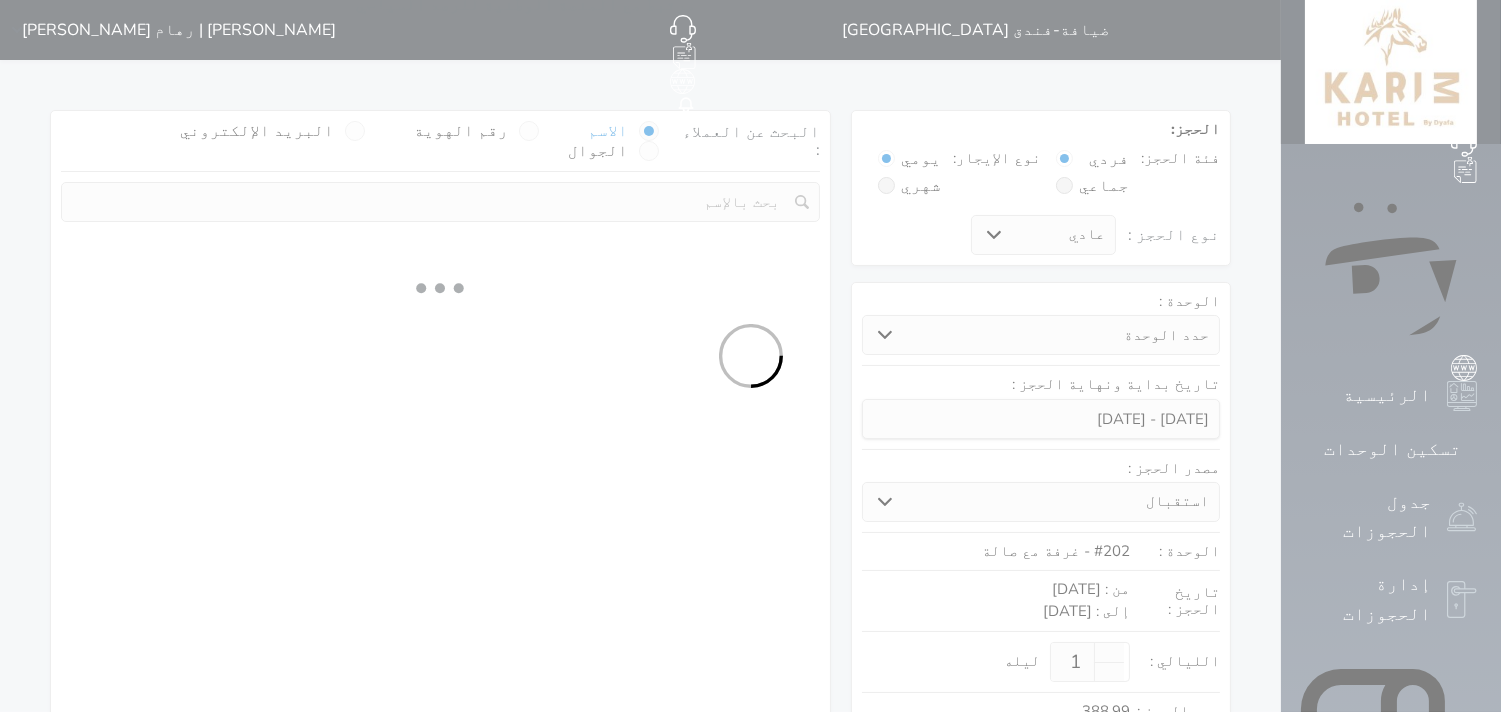 select on "7" 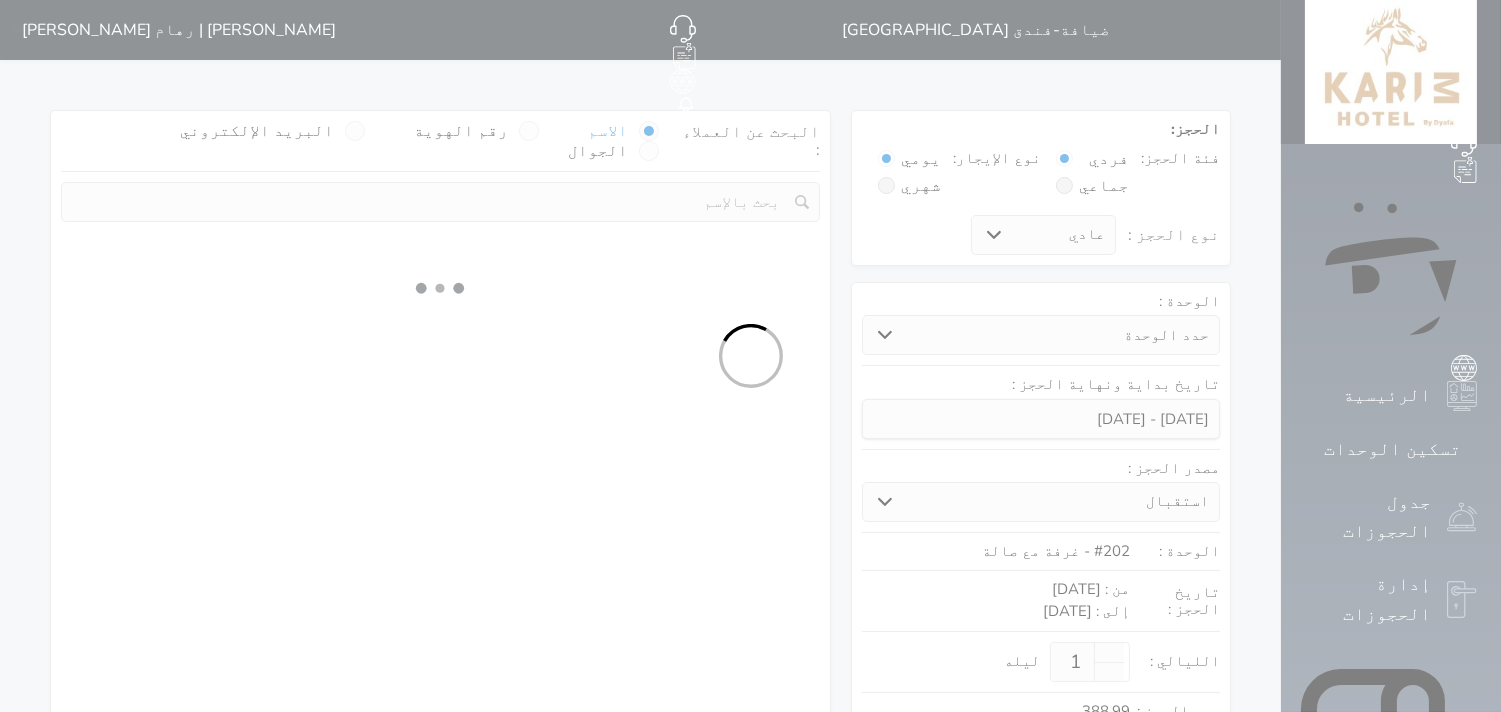 select 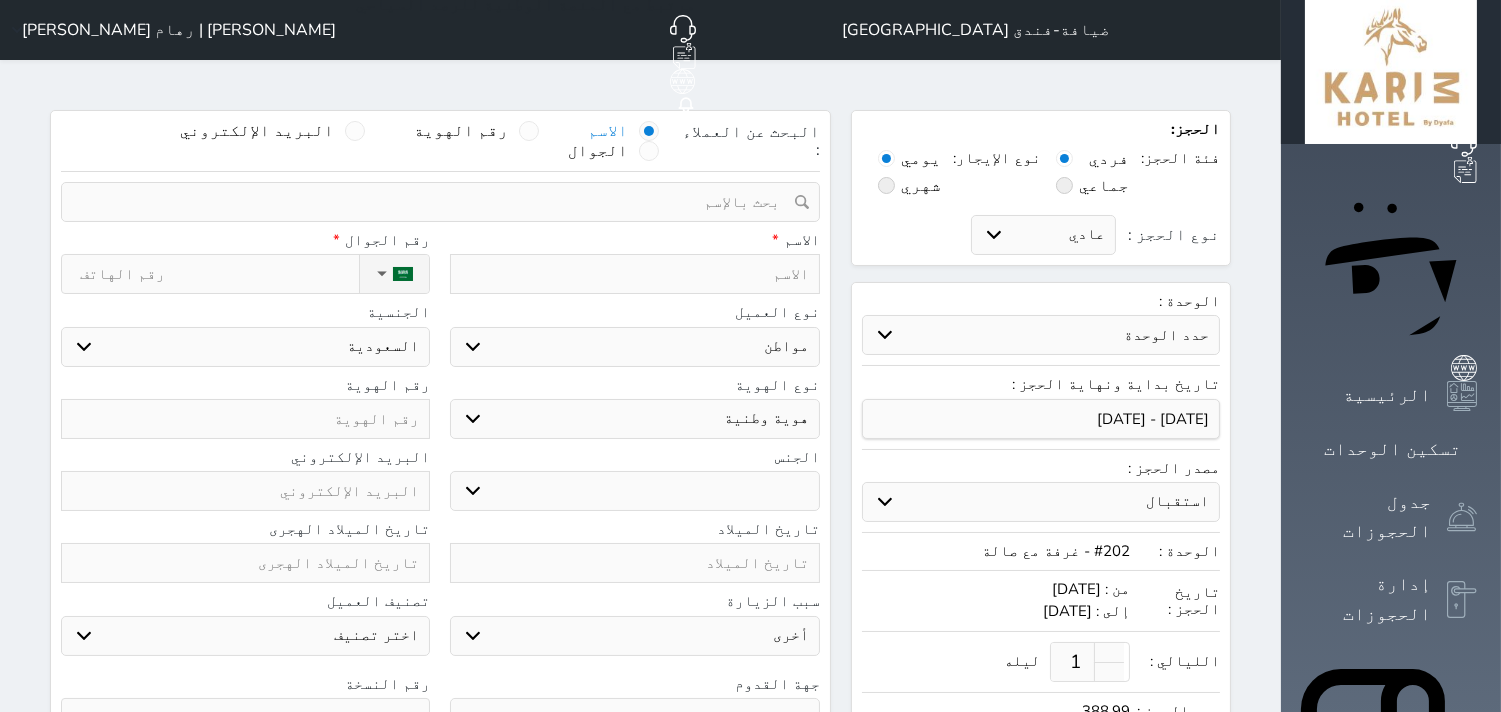 select 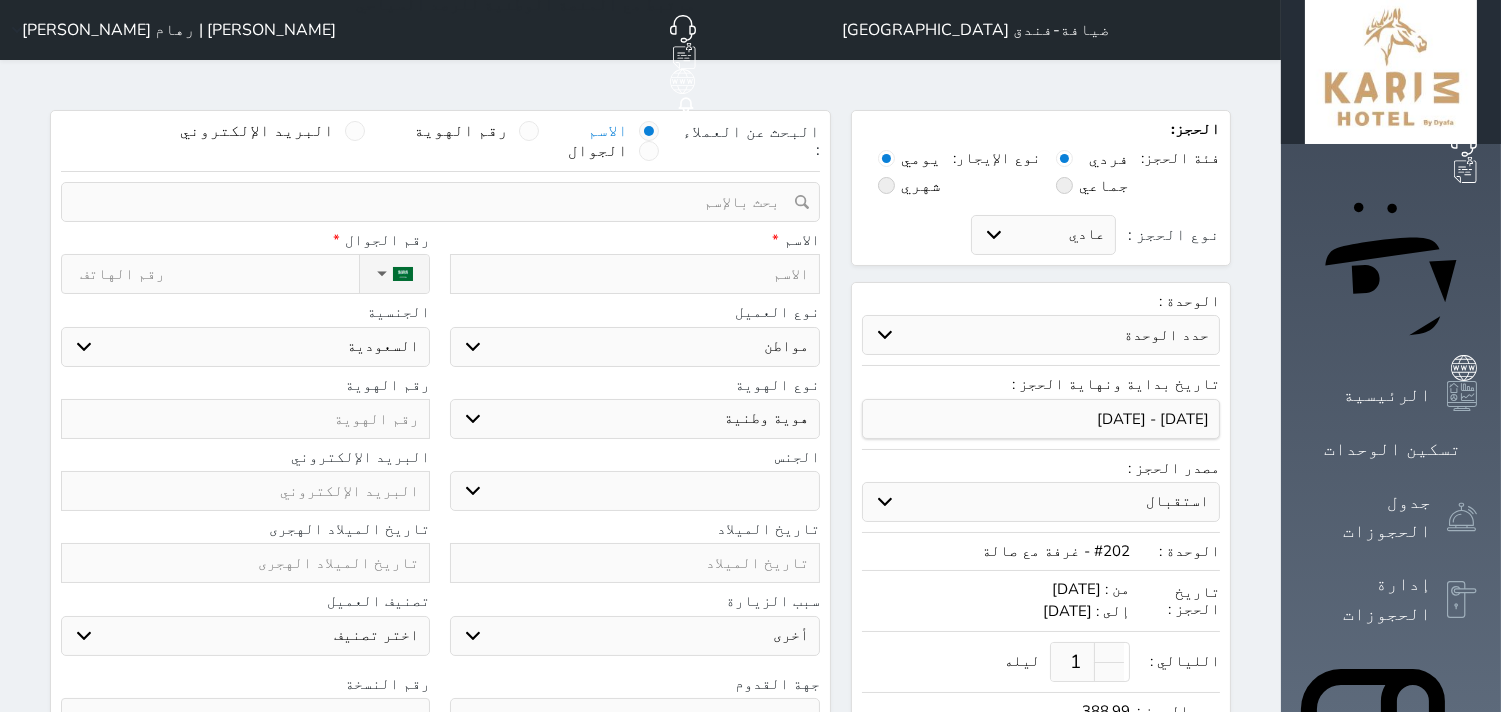select 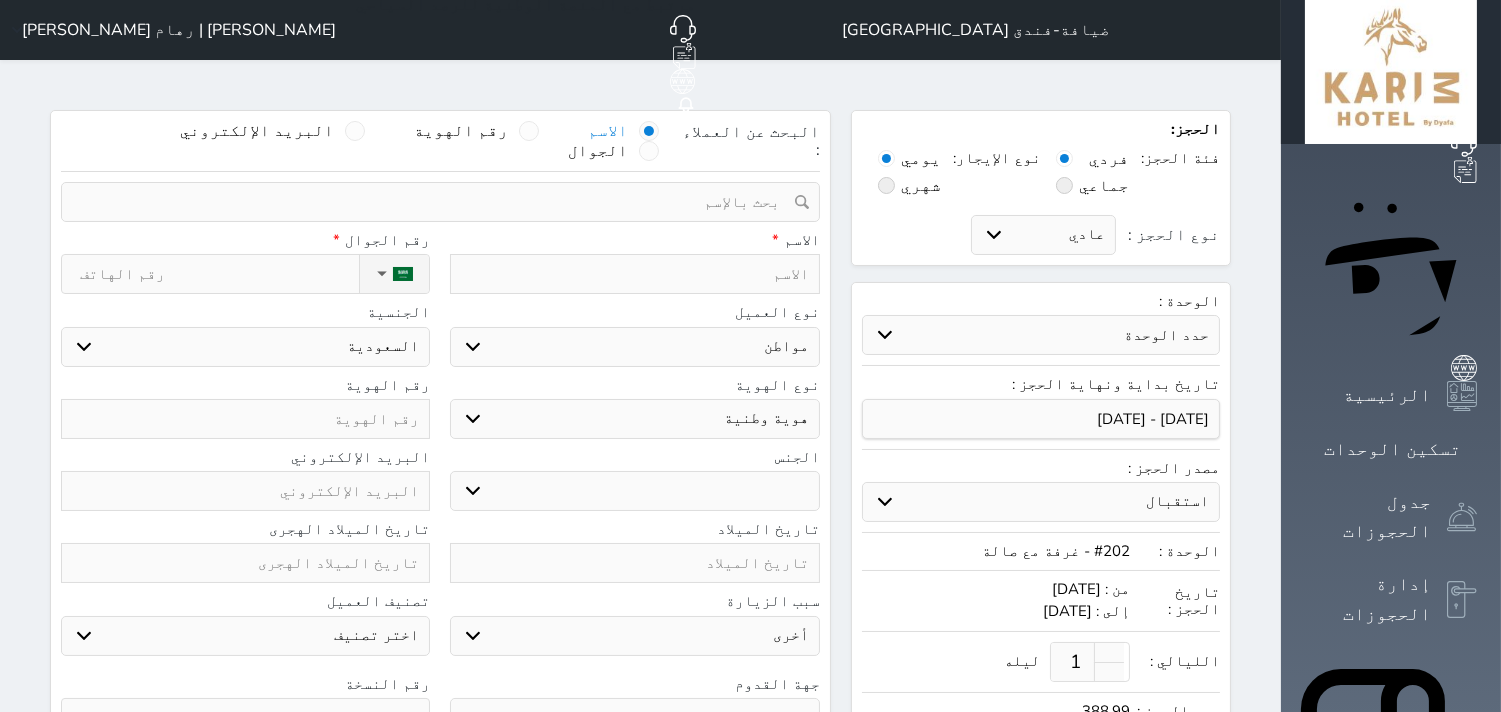 drag, startPoint x: 7, startPoint y: 0, endPoint x: 814, endPoint y: 206, distance: 832.87756 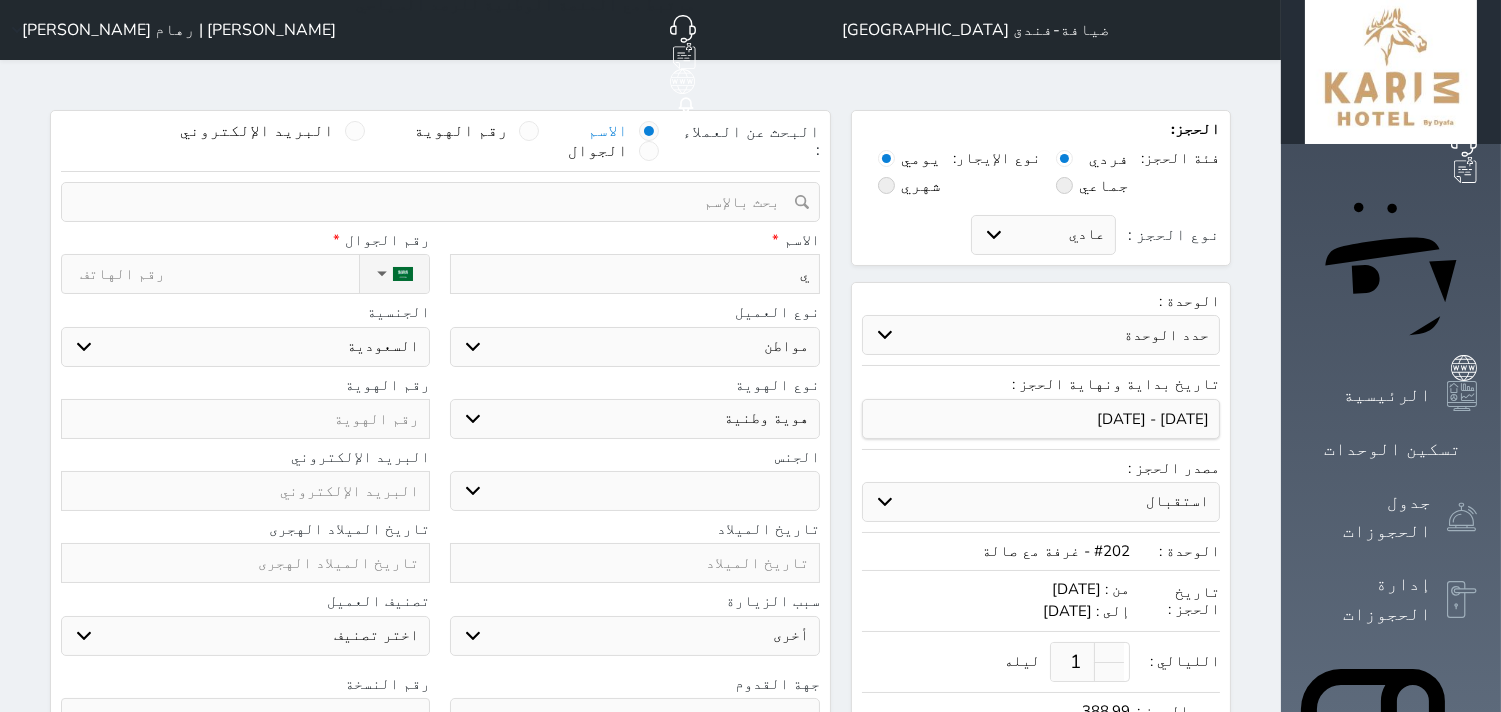 type on "يح" 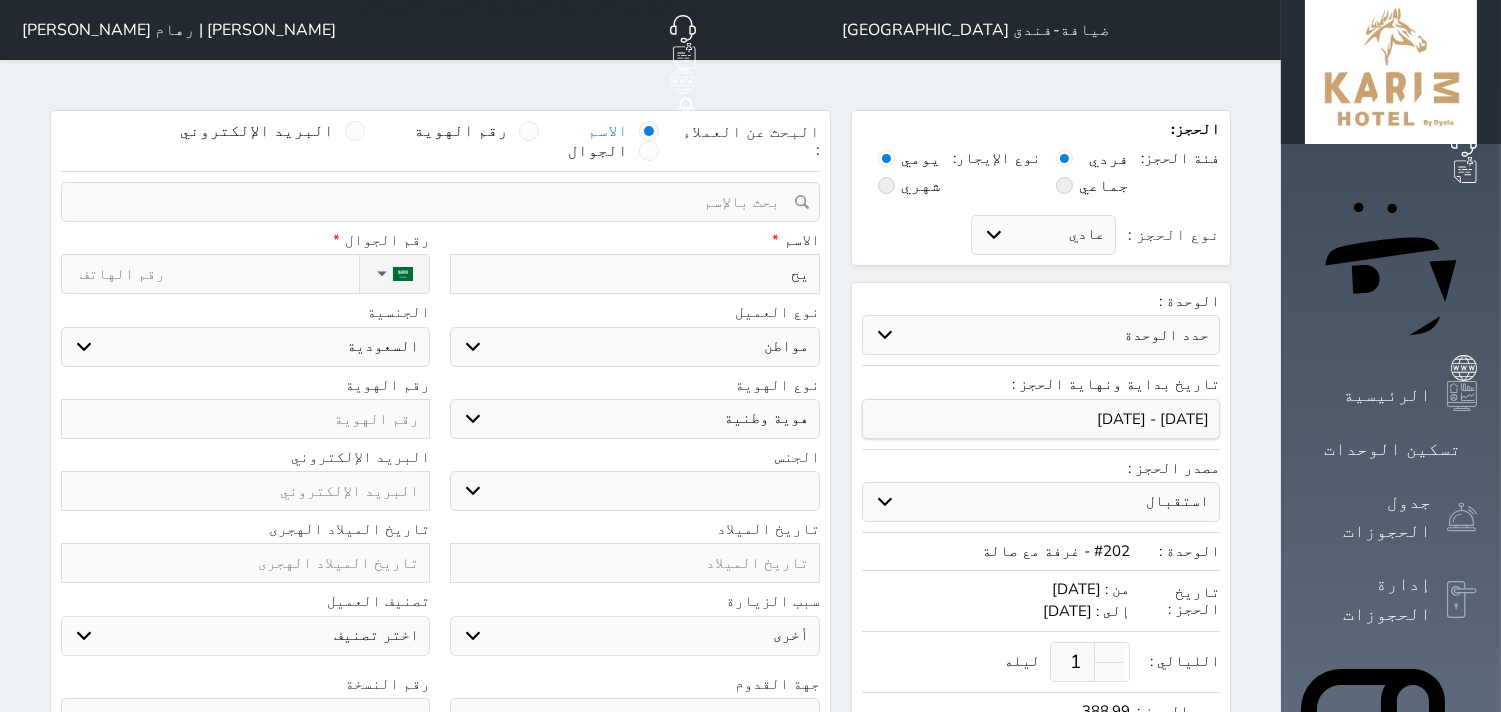 type on "يحي" 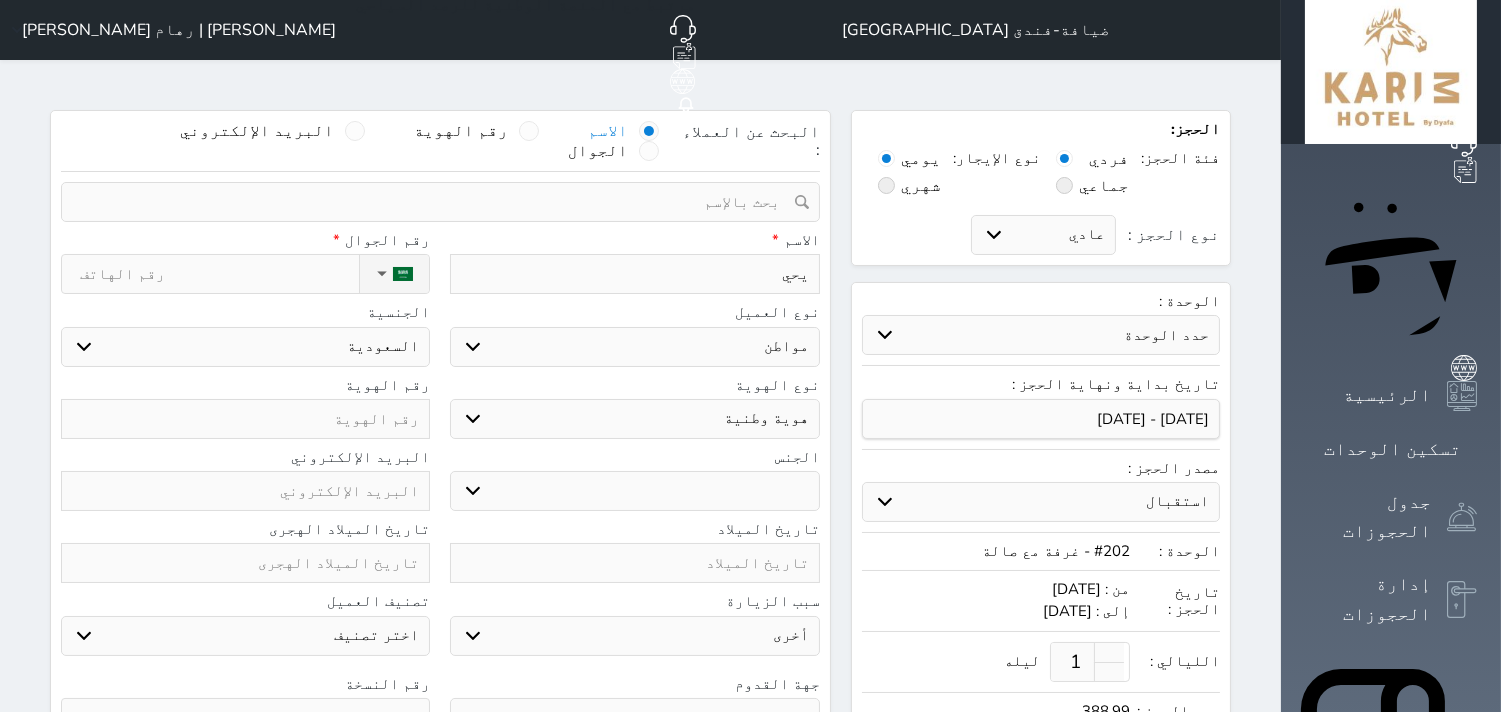 type on "يحي" 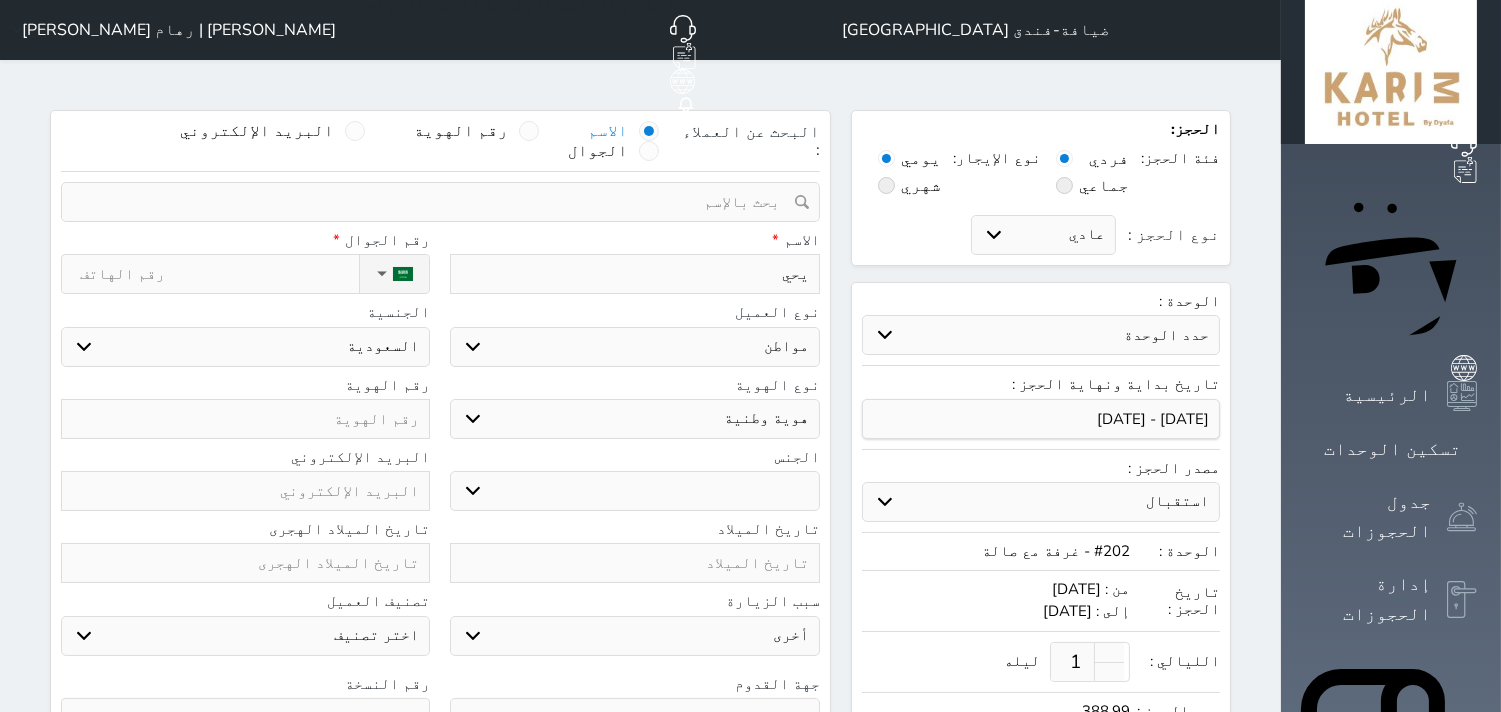 type on "[PERSON_NAME]" 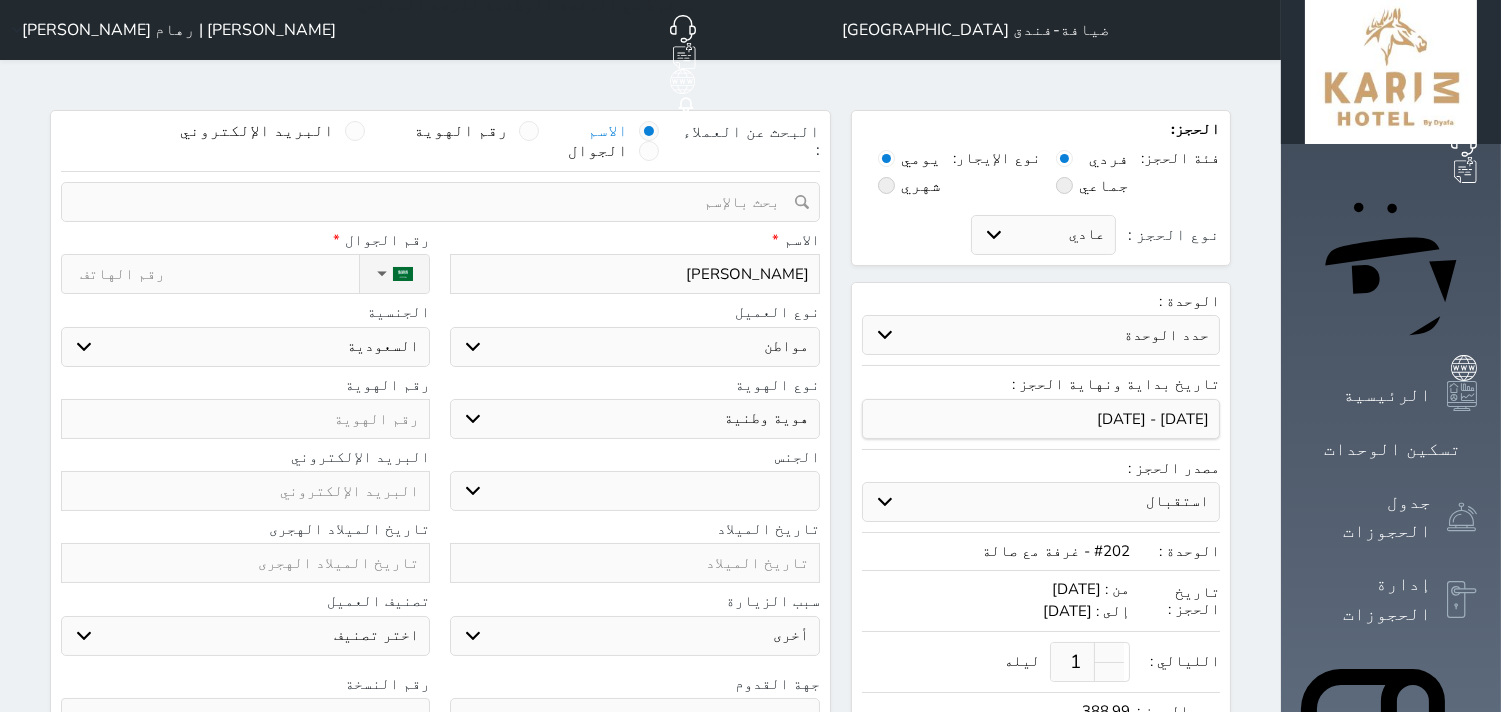 select 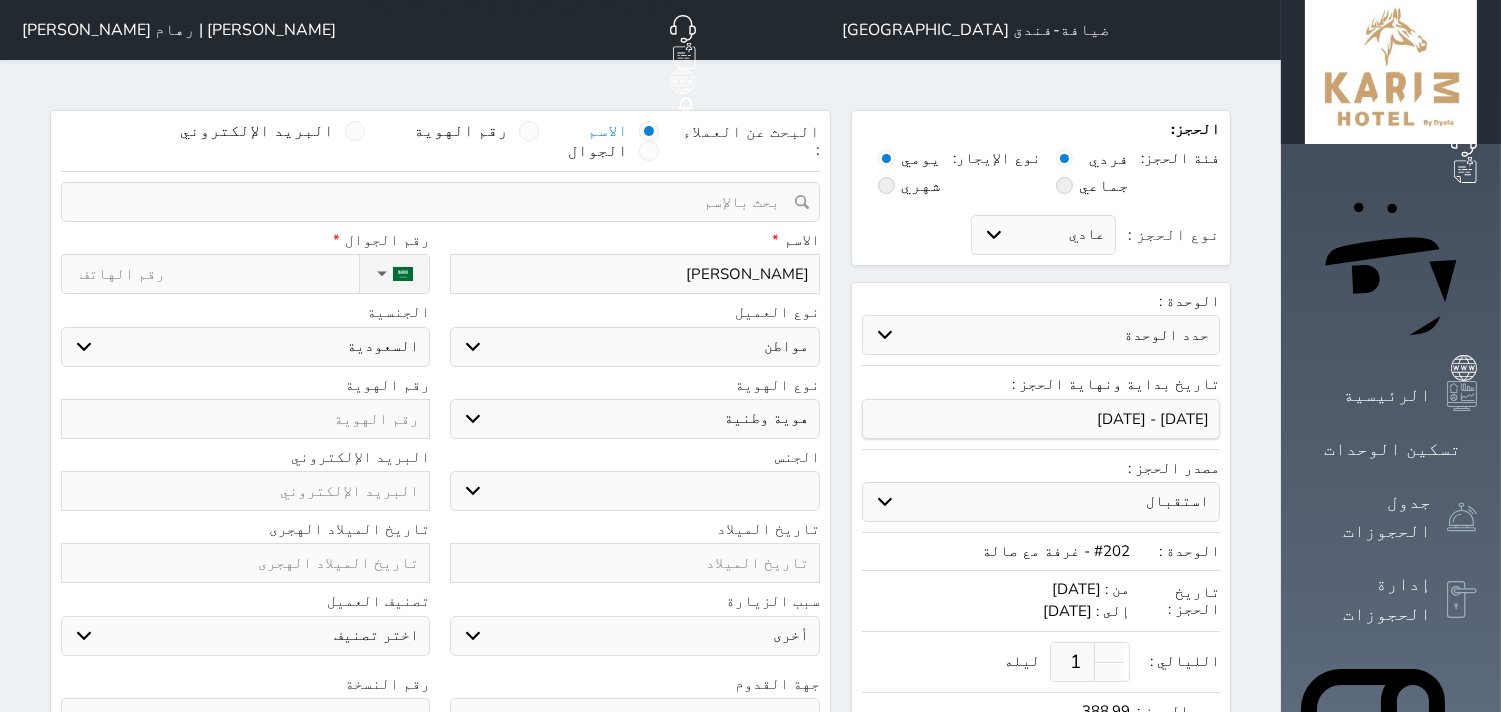 type on "[PERSON_NAME]" 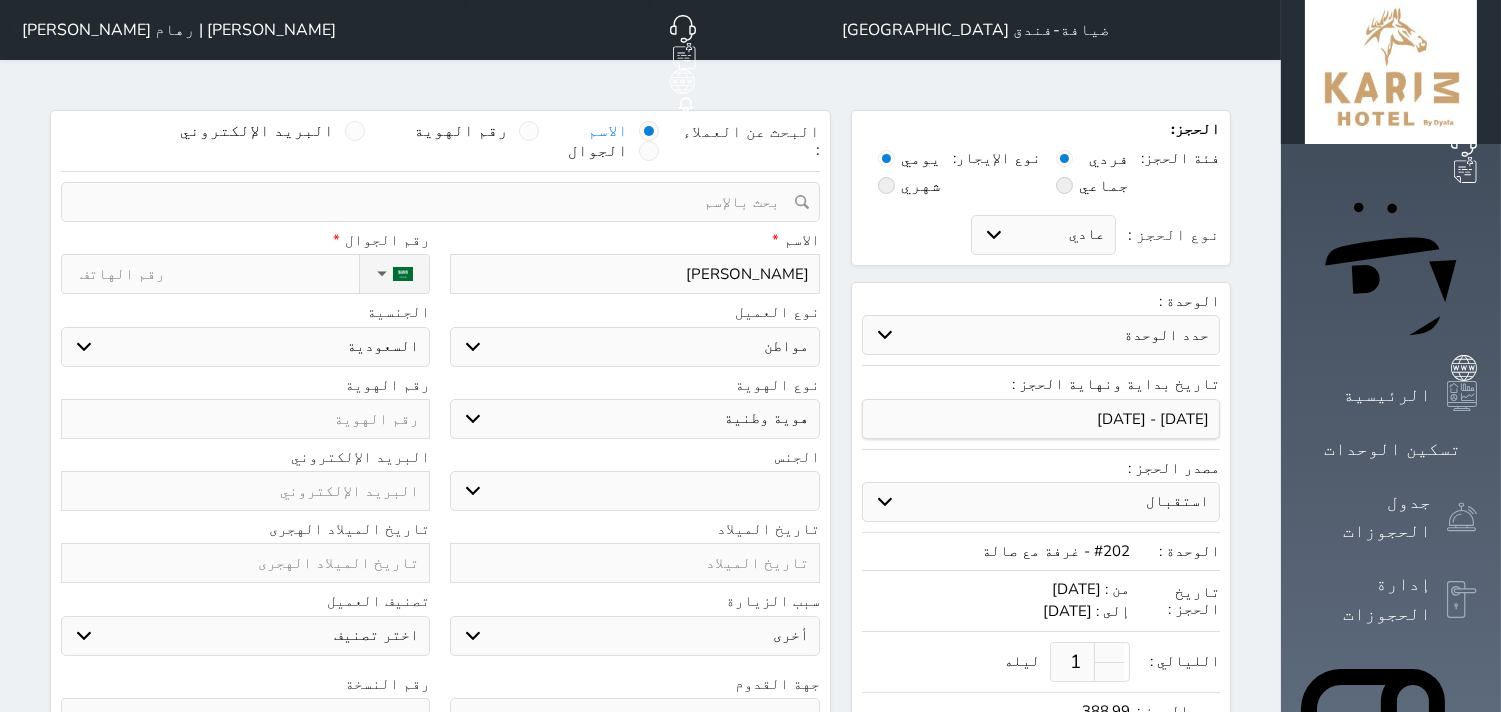 type on "[PERSON_NAME] ح" 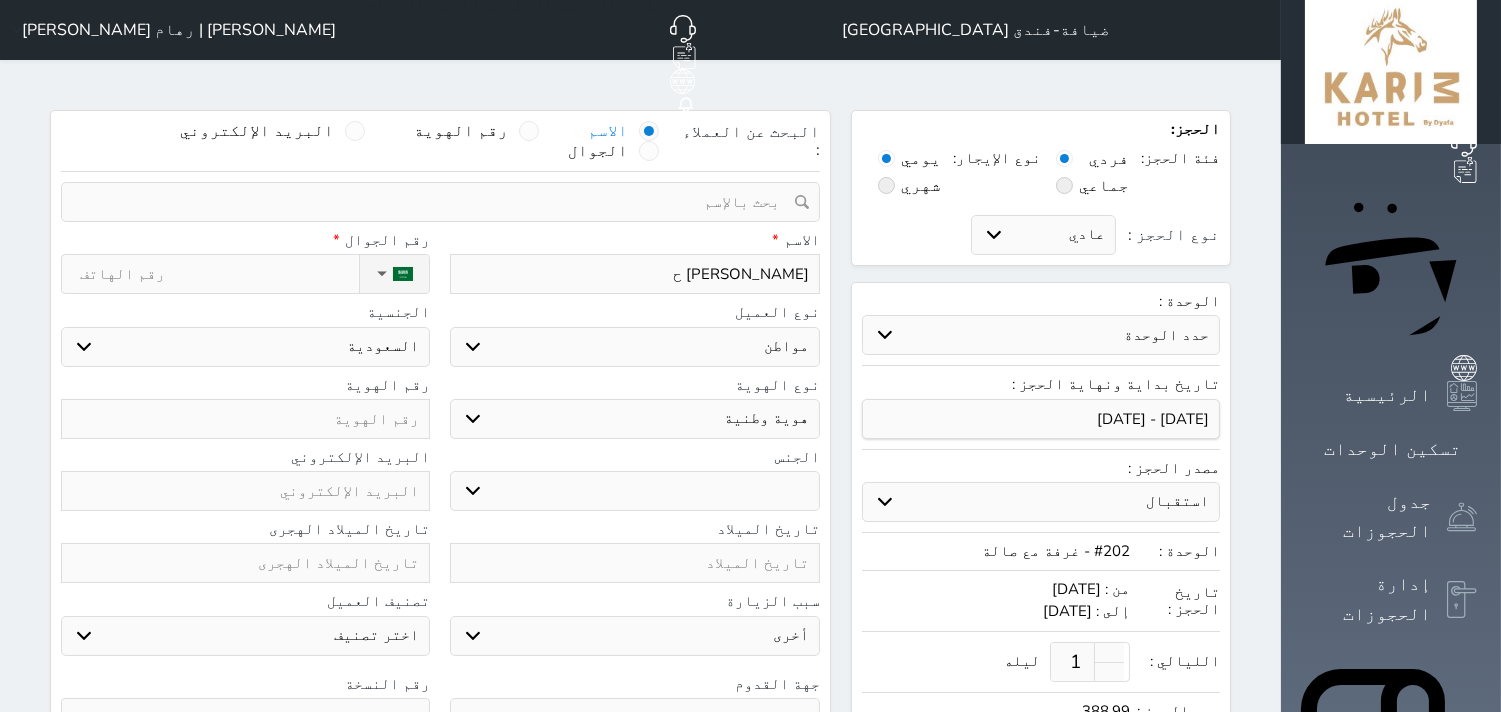type on "[PERSON_NAME] حس" 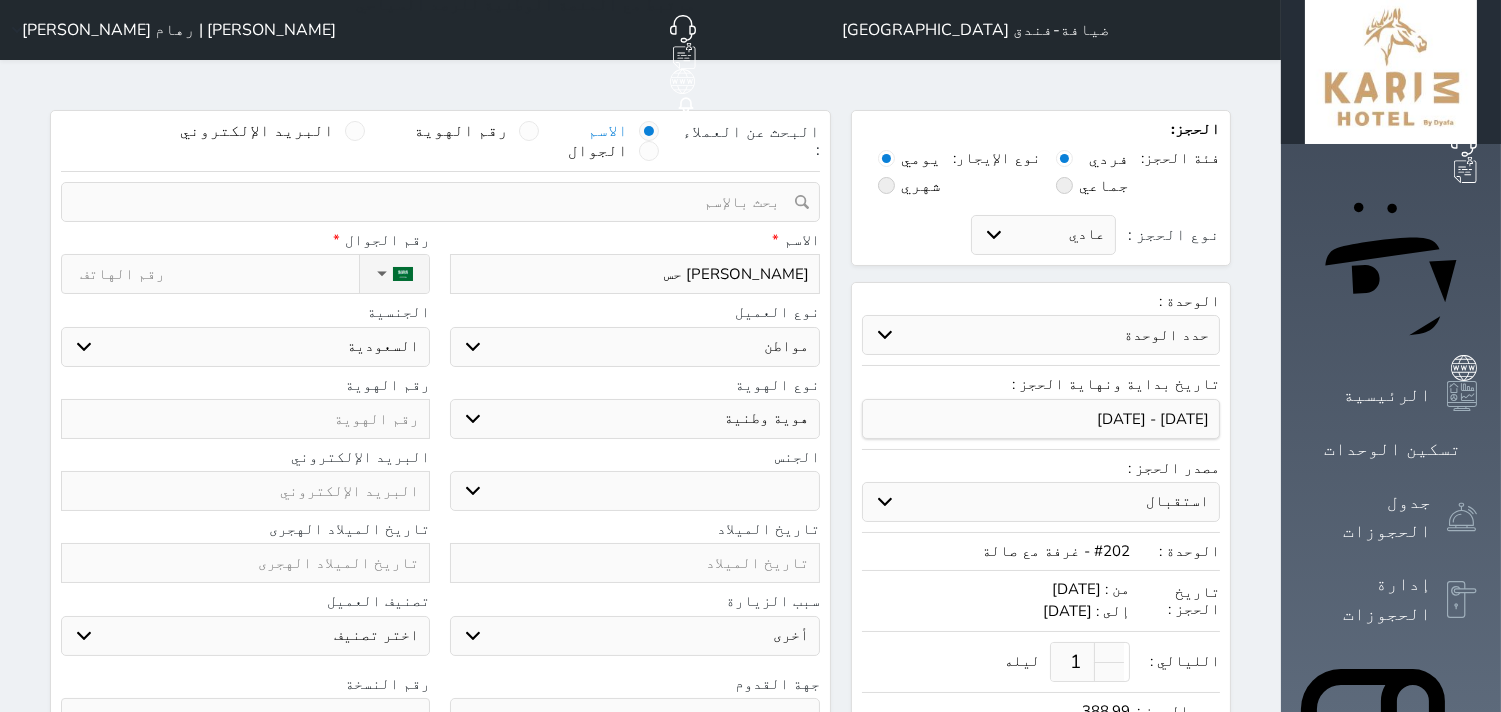 type on "[PERSON_NAME]" 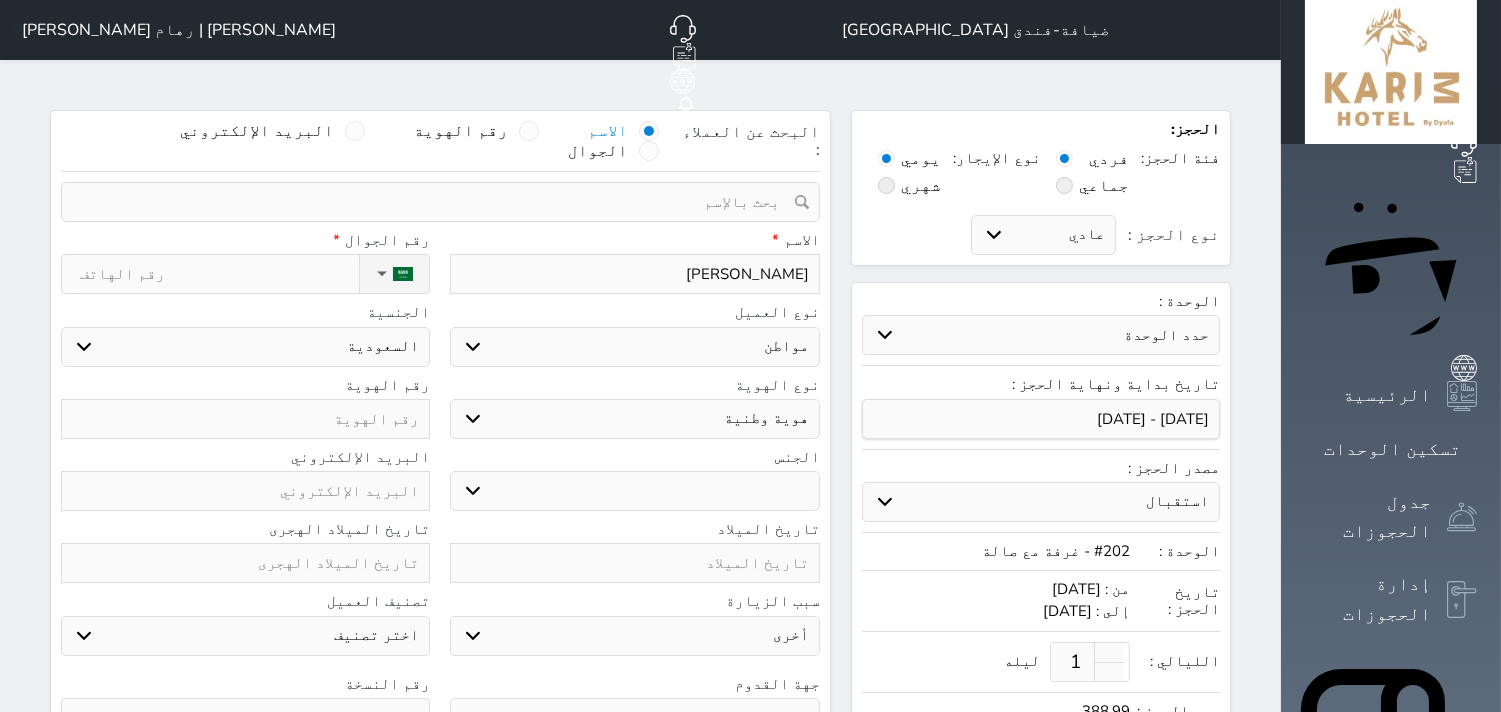 type on "[PERSON_NAME]" 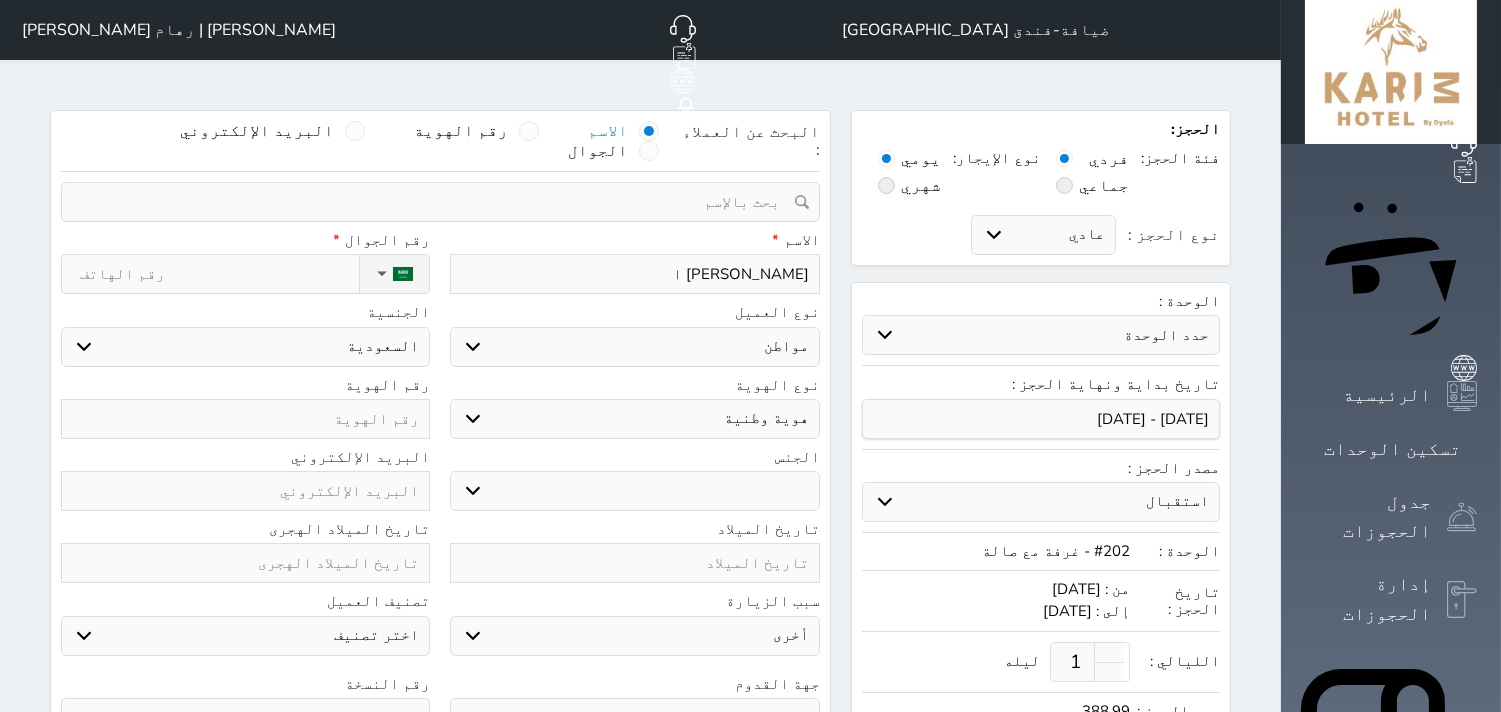 type on "[PERSON_NAME] ال" 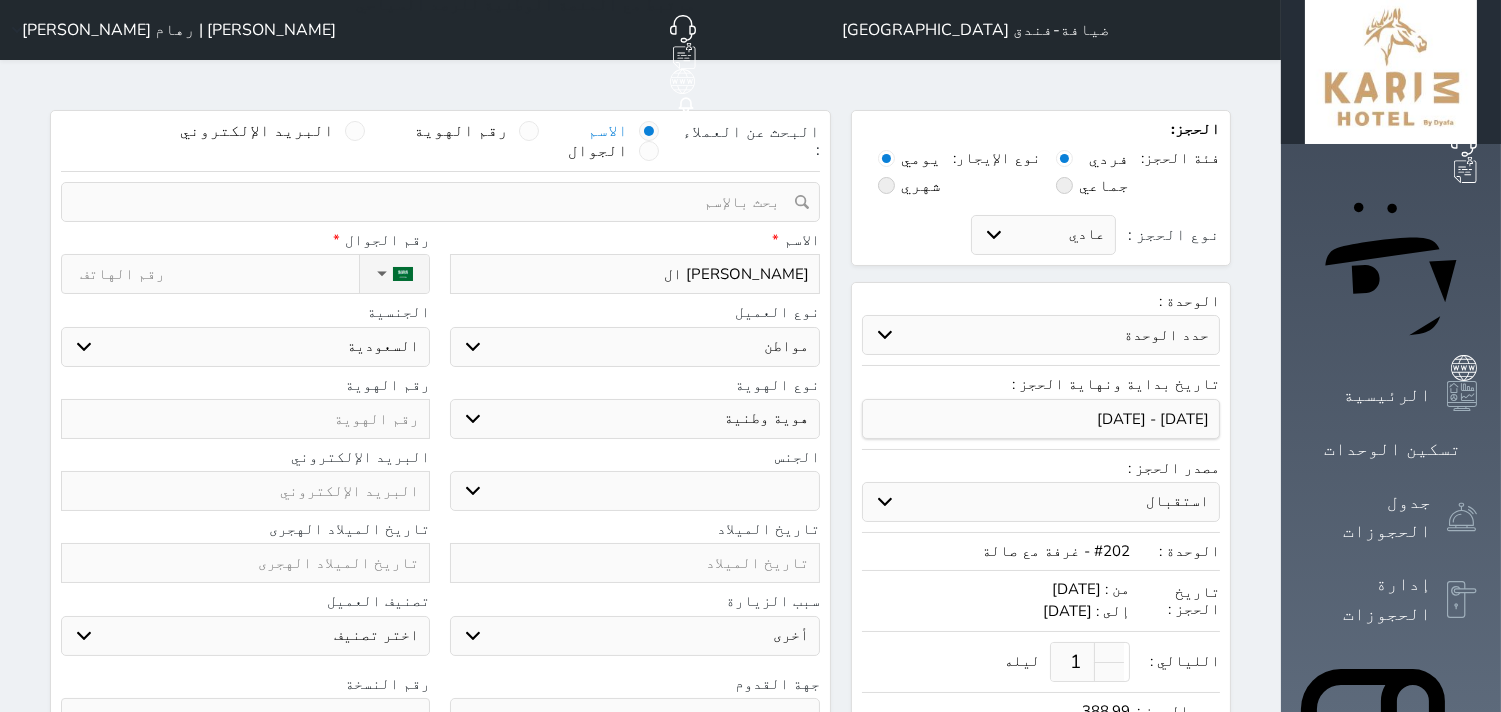 type on "[PERSON_NAME]" 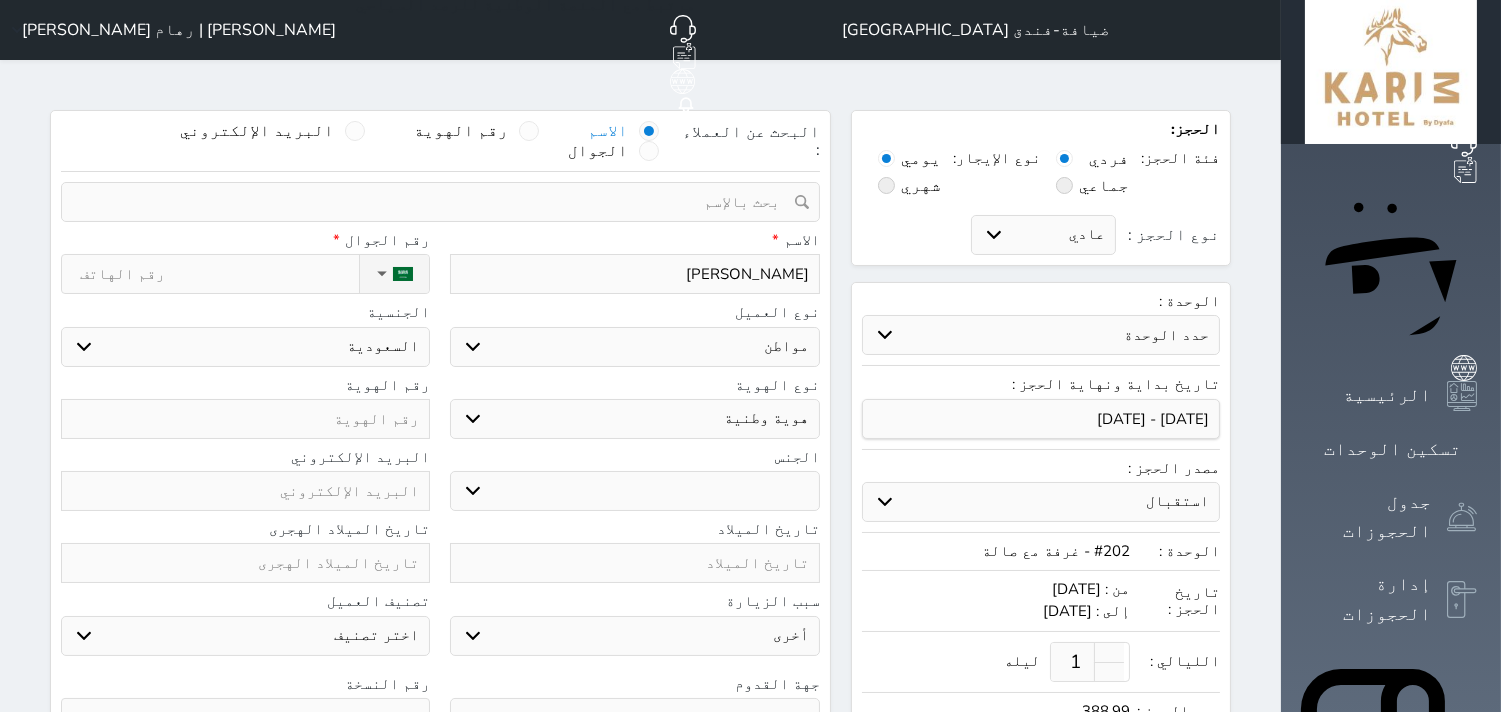 type on "[PERSON_NAME]" 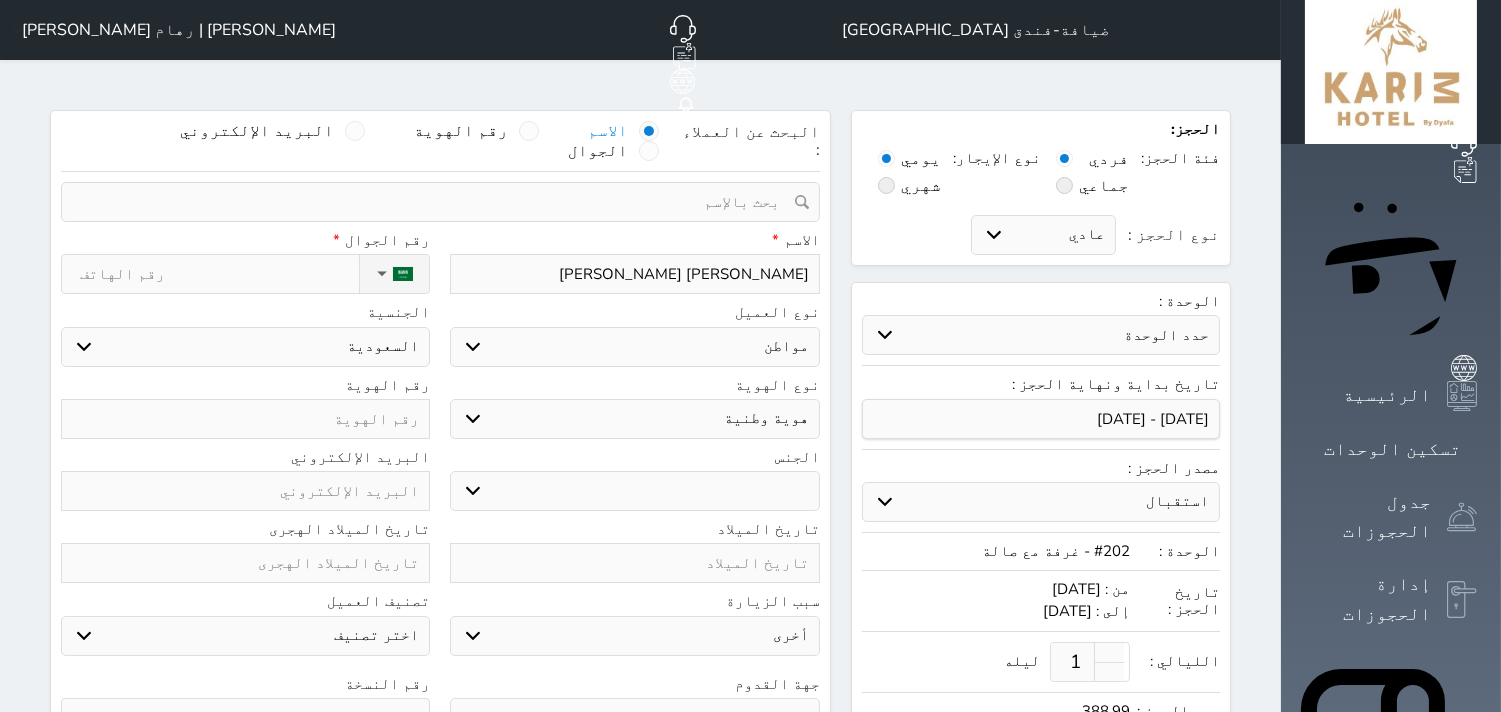 type on "[PERSON_NAME] [PERSON_NAME]" 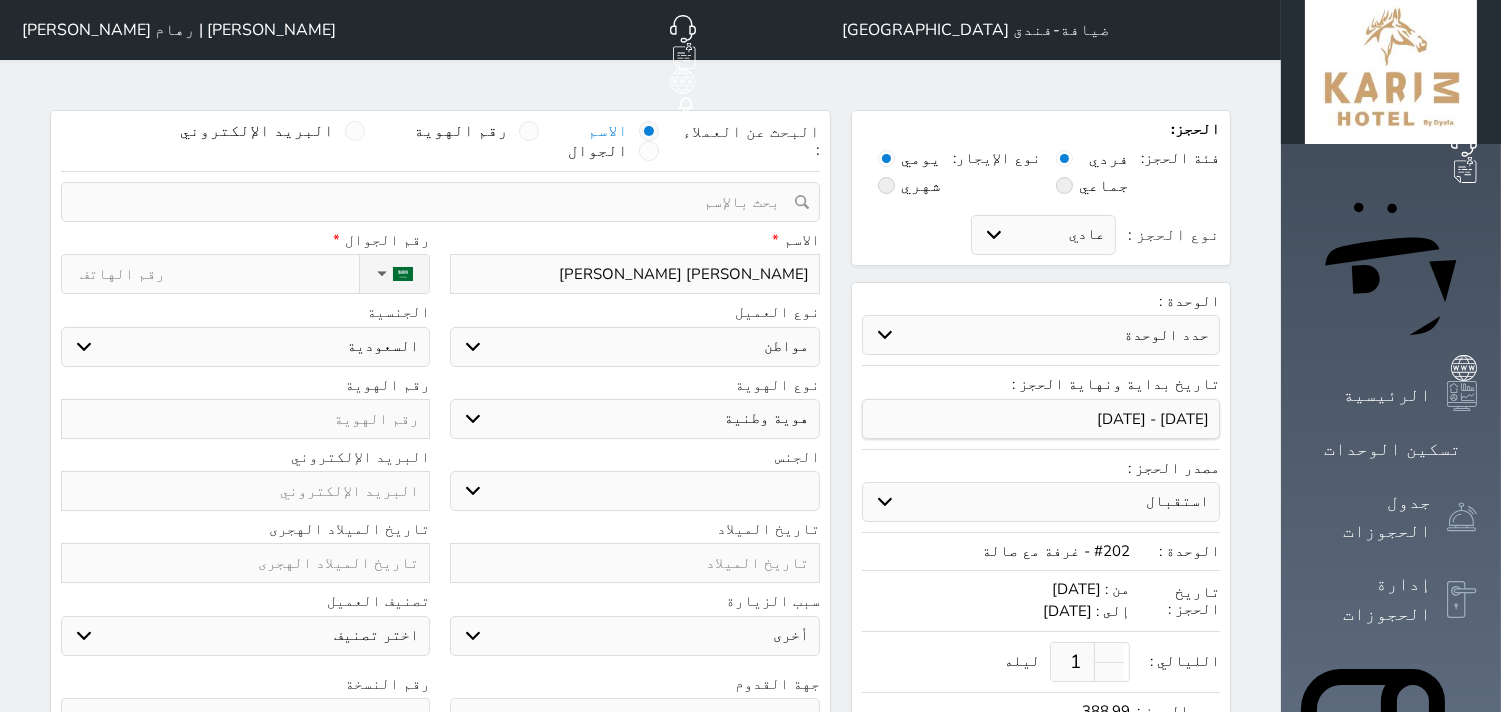 type on "[PERSON_NAME] [PERSON_NAME]" 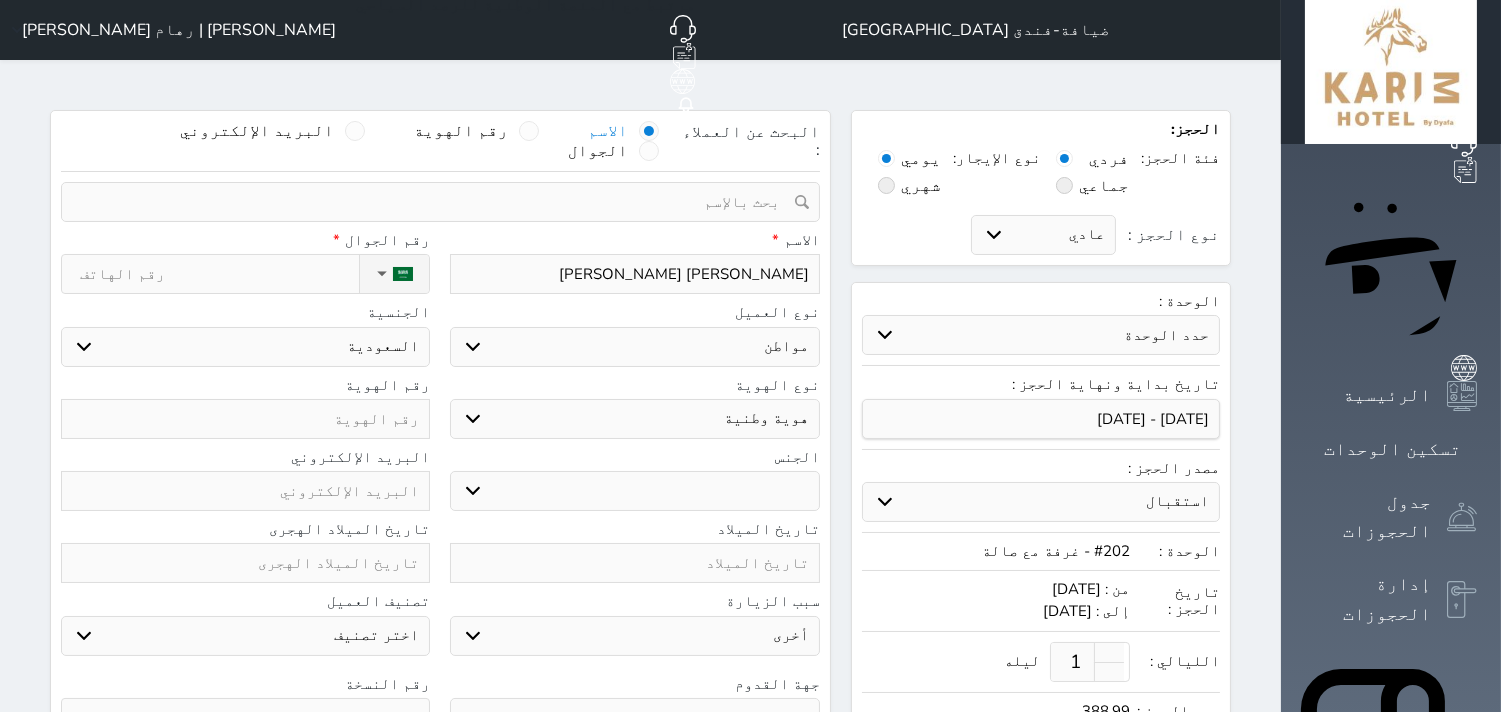 click on "ذكر   انثى" at bounding box center [634, 491] 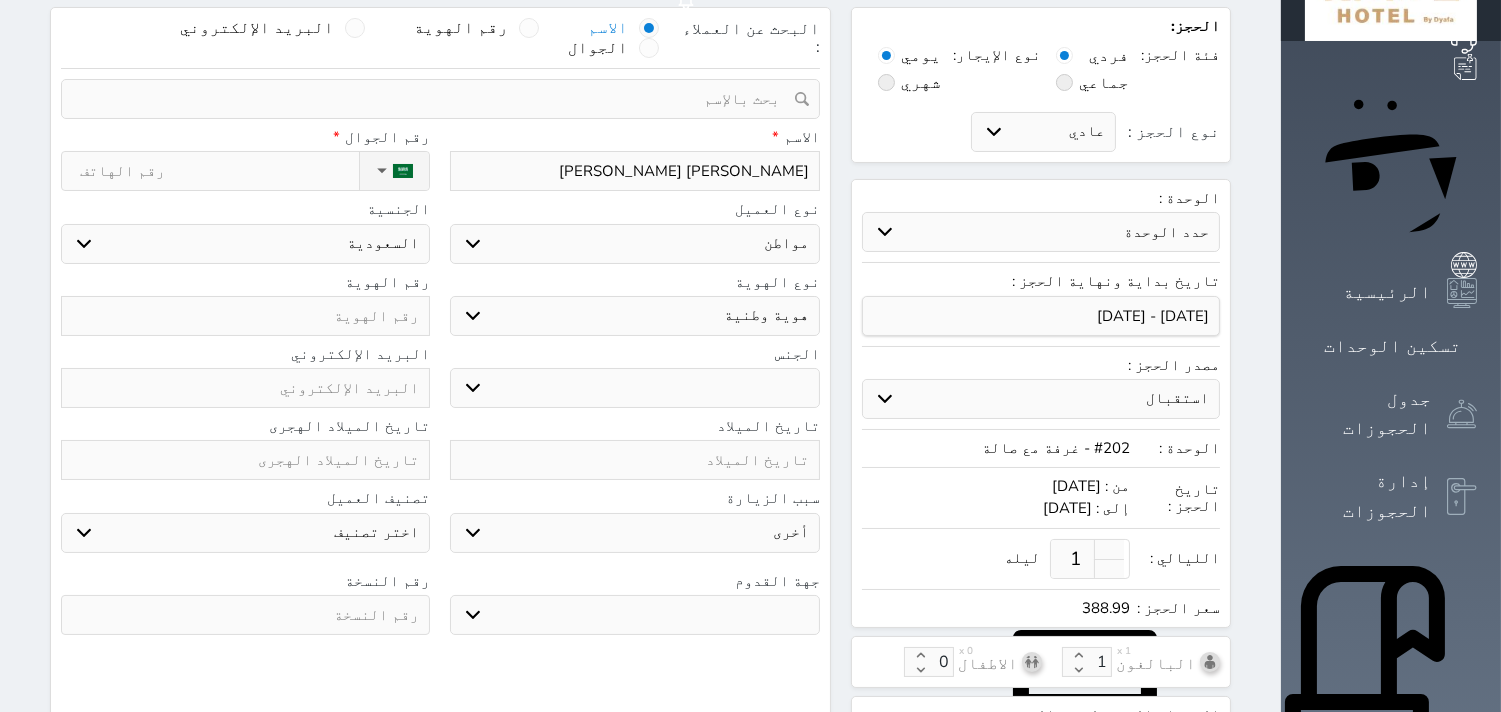 scroll, scrollTop: 222, scrollLeft: 0, axis: vertical 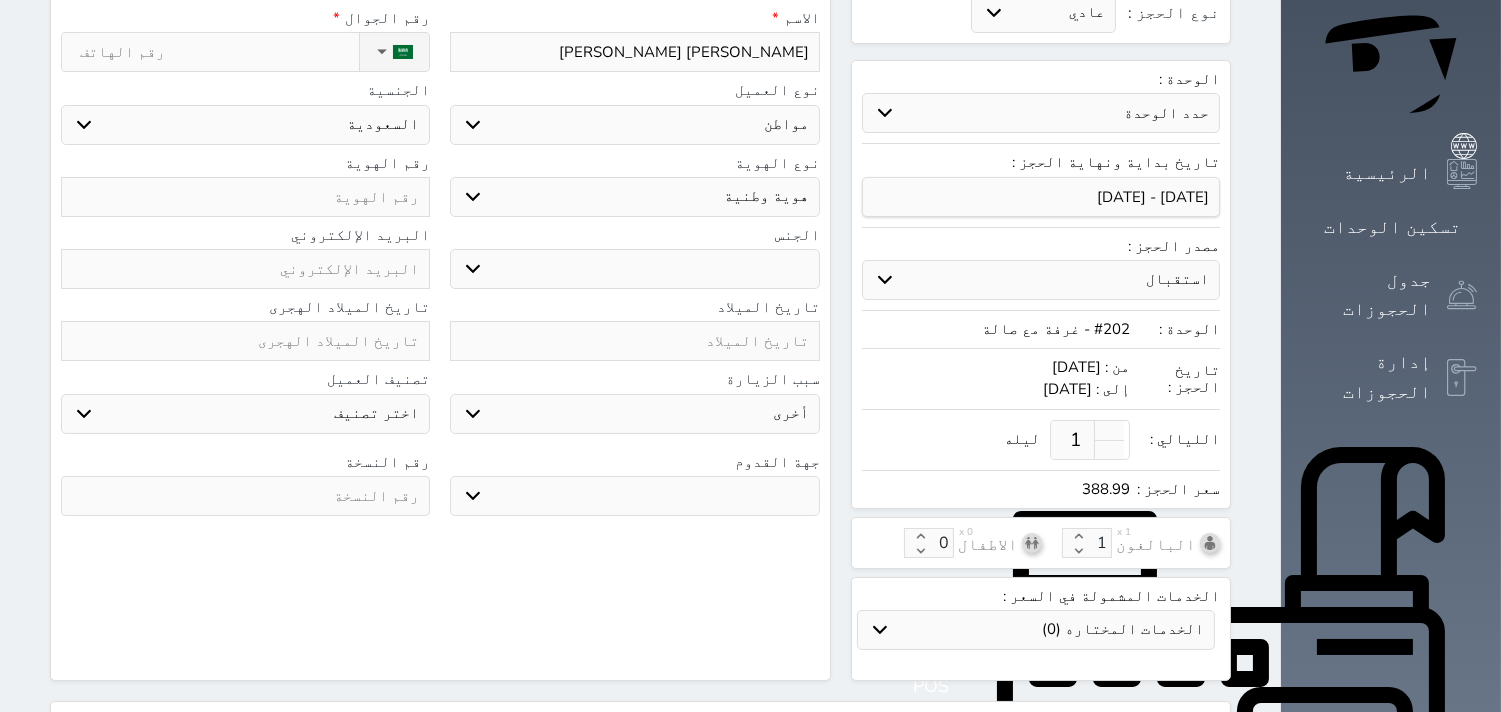 click at bounding box center [245, 496] 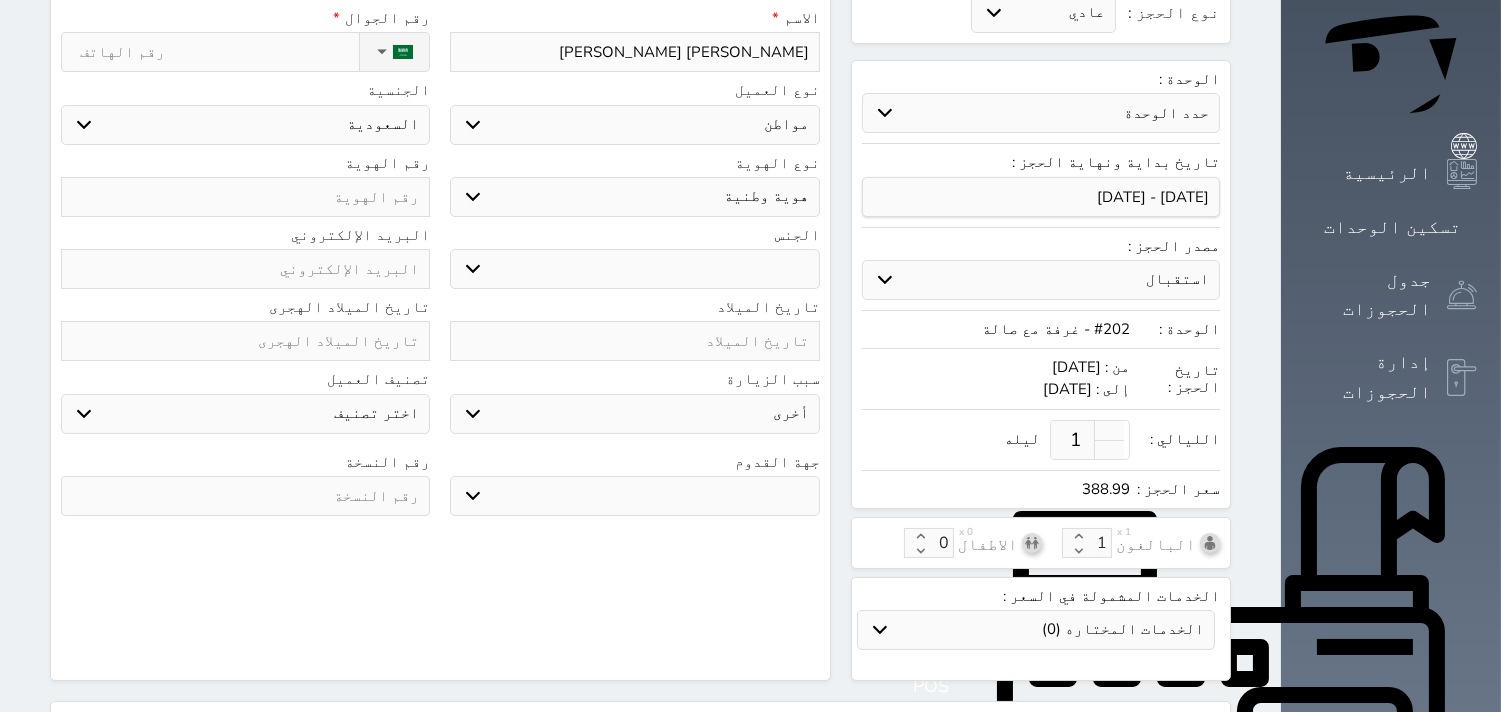 select 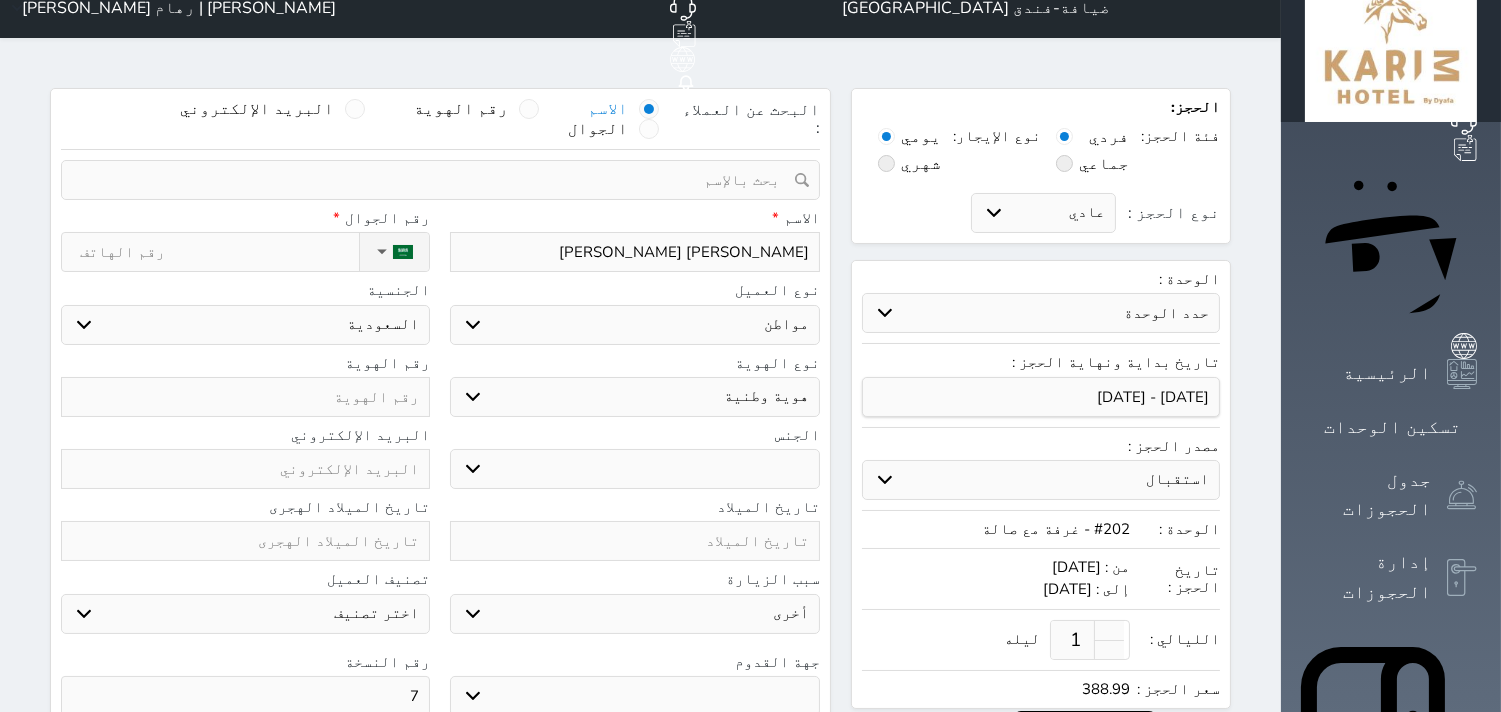 scroll, scrollTop: 0, scrollLeft: 0, axis: both 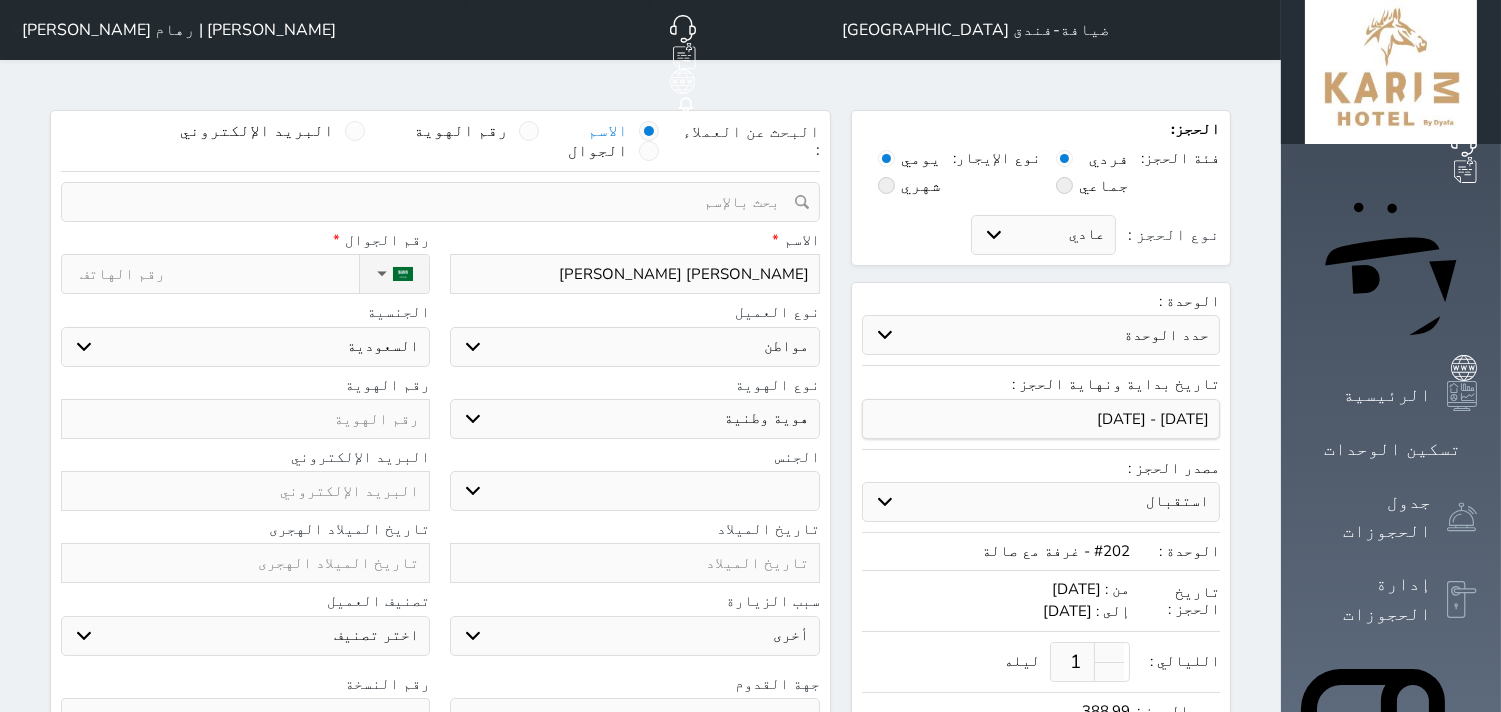 type on "7" 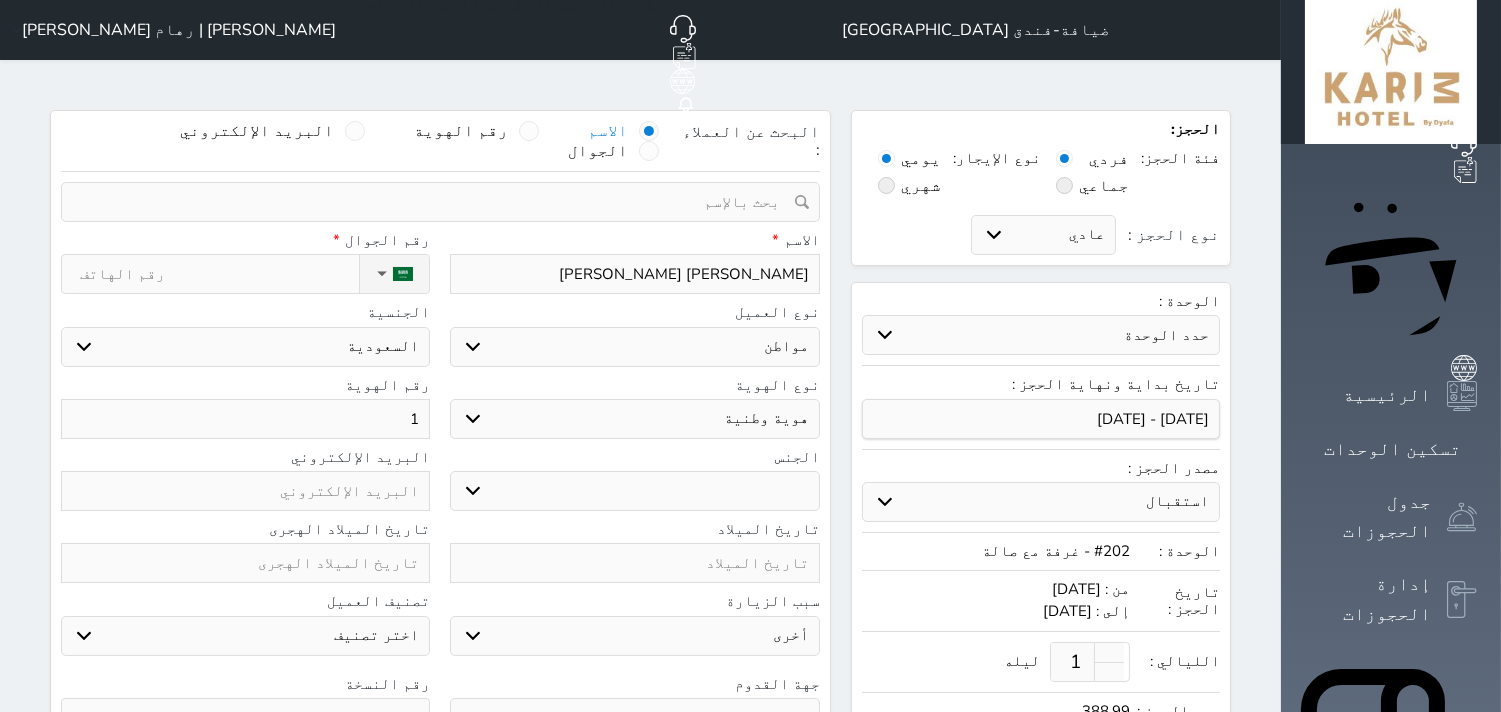 type on "10" 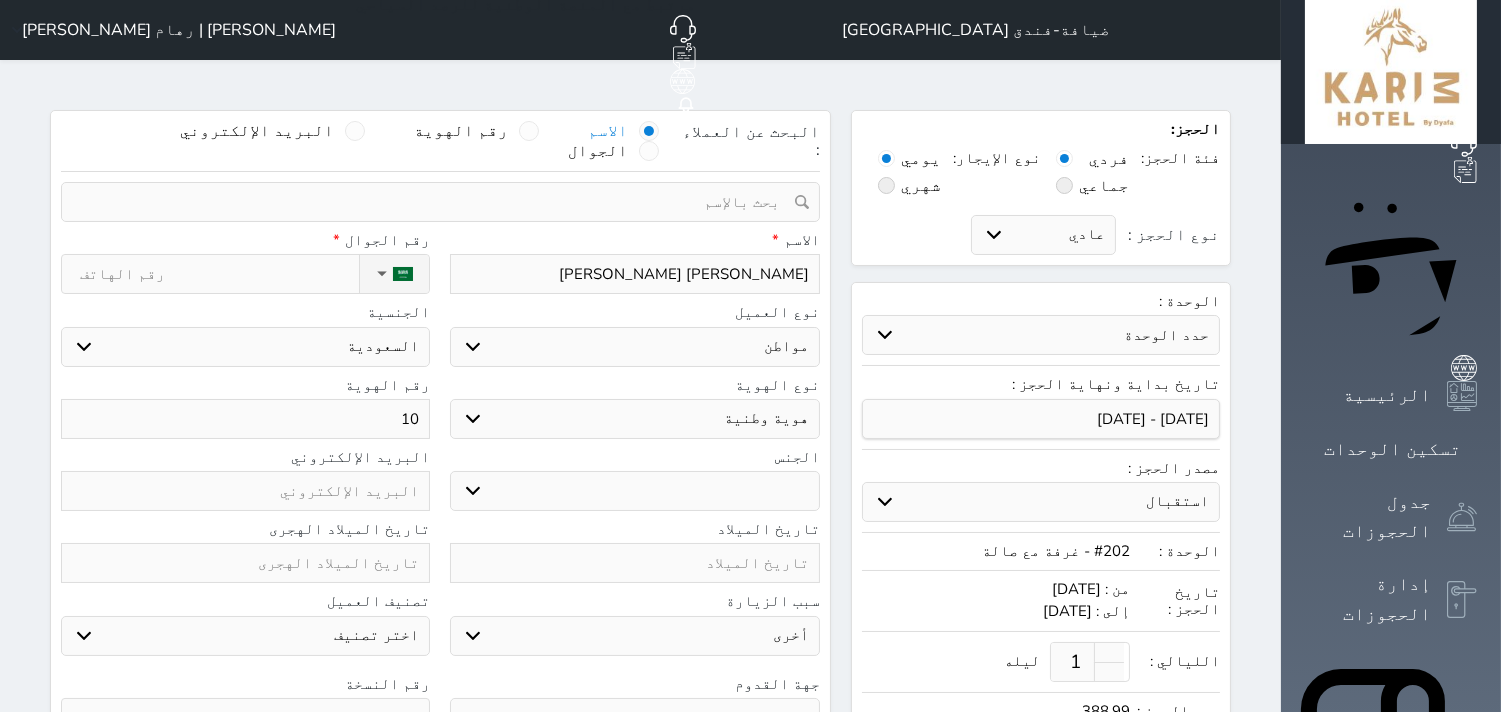 type on "102" 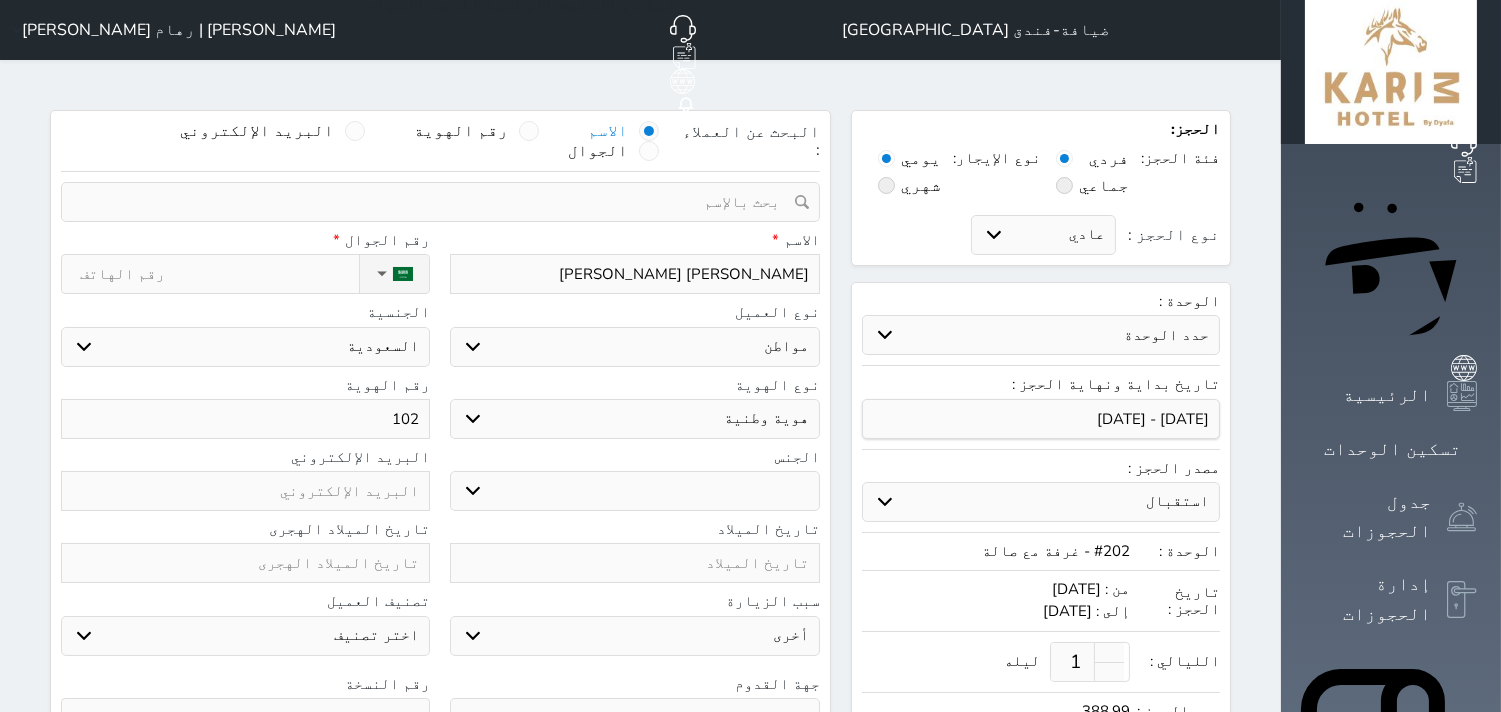 type on "1027" 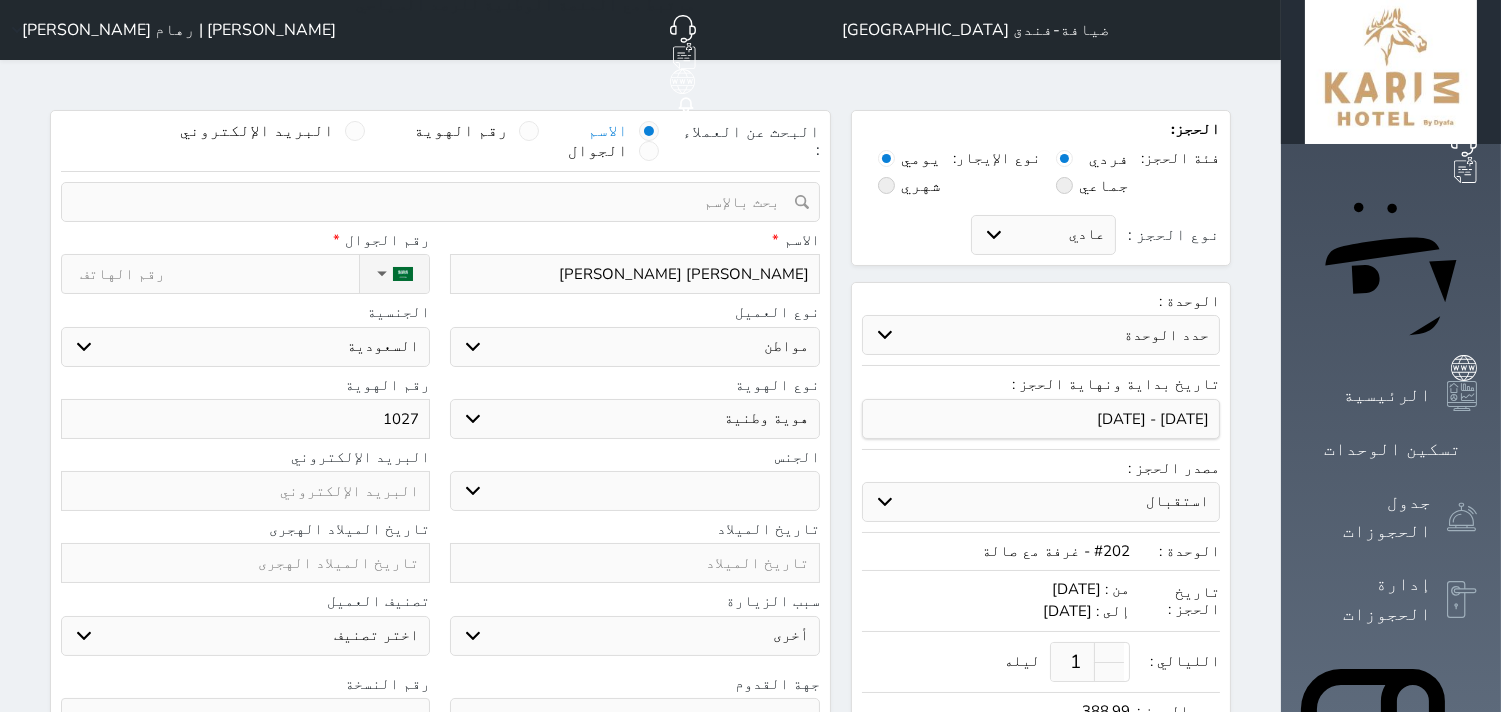 type on "10278" 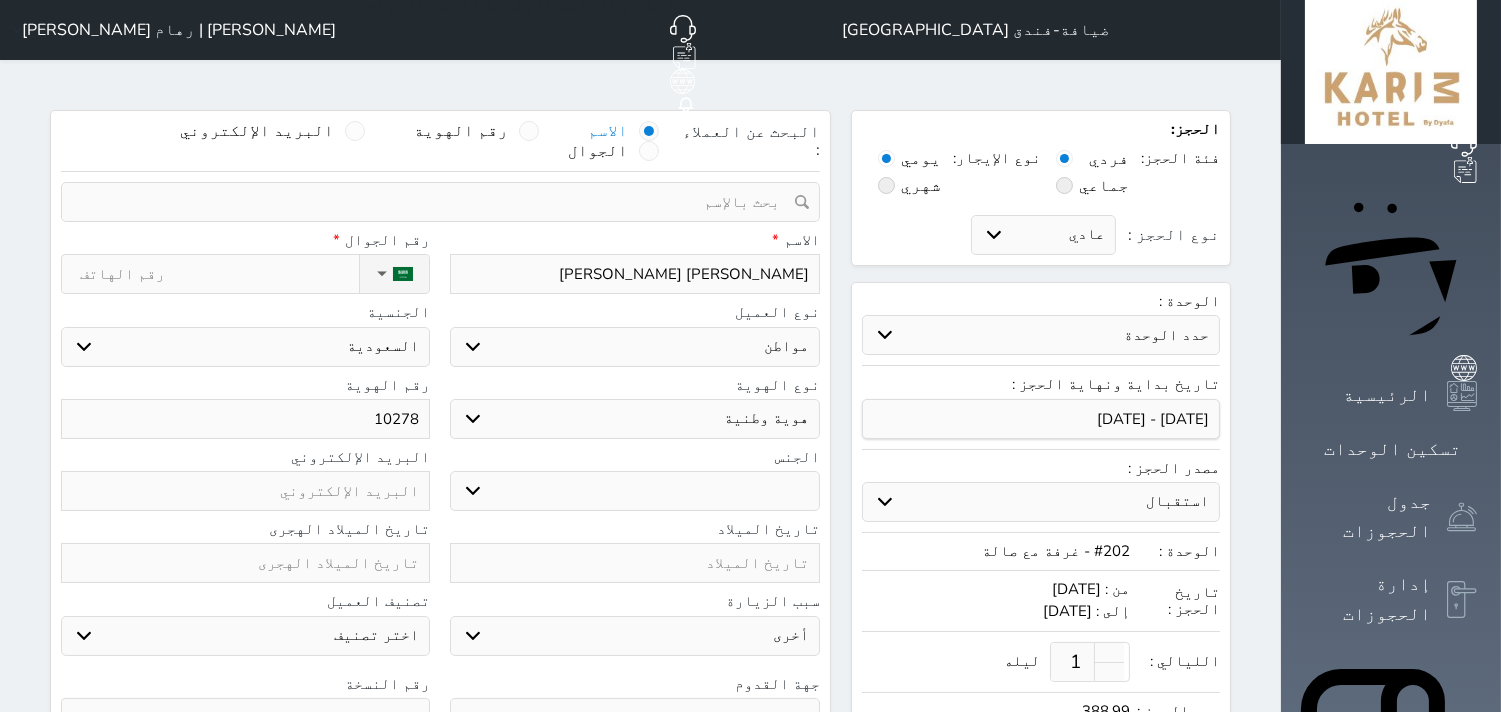 type on "102786" 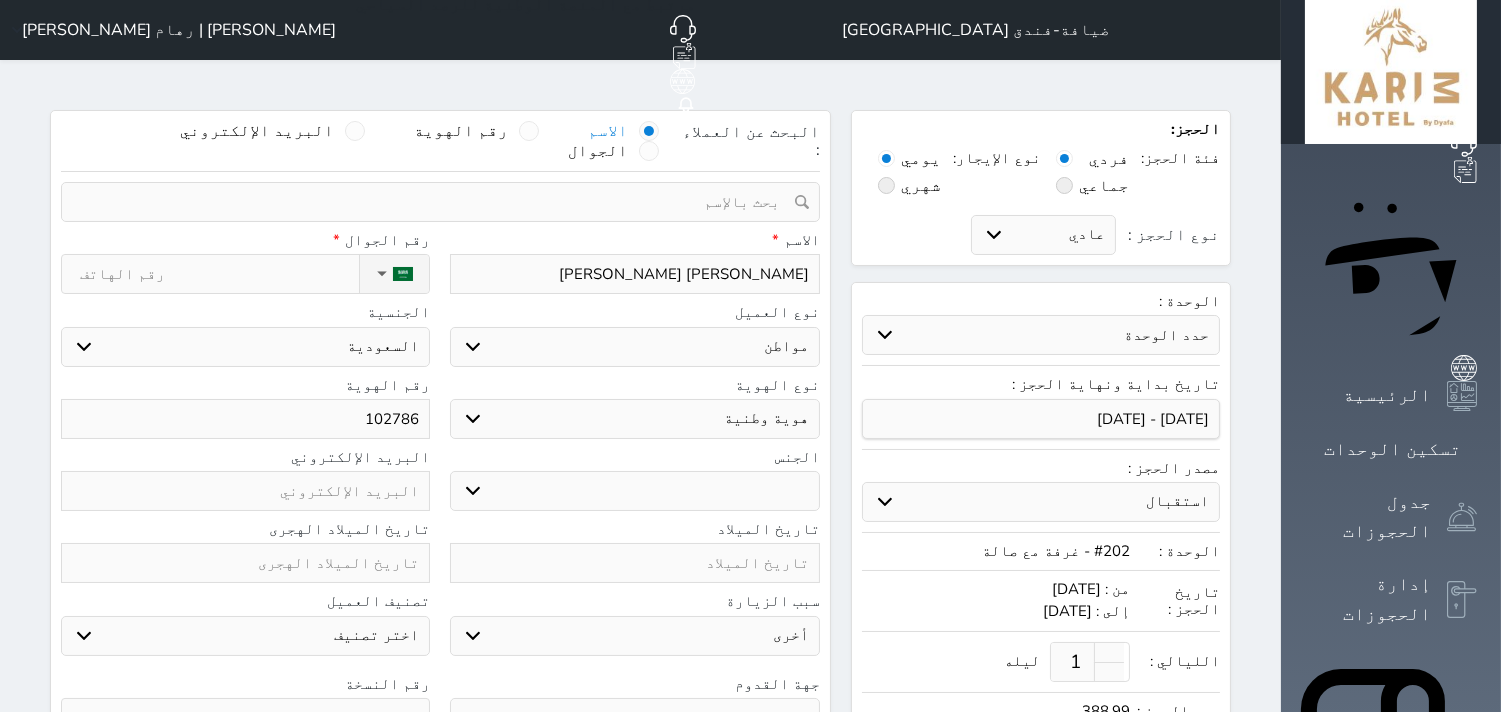 type on "1027868" 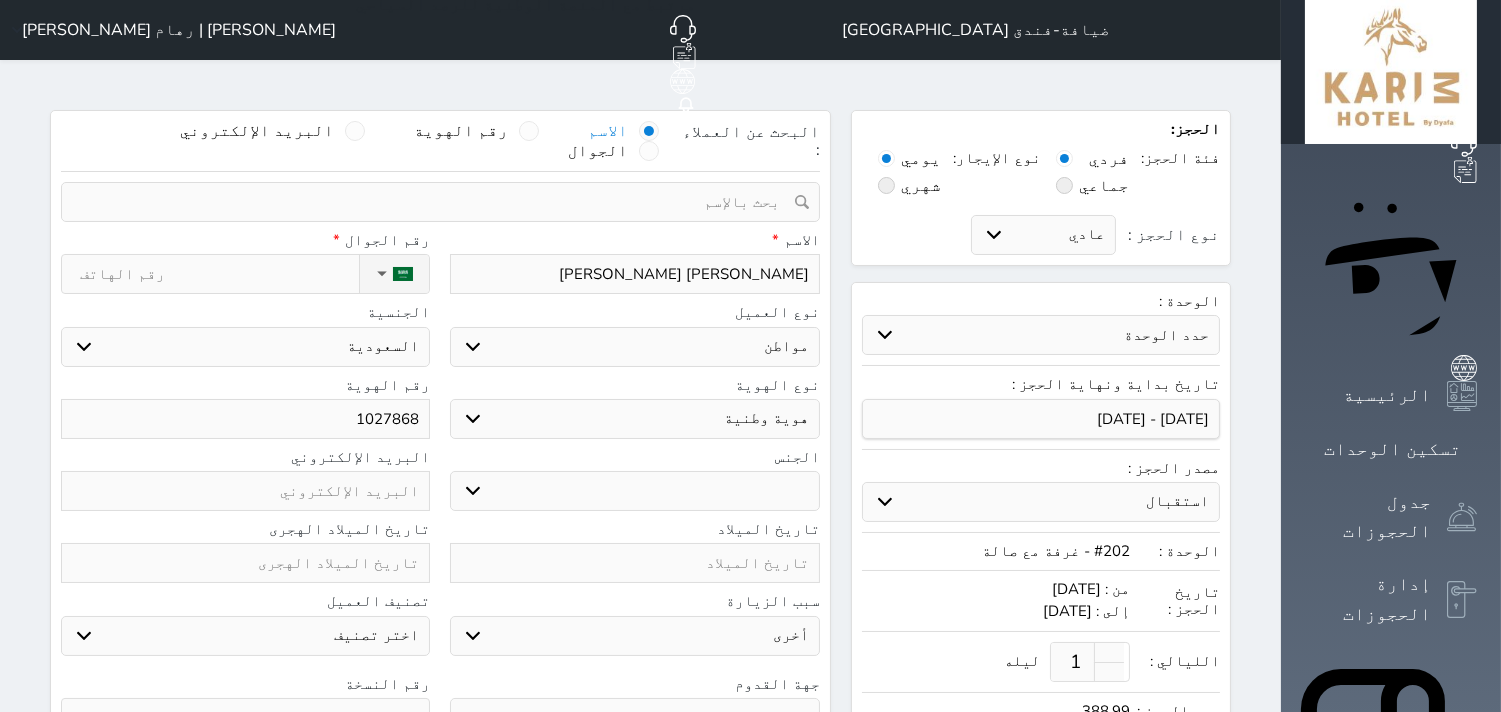 type on "10278683" 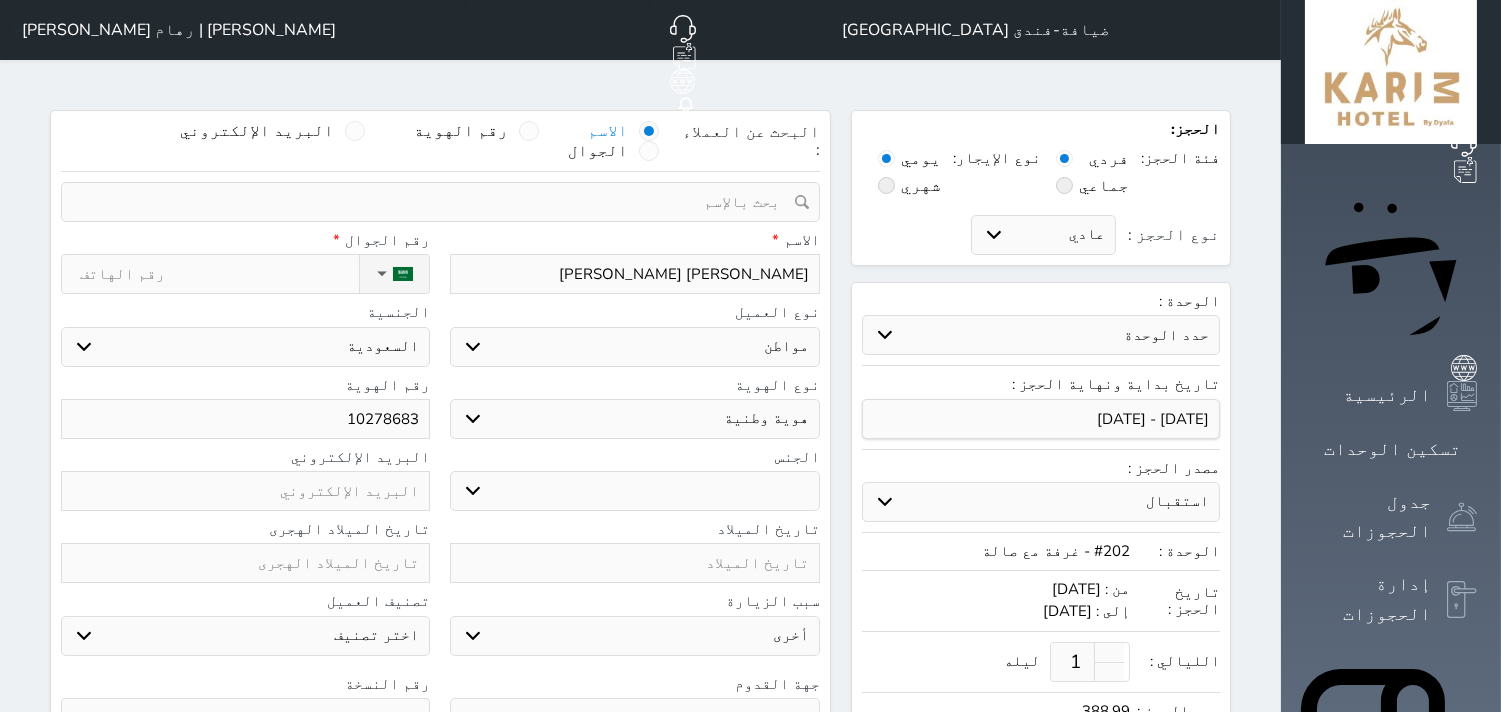 type on "102786830" 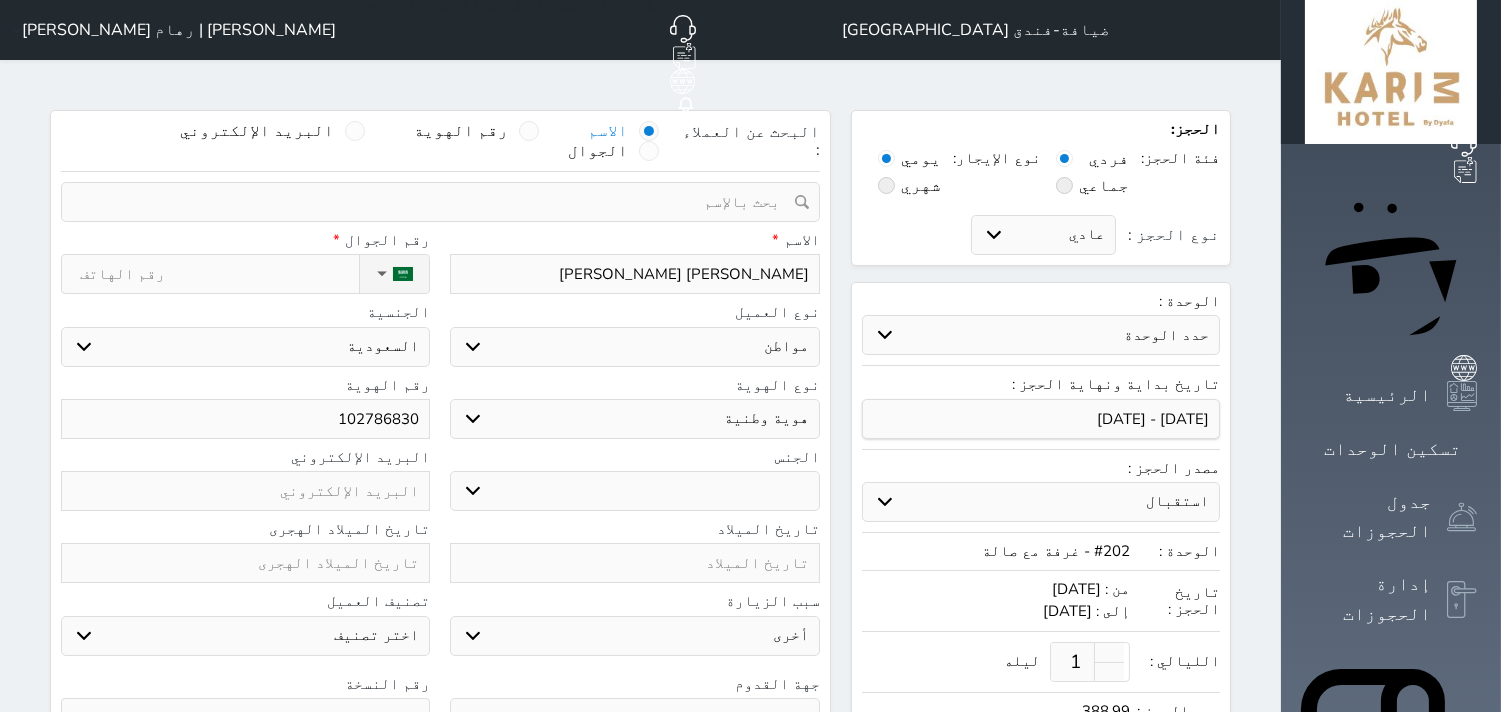 type on "1027868304" 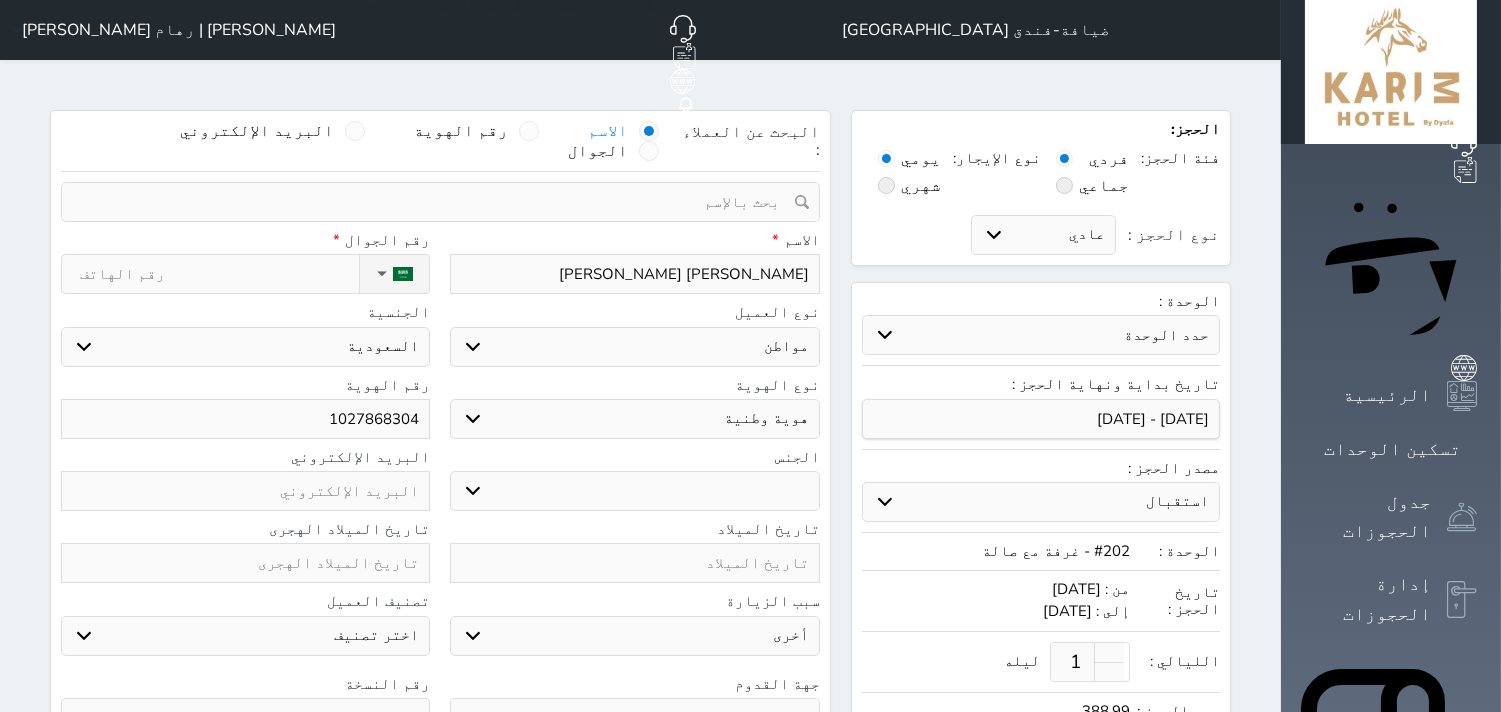 type on "1027868304" 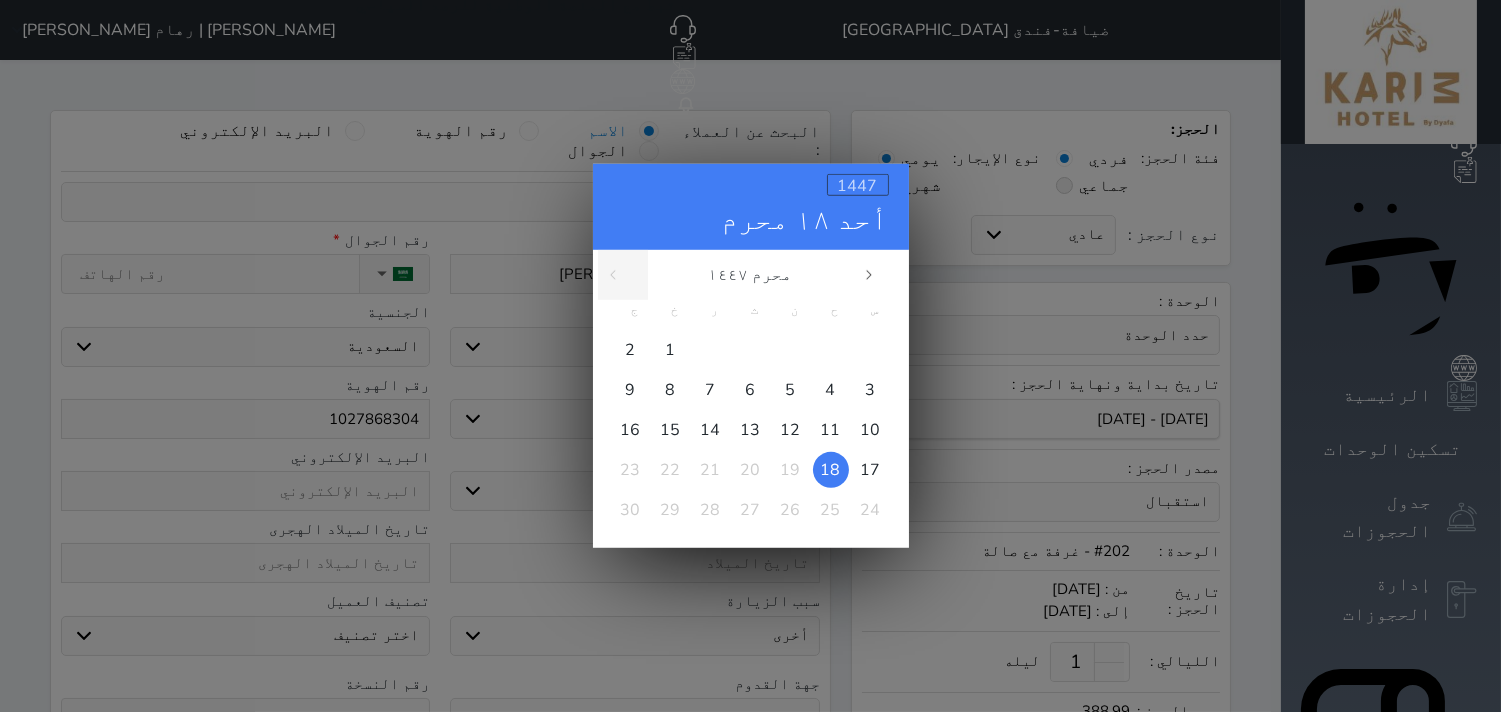 click on "1447" at bounding box center [858, 186] 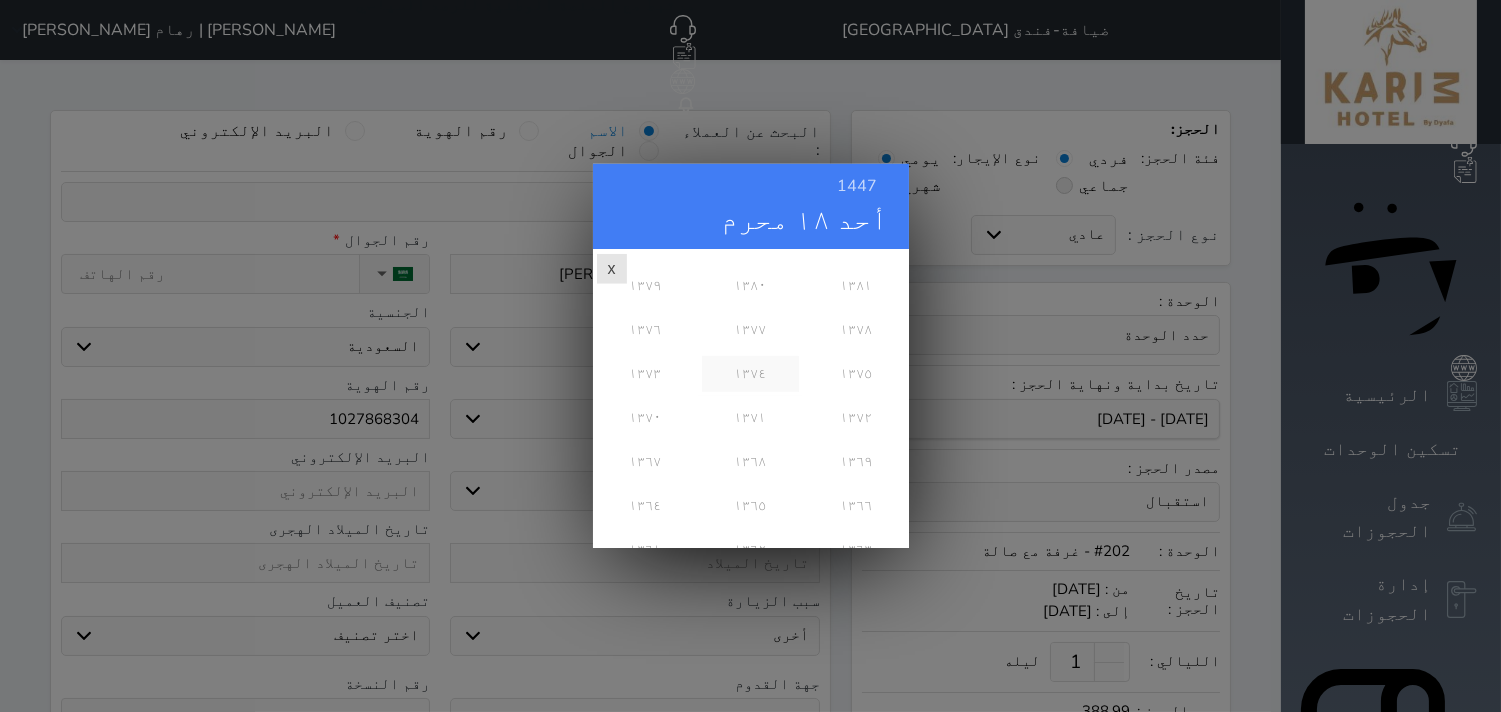 scroll, scrollTop: 1094, scrollLeft: 0, axis: vertical 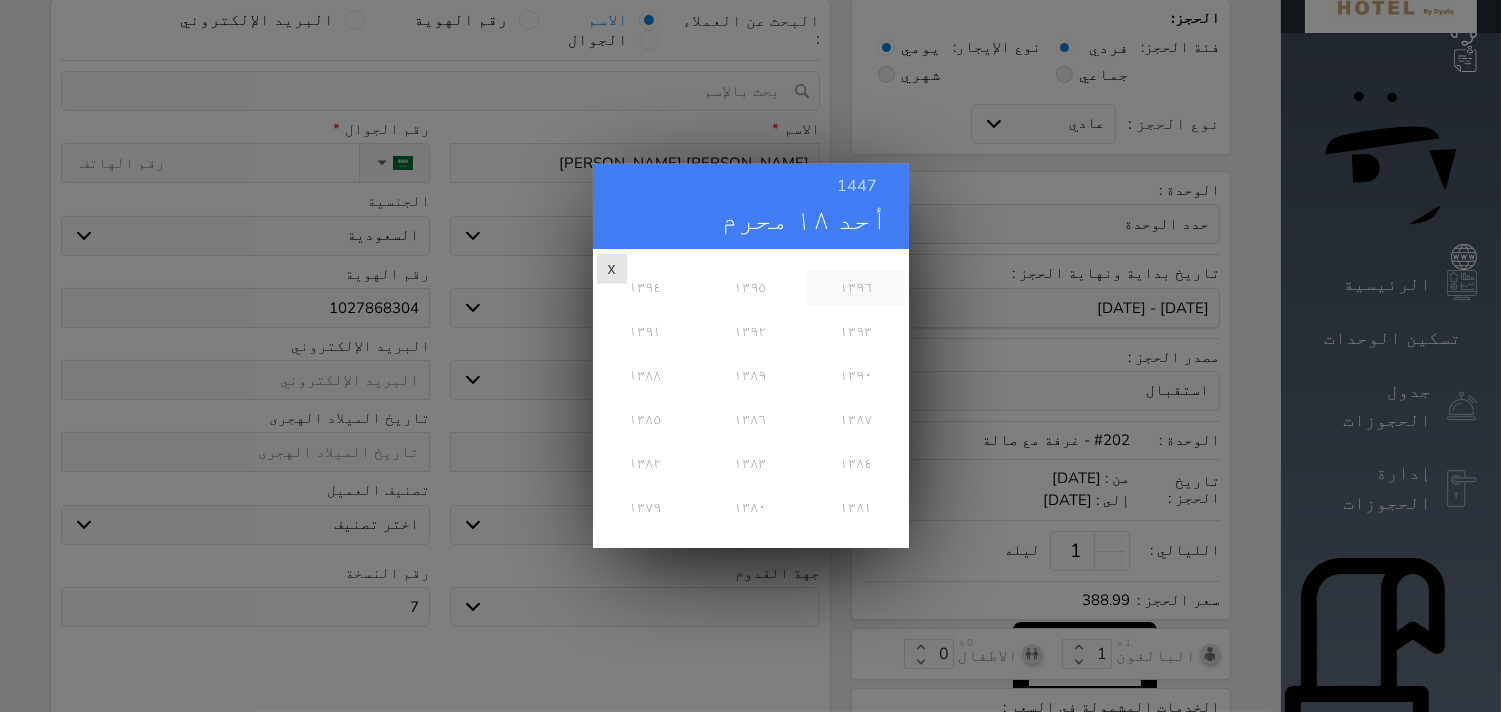 click on "١٣٩٦" at bounding box center [855, 288] 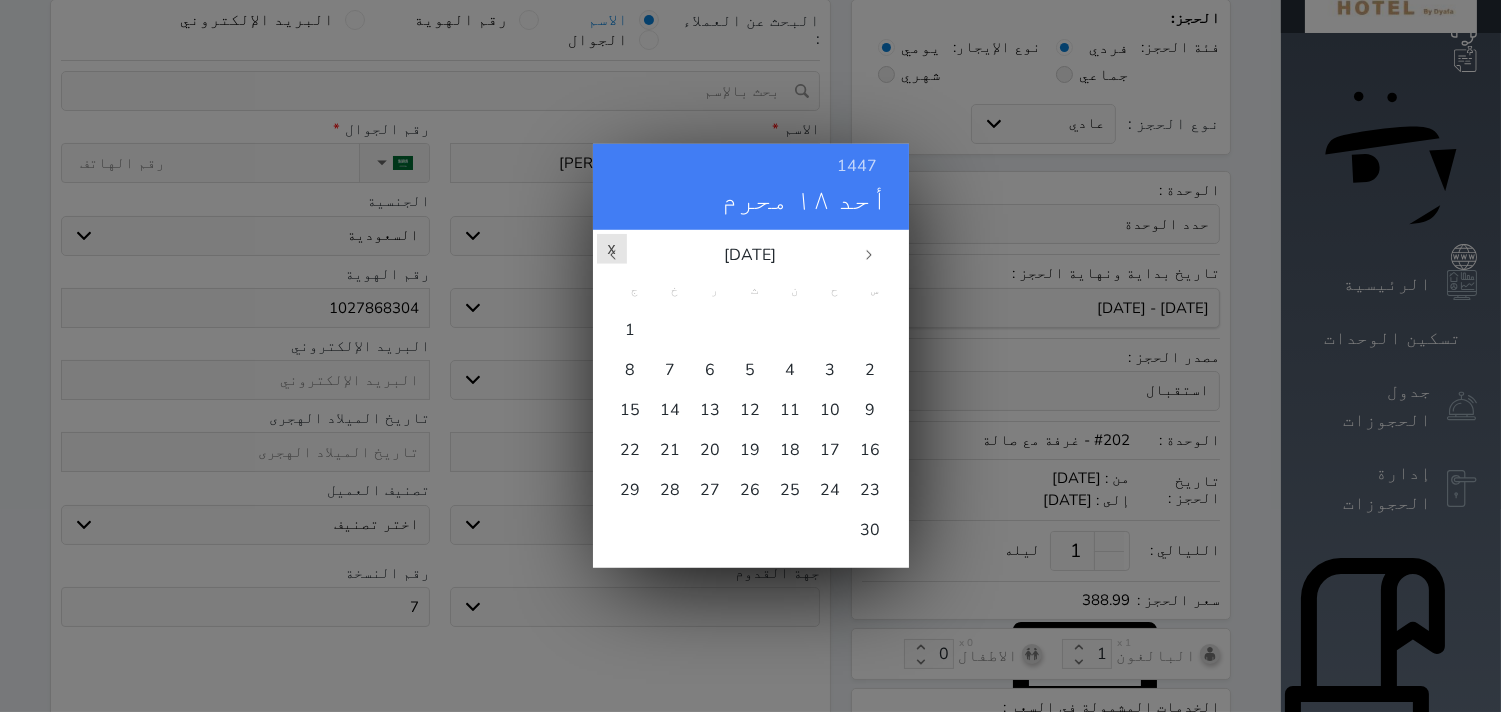 scroll, scrollTop: 0, scrollLeft: 0, axis: both 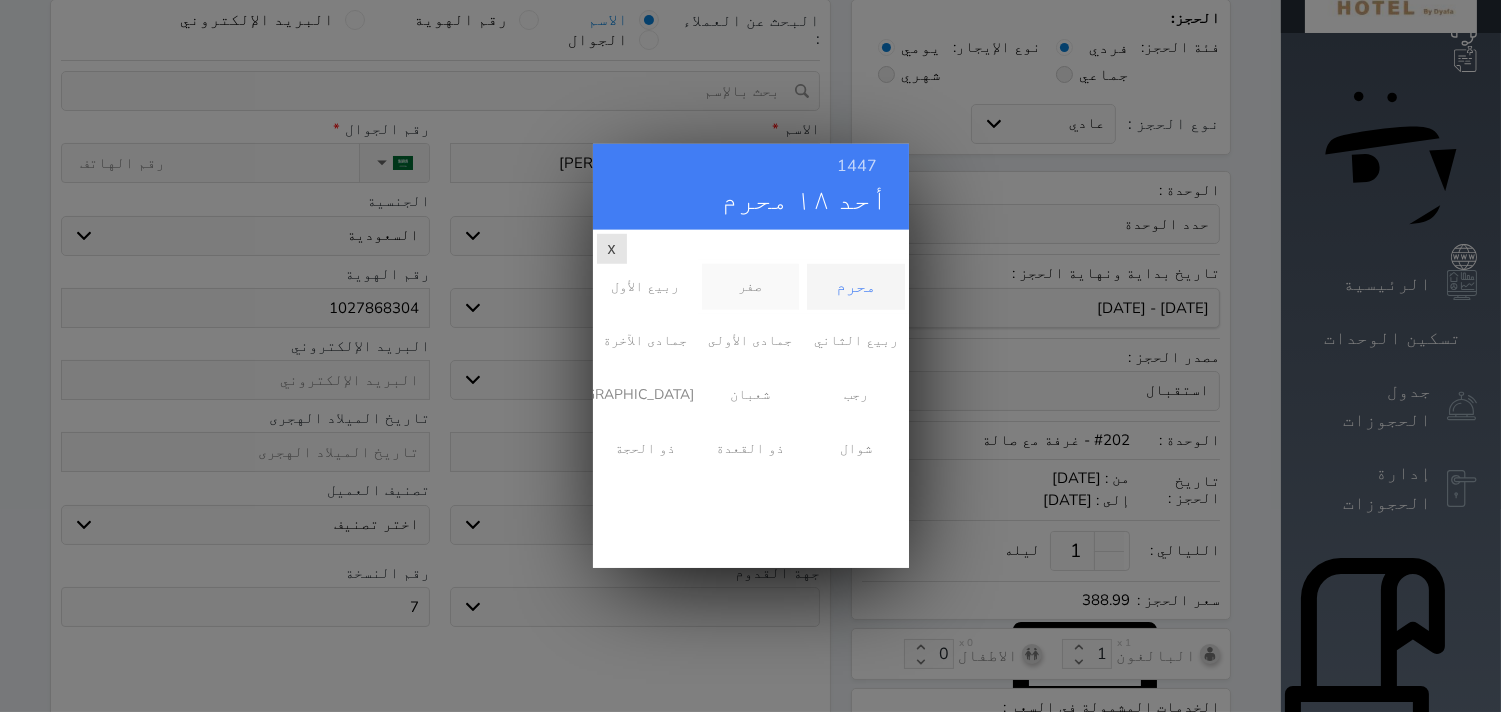 click on "صفر" at bounding box center (750, 287) 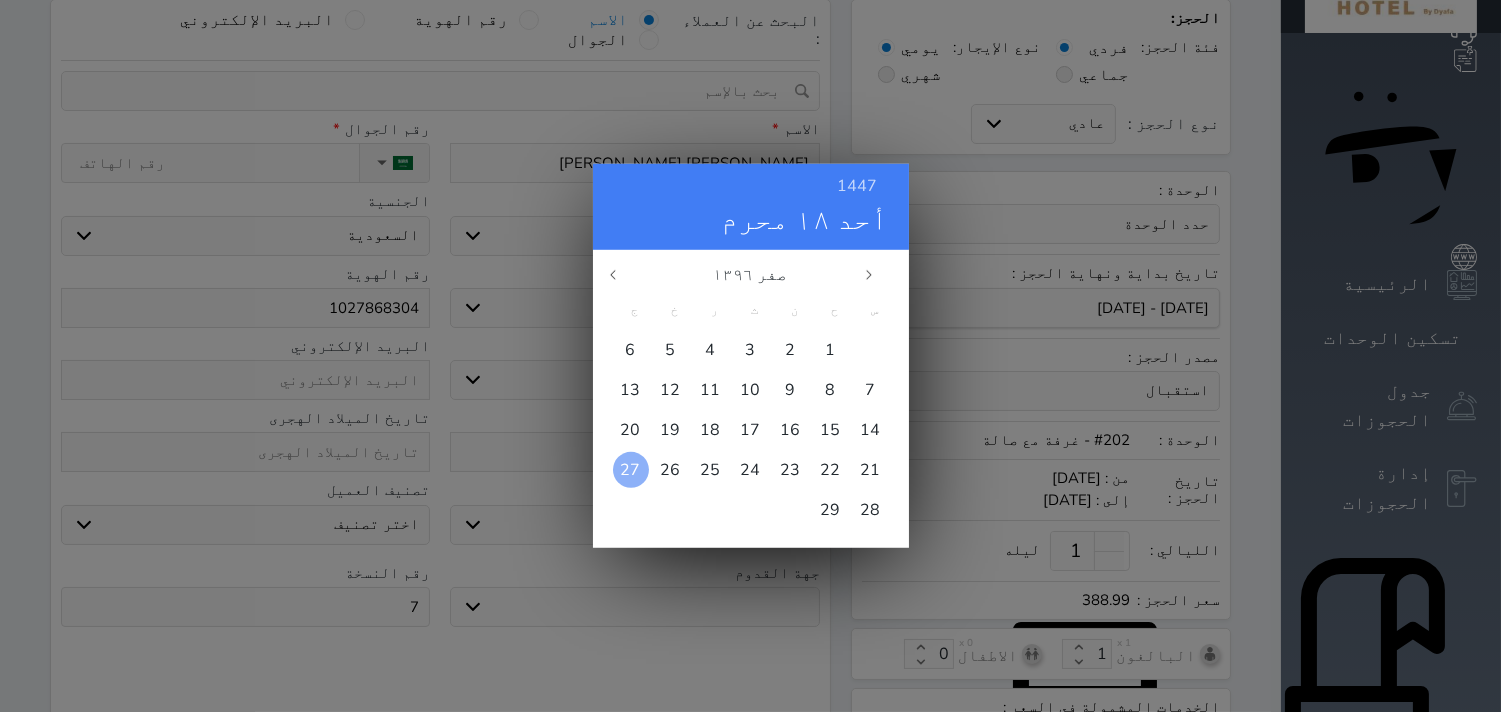click on "27" at bounding box center (631, 470) 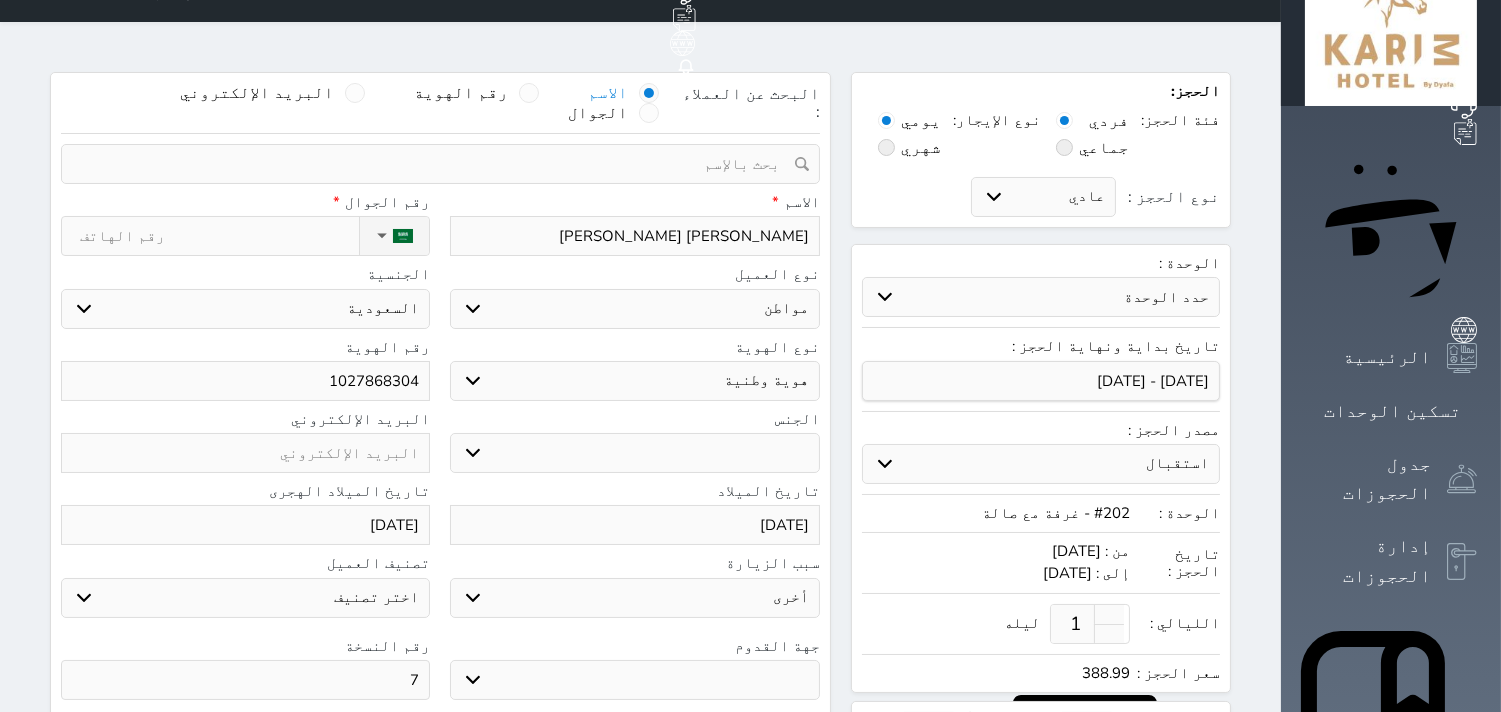 scroll, scrollTop: 0, scrollLeft: 0, axis: both 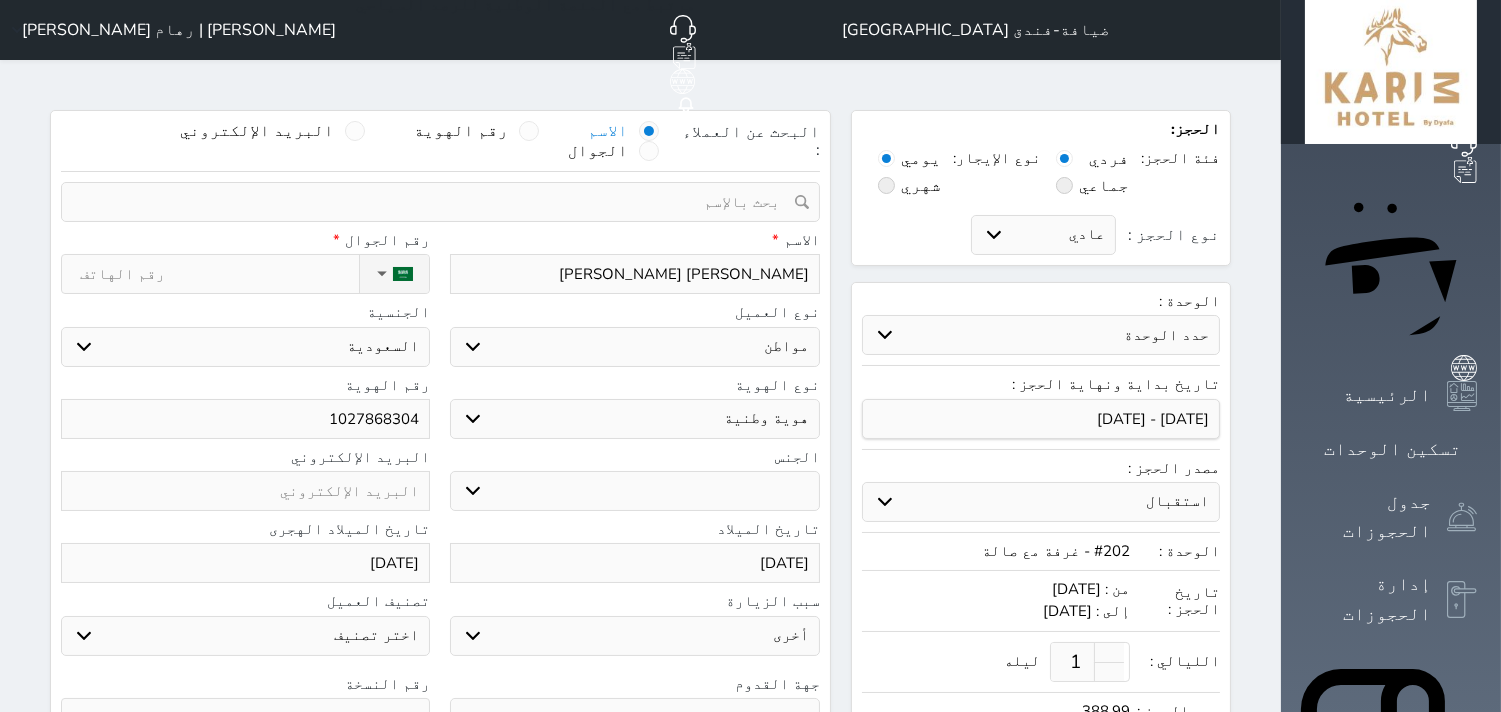 click on "نوع الحجز :" at bounding box center [219, 274] 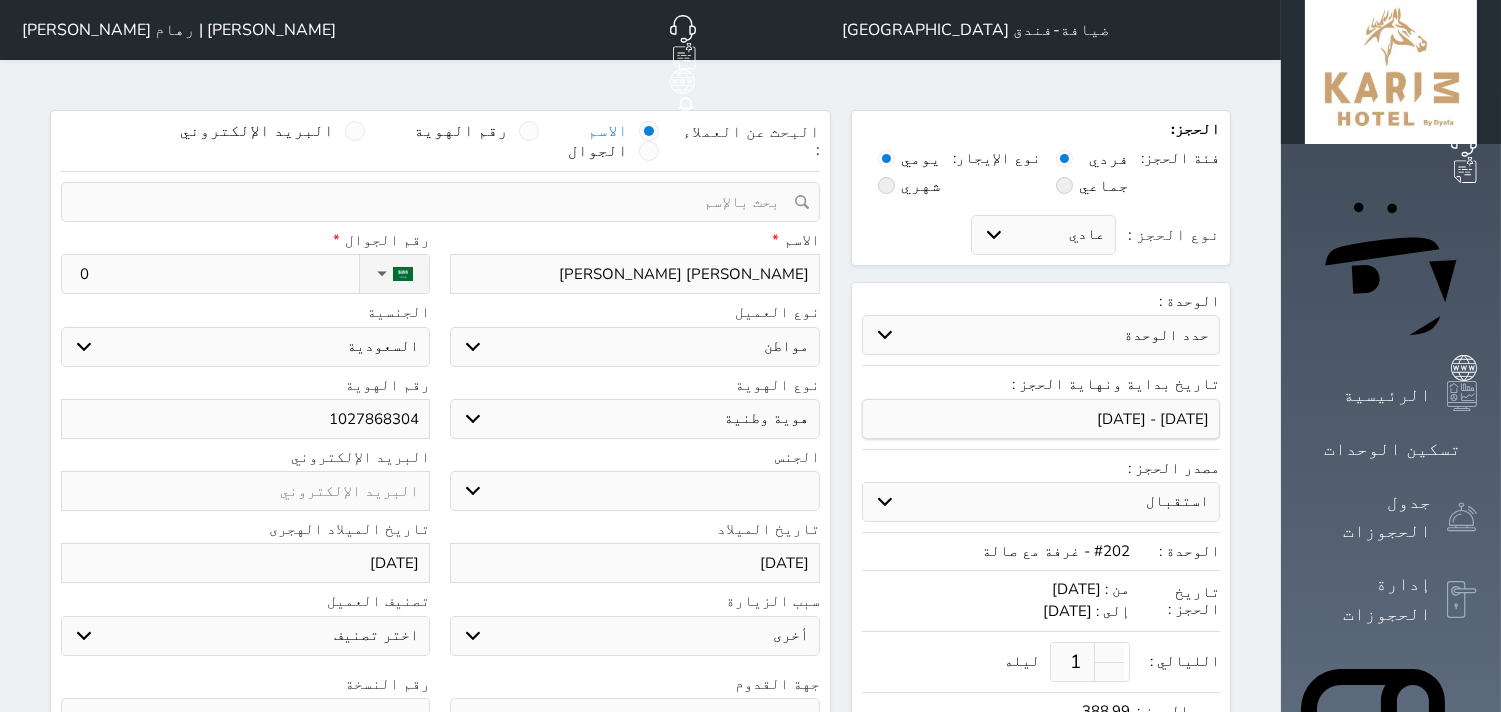 select 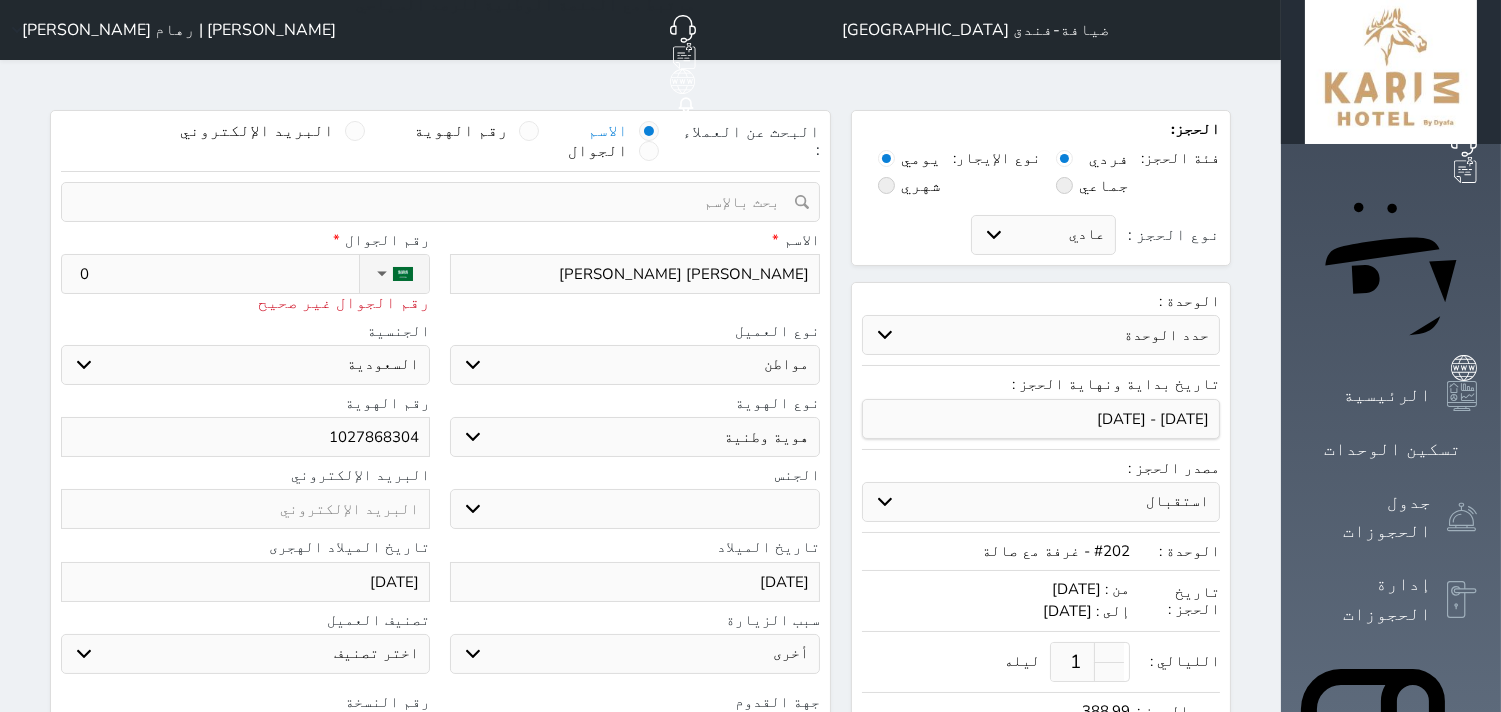 type on "05" 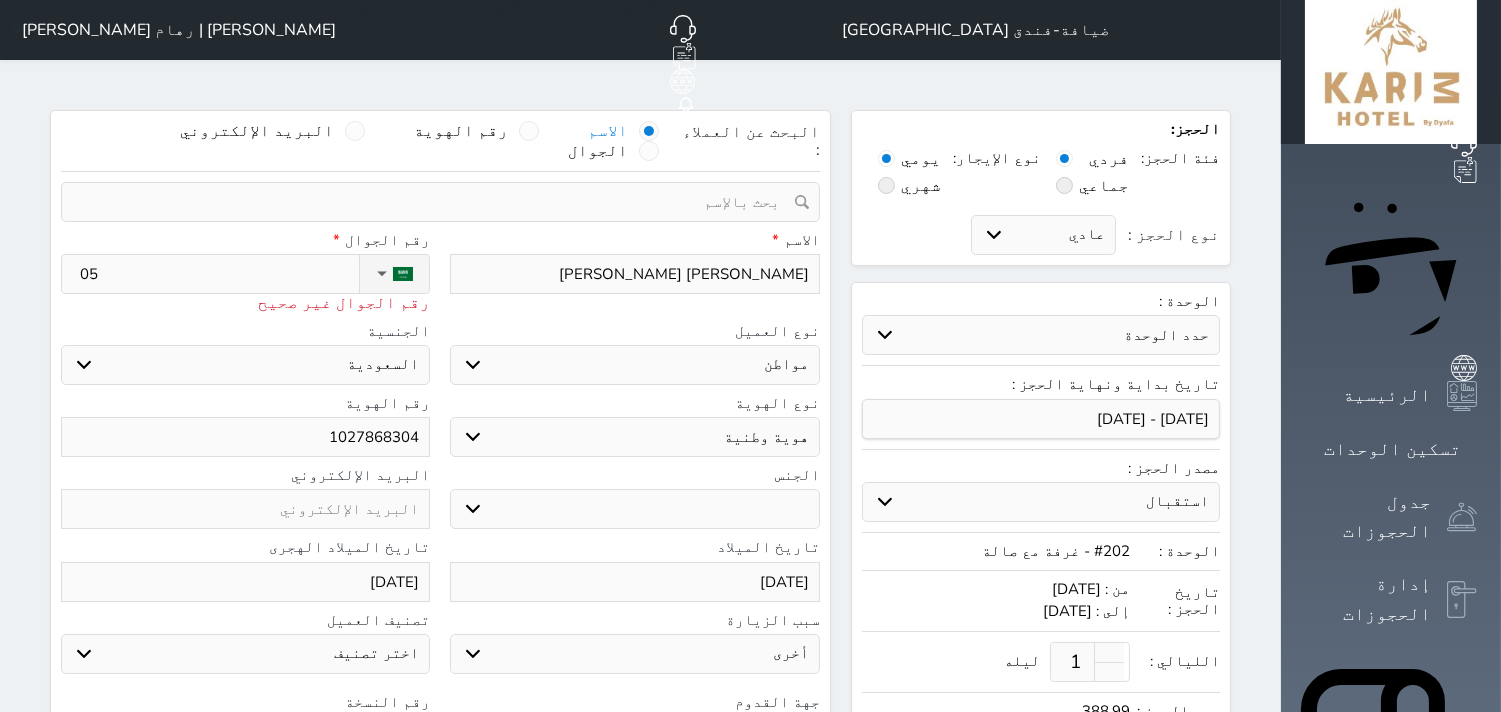 type on "050" 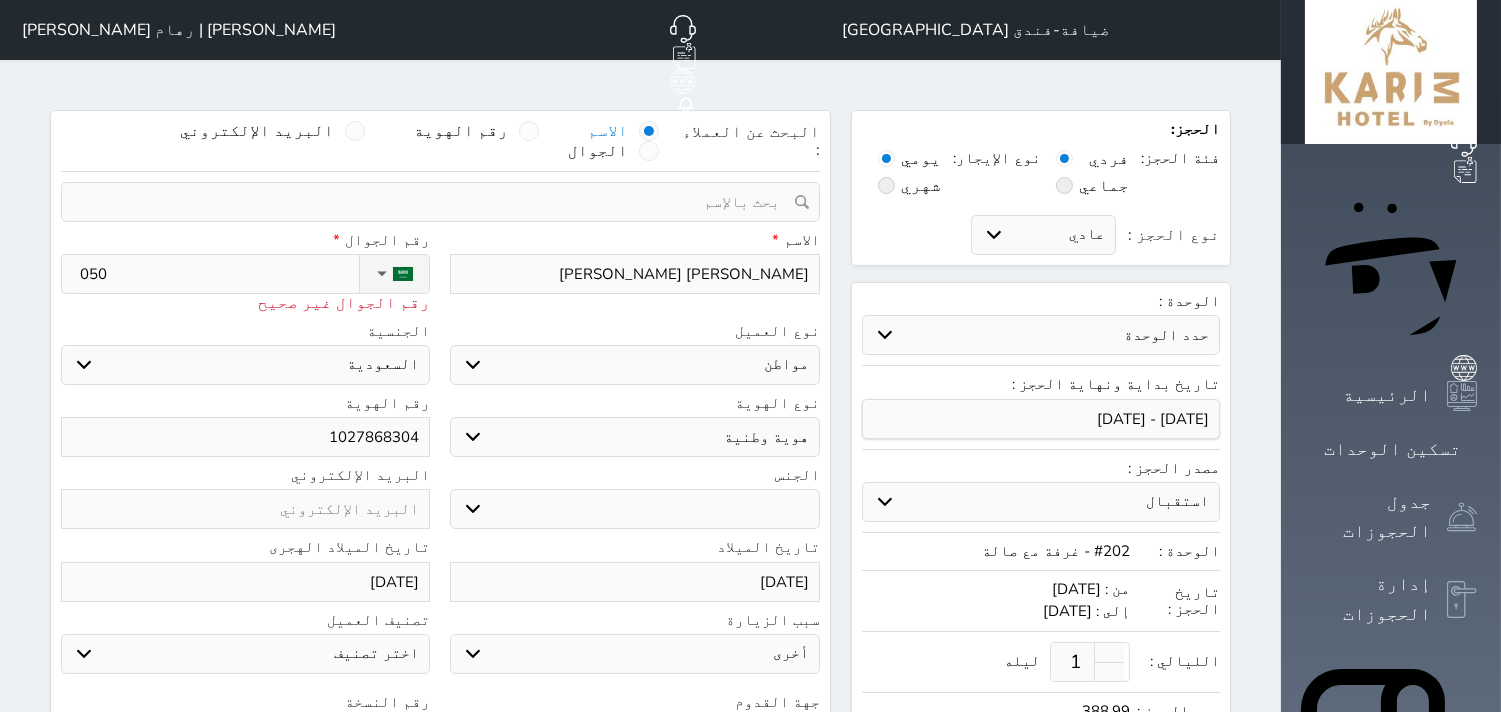 type on "0505" 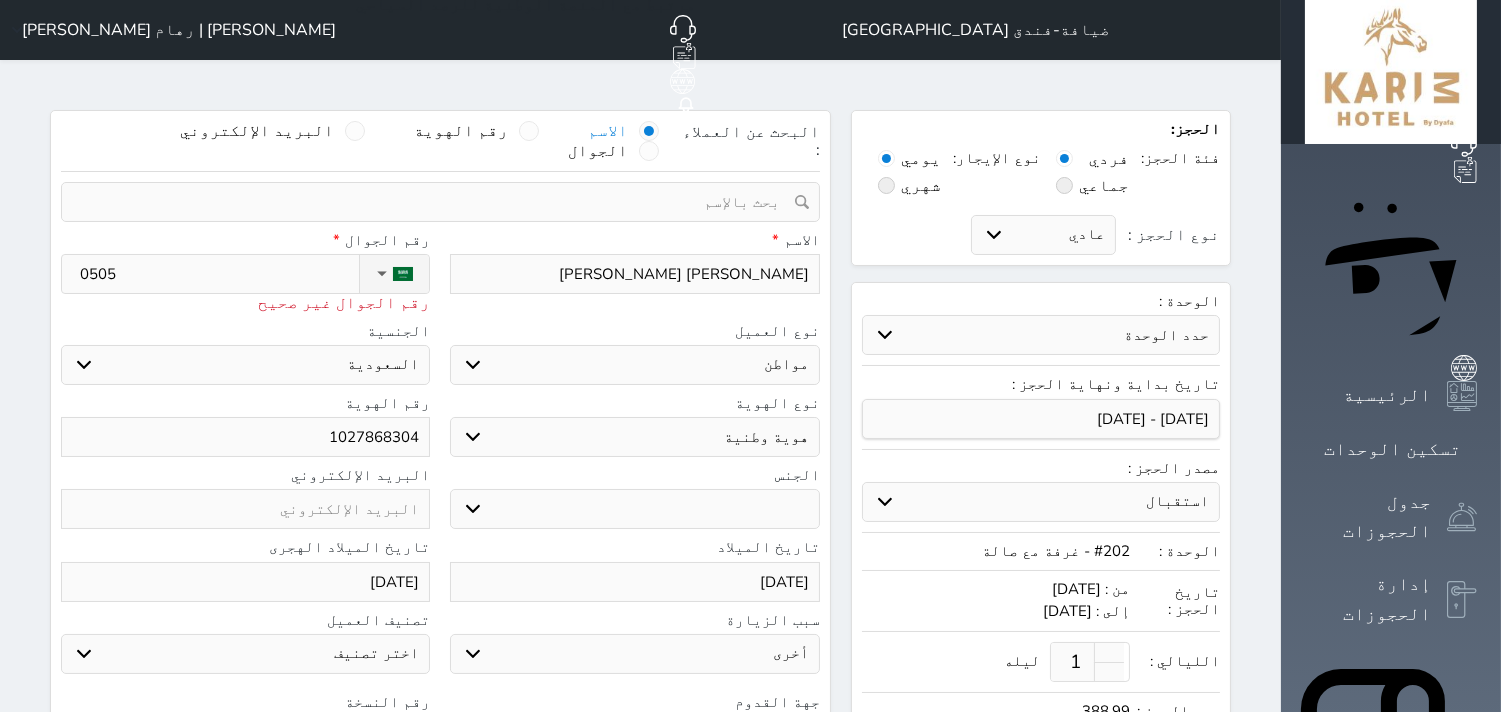 type on "05059" 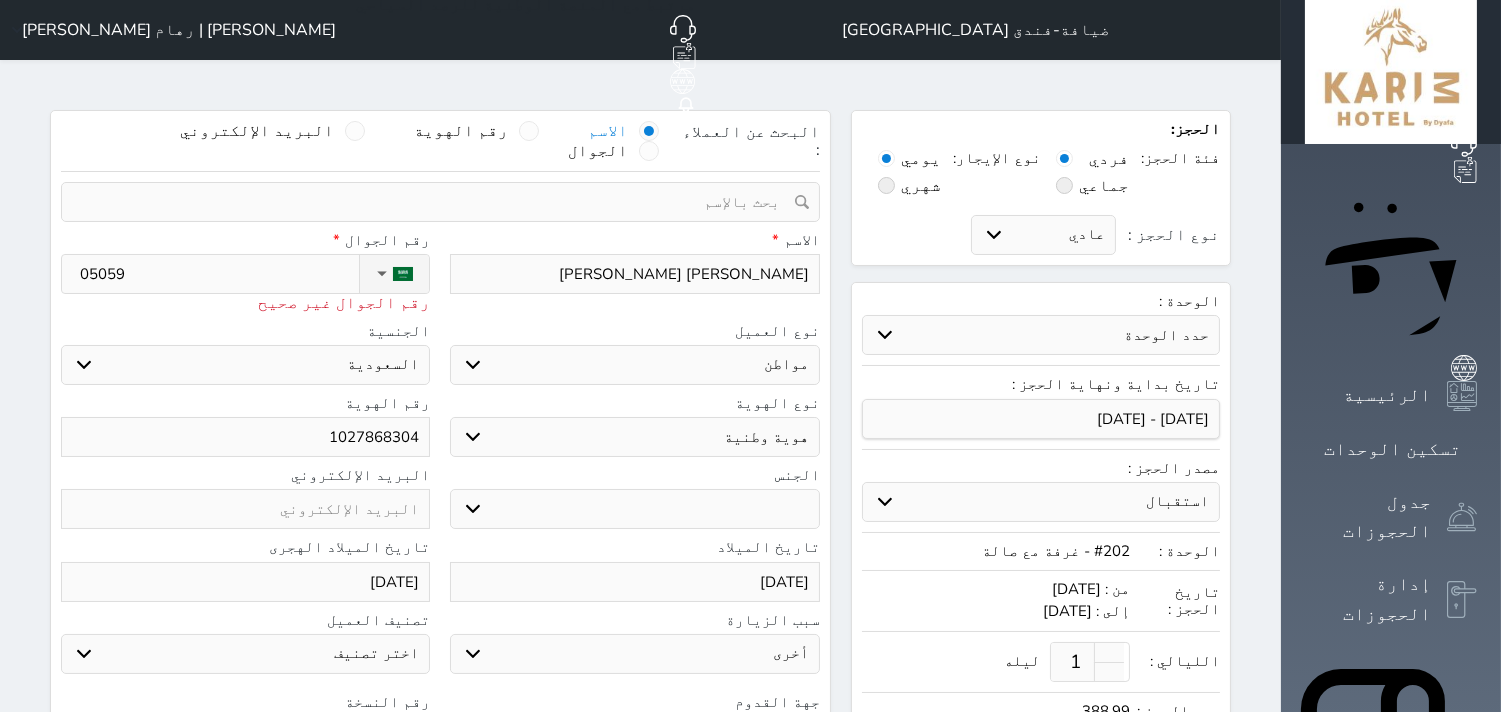 type on "050590" 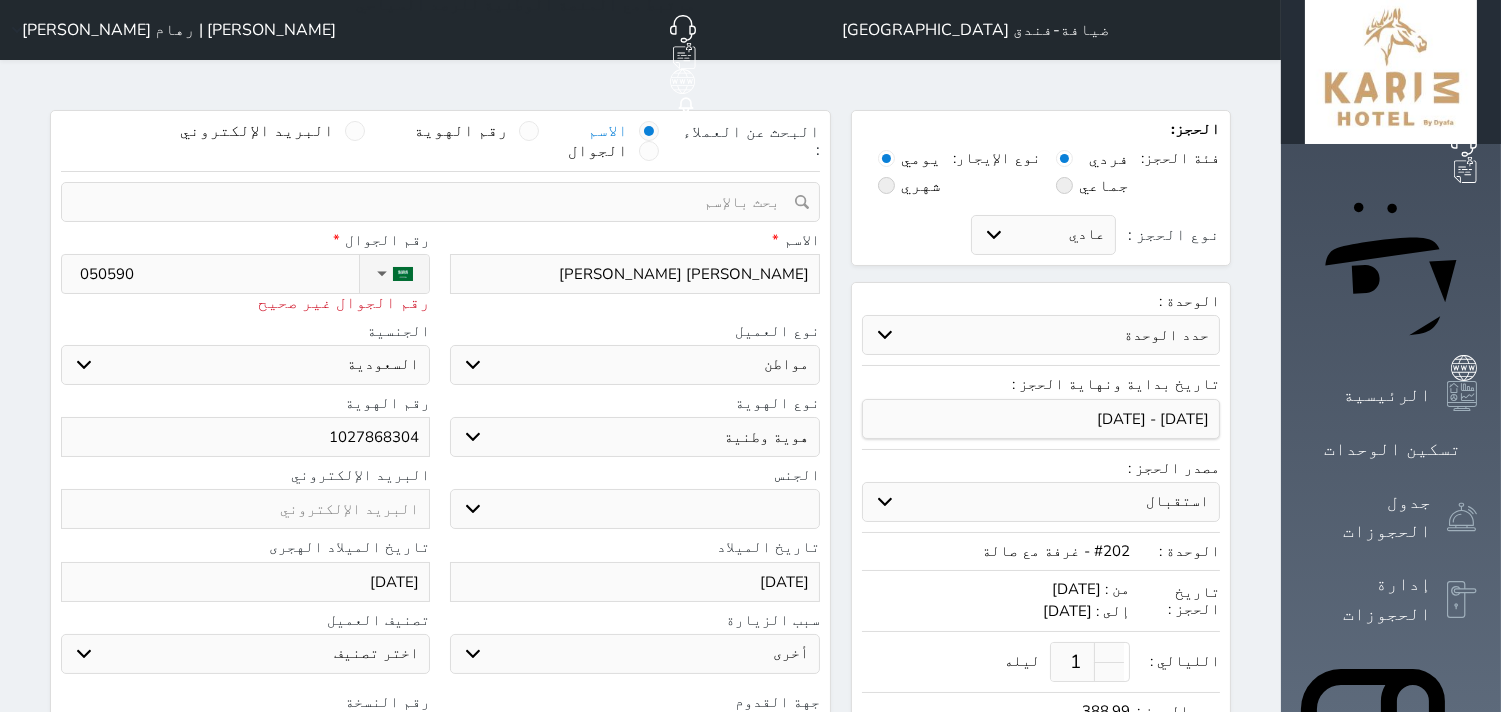 type on "0505905" 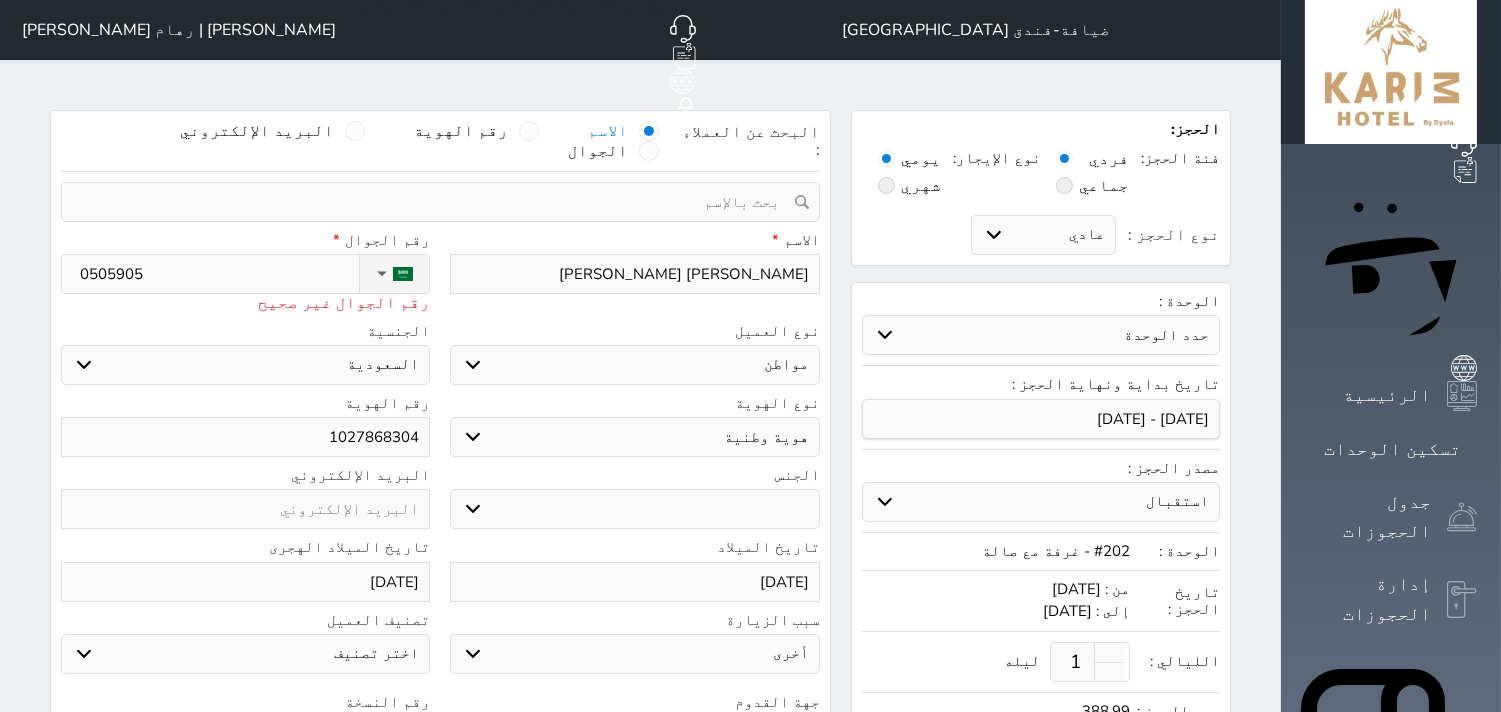 type on "05059058" 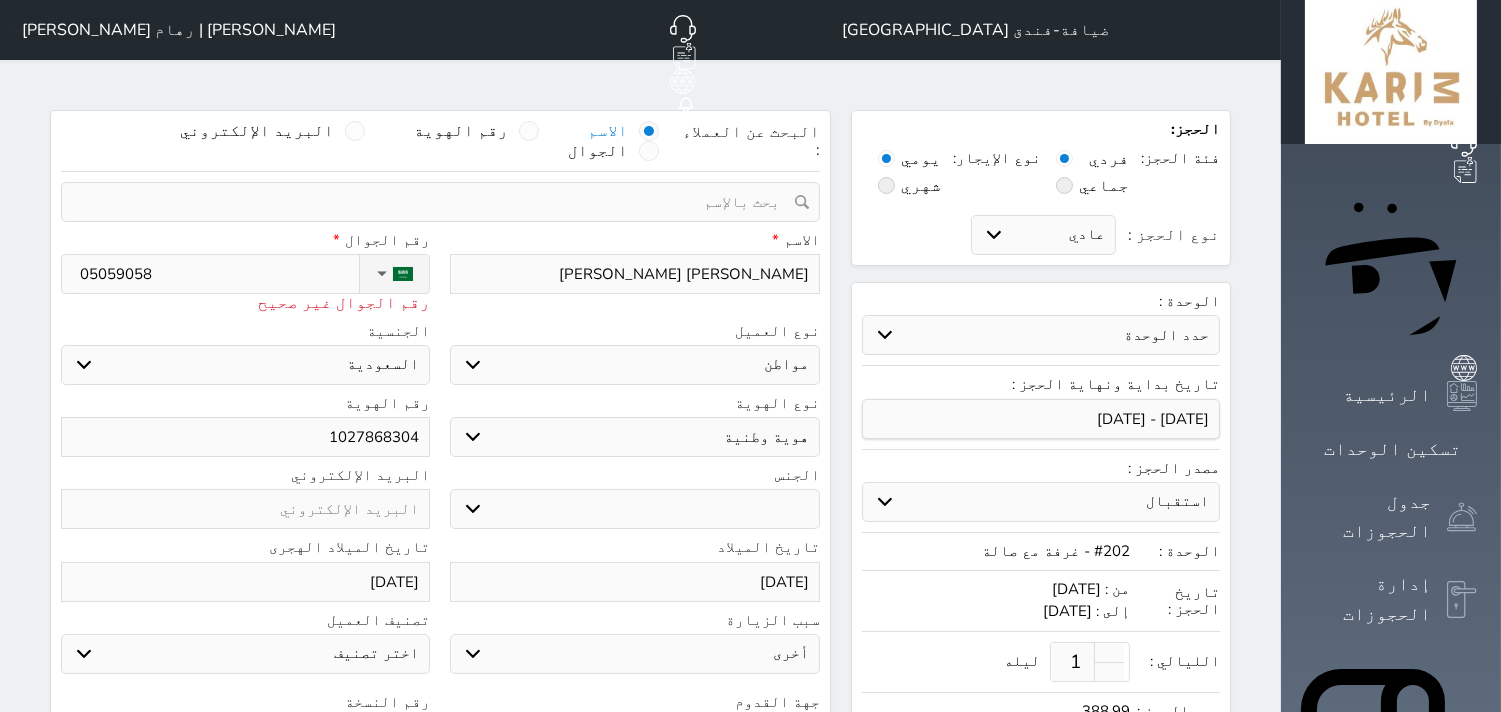 type on "050590585" 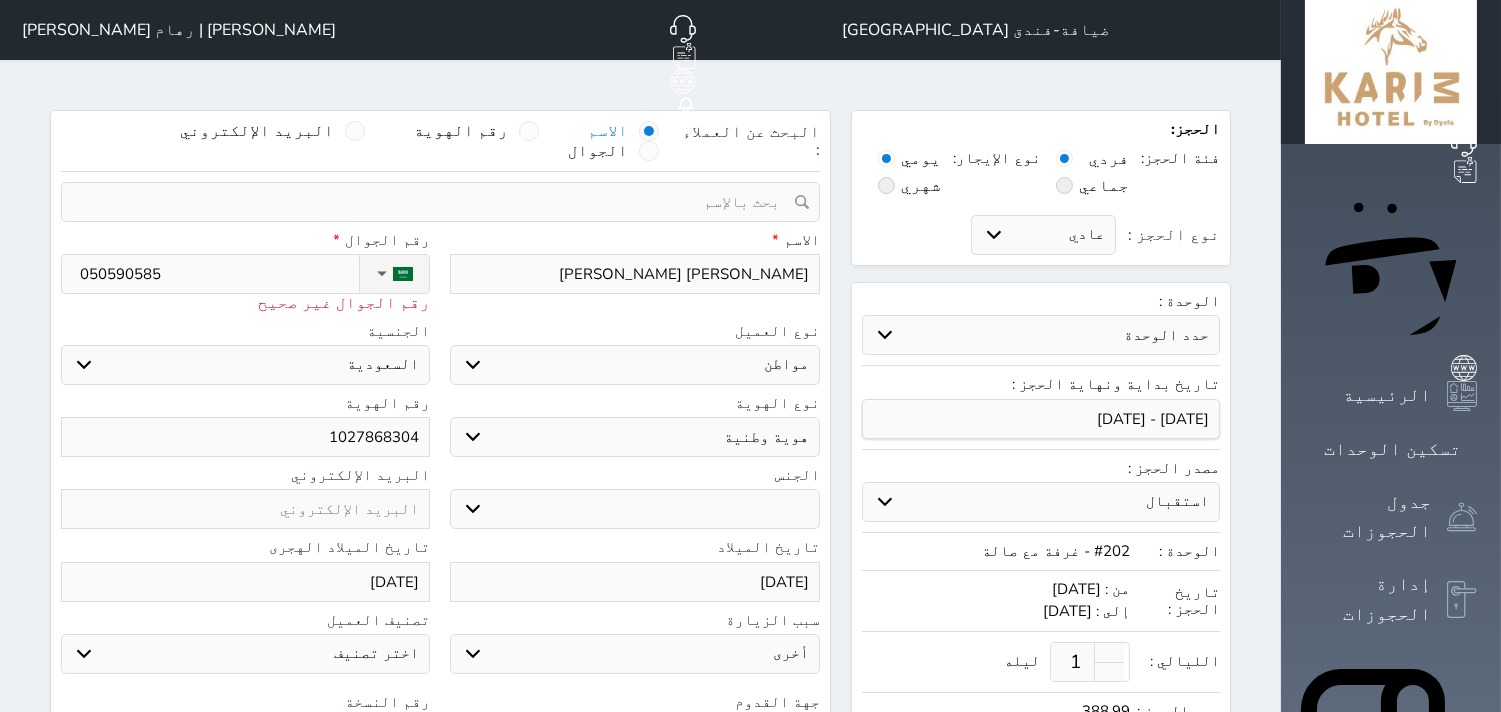 type on "[PHONE_NUMBER]" 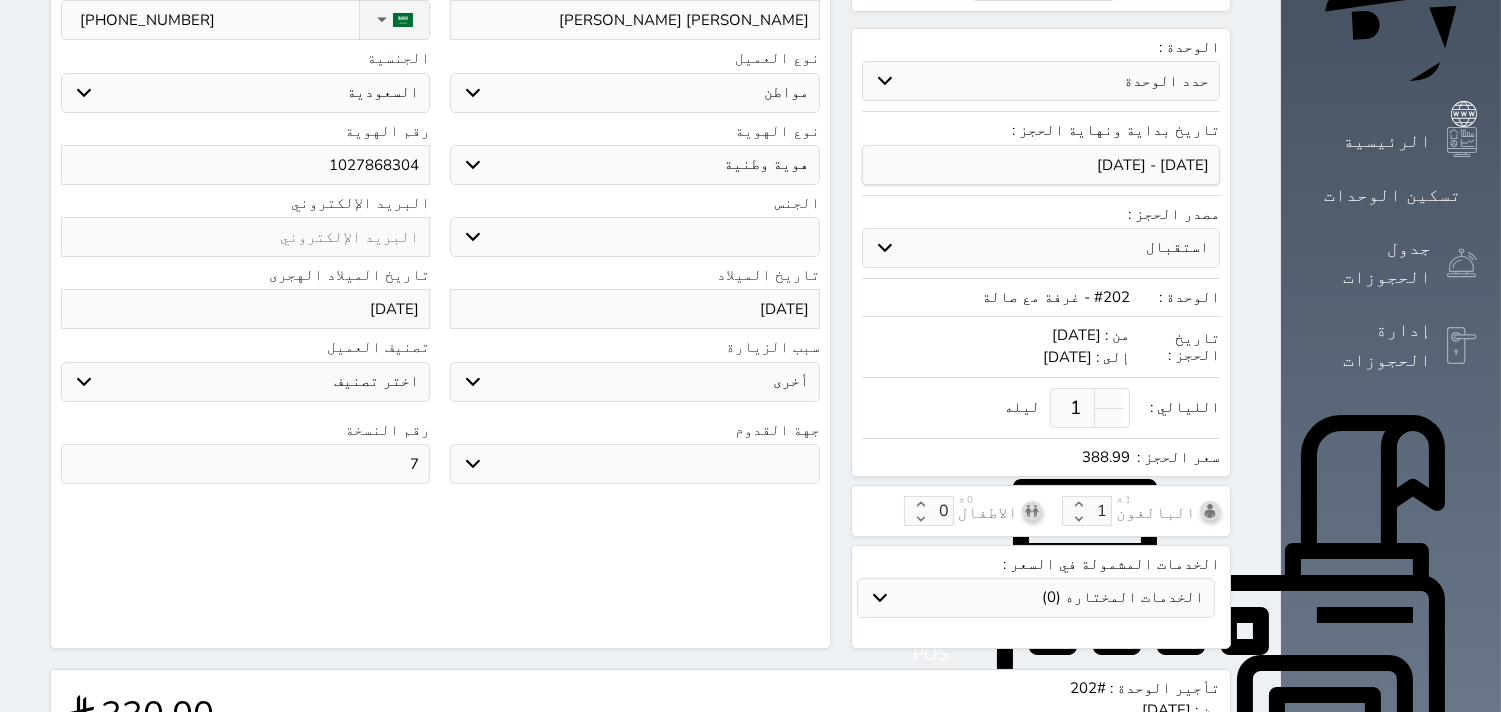 scroll, scrollTop: 523, scrollLeft: 0, axis: vertical 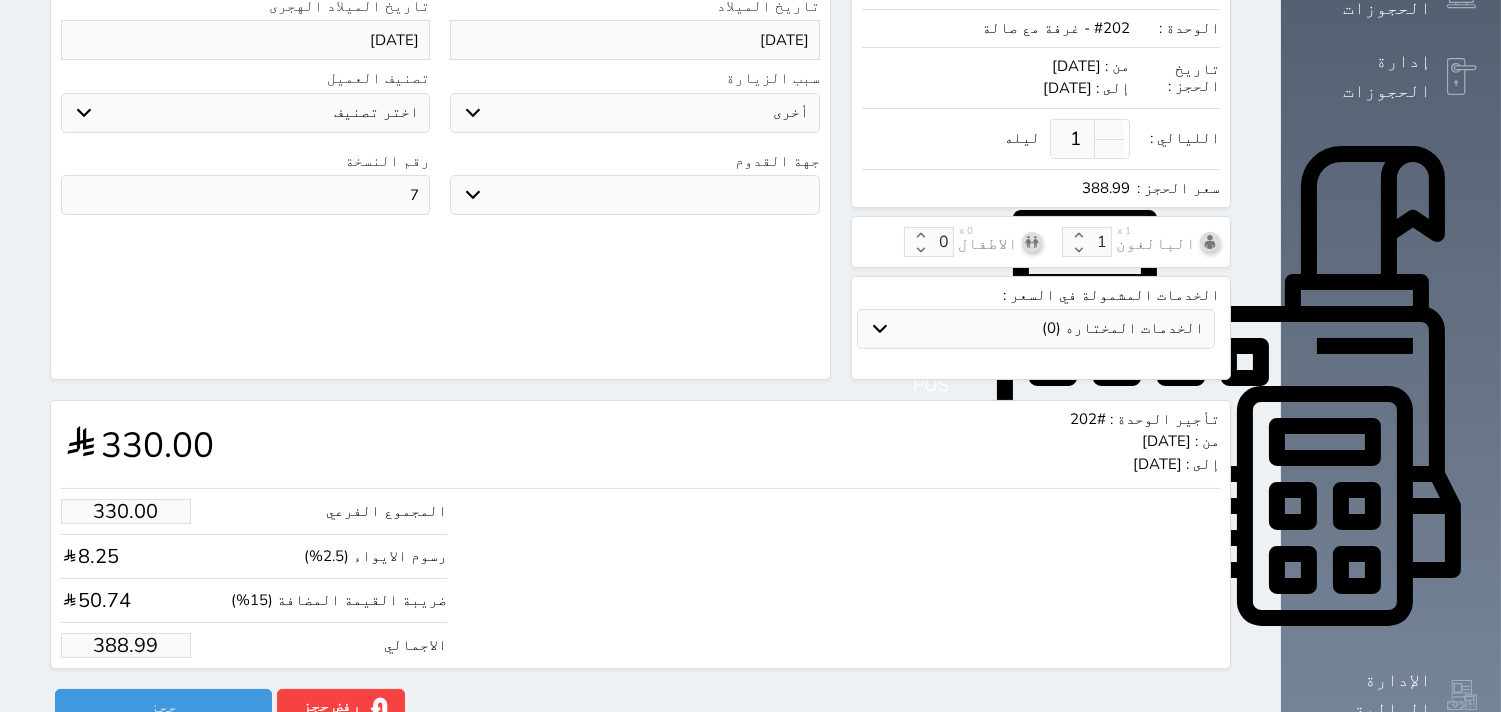 type on "[PHONE_NUMBER]" 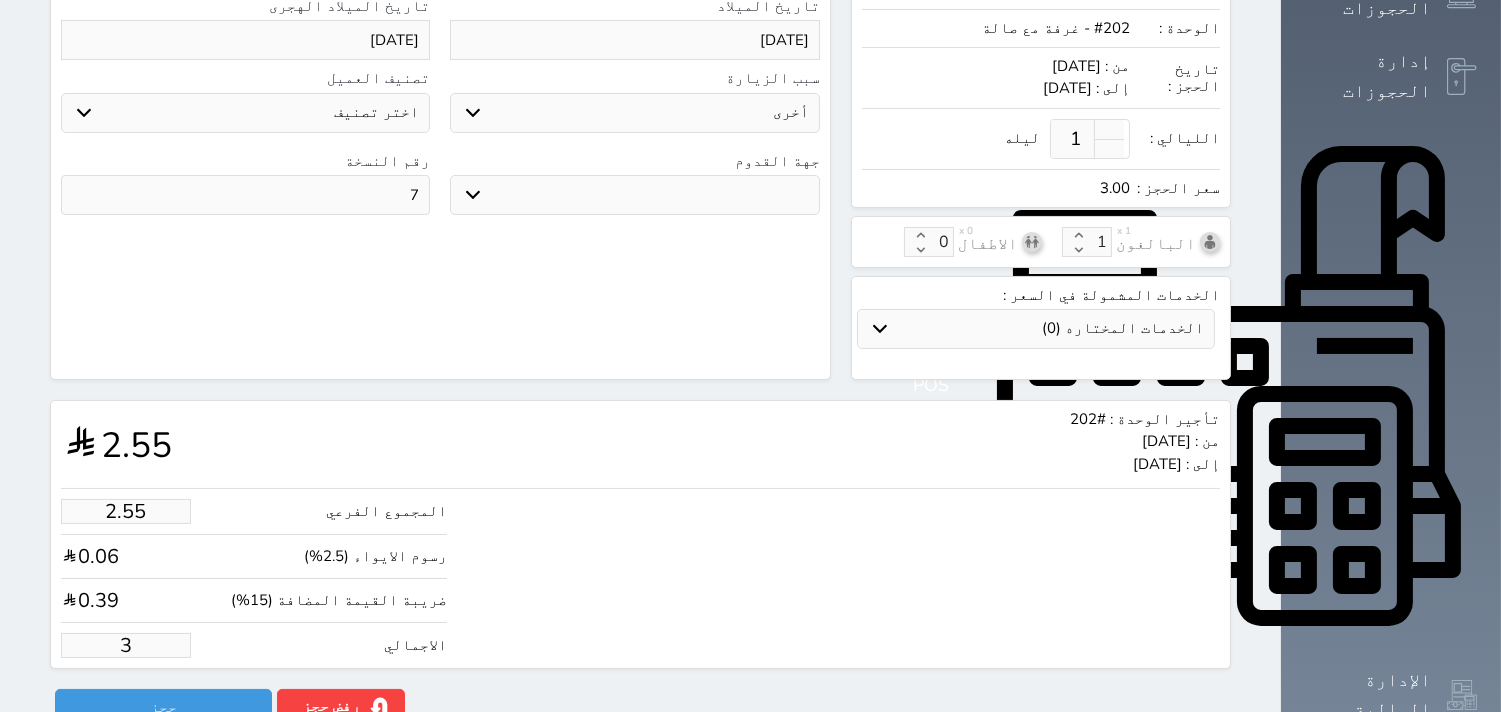 type on "29.69" 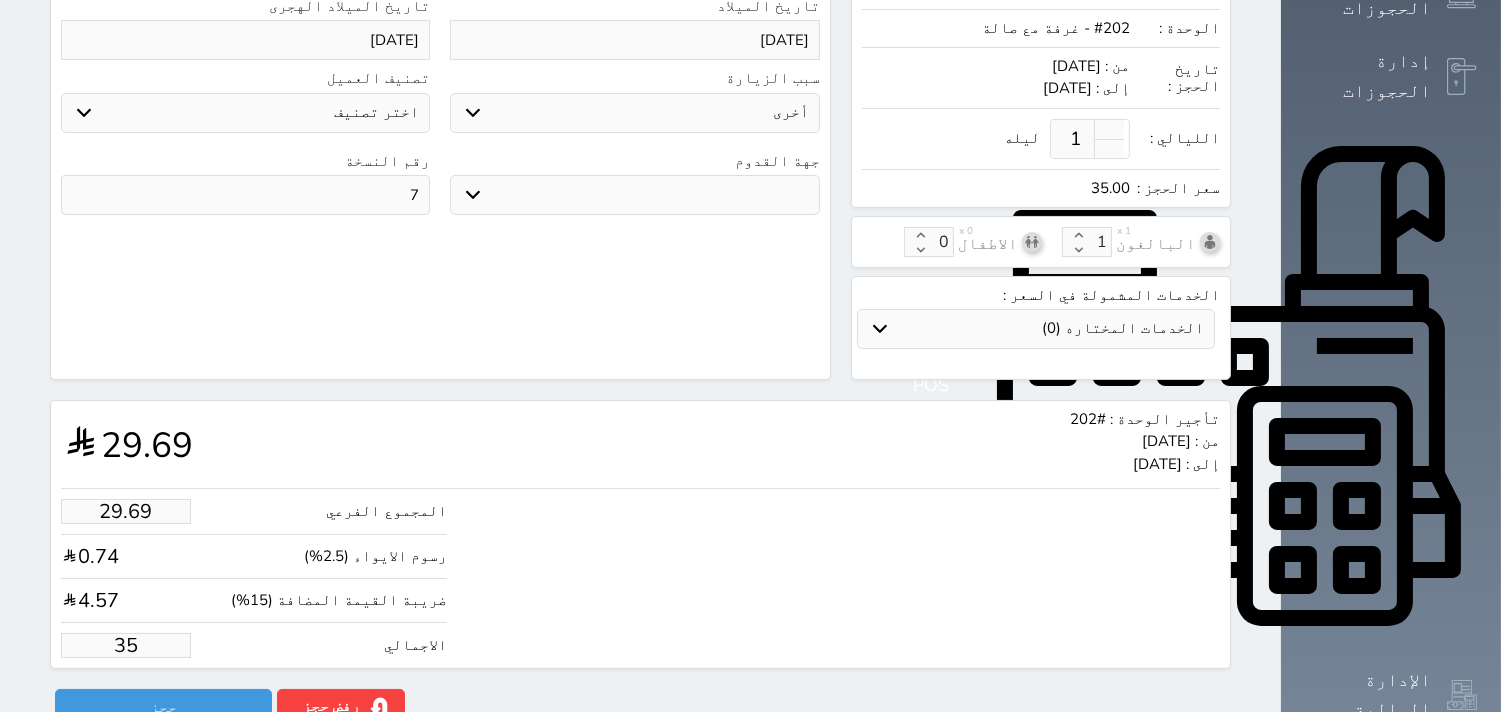 type on "296.92" 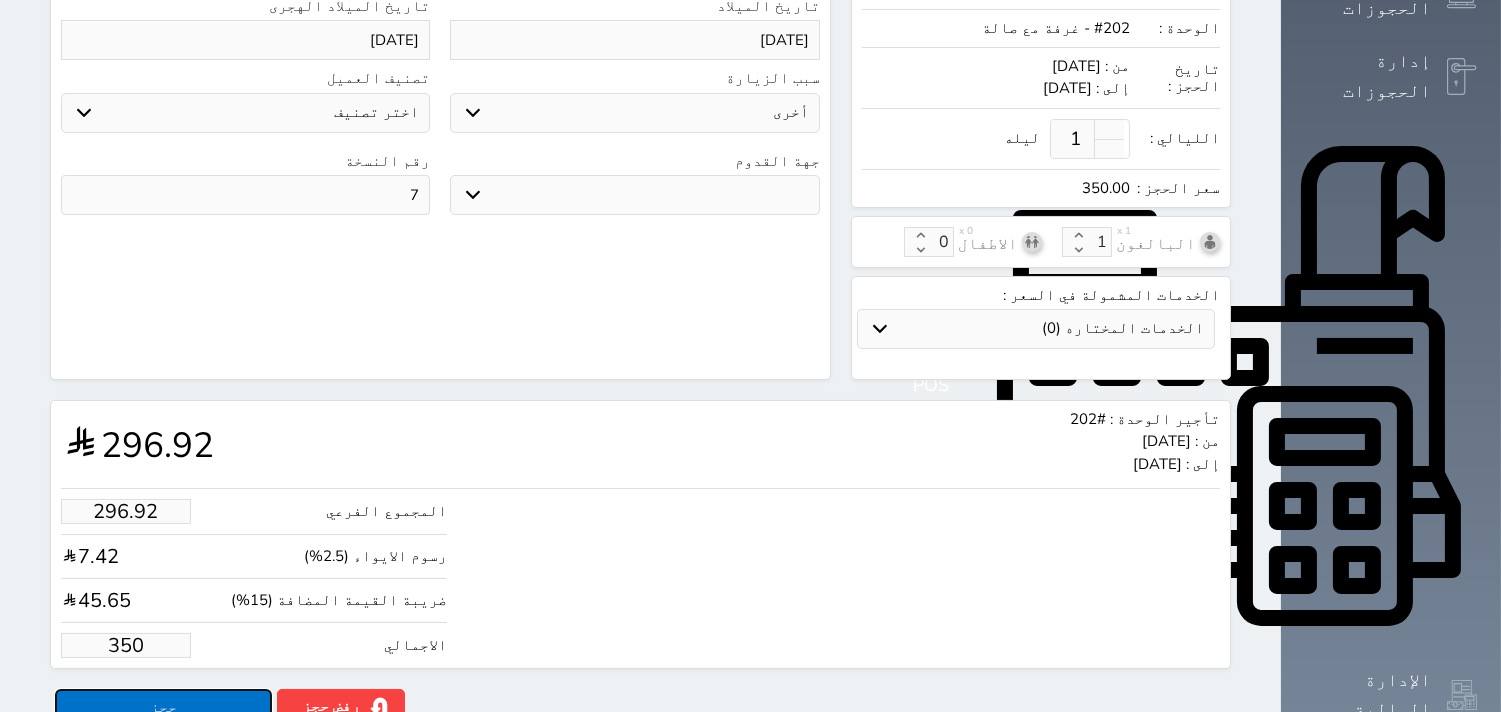 type on "350.00" 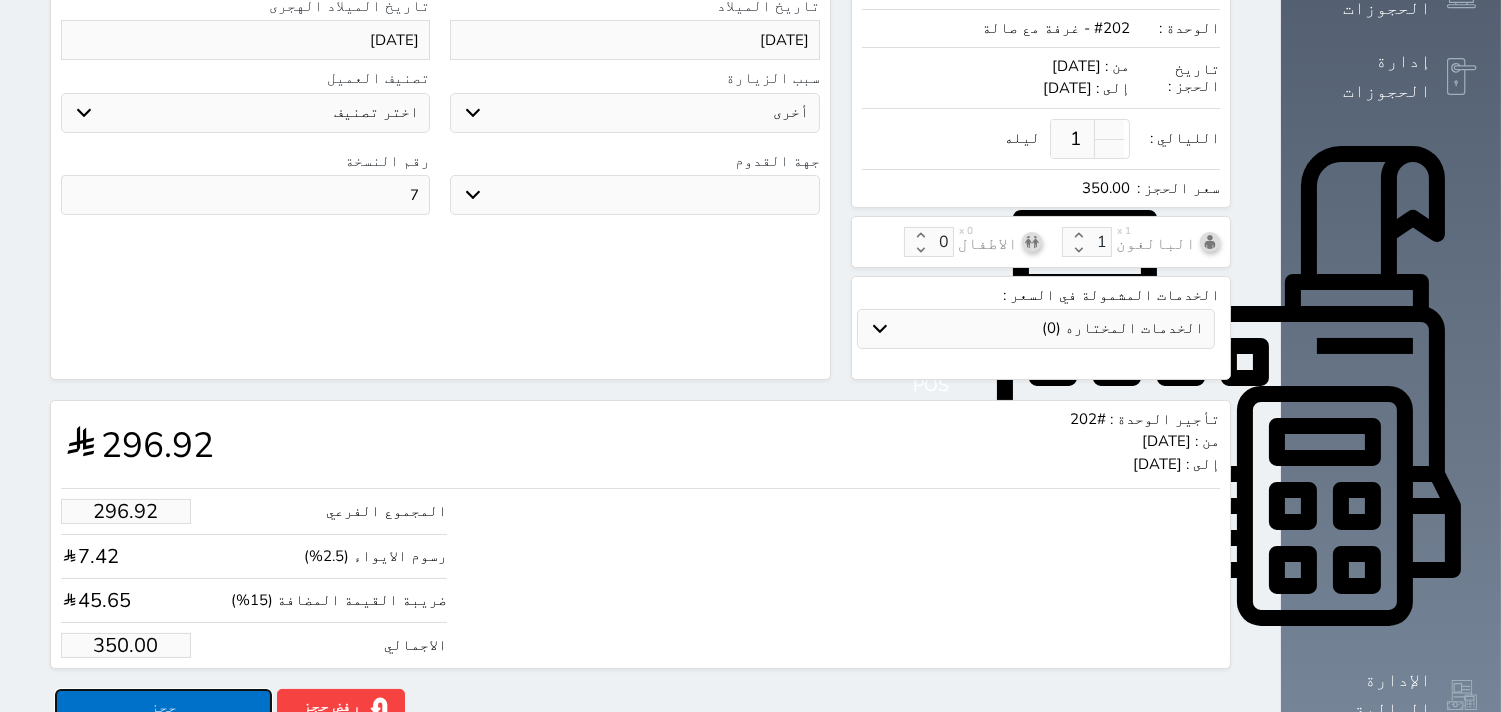 click on "حجز" at bounding box center (163, 706) 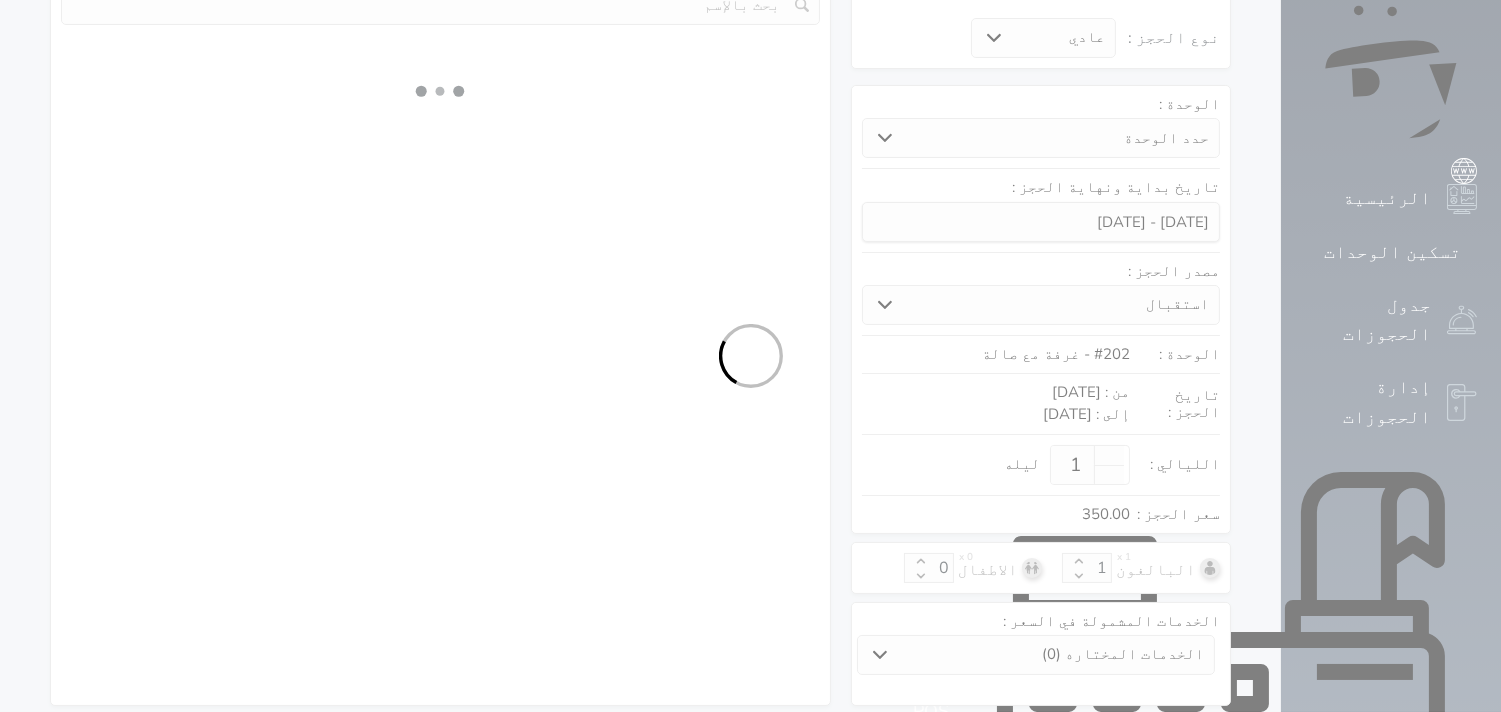 scroll, scrollTop: 523, scrollLeft: 0, axis: vertical 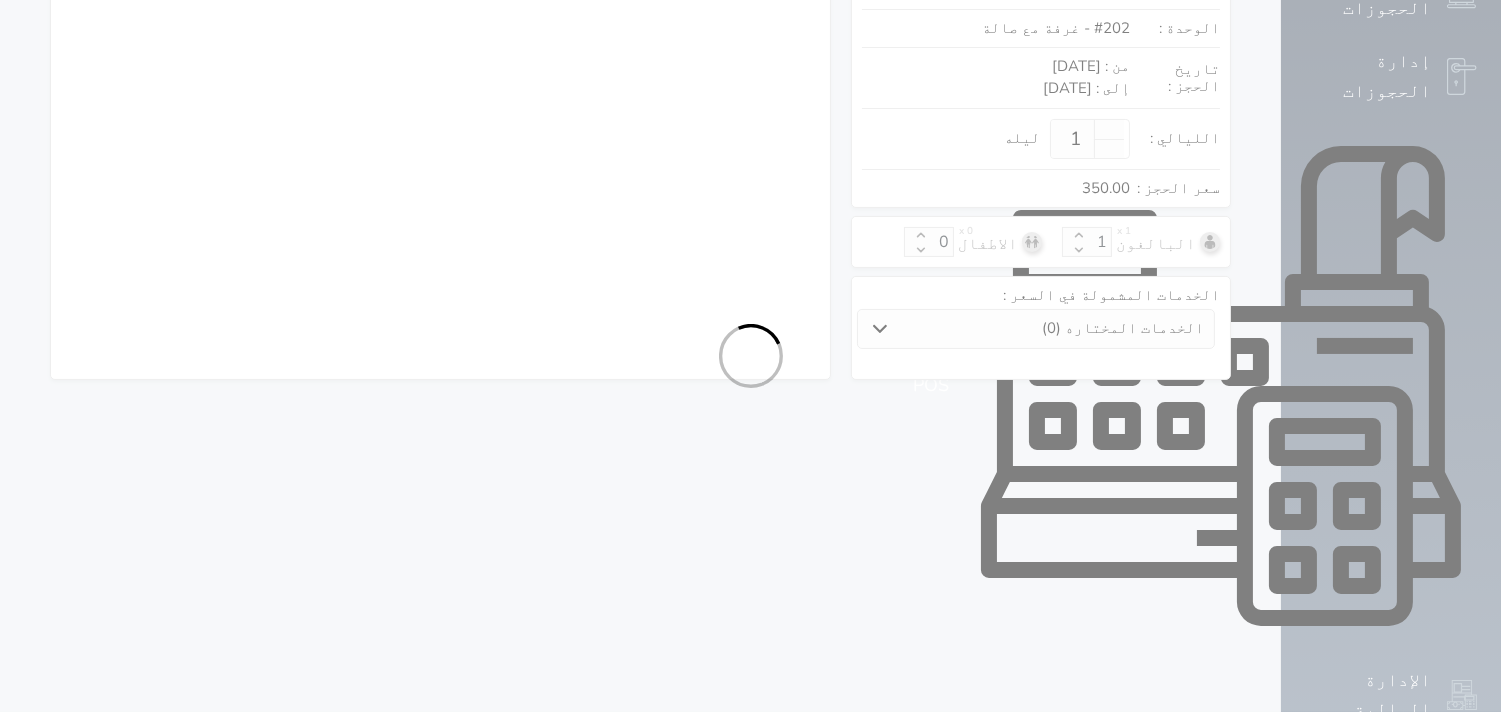 select on "1" 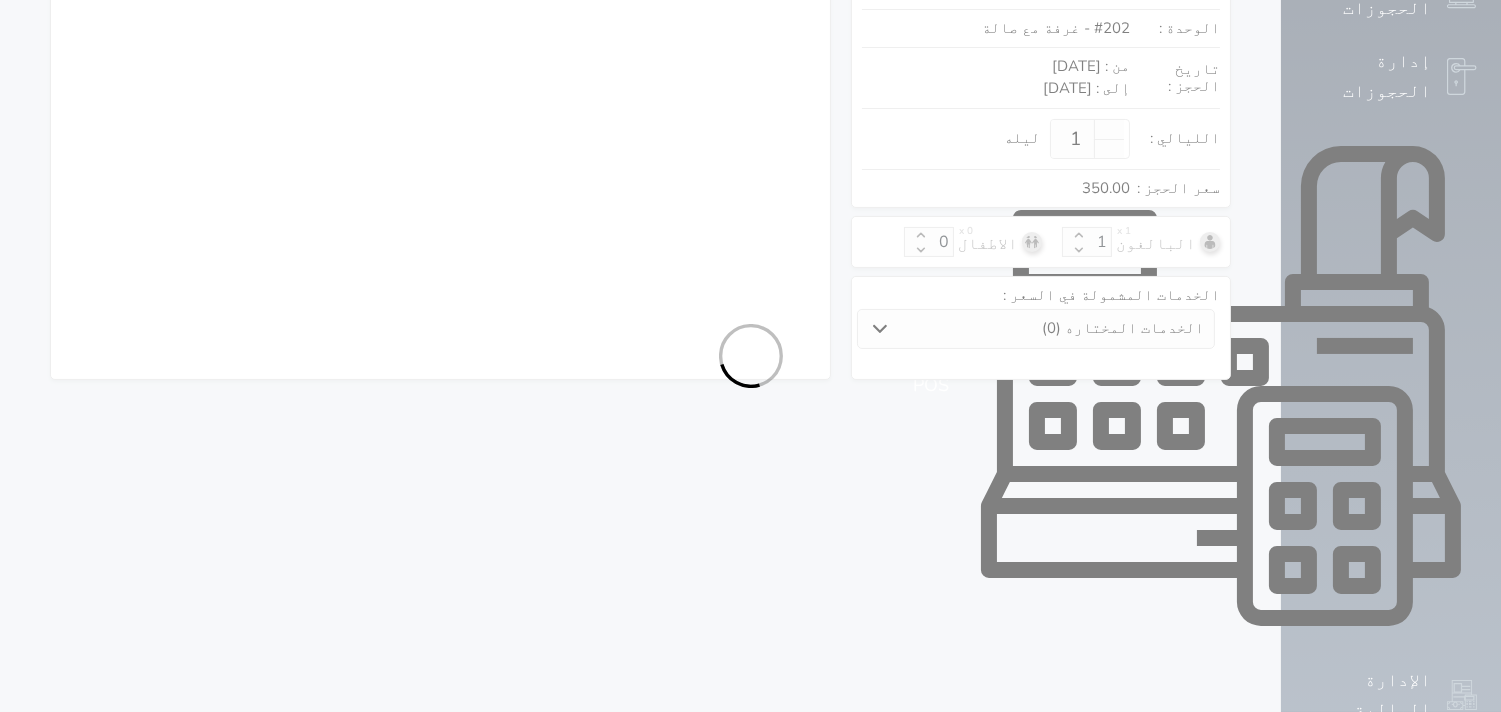 select on "113" 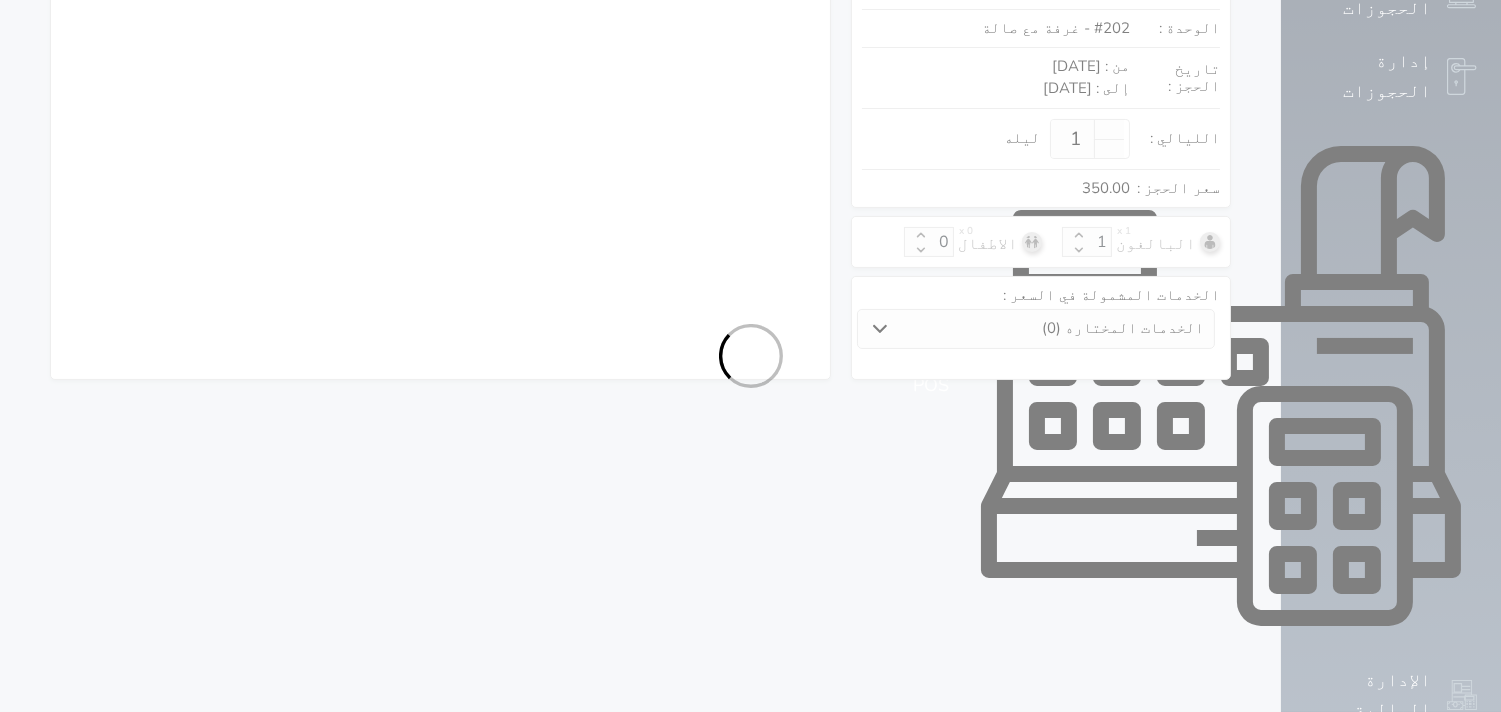 select on "1" 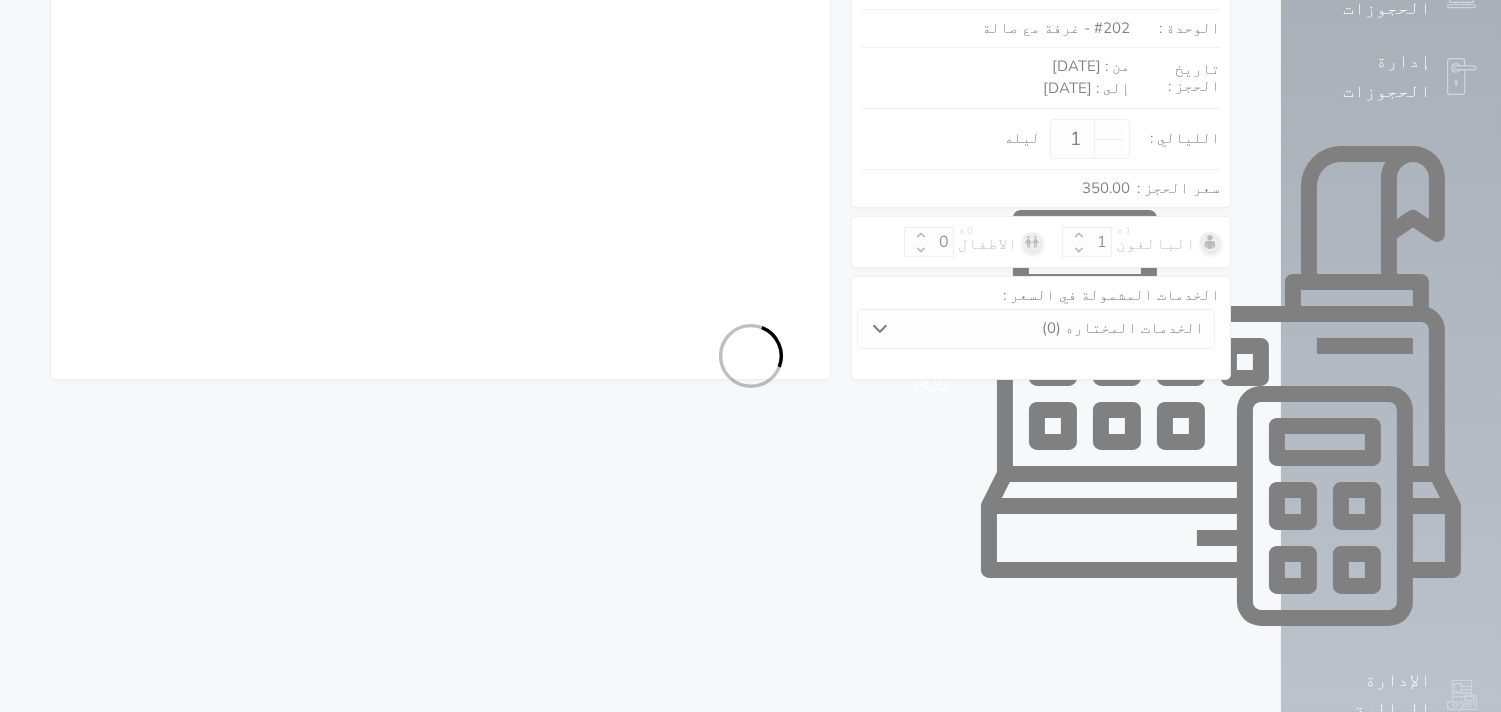 select on "7" 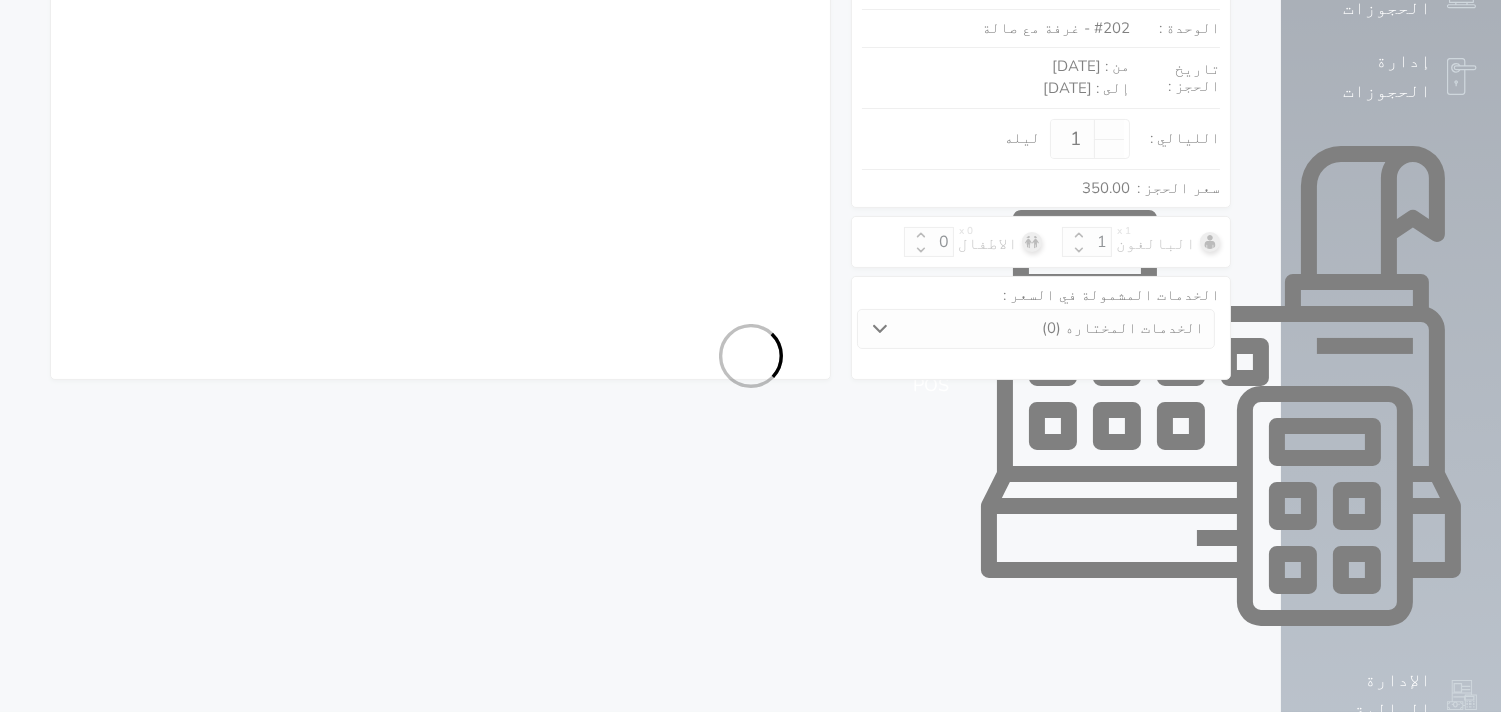 select 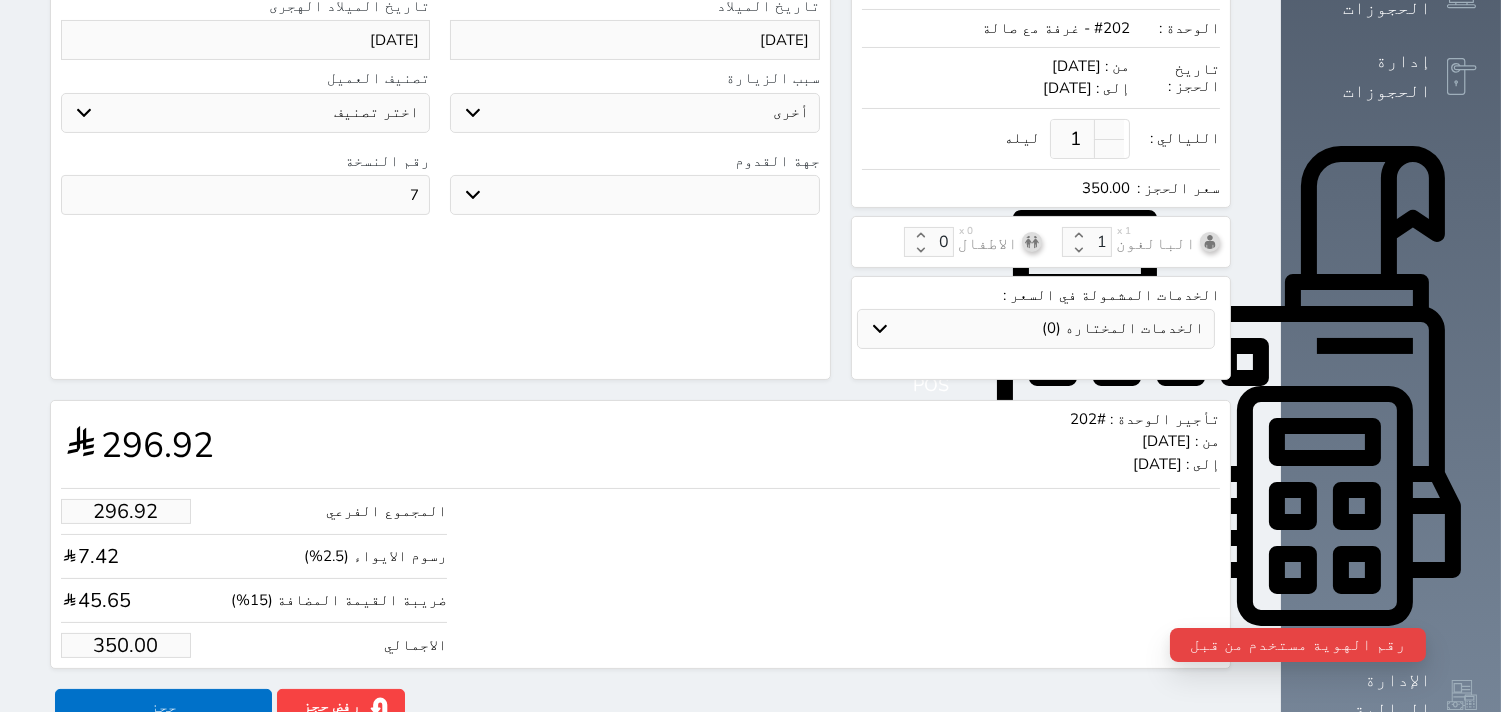 scroll, scrollTop: 0, scrollLeft: 0, axis: both 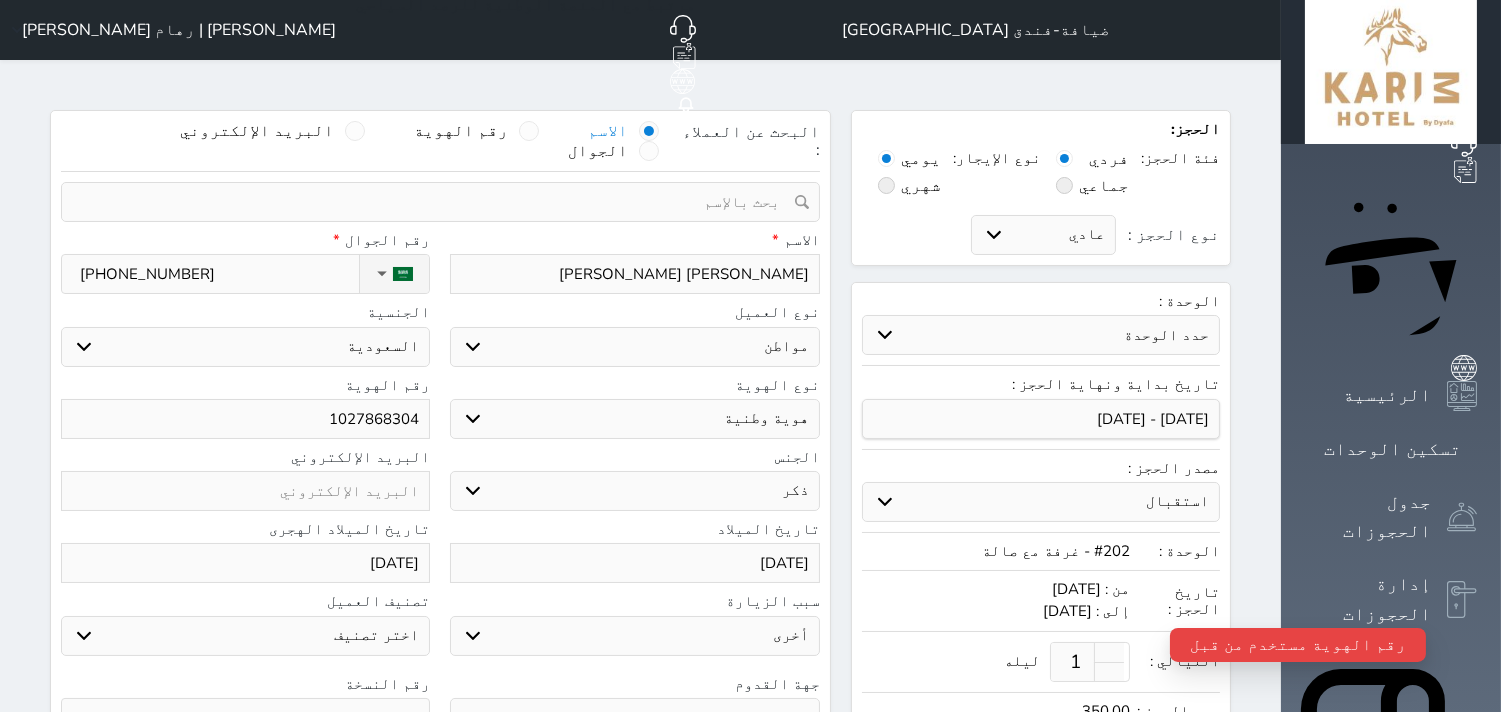 drag, startPoint x: 337, startPoint y: 363, endPoint x: 436, endPoint y: 354, distance: 99.40825 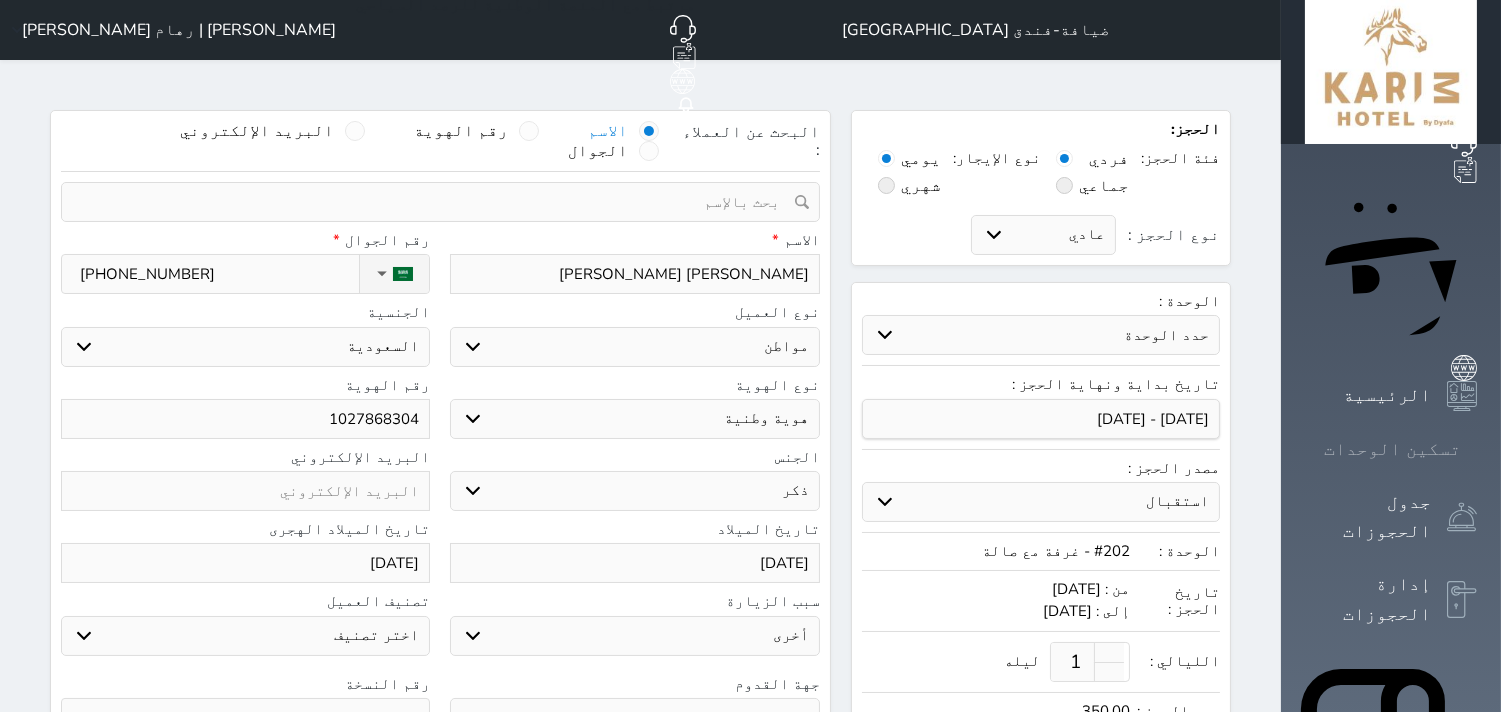click on "تسكين الوحدات" at bounding box center [1392, 449] 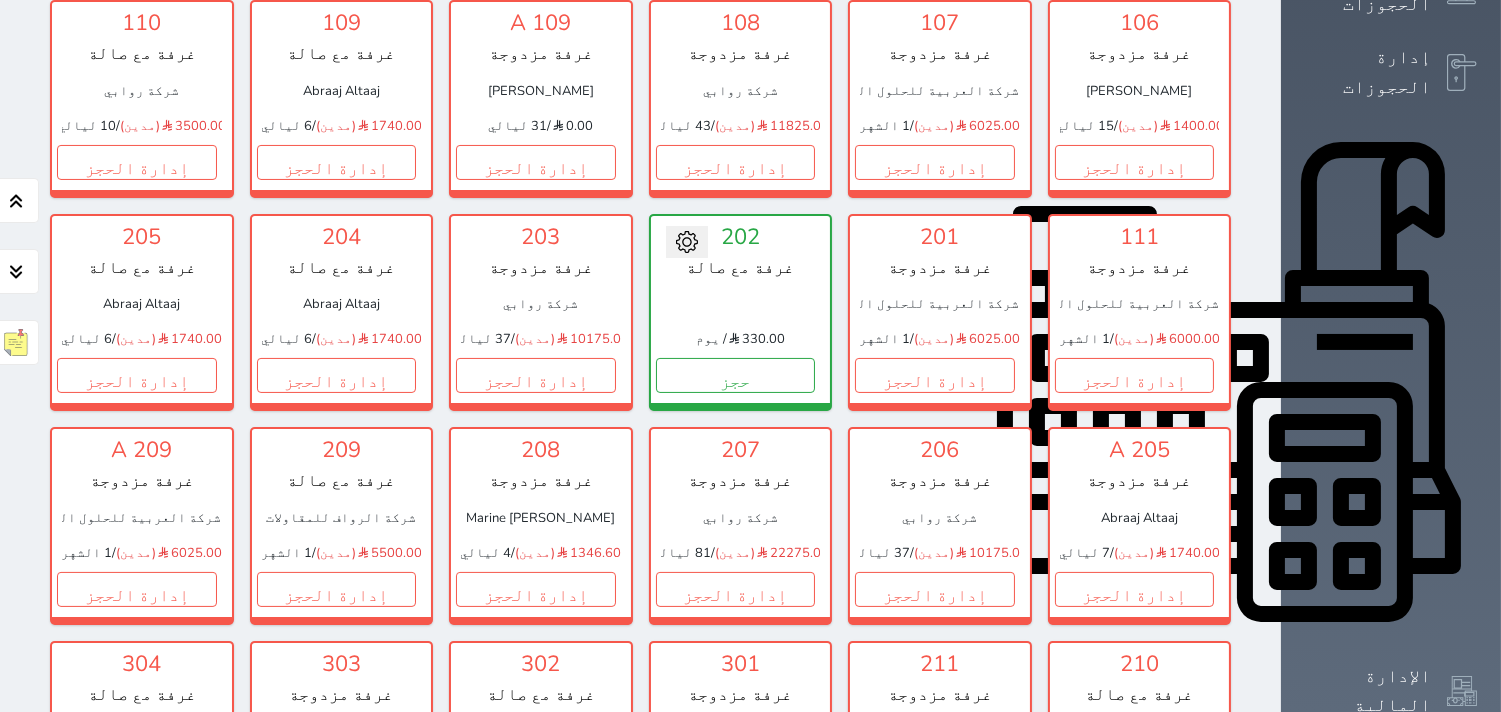 scroll, scrollTop: 384, scrollLeft: 0, axis: vertical 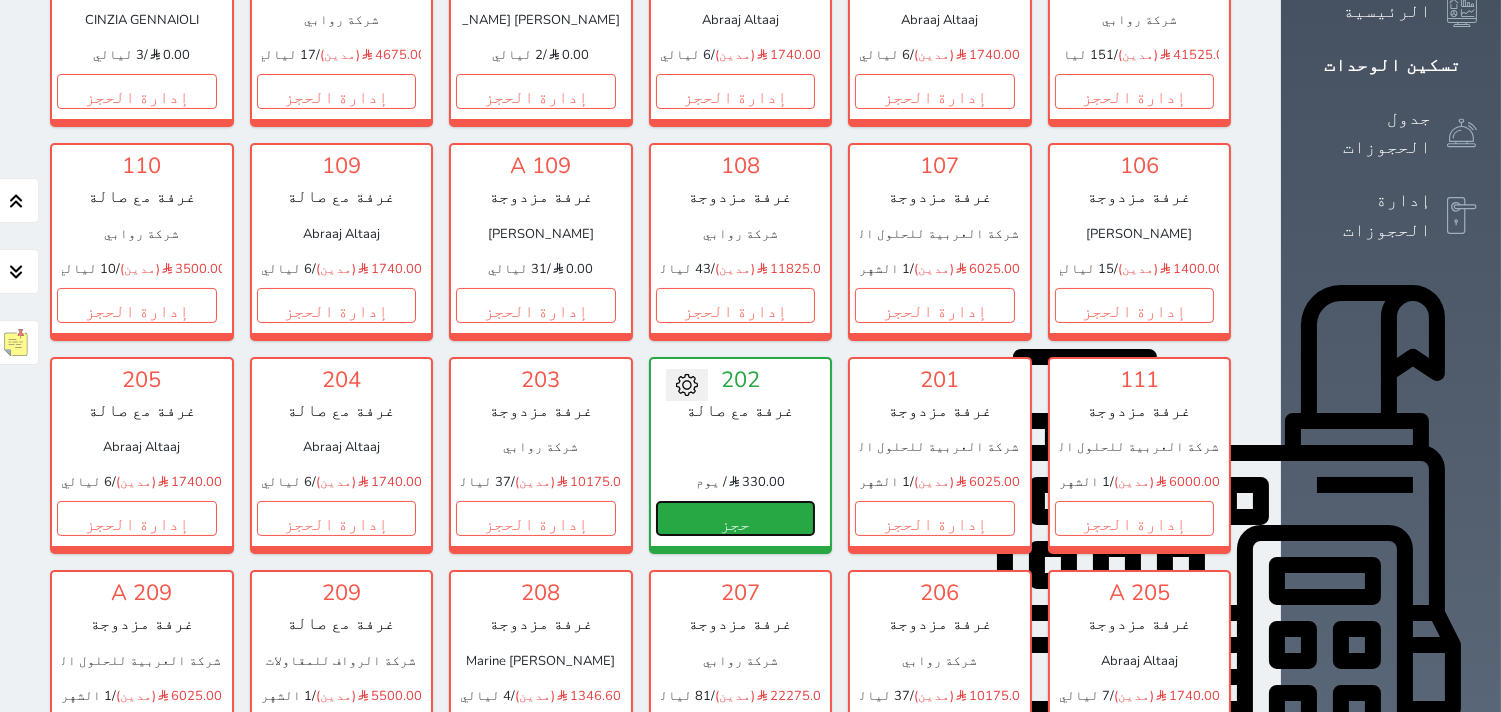 click on "حجز" at bounding box center (736, 518) 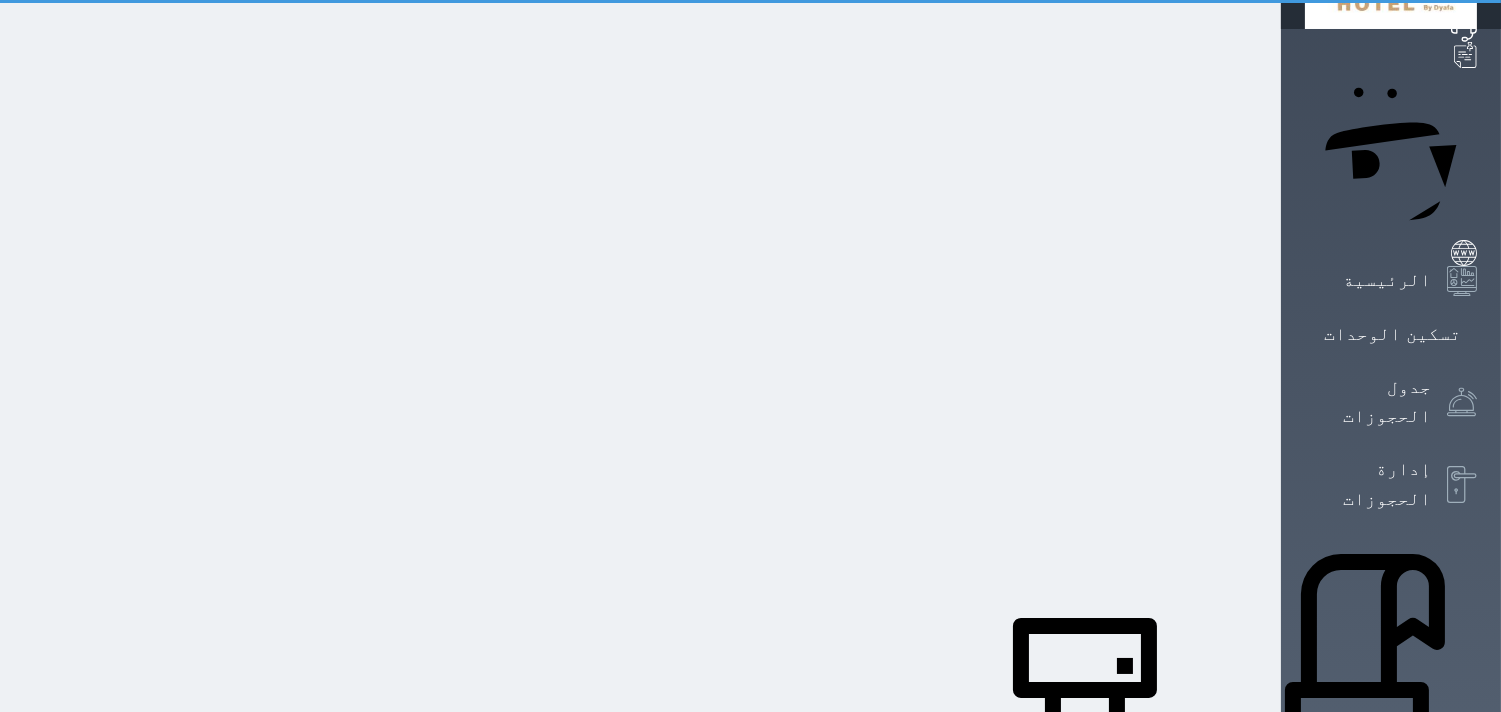 scroll, scrollTop: 0, scrollLeft: 0, axis: both 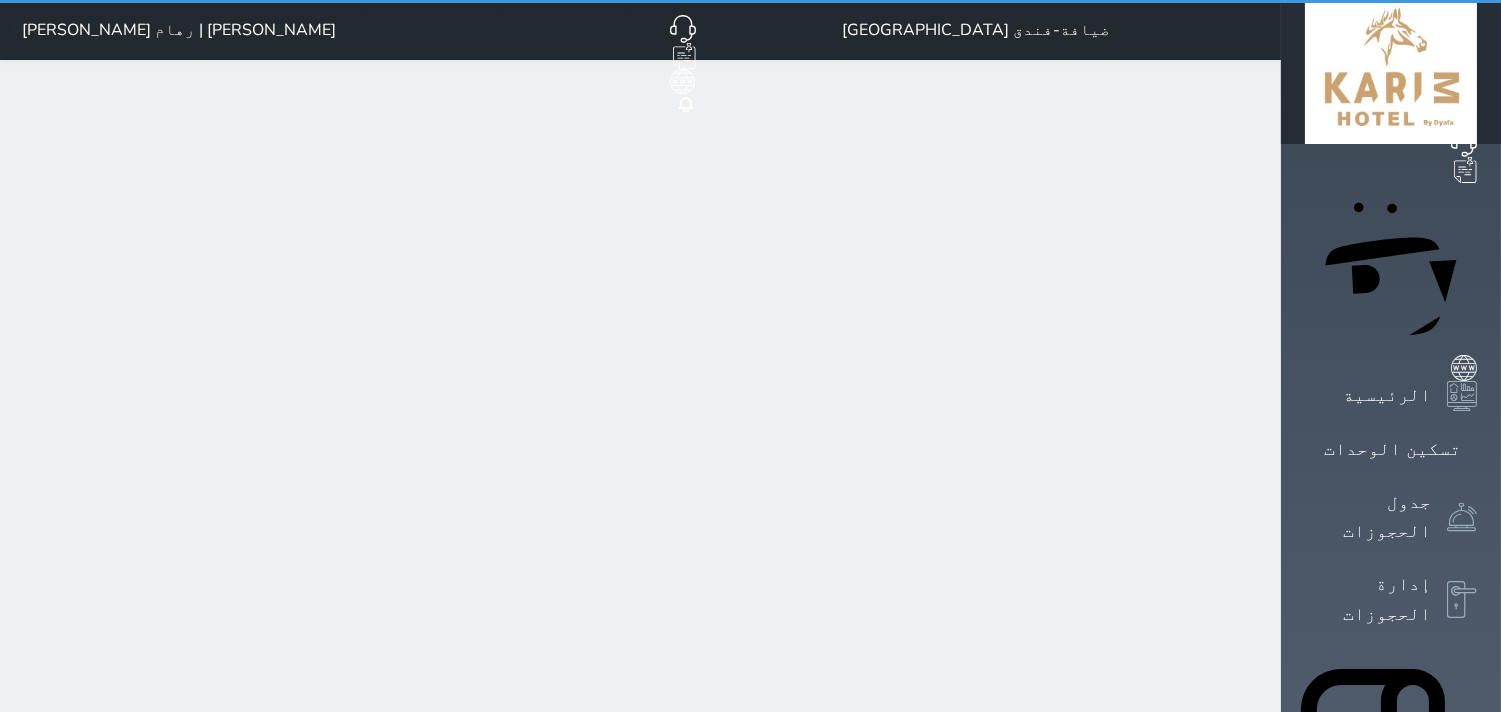 select on "1" 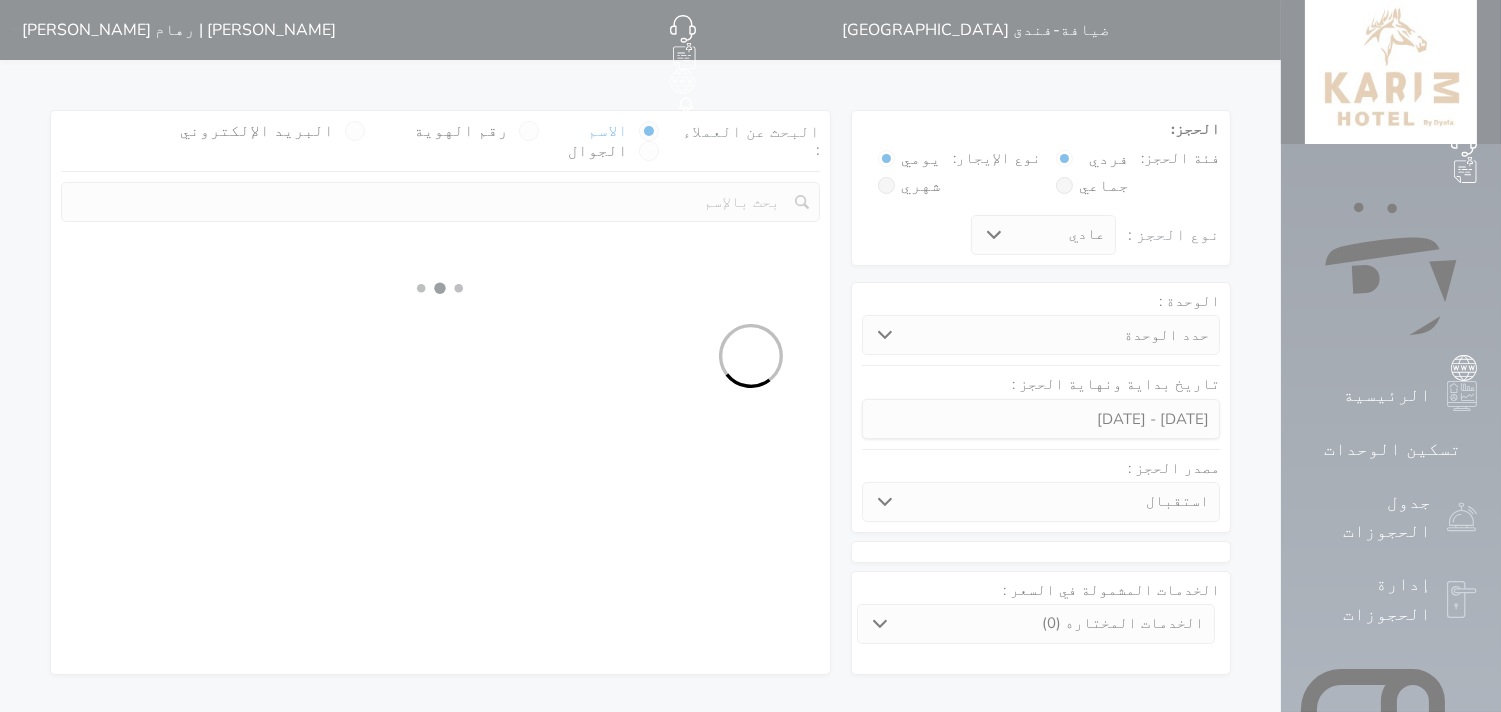 select 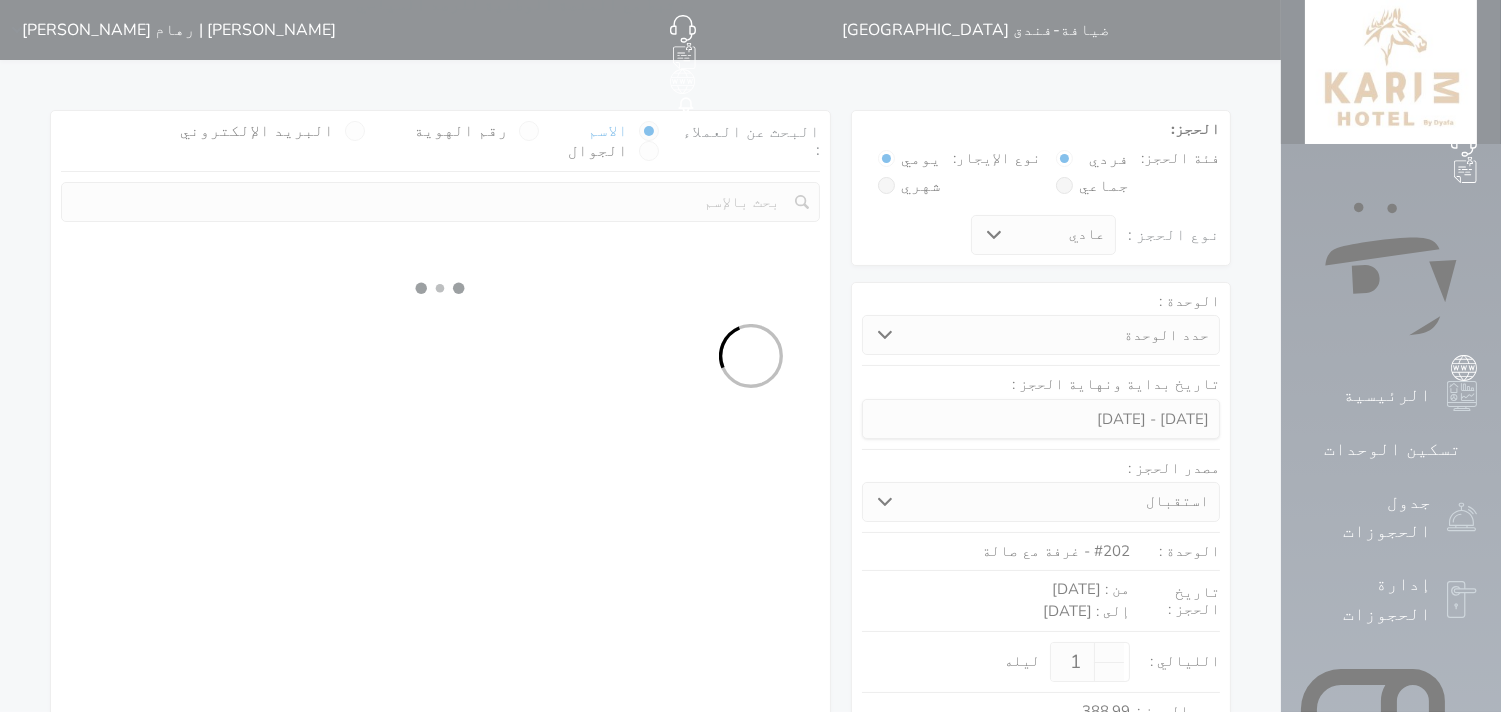 select on "113" 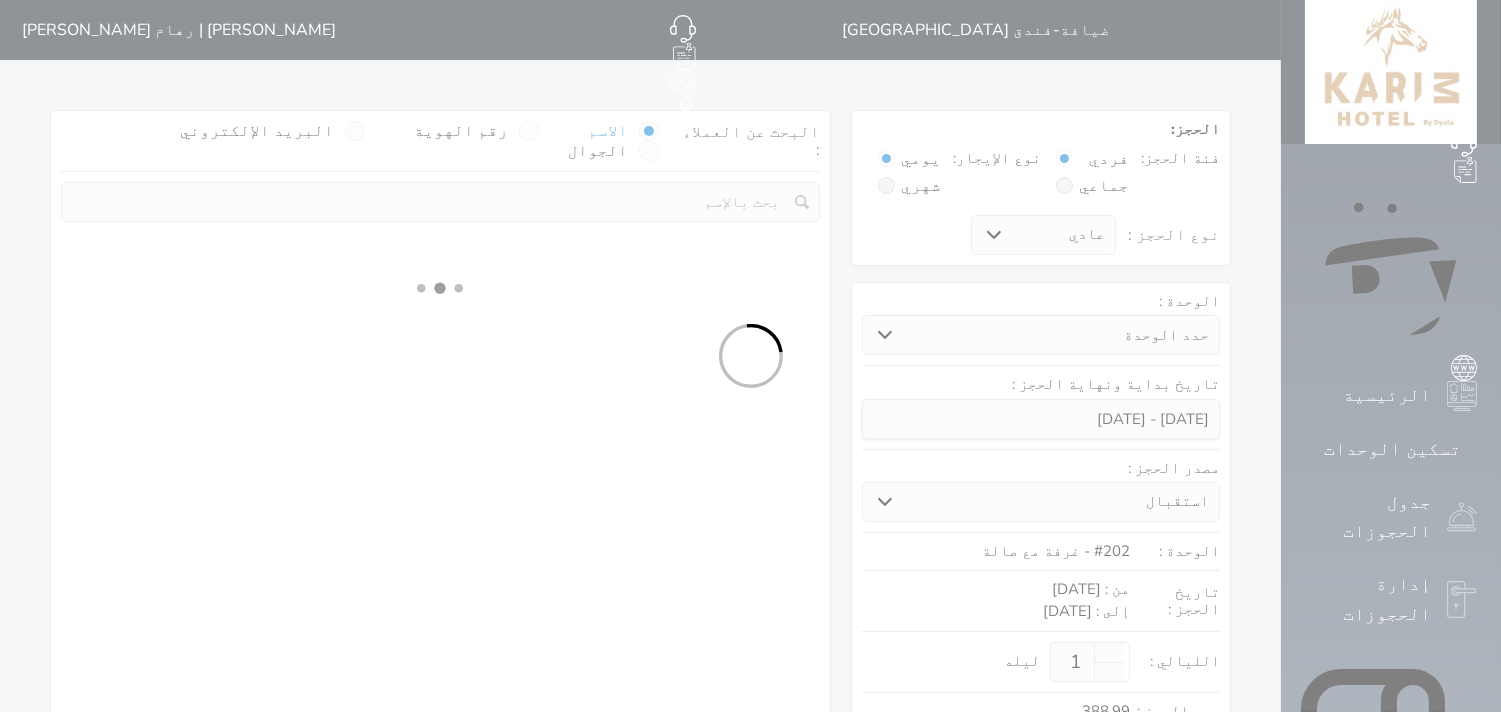 select on "1" 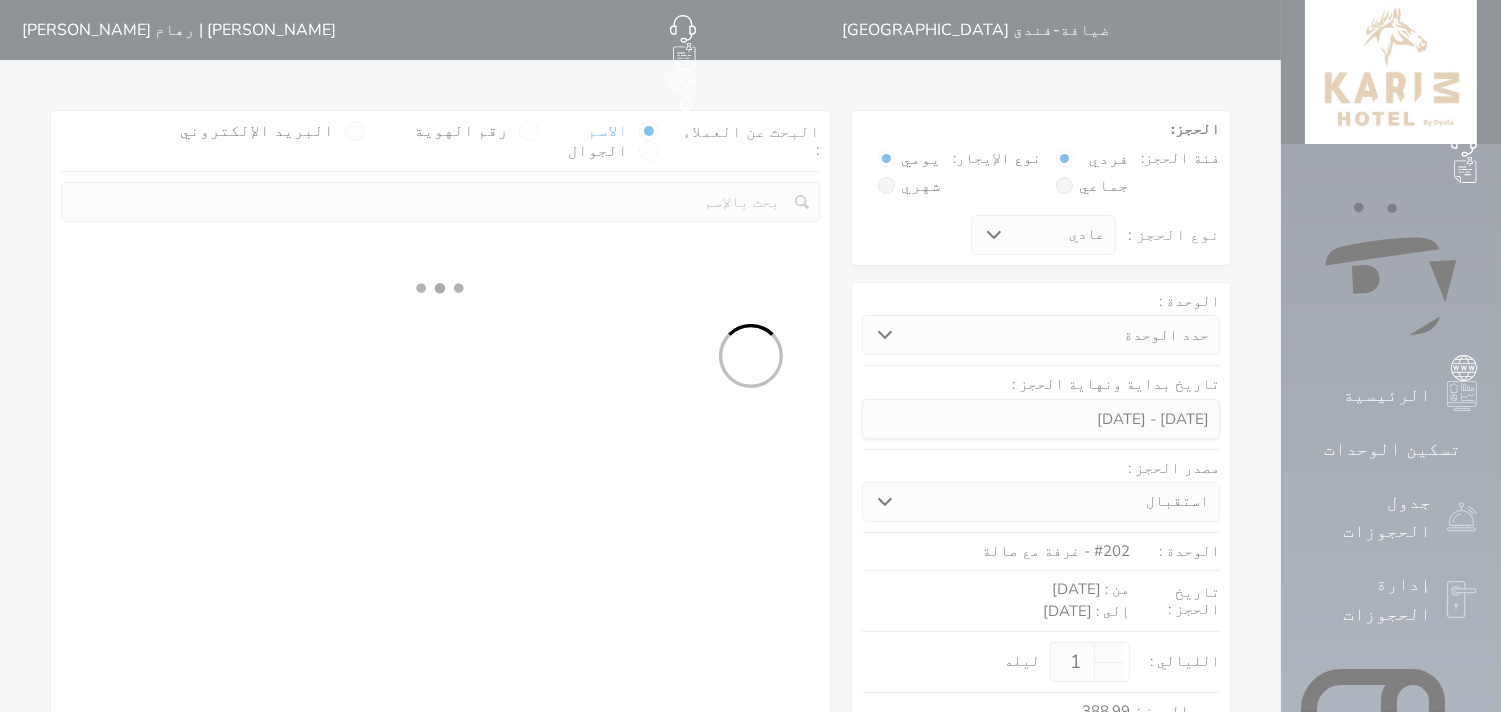 select 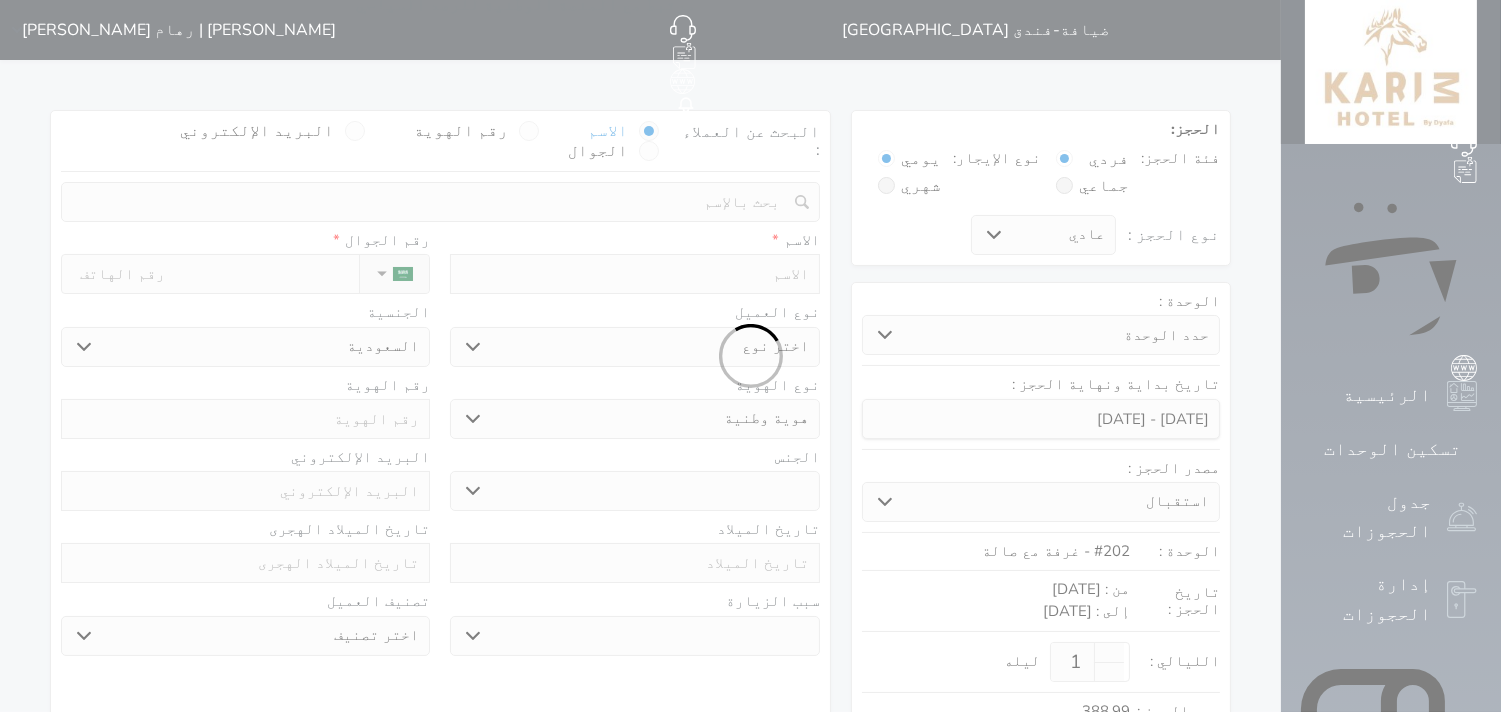 select 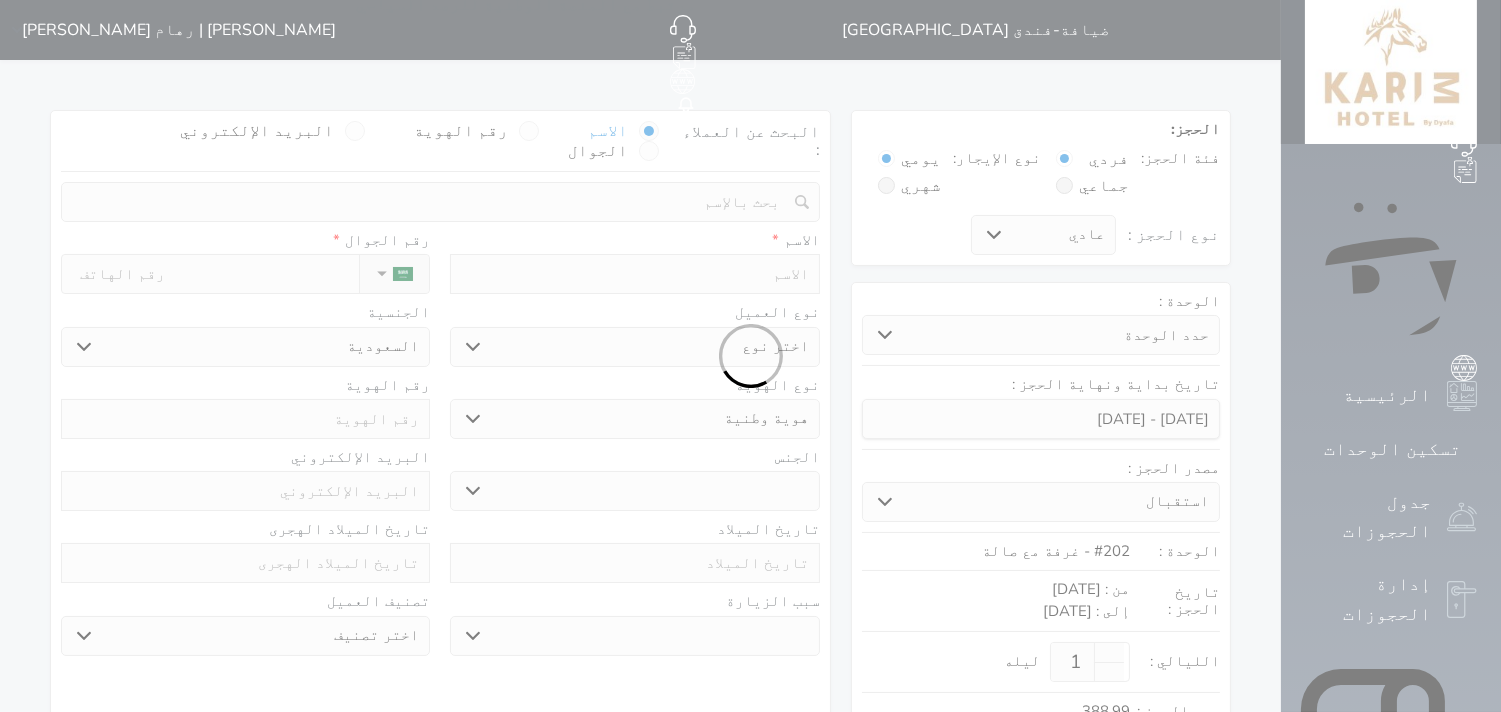 select 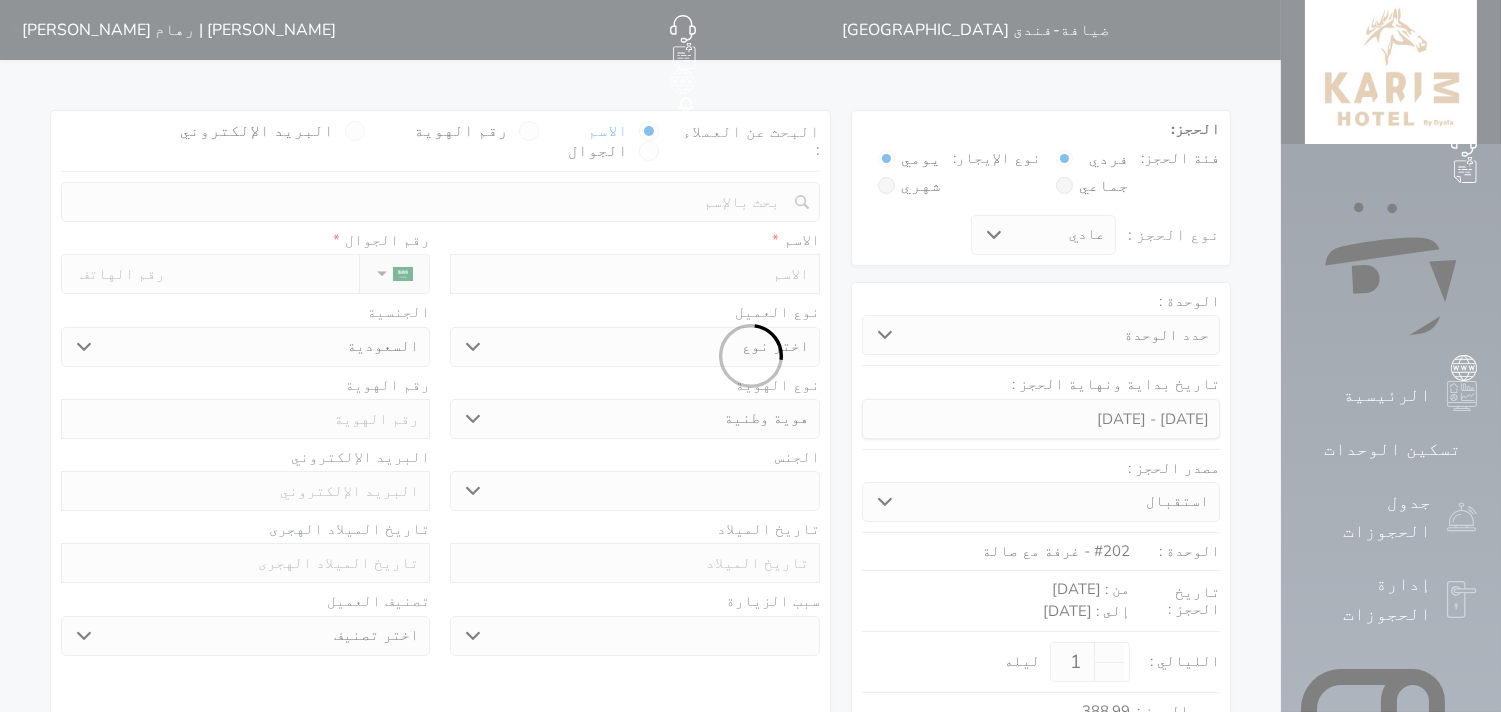 select on "1" 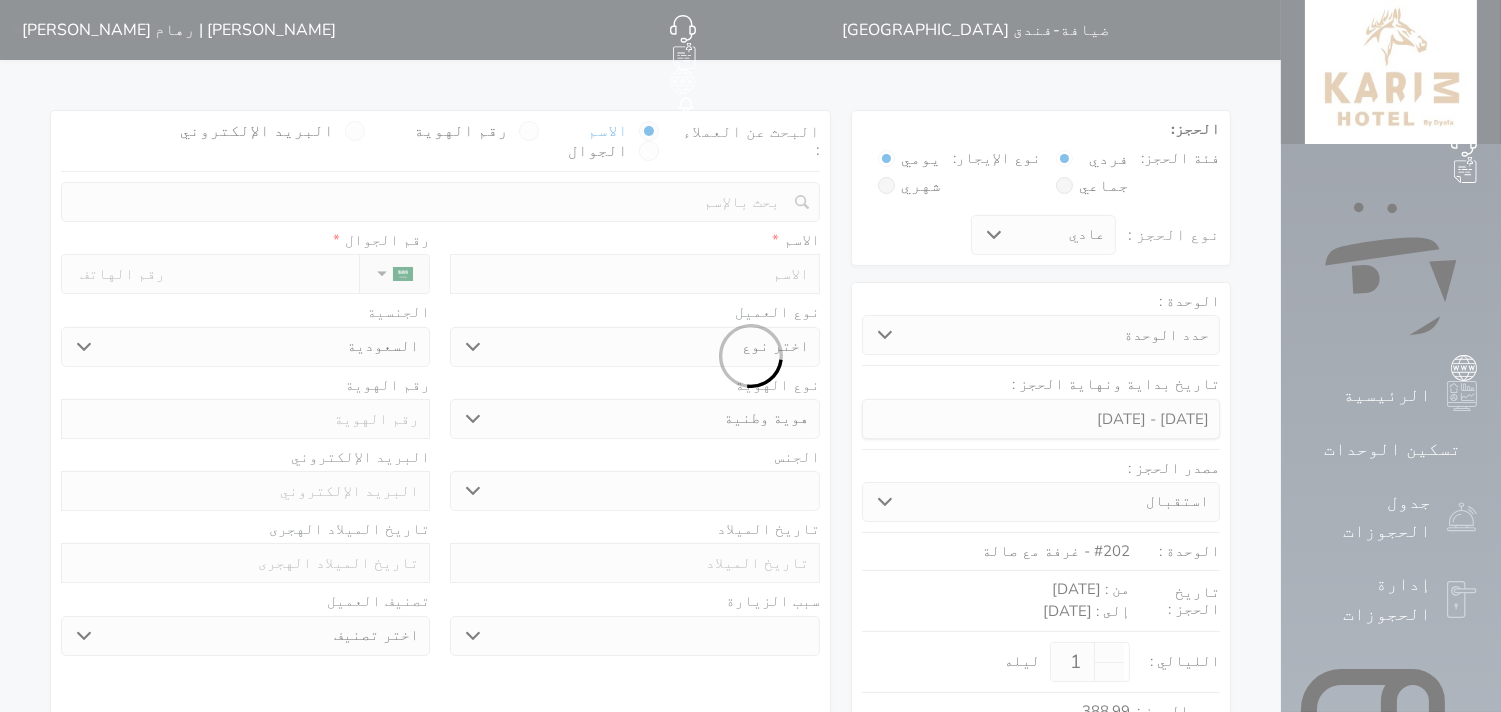 select on "7" 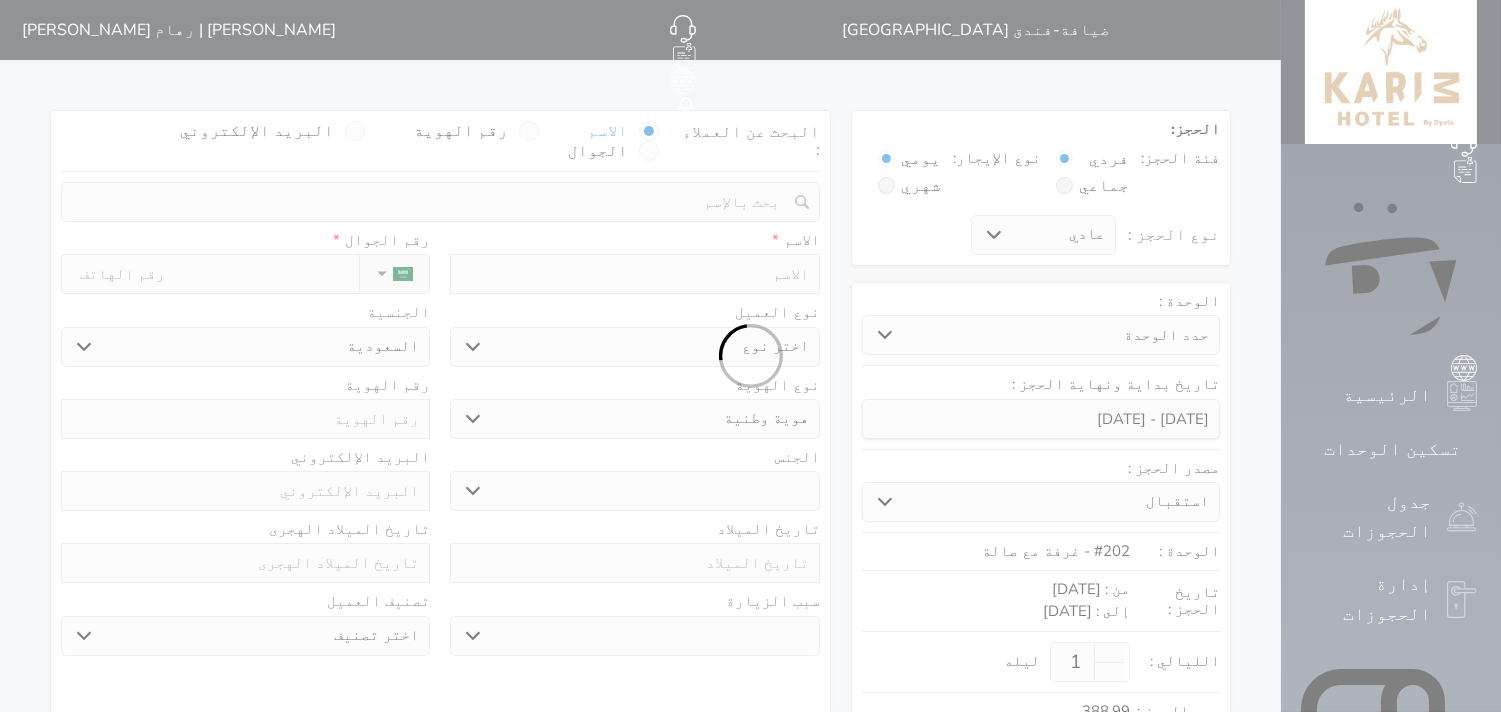select 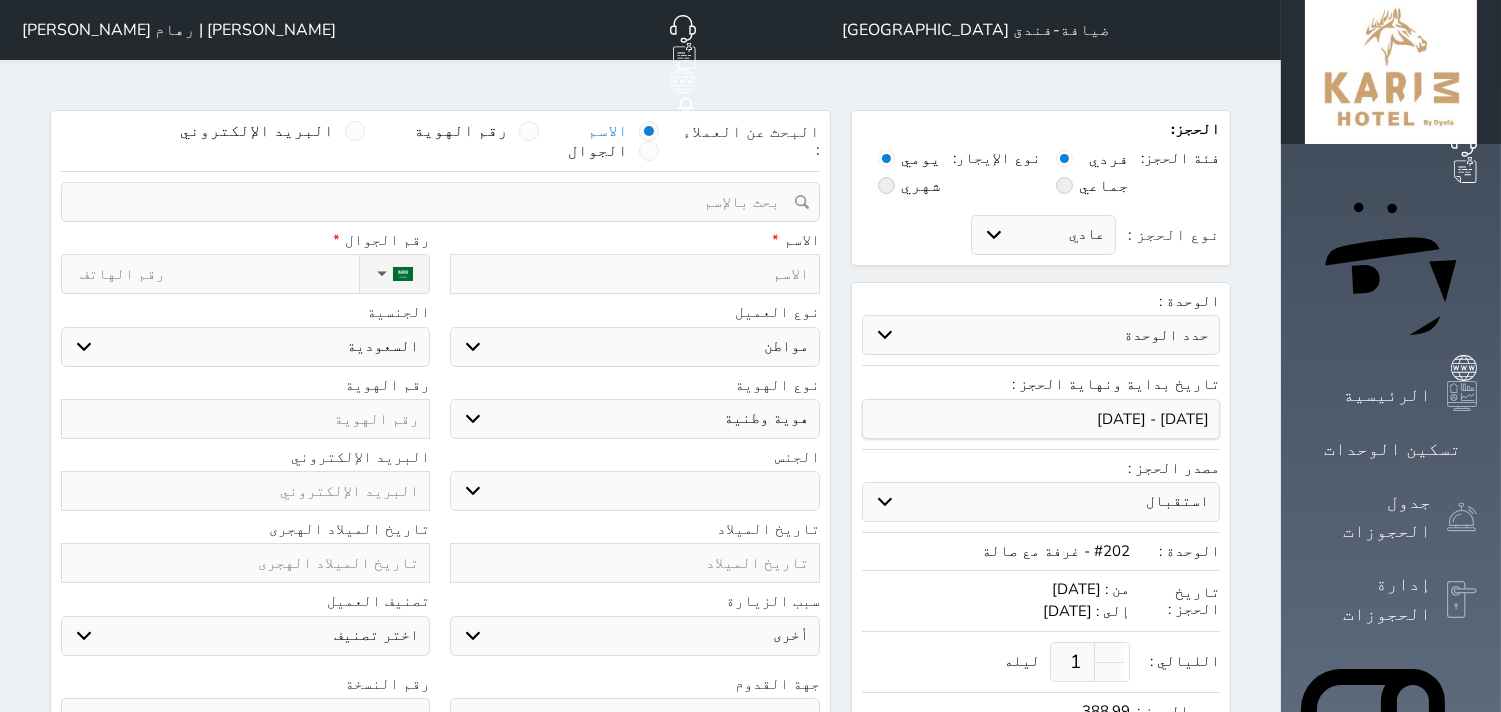 click on "رقم الهوية" at bounding box center (462, 131) 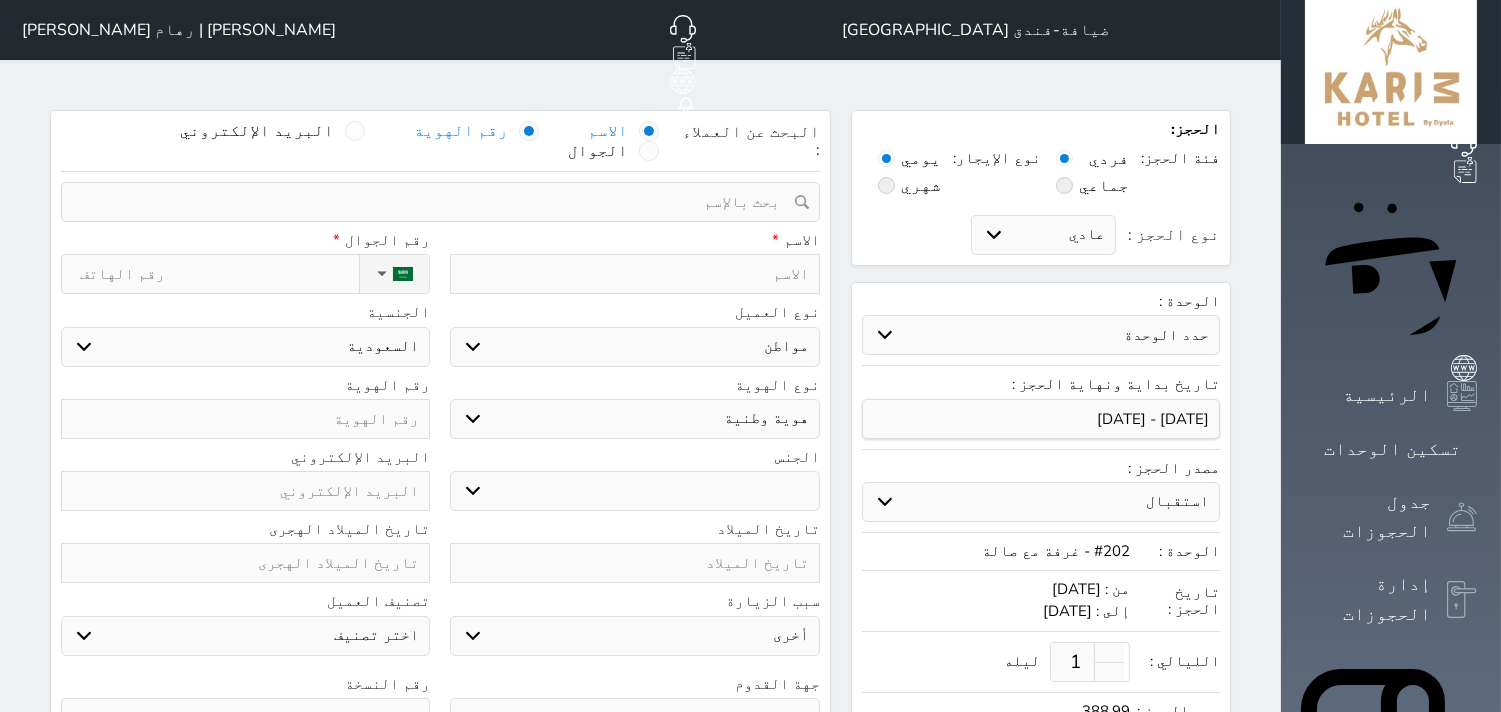 select 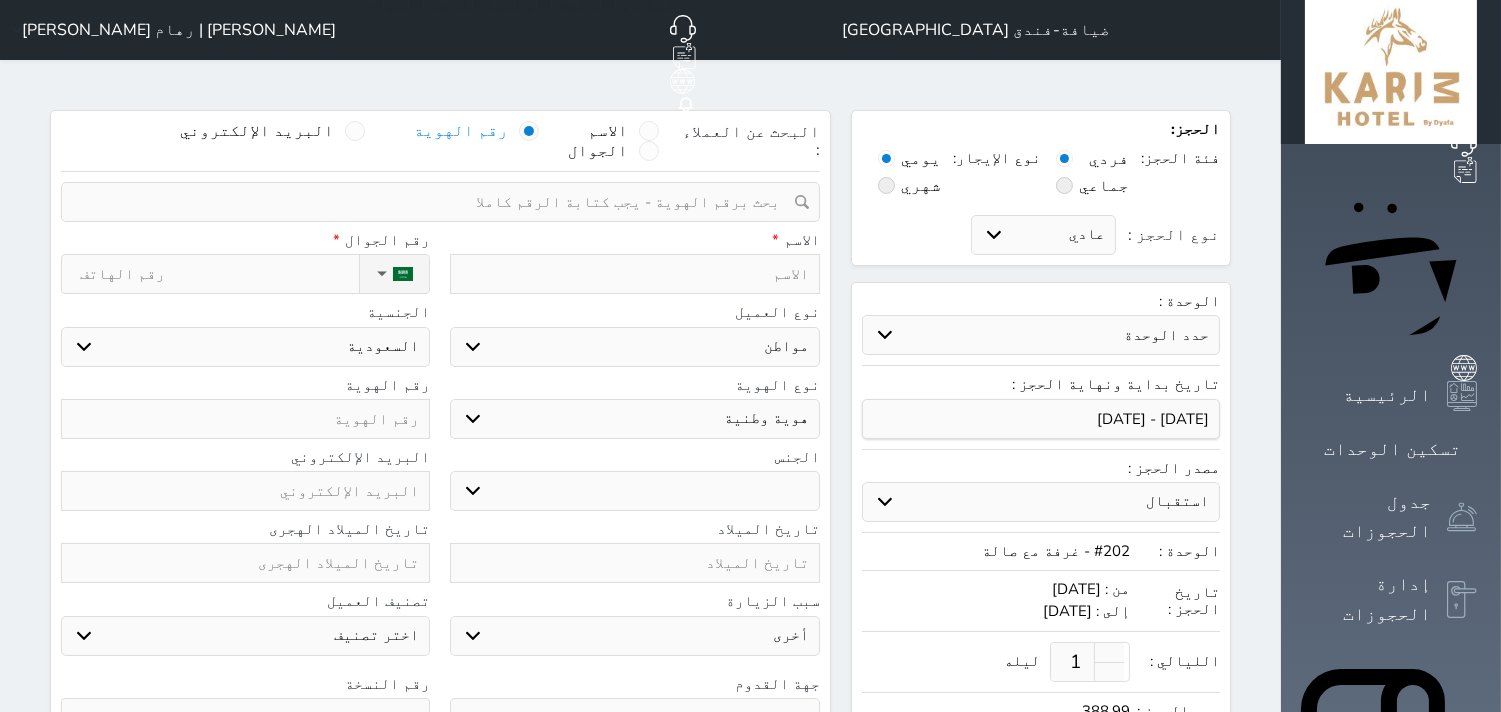 select 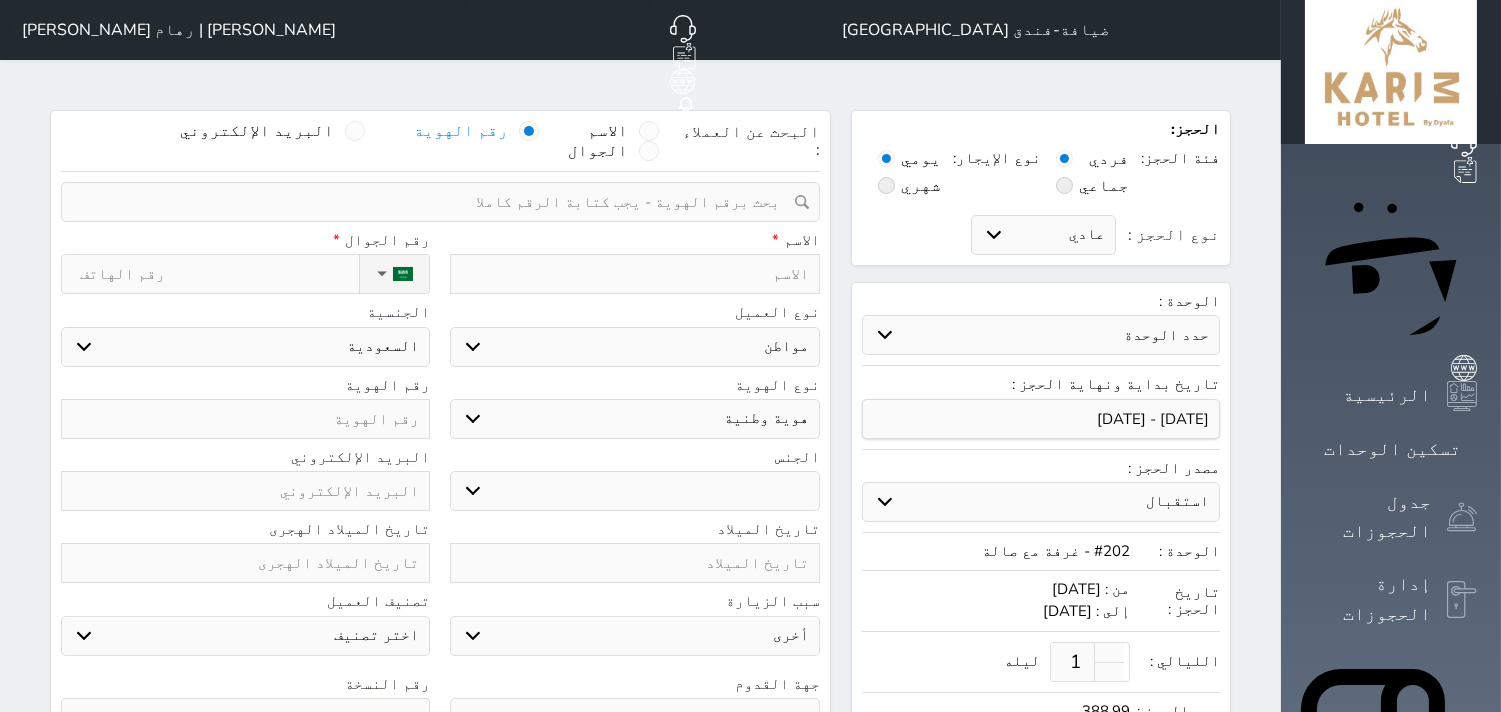 paste on "1027868304" 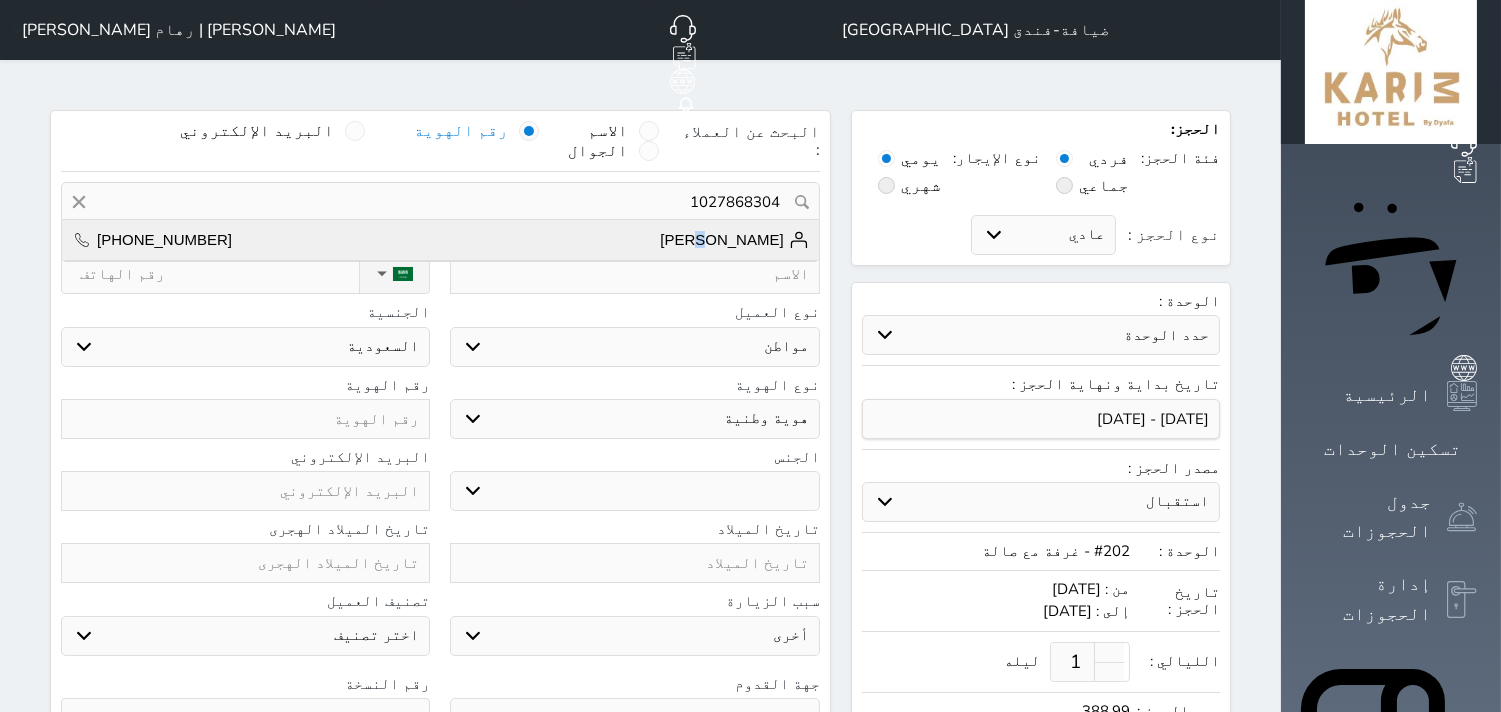 click on "[PERSON_NAME]" at bounding box center [734, 240] 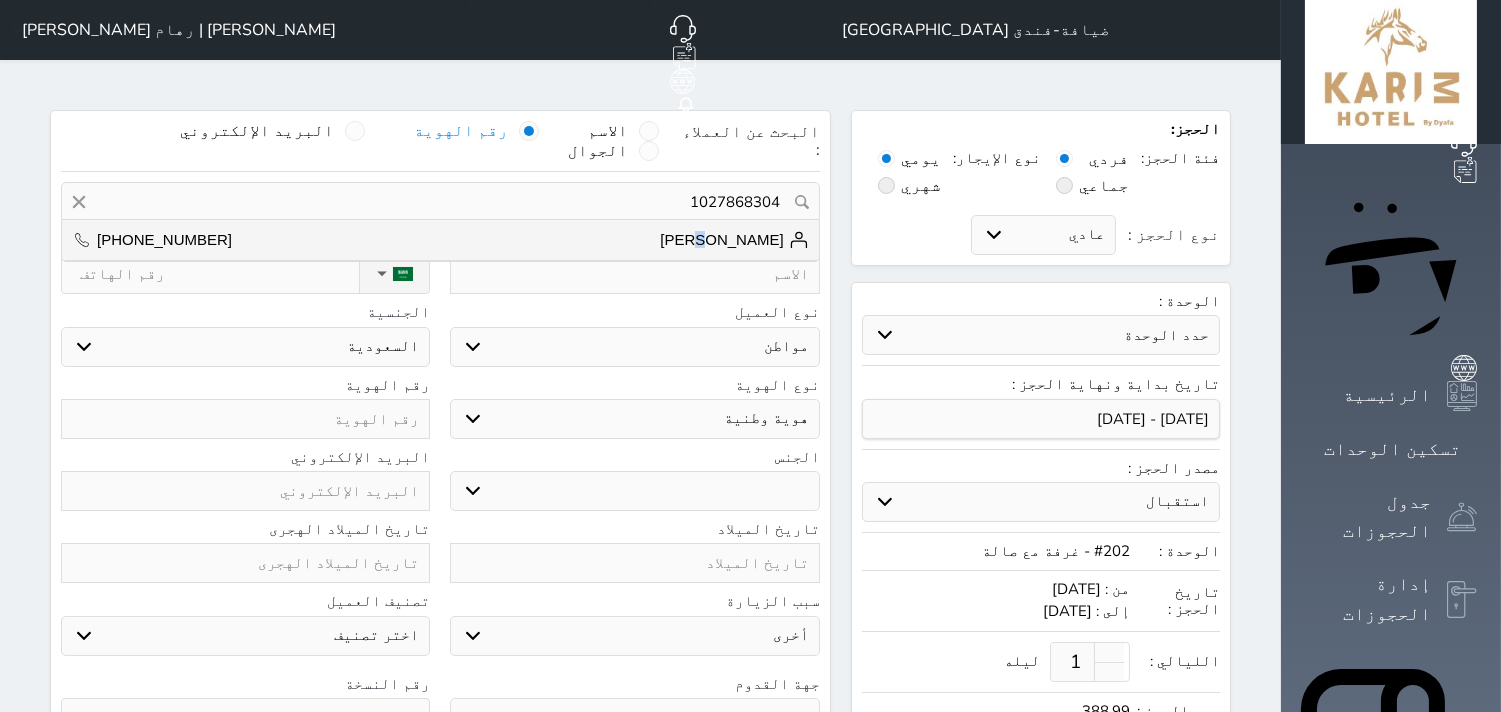 type on "[PERSON_NAME]  ||  [PHONE_NUMBER]" 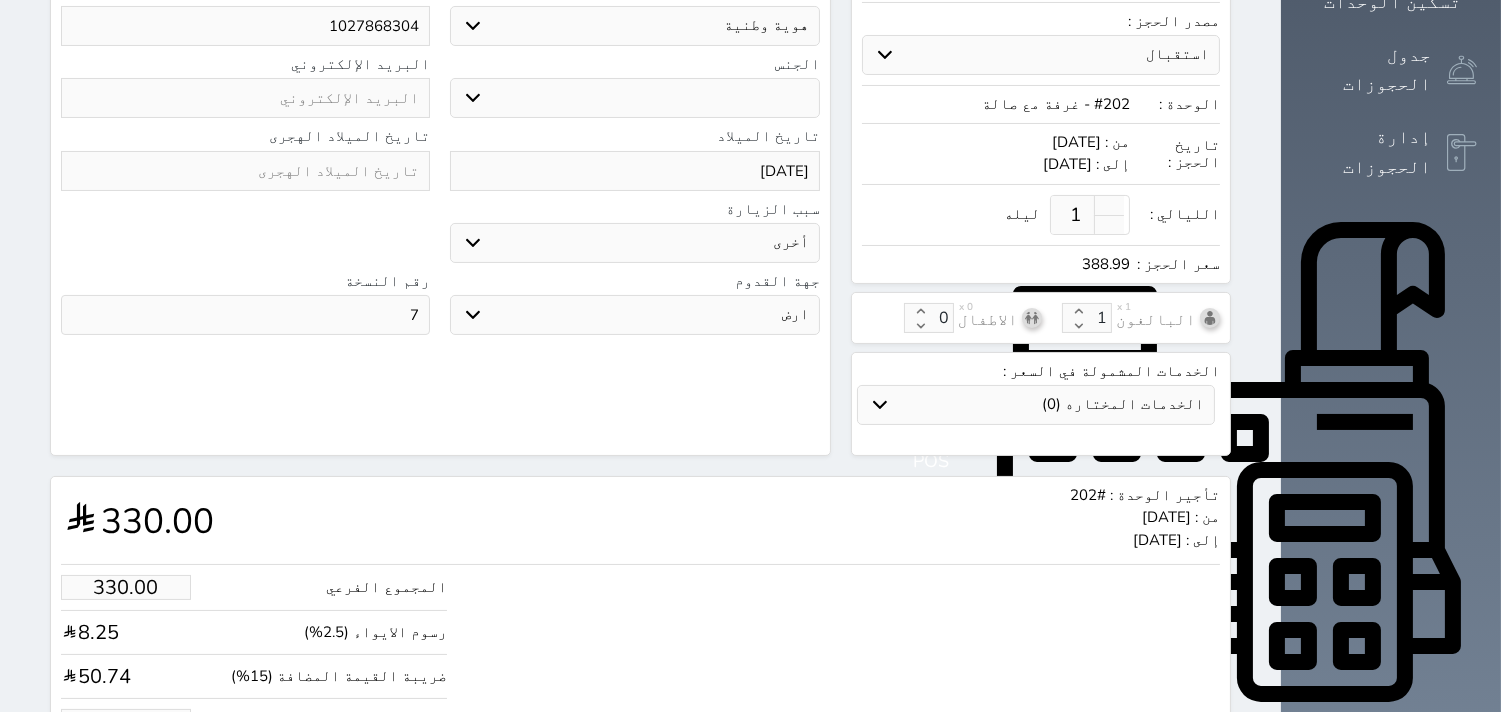scroll, scrollTop: 523, scrollLeft: 0, axis: vertical 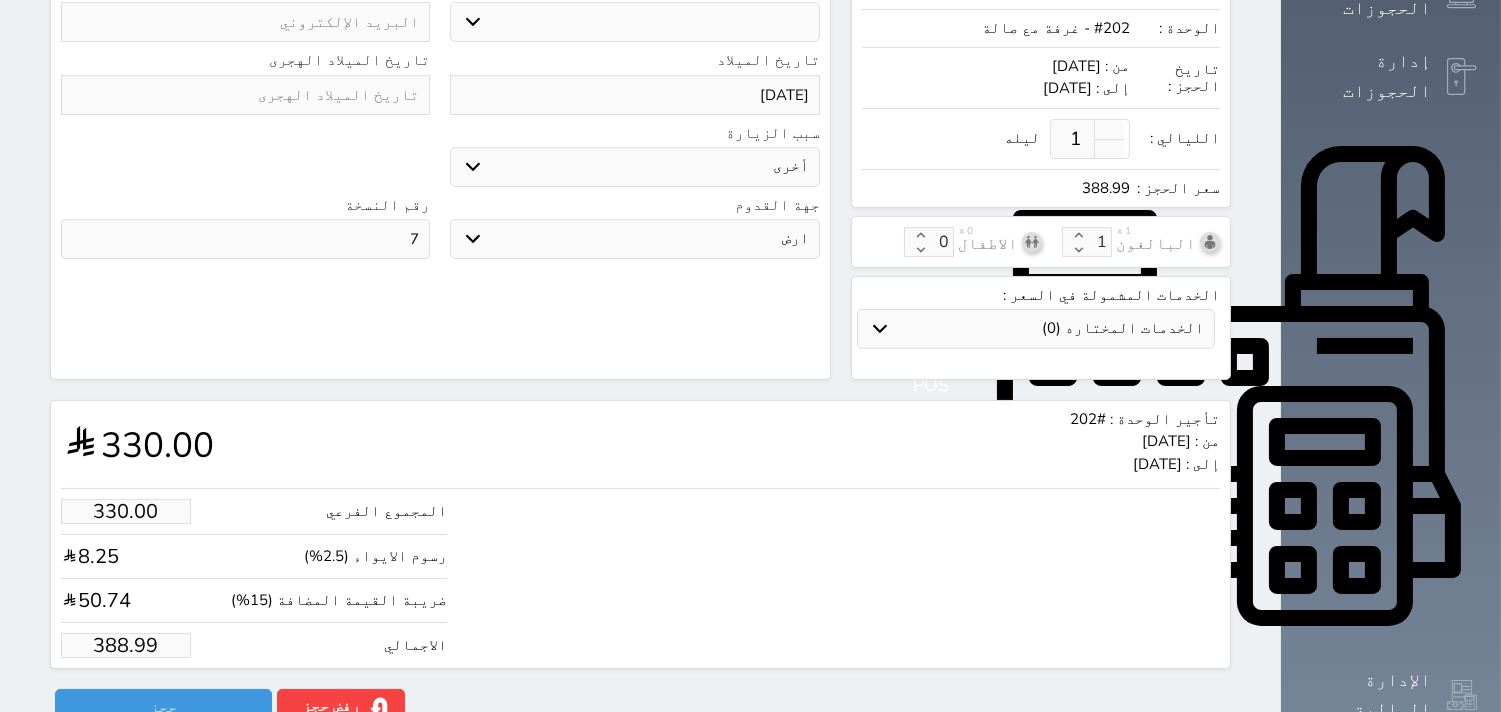 drag, startPoint x: 55, startPoint y: 606, endPoint x: 162, endPoint y: 623, distance: 108.34205 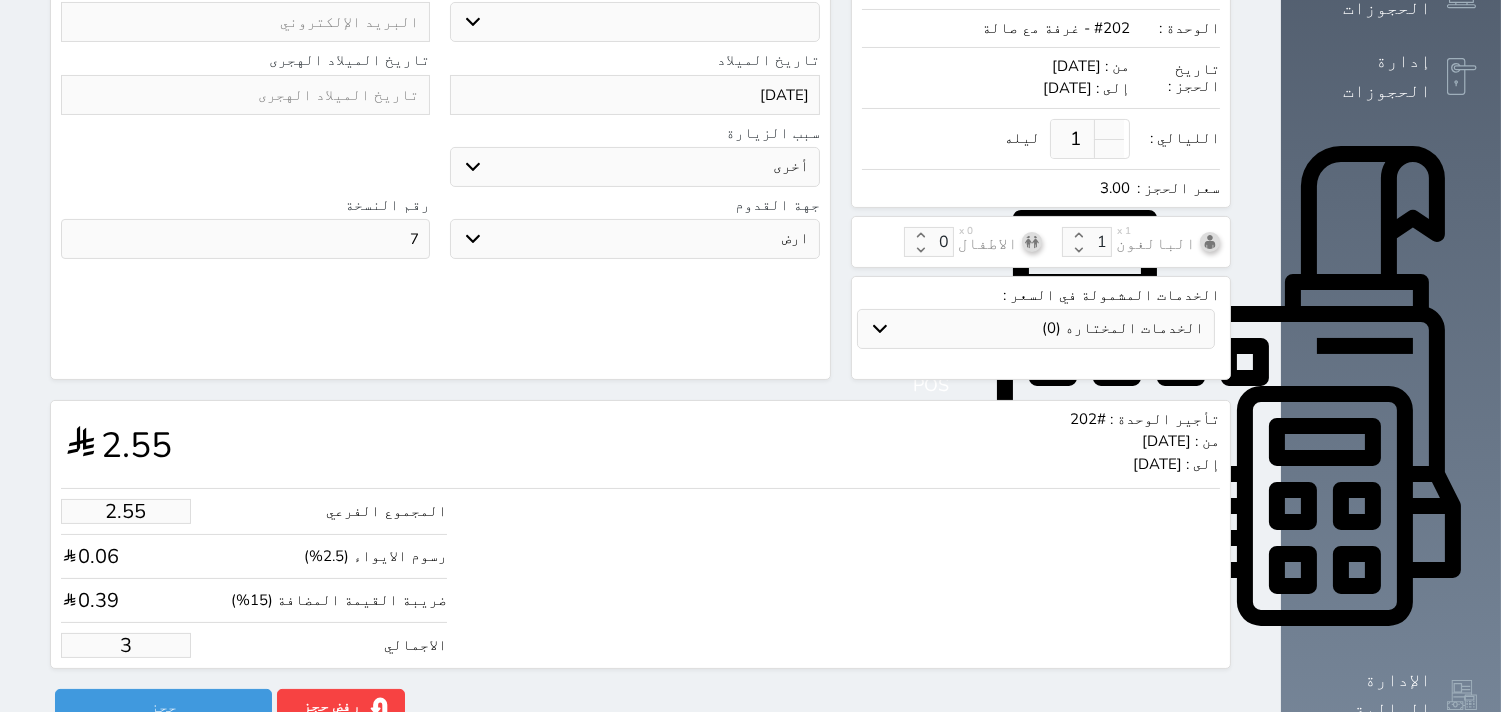 type on "29.69" 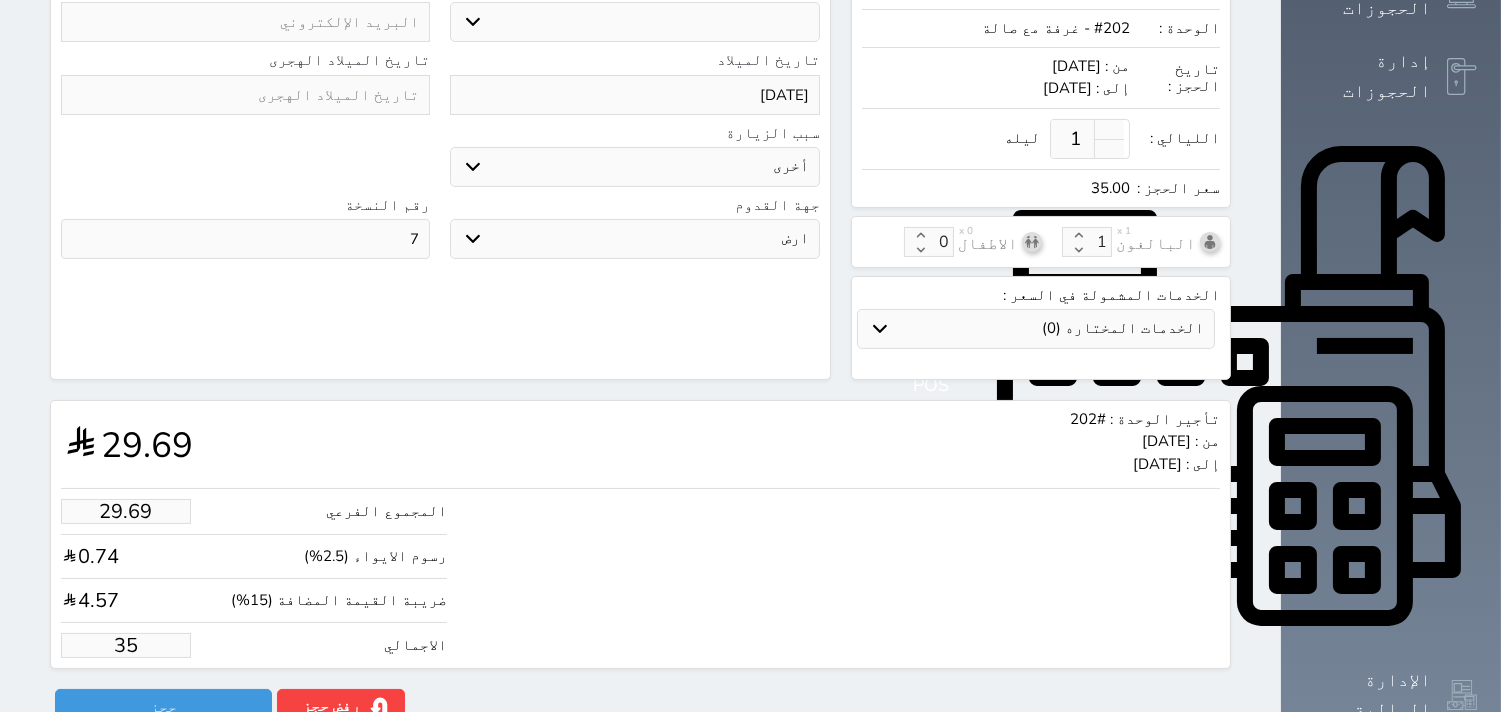 type on "296.92" 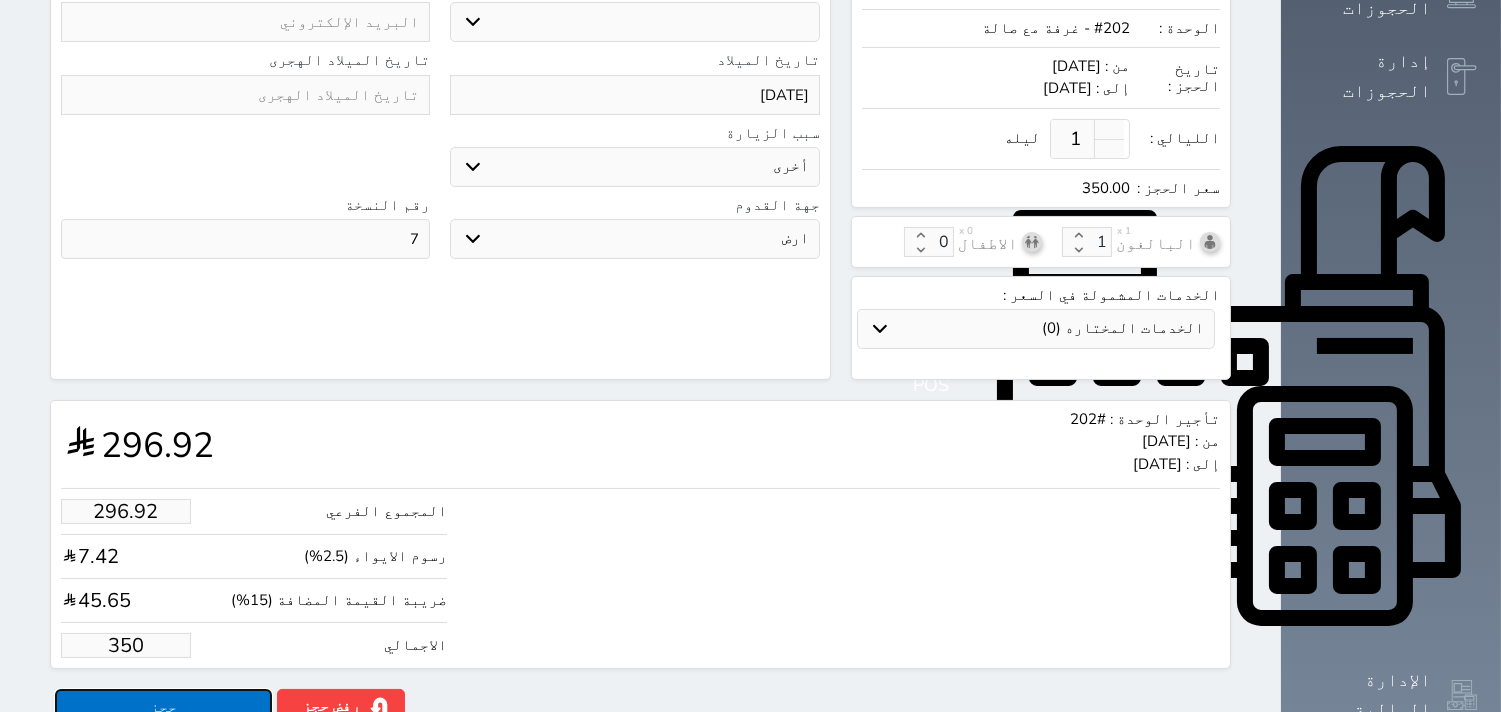 type on "350.00" 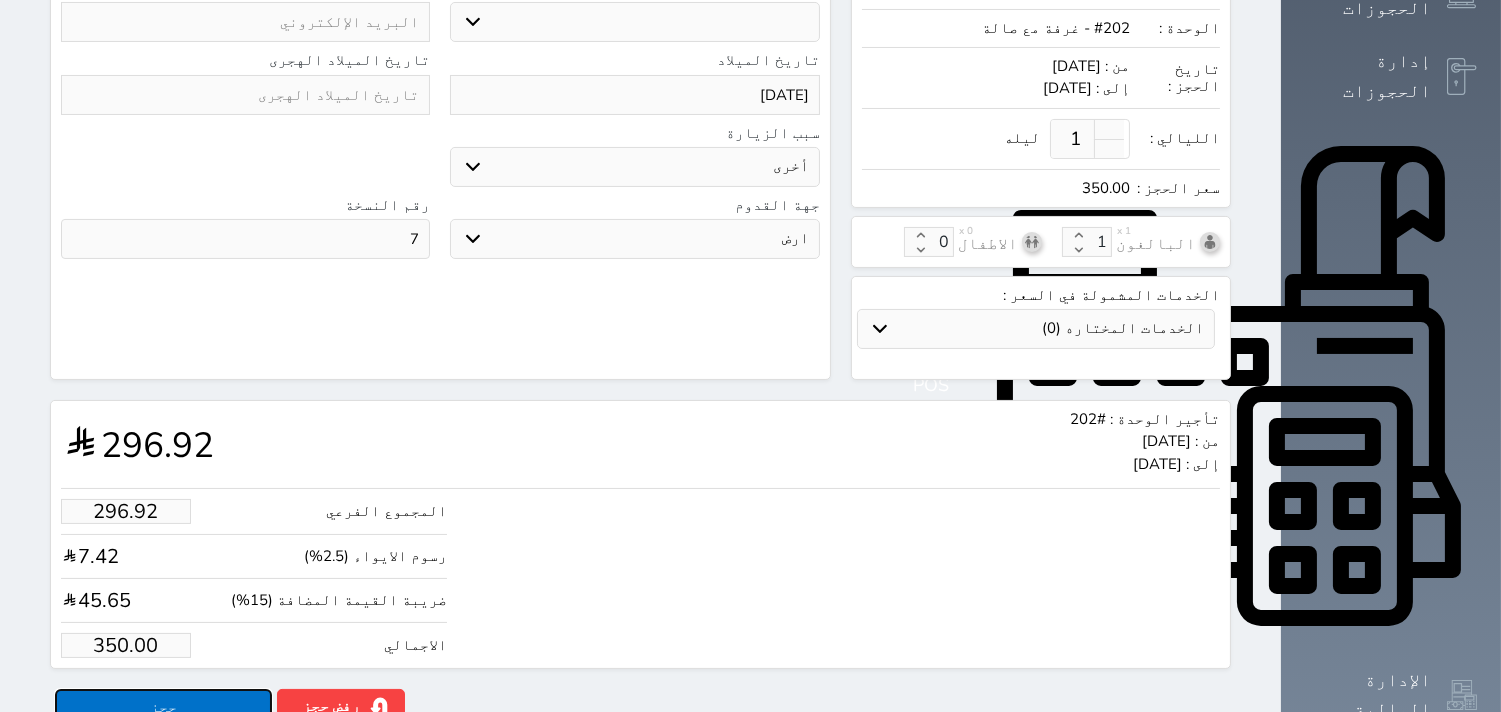 click on "حجز" at bounding box center (163, 706) 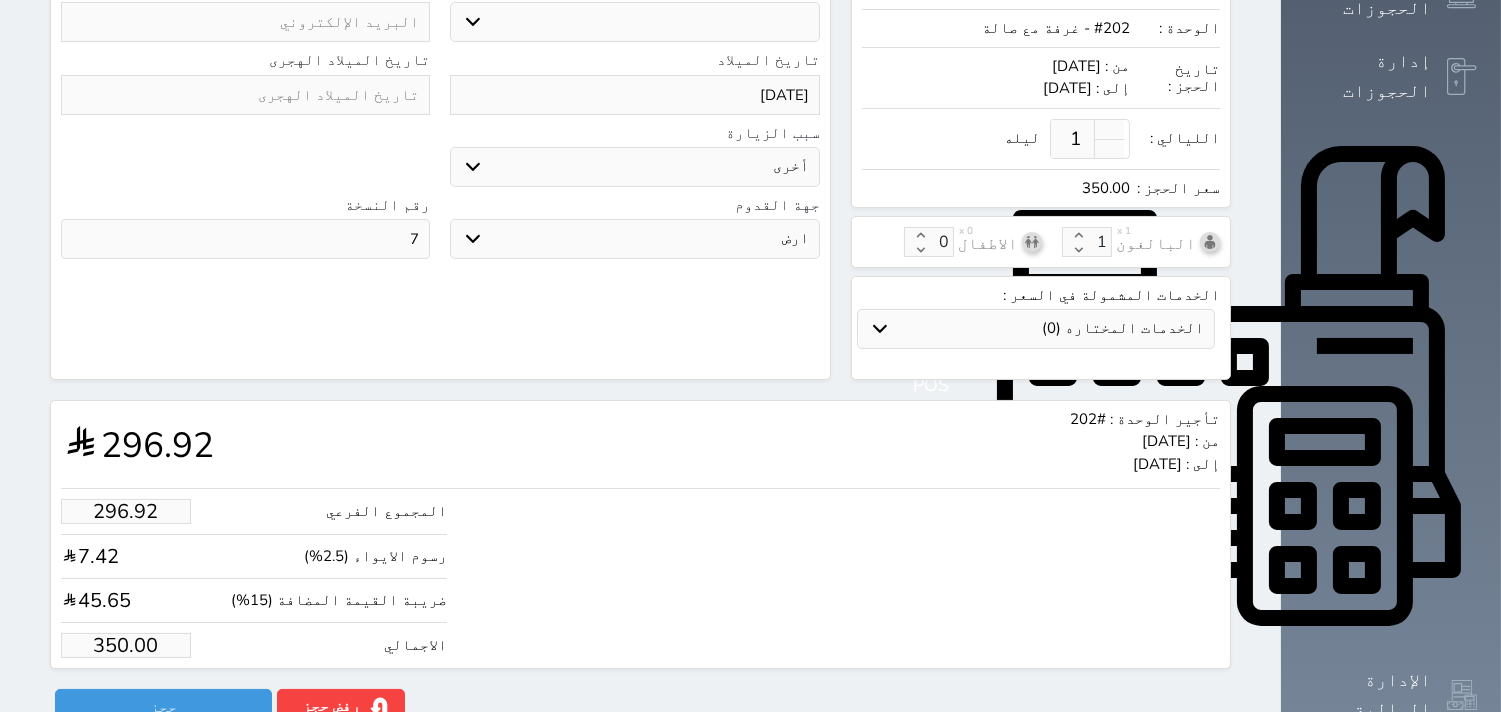 scroll, scrollTop: 197, scrollLeft: 0, axis: vertical 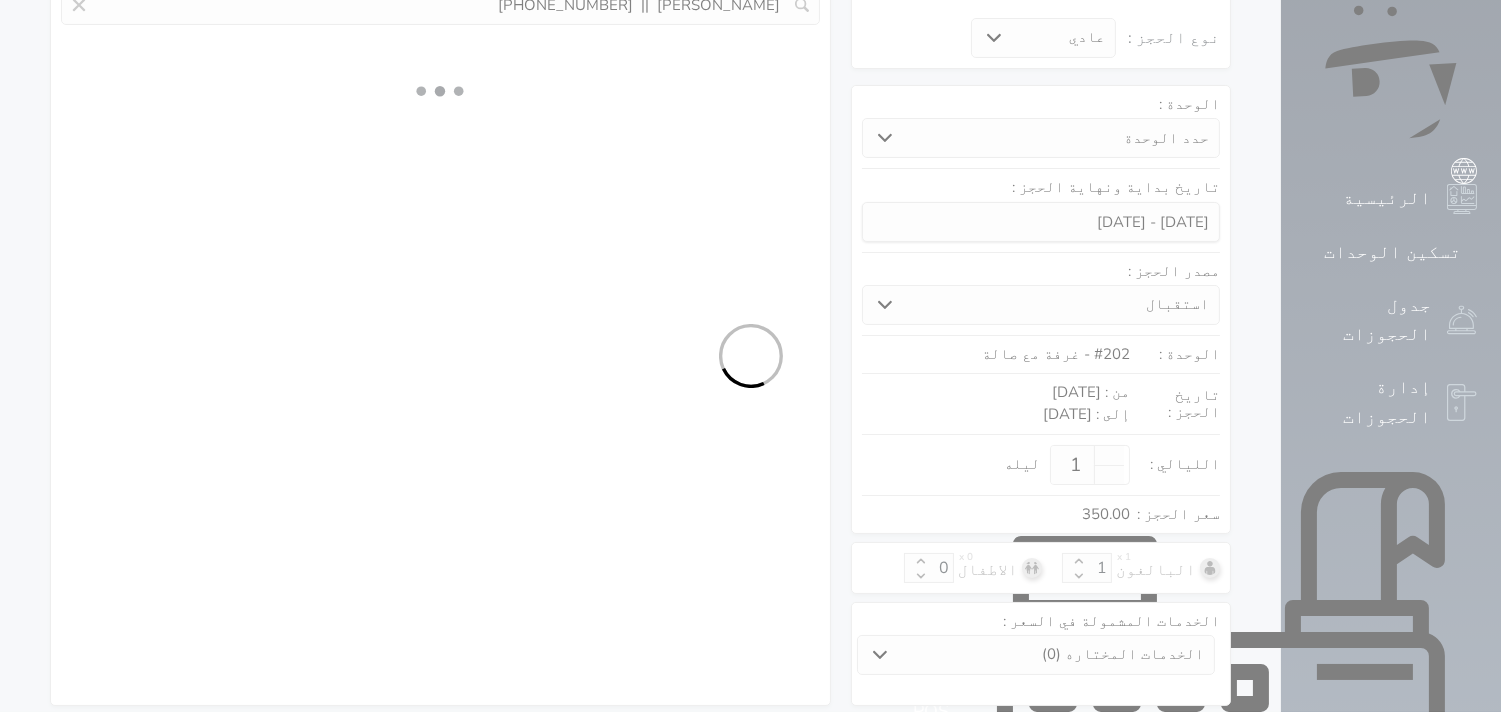 select on "1" 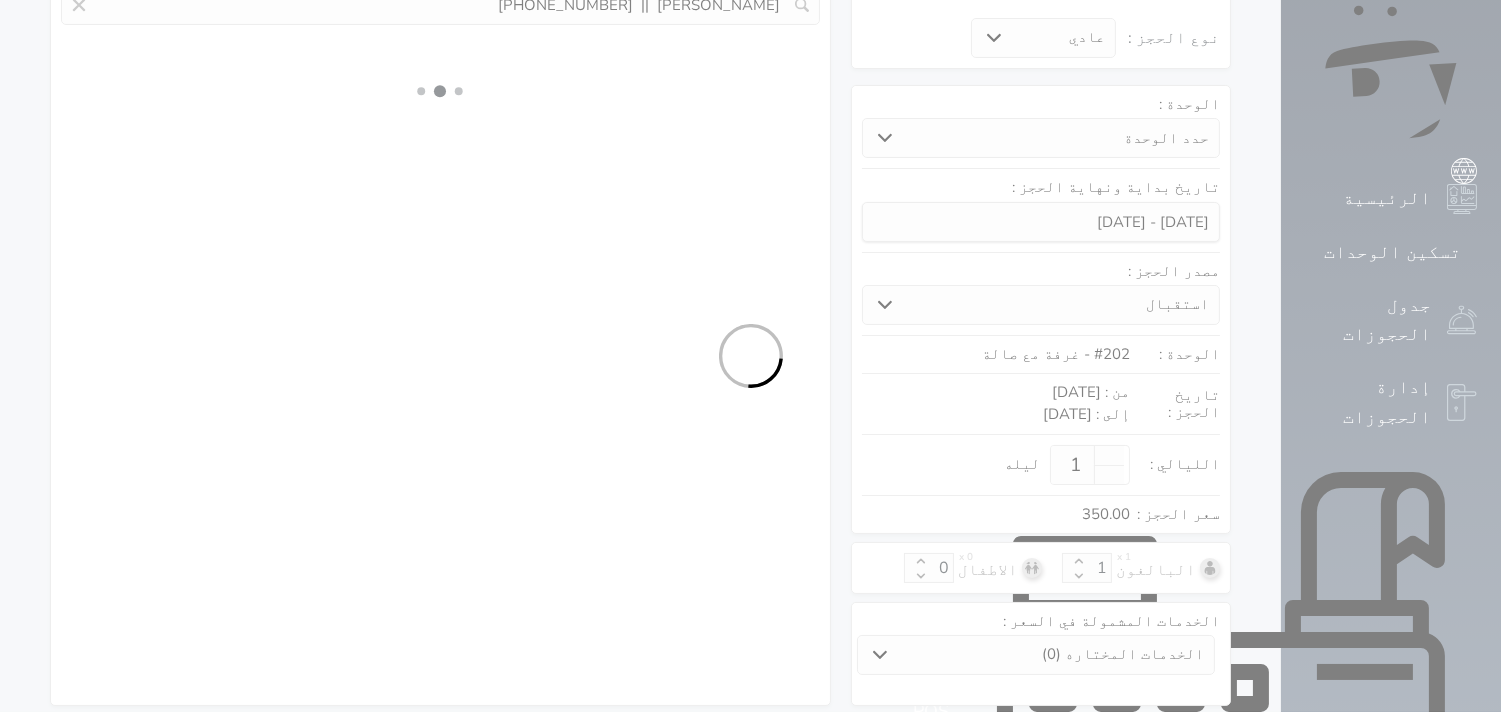 select on "113" 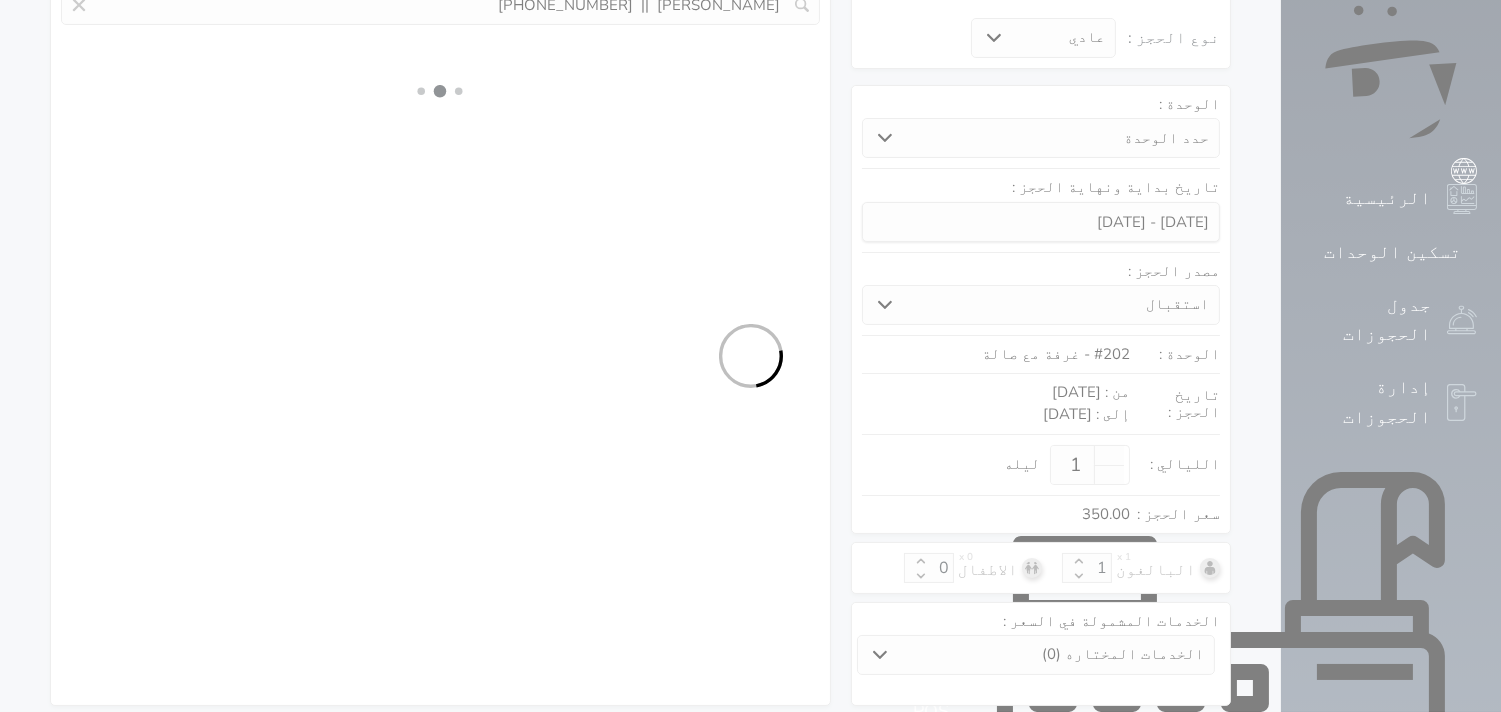 select on "1" 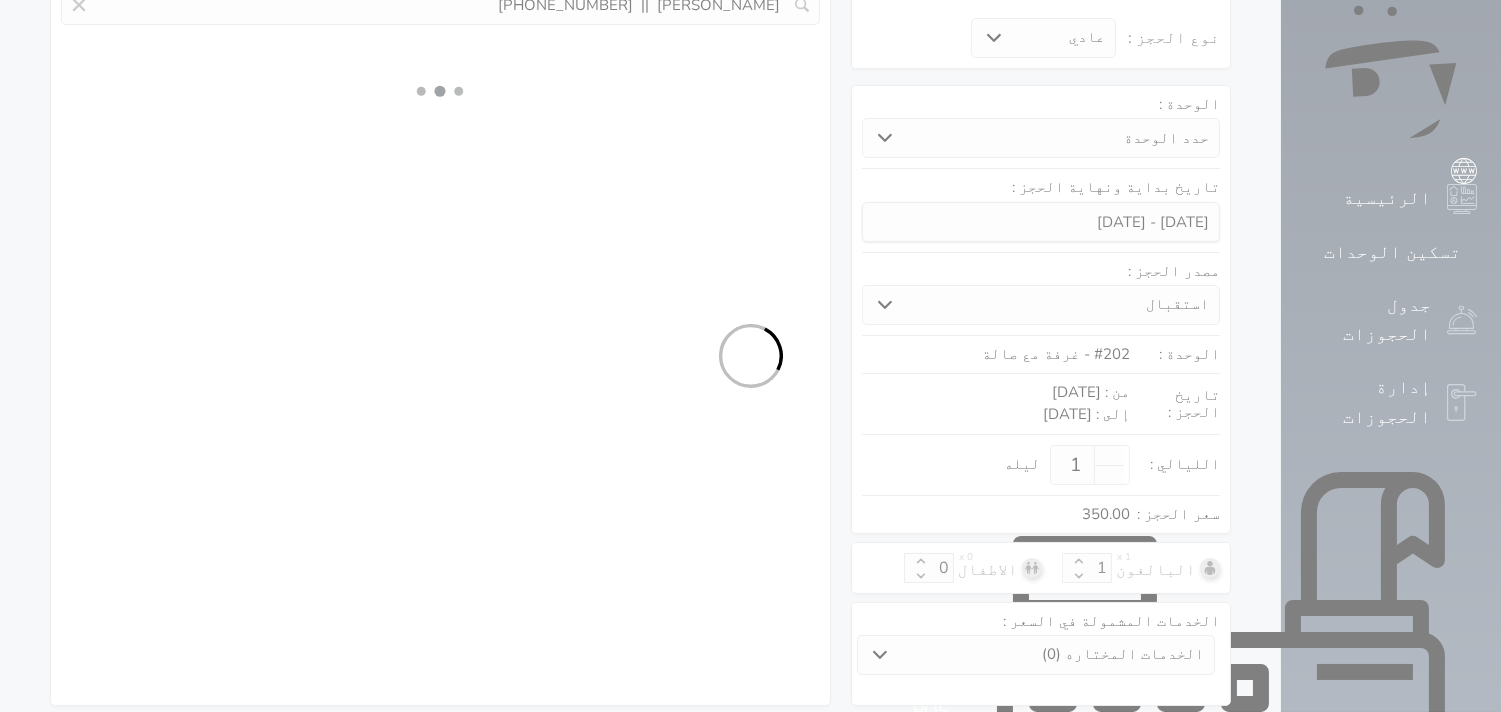 select on "7" 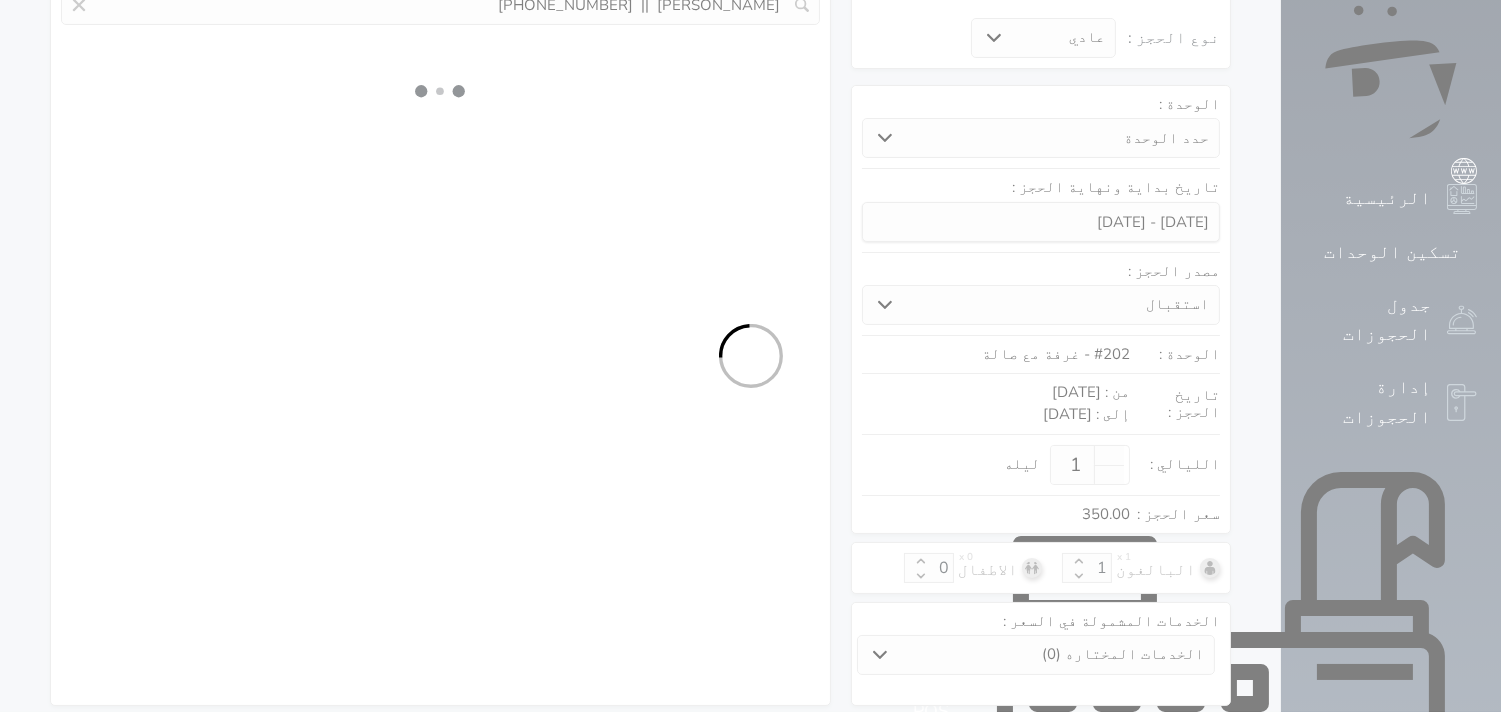 select on "9" 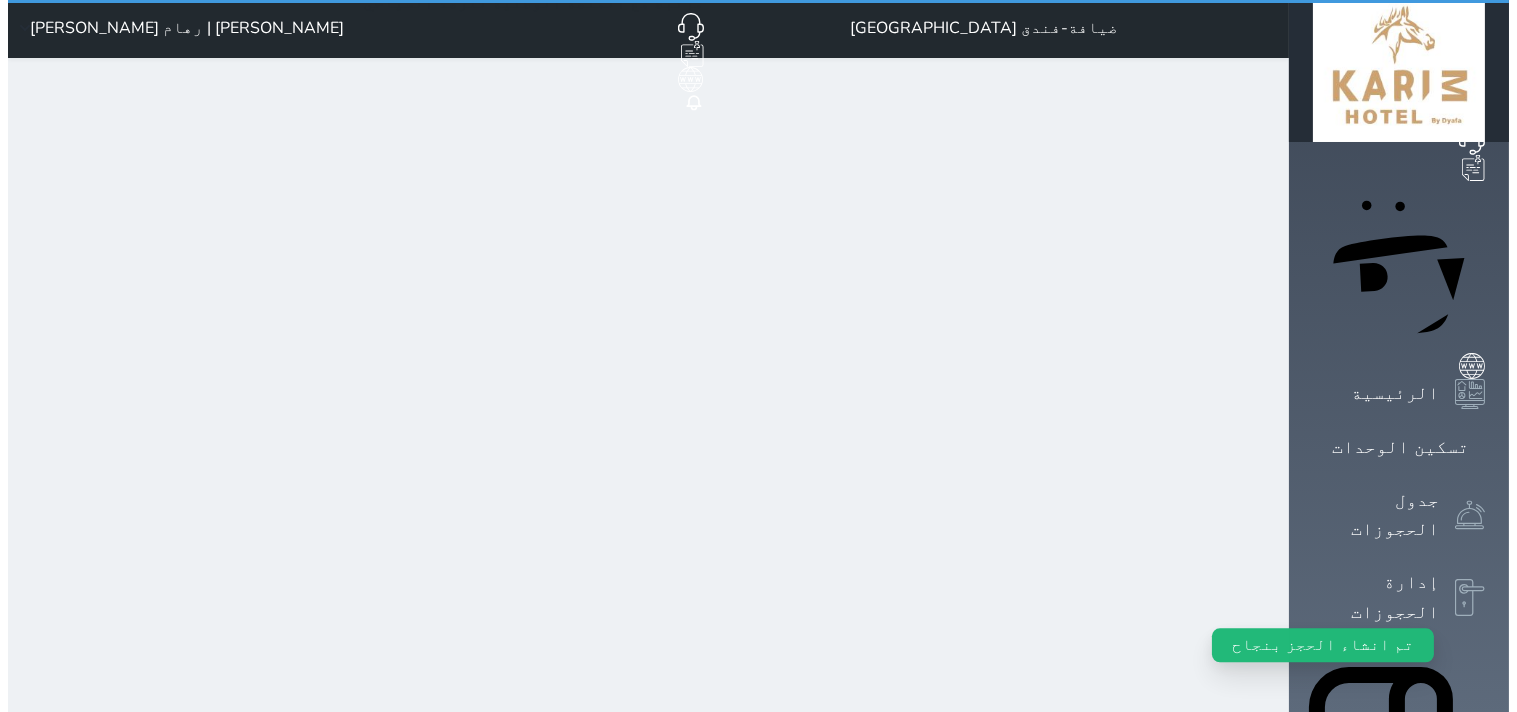 scroll, scrollTop: 0, scrollLeft: 0, axis: both 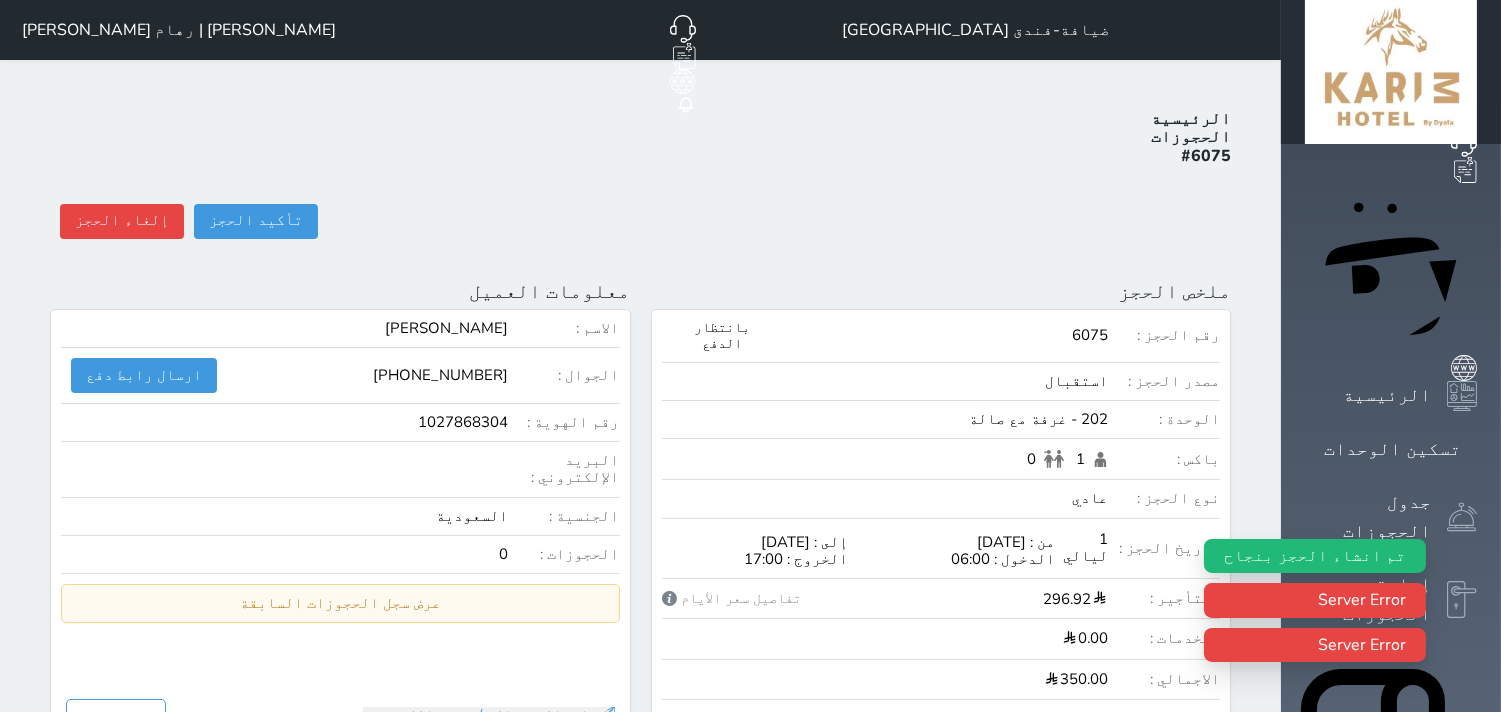click on "الرئيسية   الحجوزات   #6075                                 تأكيد الحجز         تأكيد الحجز                 هل تريد تأكيد هذا الحجز ؟   تأكيد الحجز     إلغاء الحجز         إلغاء الحجز                   رسوم الإلغاء   0   رسوم عدم حضور   0   إلغاء الحجز                 ملخص الحجز           تحديث الحجز                       نوع الإيجار :     يومي     تاريخ بداية ونهاية الحجز :     الوحدة :   202 غرفة مع صالة     ( يمكنك نقل العميل لوحدة أخري بشرط توافر الوحدة بالتواريخ المحددة )   مصدر الحجز :       سعر الحجز :           الليالي :     1     ليله    الخدمات المشمولة في السعر :   الخدمات المختاره (0)  تحديد الكل  ×  فطار   عدد باكس           البالغون     1" at bounding box center [640, 904] 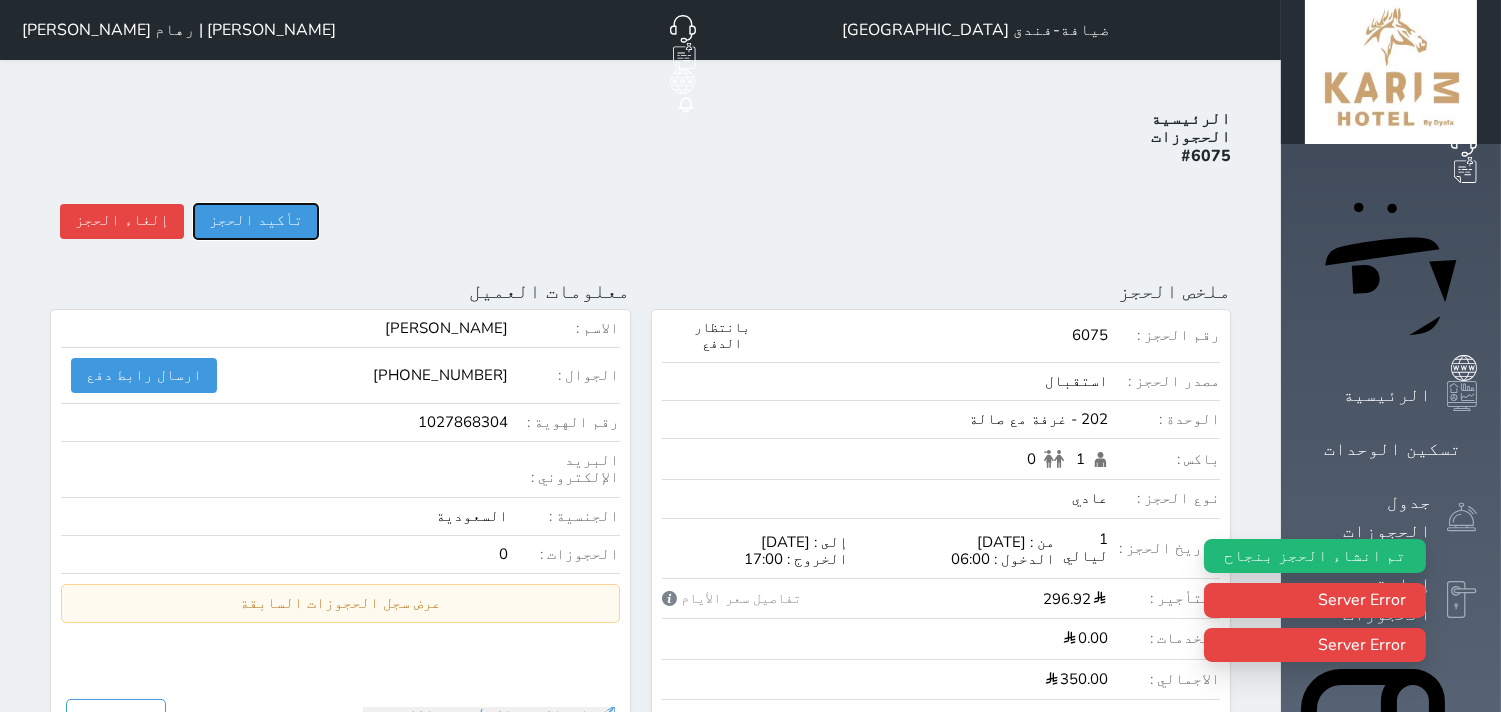 click on "تأكيد الحجز" at bounding box center [256, 221] 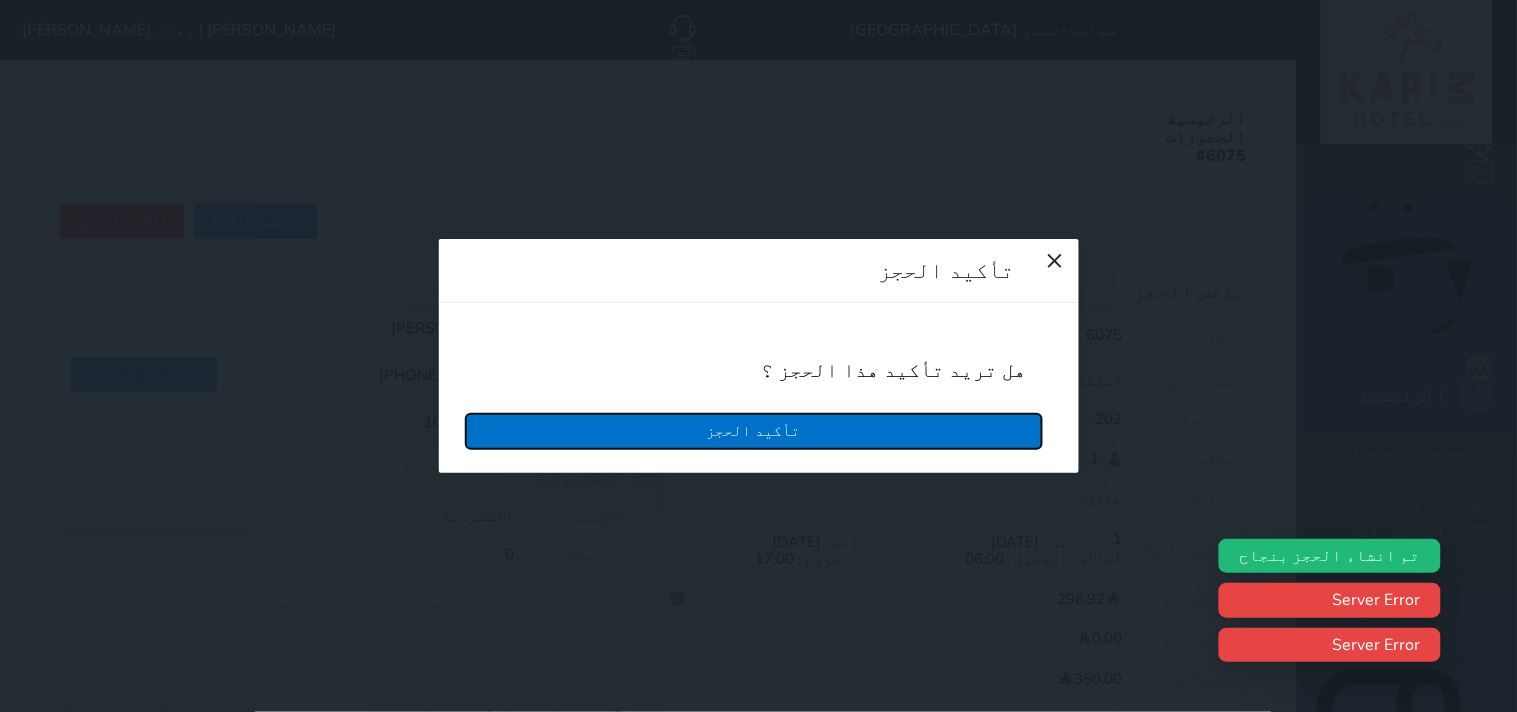 click on "تأكيد الحجز" at bounding box center (754, 431) 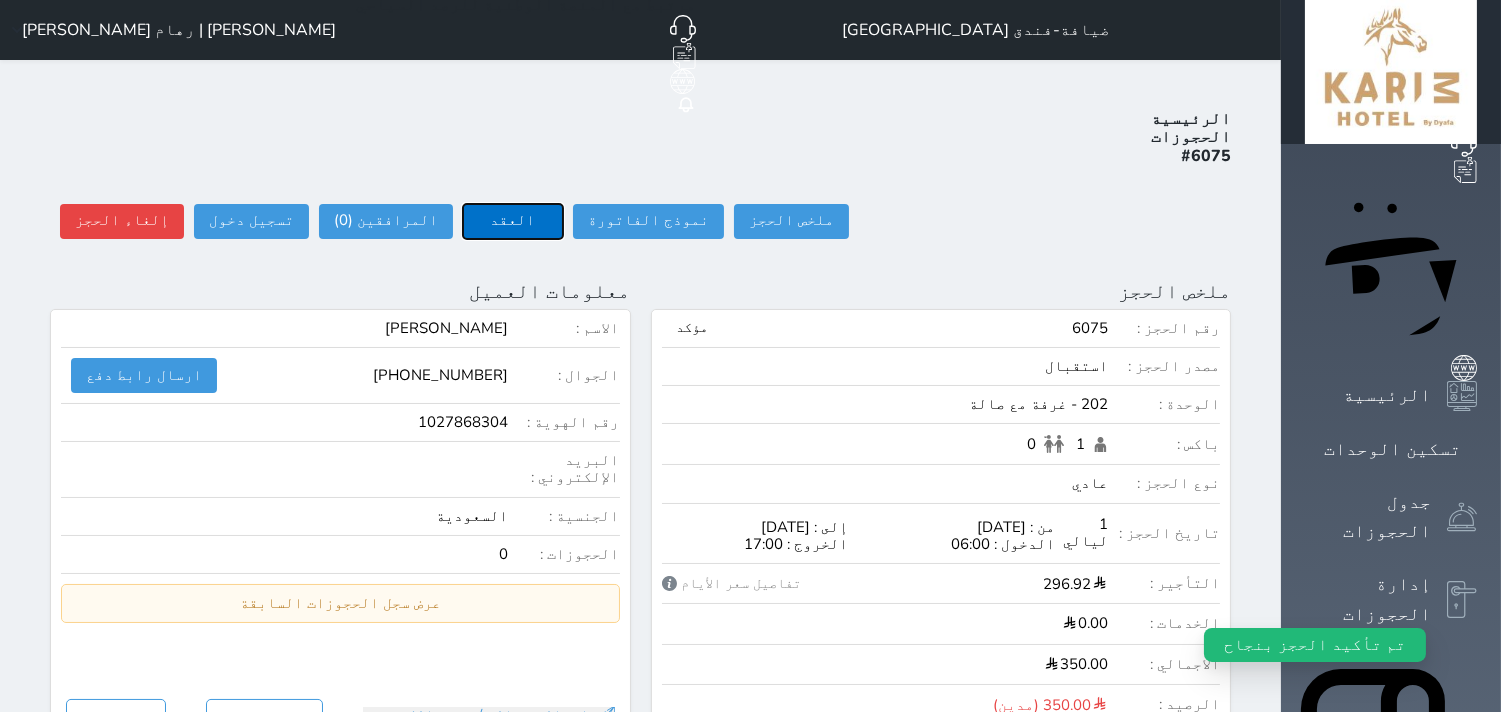 click on "العقد" at bounding box center [513, 221] 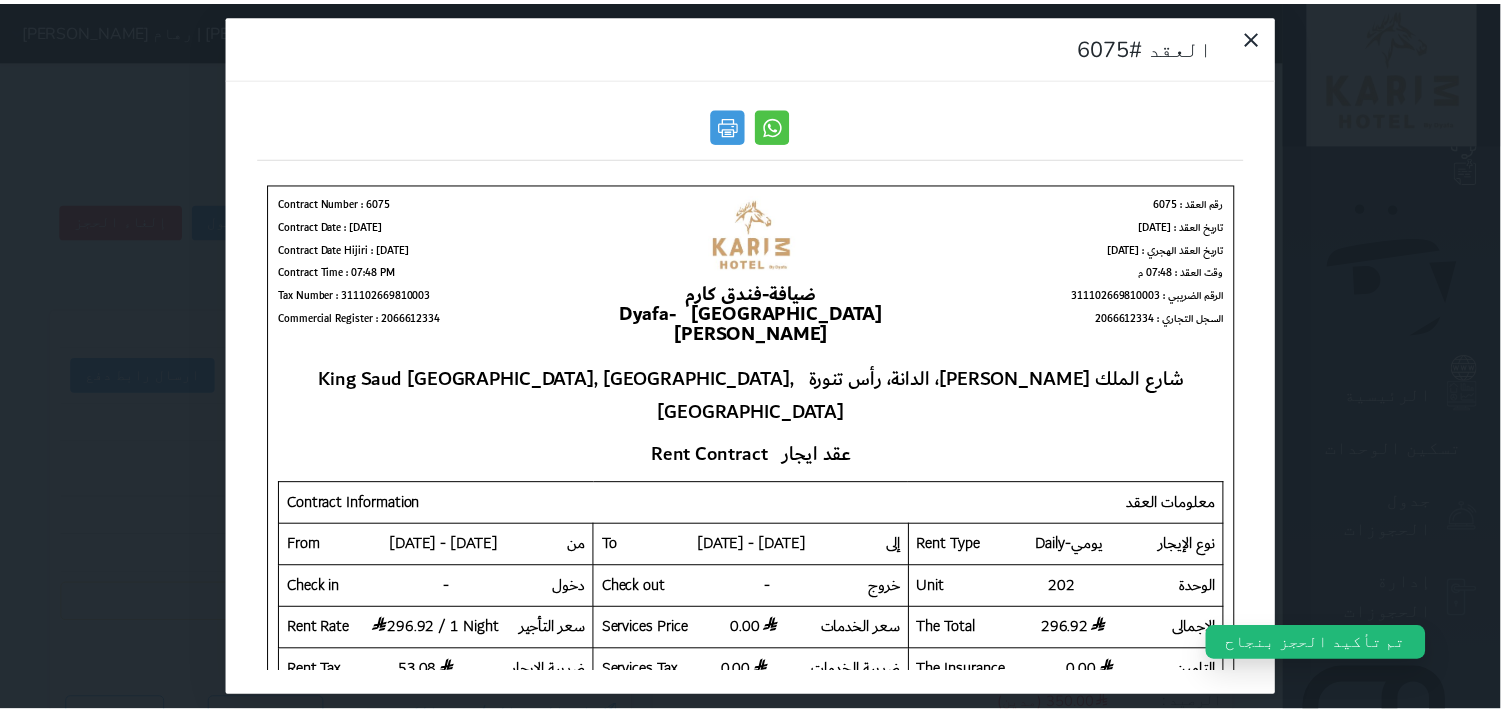 scroll, scrollTop: 0, scrollLeft: 0, axis: both 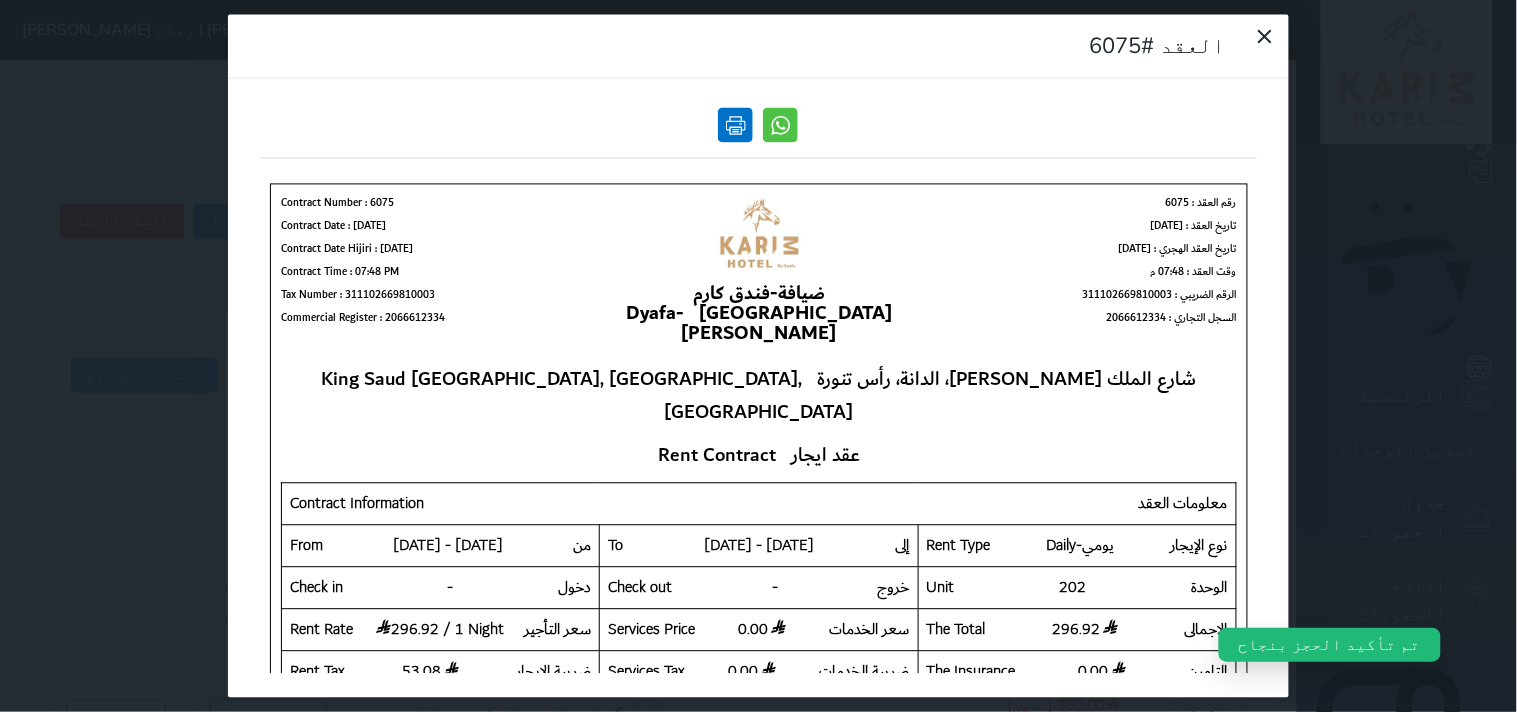 click at bounding box center [736, 125] 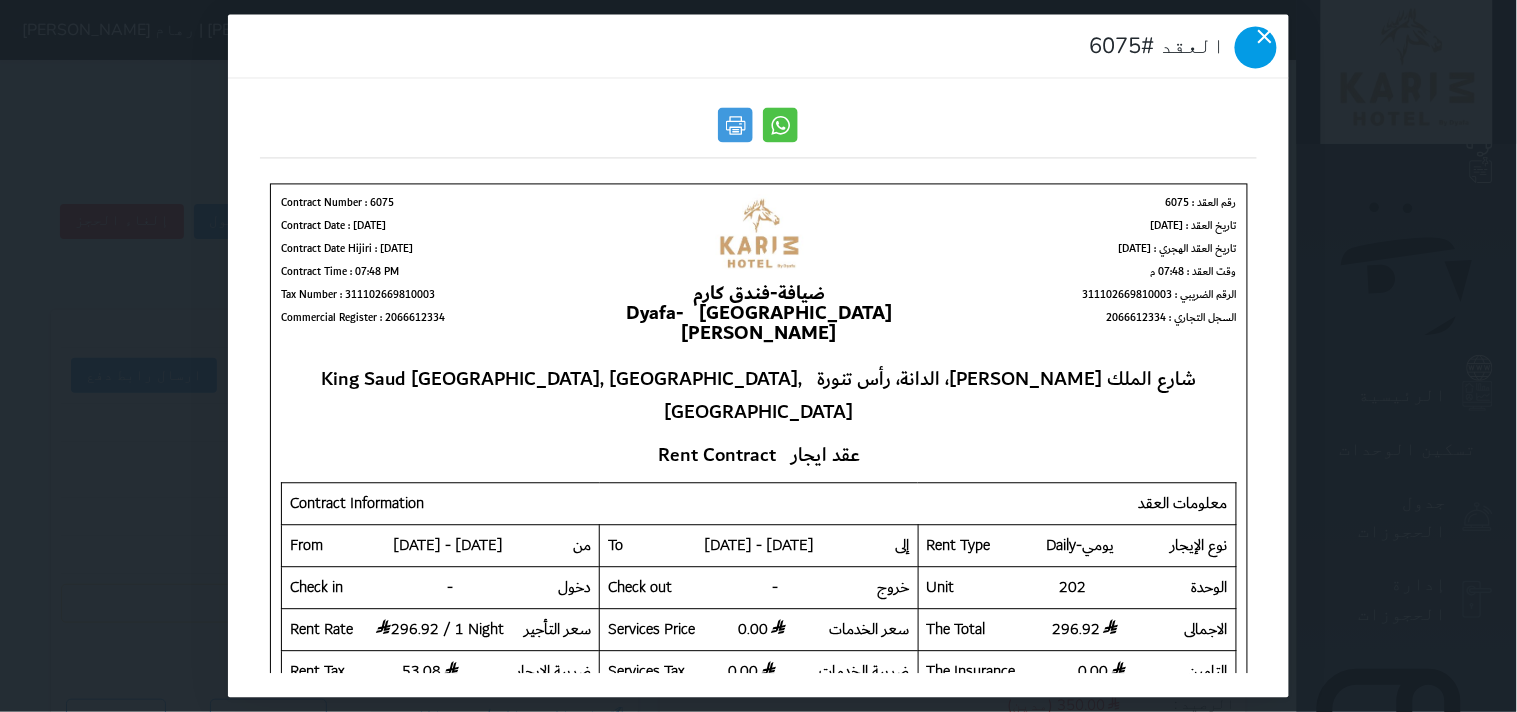 click 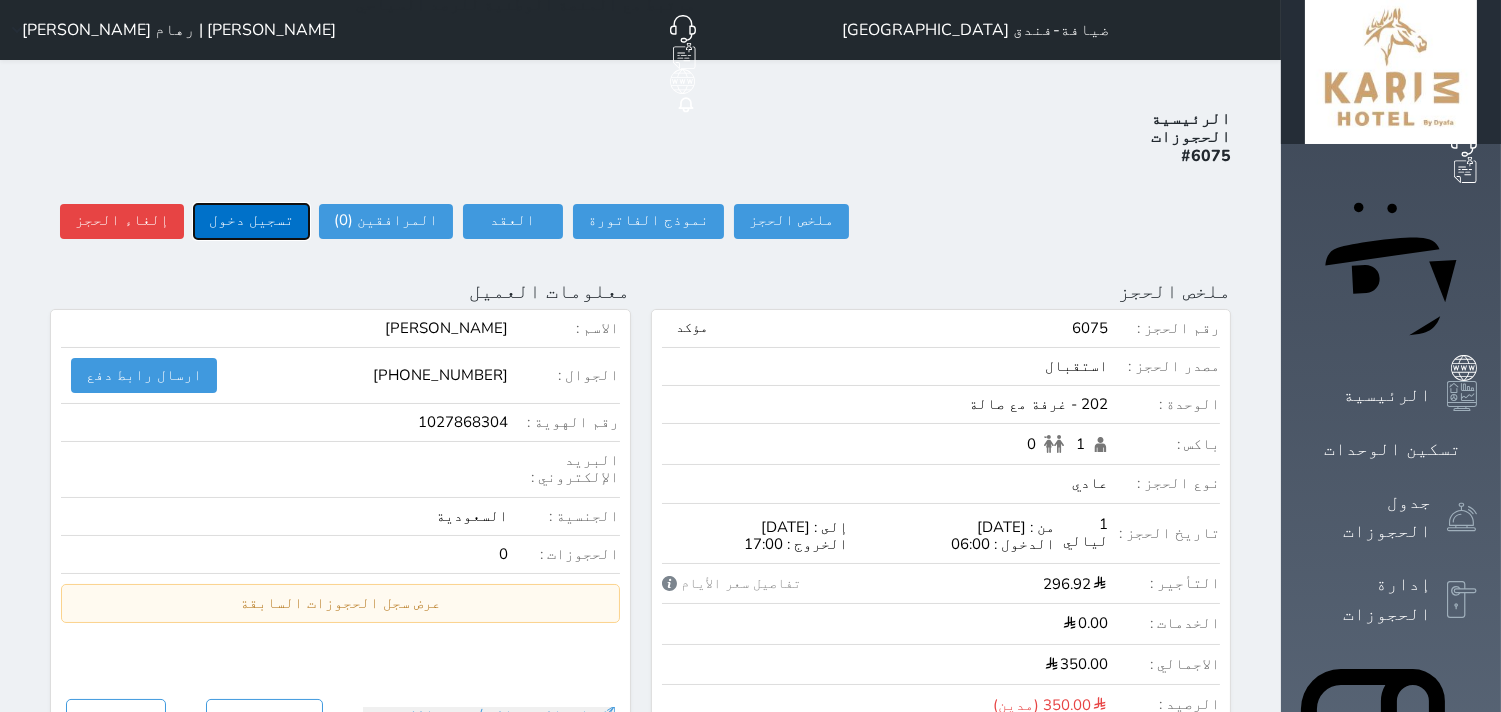 click on "تسجيل دخول" at bounding box center [251, 221] 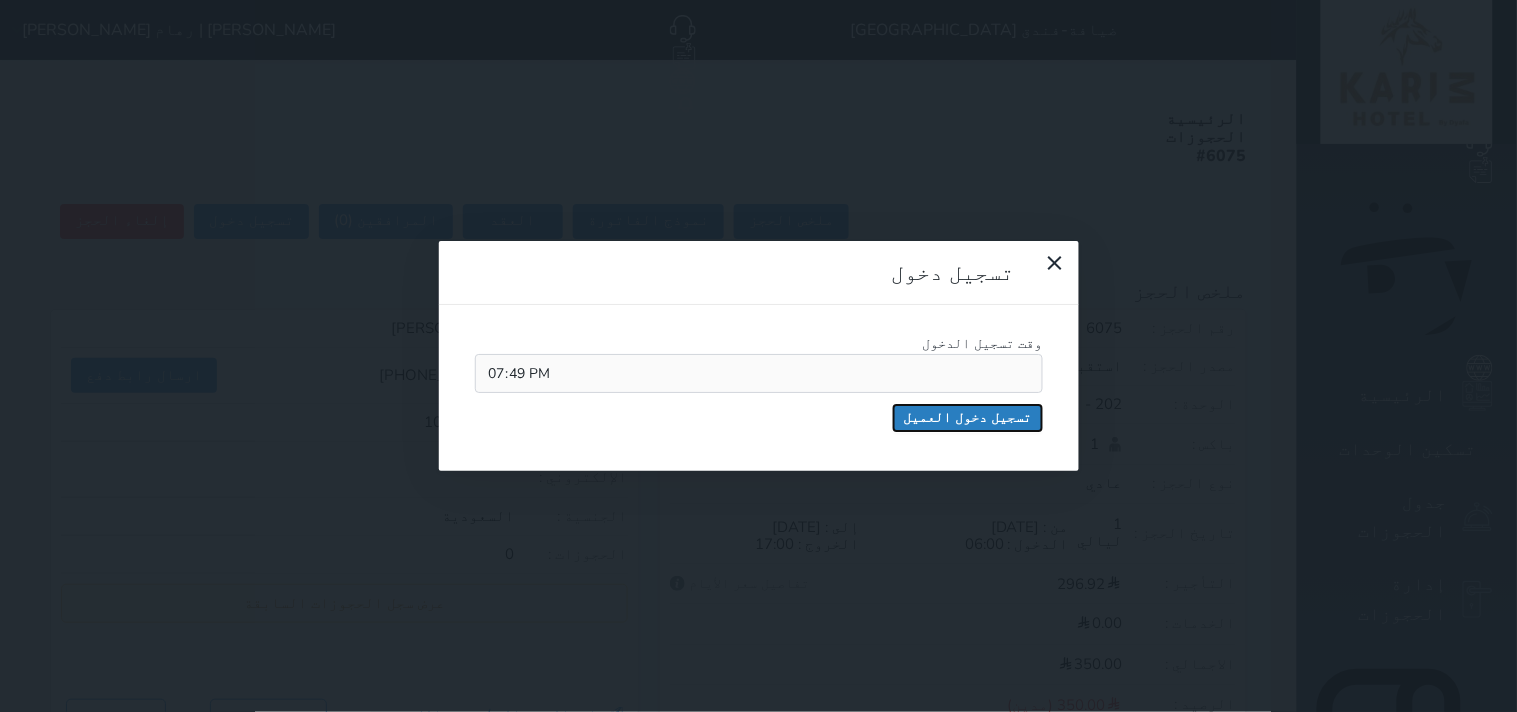 click on "تسجيل دخول العميل" at bounding box center [968, 418] 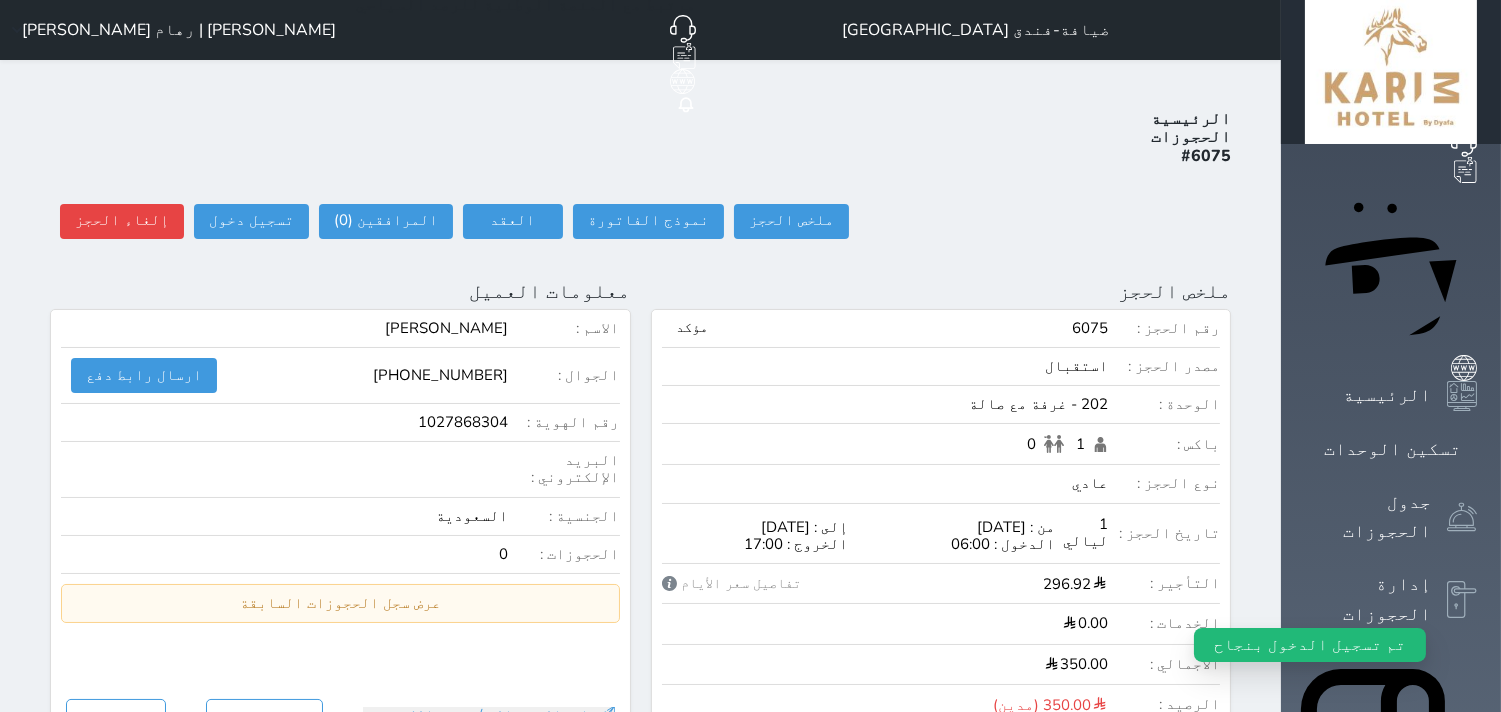 select 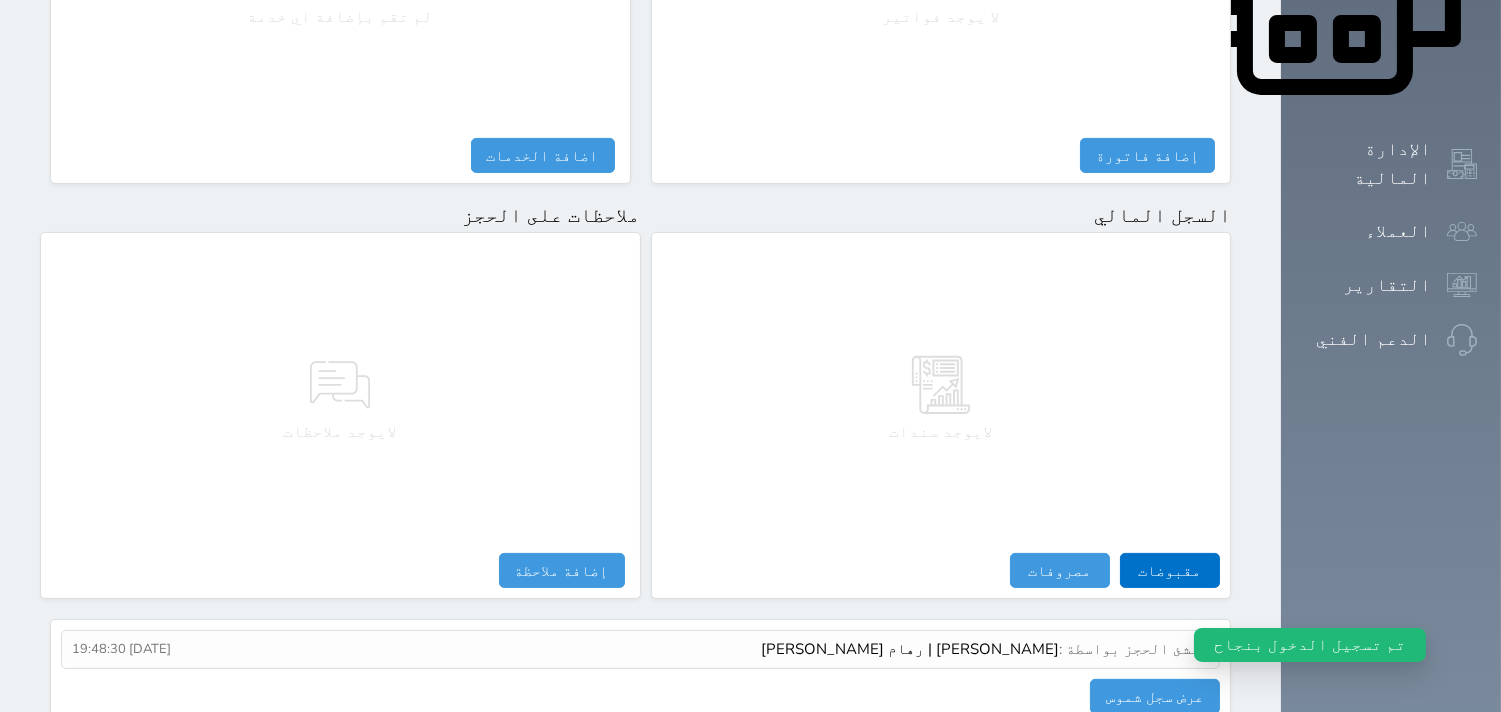 scroll, scrollTop: 1068, scrollLeft: 0, axis: vertical 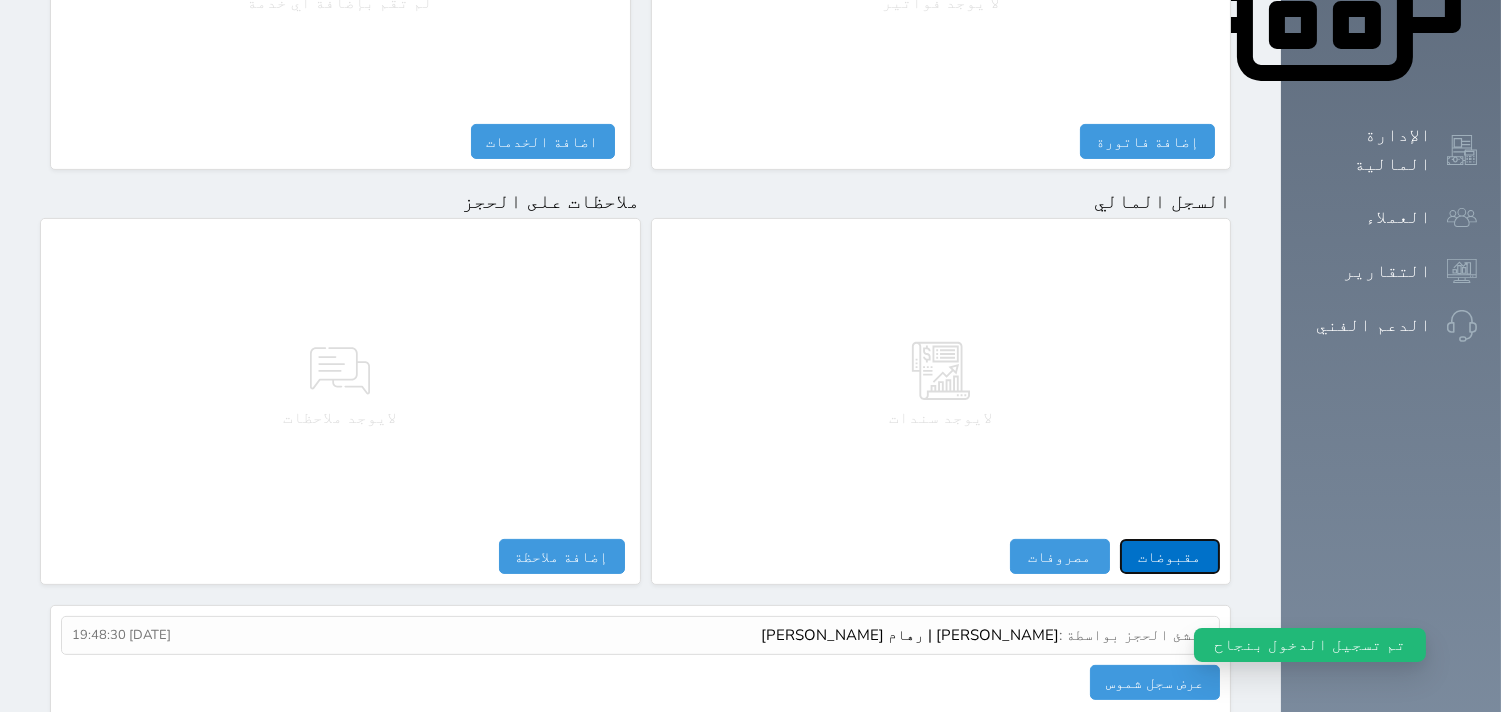 click on "مقبوضات" at bounding box center (1170, 556) 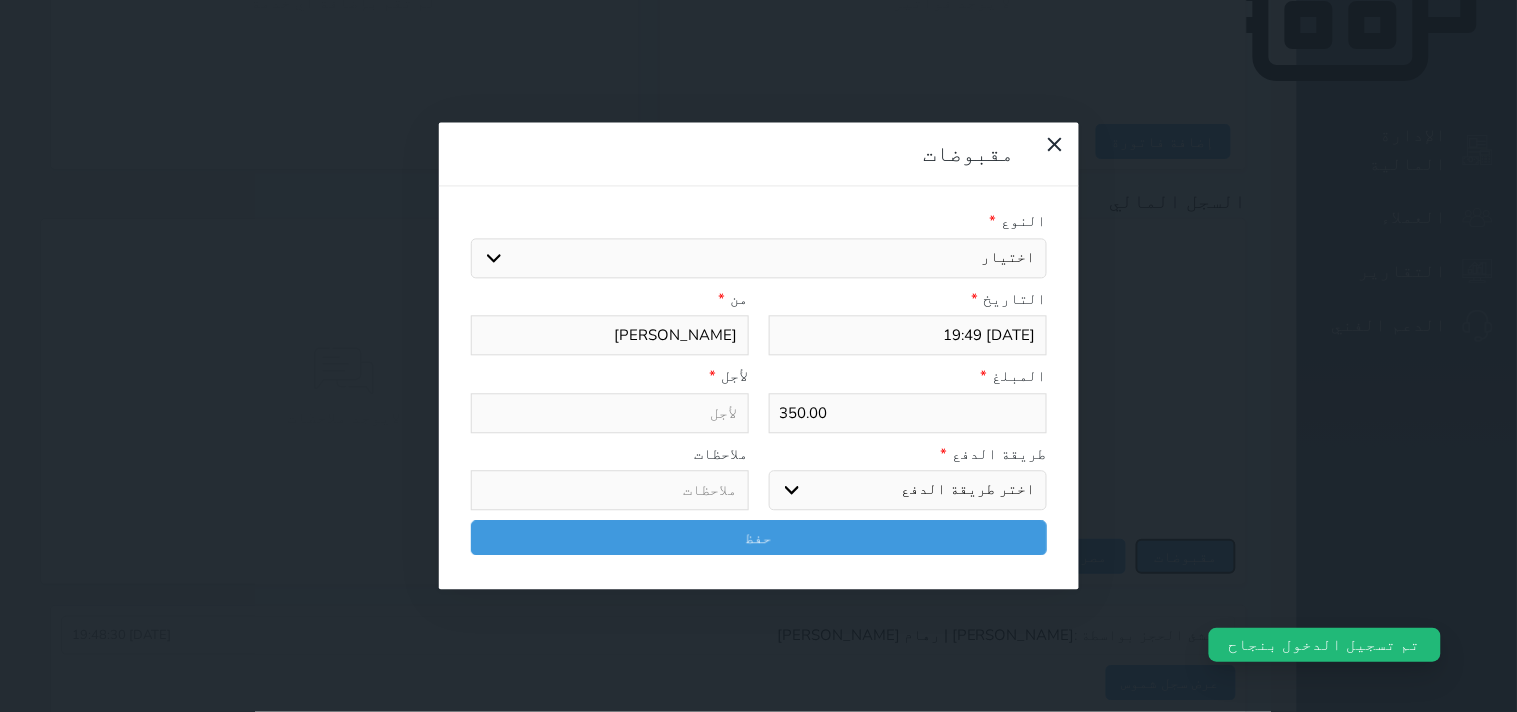 select 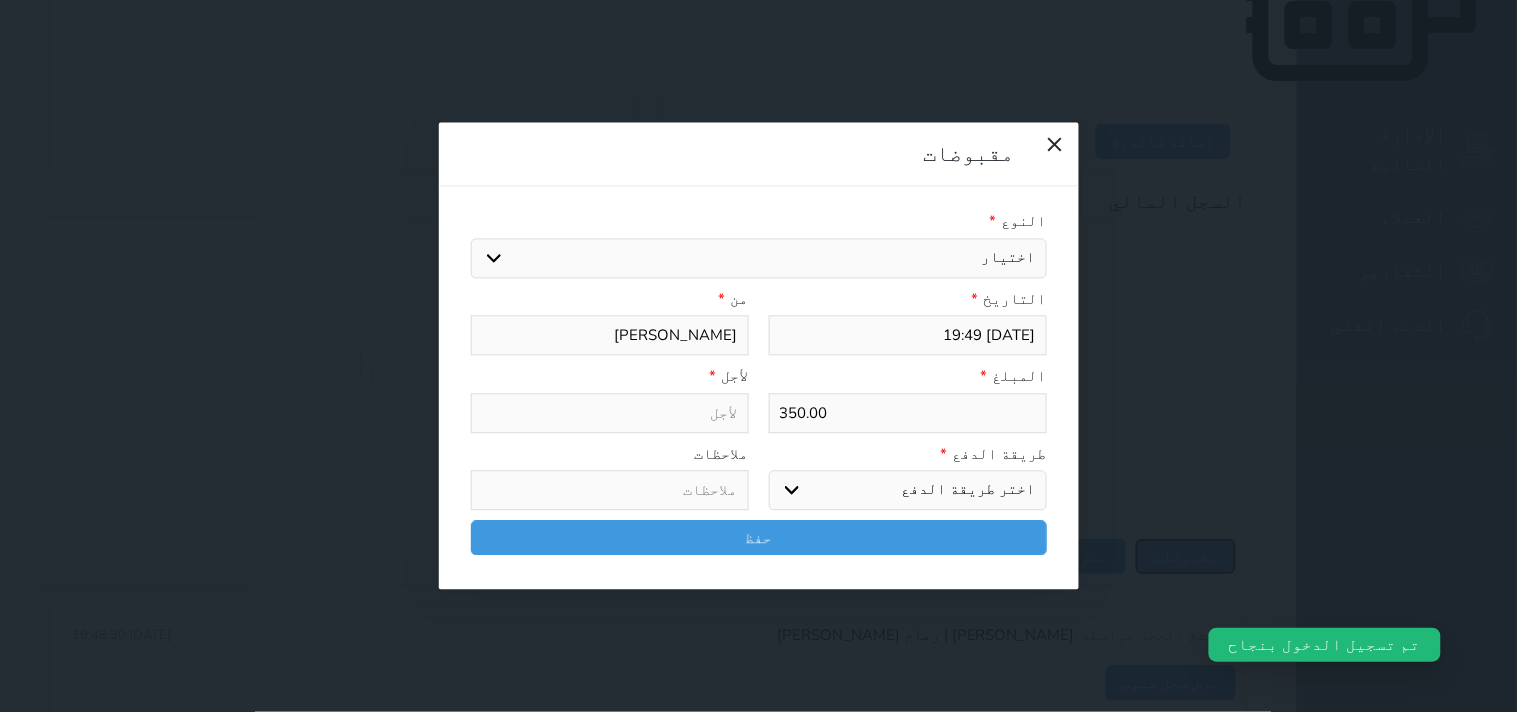 select 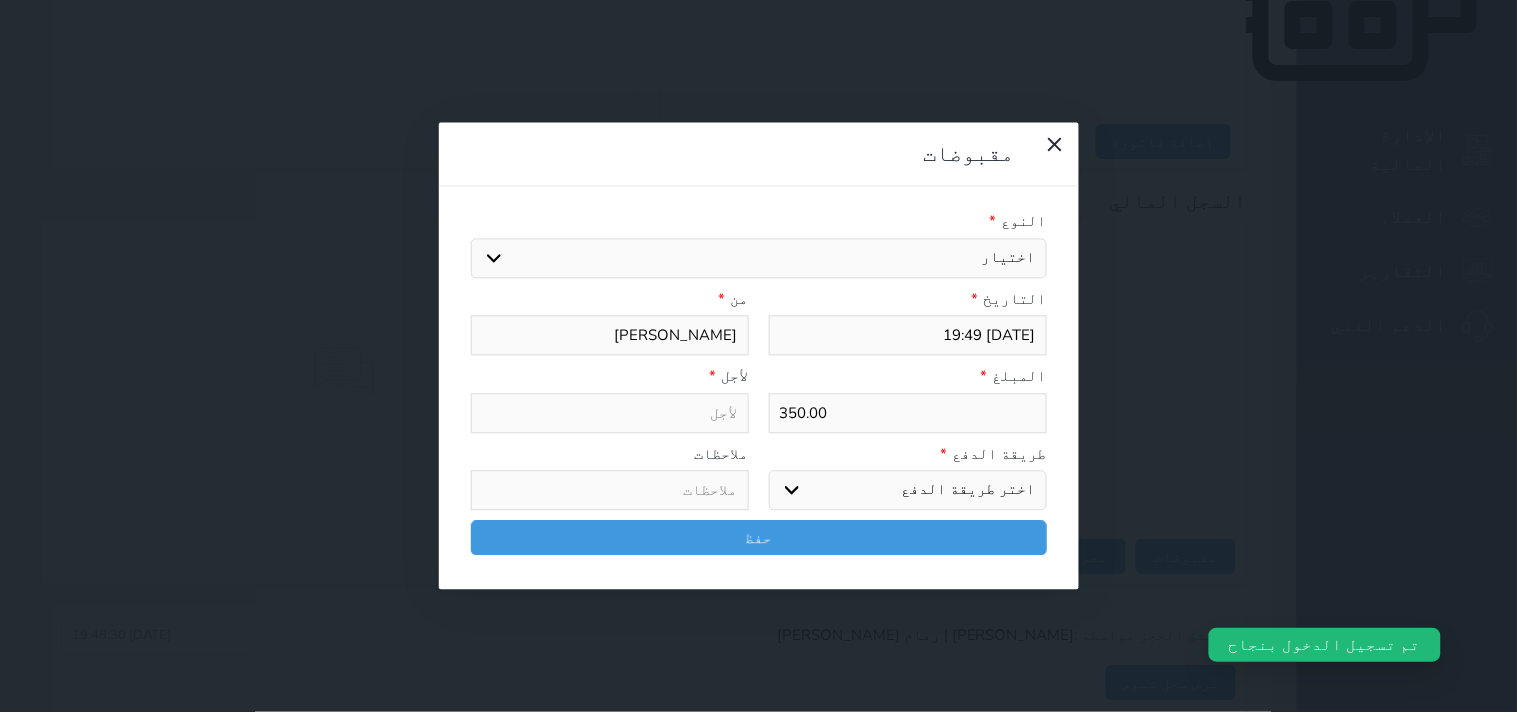 drag, startPoint x: 984, startPoint y: 130, endPoint x: 986, endPoint y: 141, distance: 11.18034 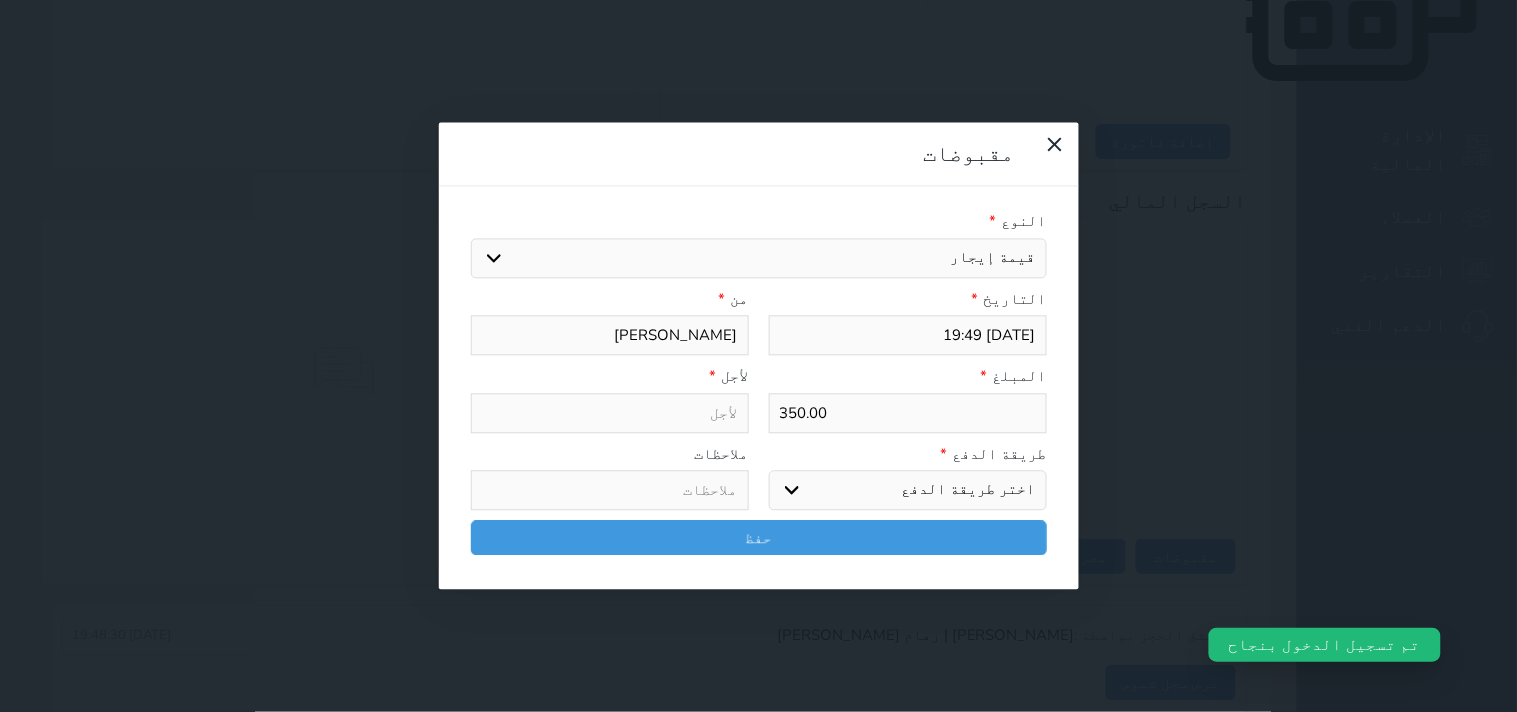 click on "اختيار   مقبوضات عامة قيمة إيجار فواتير تامين عربون لا ينطبق آخر مغسلة واي فاي - الإنترنت مواقف السيارات طعام الأغذية والمشروبات مشروبات المشروبات الباردة المشروبات الساخنة الإفطار غداء عشاء مخبز و كعك حمام سباحة الصالة الرياضية سبا و خدمات الجمال اختيار وإسقاط (خدمات النقل) ميني بار كابل - تلفزيون سرير إضافي تصفيف الشعر التسوق خدمات الجولات السياحية المنظمة خدمات الدليل السياحي" at bounding box center (759, 258) 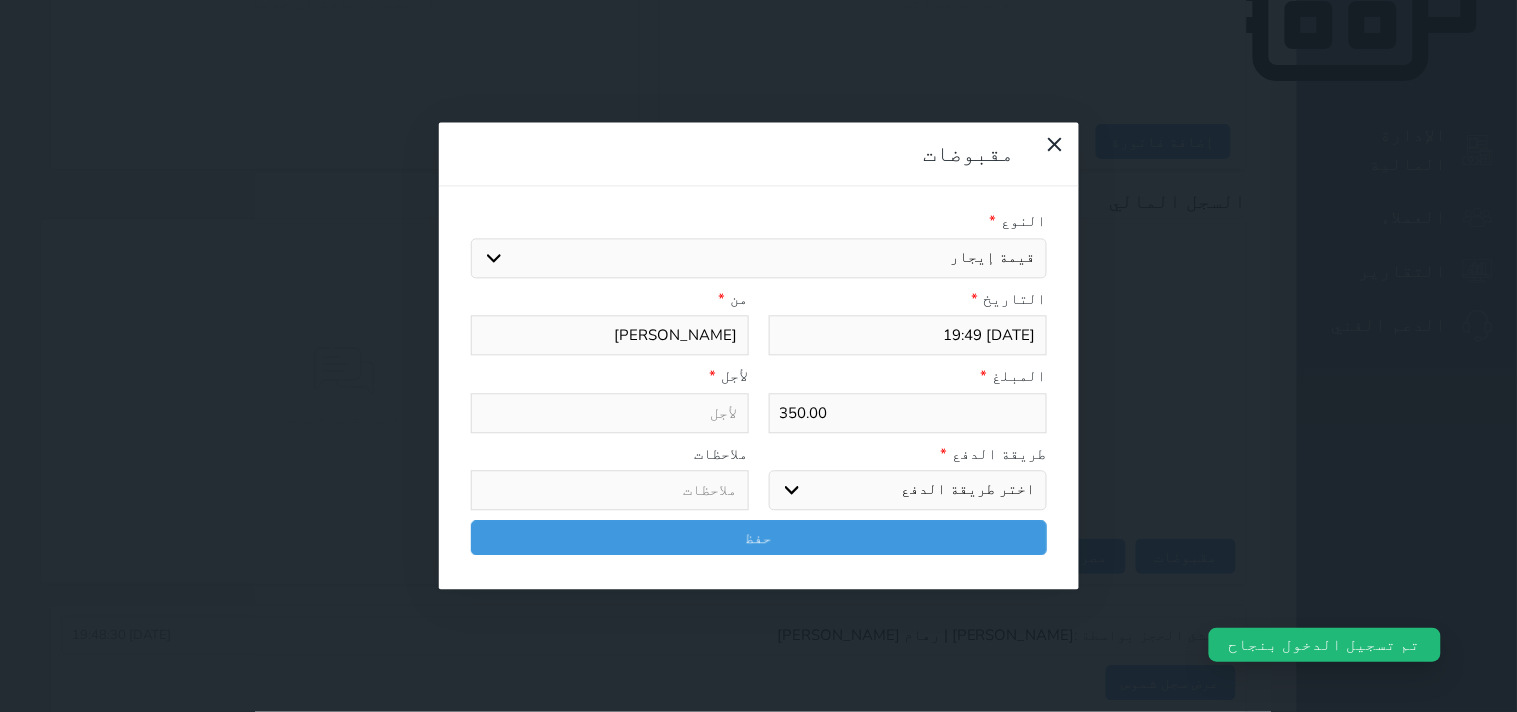 type on "قيمة إيجار - الوحدة - 202" 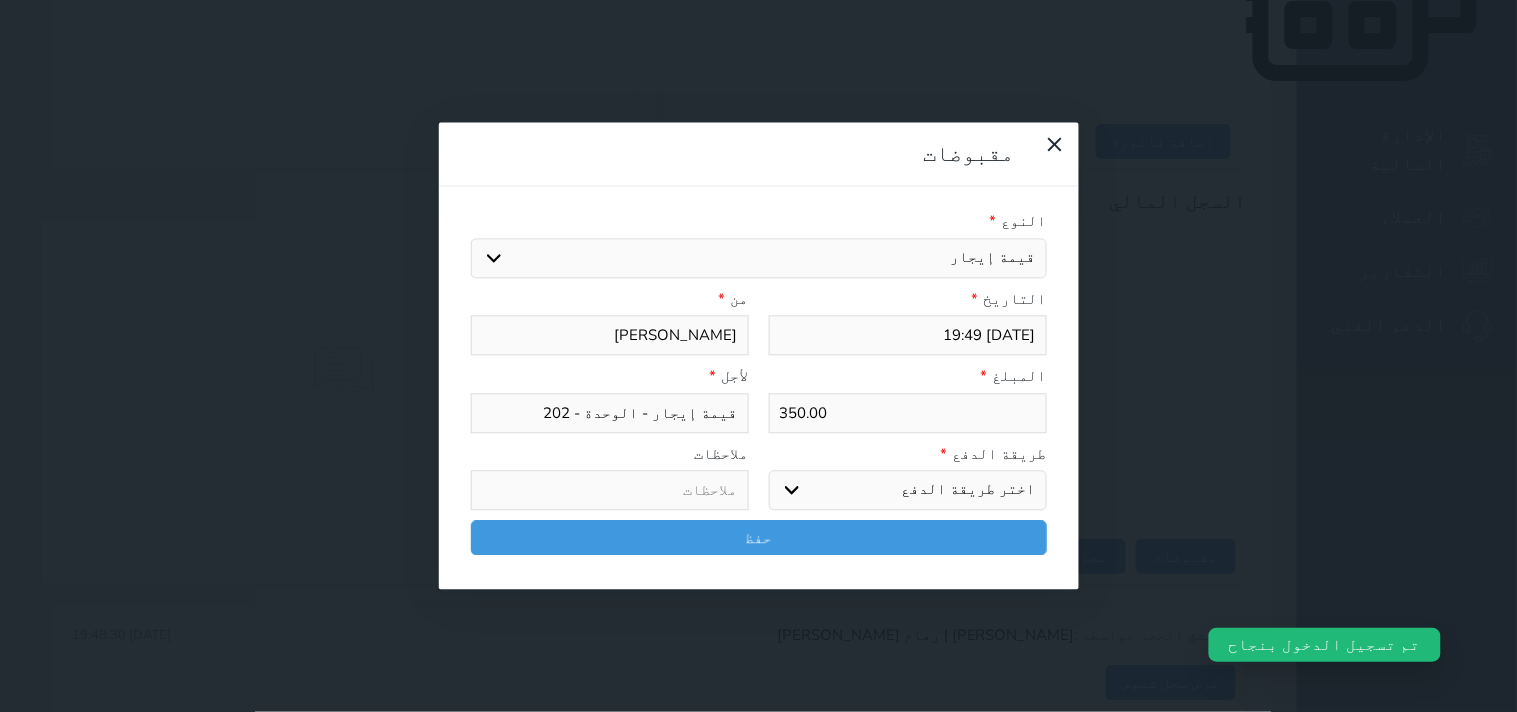 drag, startPoint x: 1024, startPoint y: 370, endPoint x: 1036, endPoint y: 382, distance: 16.970562 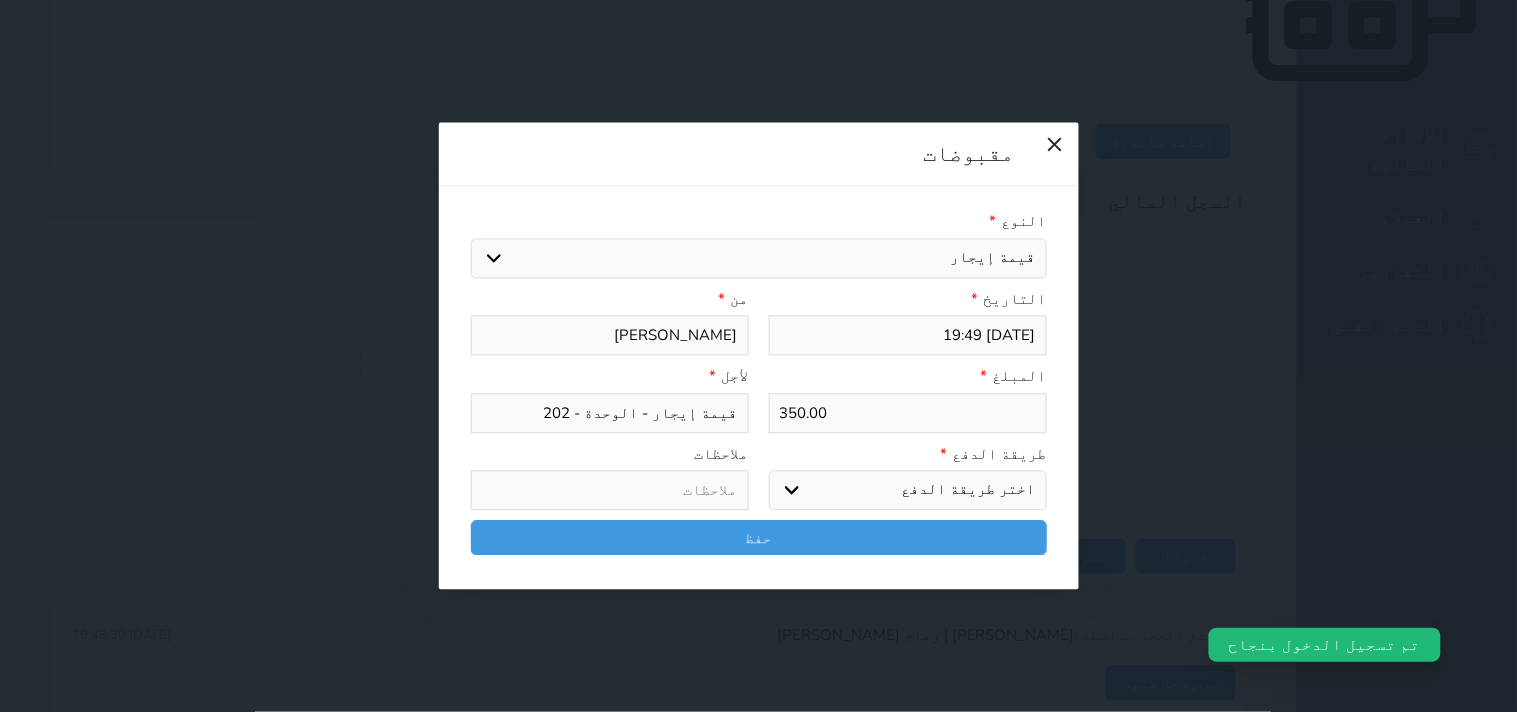 click on "اختر طريقة الدفع   دفع نقدى   تحويل بنكى   مدى   بطاقة ائتمان   آجل" at bounding box center [908, 491] 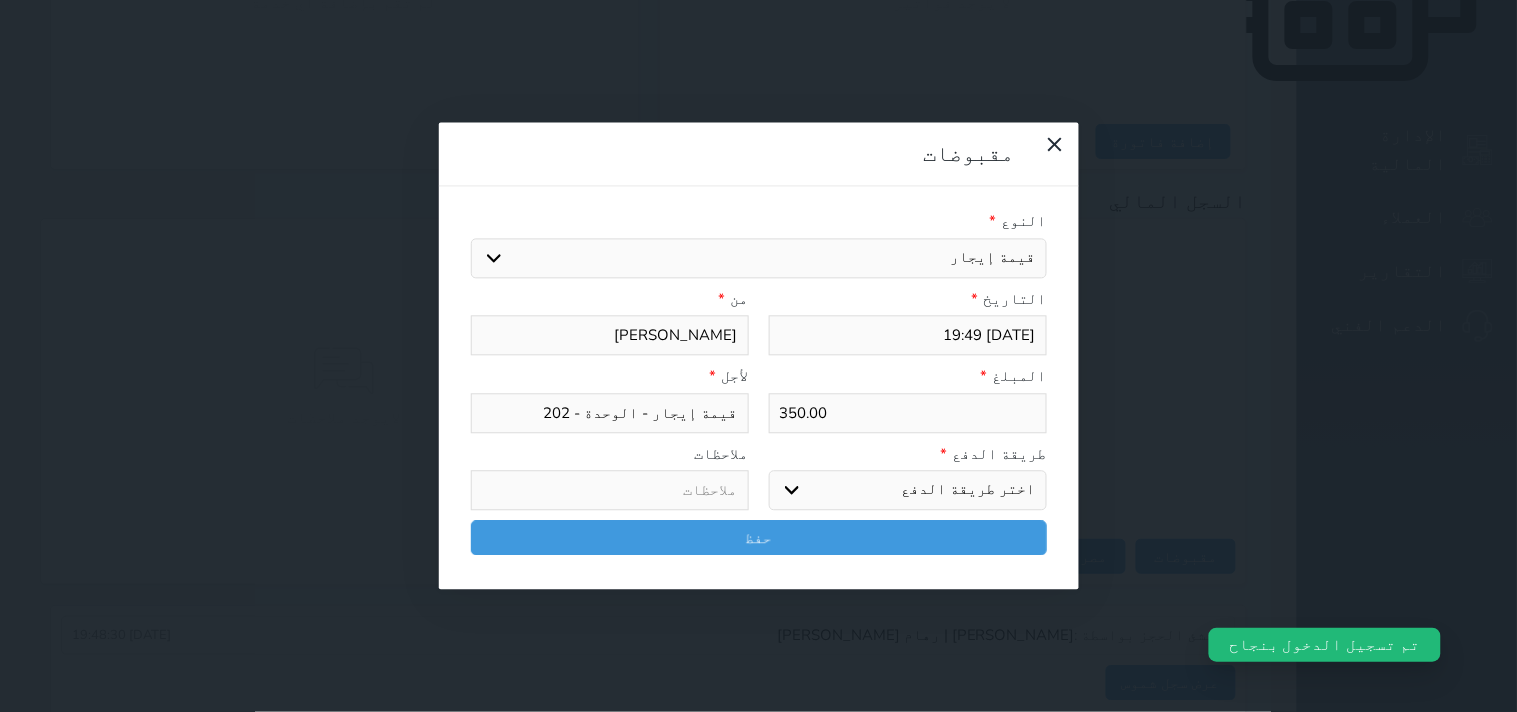 select on "mada" 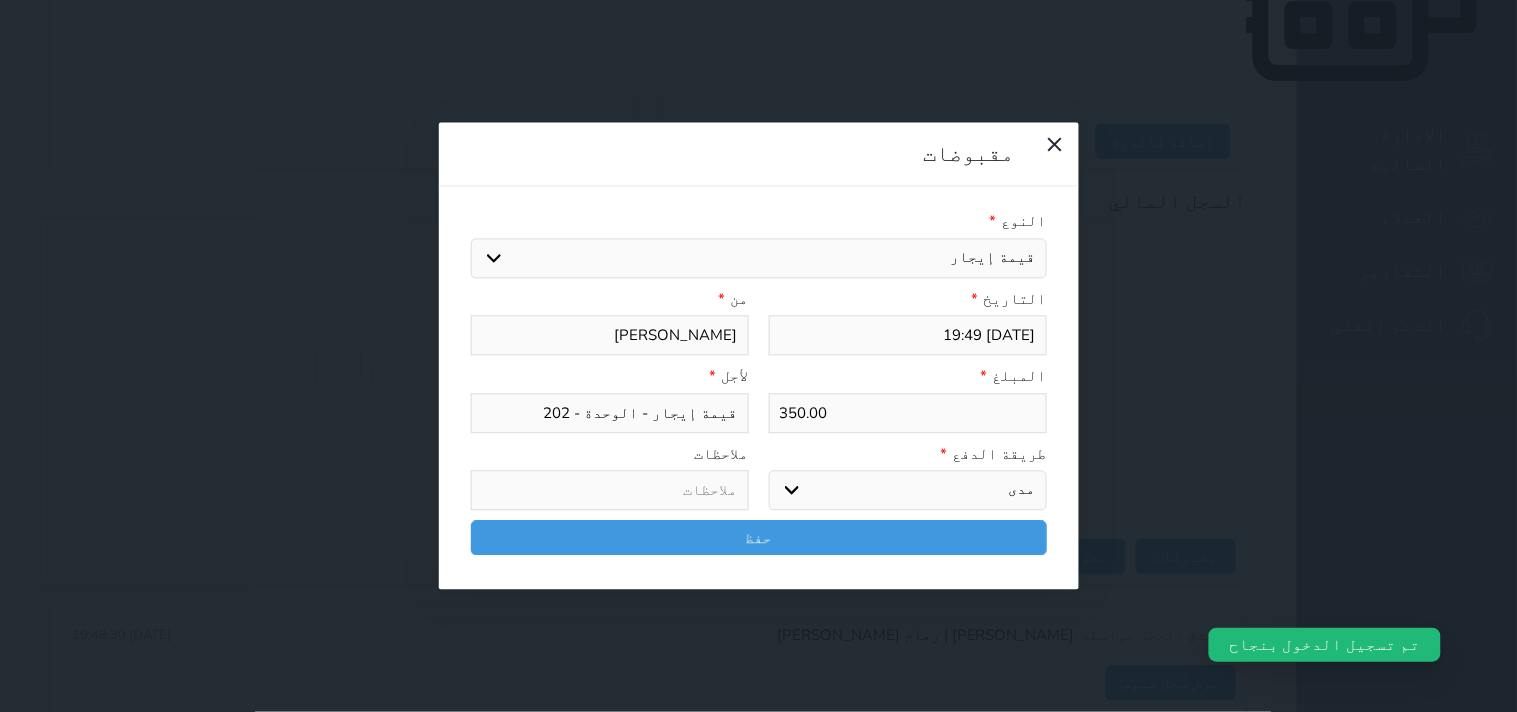 click on "اختر طريقة الدفع   دفع نقدى   تحويل بنكى   مدى   بطاقة ائتمان   آجل" at bounding box center (908, 491) 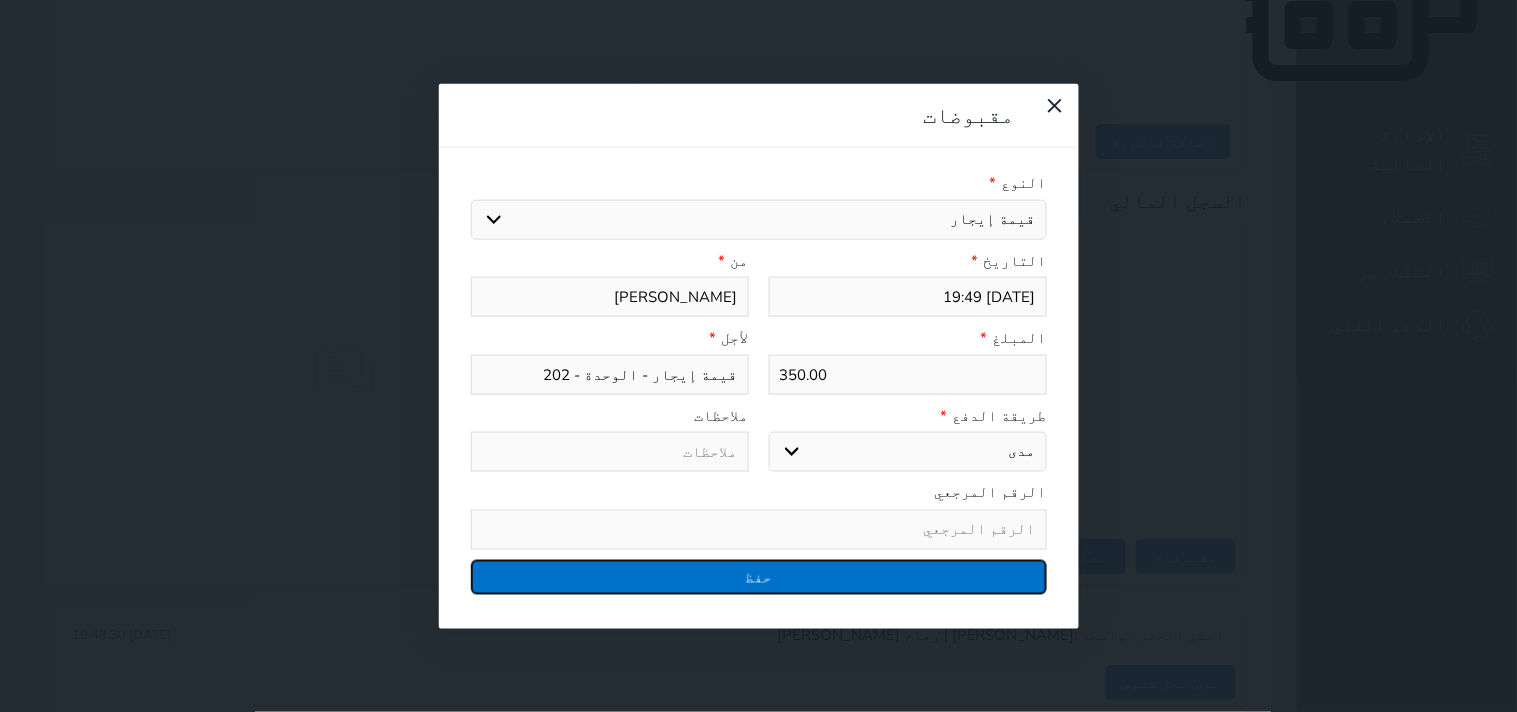 click on "حفظ" at bounding box center [759, 576] 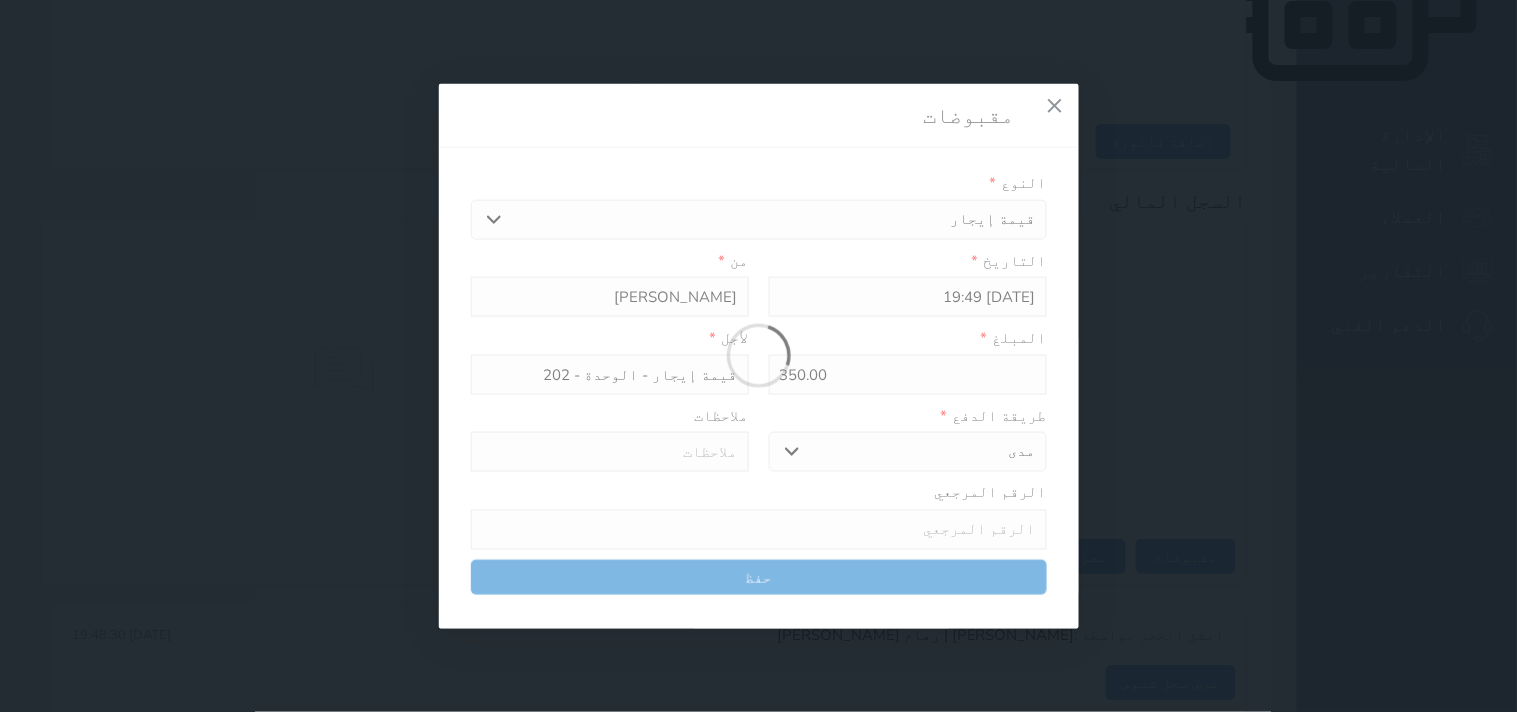 select 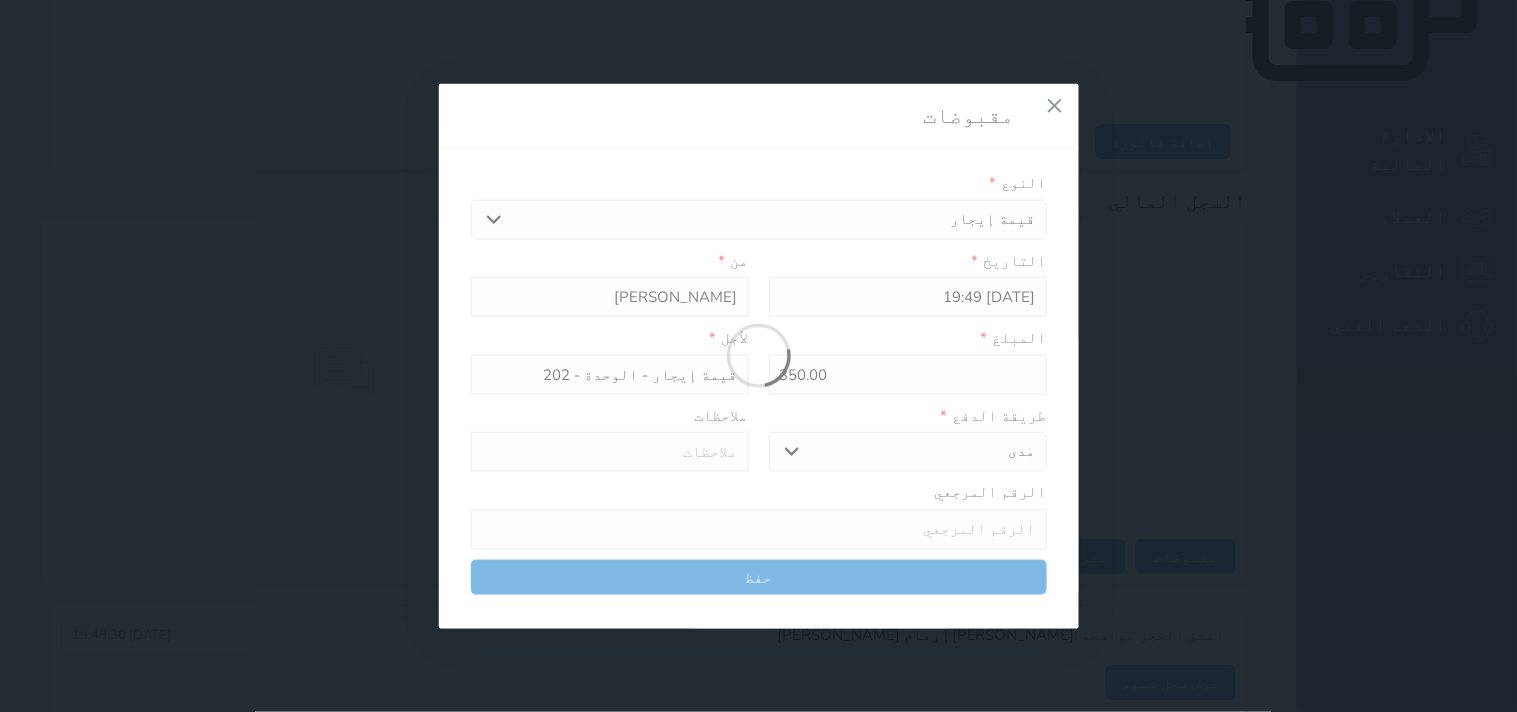 type 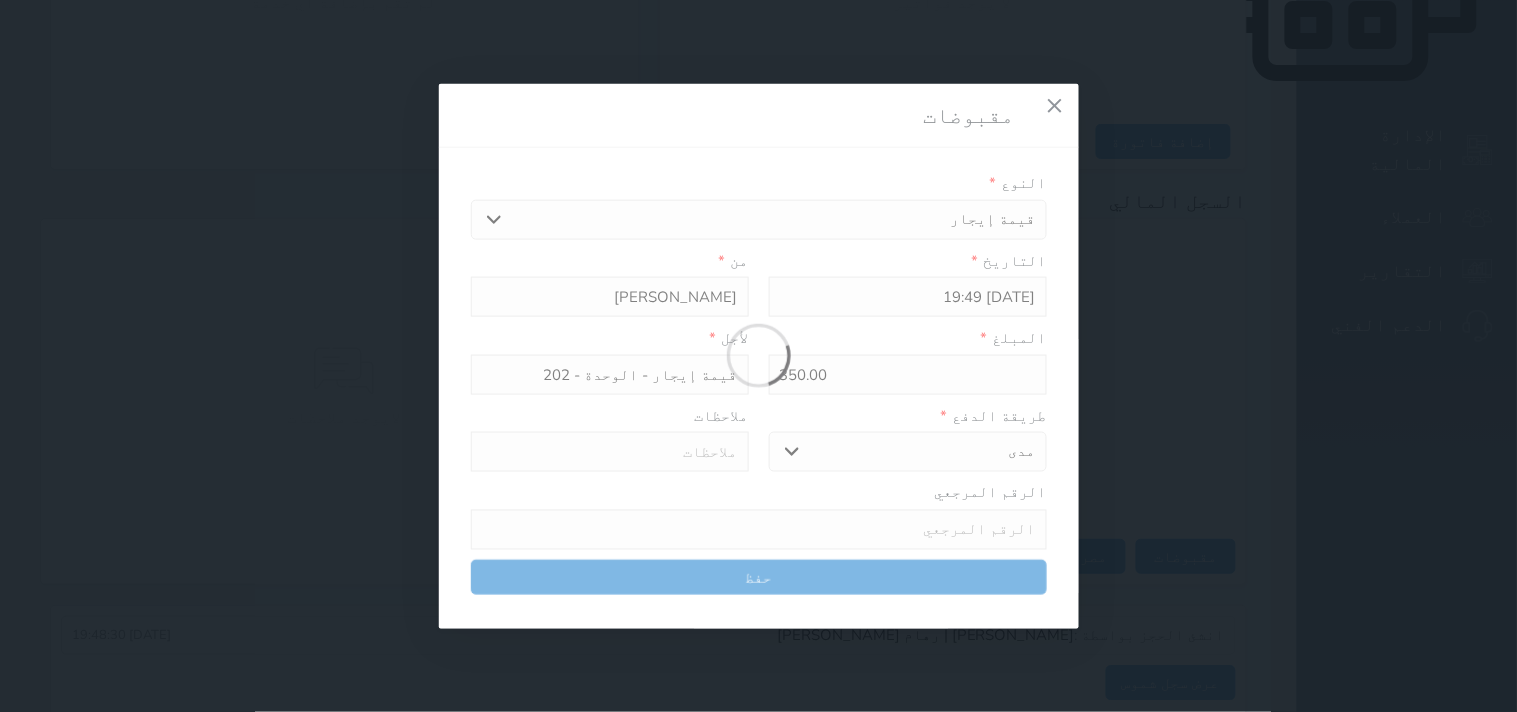 type on "0" 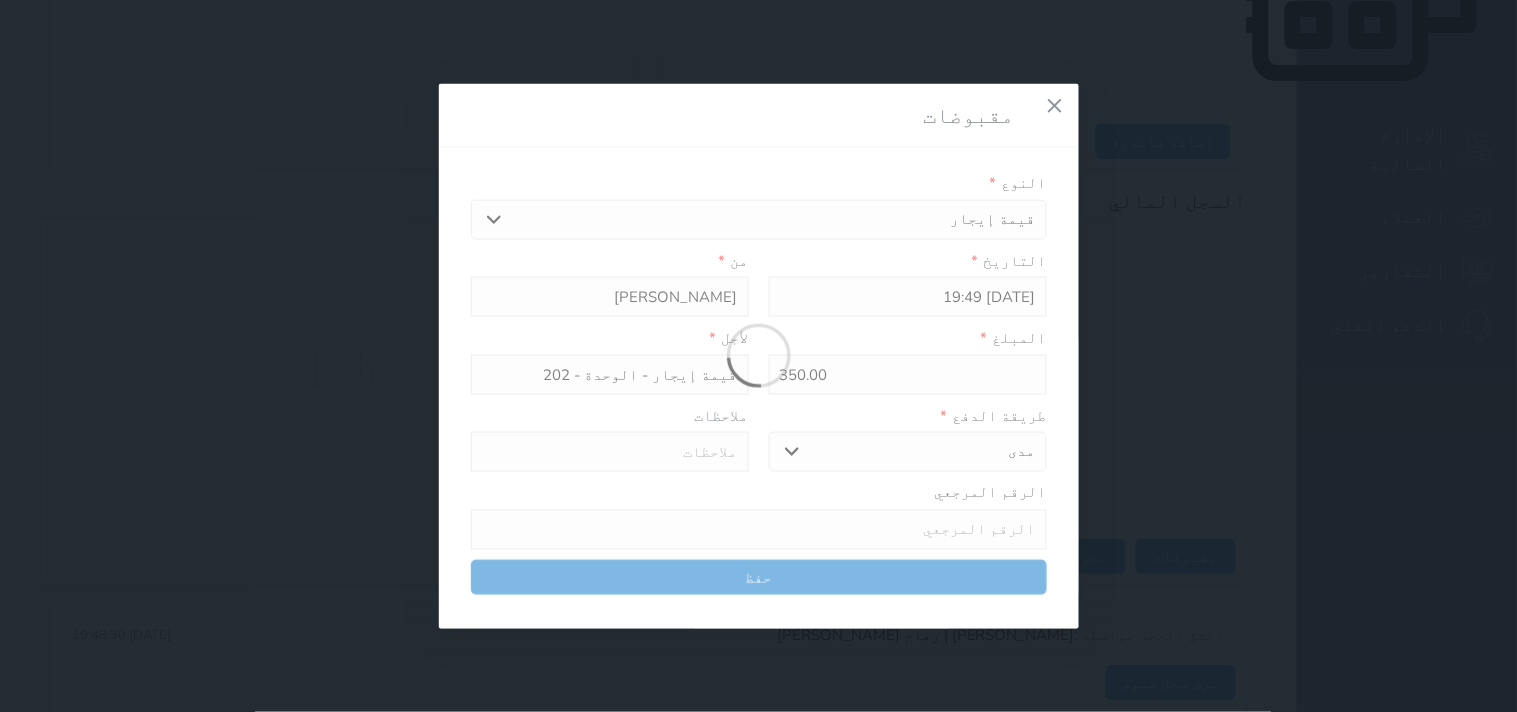 select 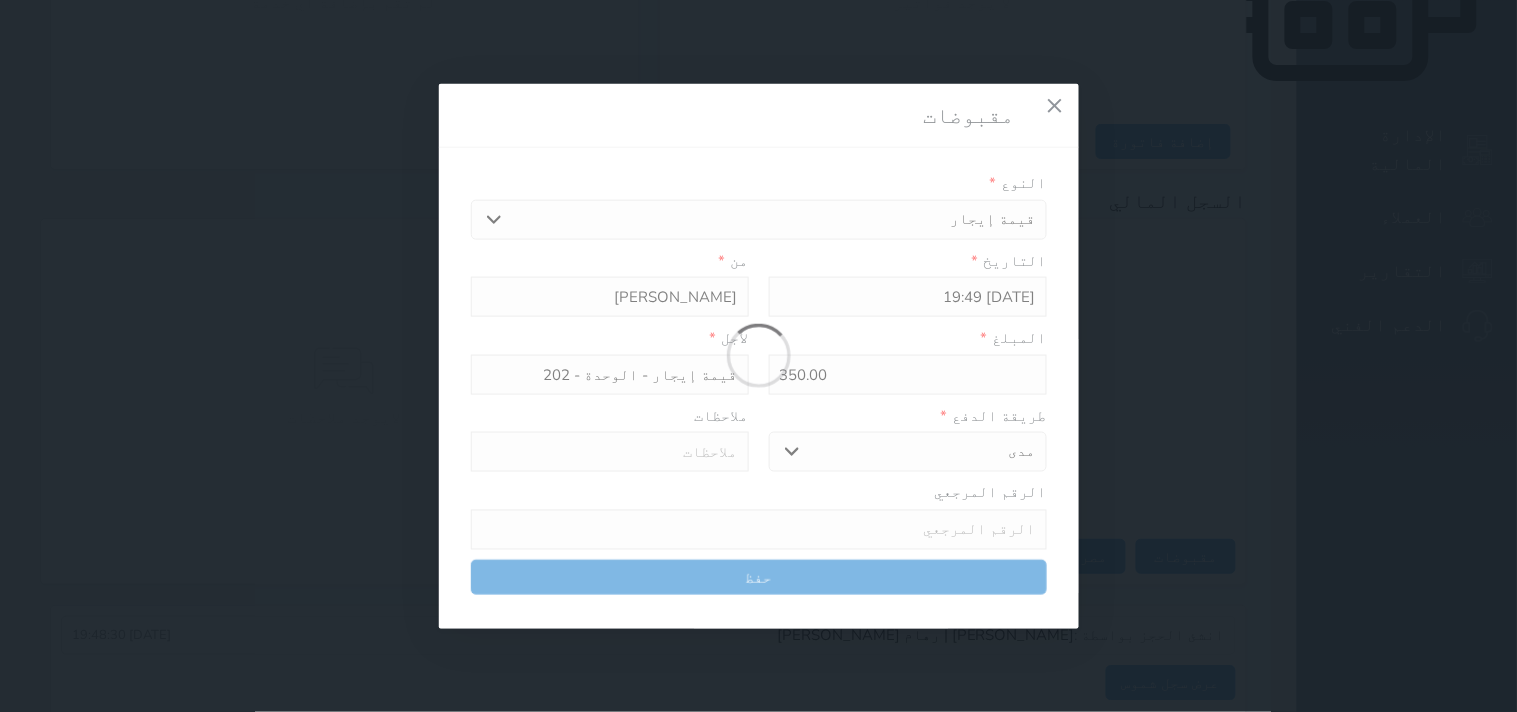 type on "0" 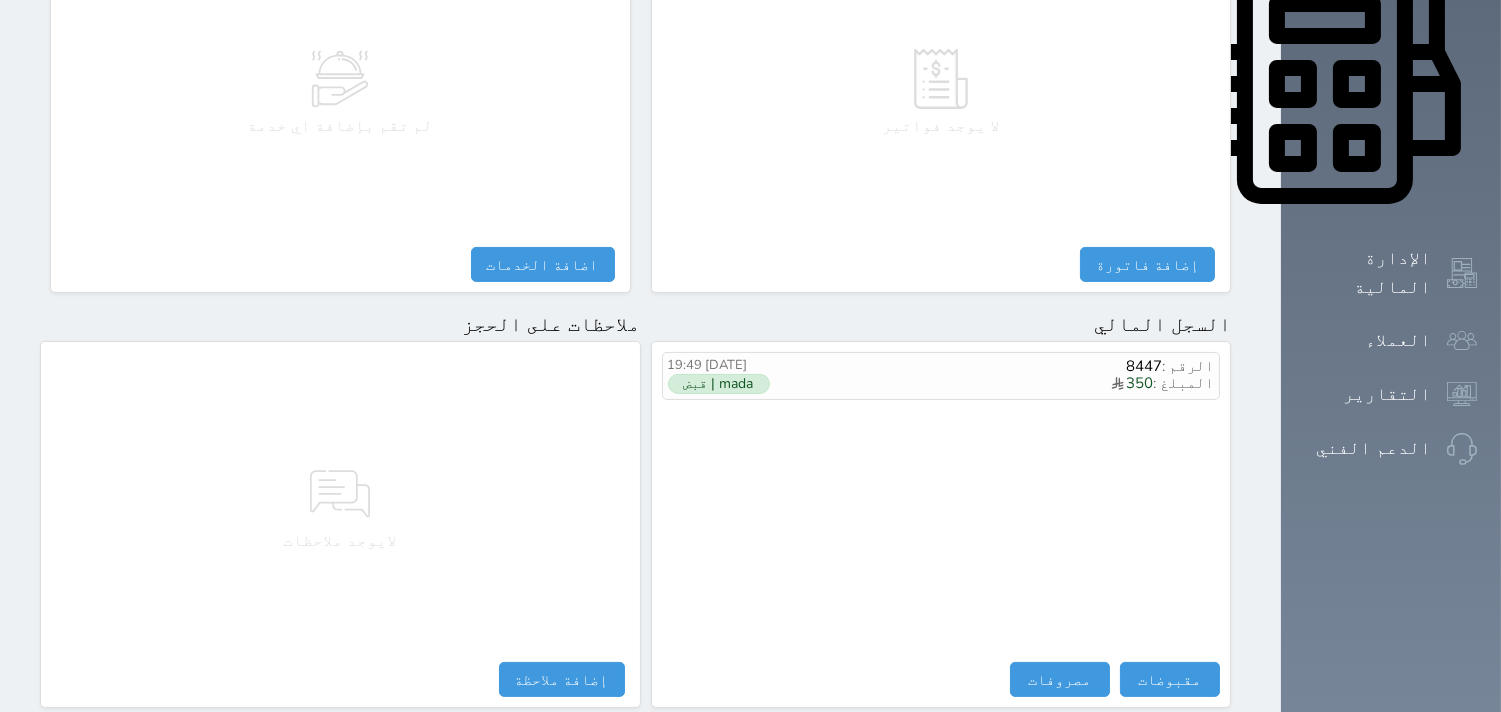 scroll, scrollTop: 1068, scrollLeft: 0, axis: vertical 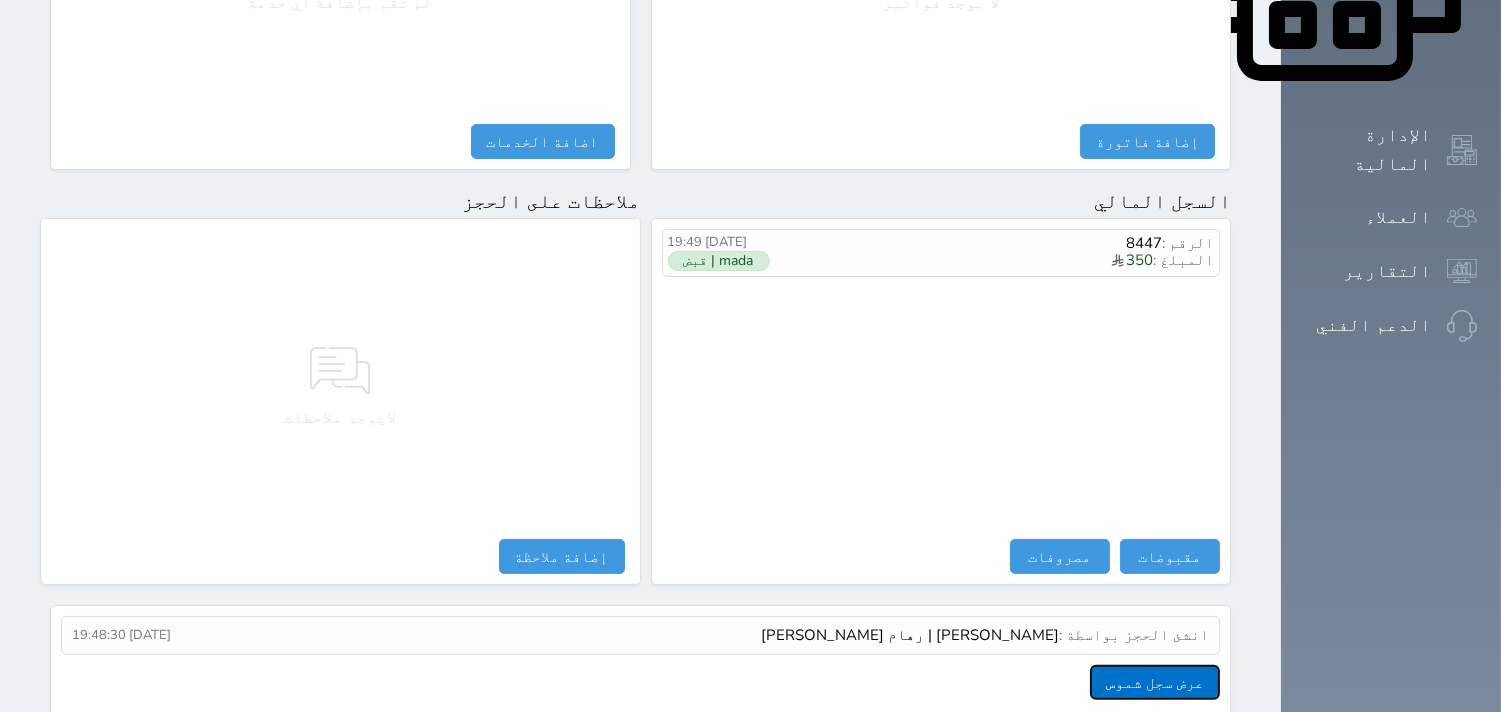 click on "عرض سجل شموس" at bounding box center (1155, 682) 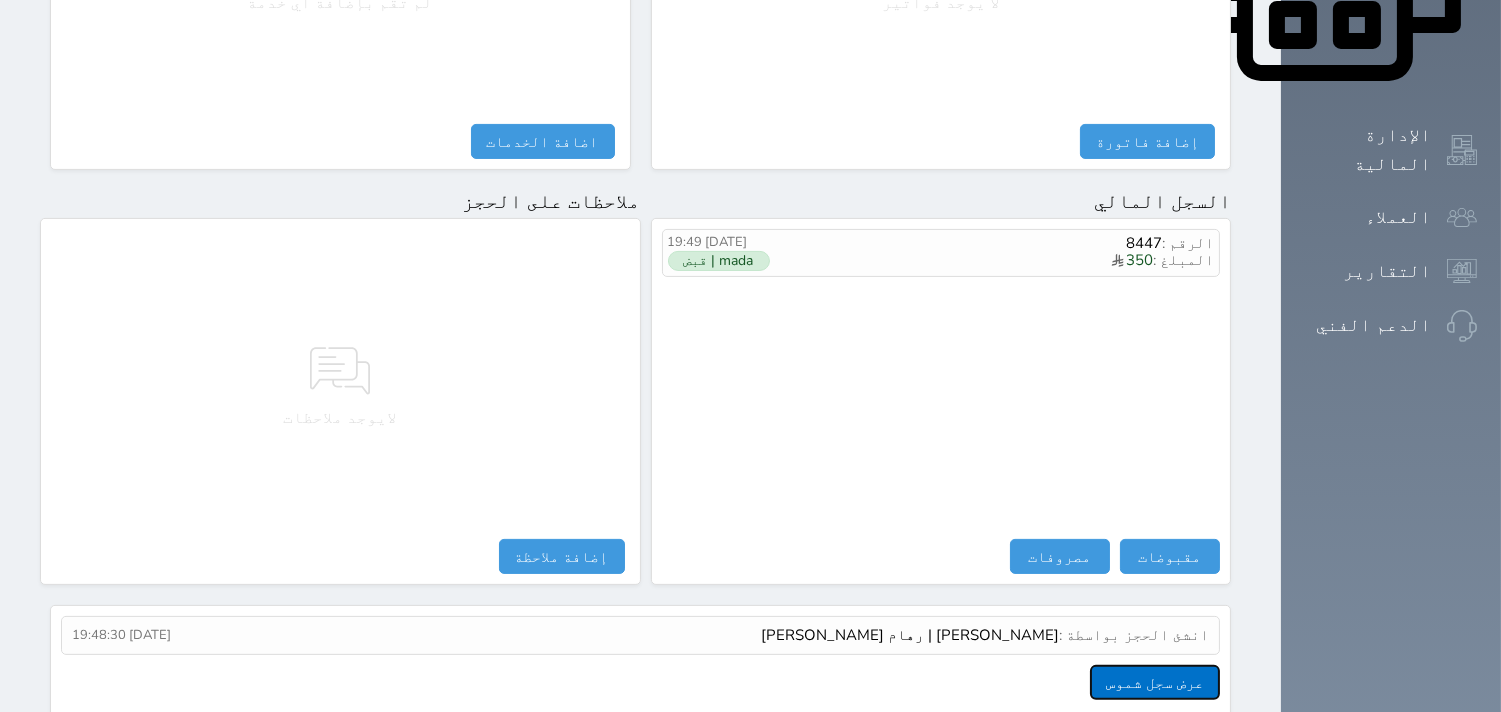 click on "عرض سجل شموس" at bounding box center (1155, 682) 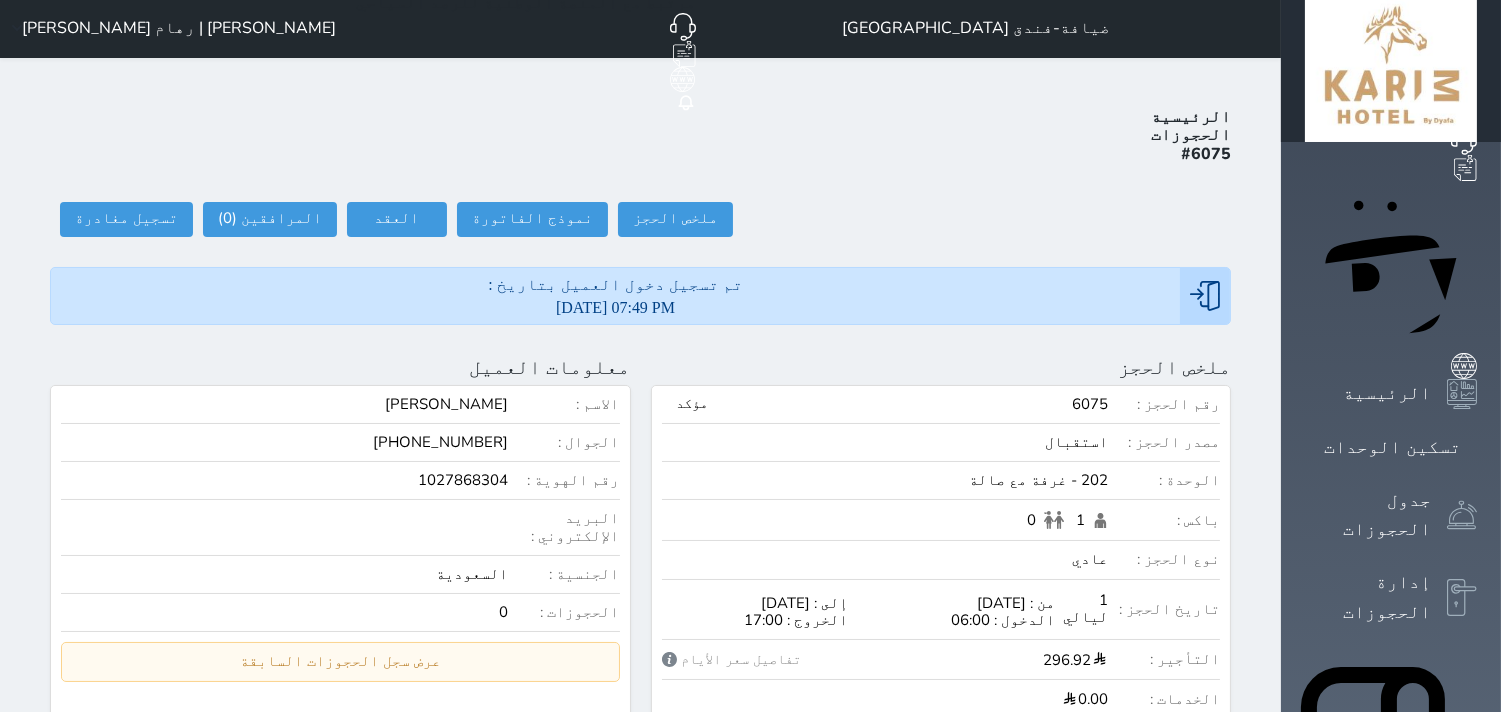 scroll, scrollTop: 0, scrollLeft: 0, axis: both 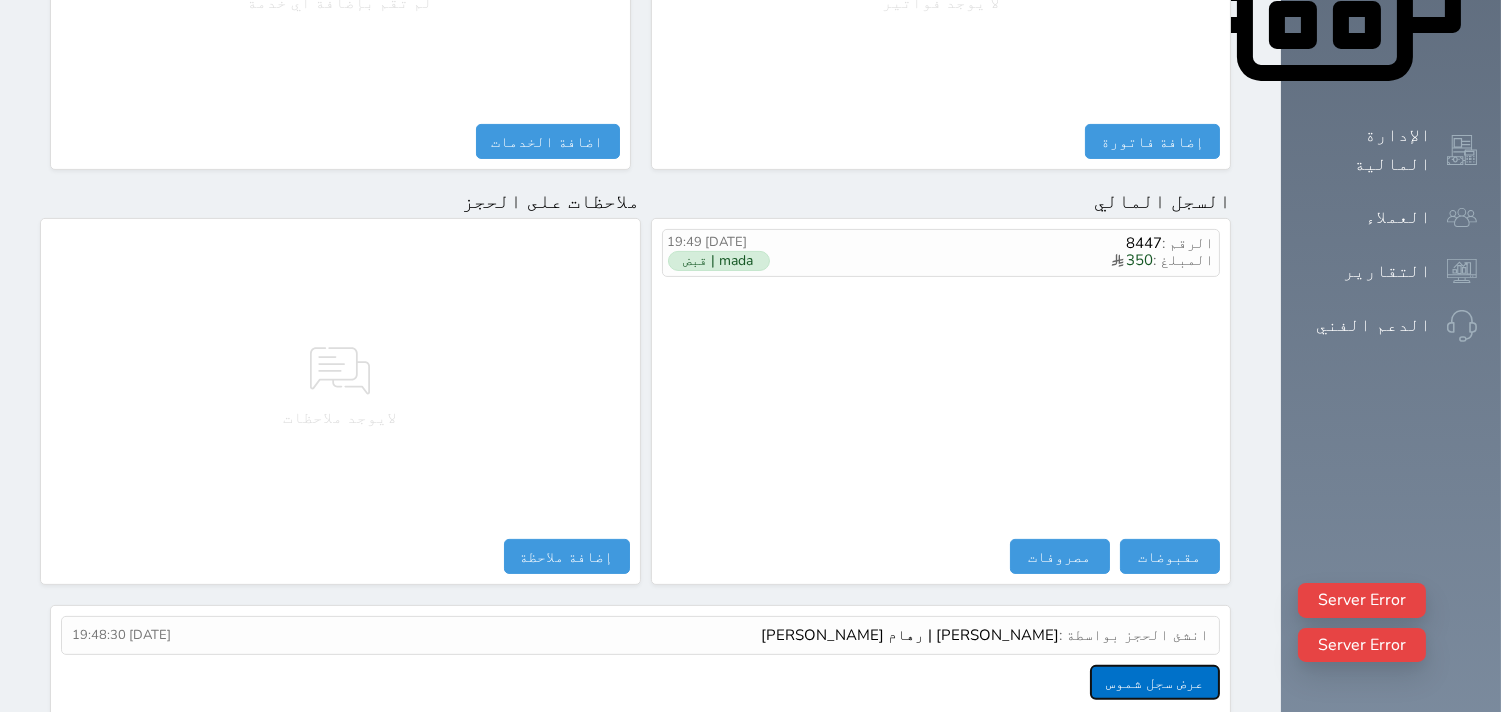 click on "عرض سجل شموس" at bounding box center [1155, 682] 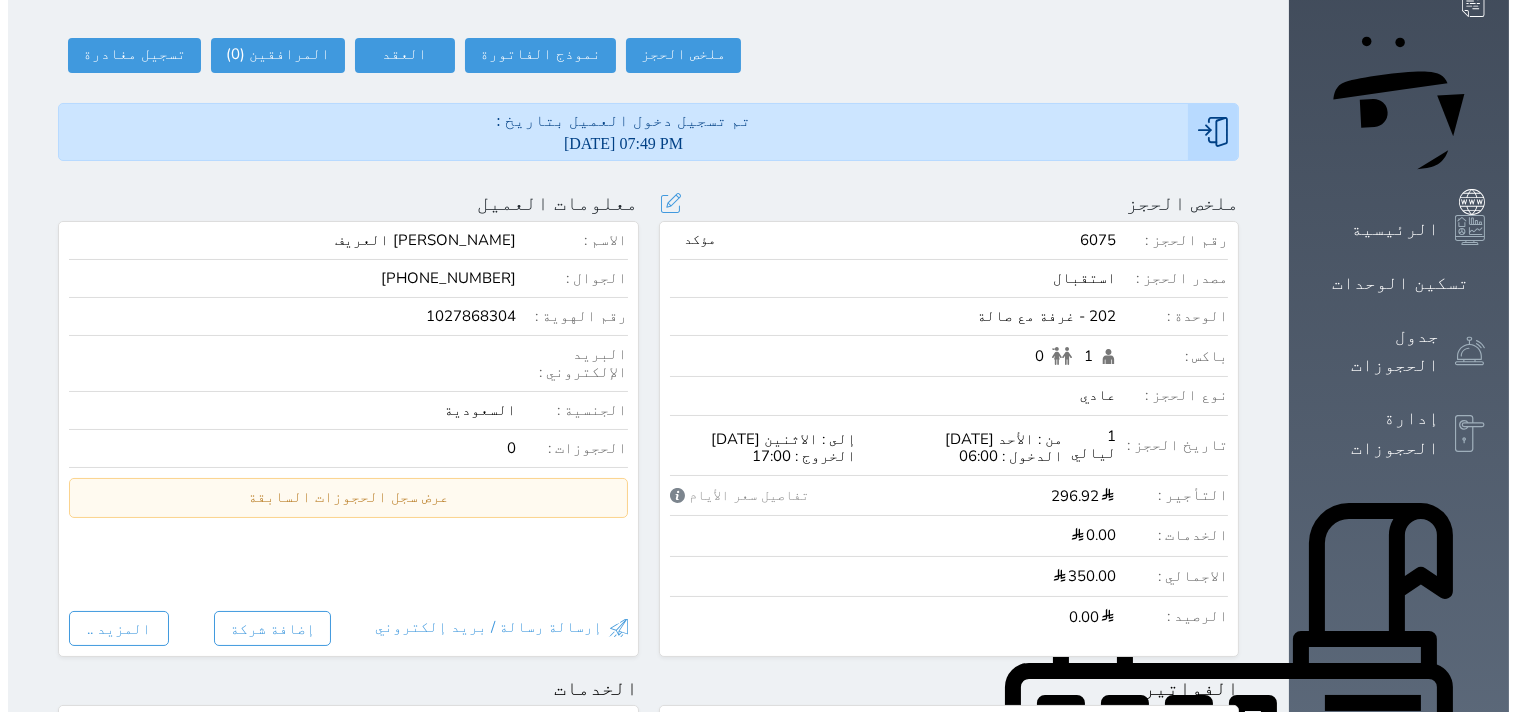 scroll, scrollTop: 0, scrollLeft: 0, axis: both 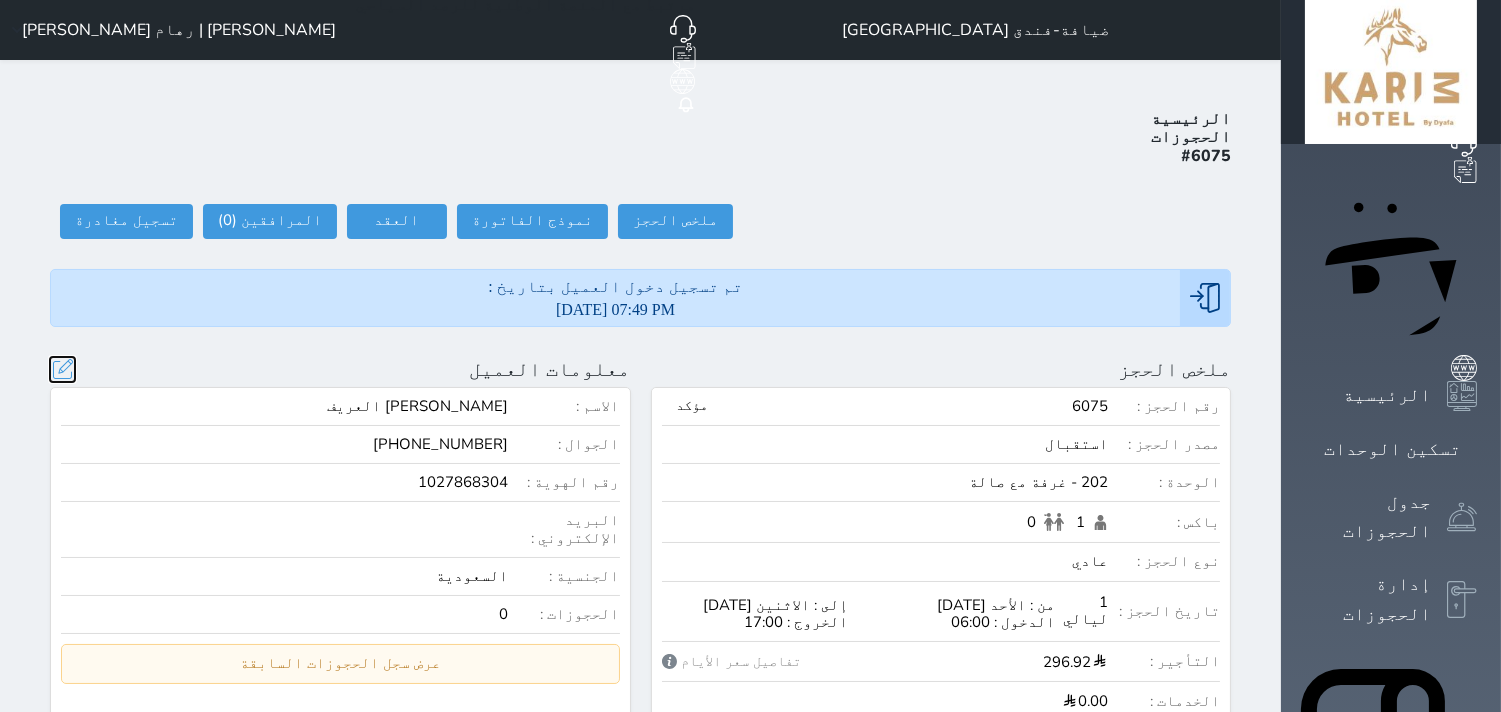 click at bounding box center (62, 369) 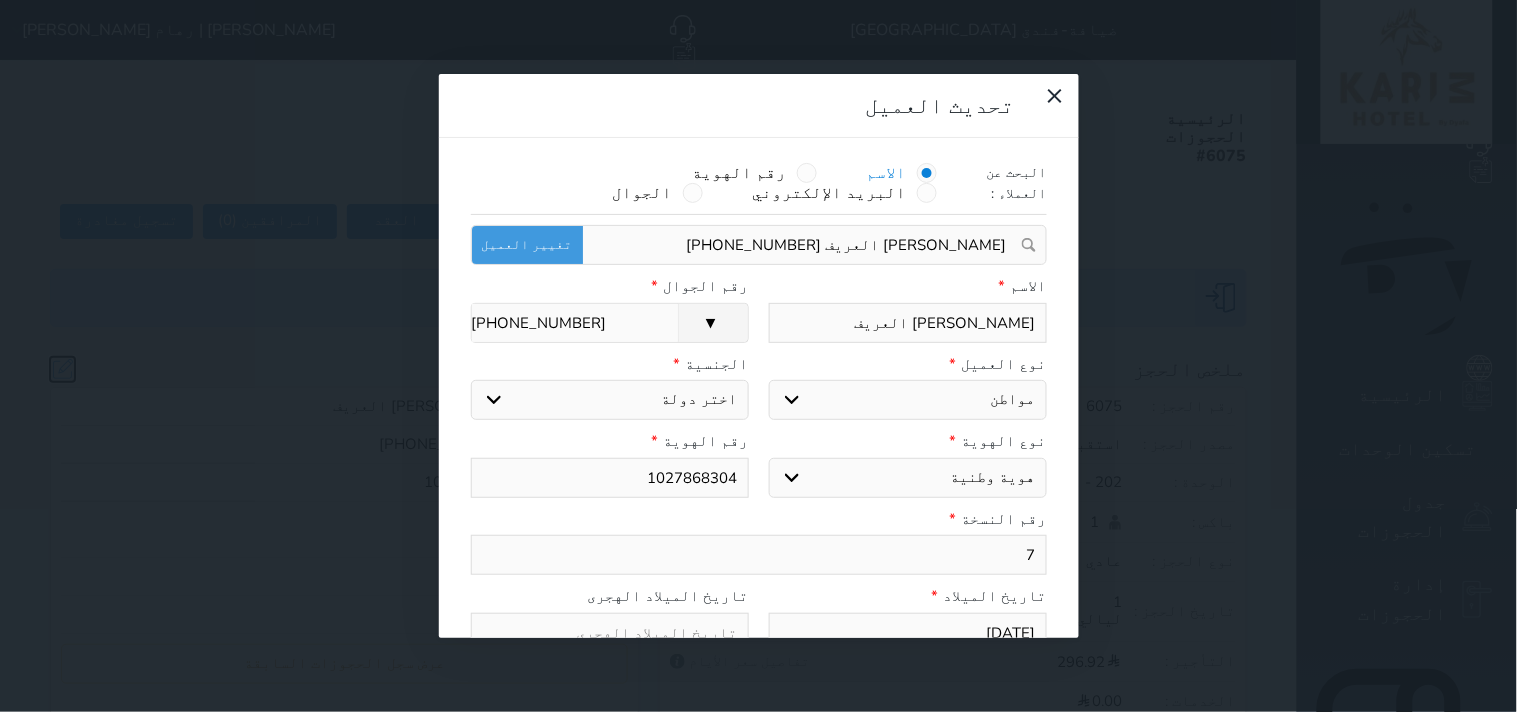 select on "113" 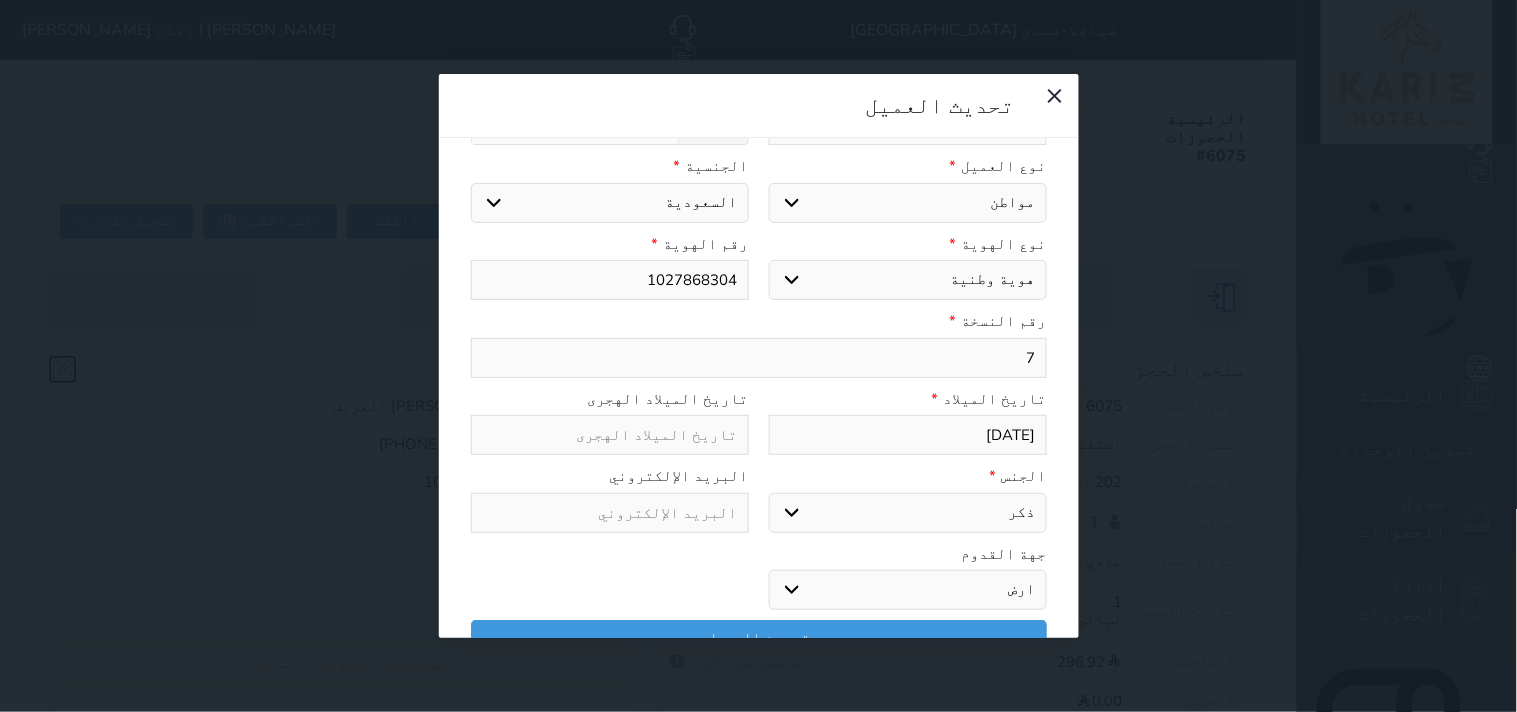 scroll, scrollTop: 254, scrollLeft: 0, axis: vertical 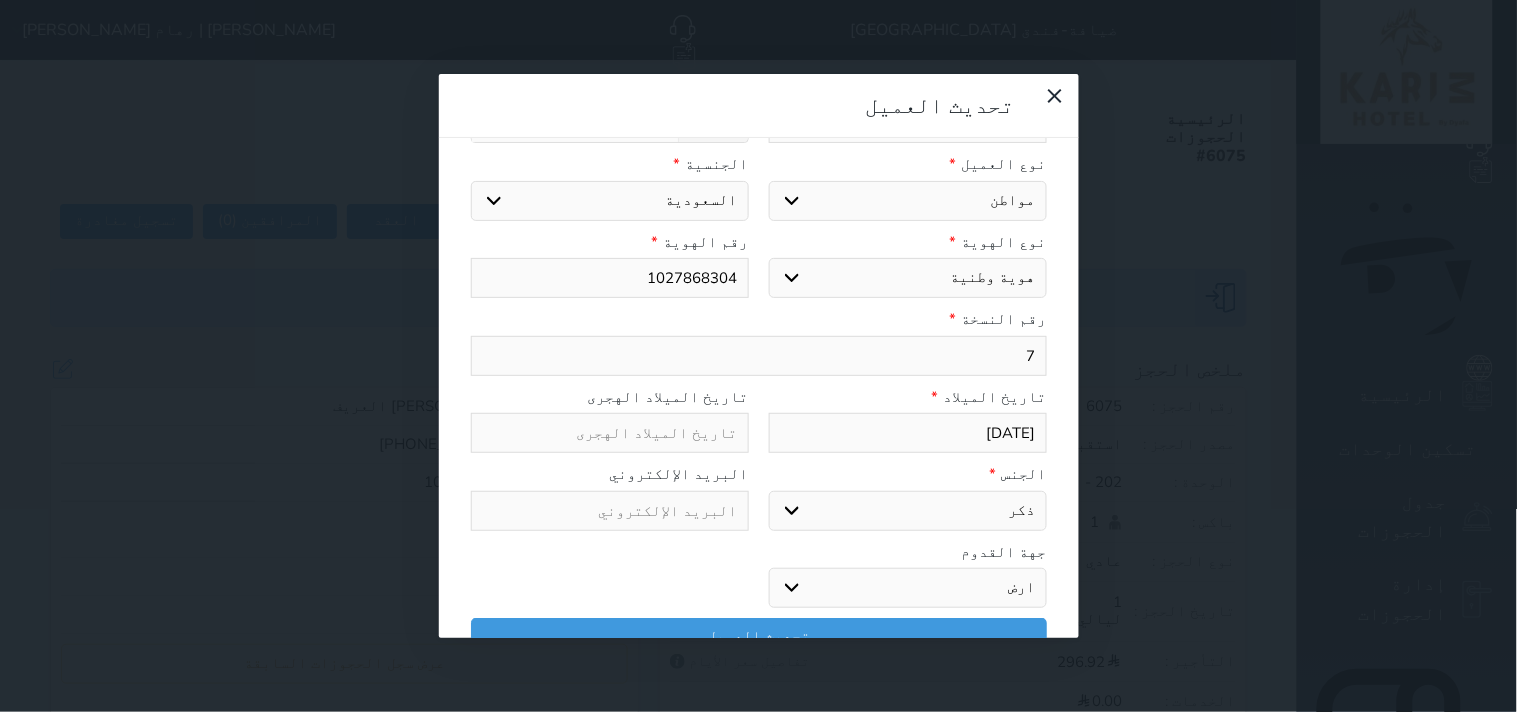 click on "[DATE]" at bounding box center (908, 433) 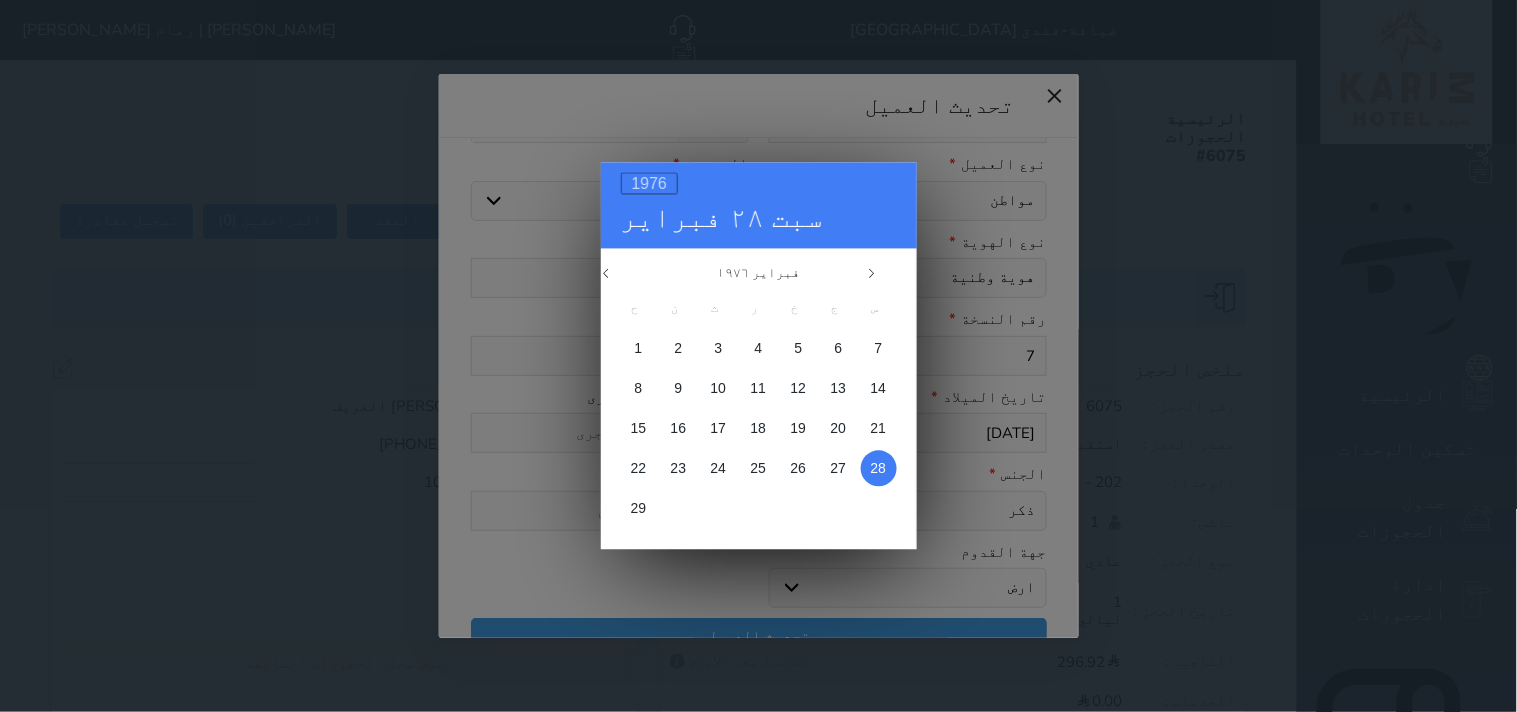 click on "1976" at bounding box center [650, 184] 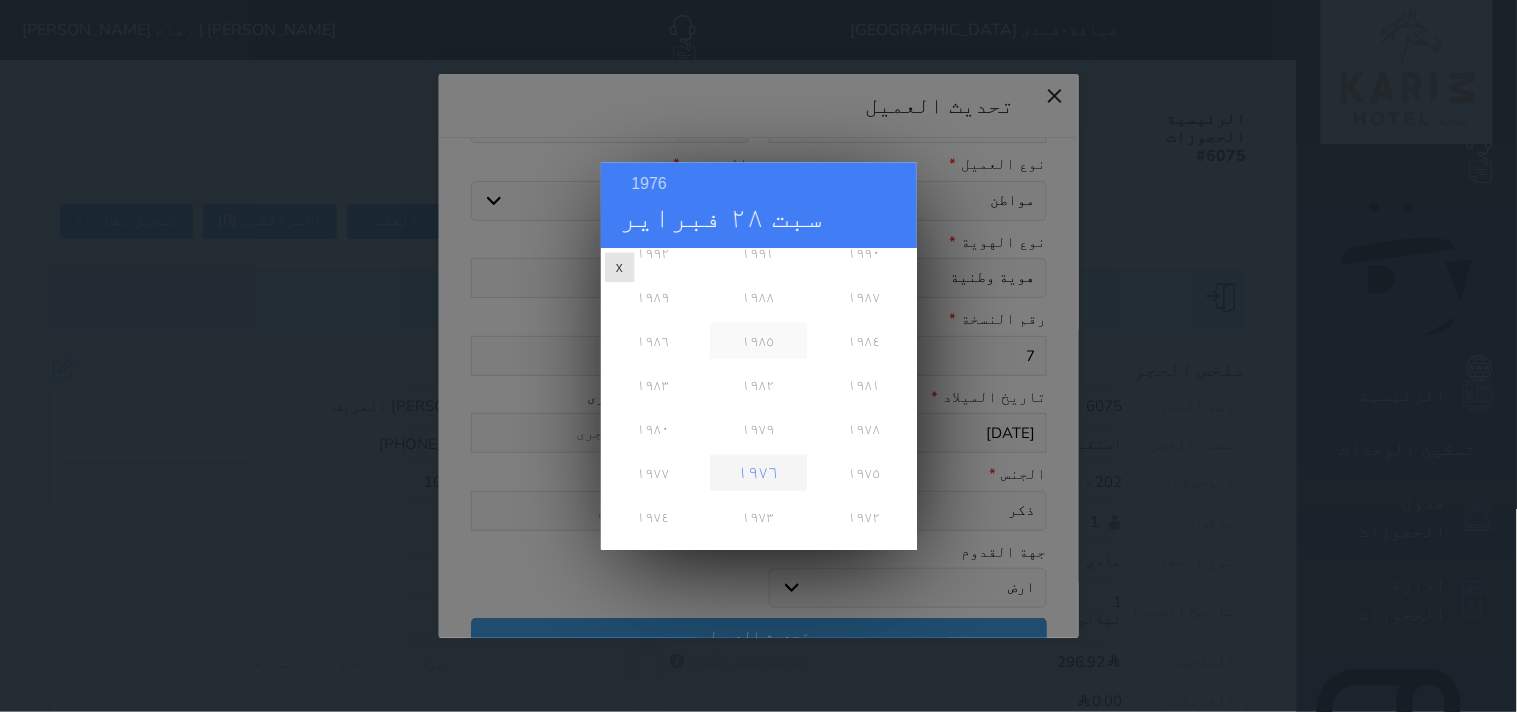 scroll, scrollTop: 666, scrollLeft: 0, axis: vertical 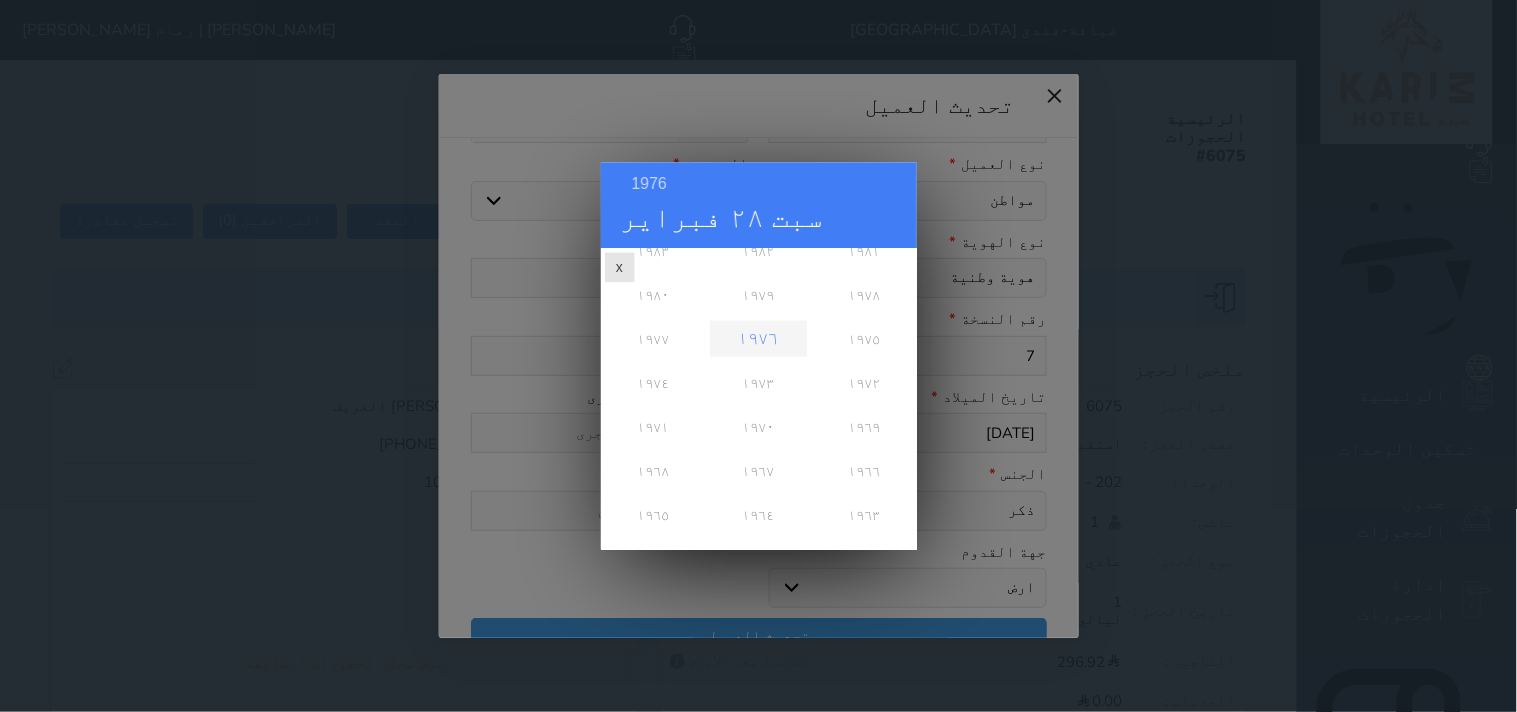 click on "١٩٧٦" at bounding box center (758, 339) 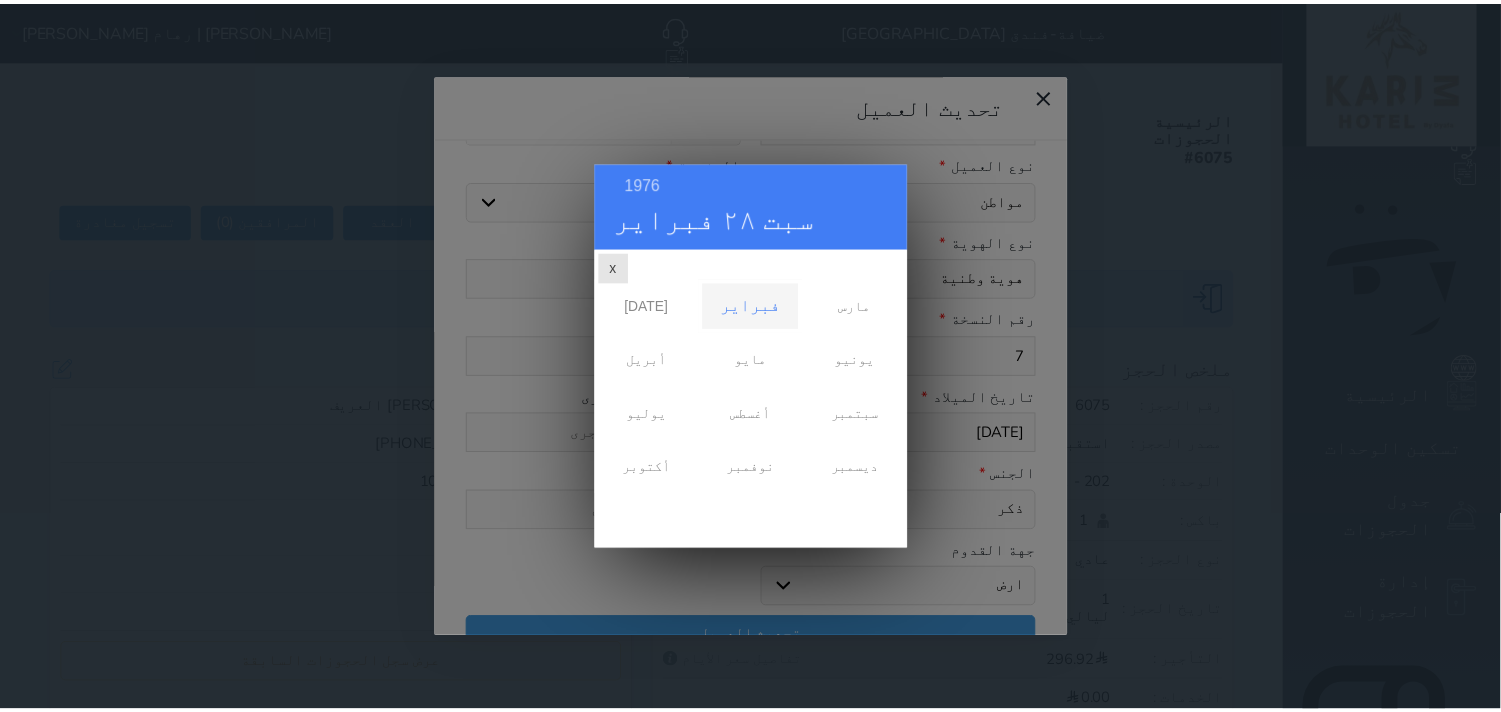 scroll, scrollTop: 0, scrollLeft: 0, axis: both 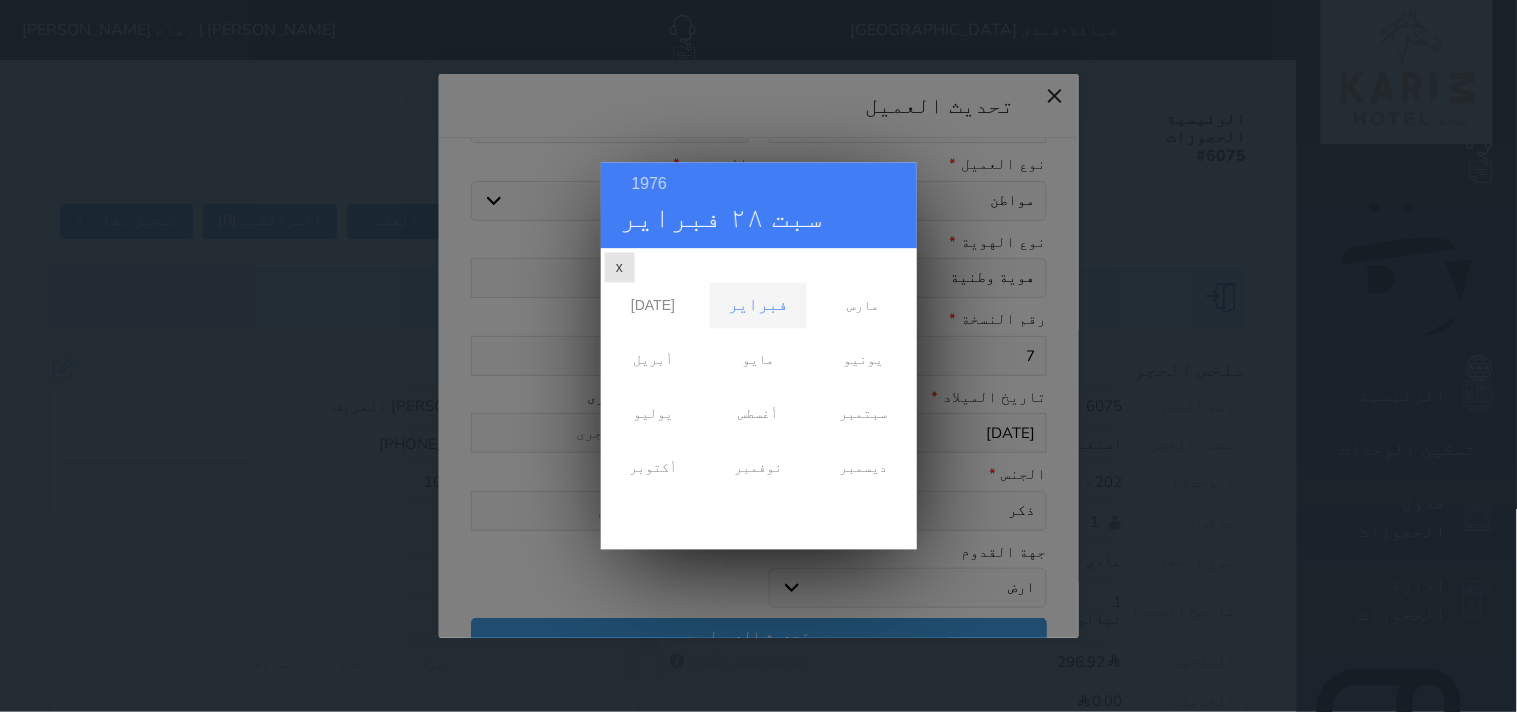 click on "فبراير" at bounding box center (758, 306) 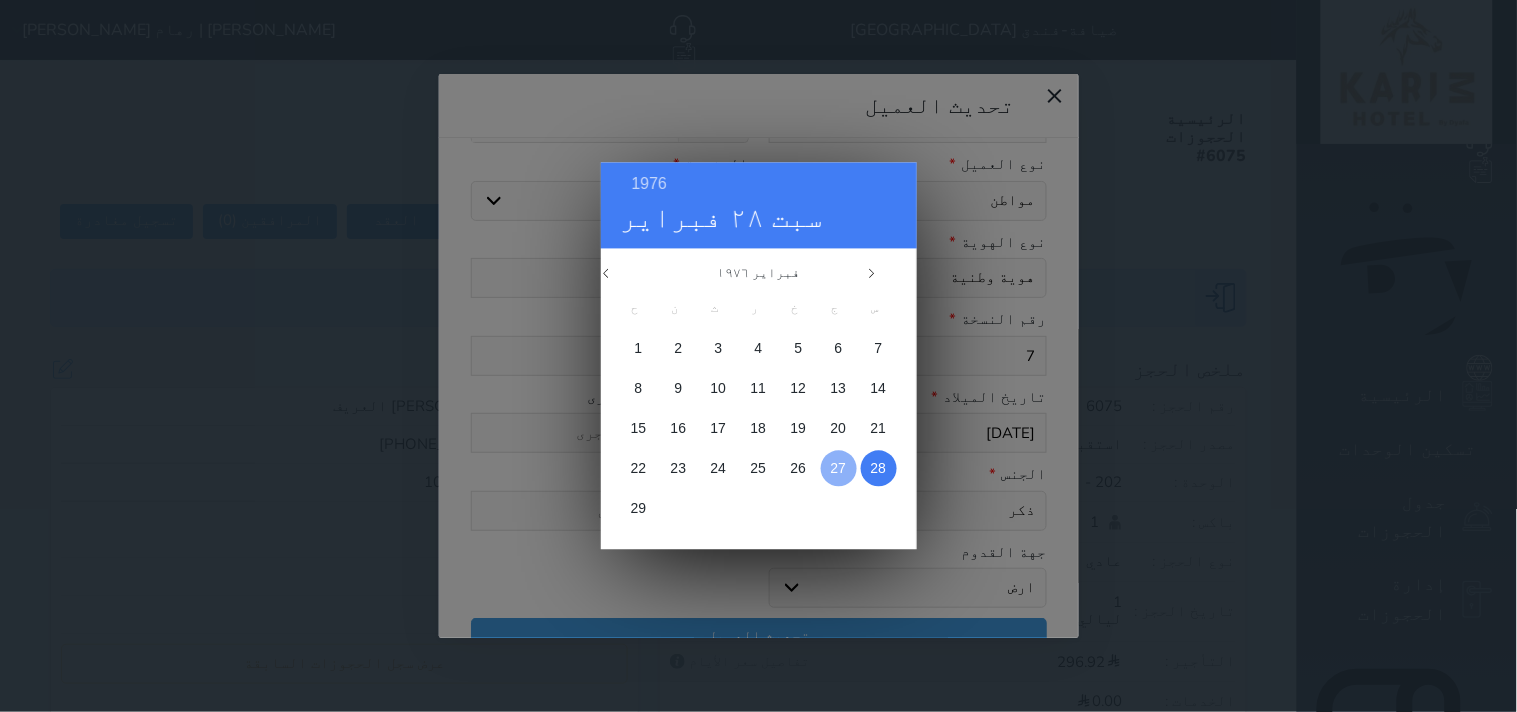 click on "27" at bounding box center [839, 469] 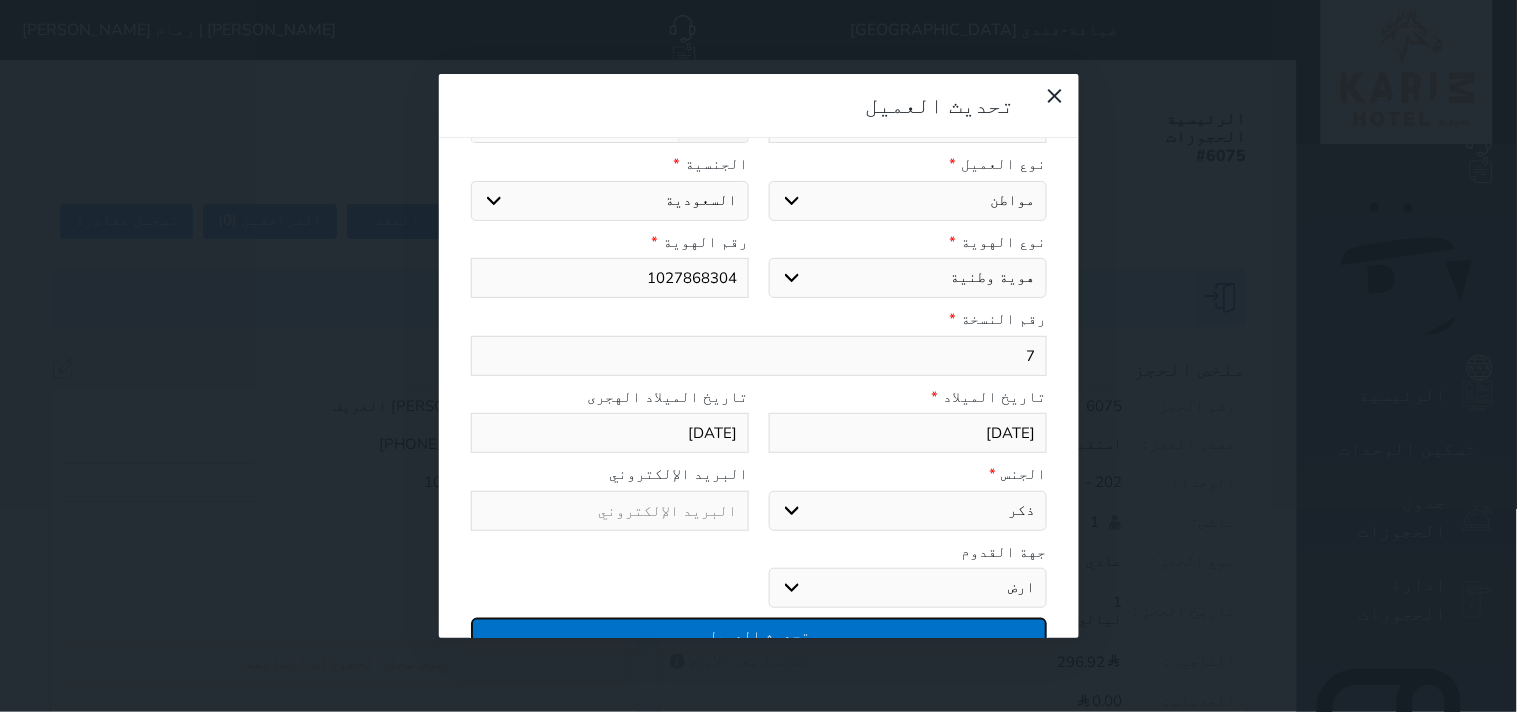 click on "تحديث العميل" at bounding box center (759, 635) 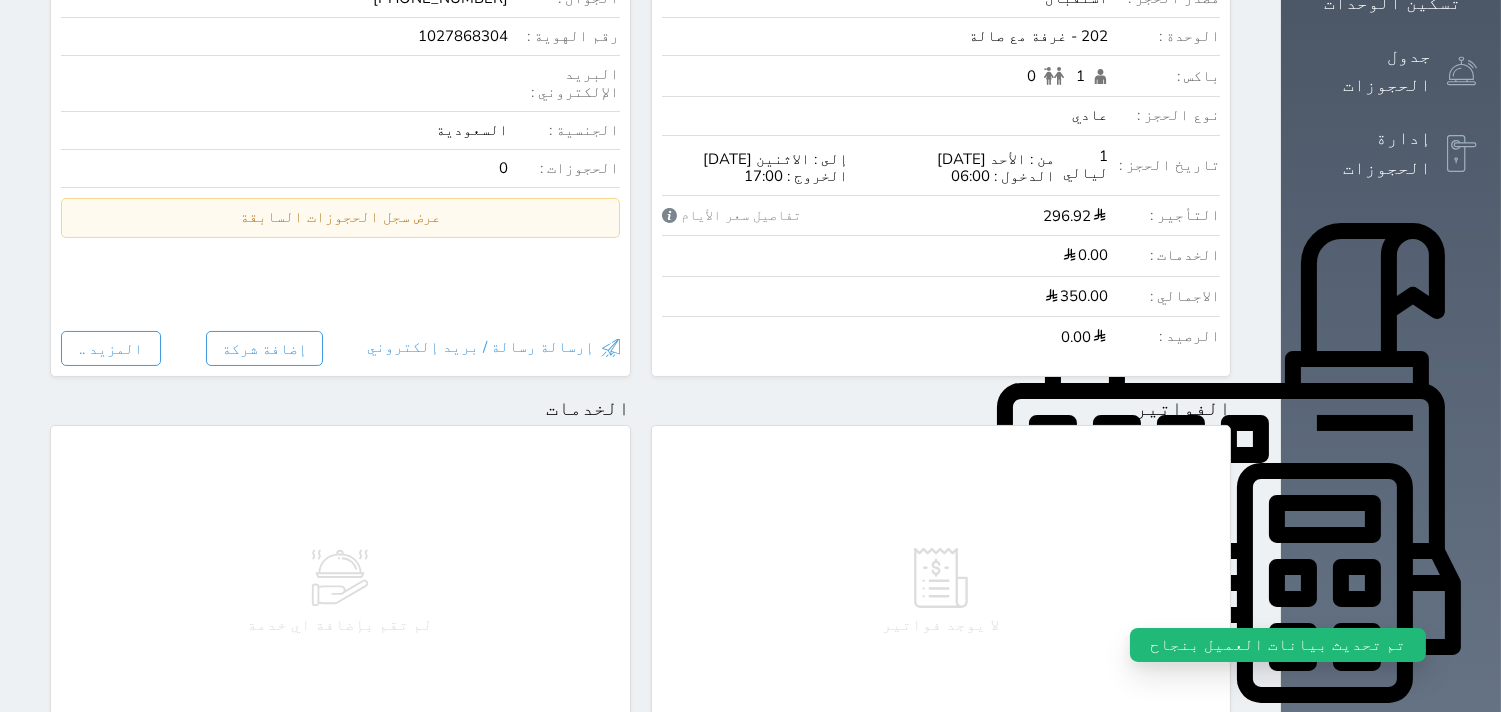 scroll, scrollTop: 1068, scrollLeft: 0, axis: vertical 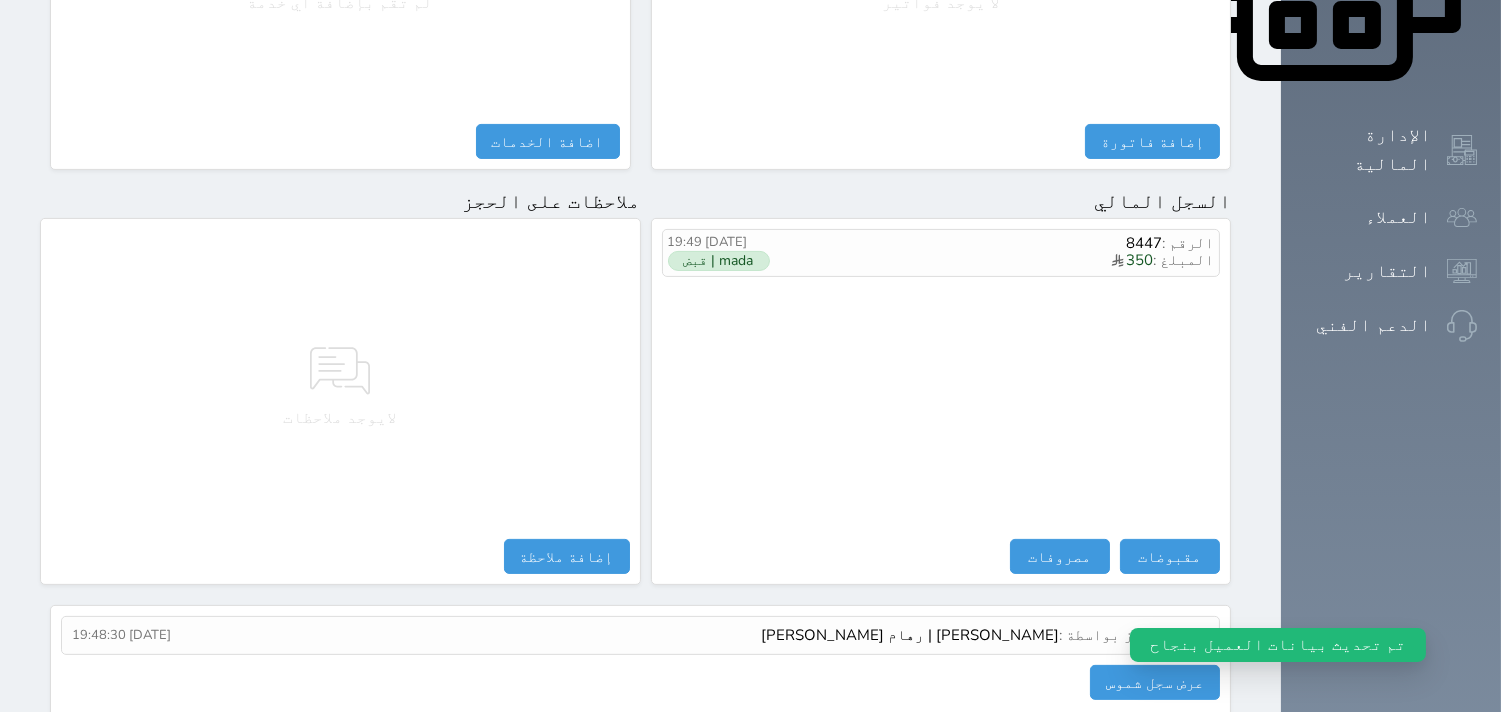 click on "تم تحديث بيانات العميل بنجاح" at bounding box center (1278, 640) 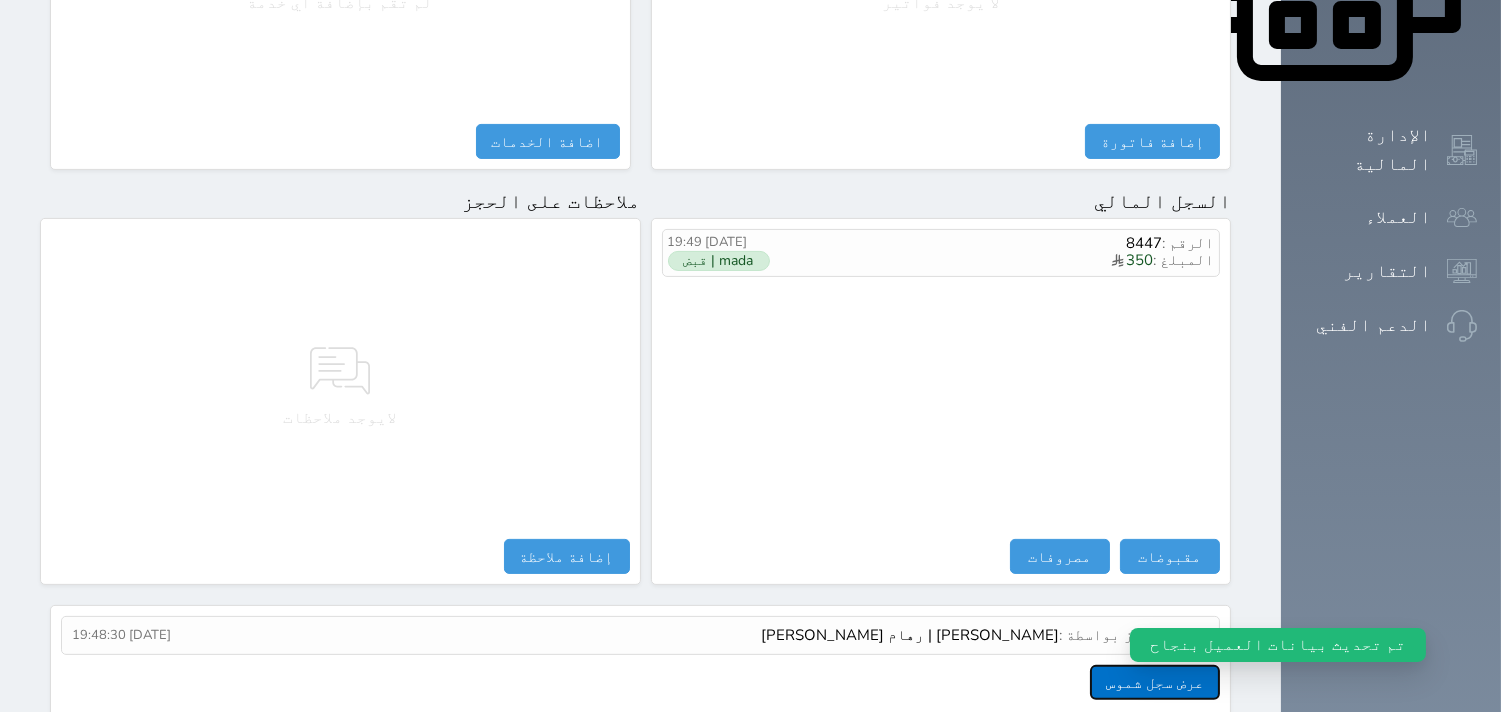 click on "عرض سجل شموس" at bounding box center [1155, 682] 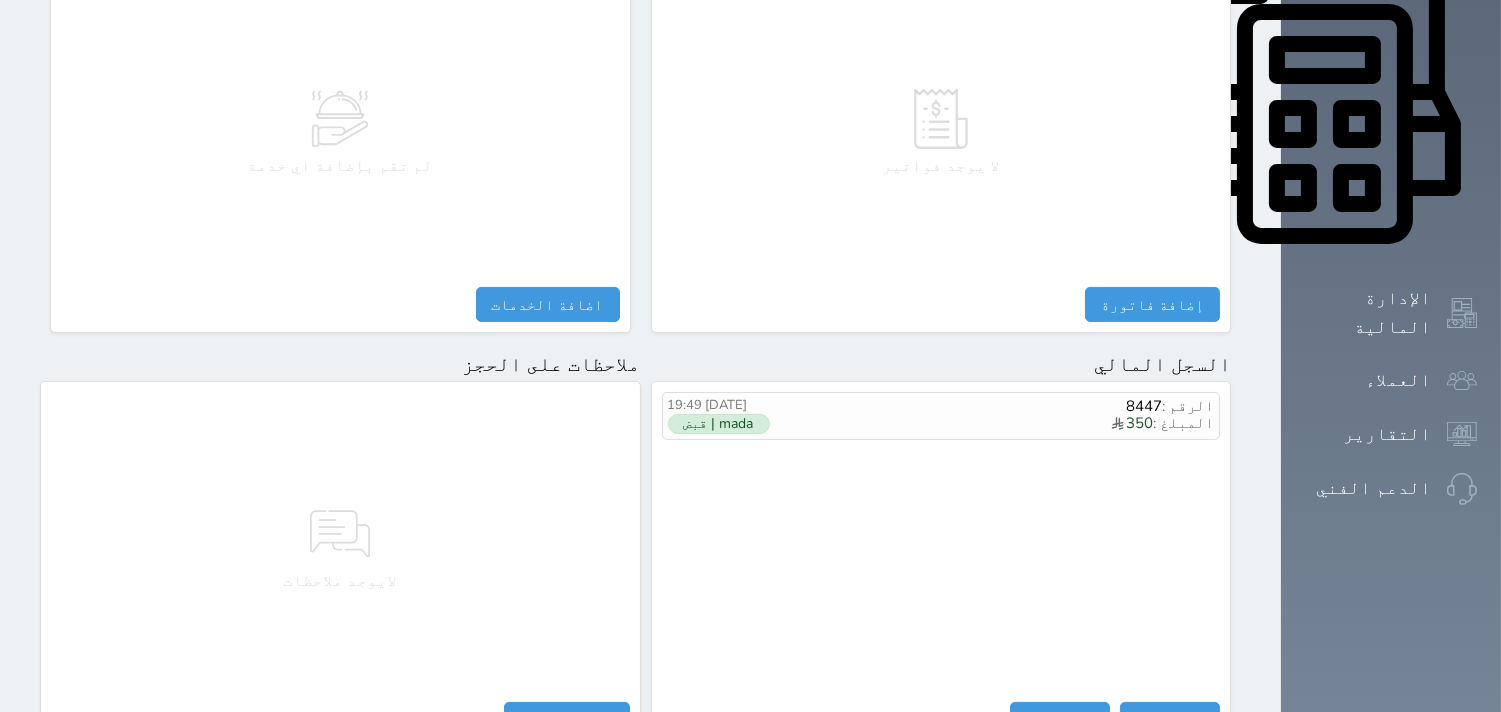 scroll, scrollTop: 1068, scrollLeft: 0, axis: vertical 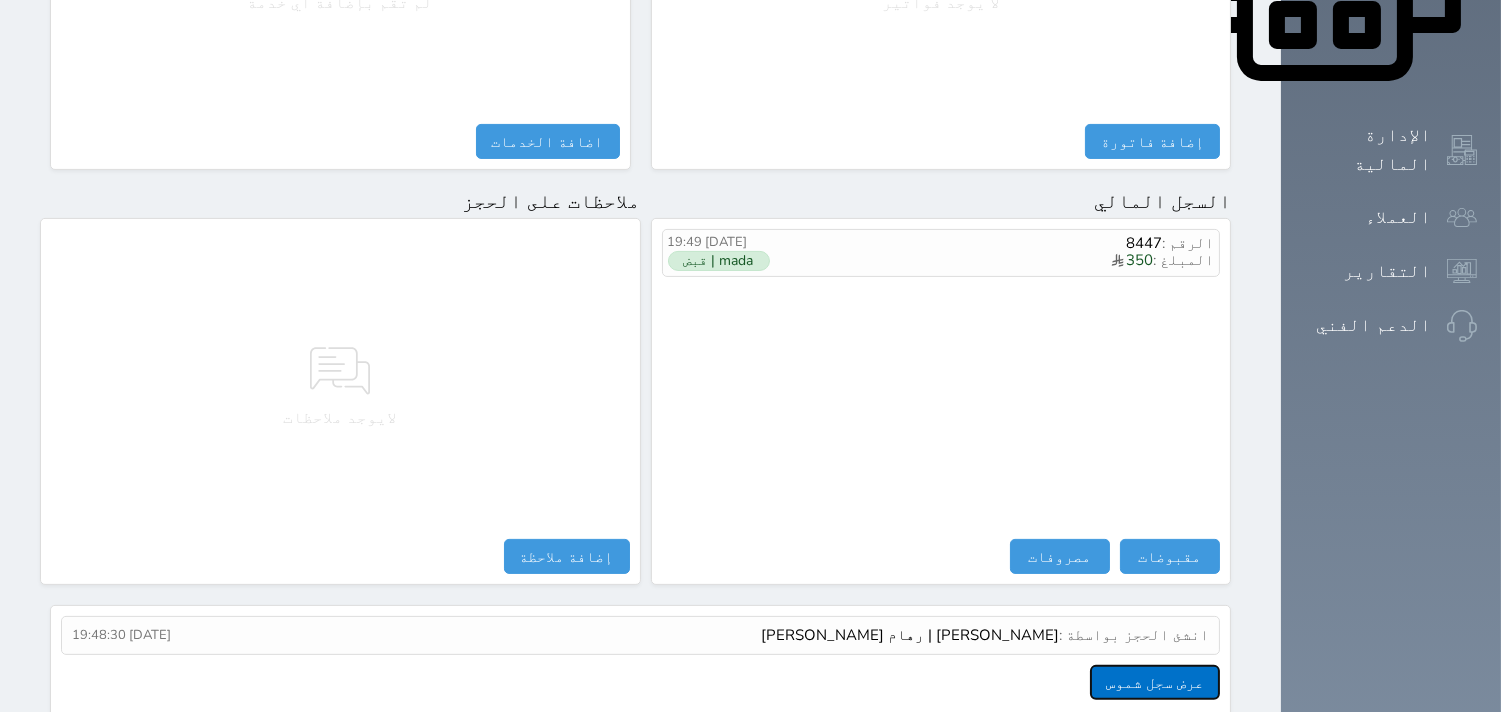 click on "عرض سجل شموس" at bounding box center (1155, 682) 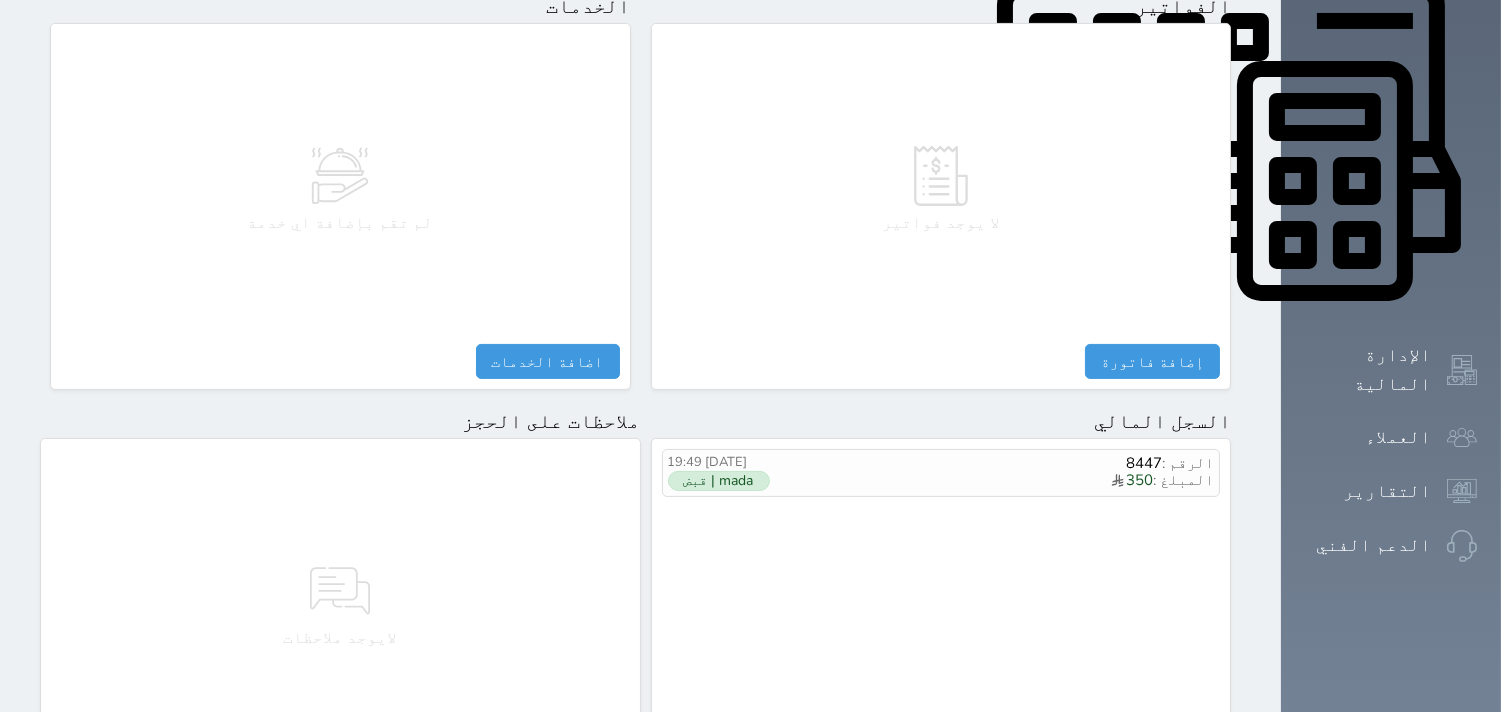 scroll, scrollTop: 0, scrollLeft: 0, axis: both 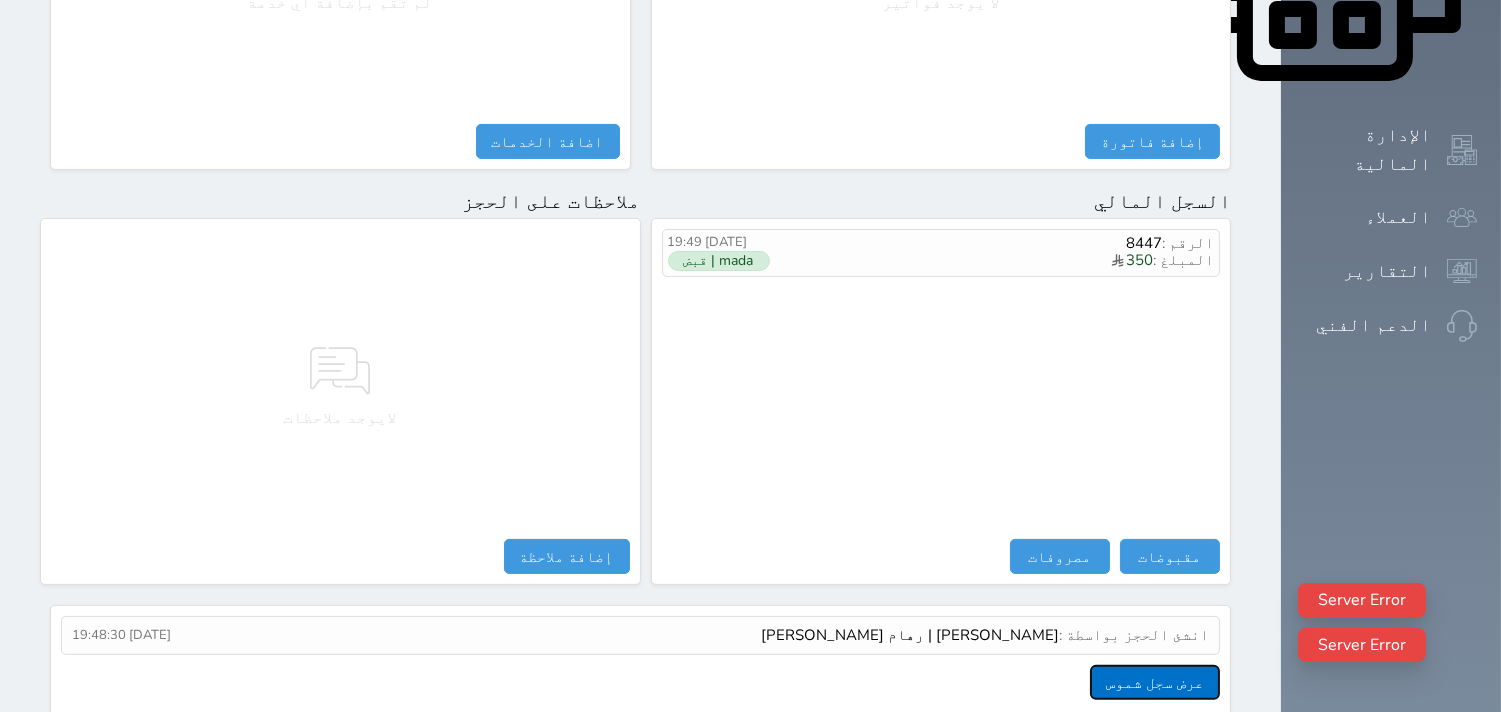 click on "عرض سجل شموس" at bounding box center [1155, 682] 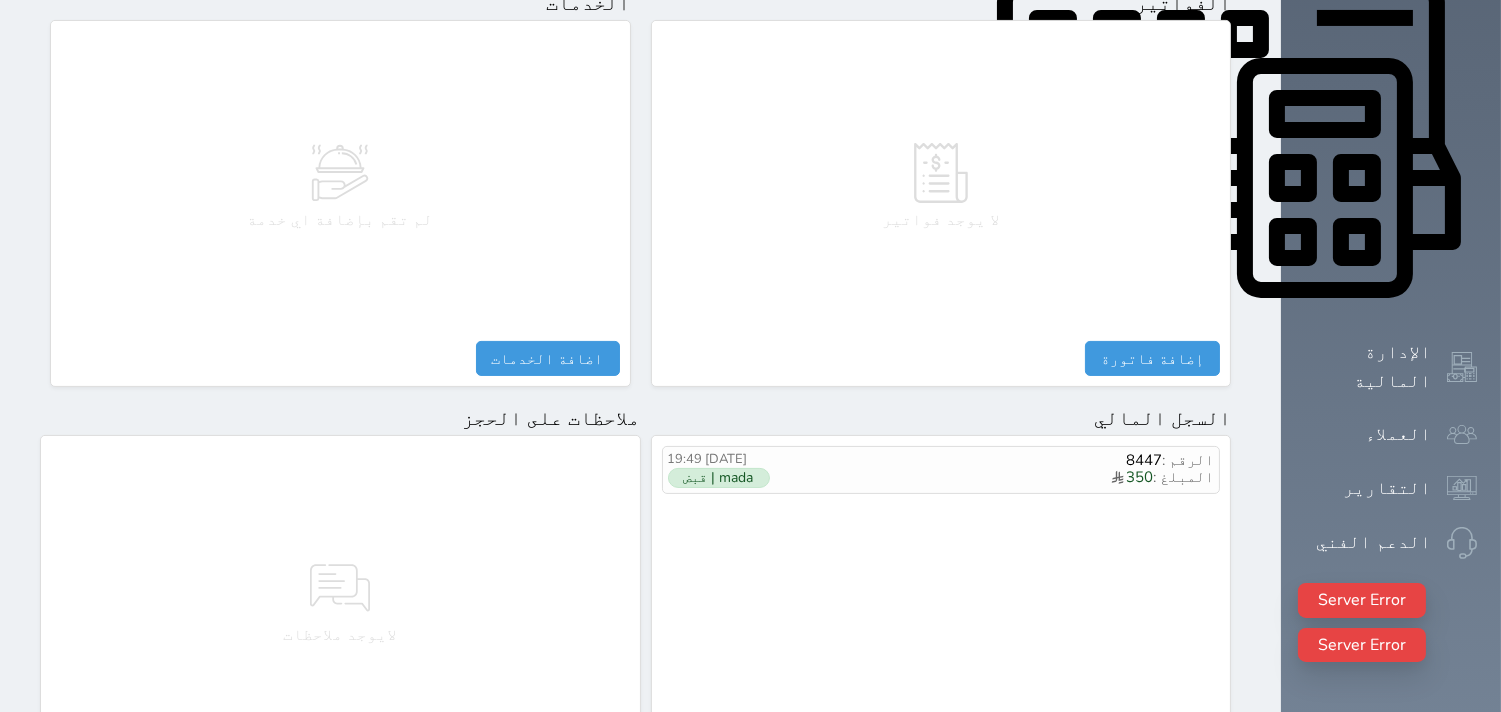 scroll, scrollTop: 0, scrollLeft: 0, axis: both 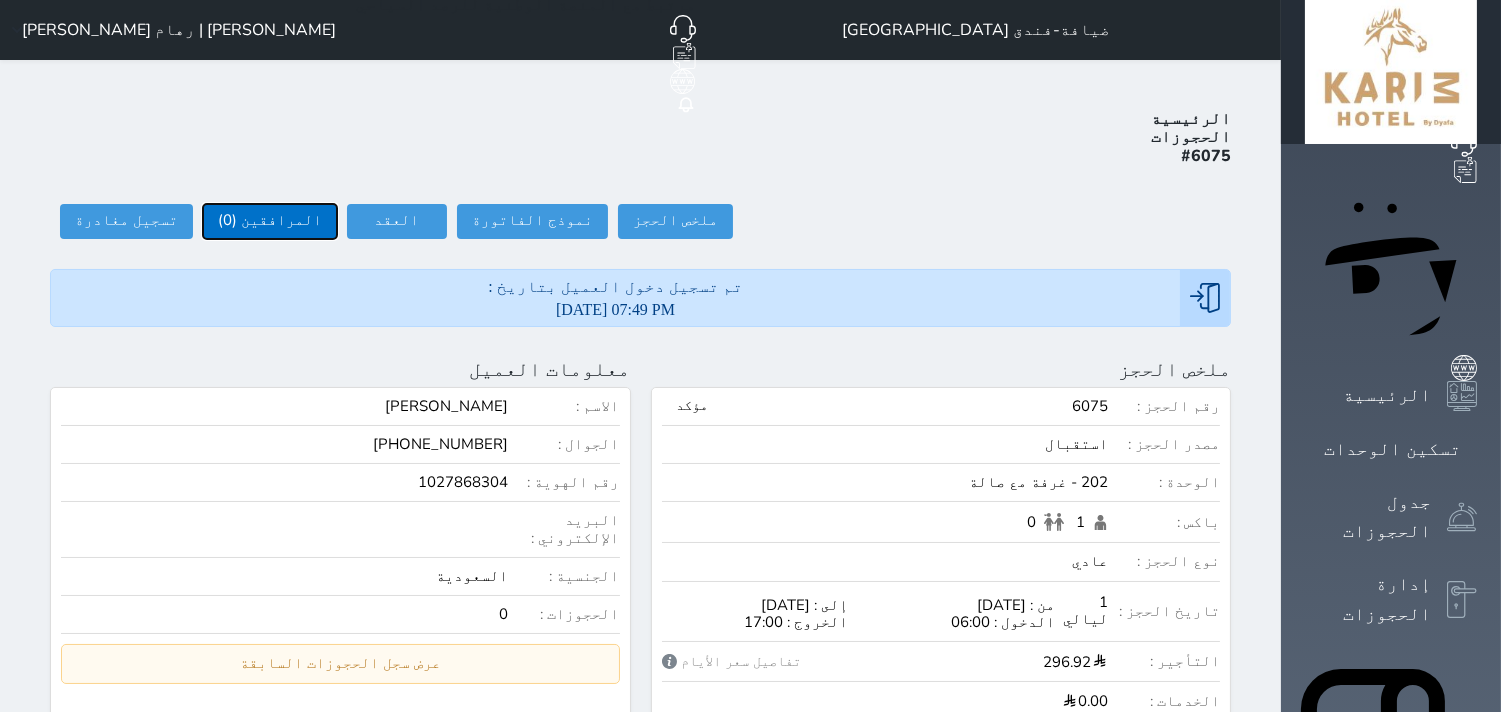 click on "المرافقين (0)" at bounding box center [270, 221] 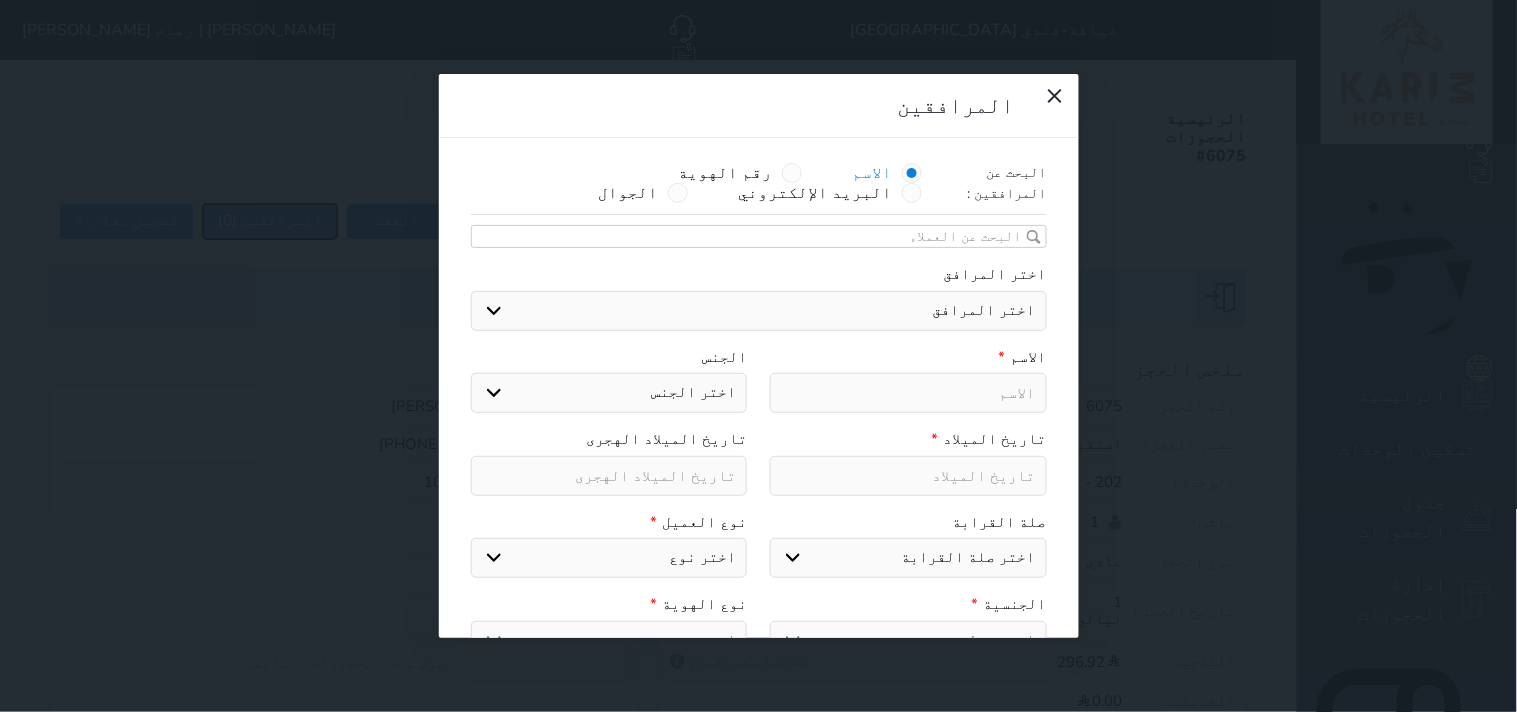 select 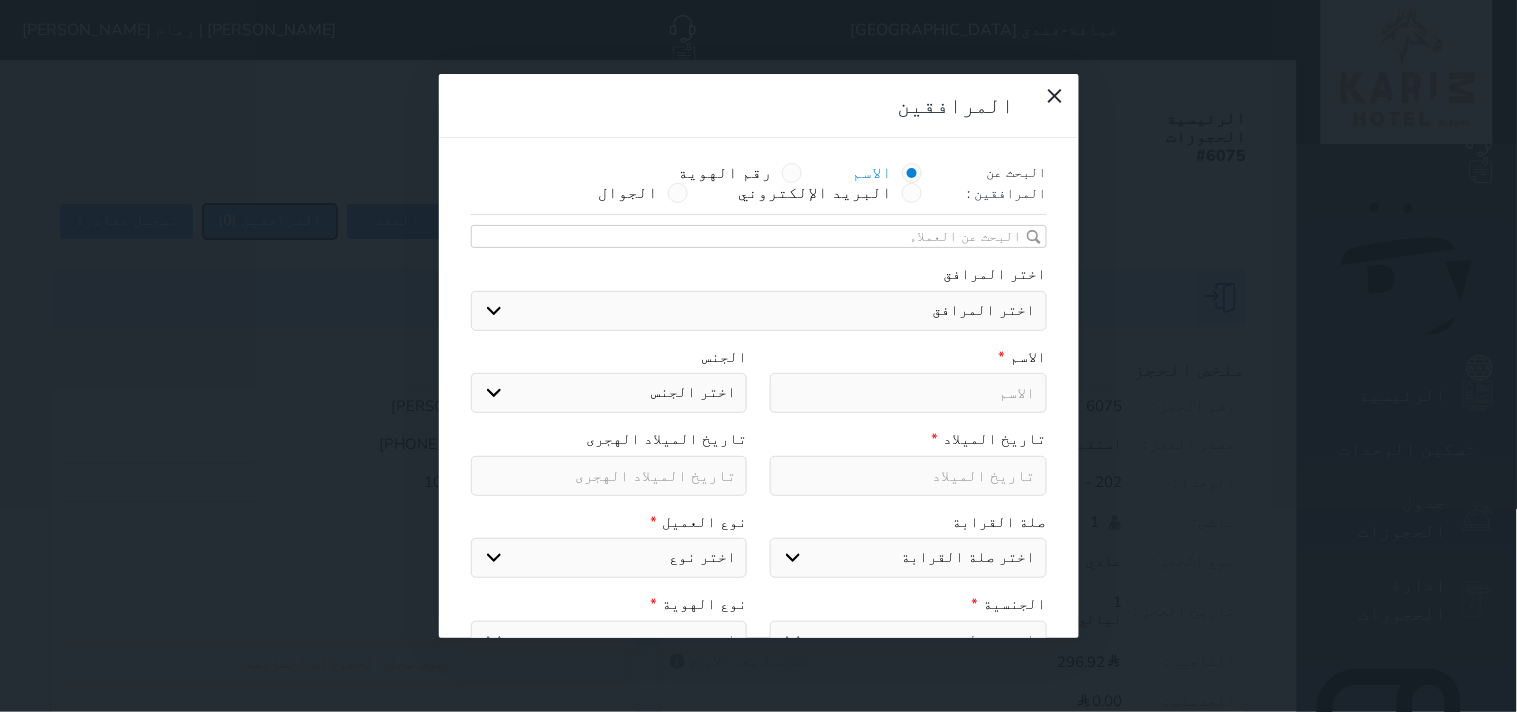 select 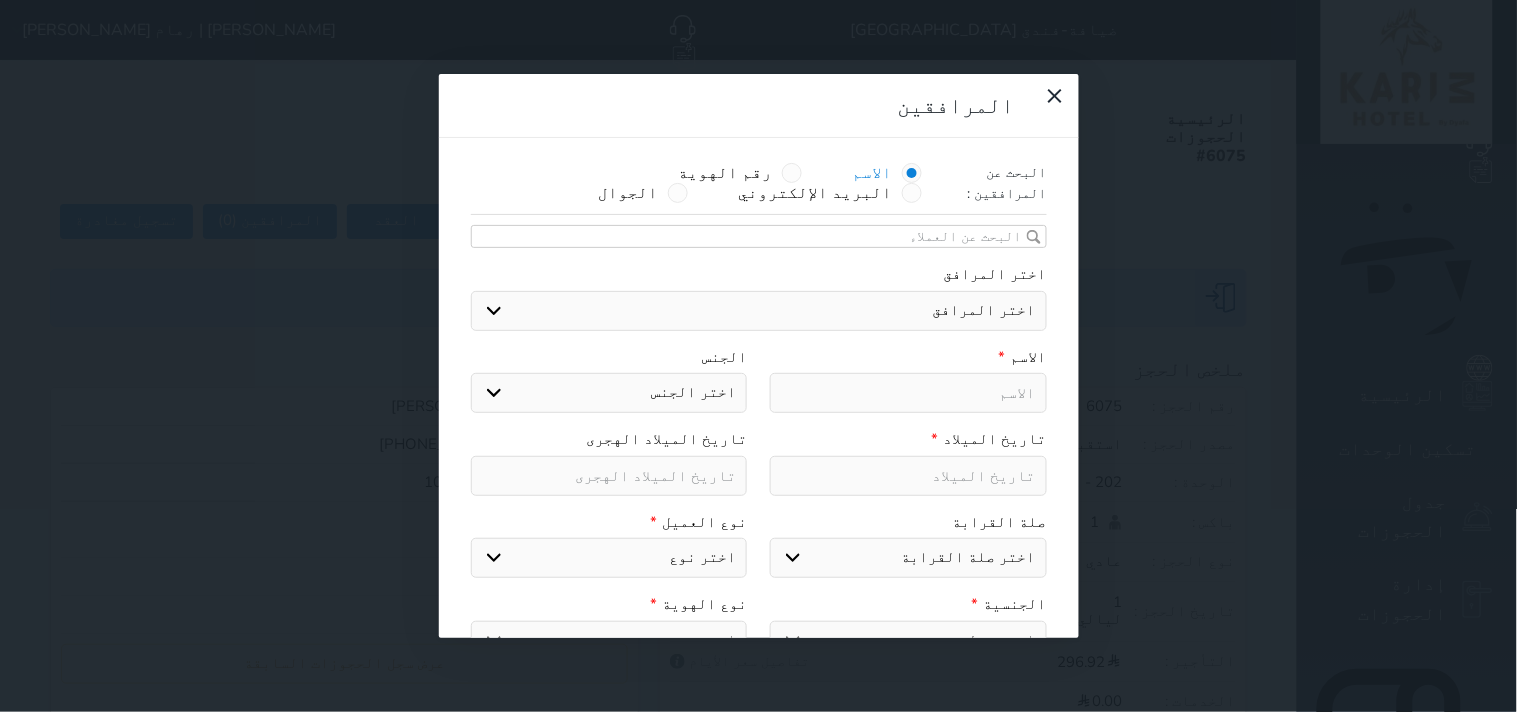 click at bounding box center (908, 393) 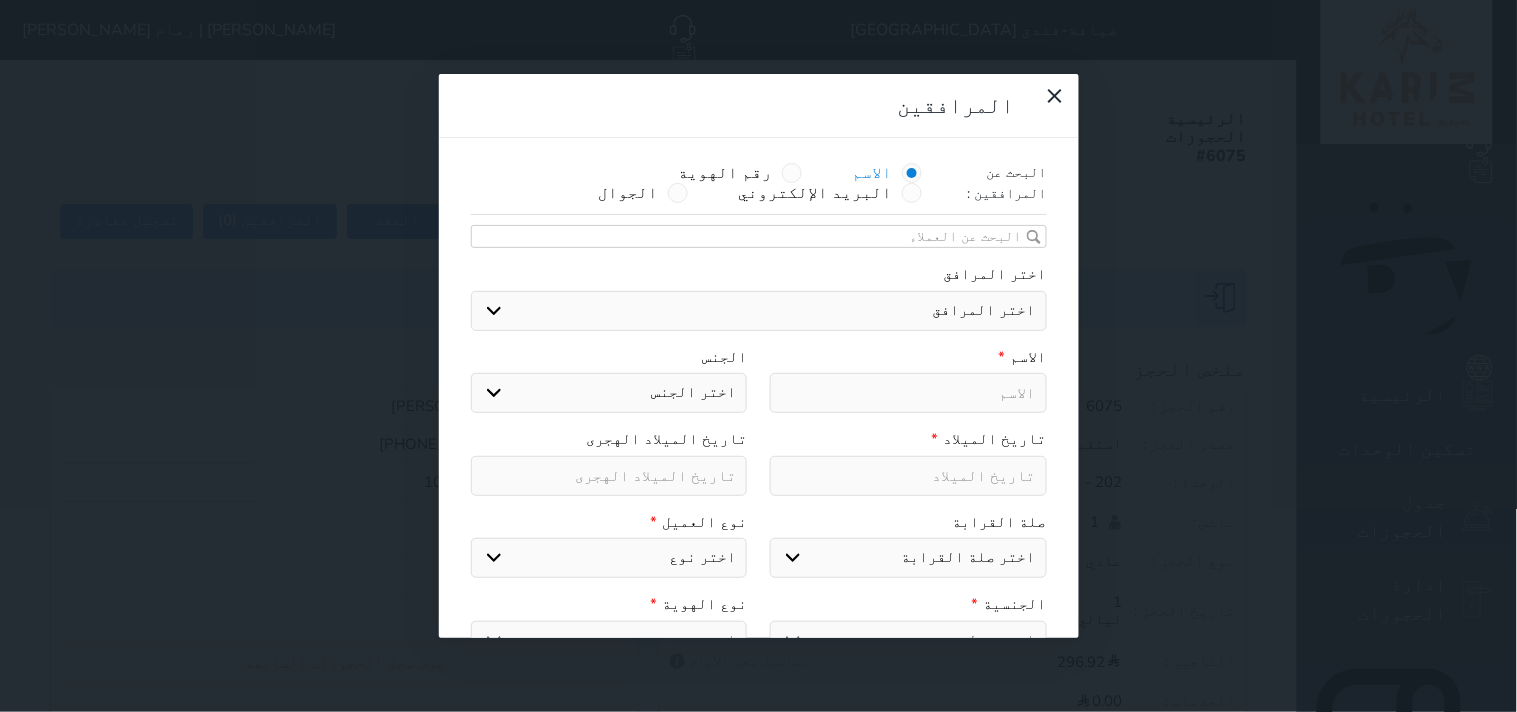select 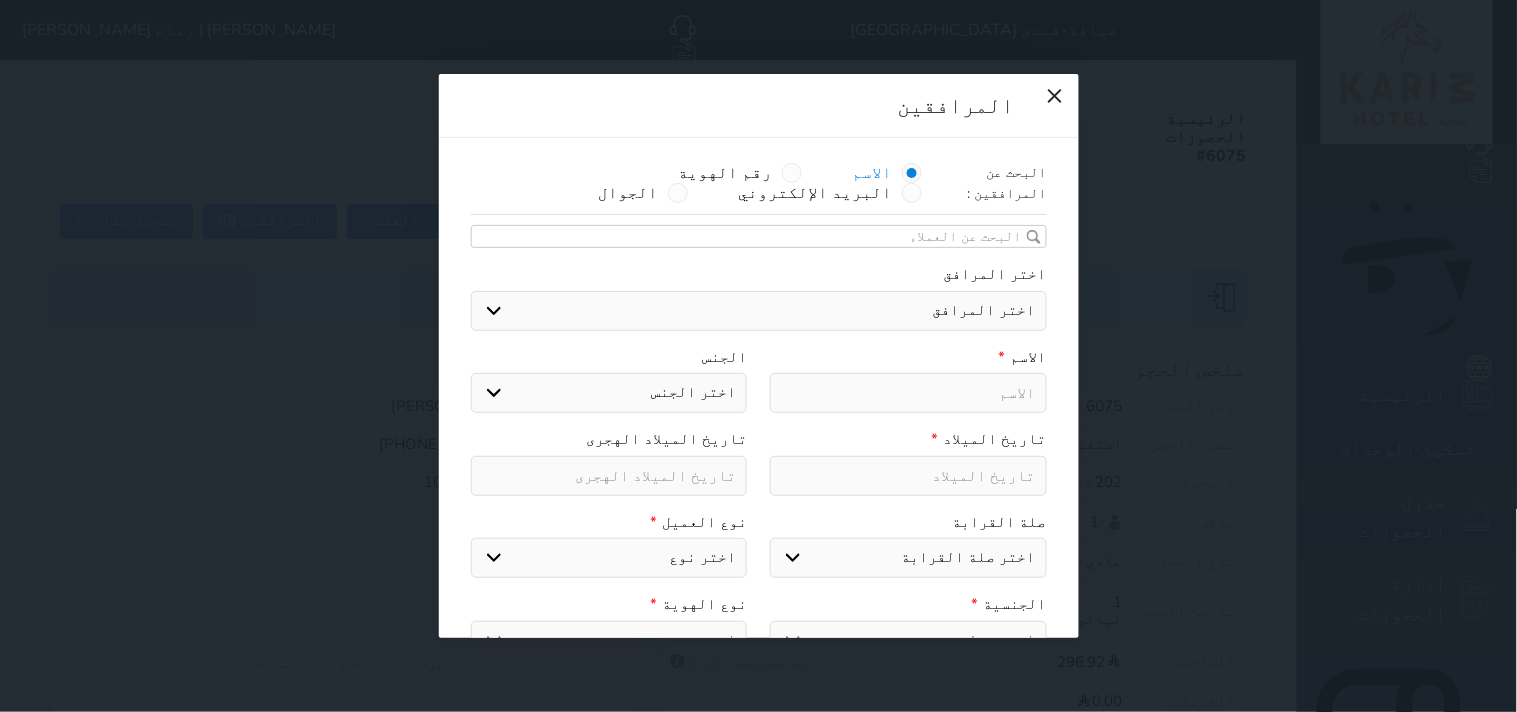 type on "ا" 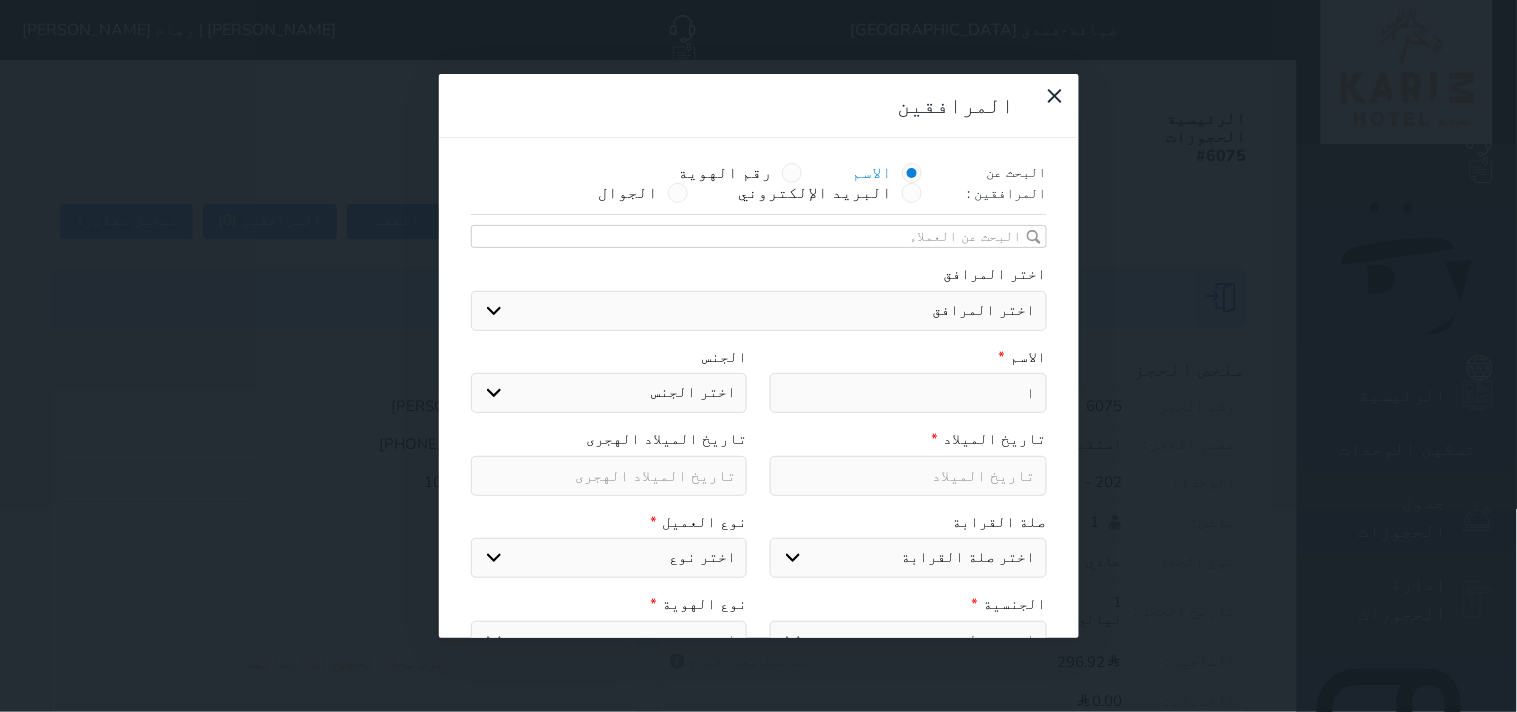 select 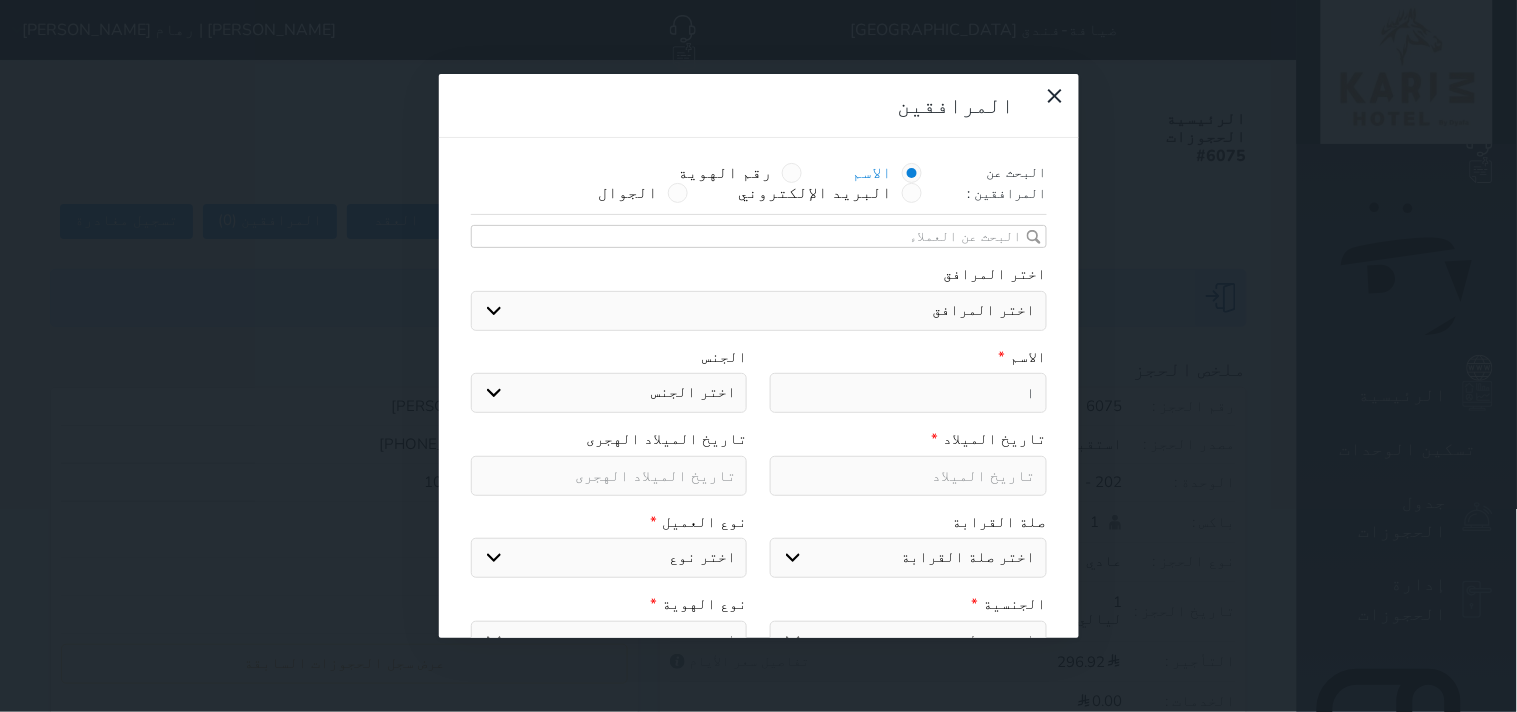 select 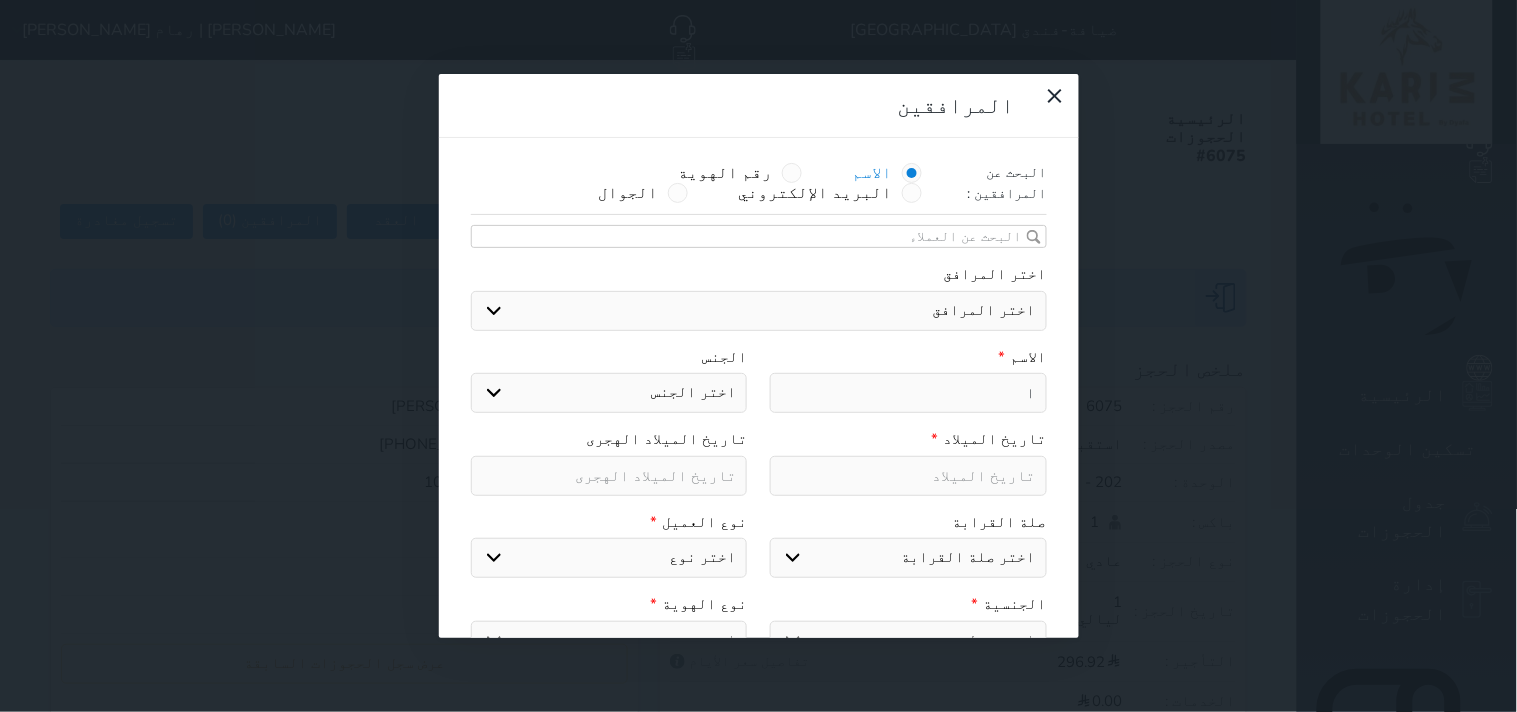 select 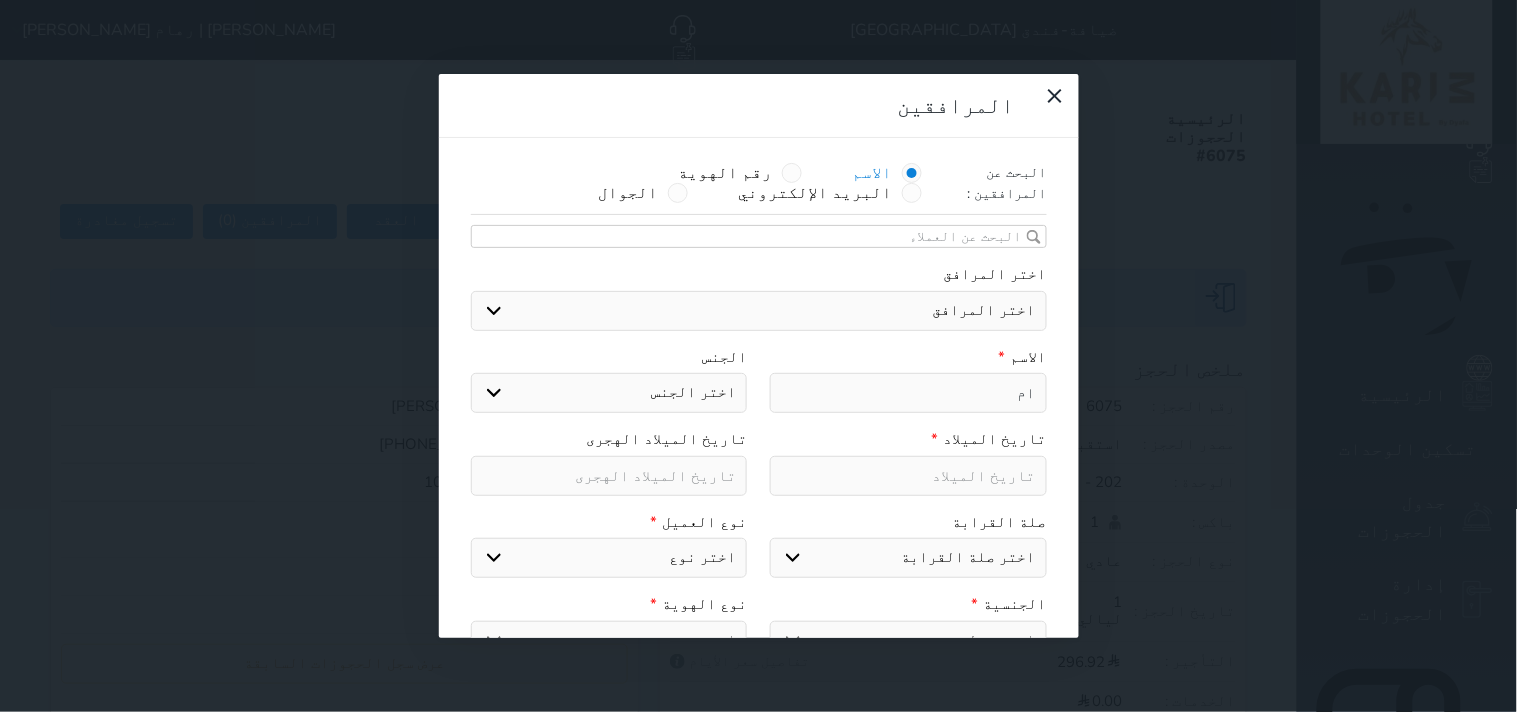 select 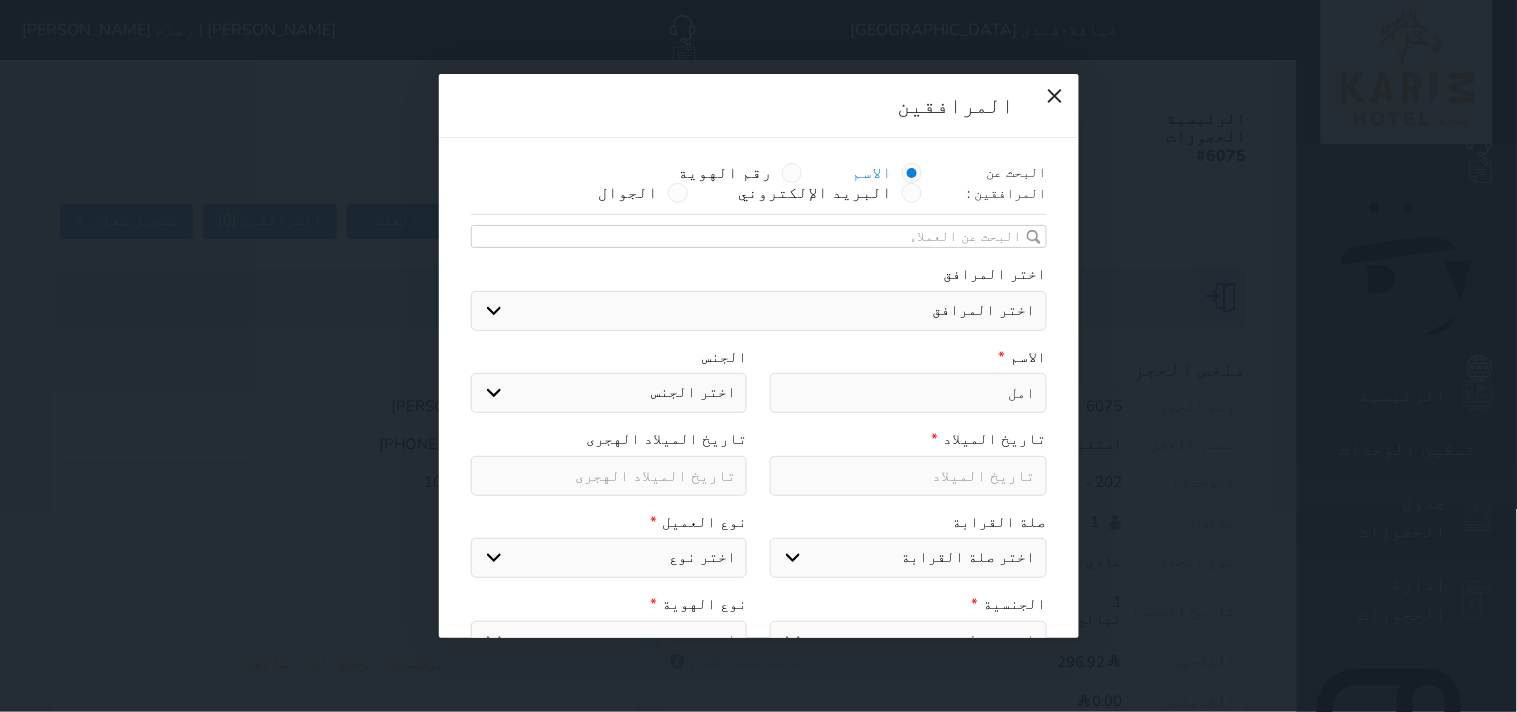 select 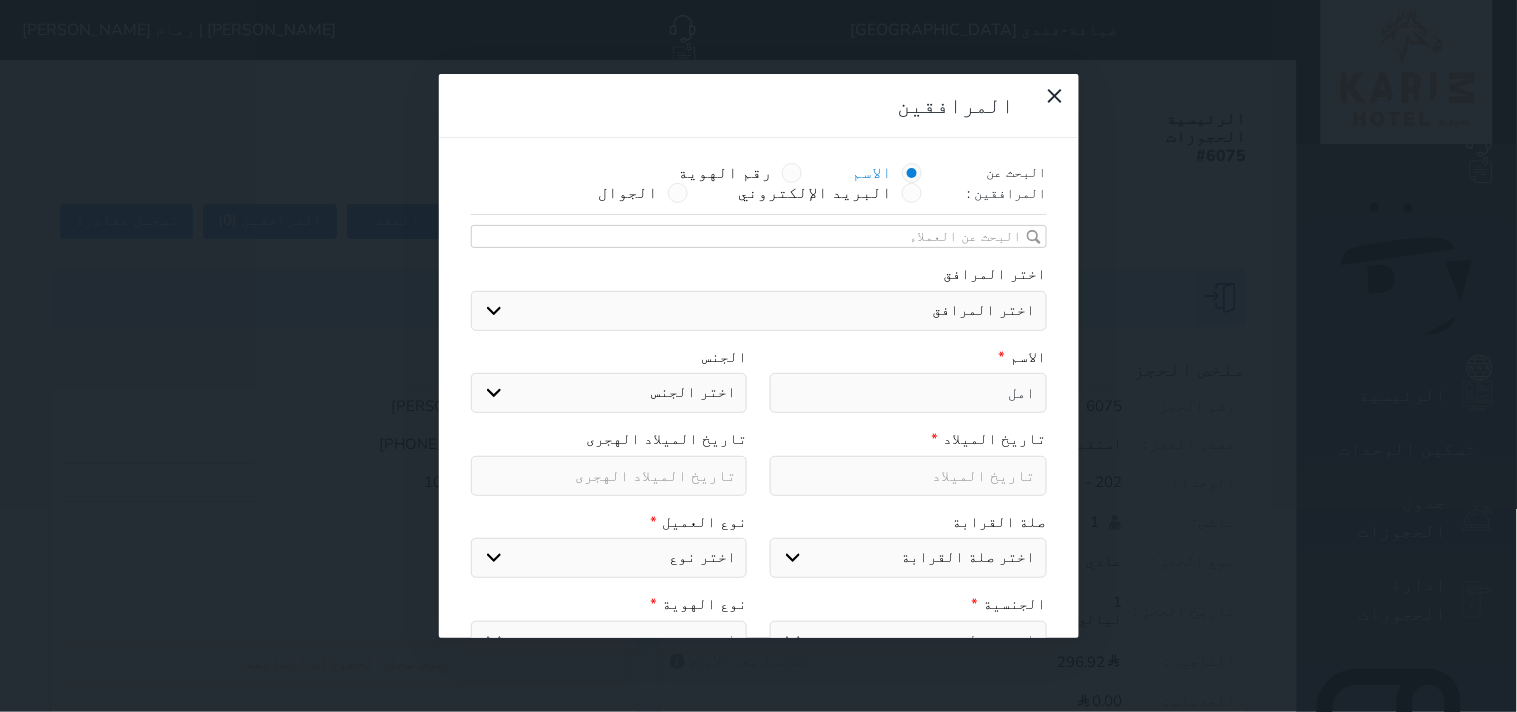 select 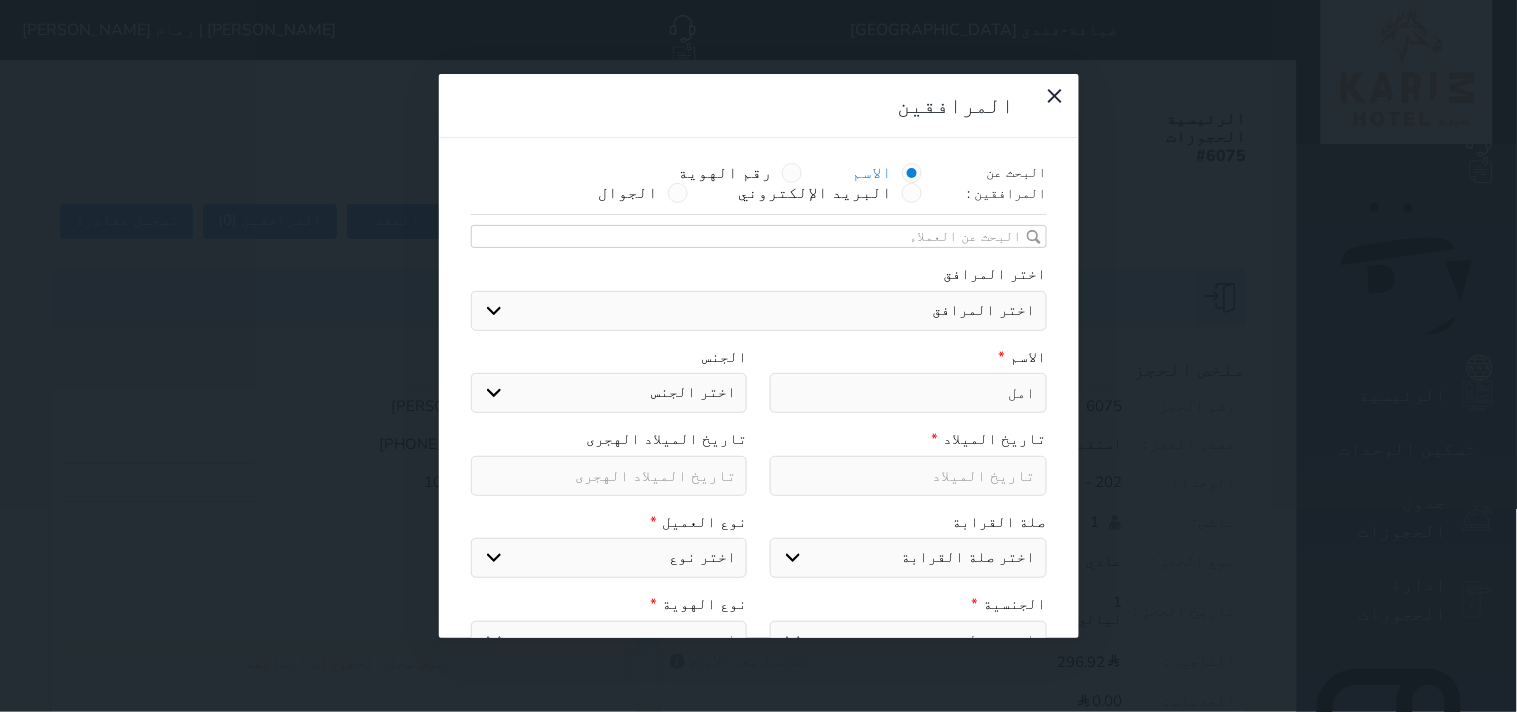 type on "امل م" 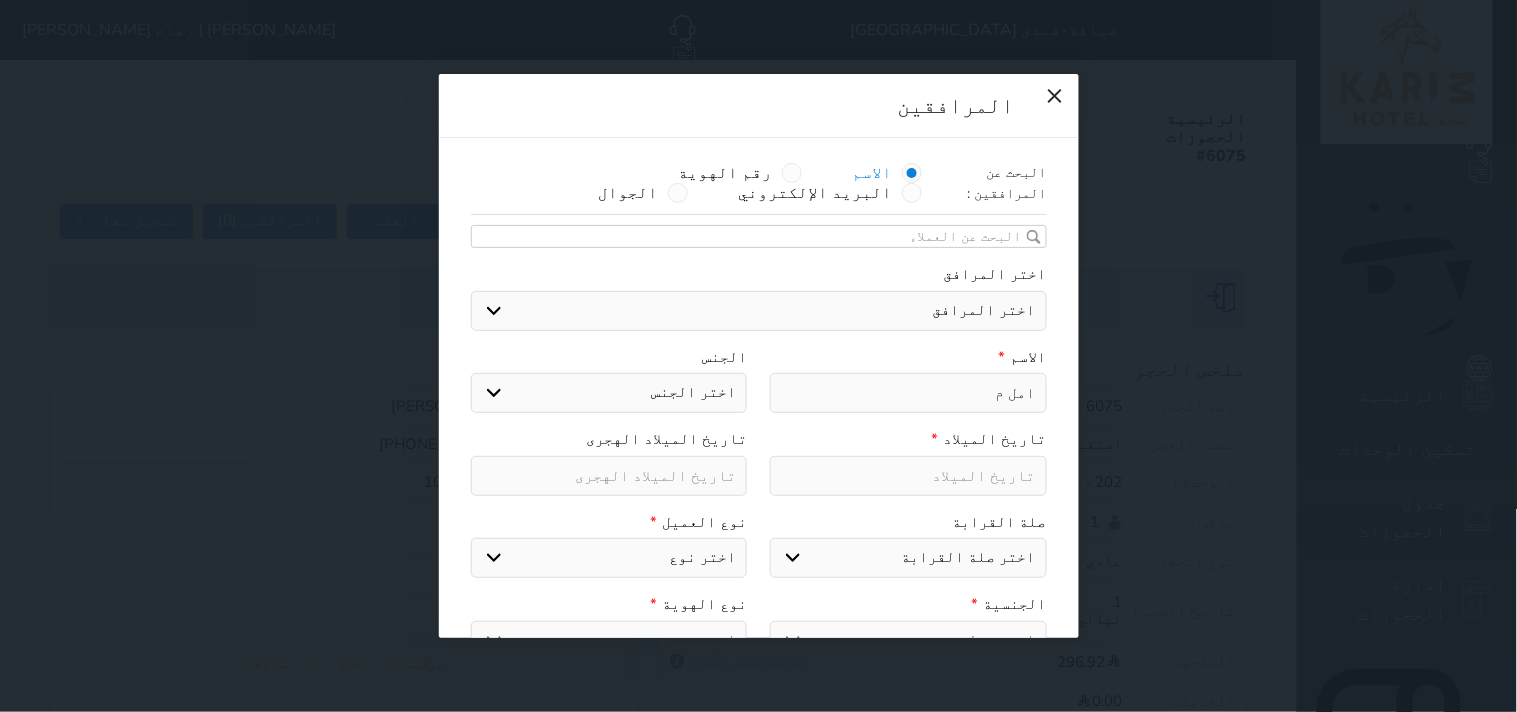 select 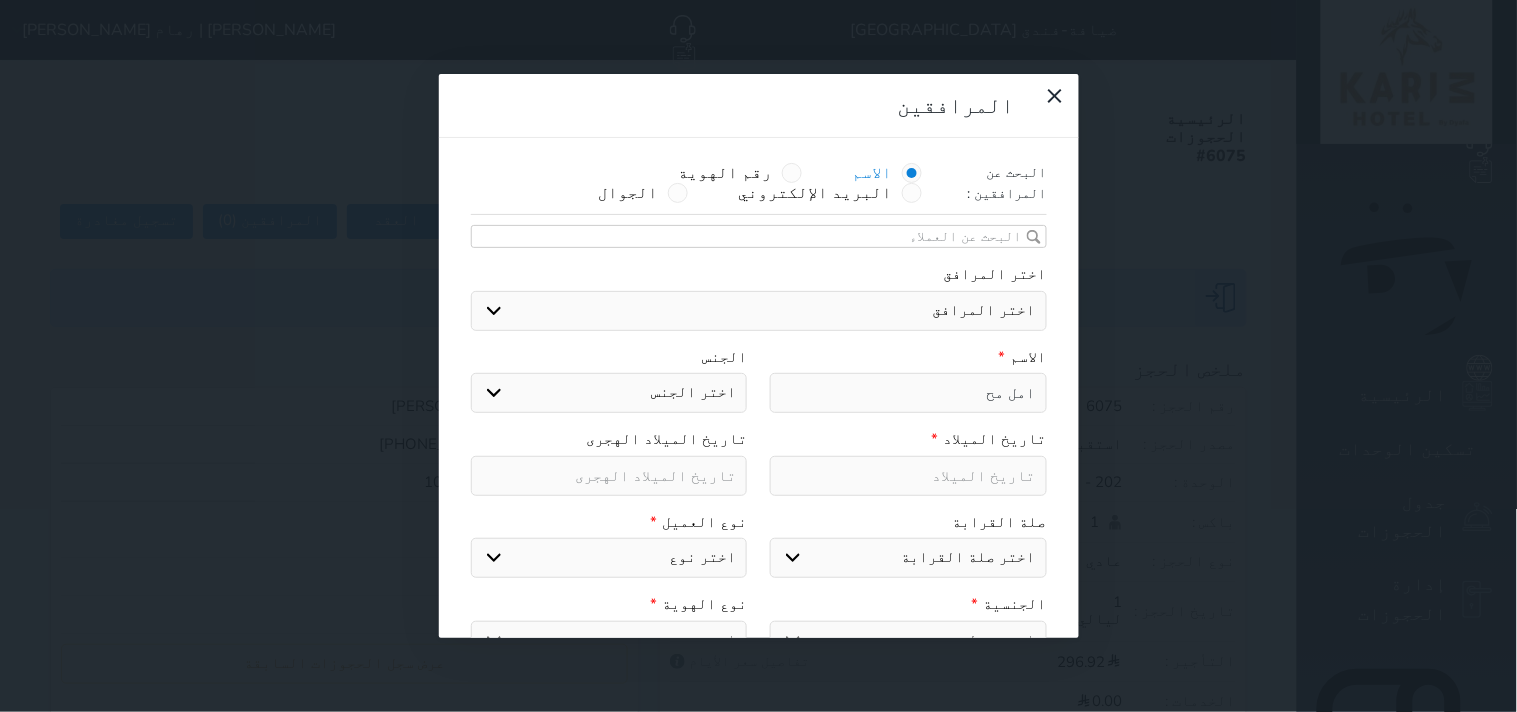 select 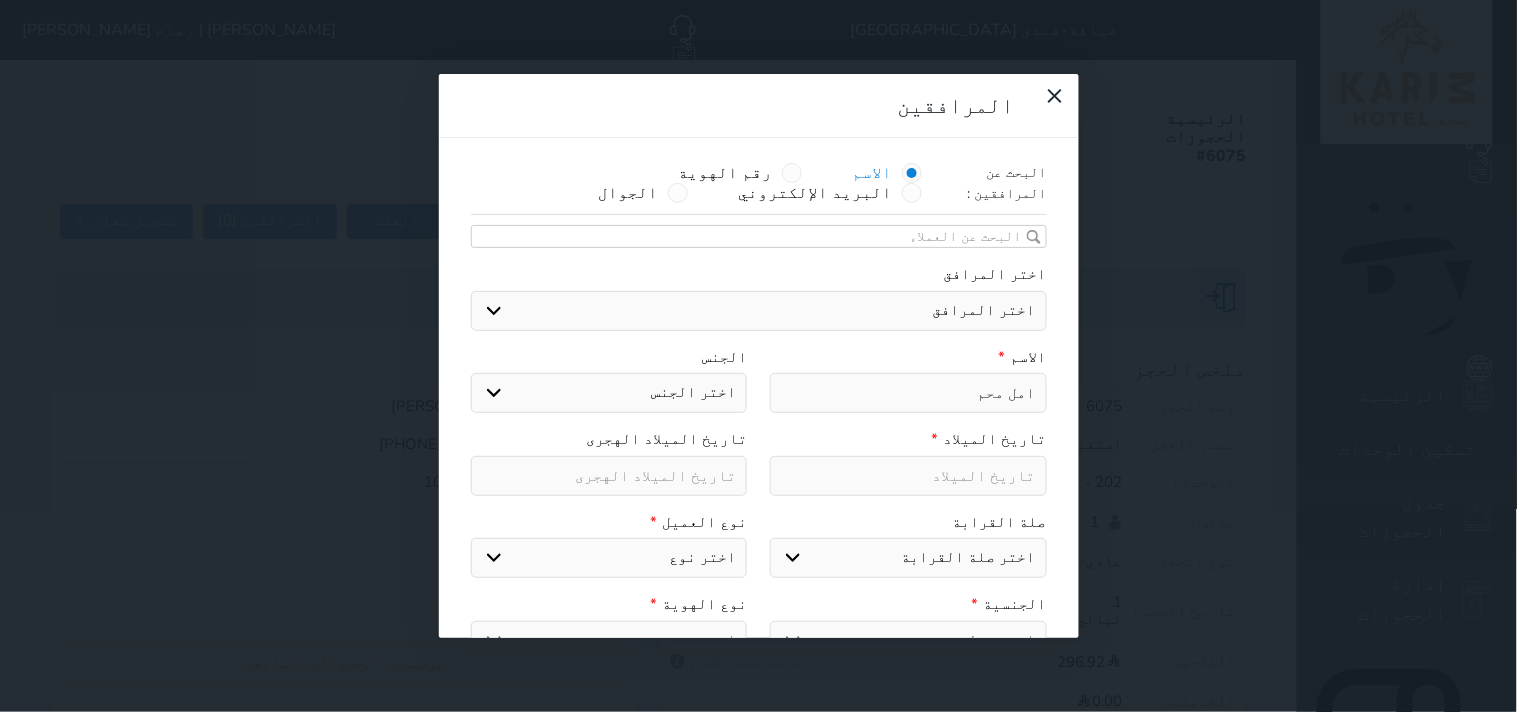 select 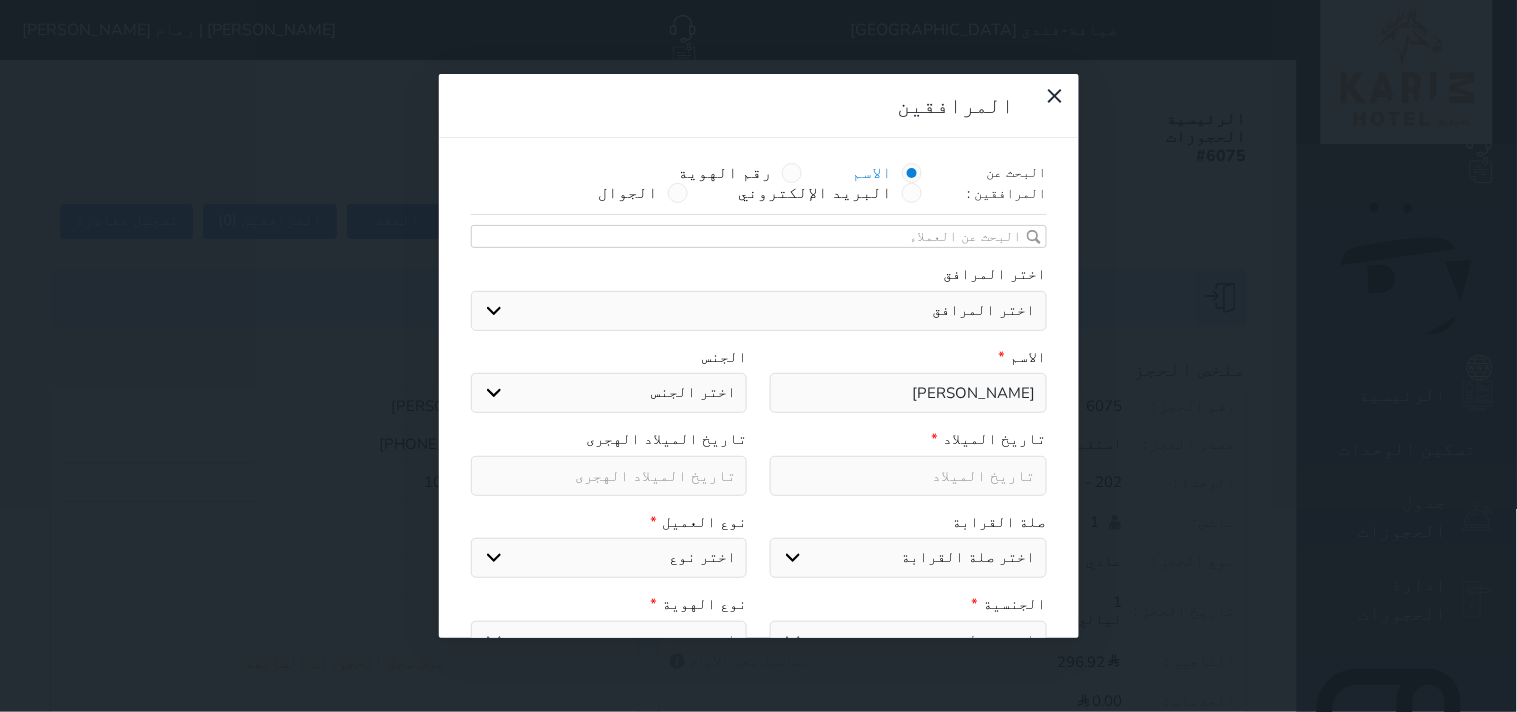 select 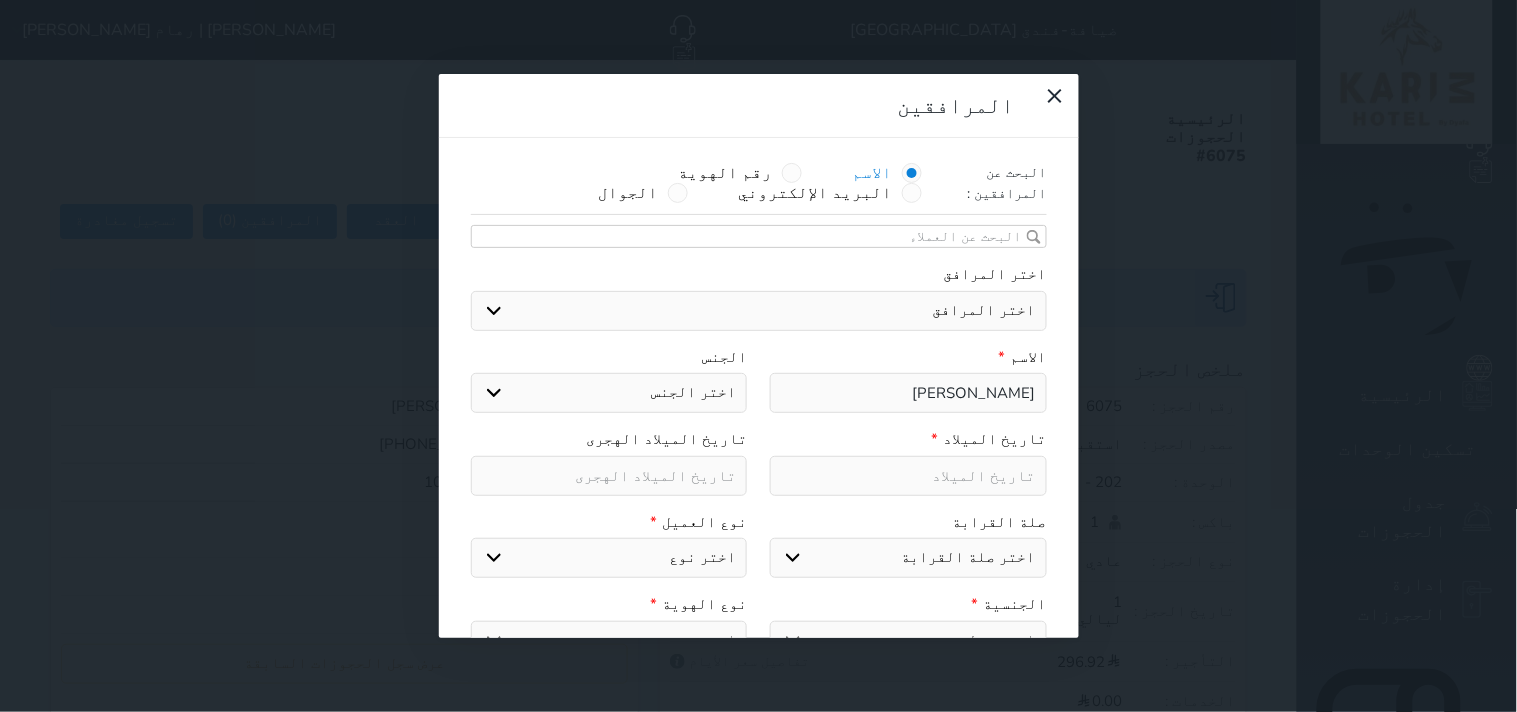 select 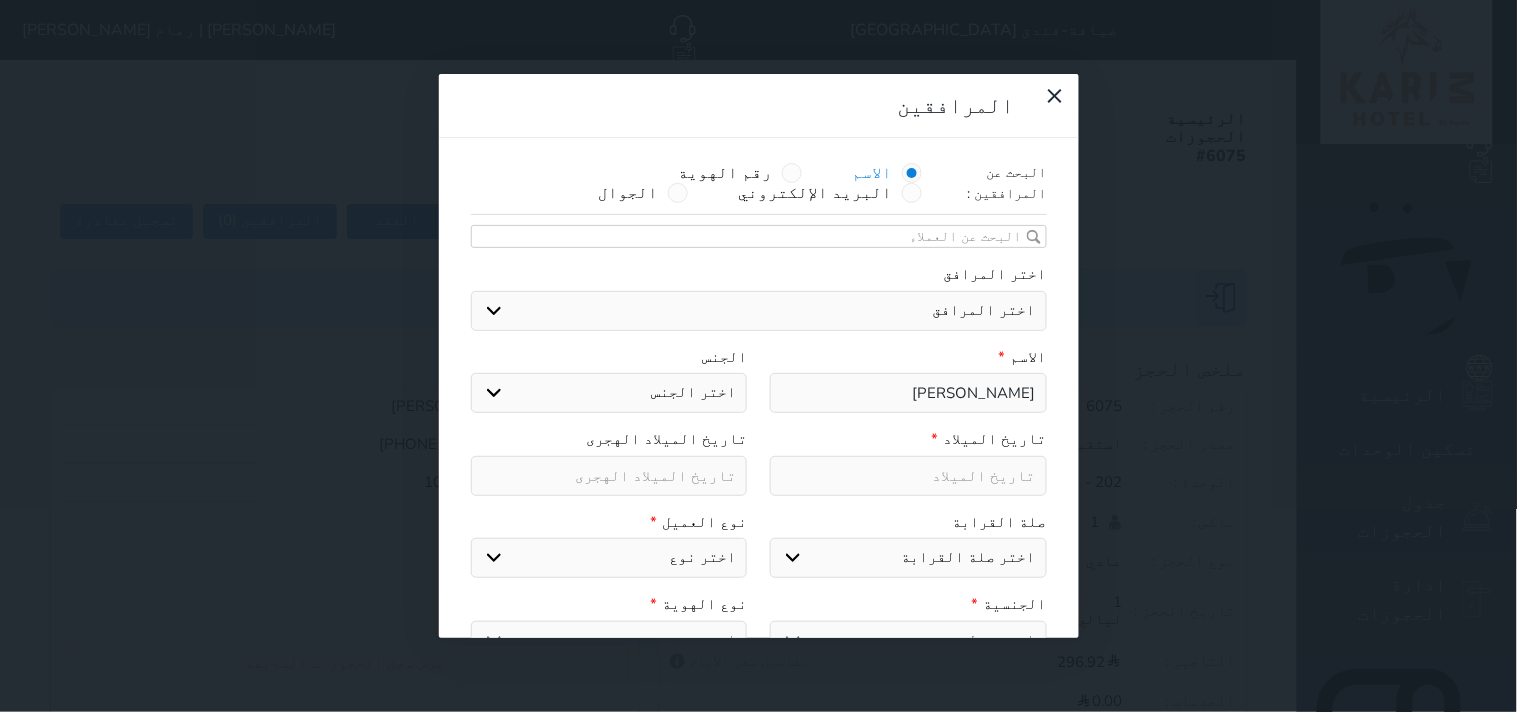 select 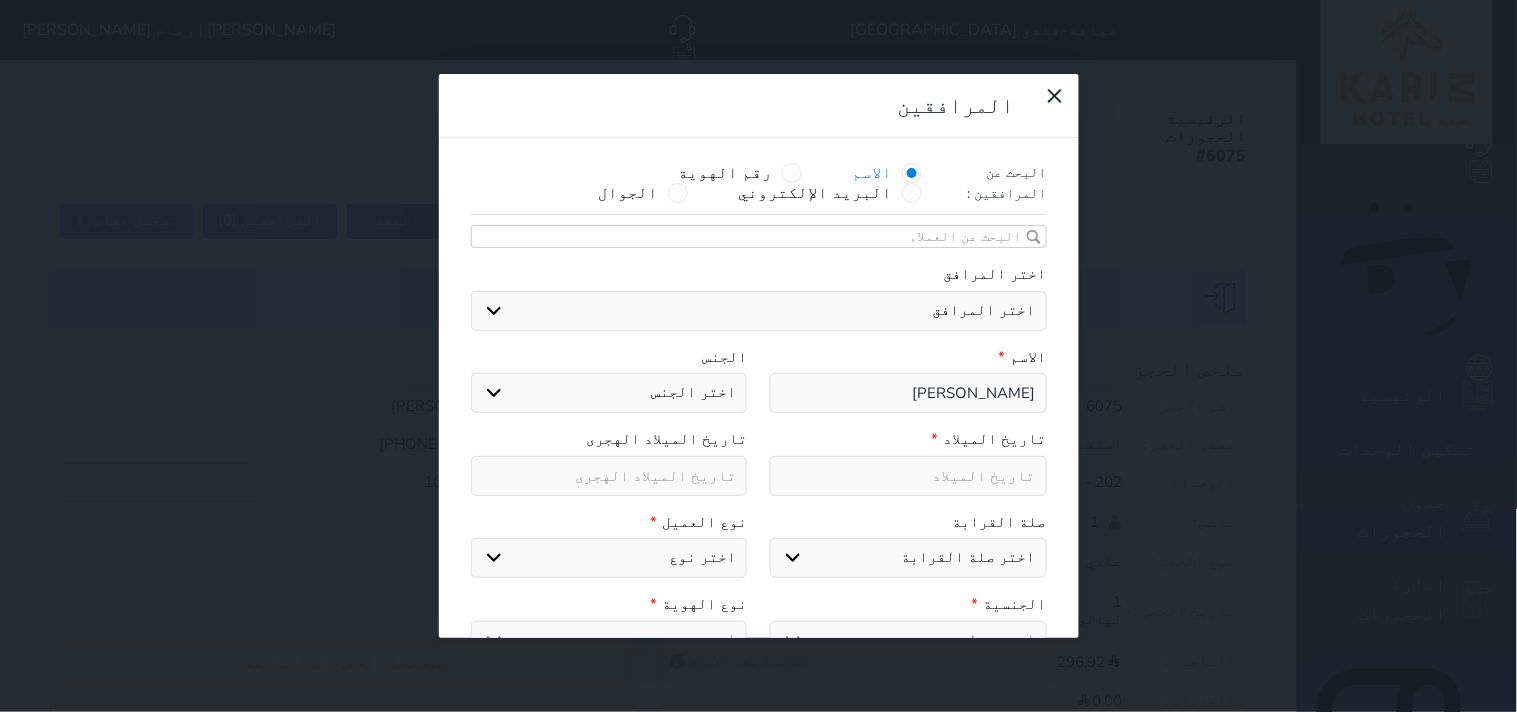 select 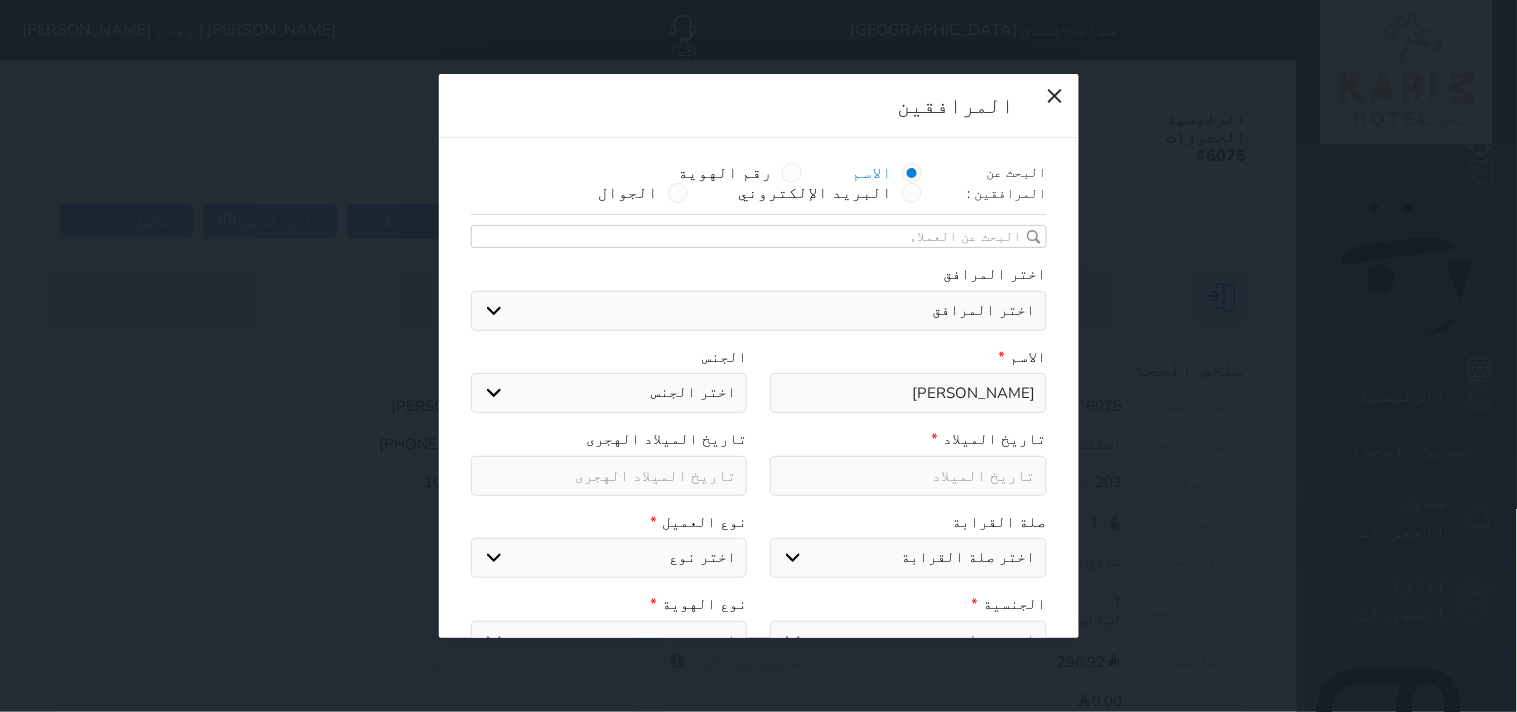type on "امل محمد ا" 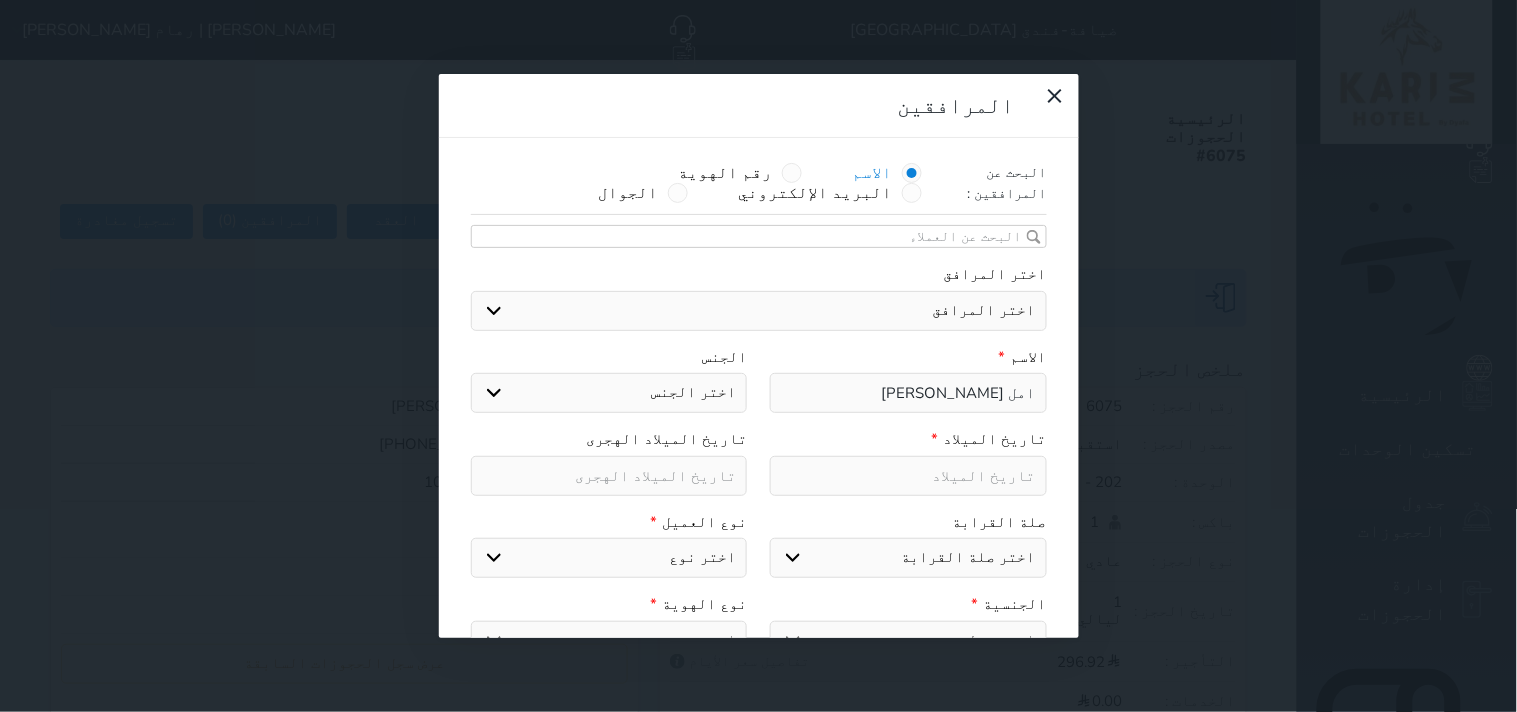 select 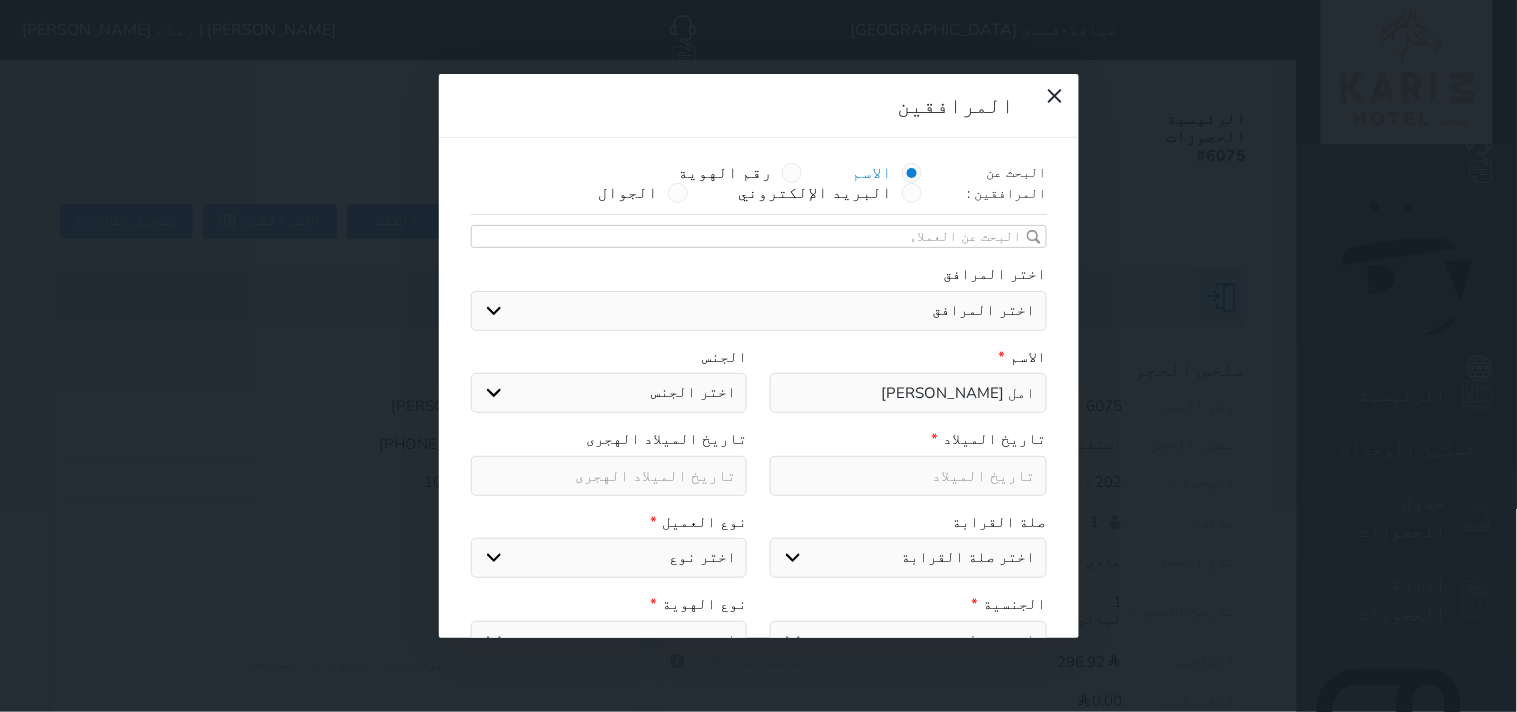 select on "3" 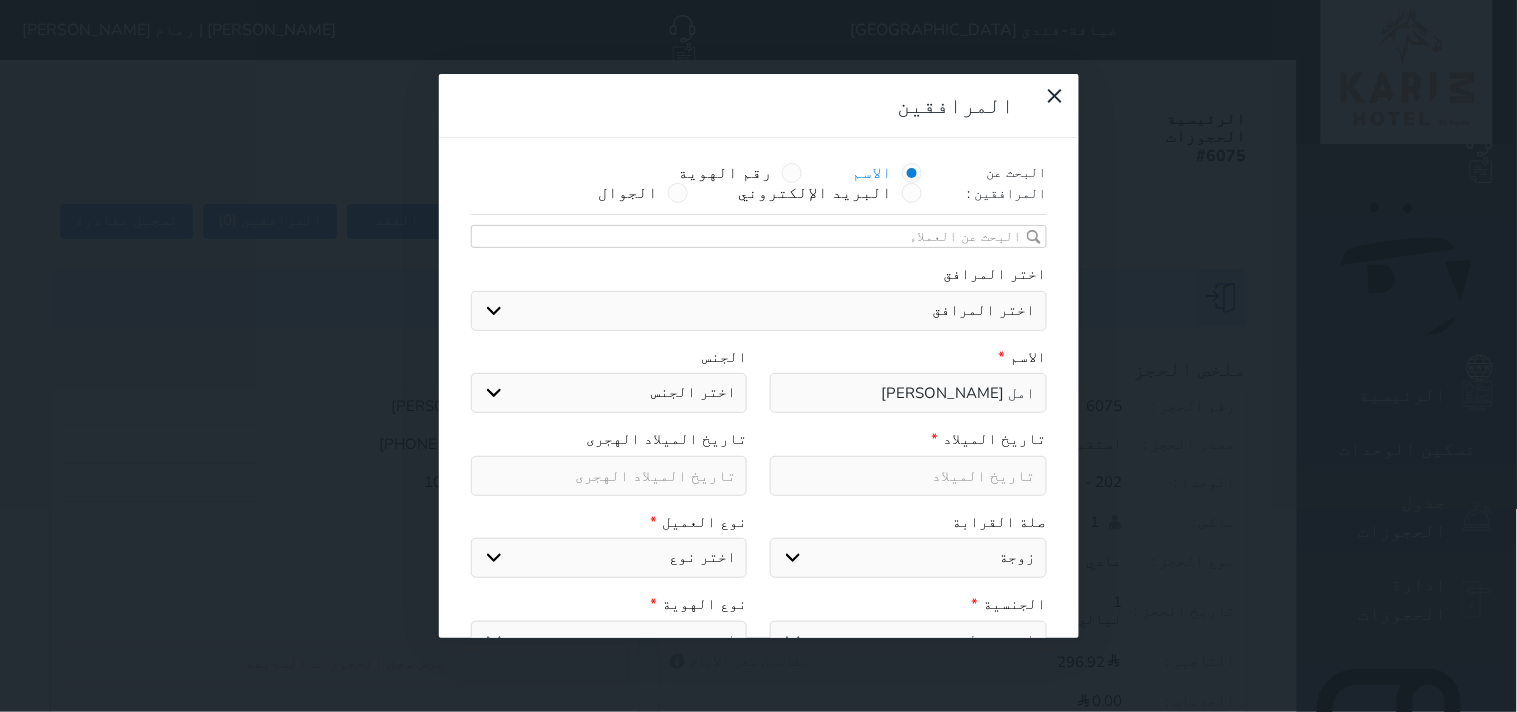 click on "اختر صلة القرابة   ابن ابنه زوجة اخ اخت اب ام زوج أخرى" at bounding box center [908, 558] 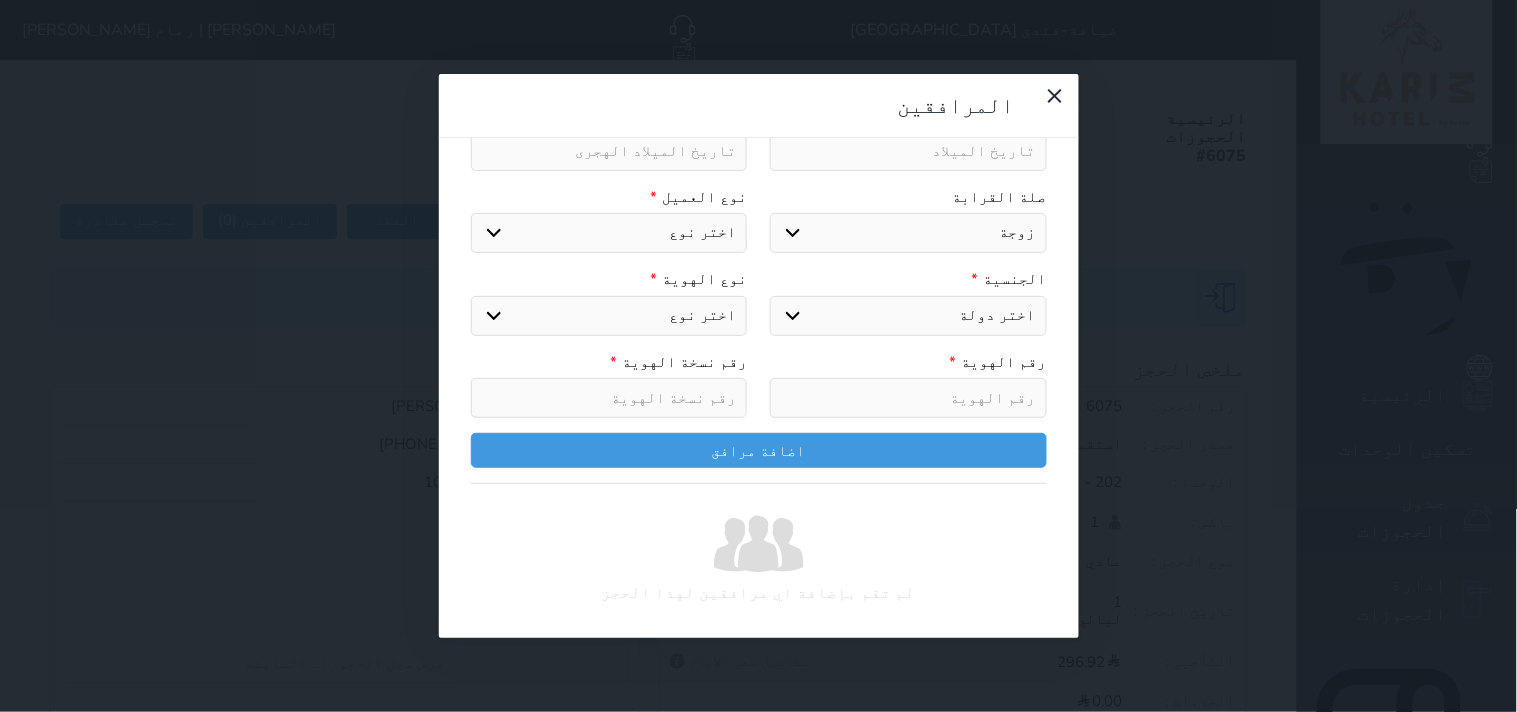 scroll, scrollTop: 333, scrollLeft: 0, axis: vertical 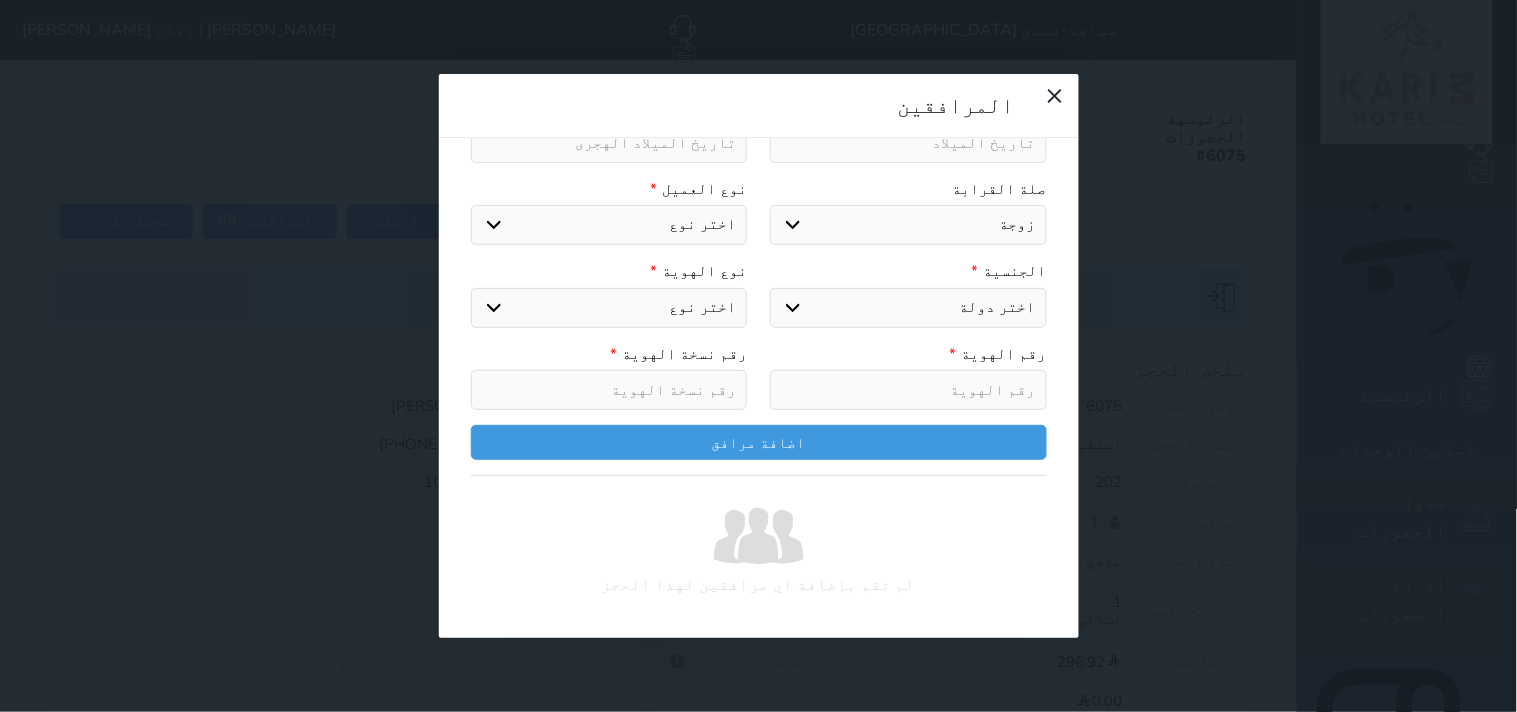 click on "اختر نوع   مواطن مواطن خليجي زائر مقيم" at bounding box center (609, 225) 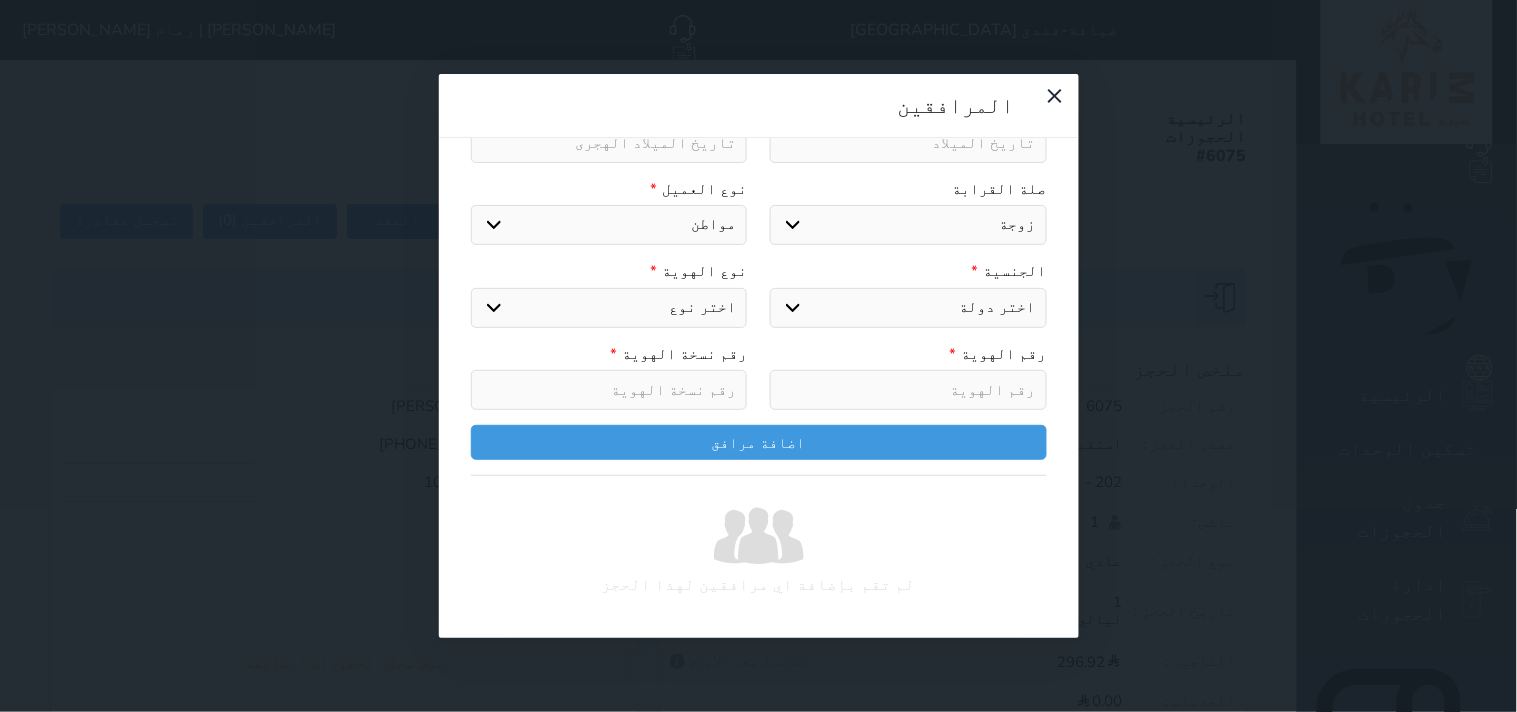 click on "اختر نوع   مواطن مواطن خليجي زائر مقيم" at bounding box center (609, 225) 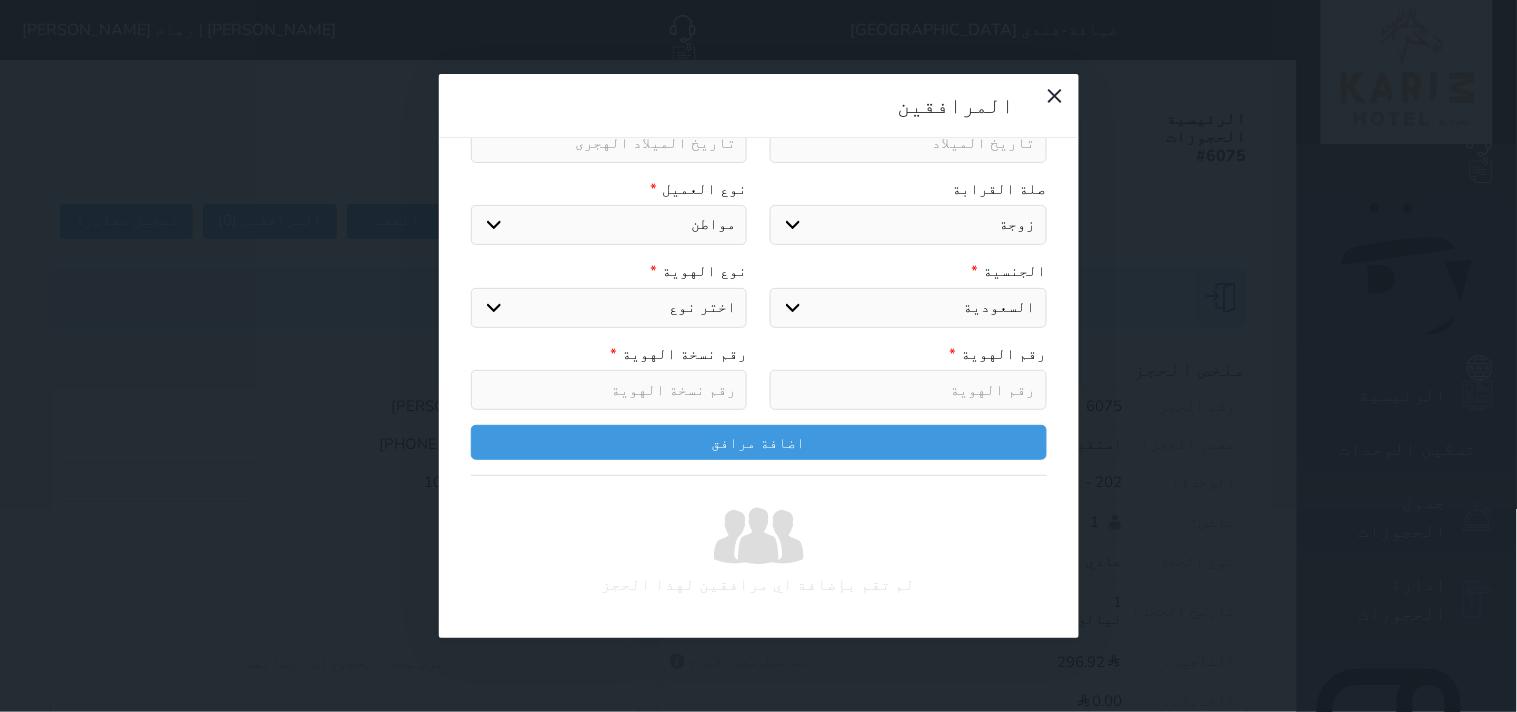 click on "اختر نوع   هوية وطنية هوية عائلية جواز السفر" at bounding box center [609, 308] 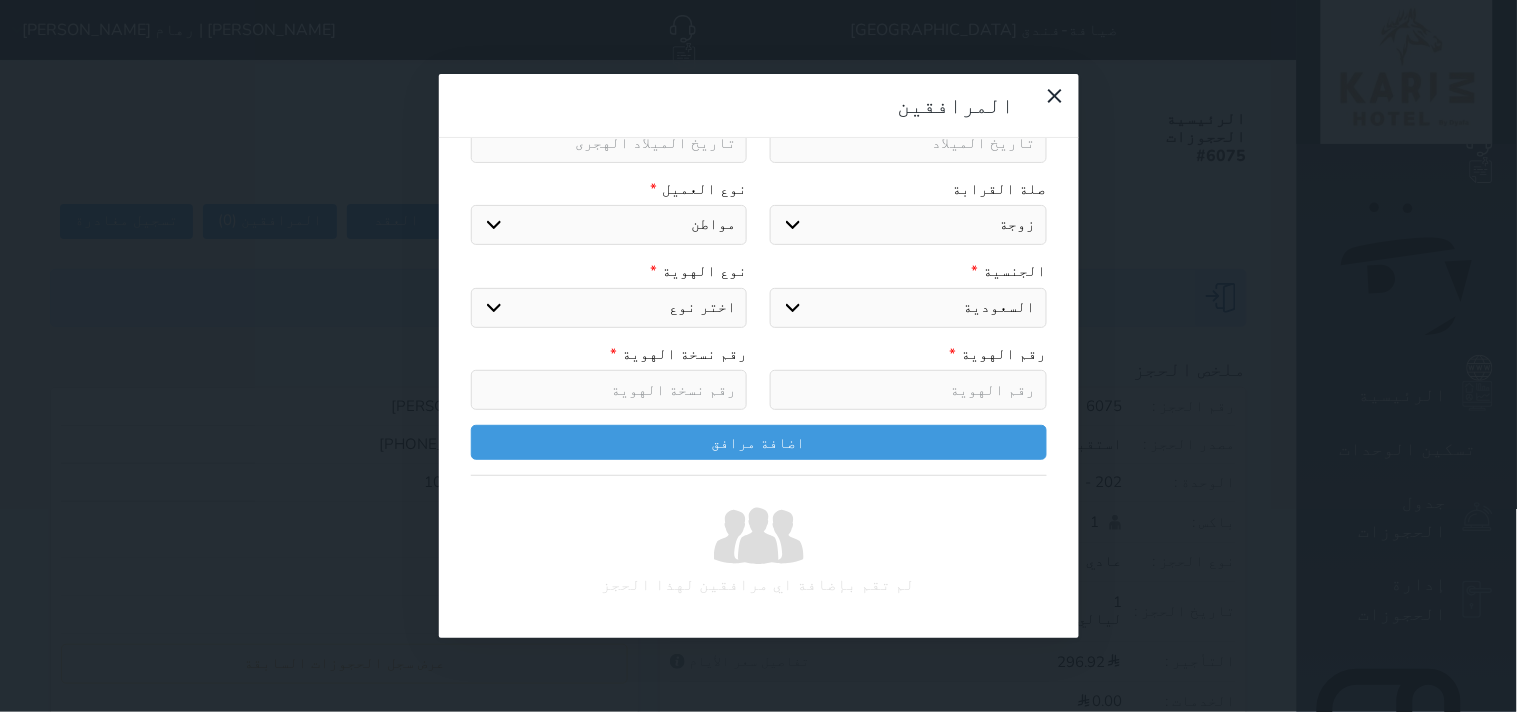 select on "2" 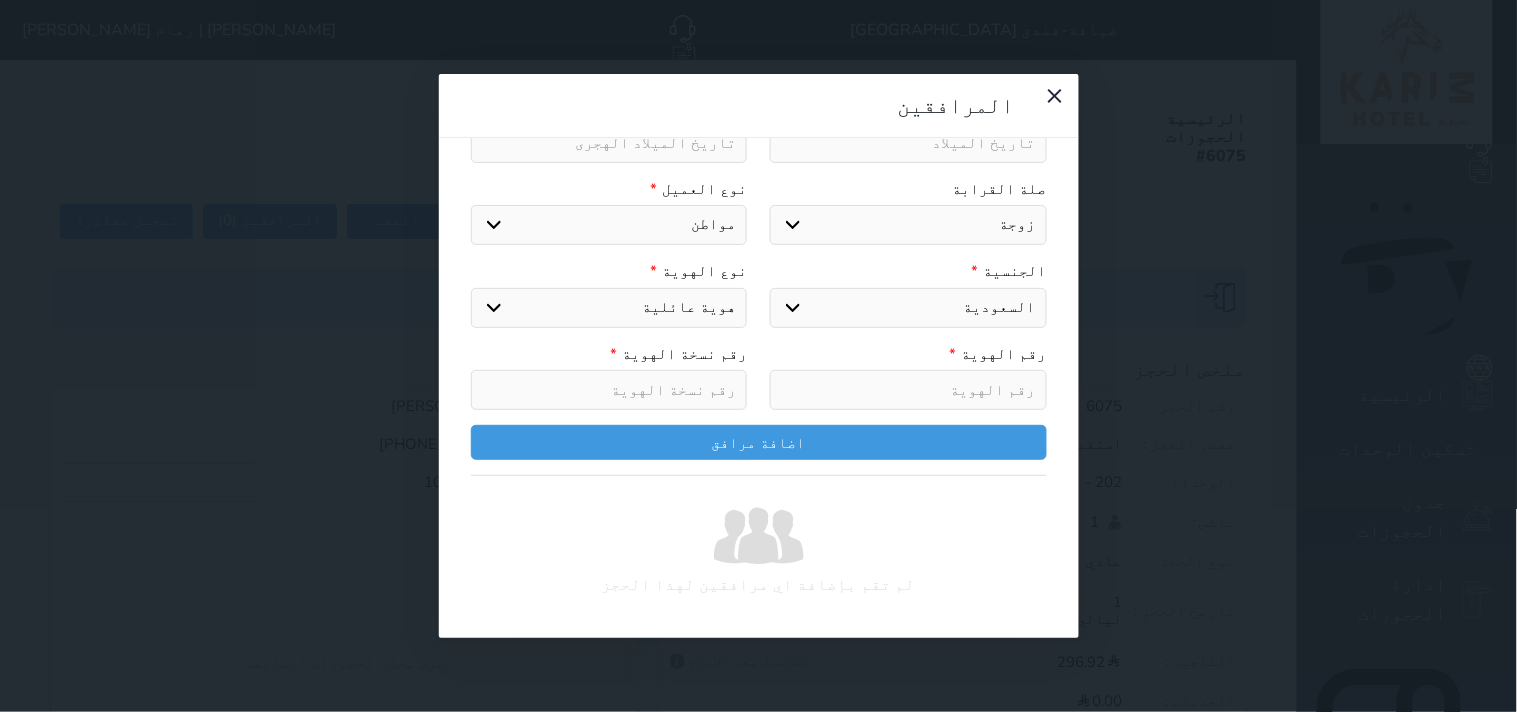 click on "اختر نوع   هوية وطنية هوية عائلية جواز السفر" at bounding box center [609, 308] 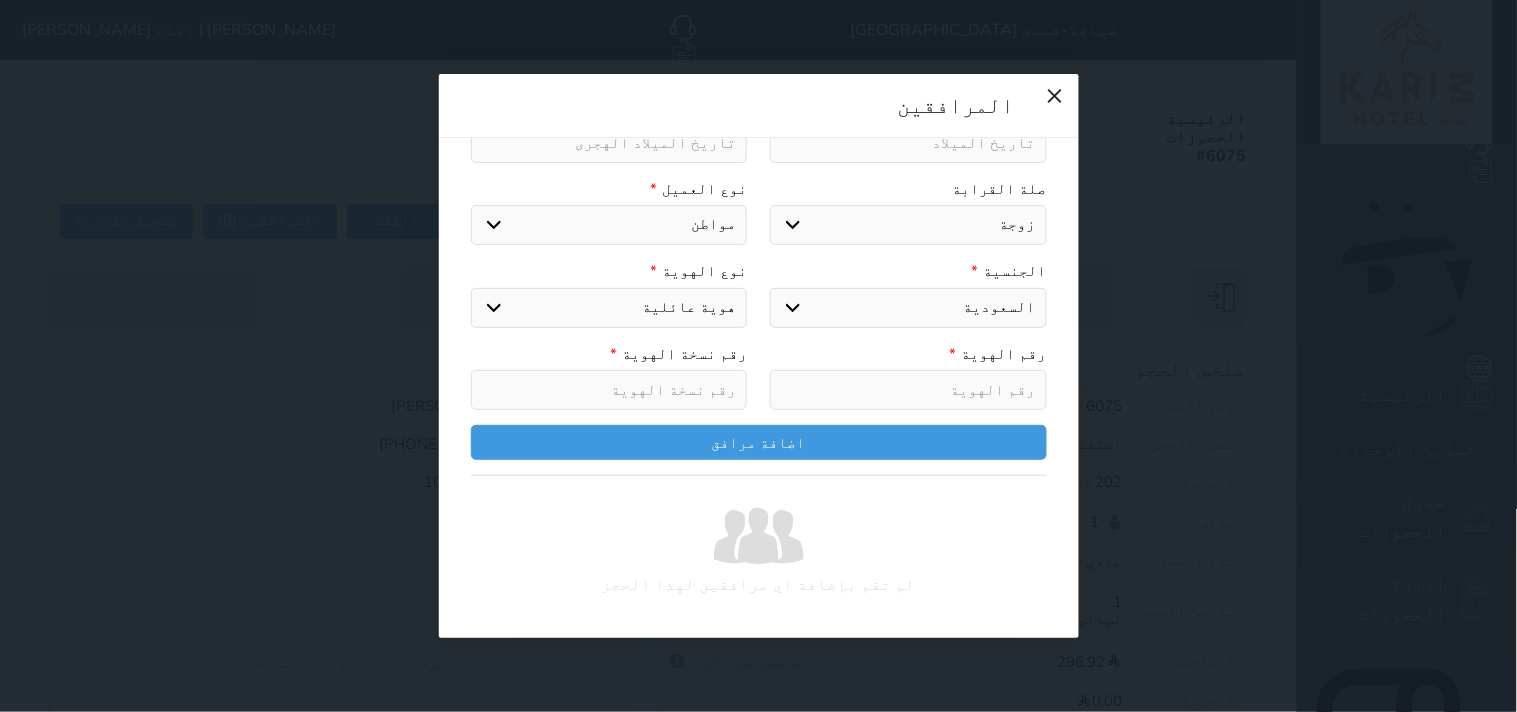 select 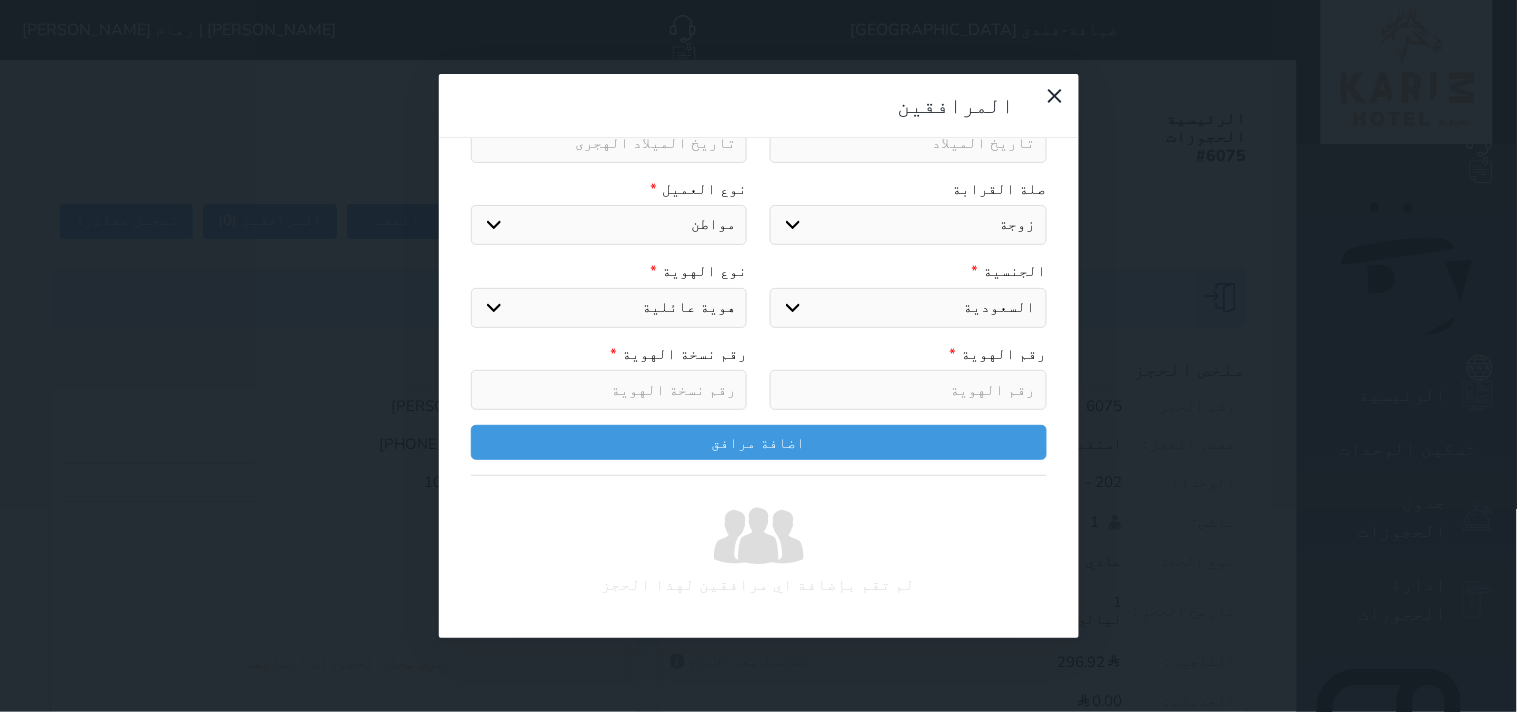 select 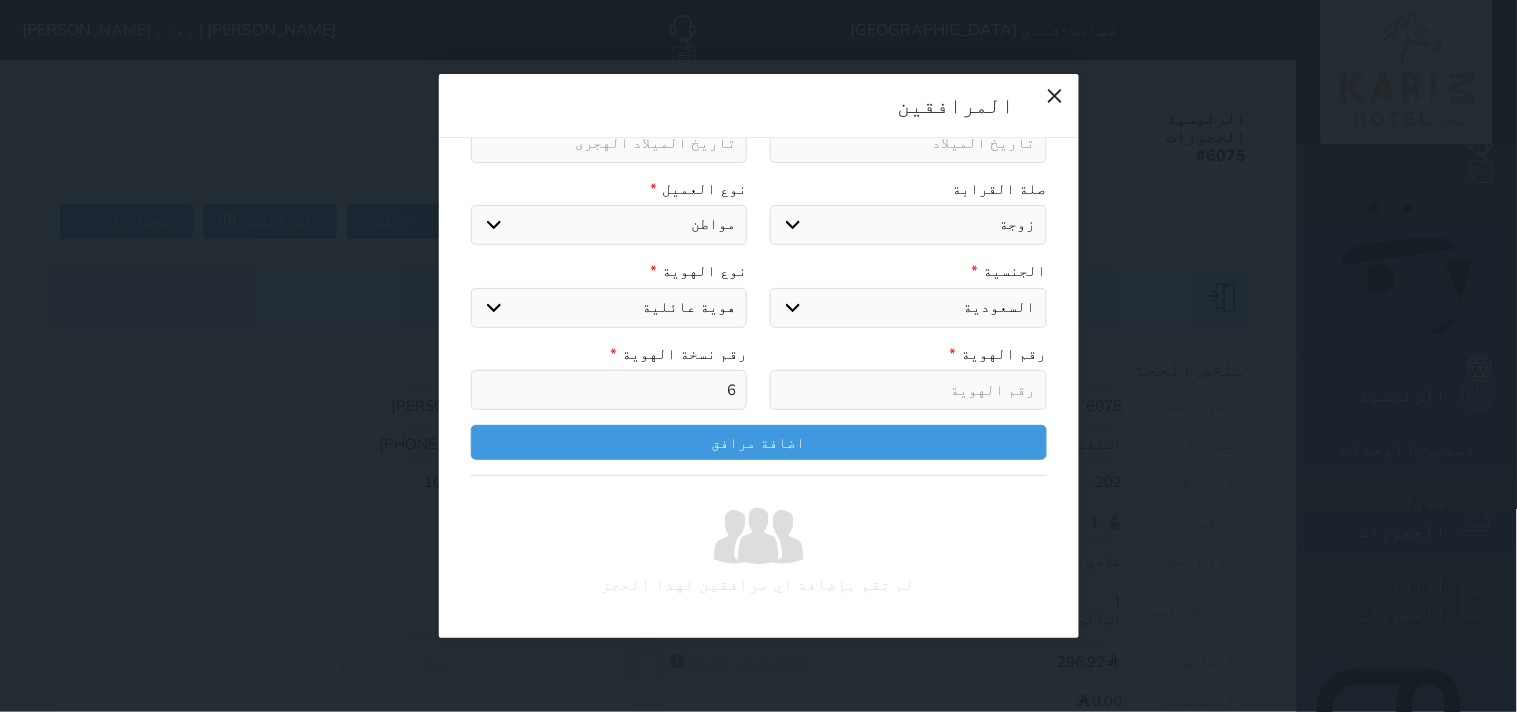 type on "6" 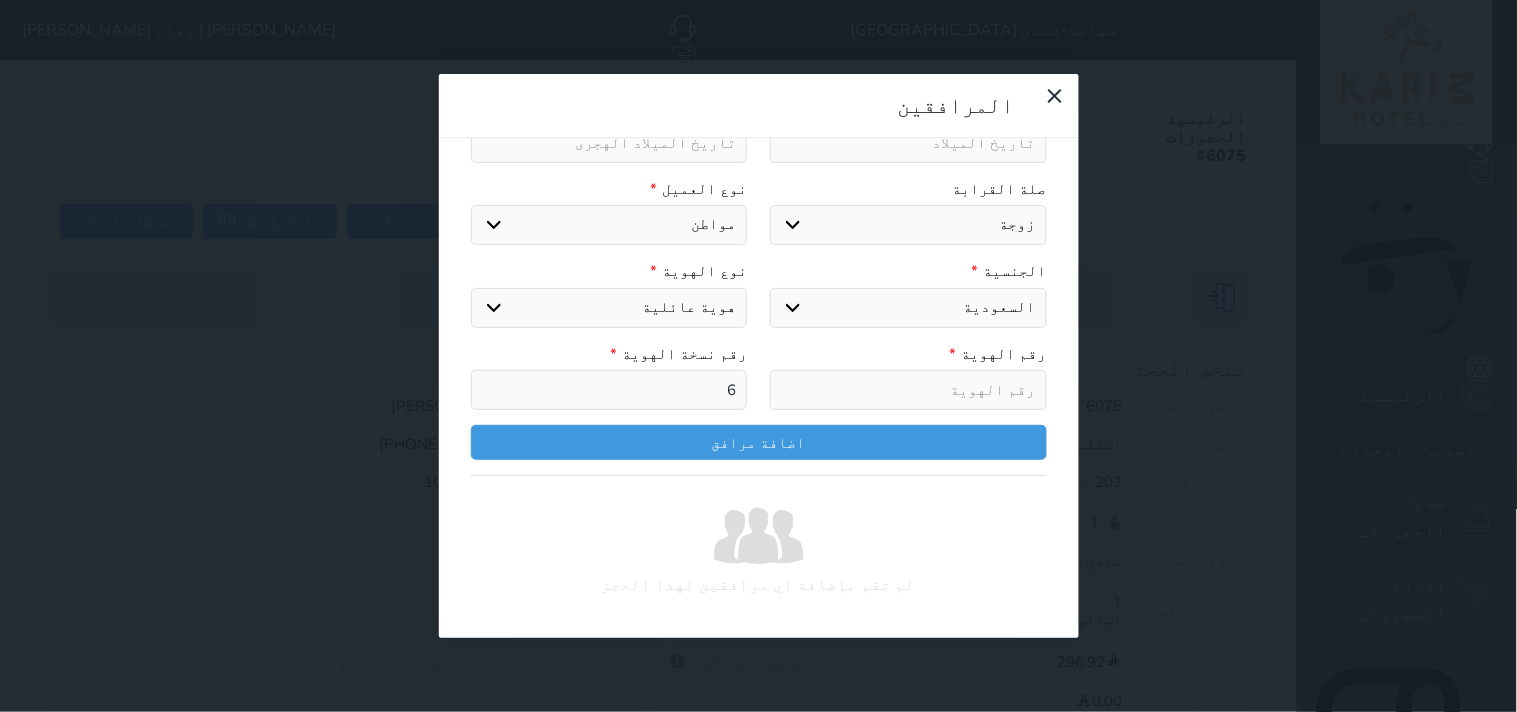 select 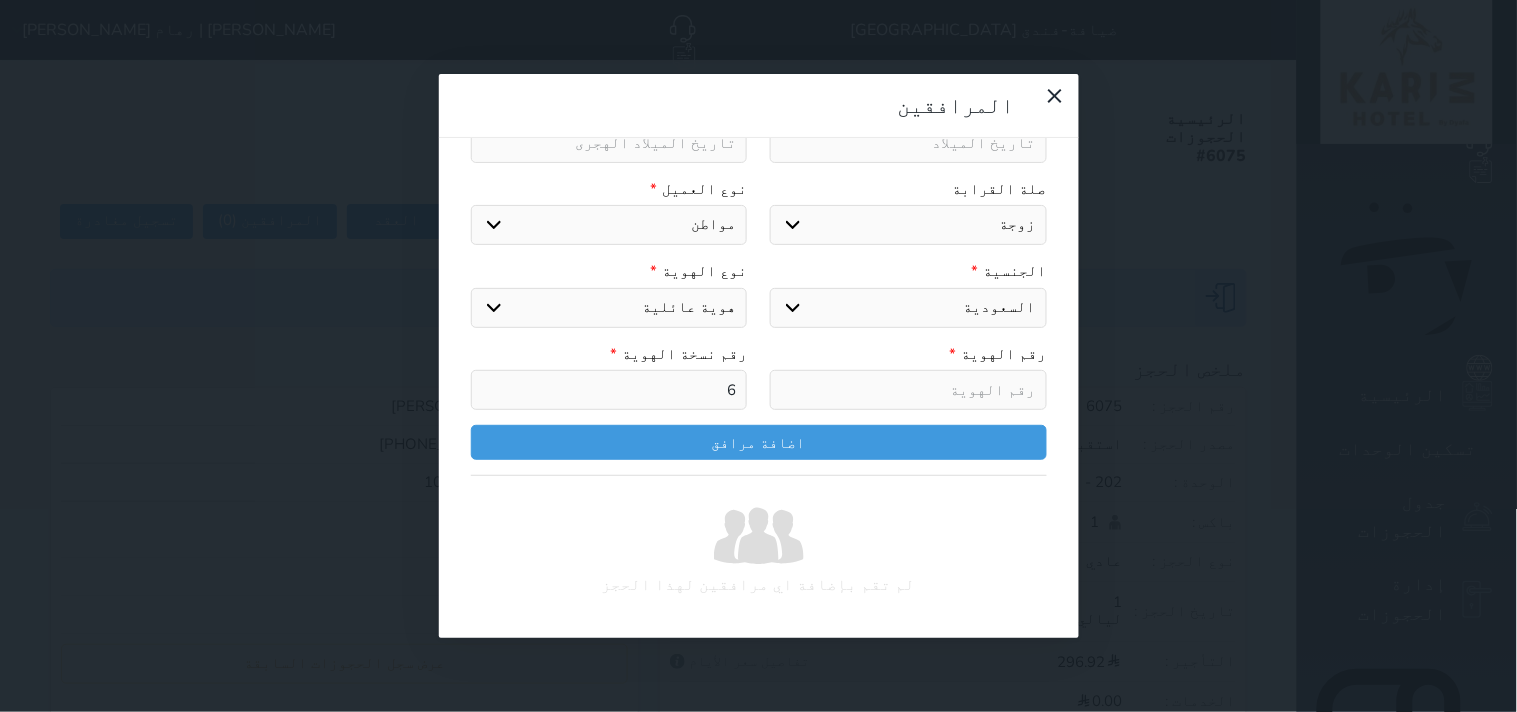 select 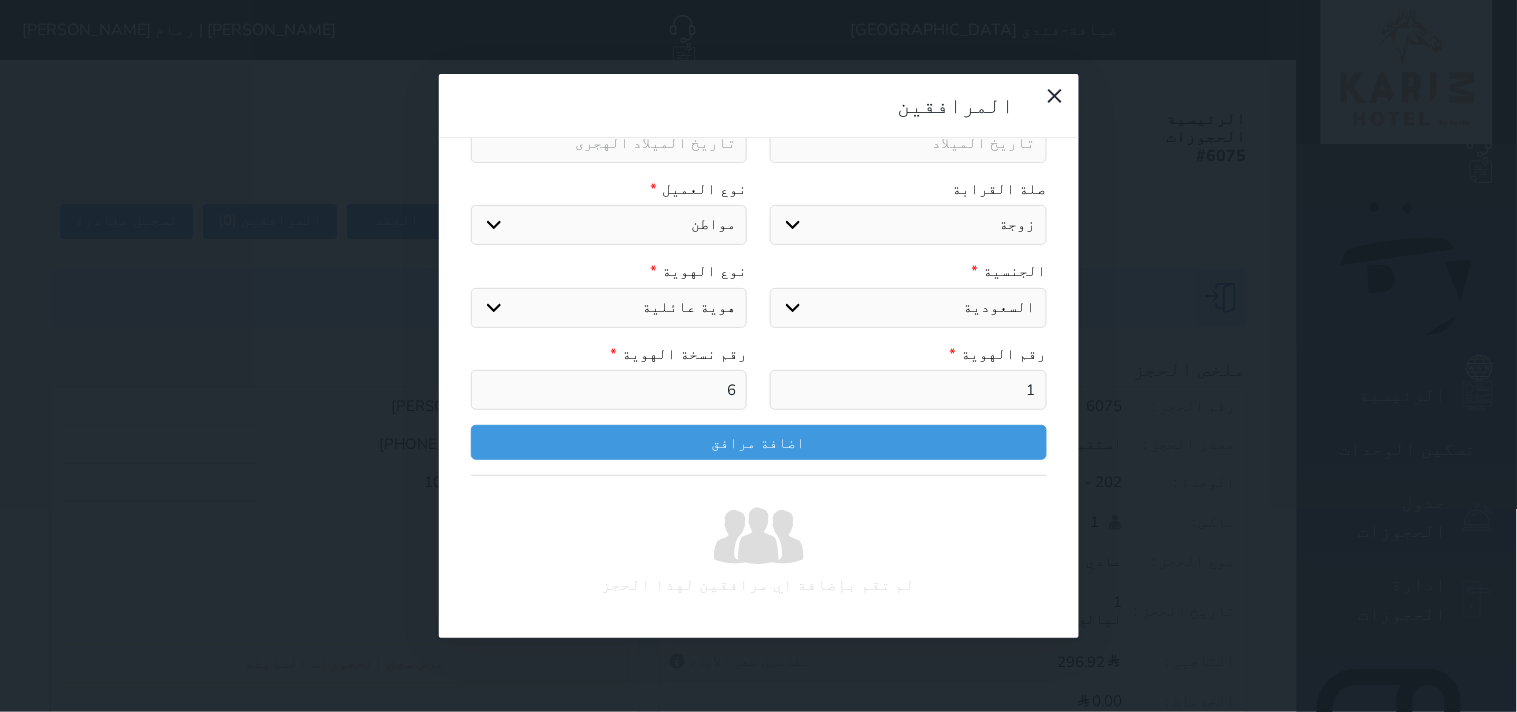 select 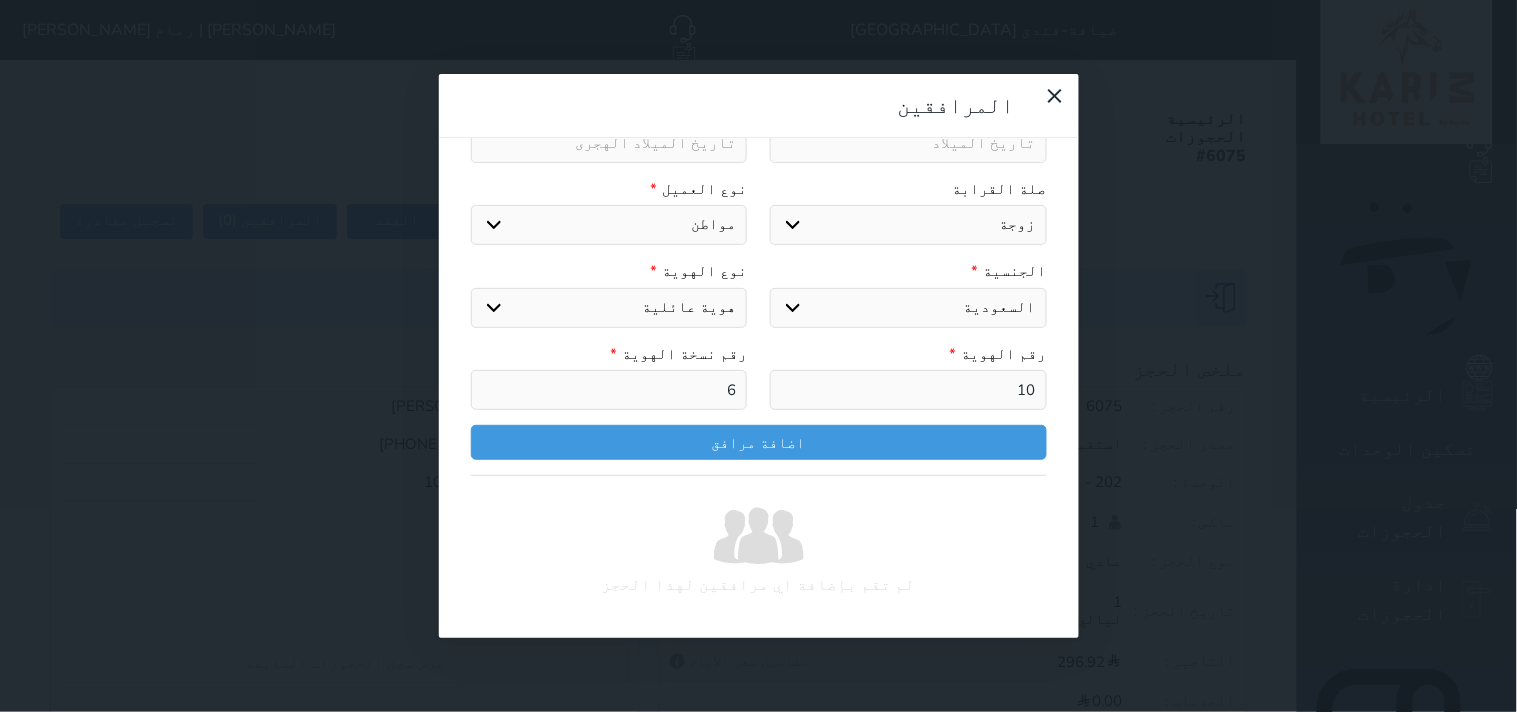 select 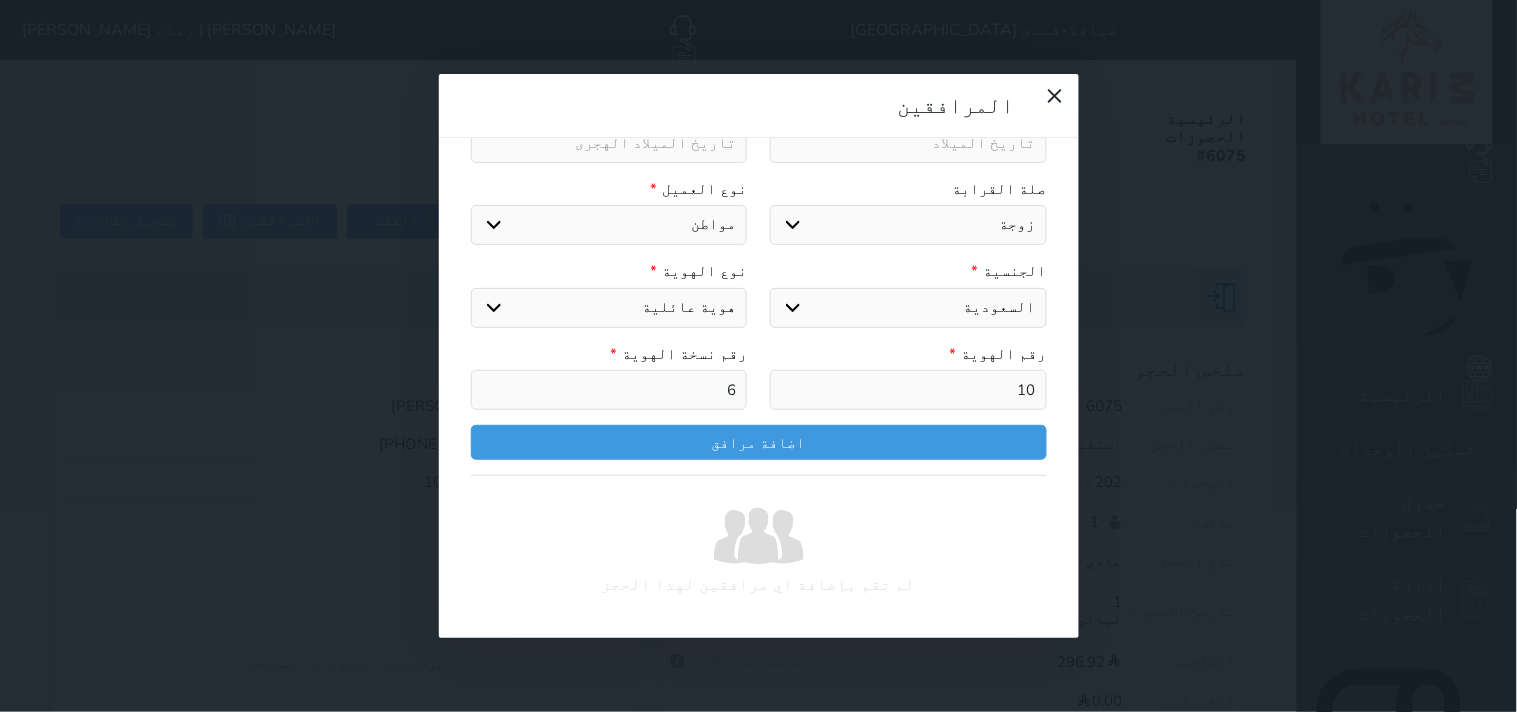 select 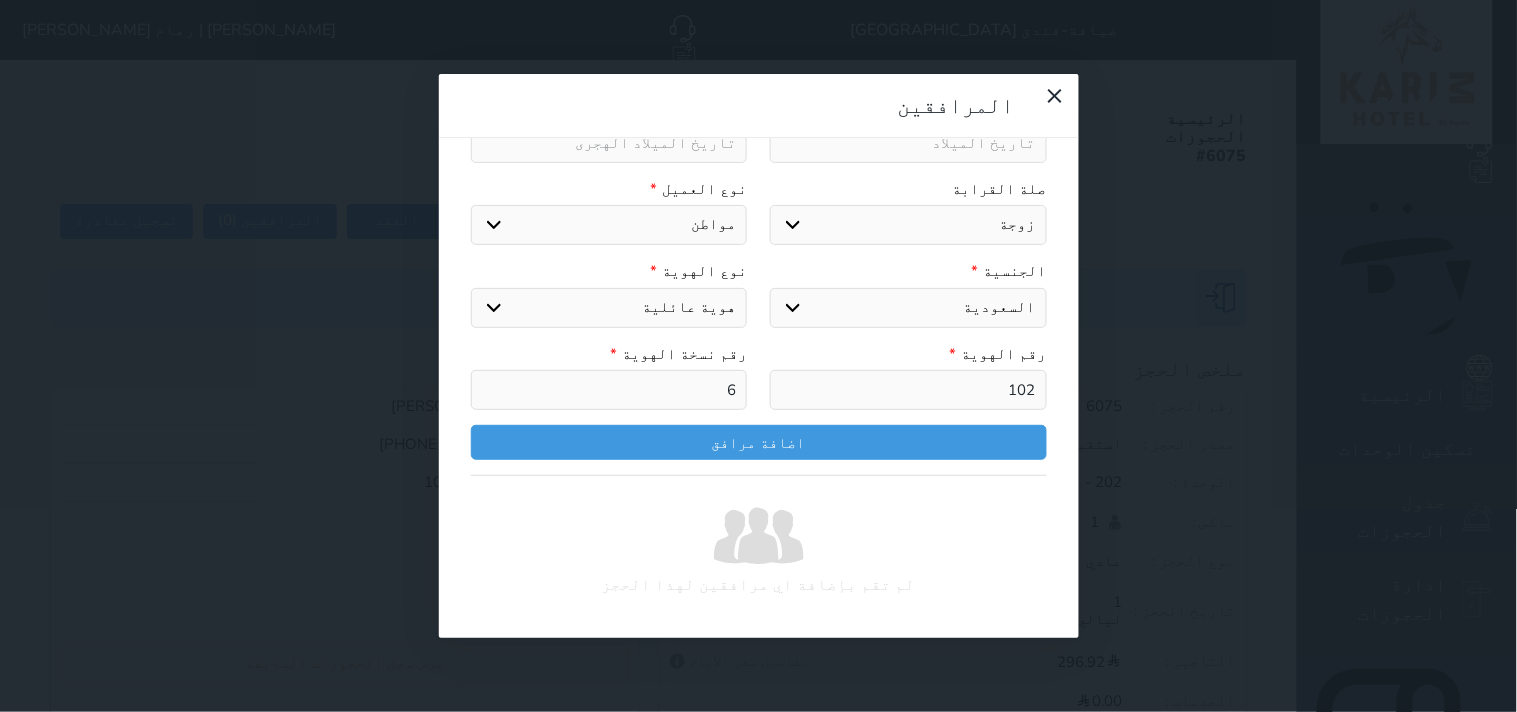select 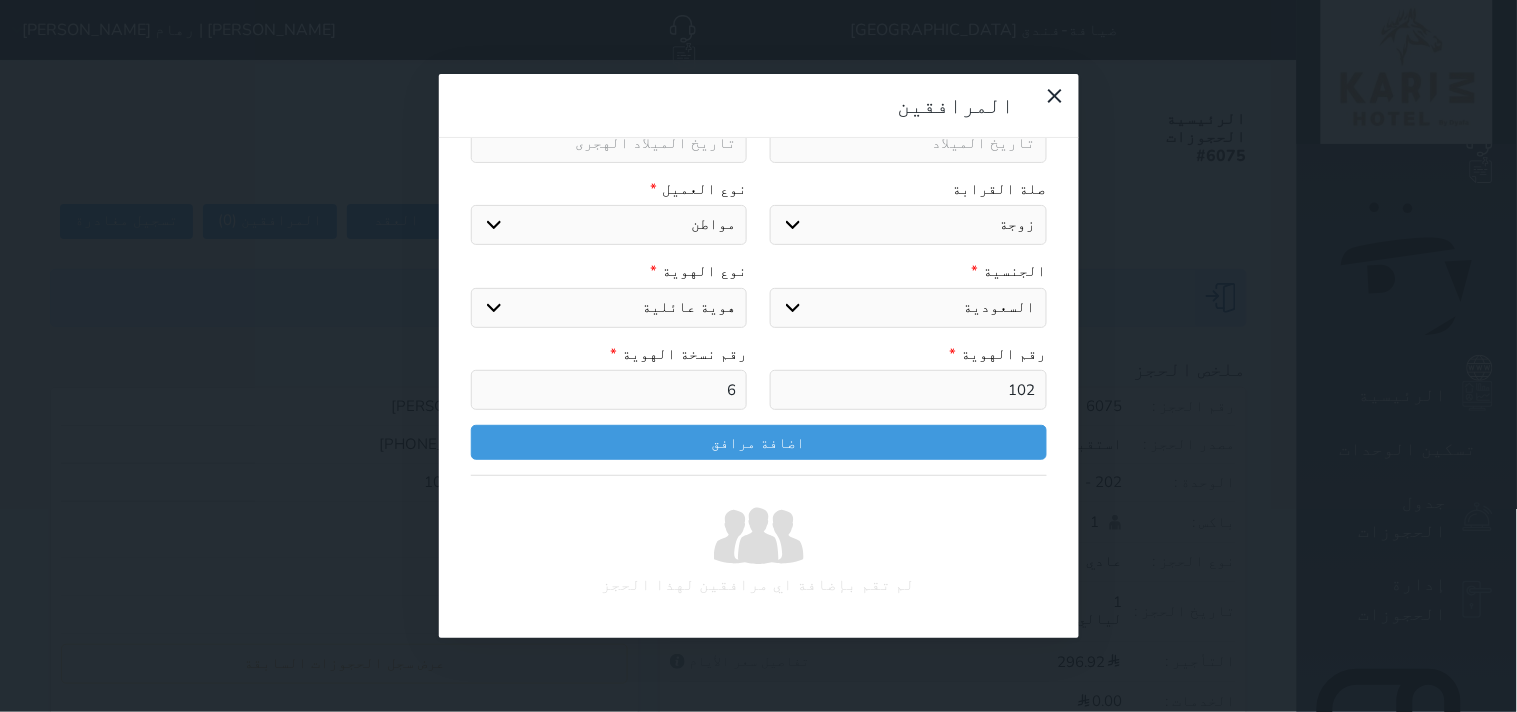 select 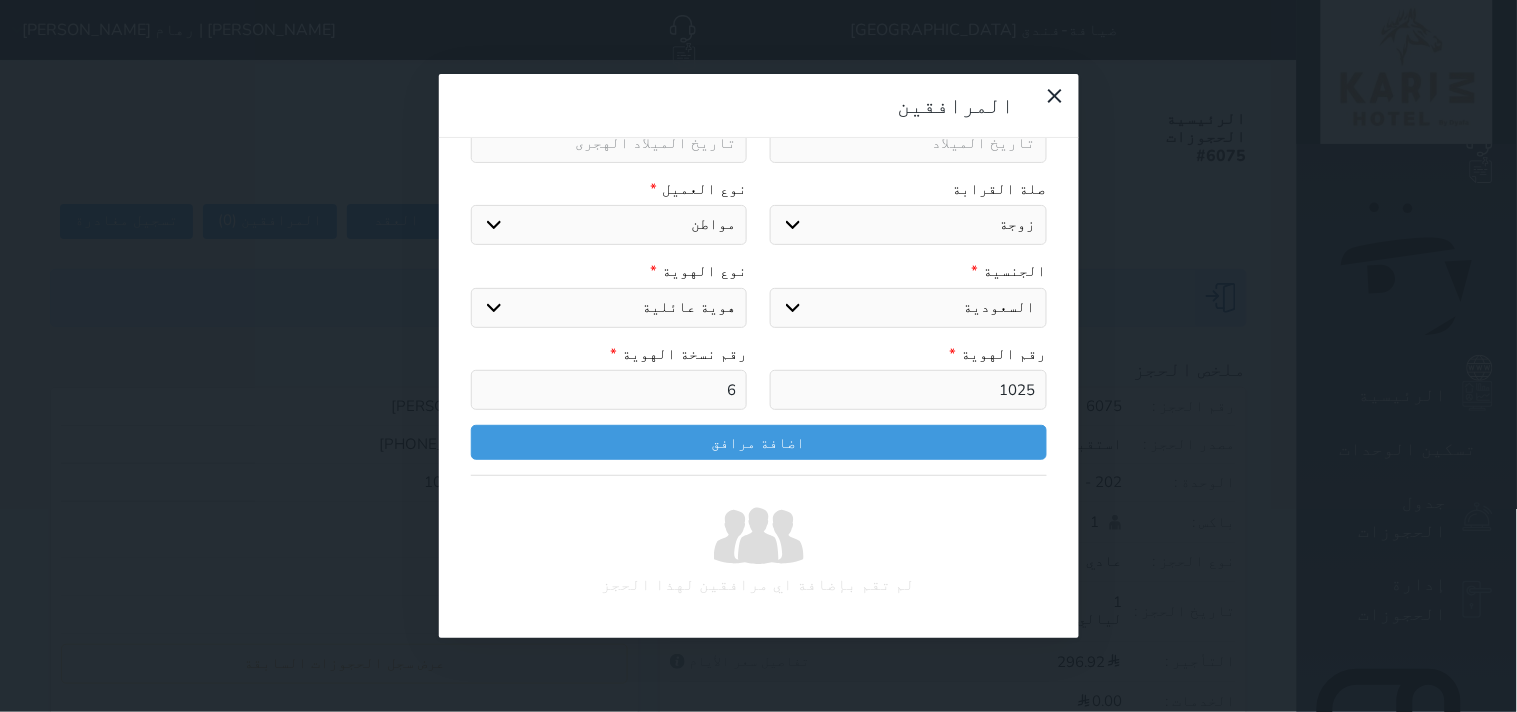 select 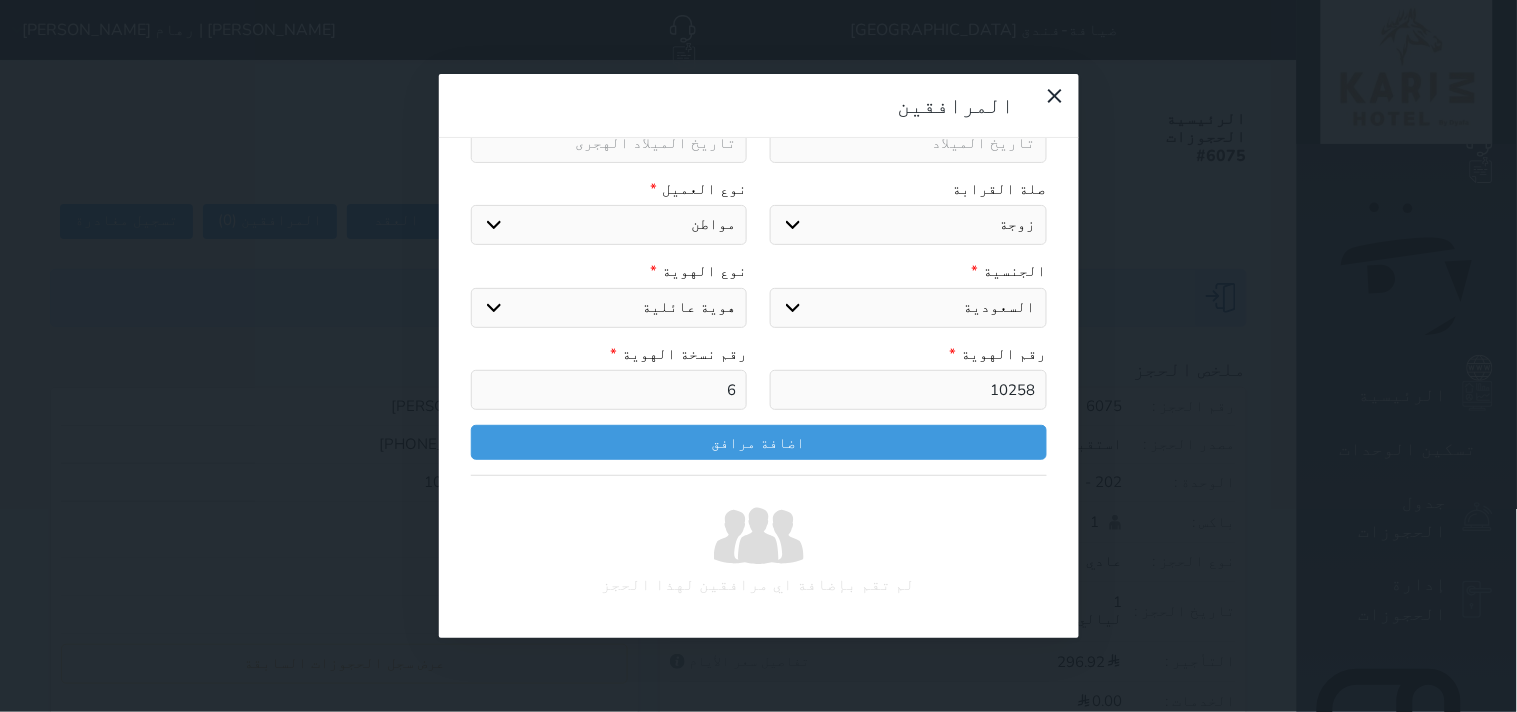 select 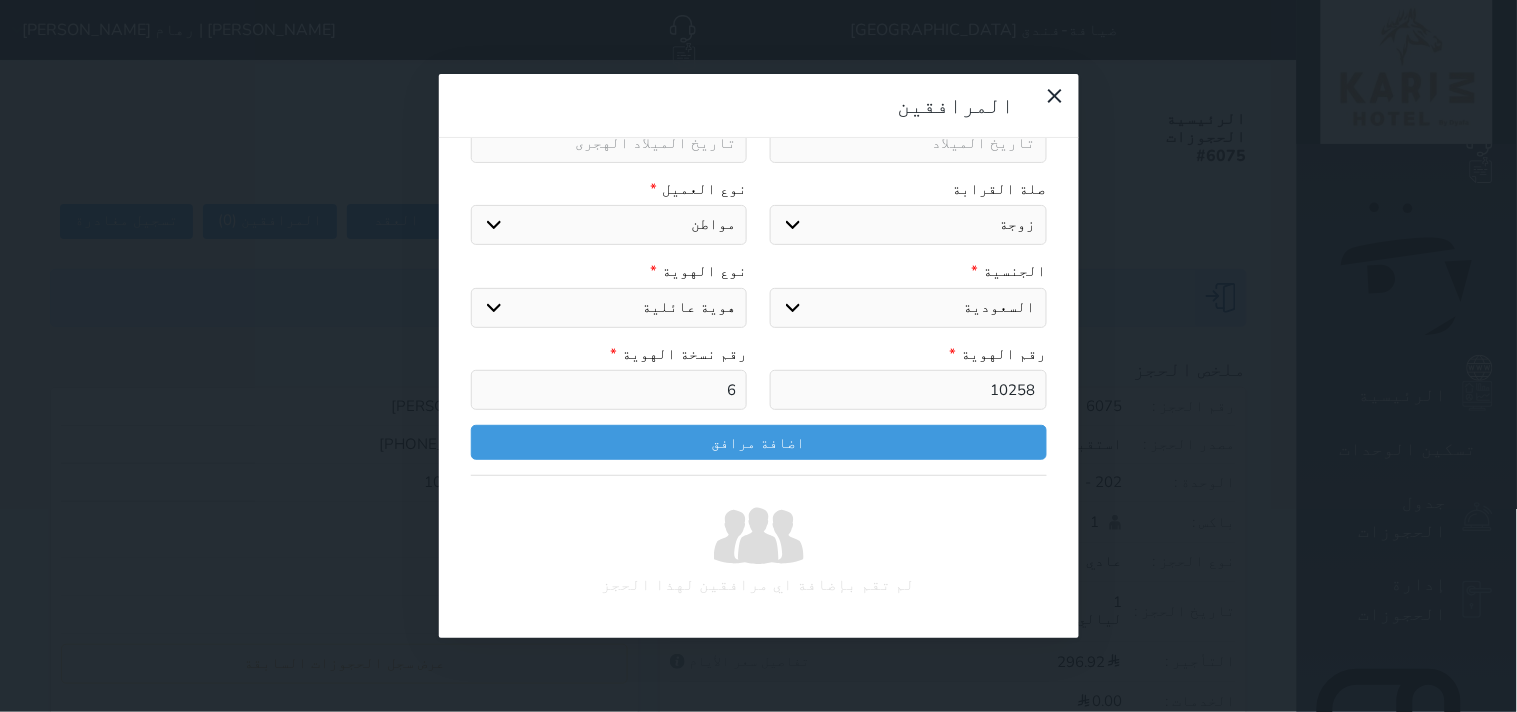 select 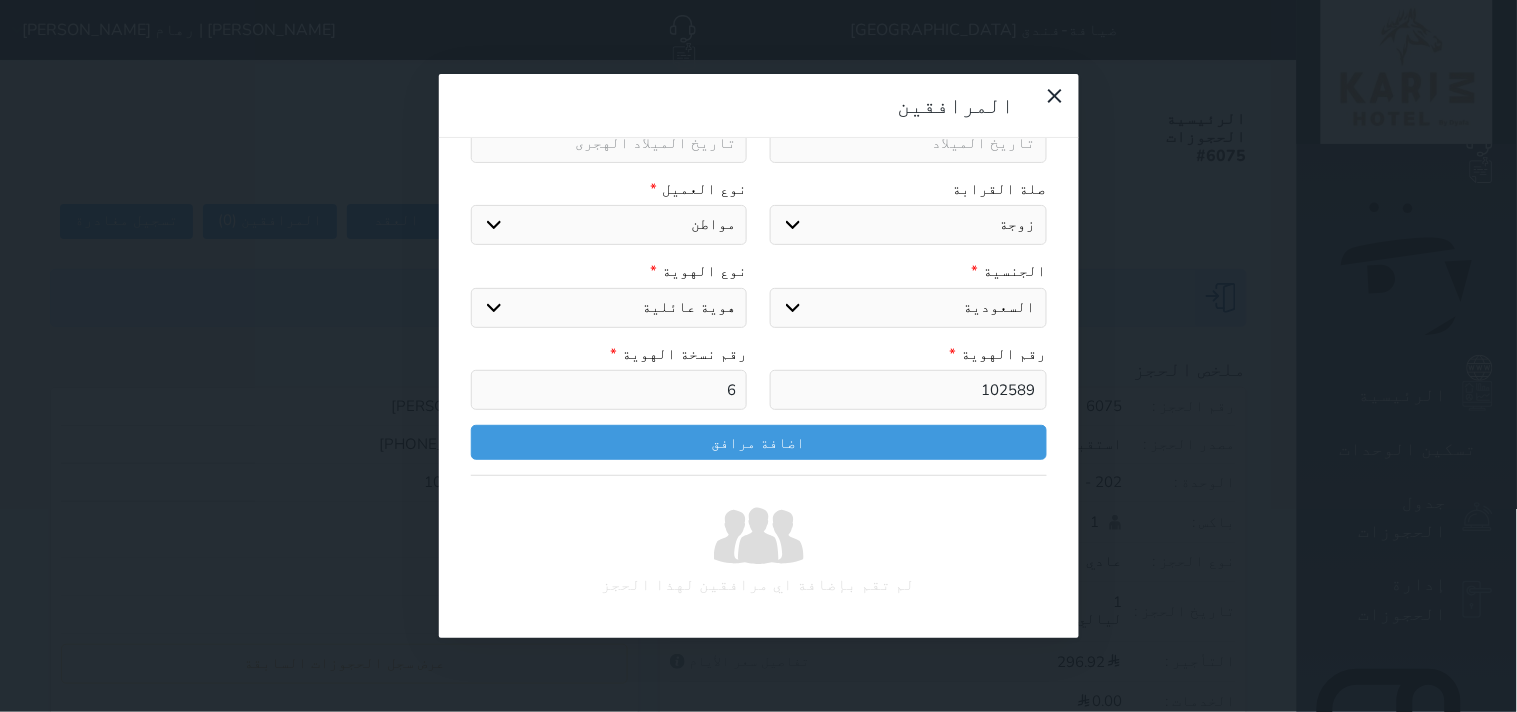 select 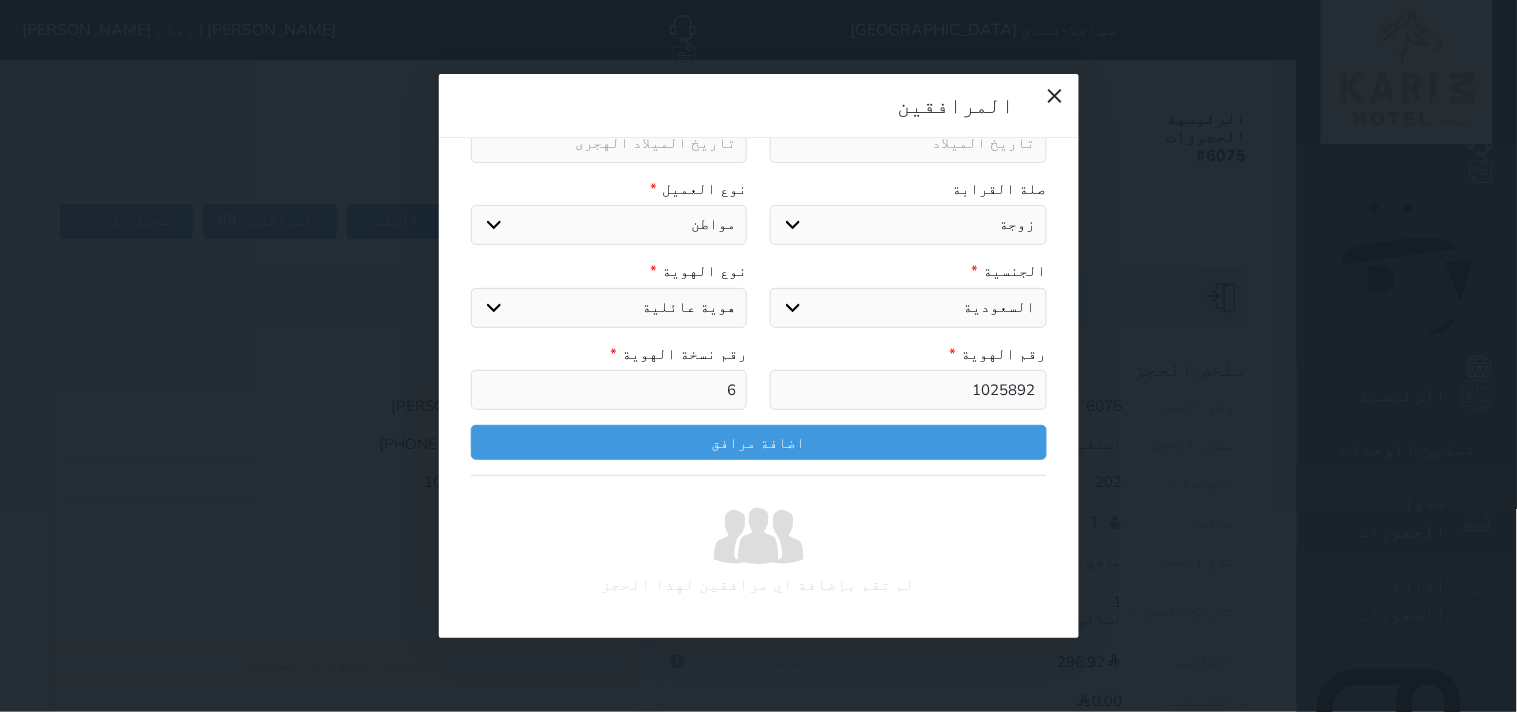 select 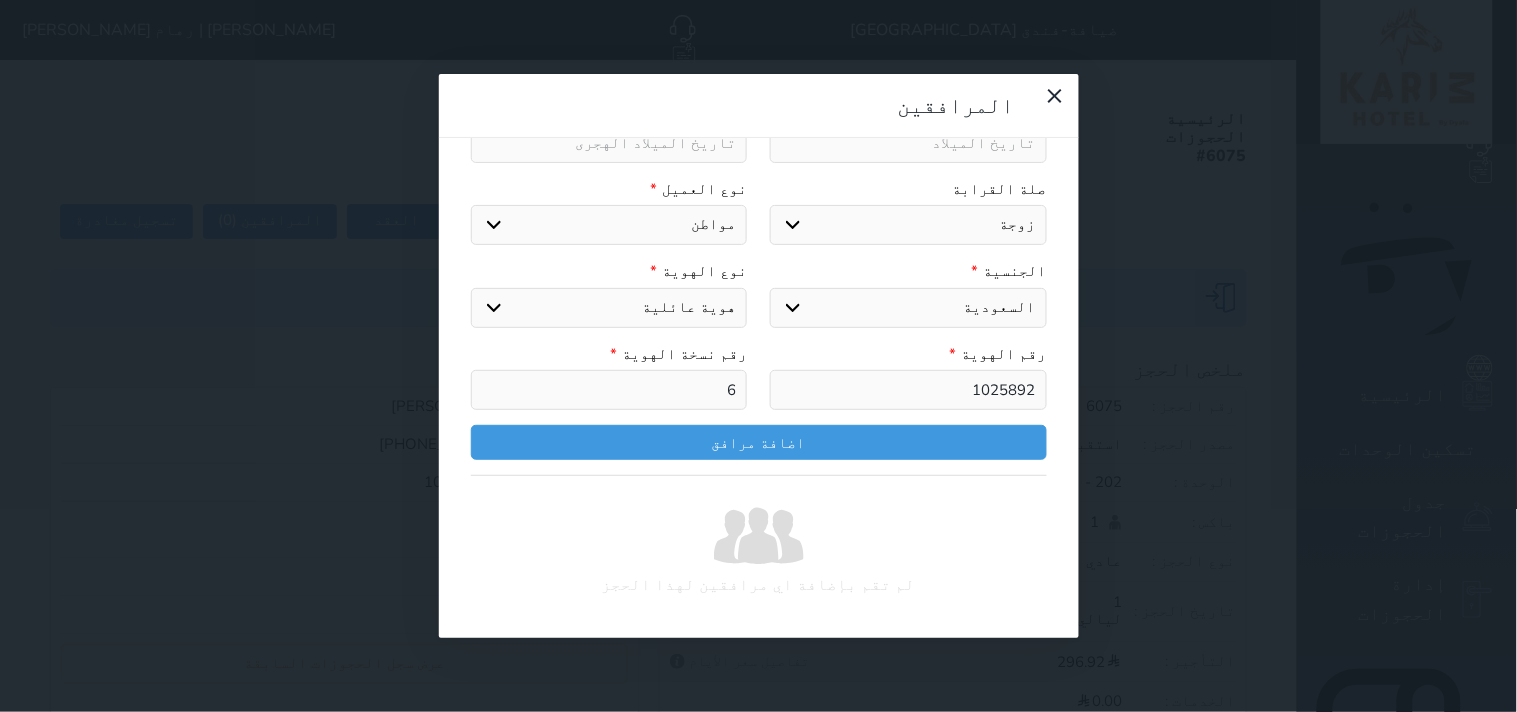 select 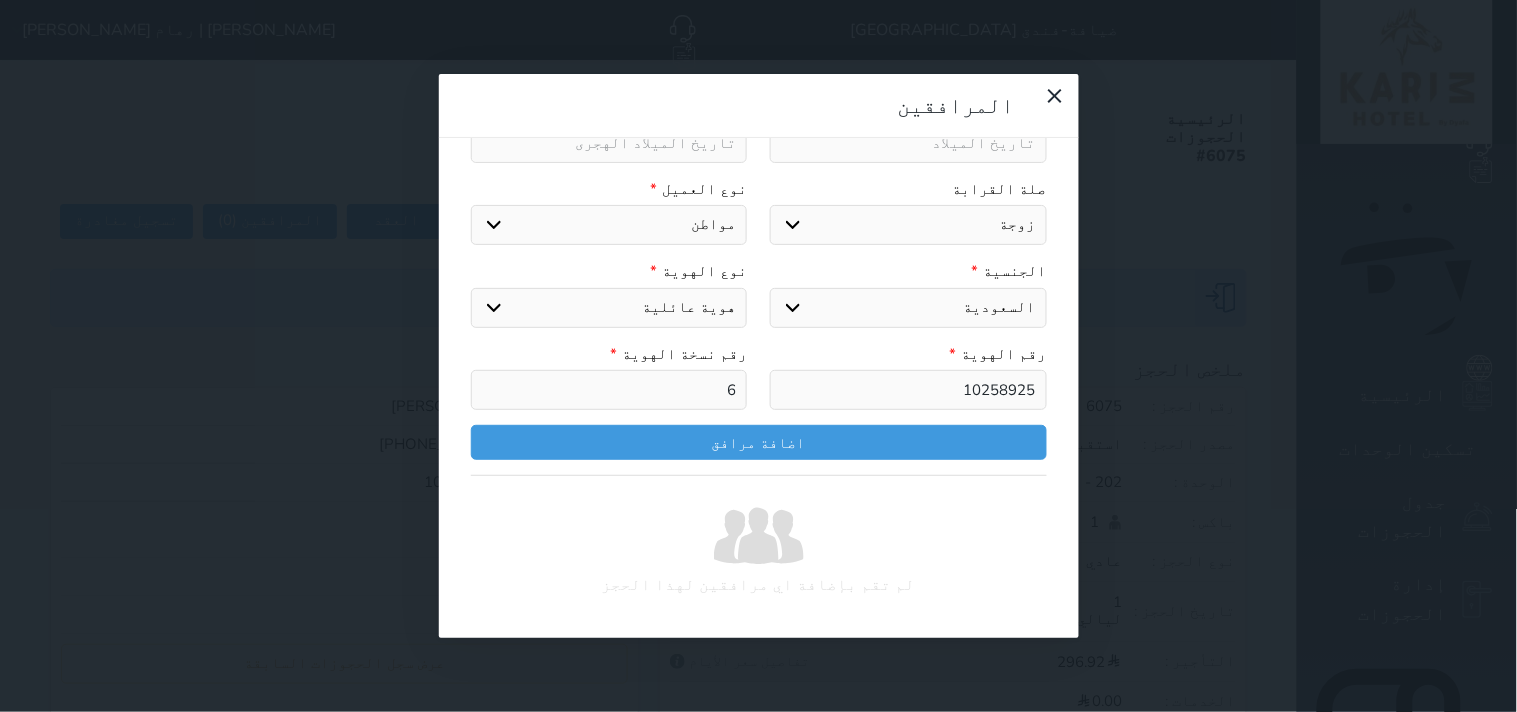 type 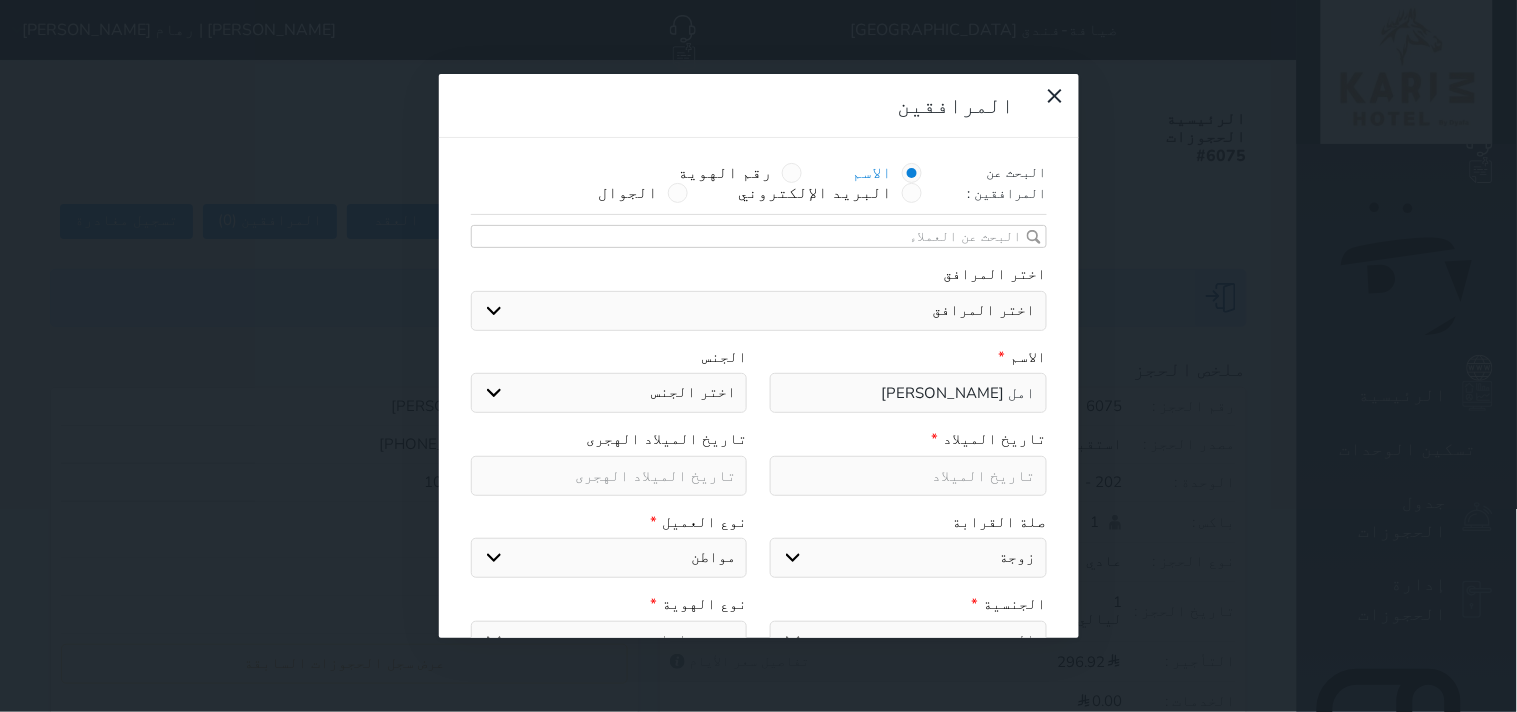 scroll, scrollTop: 222, scrollLeft: 0, axis: vertical 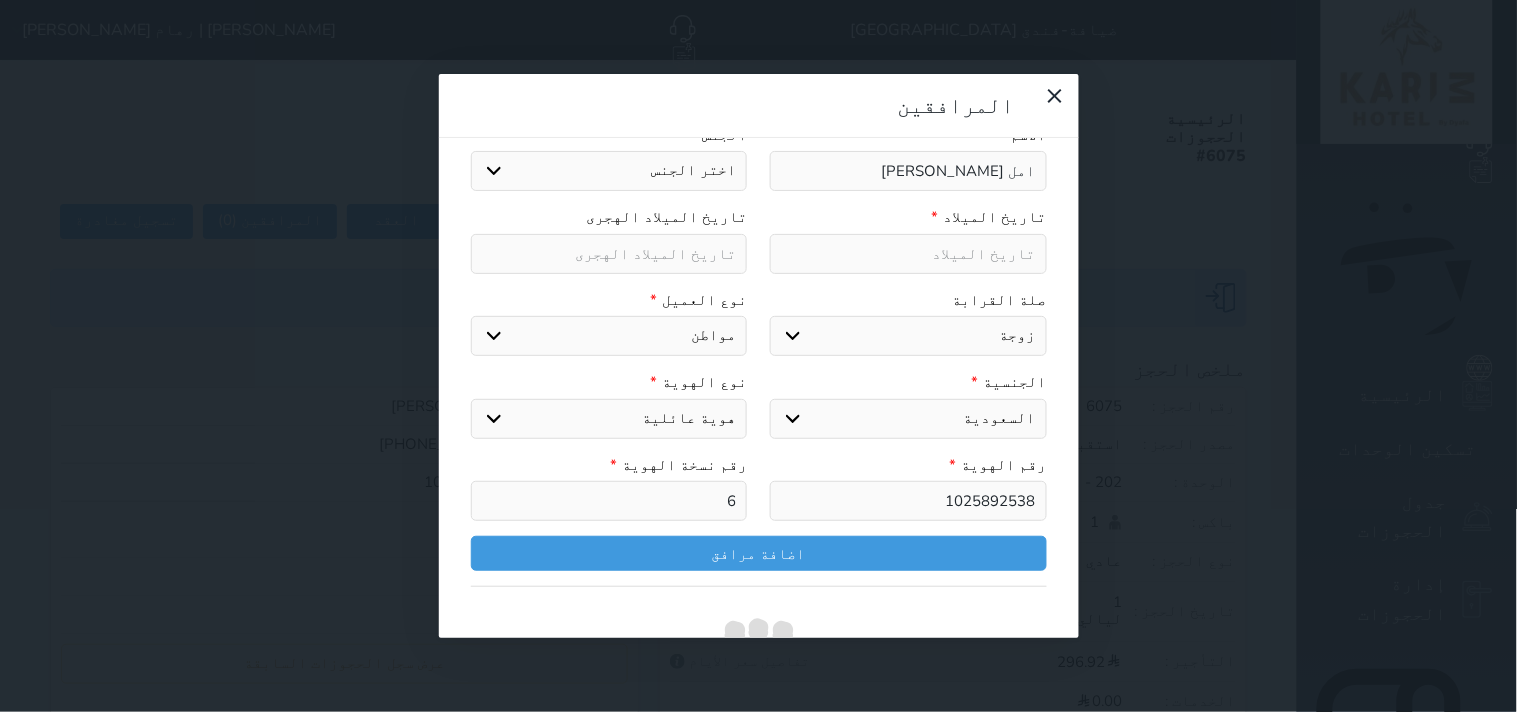 click on "اختر الجنس   ذكر انثى" at bounding box center (609, 171) 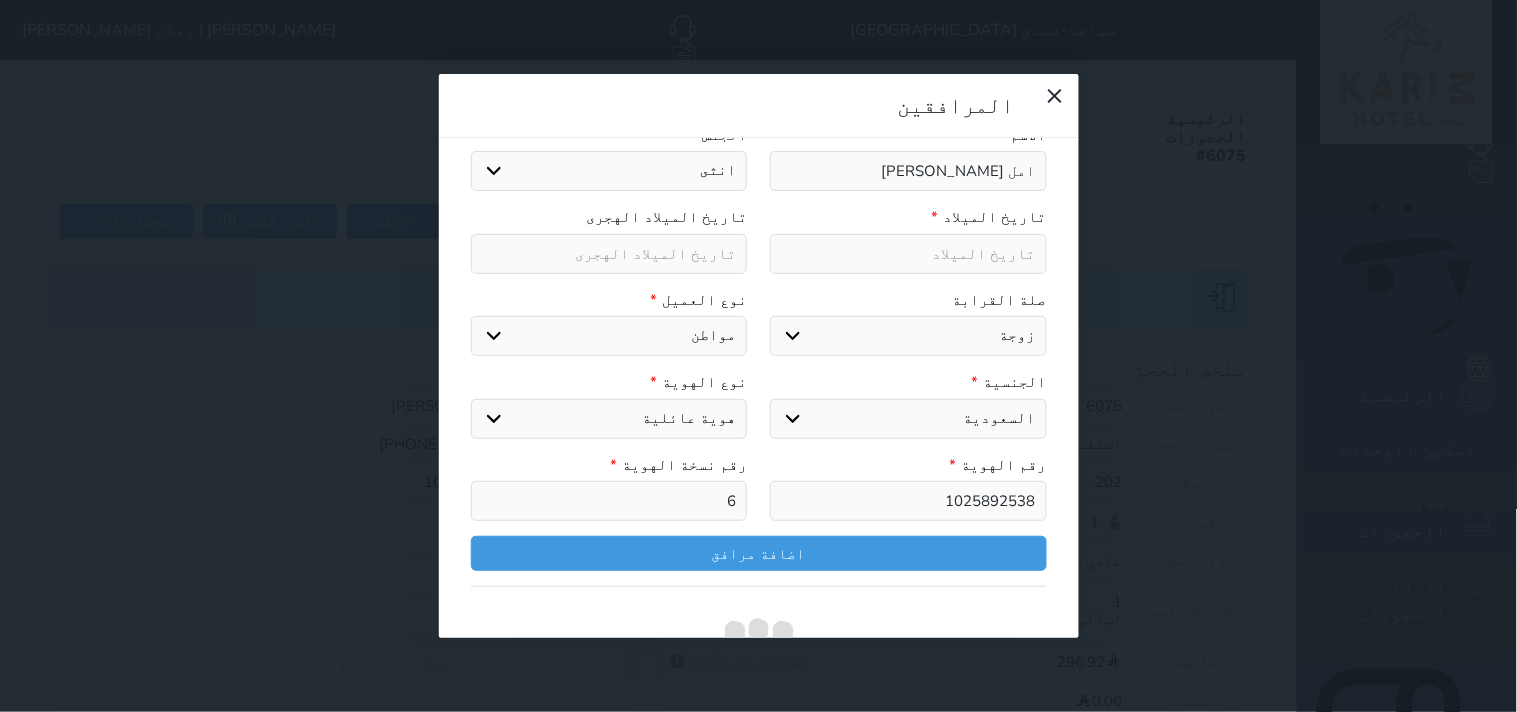 click on "اختر الجنس   ذكر انثى" at bounding box center (609, 171) 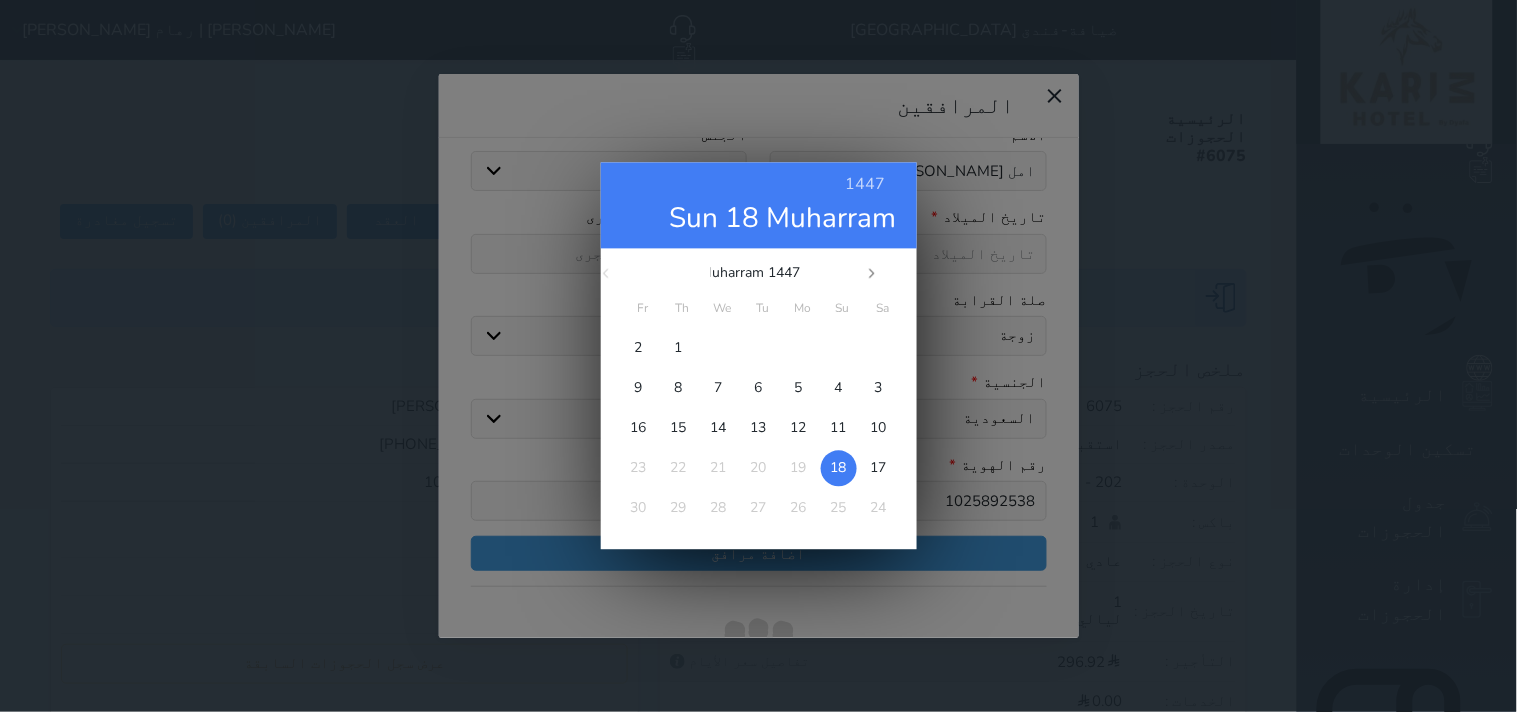 click on "1447   Sun 18 Muharram" at bounding box center (759, 206) 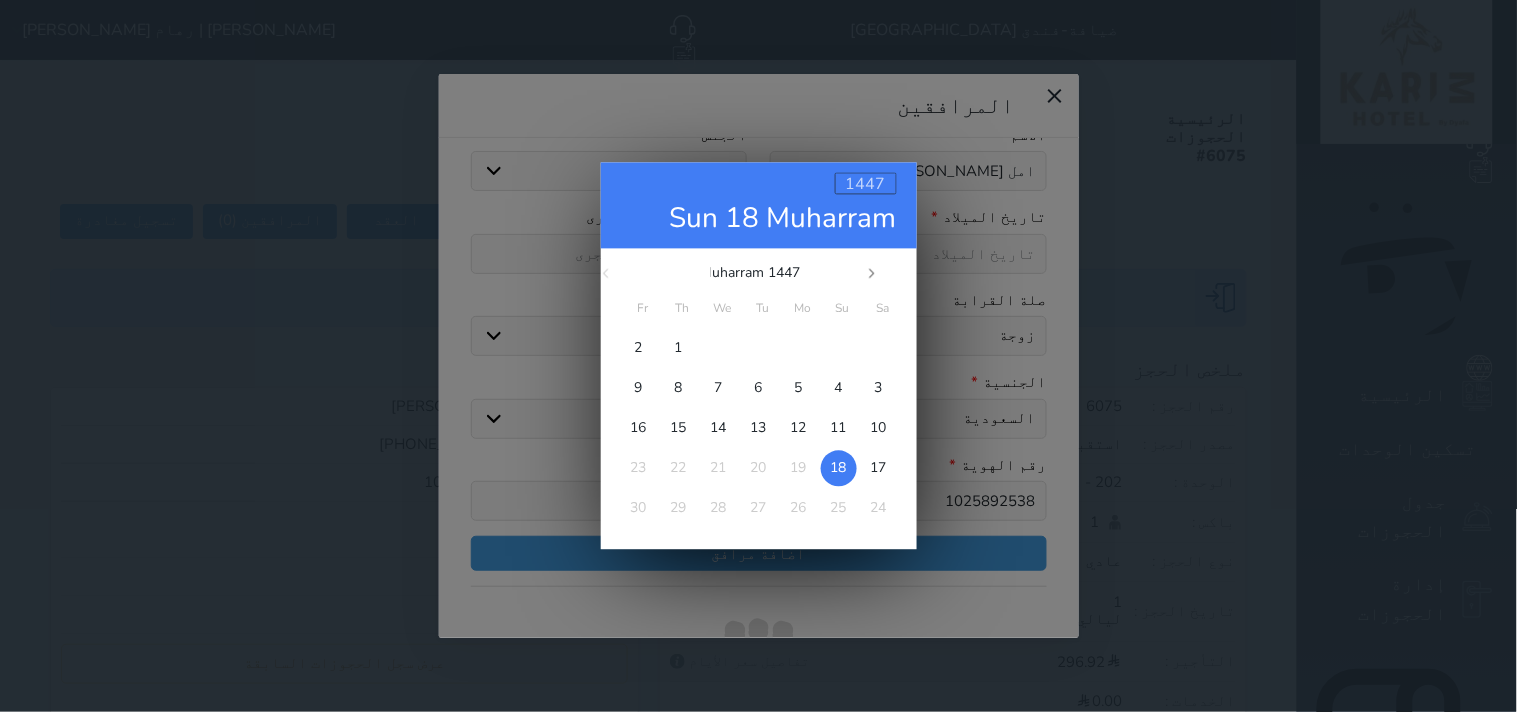 click on "1447" at bounding box center [866, 185] 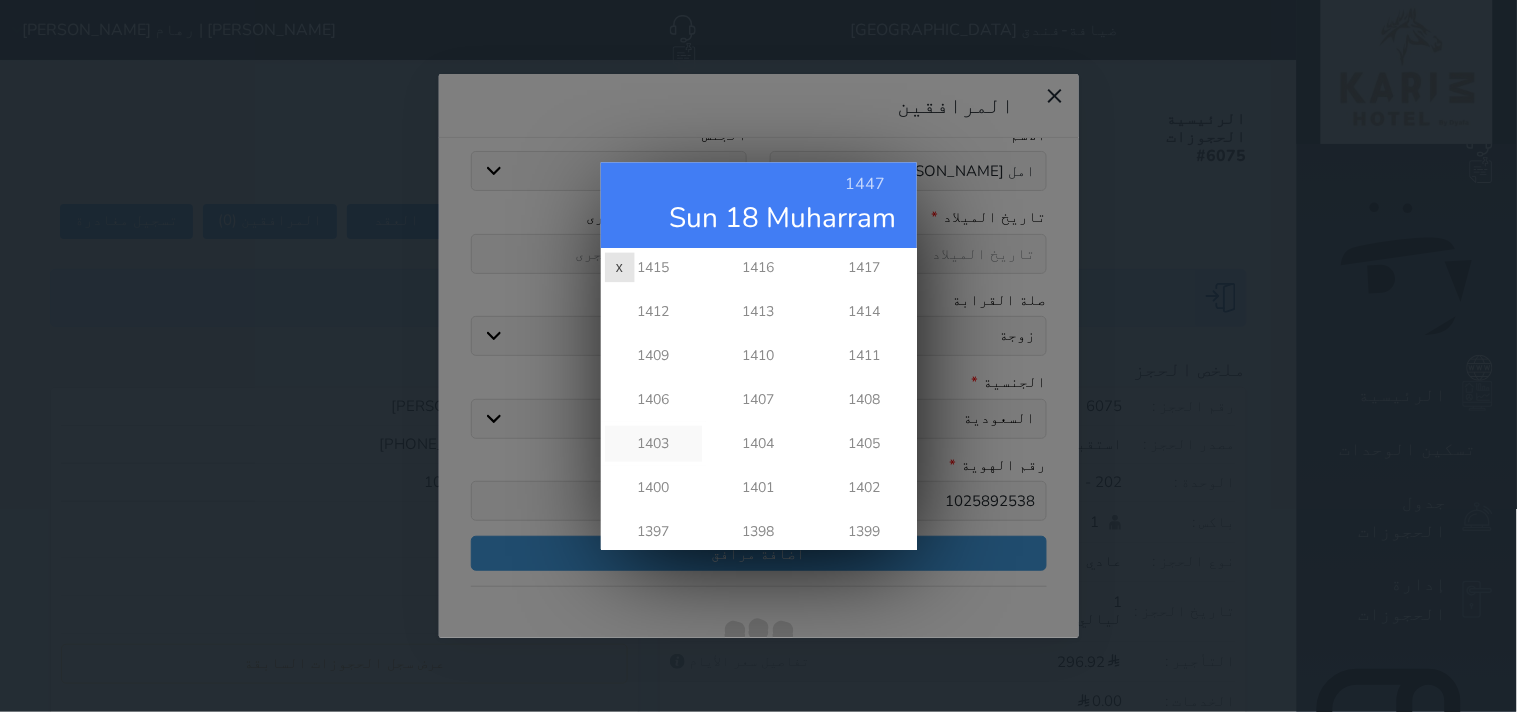 scroll, scrollTop: 555, scrollLeft: 0, axis: vertical 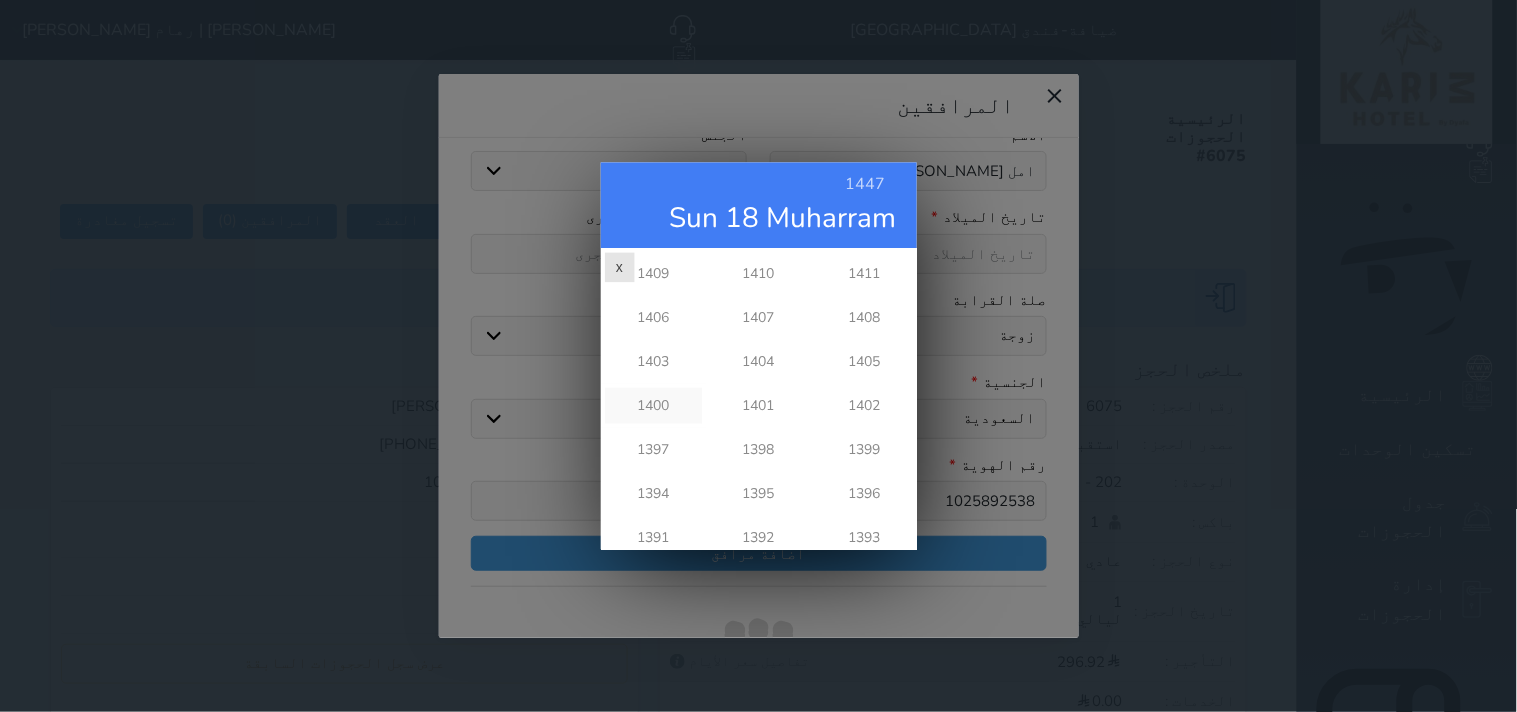 click on "1400" at bounding box center (653, 406) 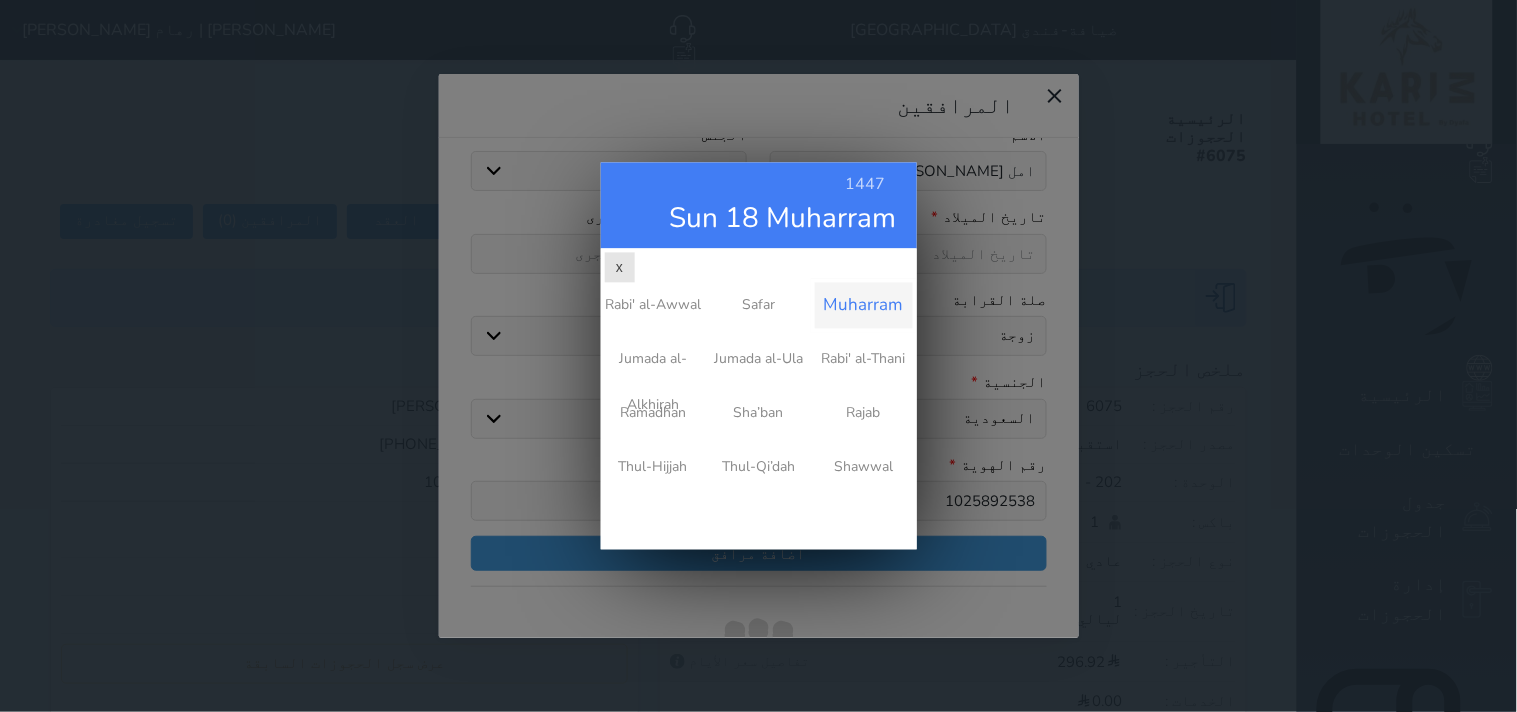 scroll, scrollTop: 0, scrollLeft: 0, axis: both 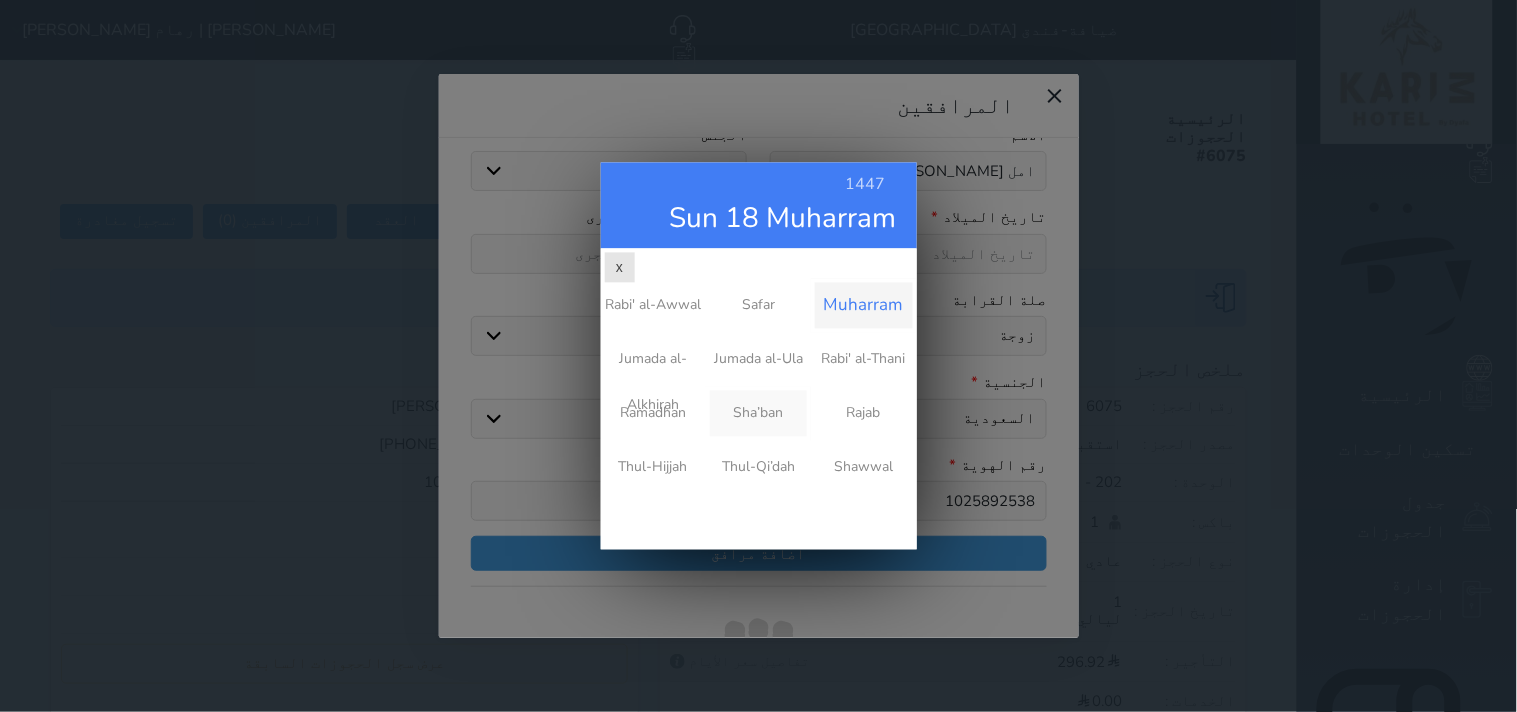 click on "Sha’ban" at bounding box center [758, 414] 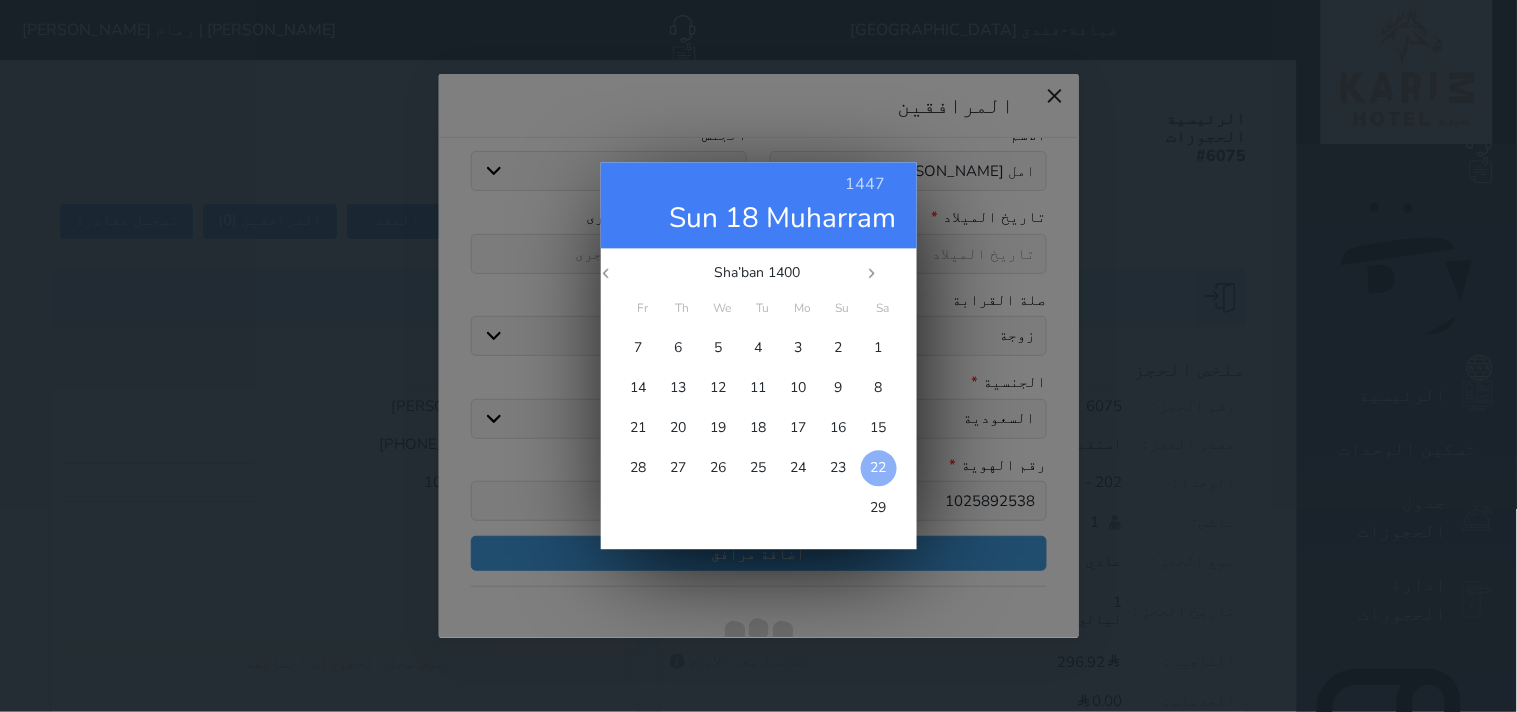 click on "22" at bounding box center [879, 468] 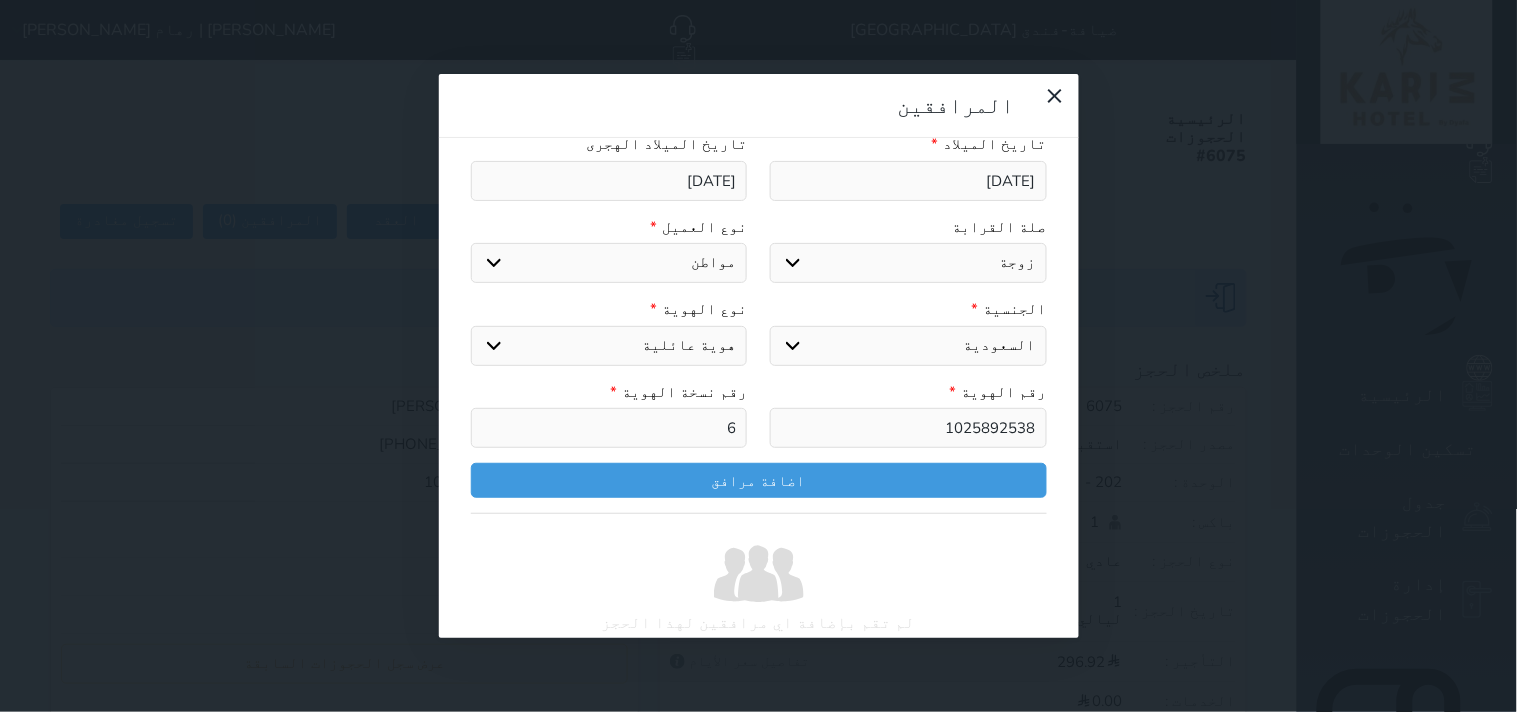 scroll, scrollTop: 335, scrollLeft: 0, axis: vertical 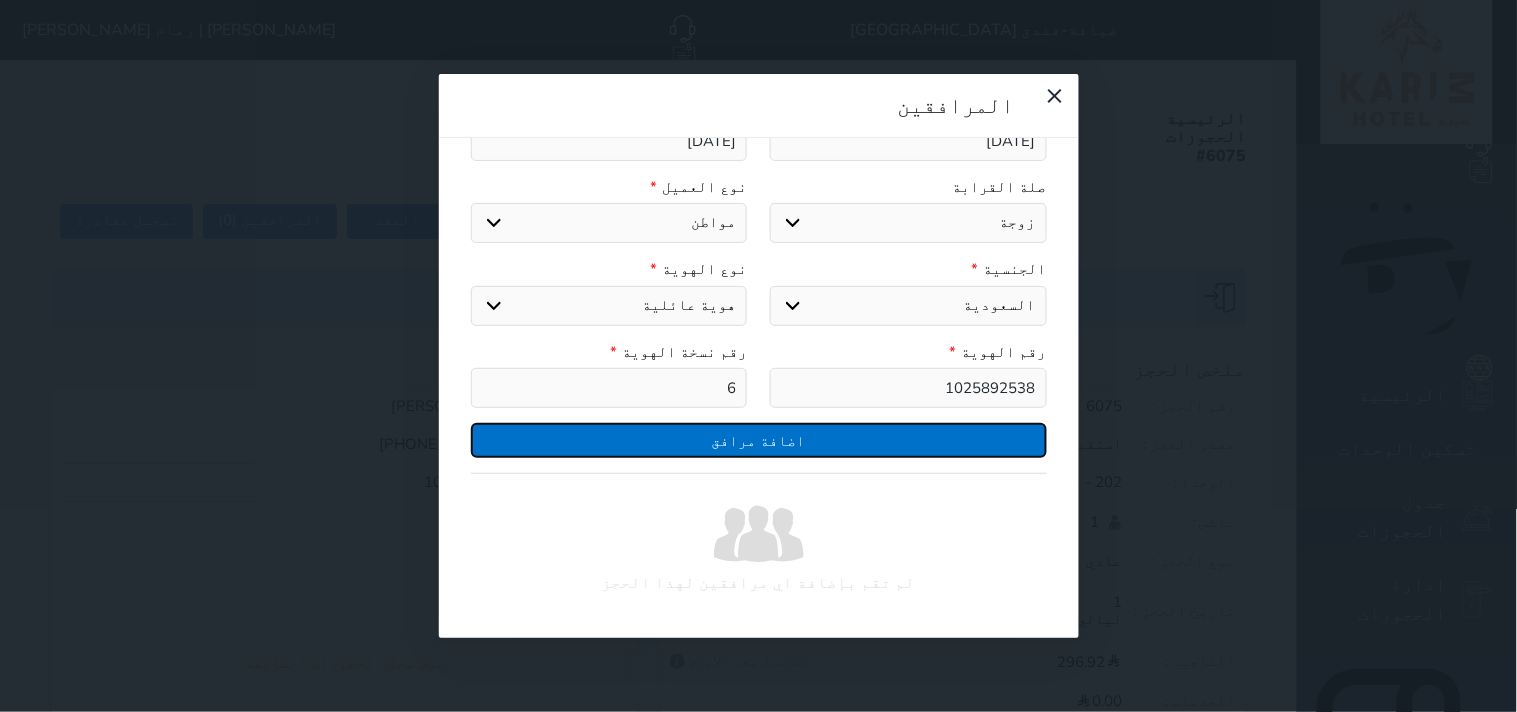 click on "اضافة مرافق" at bounding box center (759, 440) 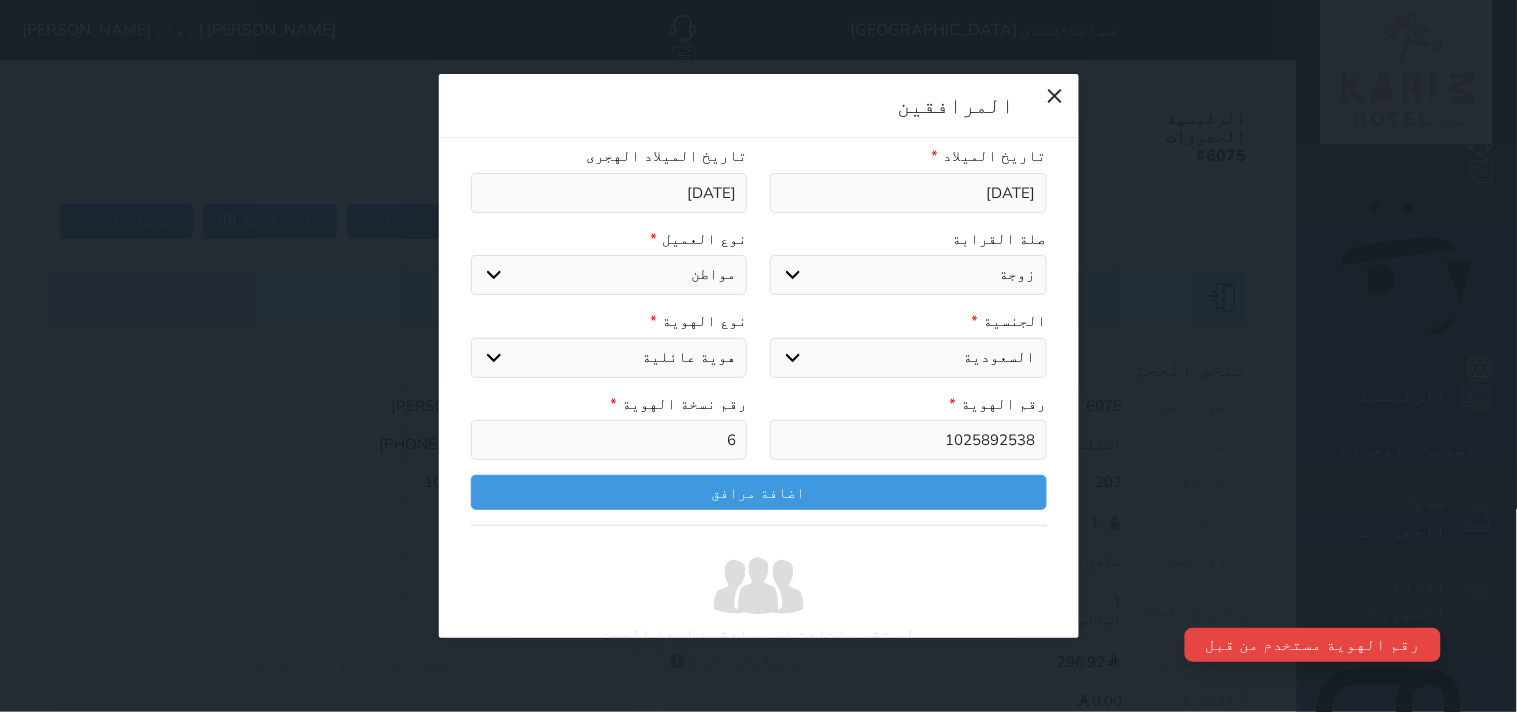 scroll, scrollTop: 335, scrollLeft: 0, axis: vertical 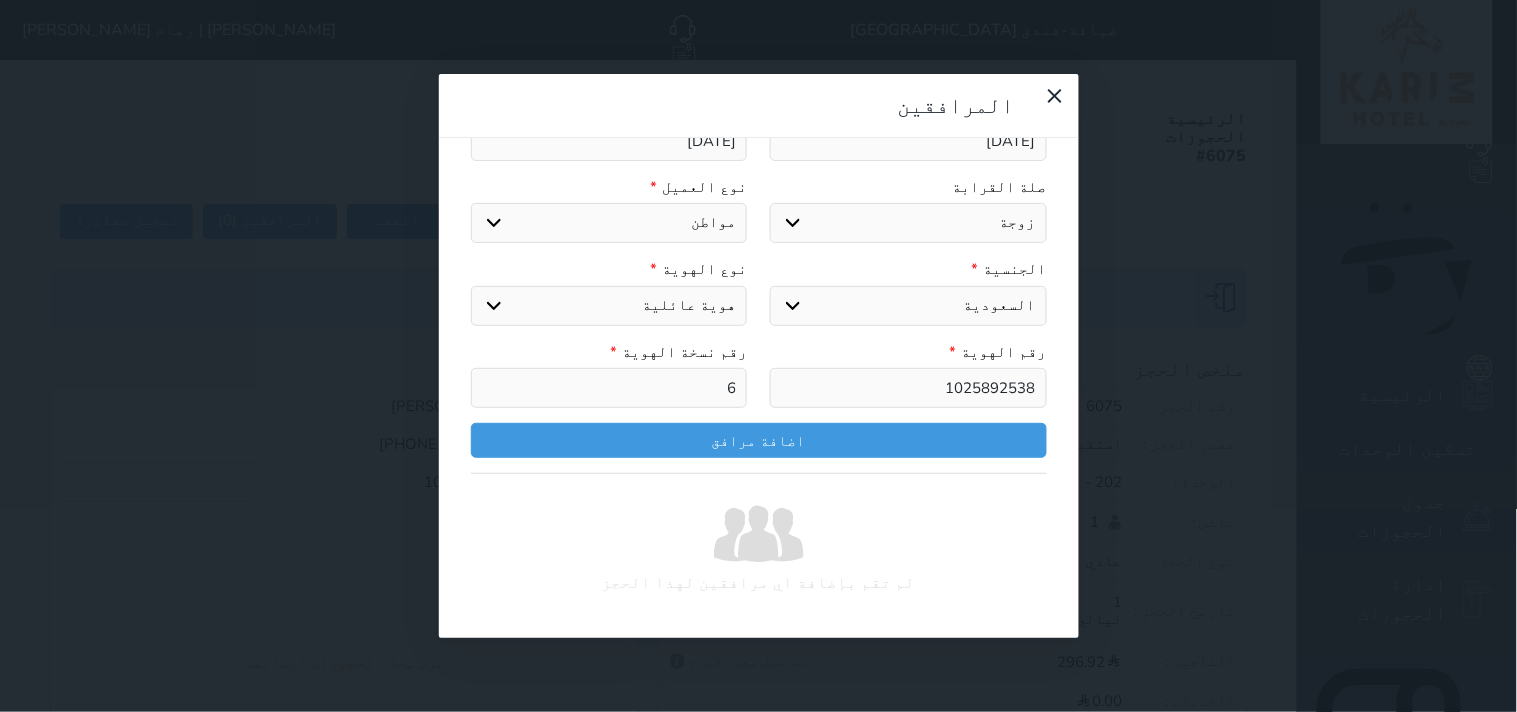 drag, startPoint x: 974, startPoint y: 322, endPoint x: 1067, endPoint y: 304, distance: 94.72592 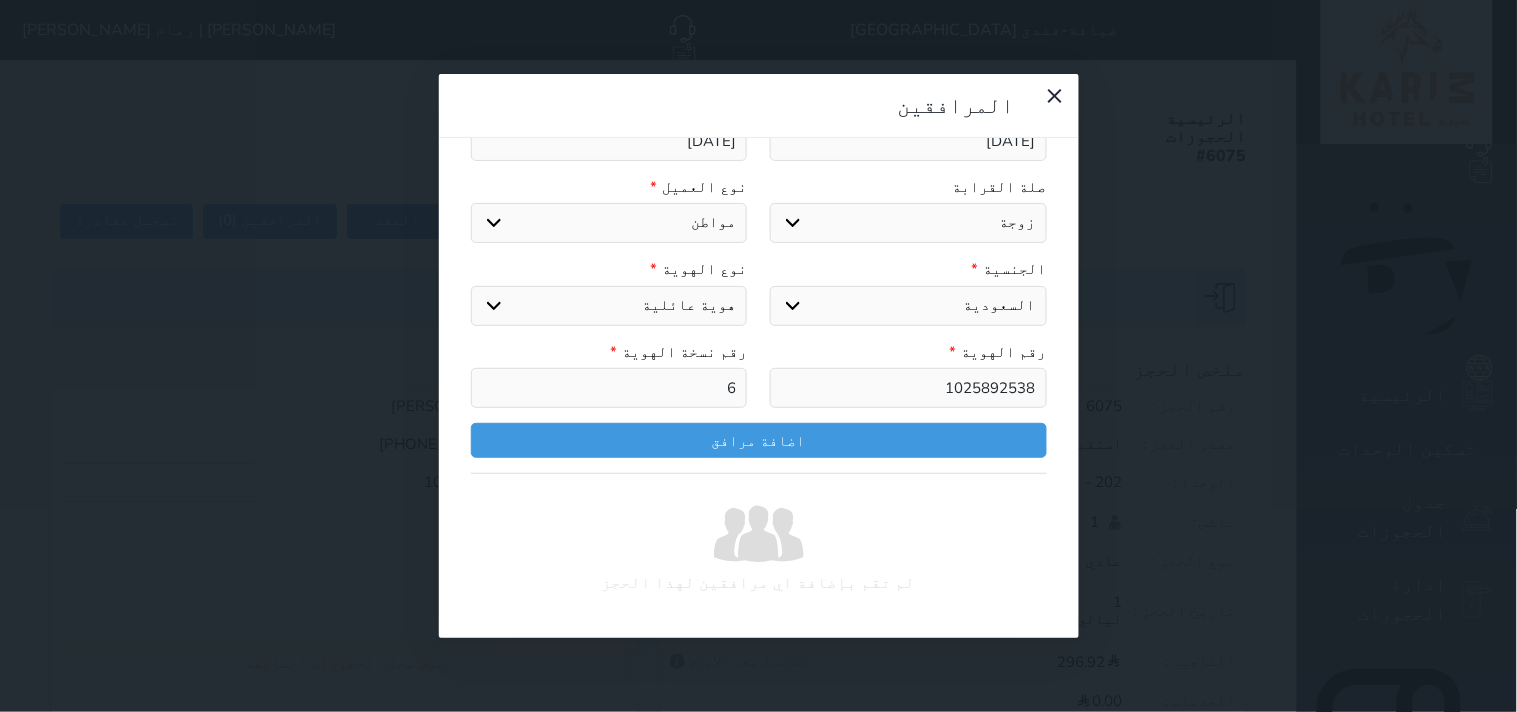 drag, startPoint x: 923, startPoint y: 256, endPoint x: 952, endPoint y: 162, distance: 98.37174 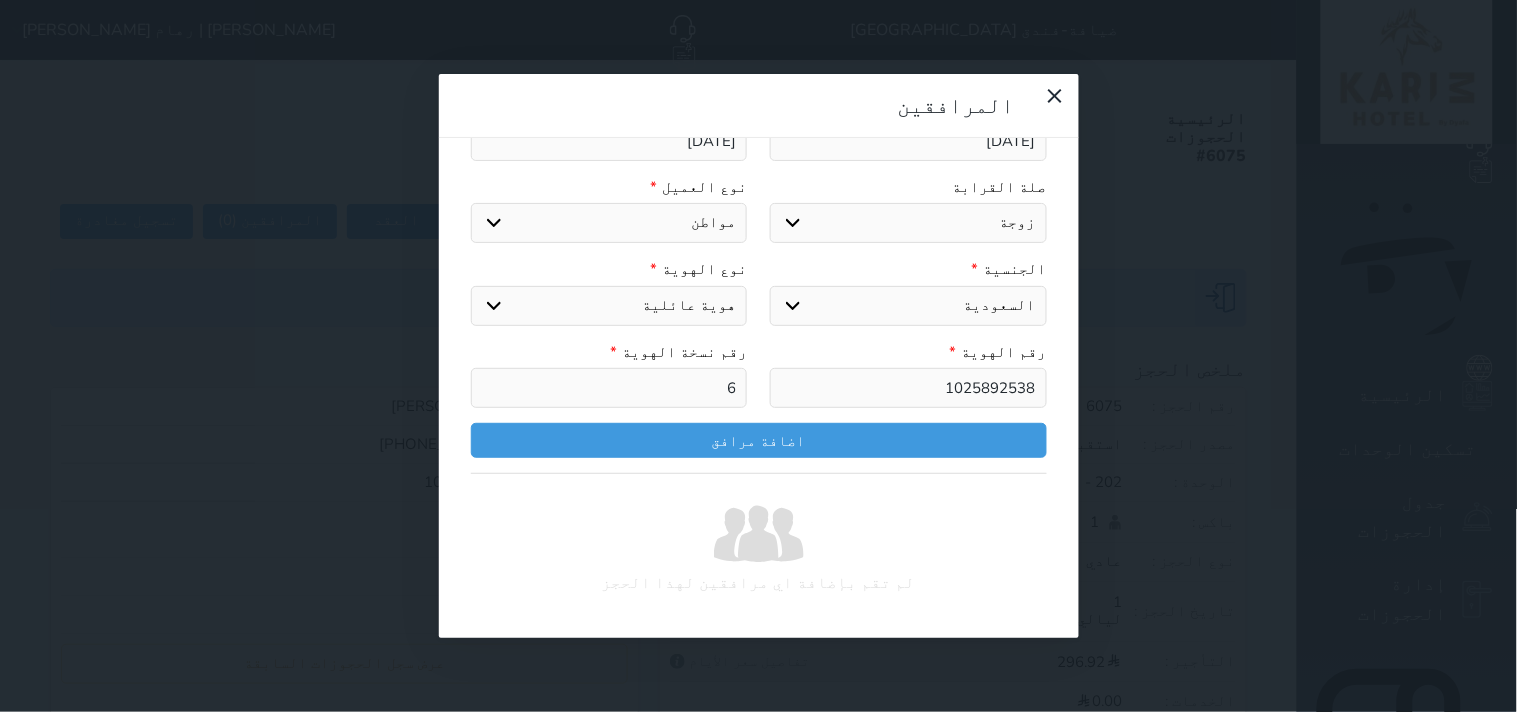 click on "اختر صلة القرابة   ابن ابنه زوجة اخ اخت اب ام زوج أخرى" at bounding box center [908, 223] 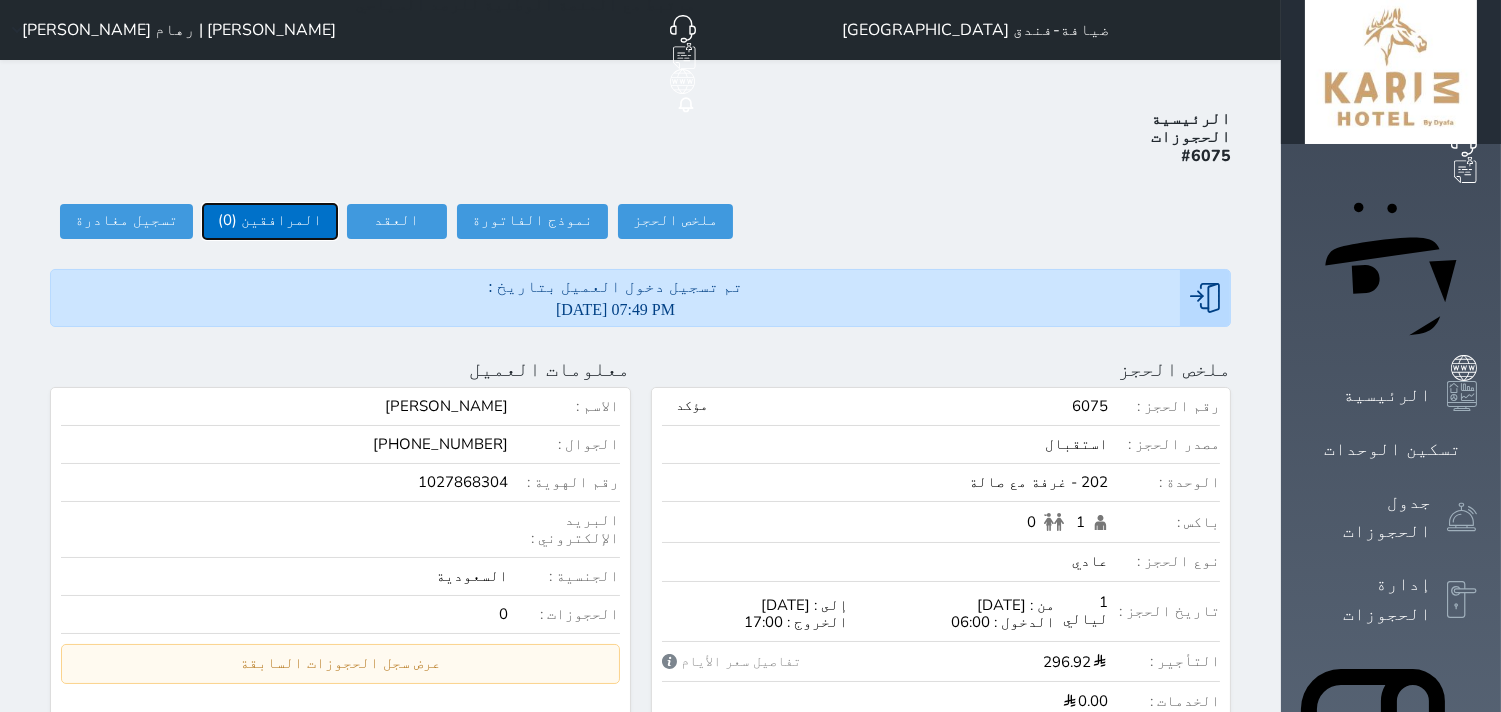 click on "المرافقين (0)" at bounding box center [270, 221] 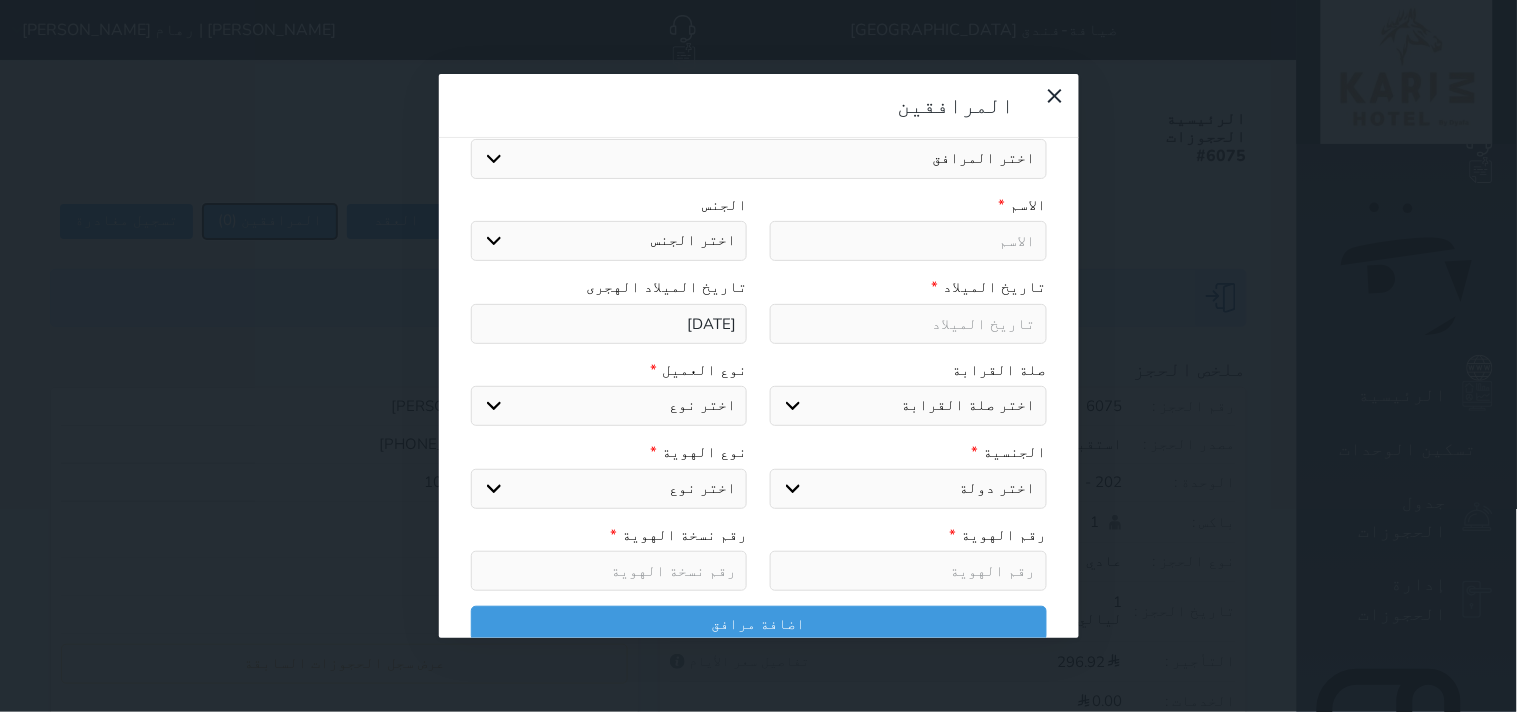 scroll, scrollTop: 0, scrollLeft: 0, axis: both 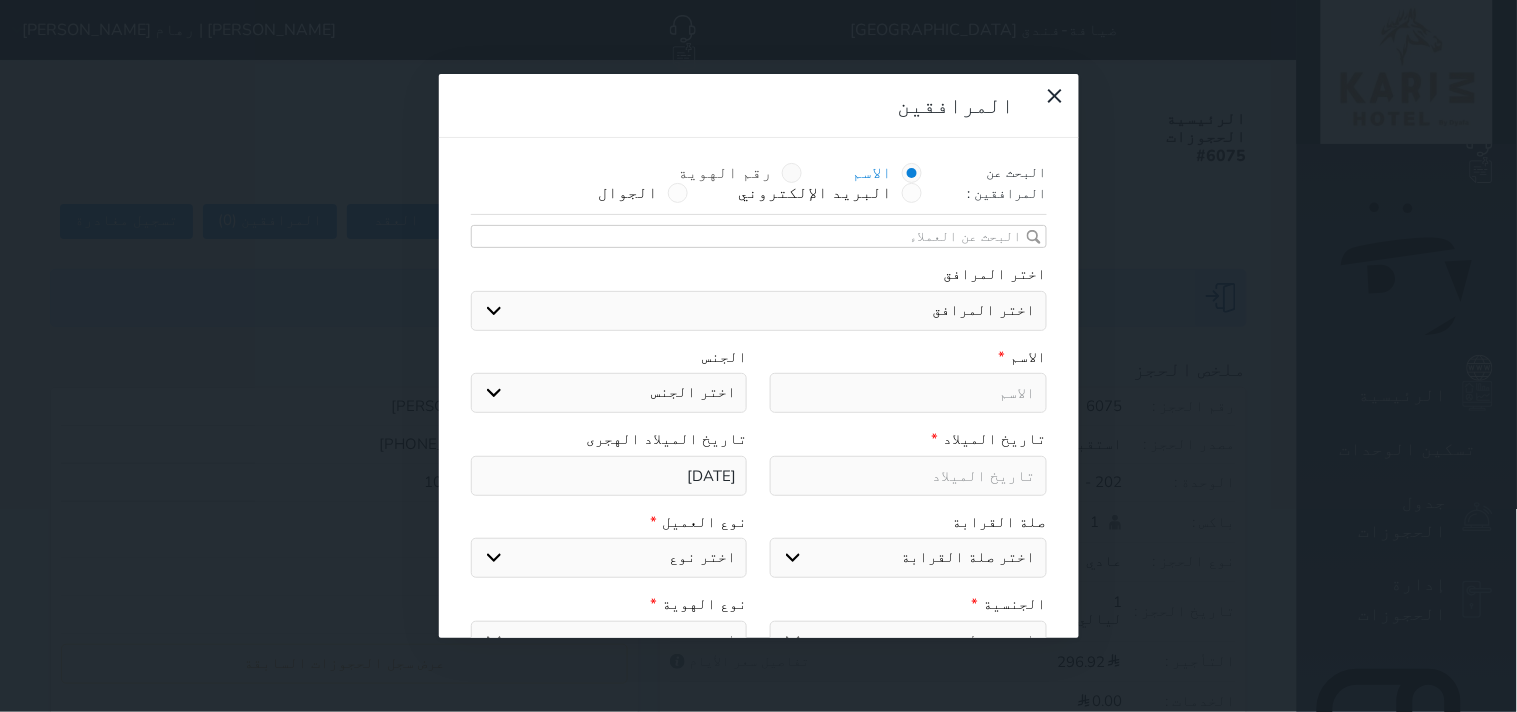 click on "رقم الهوية" at bounding box center (725, 173) 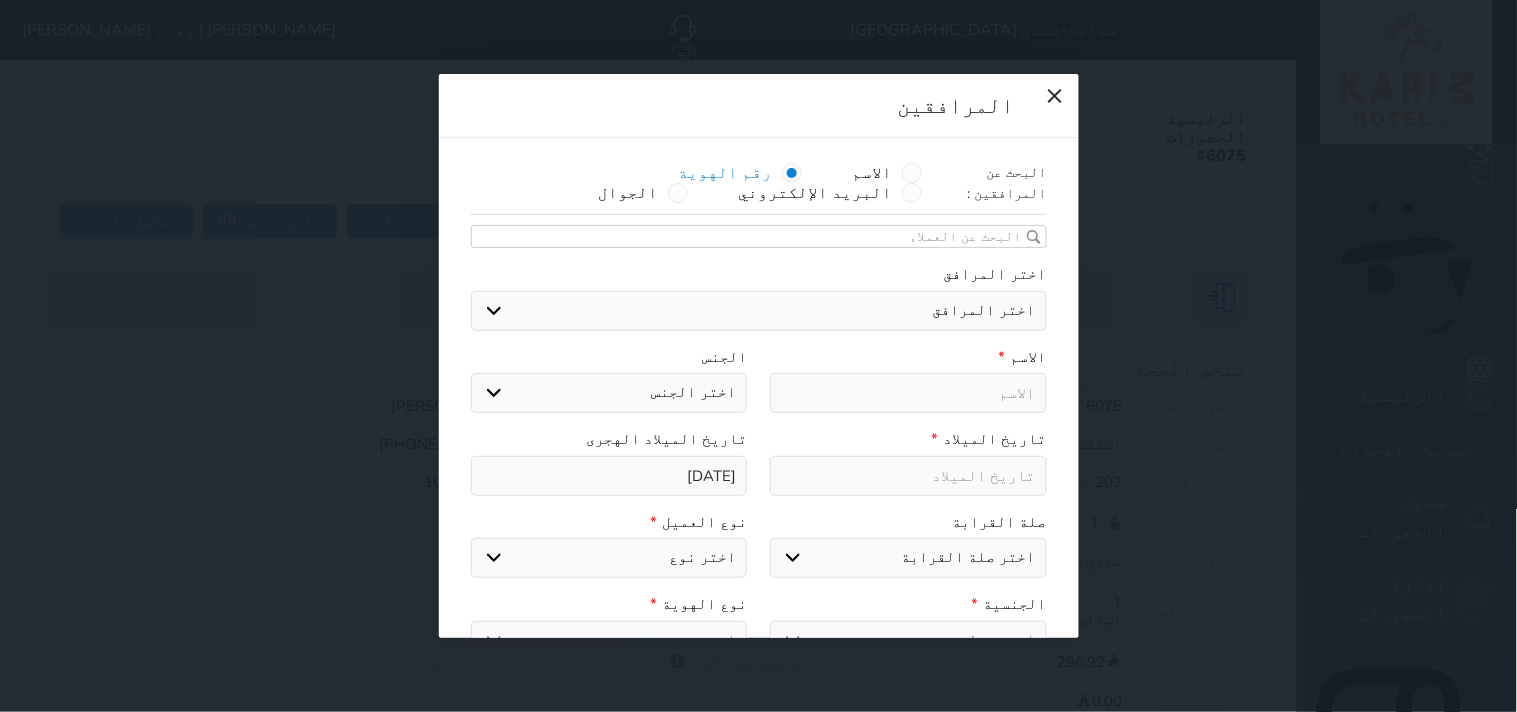 click at bounding box center [752, 237] 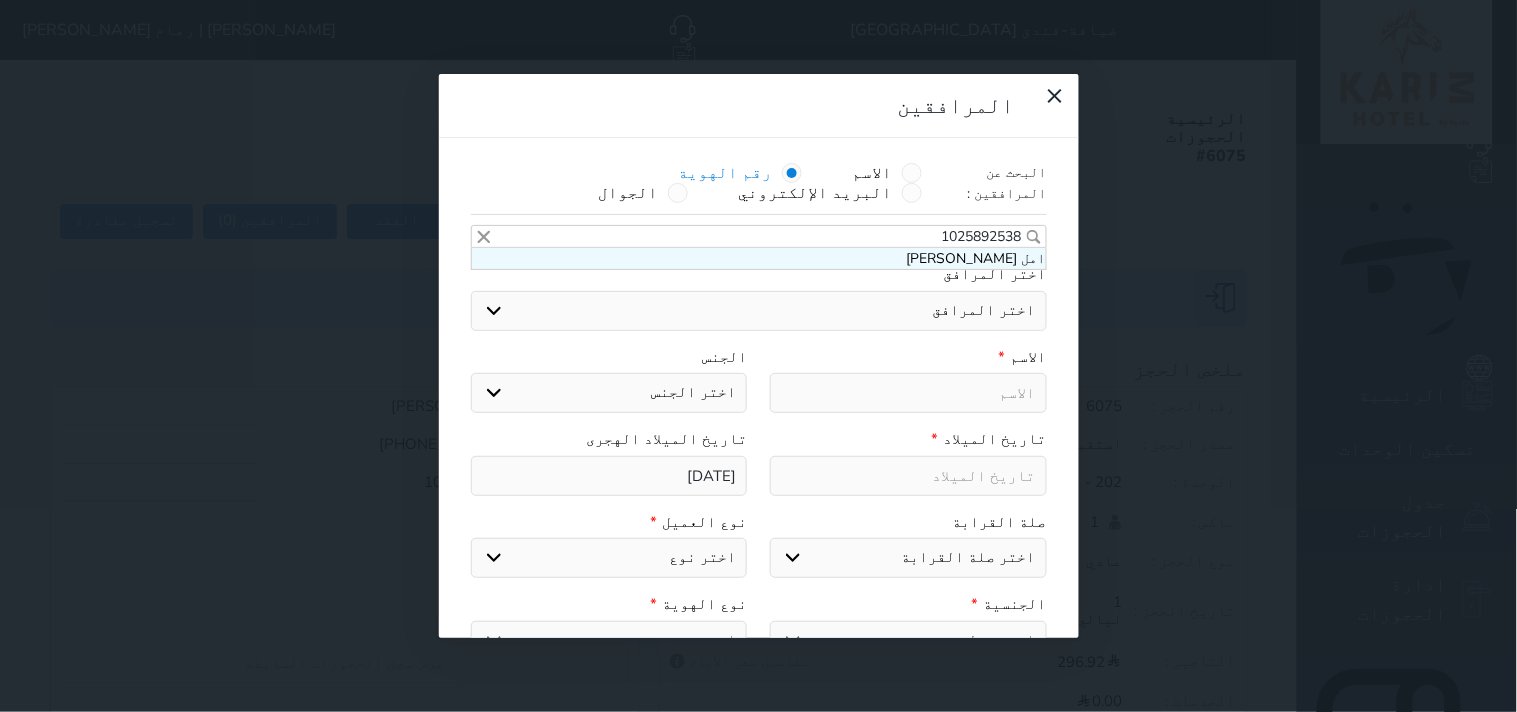 click on "امل [PERSON_NAME]" at bounding box center [759, 258] 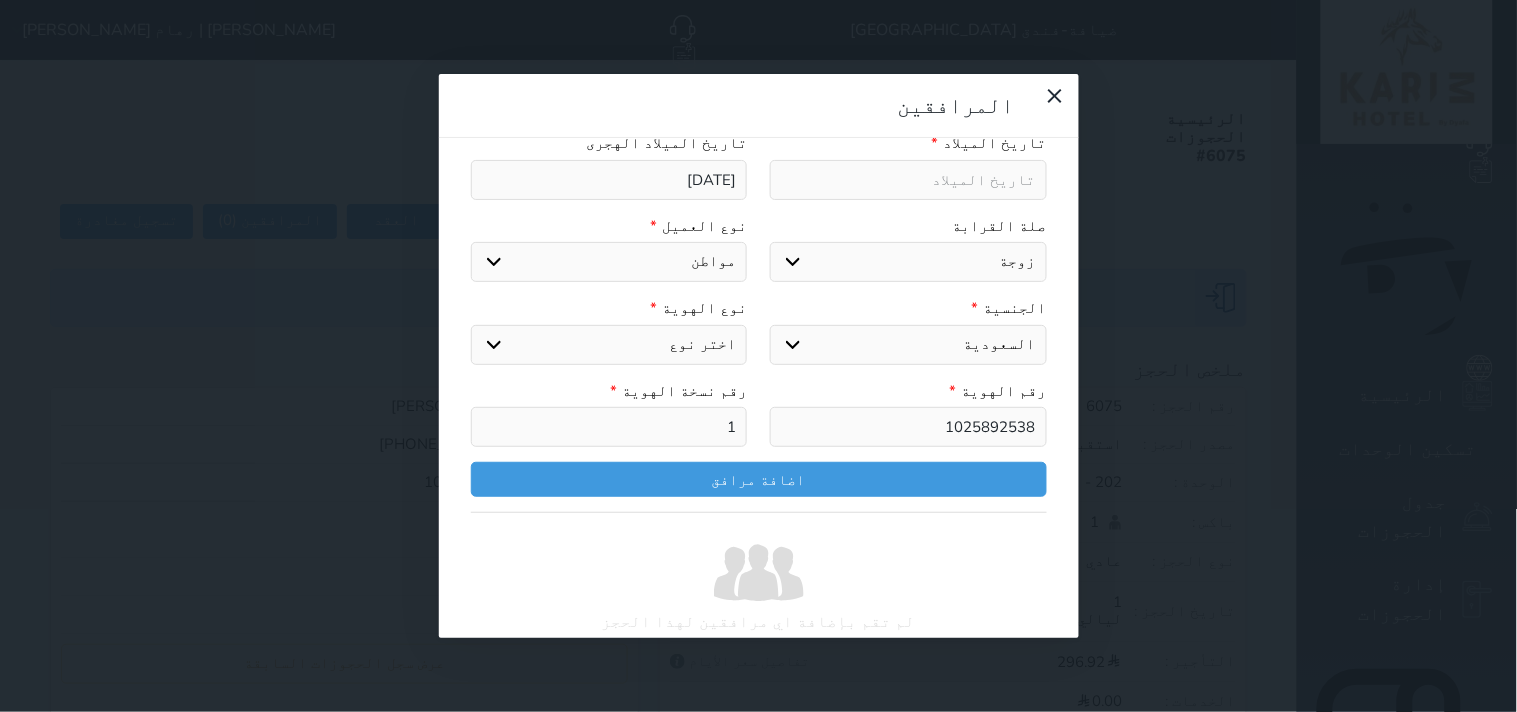 scroll, scrollTop: 335, scrollLeft: 0, axis: vertical 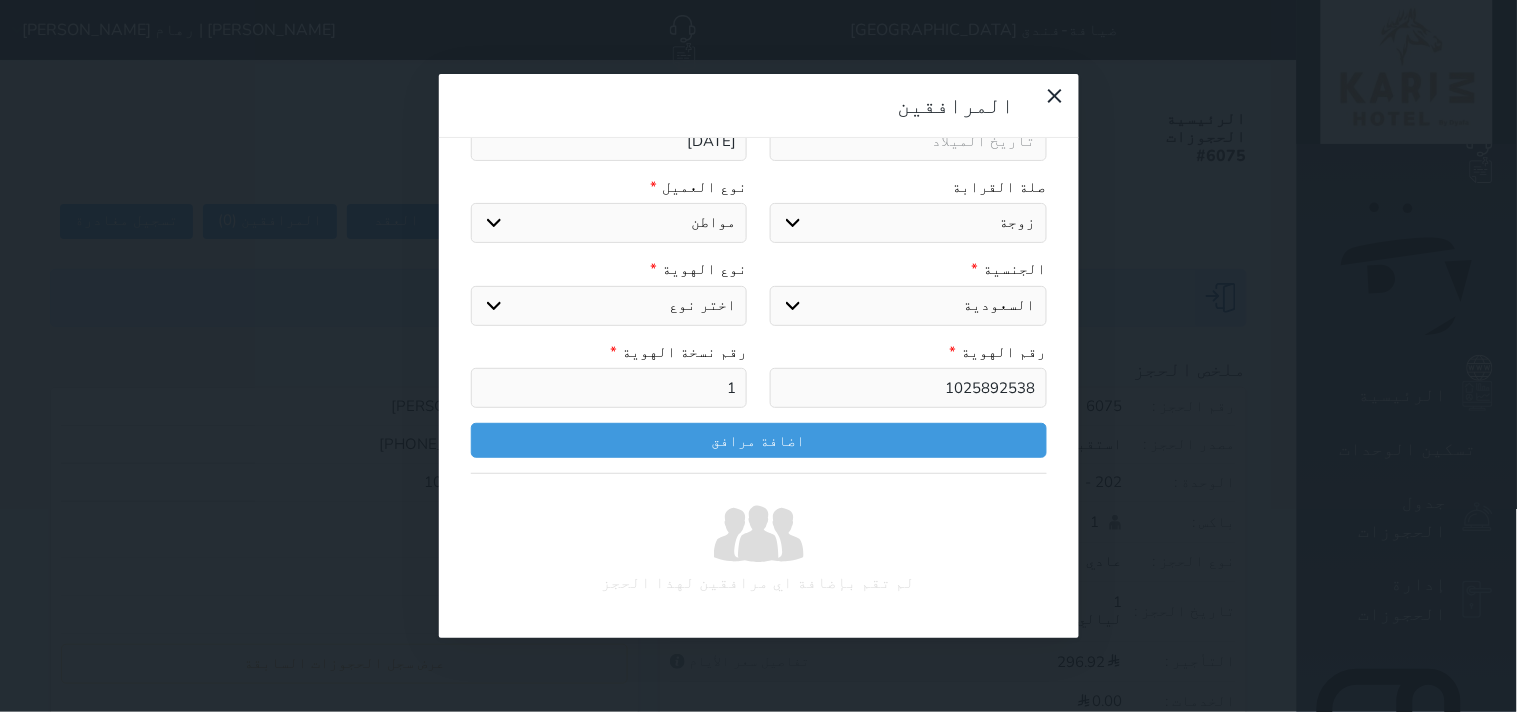 click on "اختر نوع   هوية وطنية هوية عائلية جواز السفر" at bounding box center [609, 306] 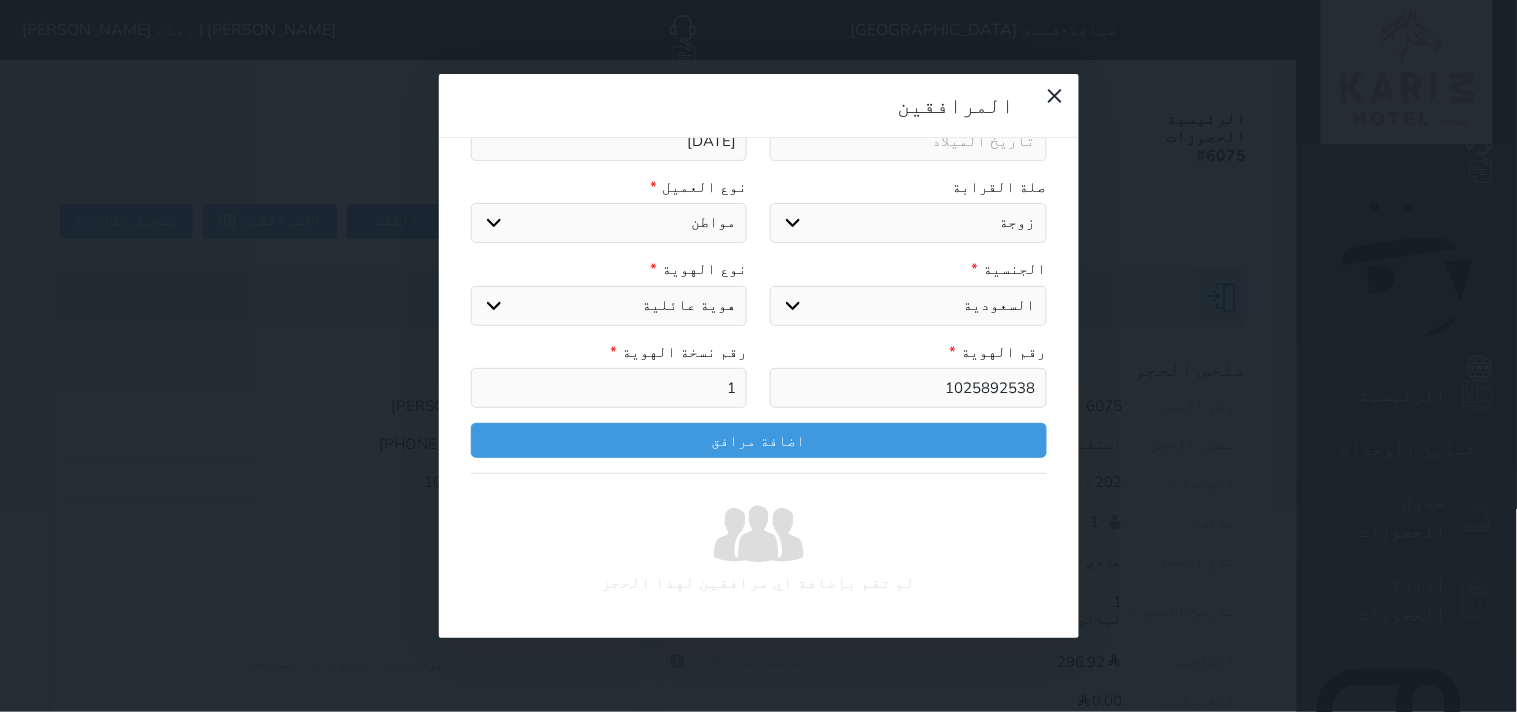 click on "اختر نوع   هوية وطنية هوية عائلية جواز السفر" at bounding box center (609, 306) 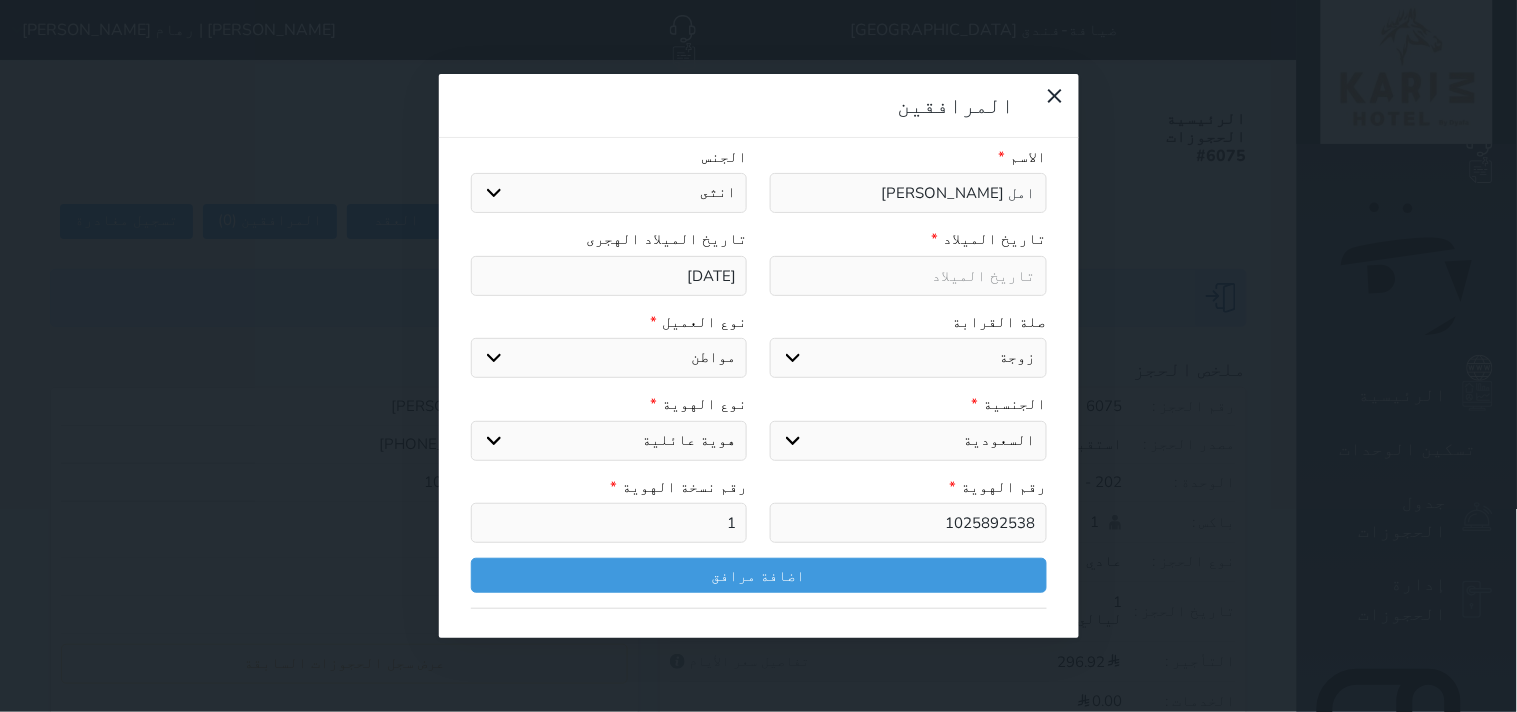 scroll, scrollTop: 335, scrollLeft: 0, axis: vertical 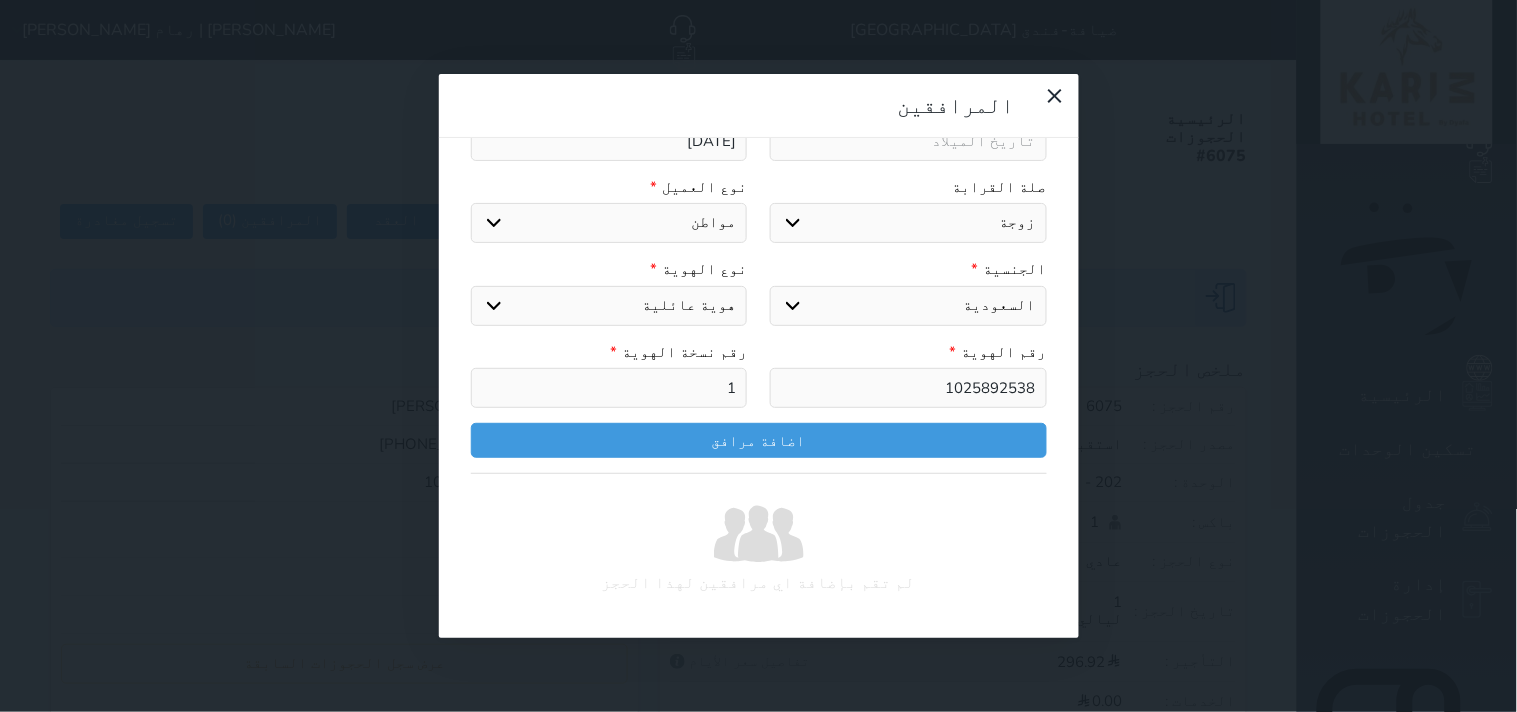 drag, startPoint x: 728, startPoint y: 333, endPoint x: 764, endPoint y: 331, distance: 36.05551 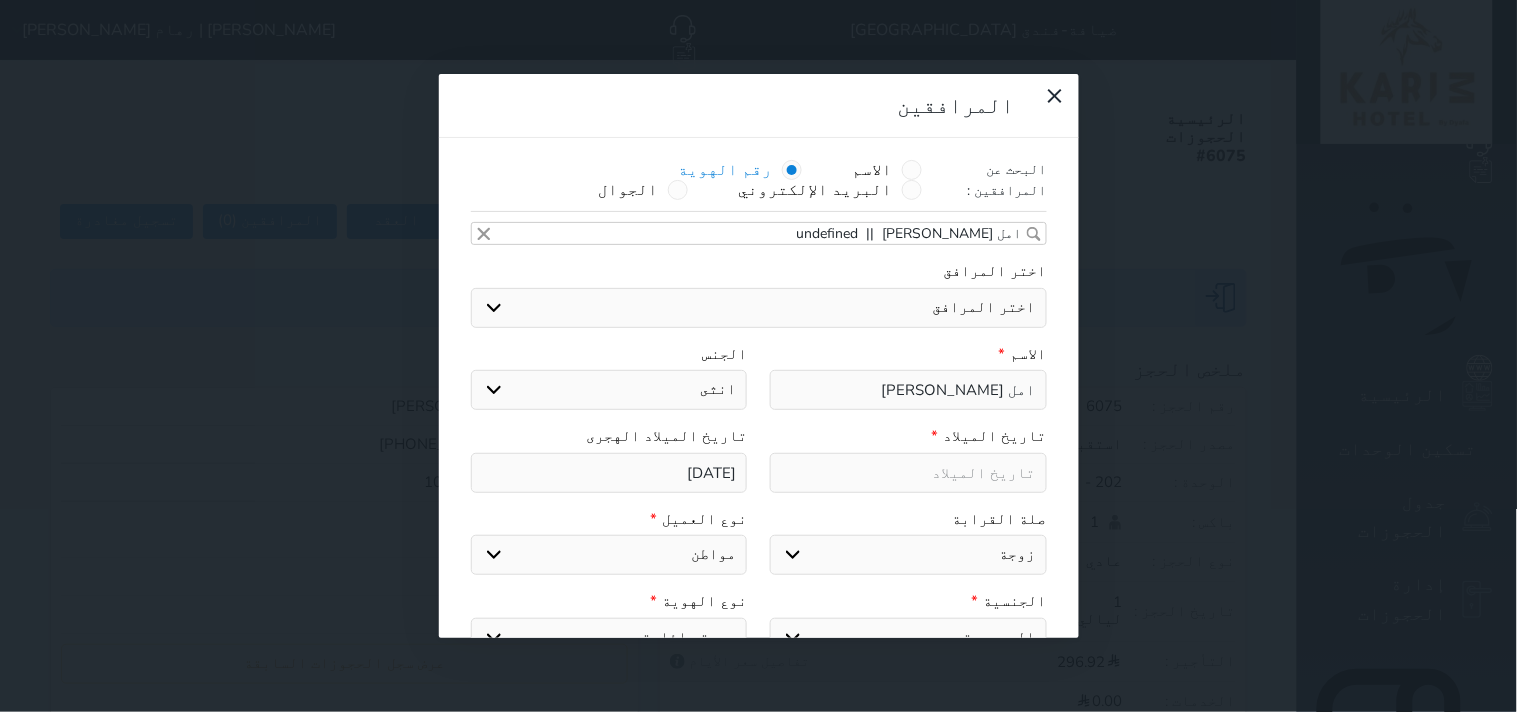 scroll, scrollTop: 0, scrollLeft: 0, axis: both 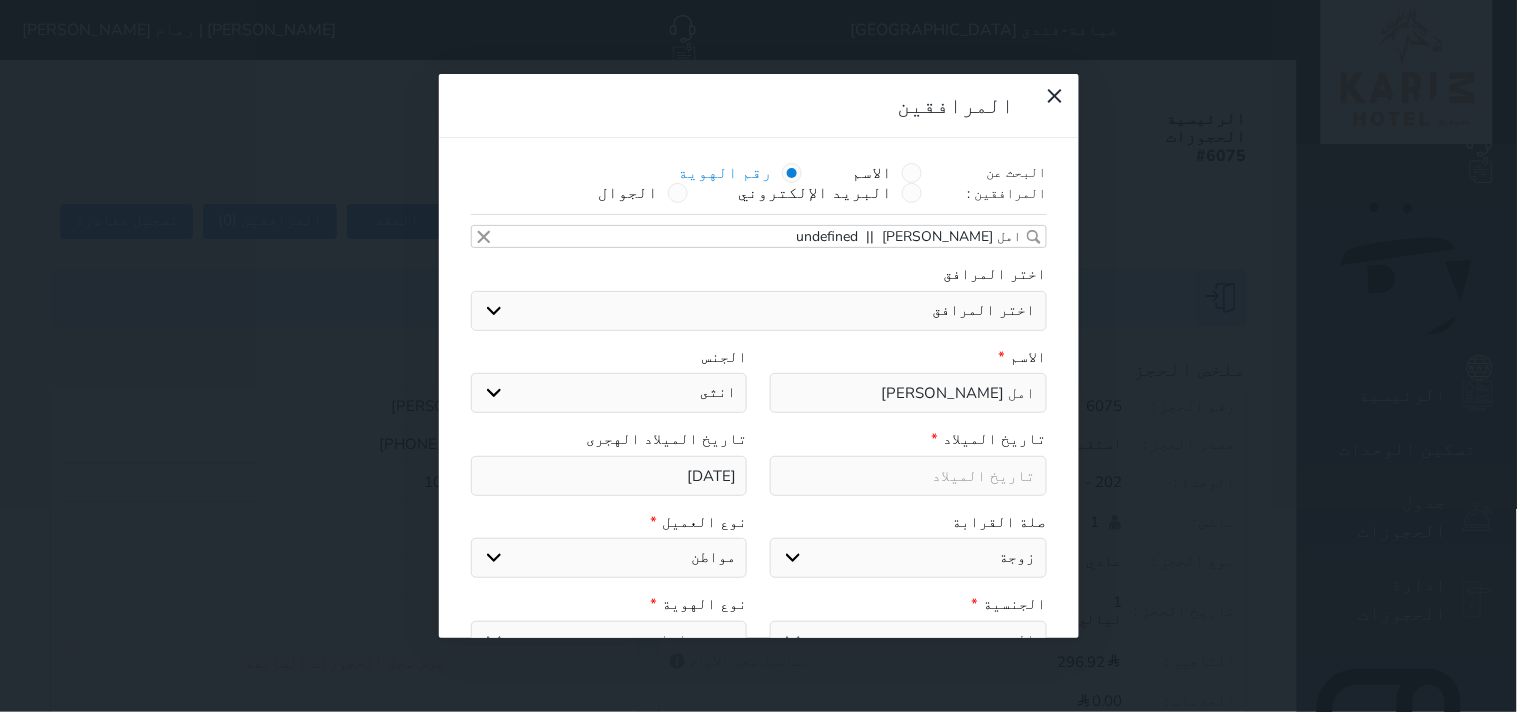 click on "1400-8-22" at bounding box center [609, 476] 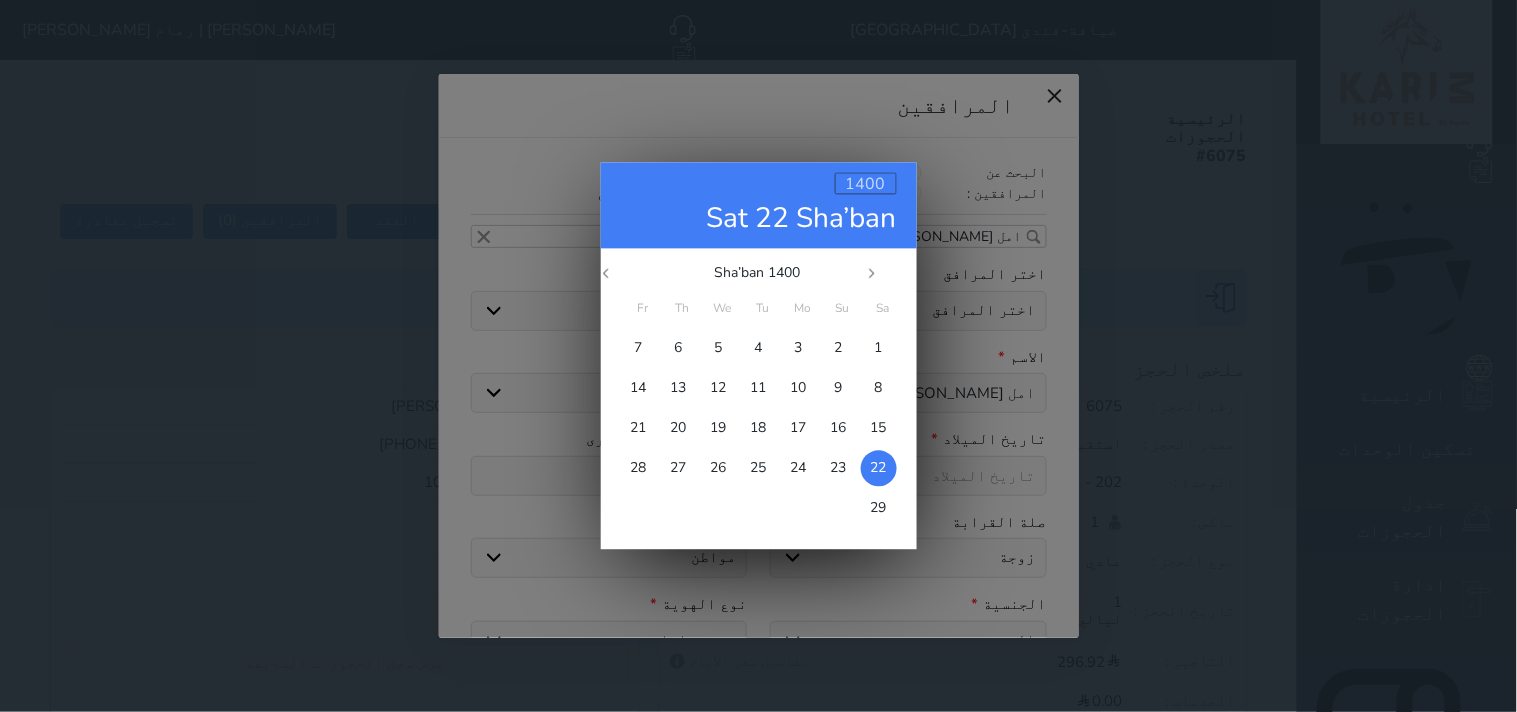 click on "1400" at bounding box center [866, 185] 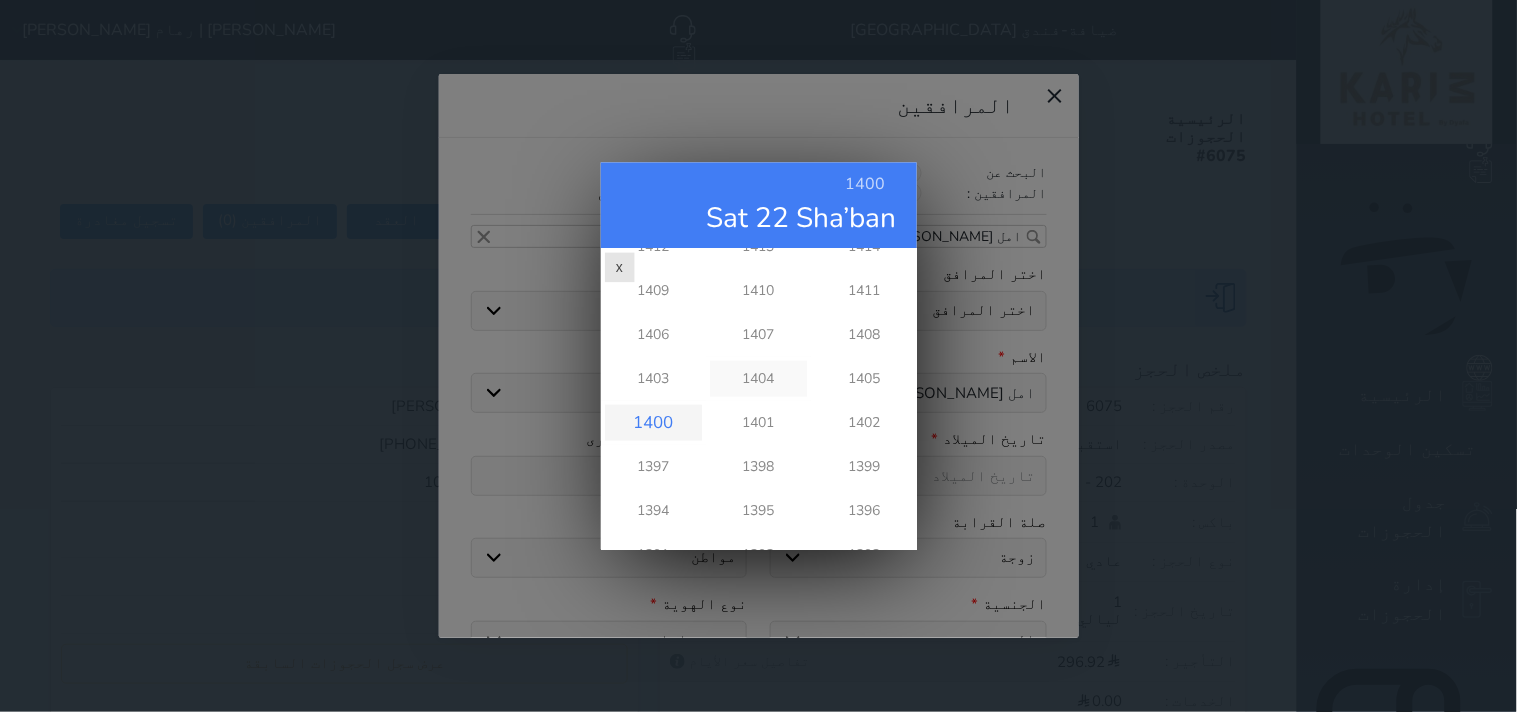 scroll, scrollTop: 555, scrollLeft: 0, axis: vertical 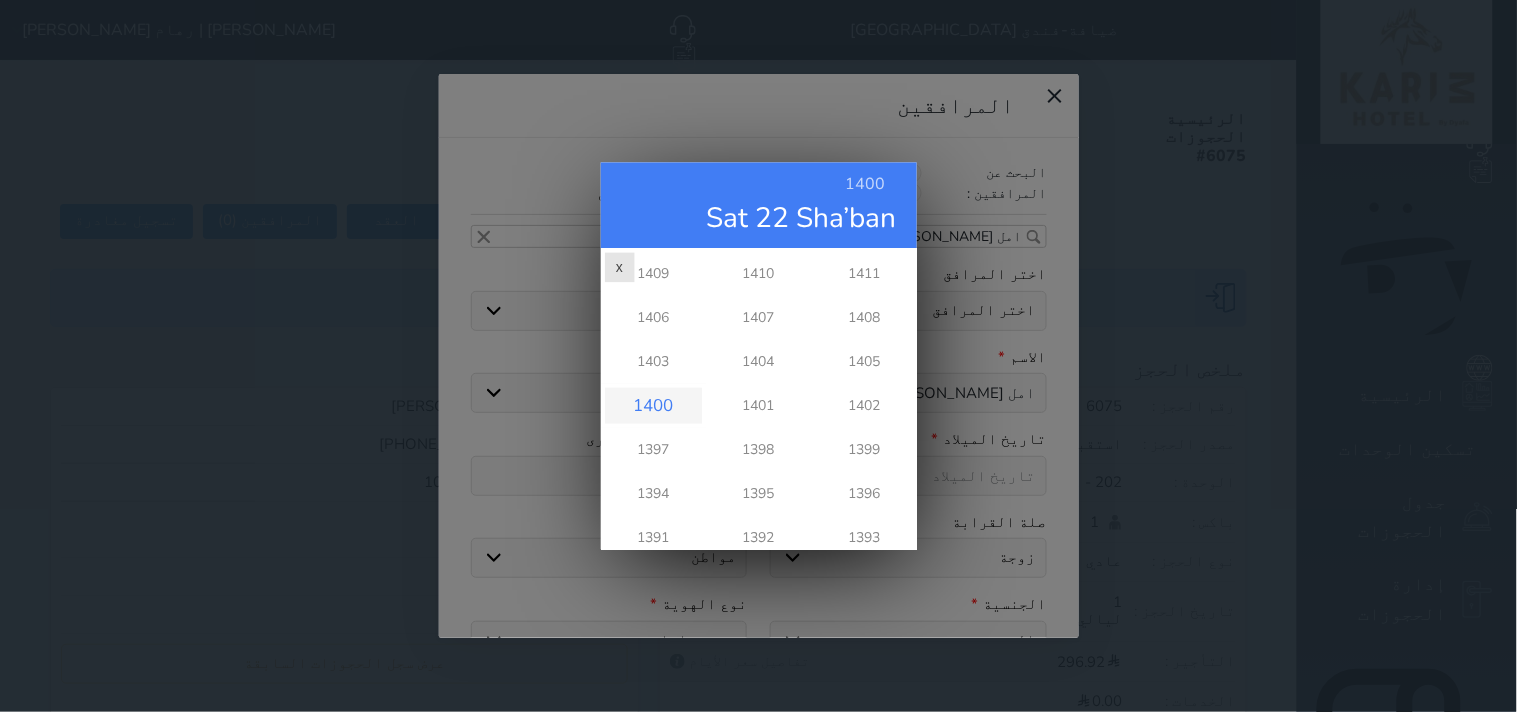 click on "1400" at bounding box center (653, 406) 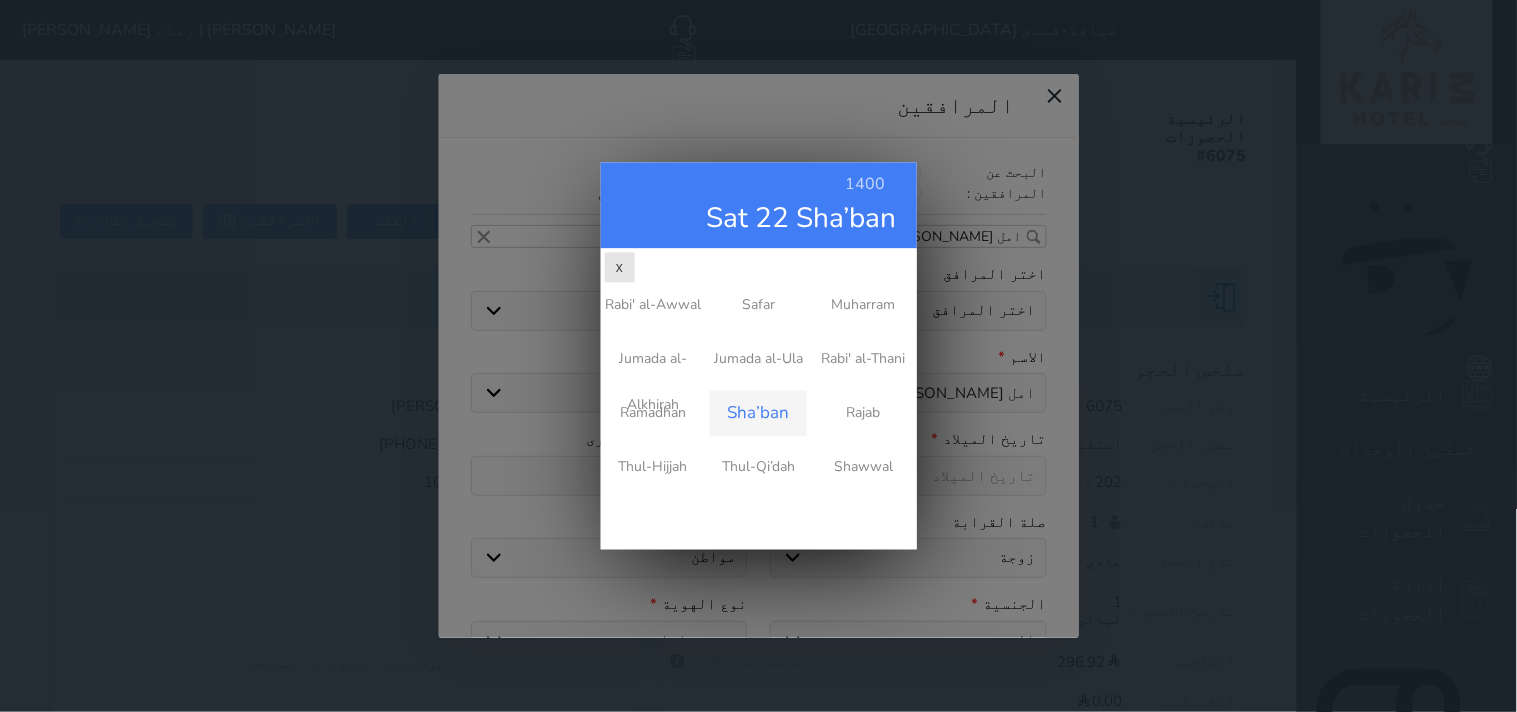 scroll, scrollTop: 0, scrollLeft: 0, axis: both 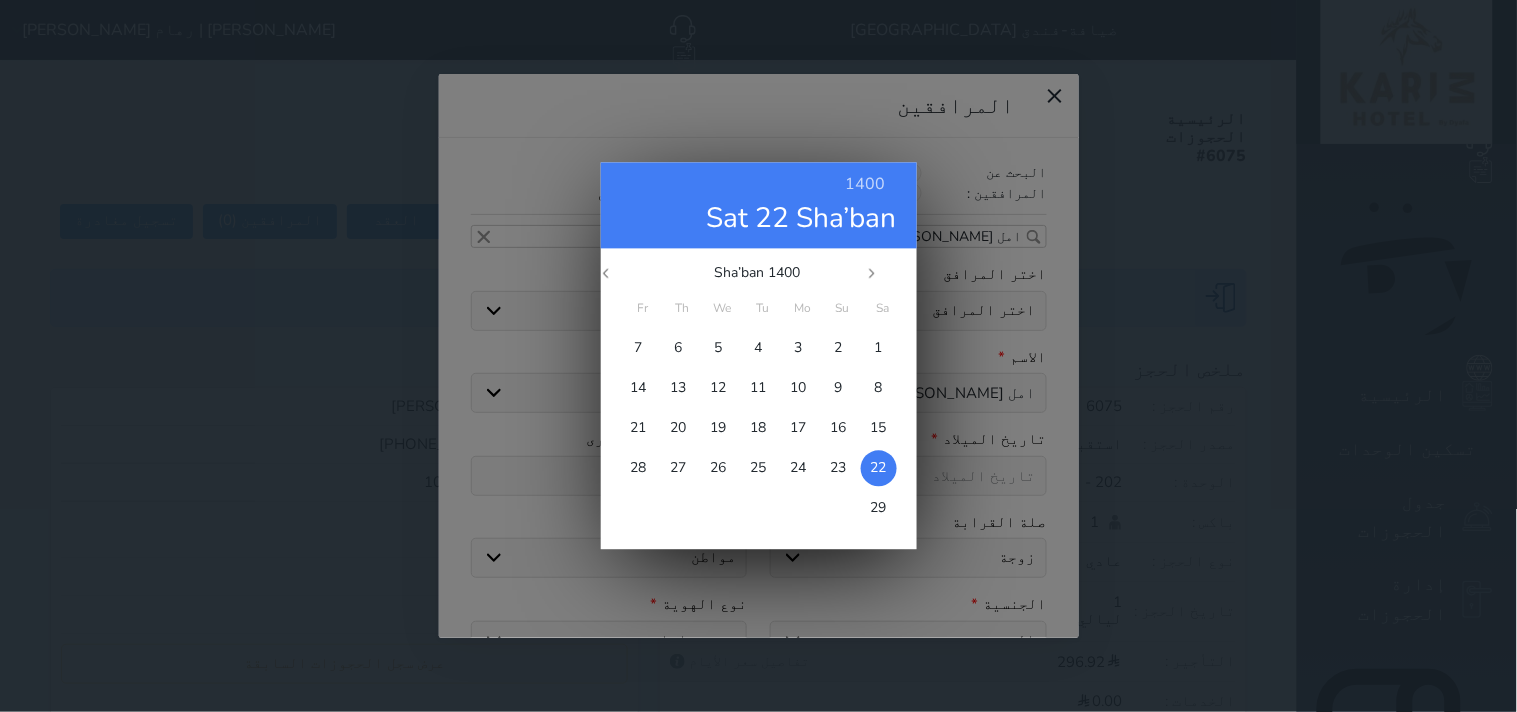 click on "22" at bounding box center (879, 468) 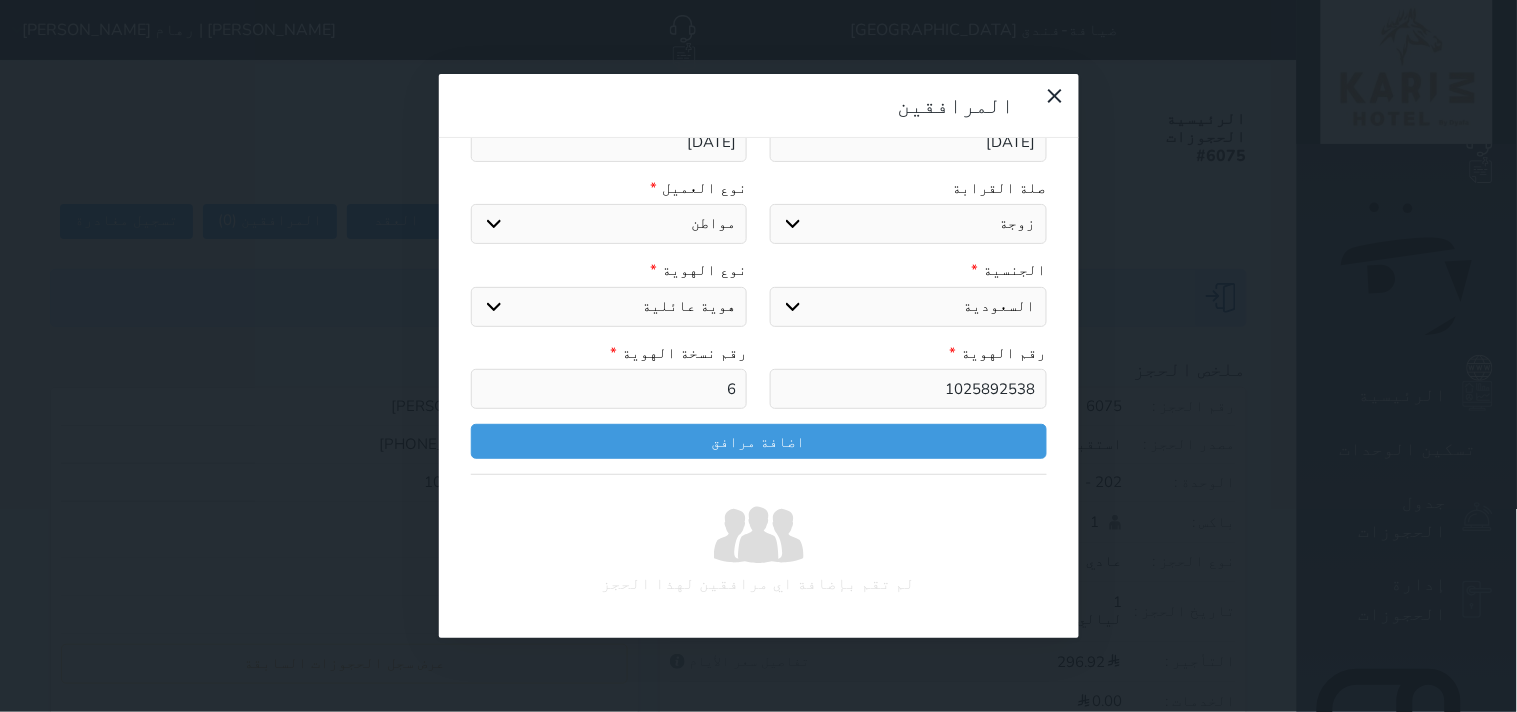 scroll, scrollTop: 335, scrollLeft: 0, axis: vertical 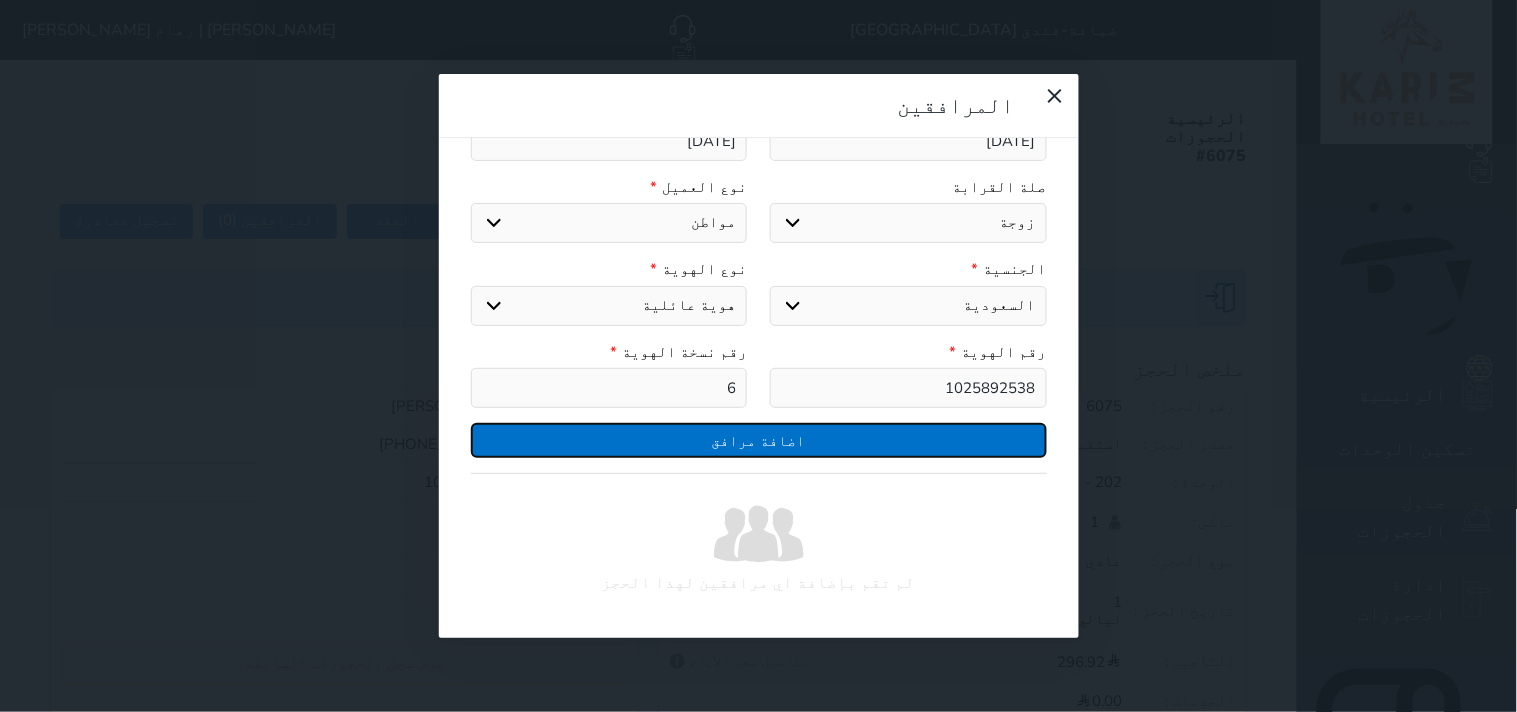 click on "اضافة مرافق" at bounding box center [759, 440] 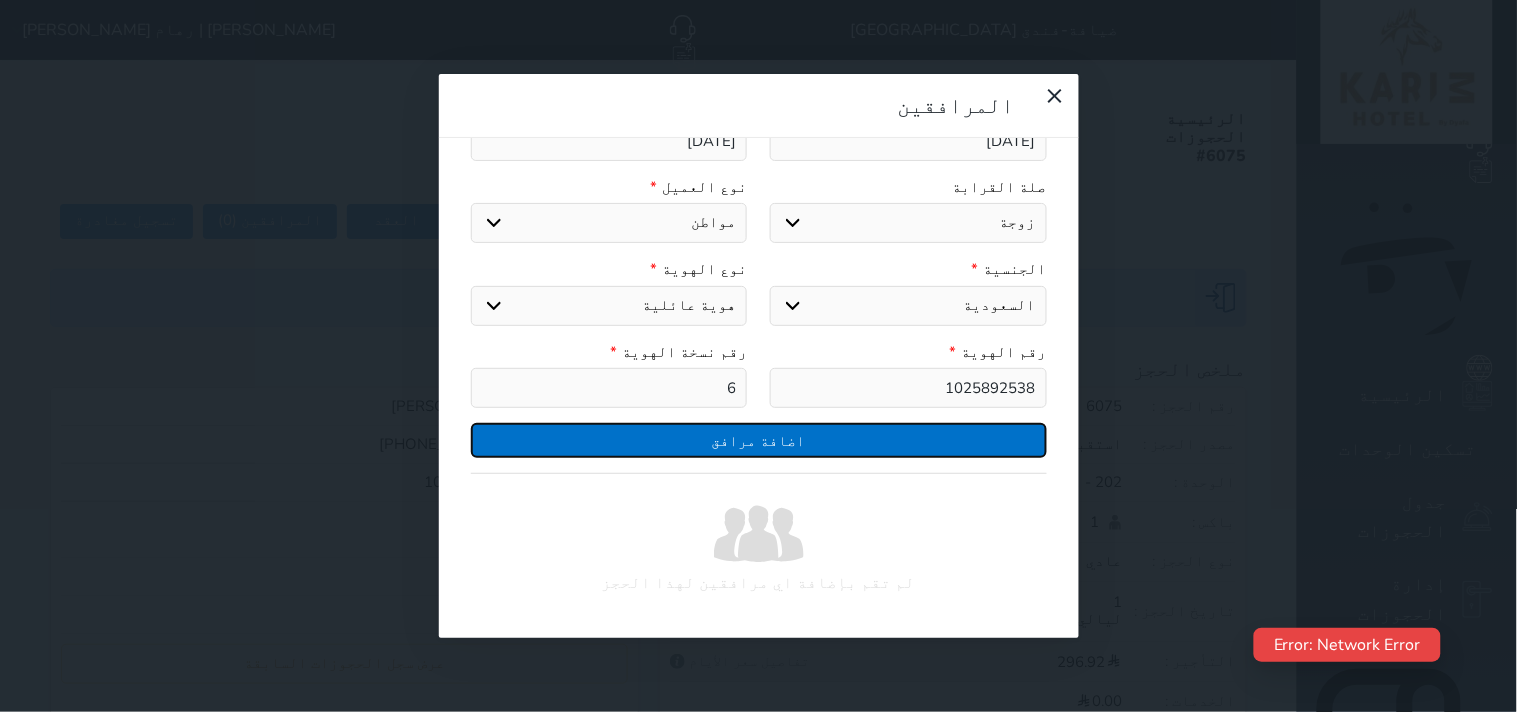 click on "اضافة مرافق" at bounding box center [759, 440] 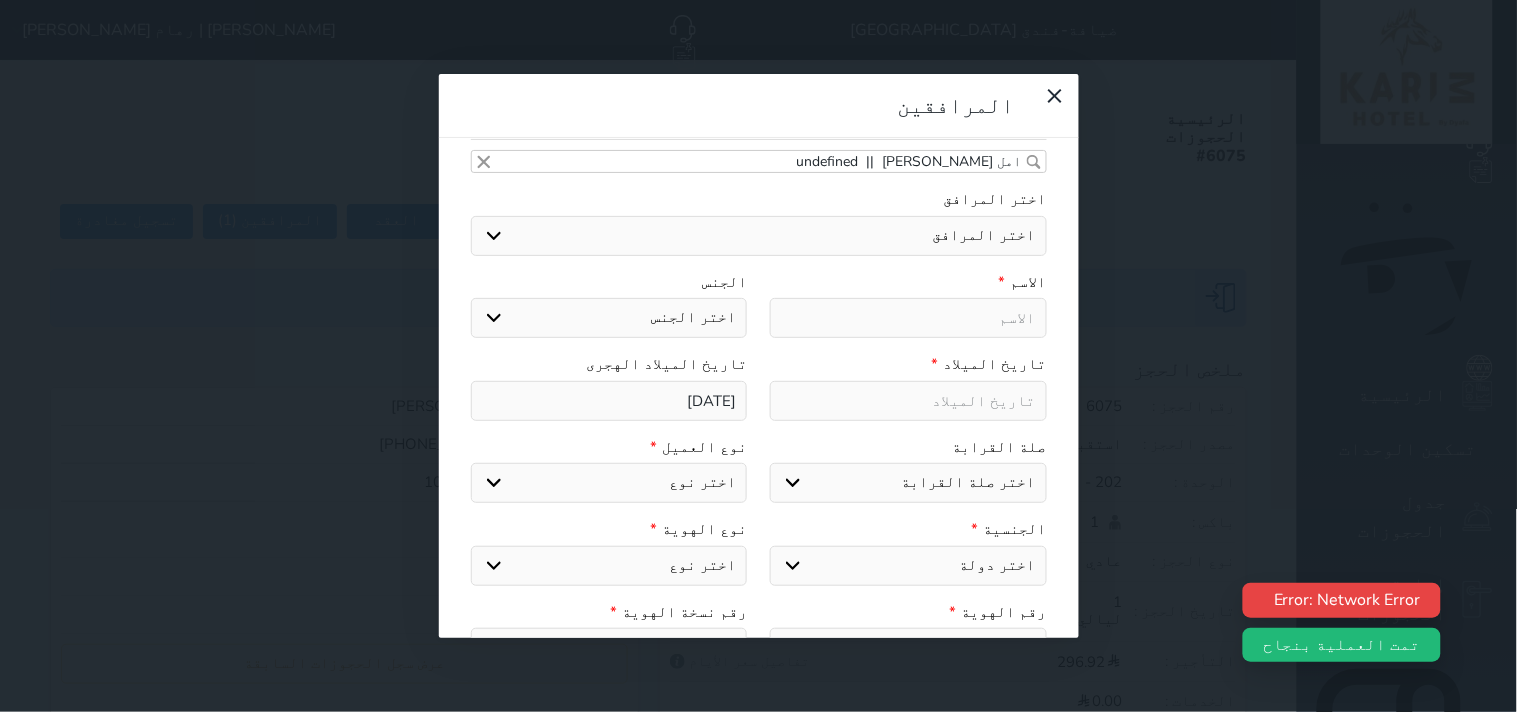 scroll, scrollTop: 111, scrollLeft: 0, axis: vertical 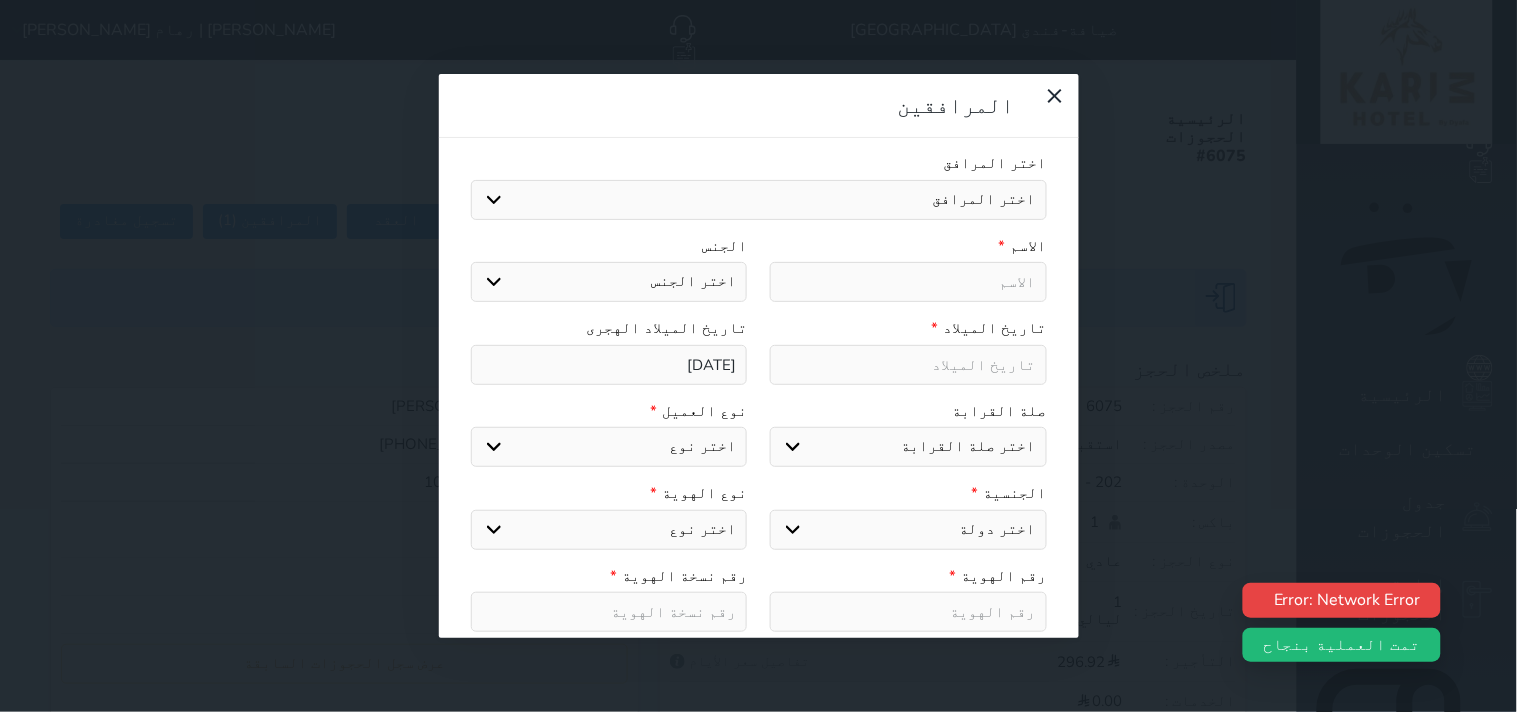 click on "اختر نوع   مواطن مواطن خليجي زائر مقيم" at bounding box center [609, 447] 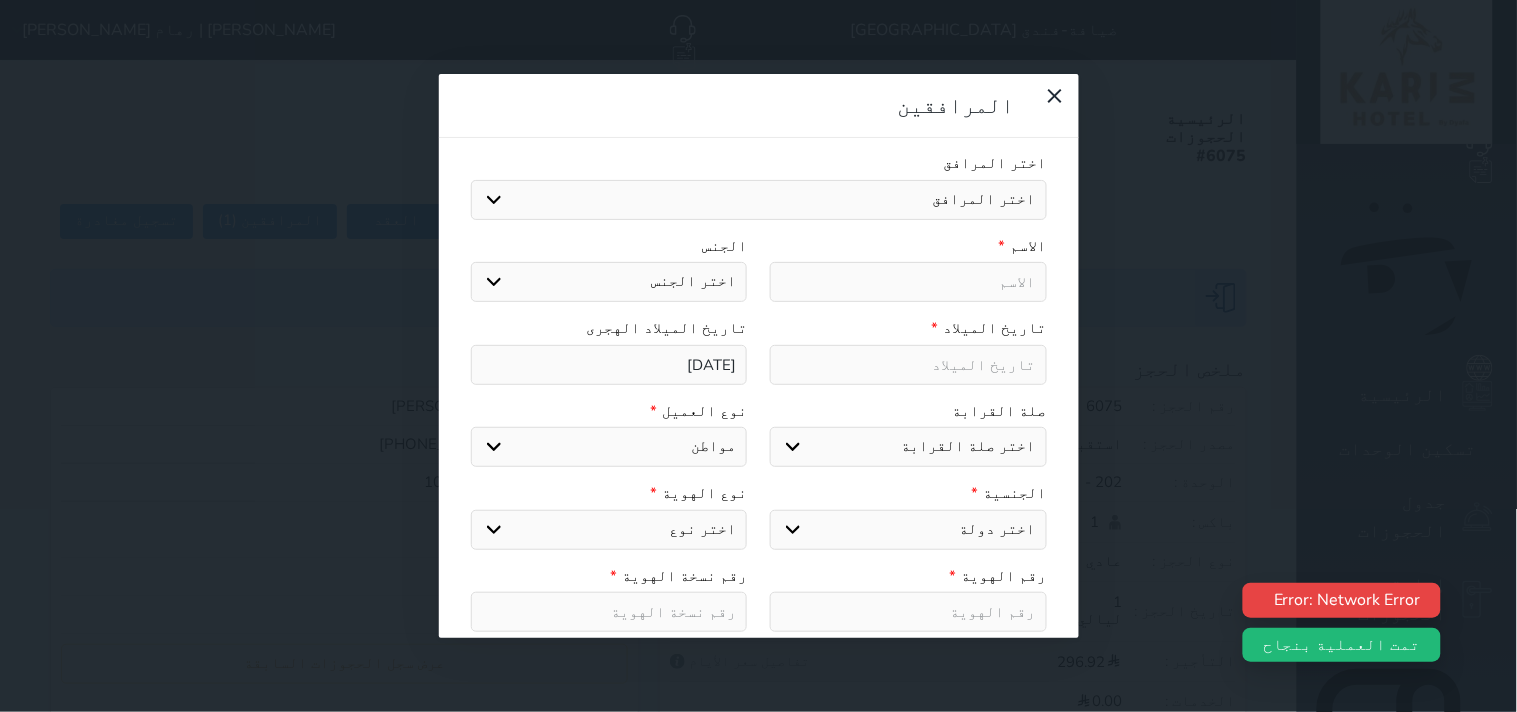 click on "اختر نوع   مواطن مواطن خليجي زائر مقيم" at bounding box center [609, 447] 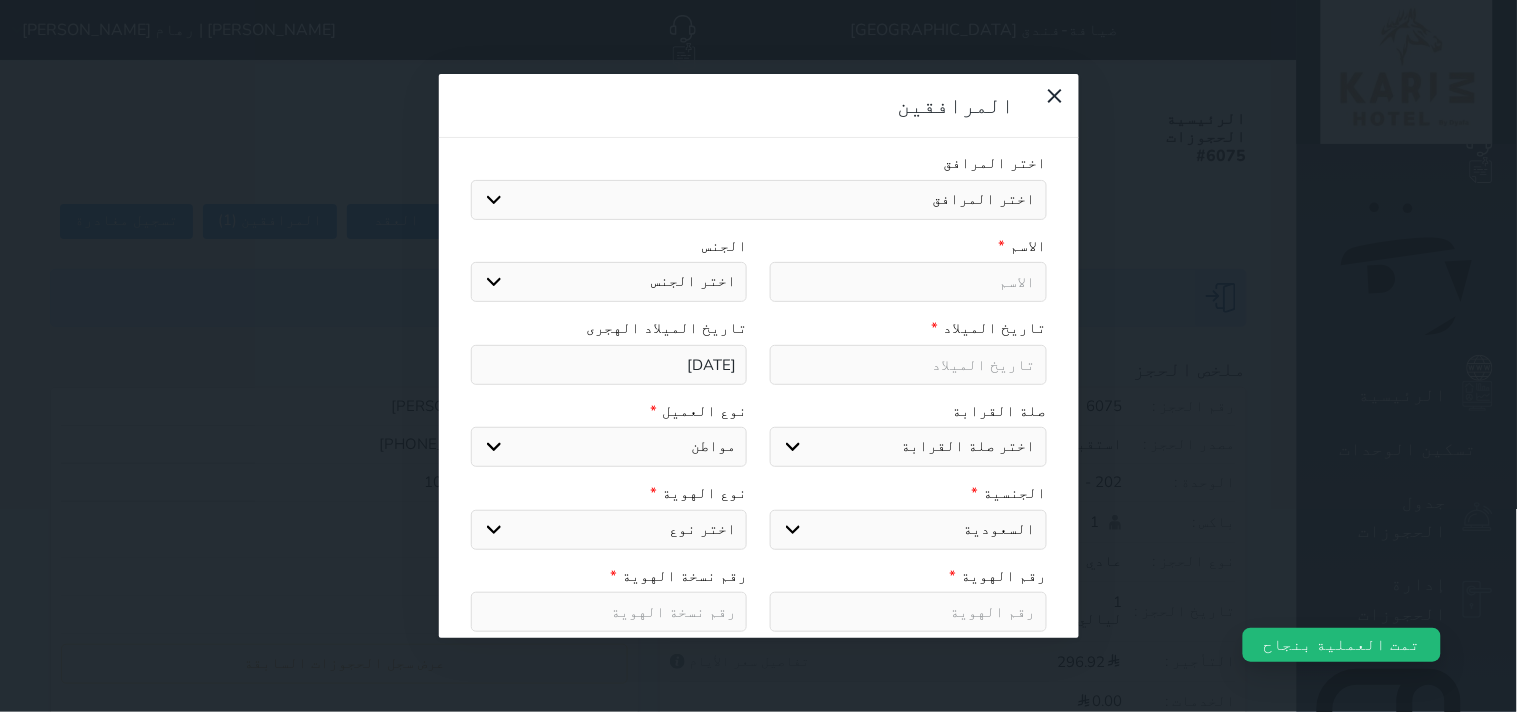 click on "اختر نوع   هوية وطنية هوية عائلية جواز السفر" at bounding box center (609, 530) 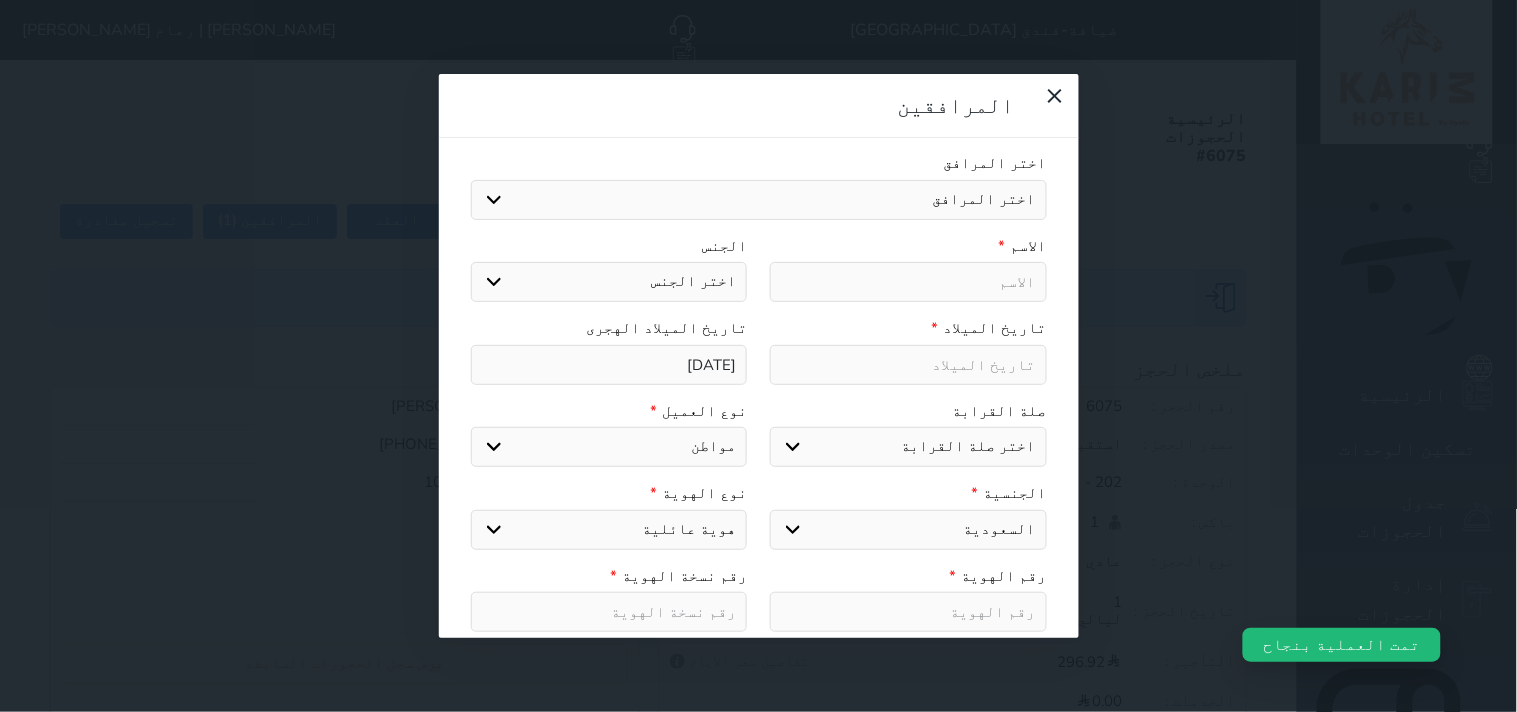 click on "اختر نوع   هوية وطنية هوية عائلية جواز السفر" at bounding box center [609, 530] 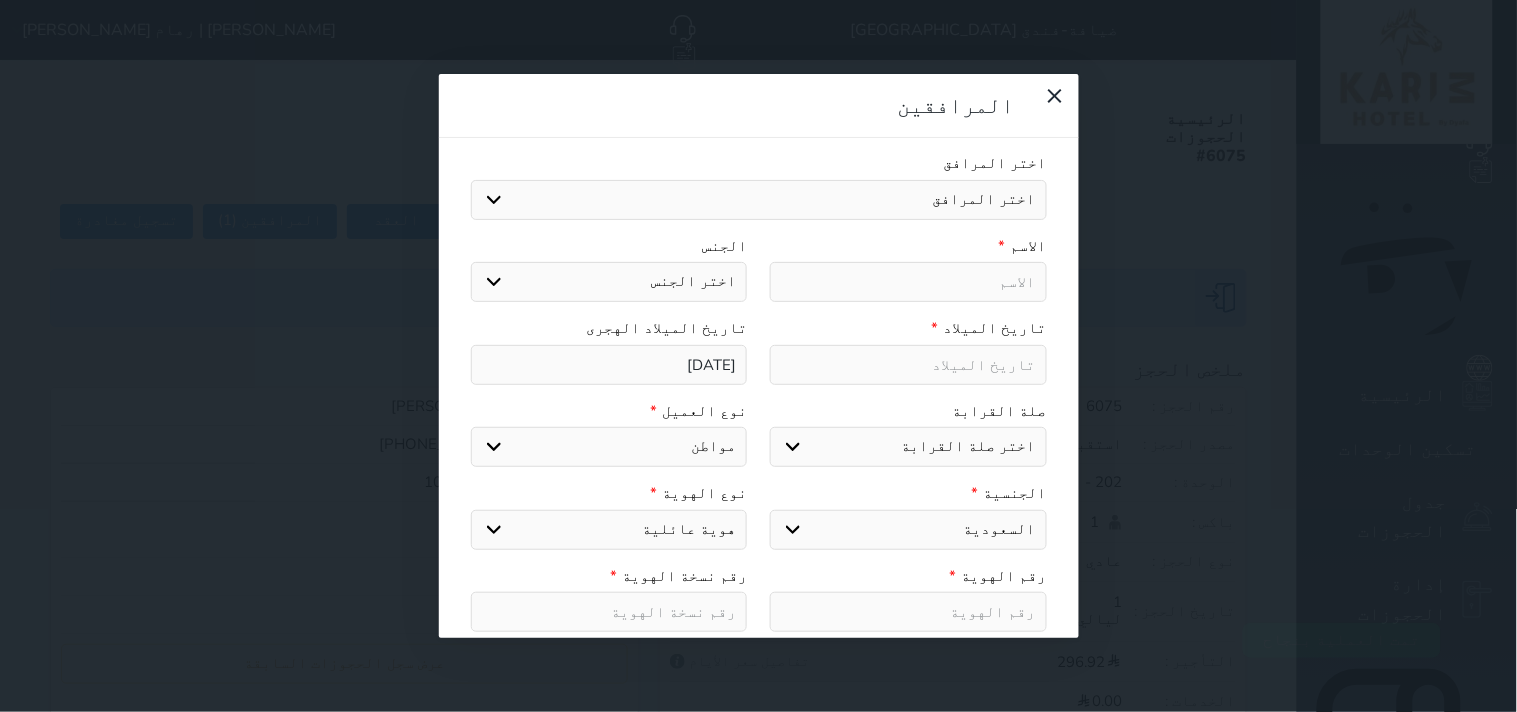 click on "اختر صلة القرابة   ابن ابنه زوجة اخ اخت اب ام زوج أخرى" at bounding box center [908, 447] 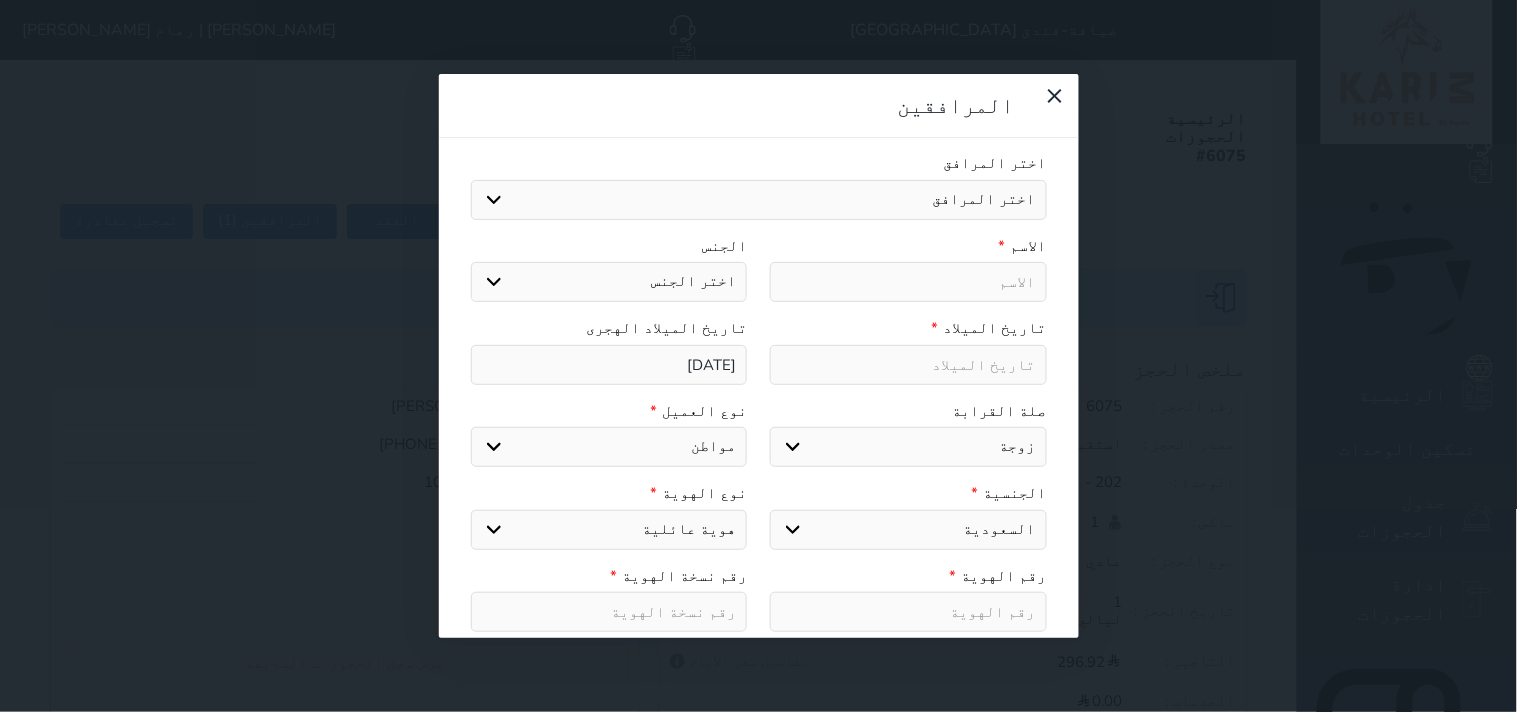 click on "اختر صلة القرابة   ابن ابنه زوجة اخ اخت اب ام زوج أخرى" at bounding box center [908, 447] 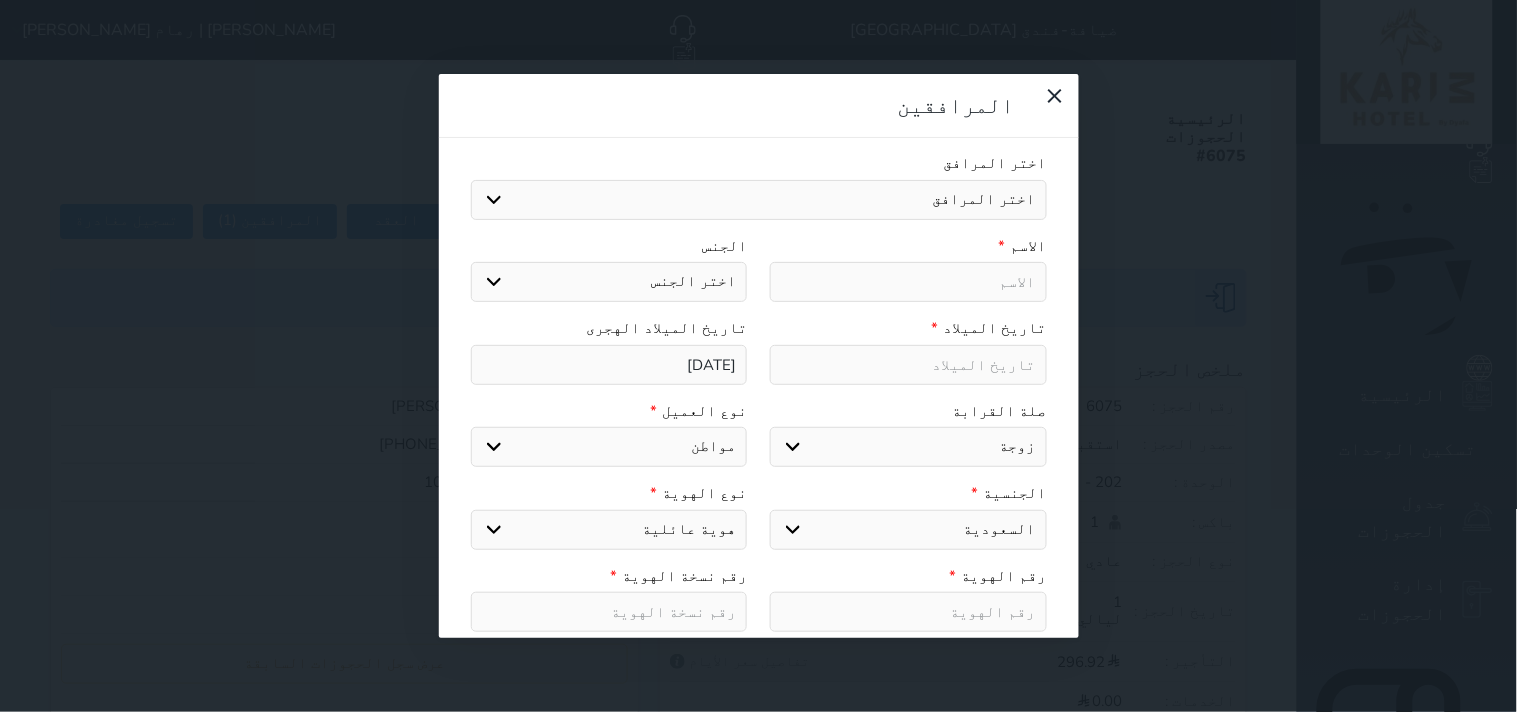 click on "اختر الجنس   ذكر انثى" at bounding box center (609, 282) 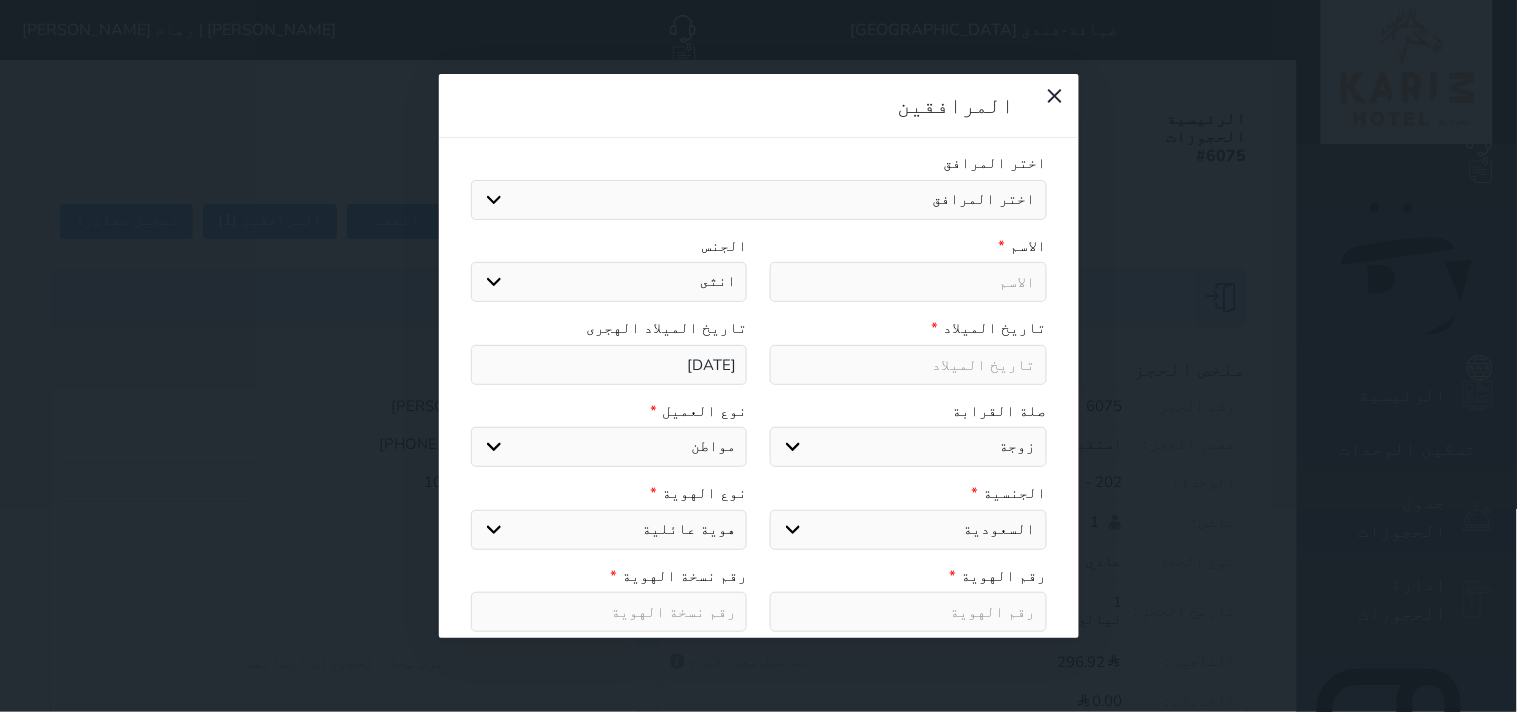click on "اختر الجنس   ذكر انثى" at bounding box center [609, 282] 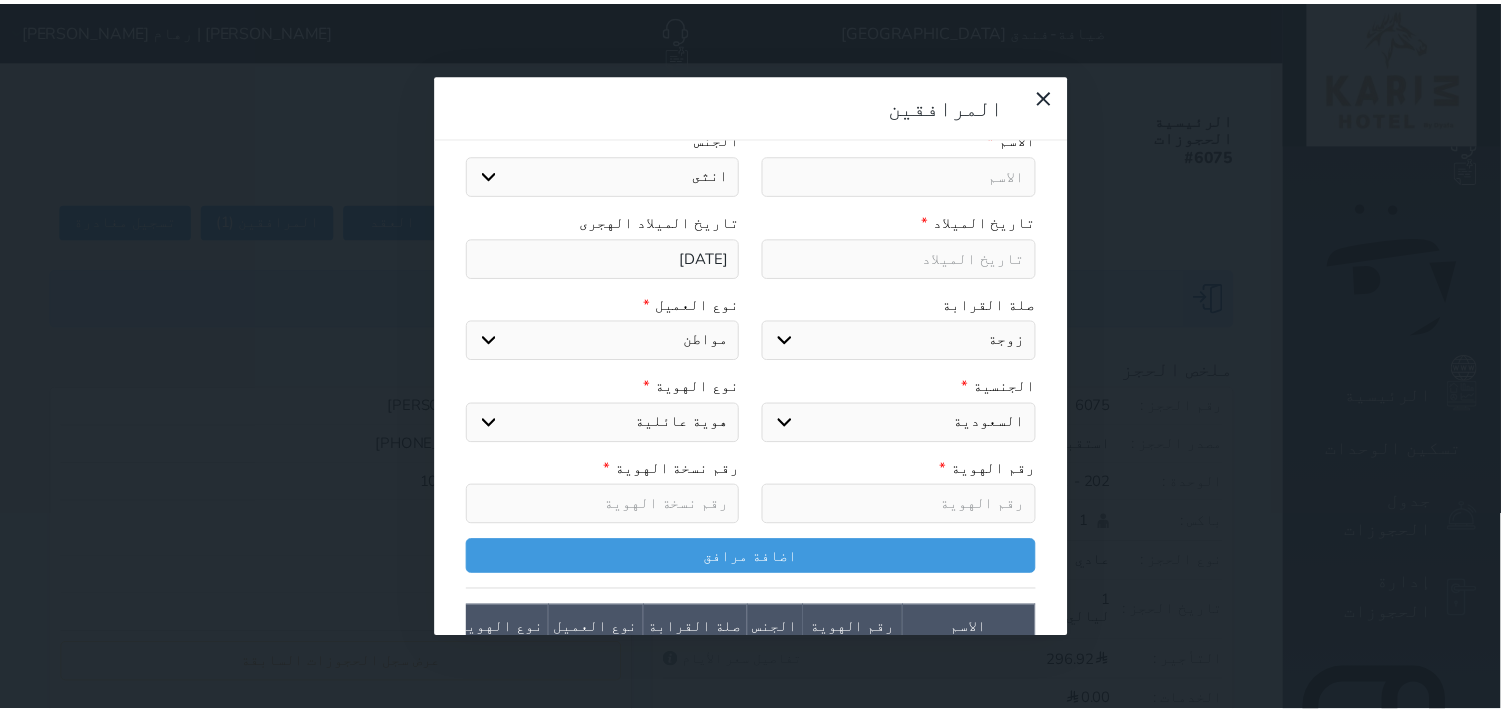 scroll, scrollTop: 346, scrollLeft: 0, axis: vertical 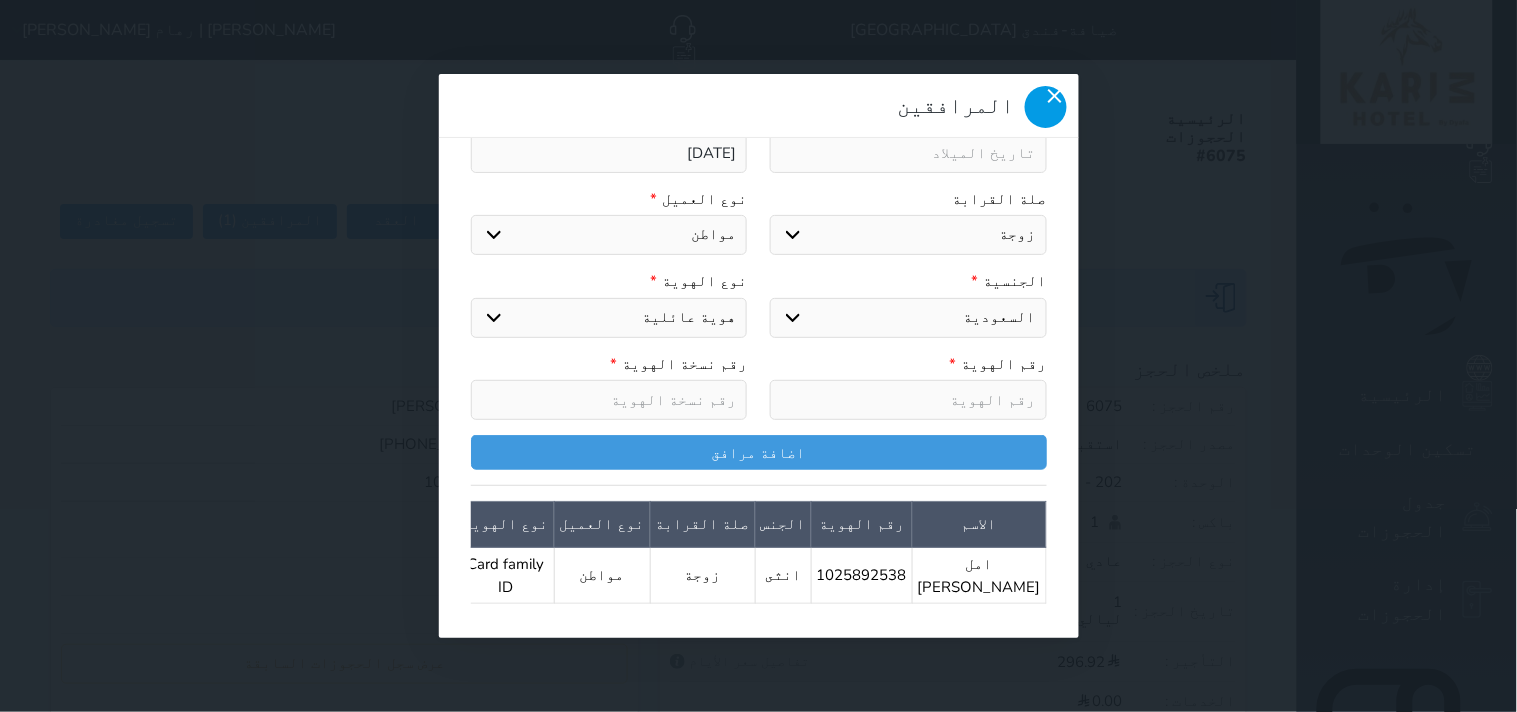 click 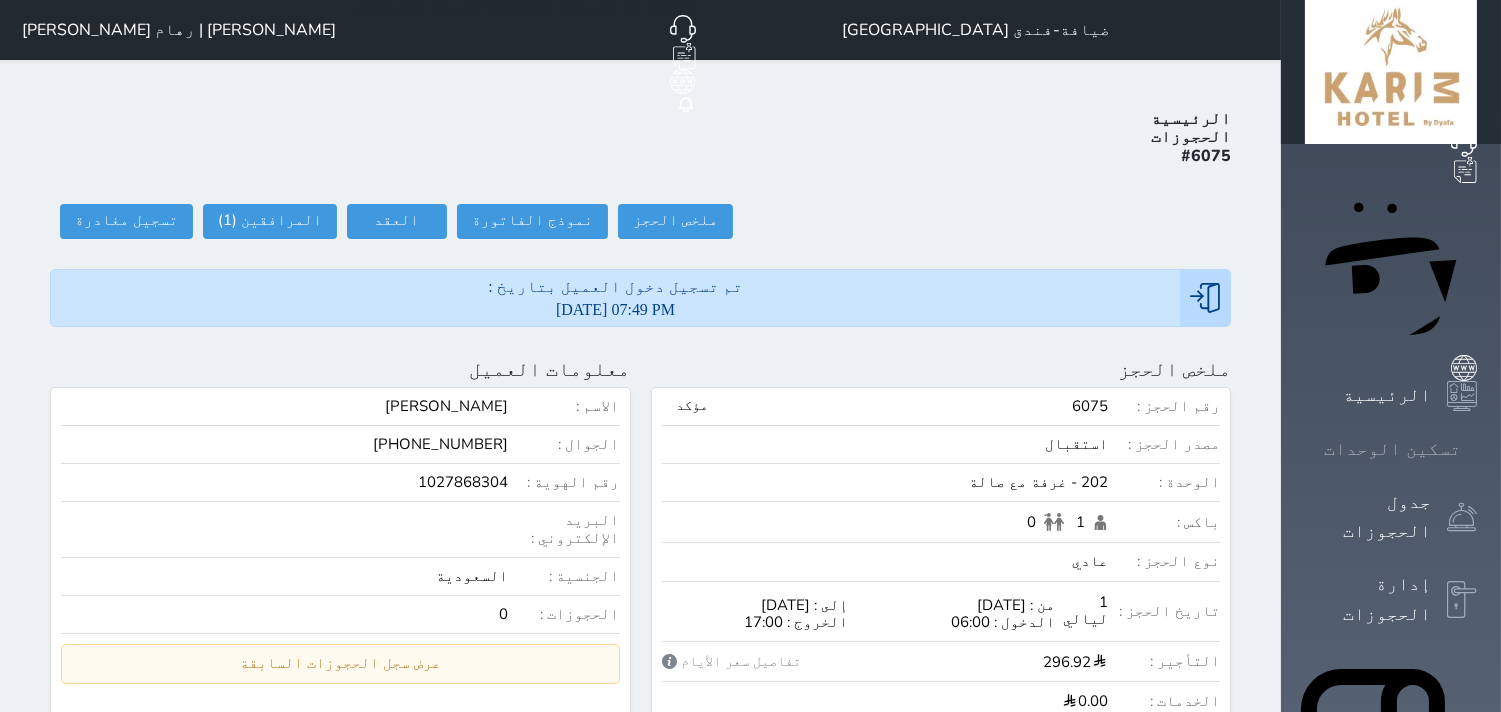 click on "تسكين الوحدات" at bounding box center (1392, 449) 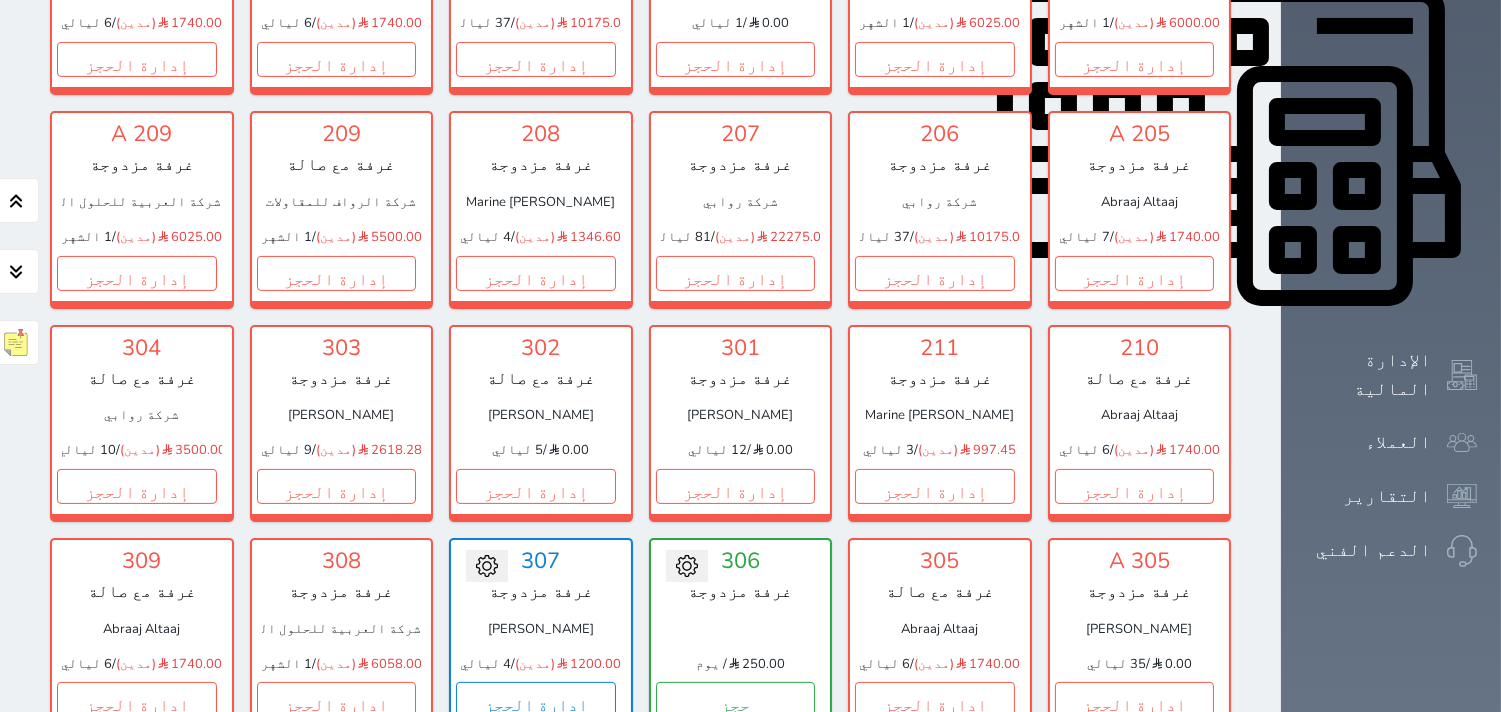 scroll, scrollTop: 1077, scrollLeft: 0, axis: vertical 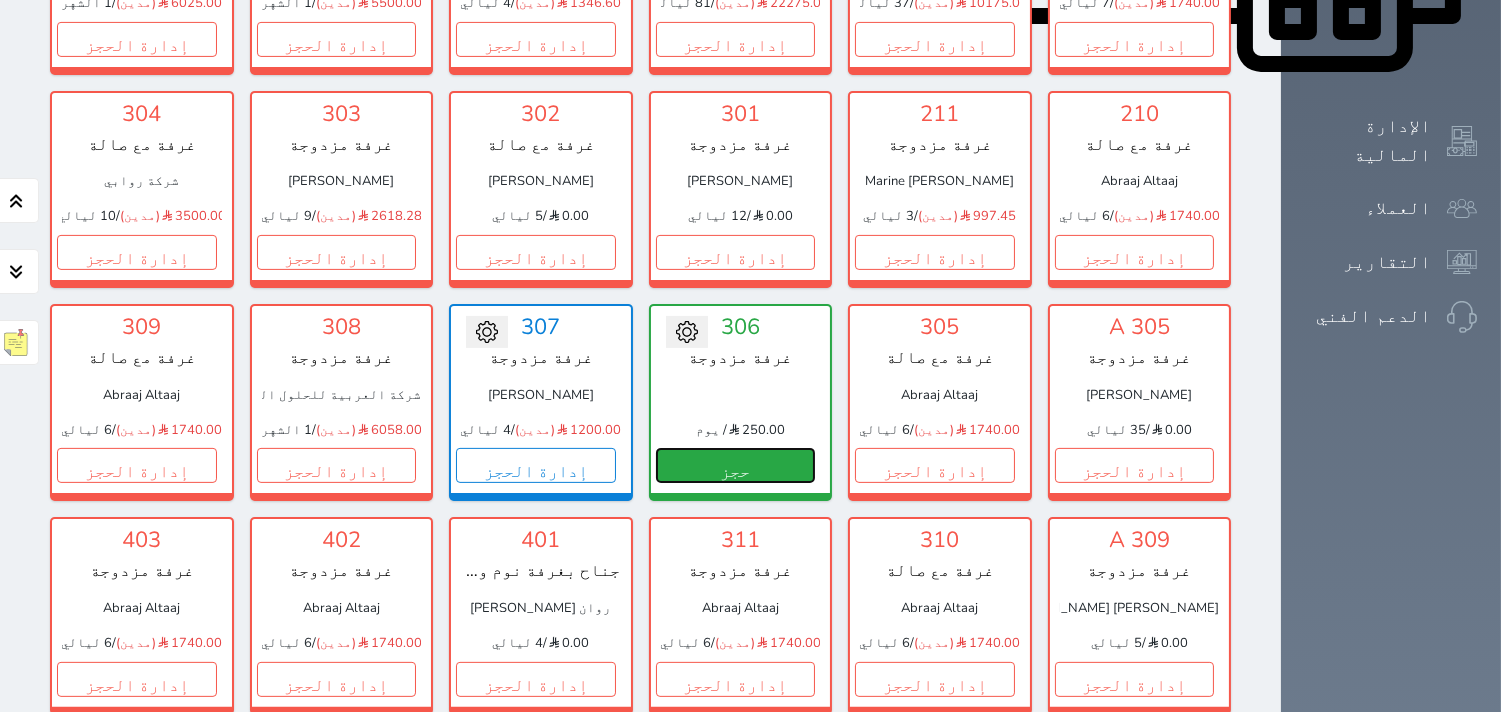 click on "حجز" at bounding box center [736, 465] 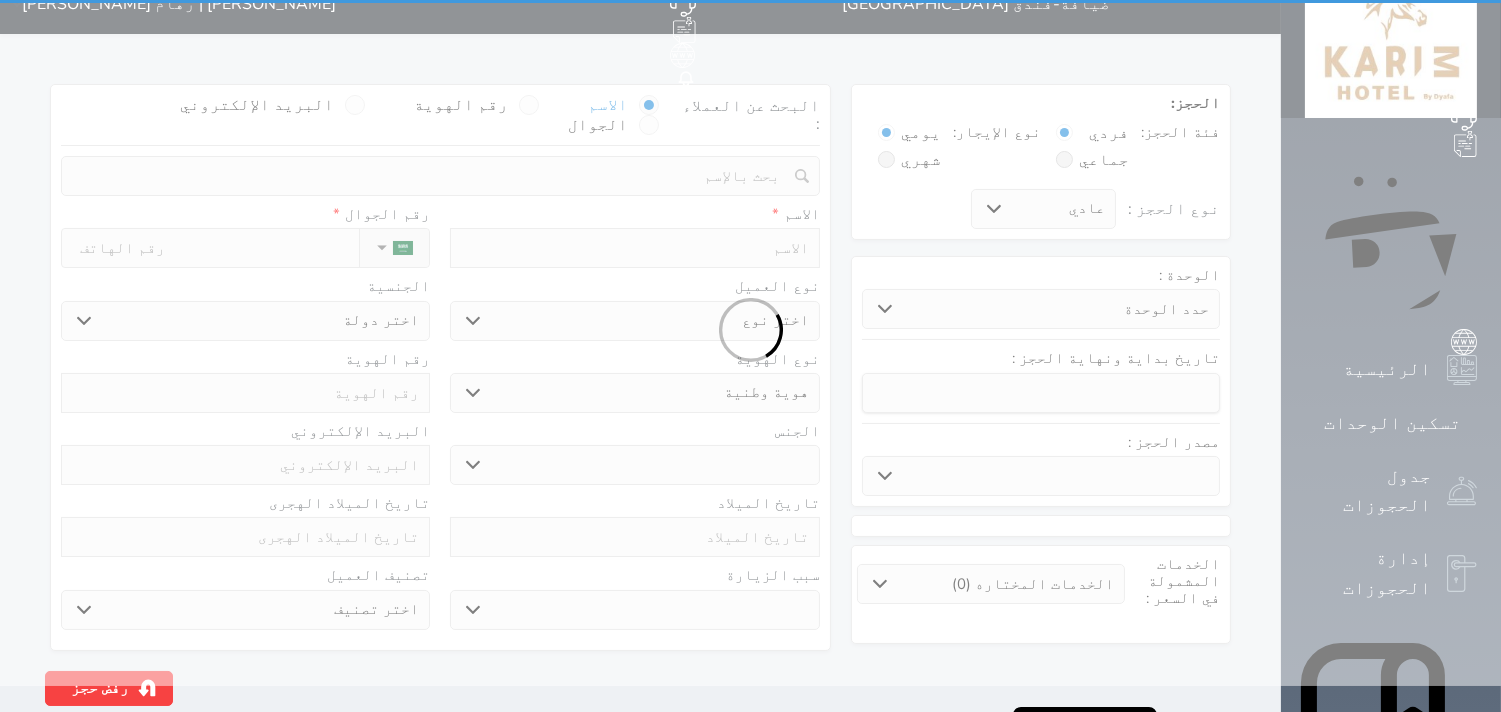 scroll, scrollTop: 0, scrollLeft: 0, axis: both 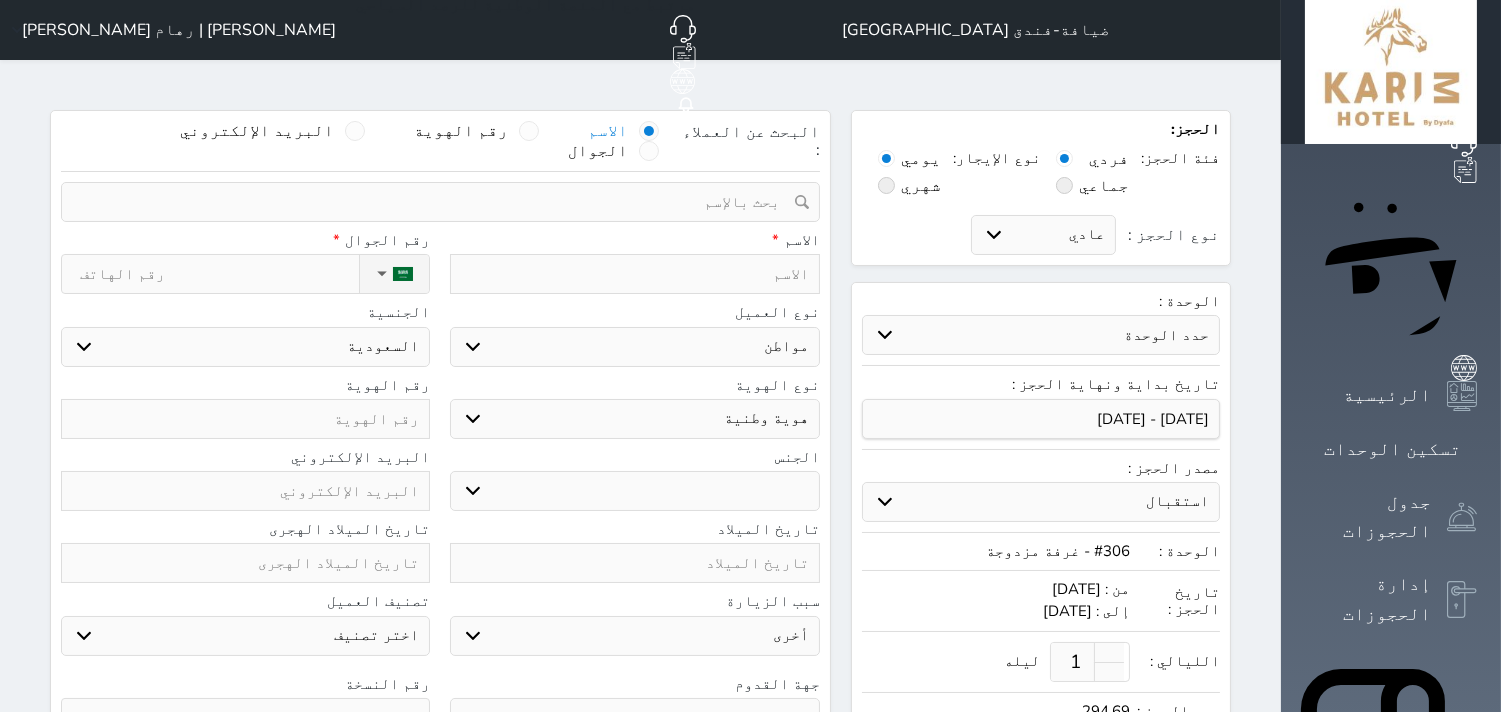 click at bounding box center [634, 274] 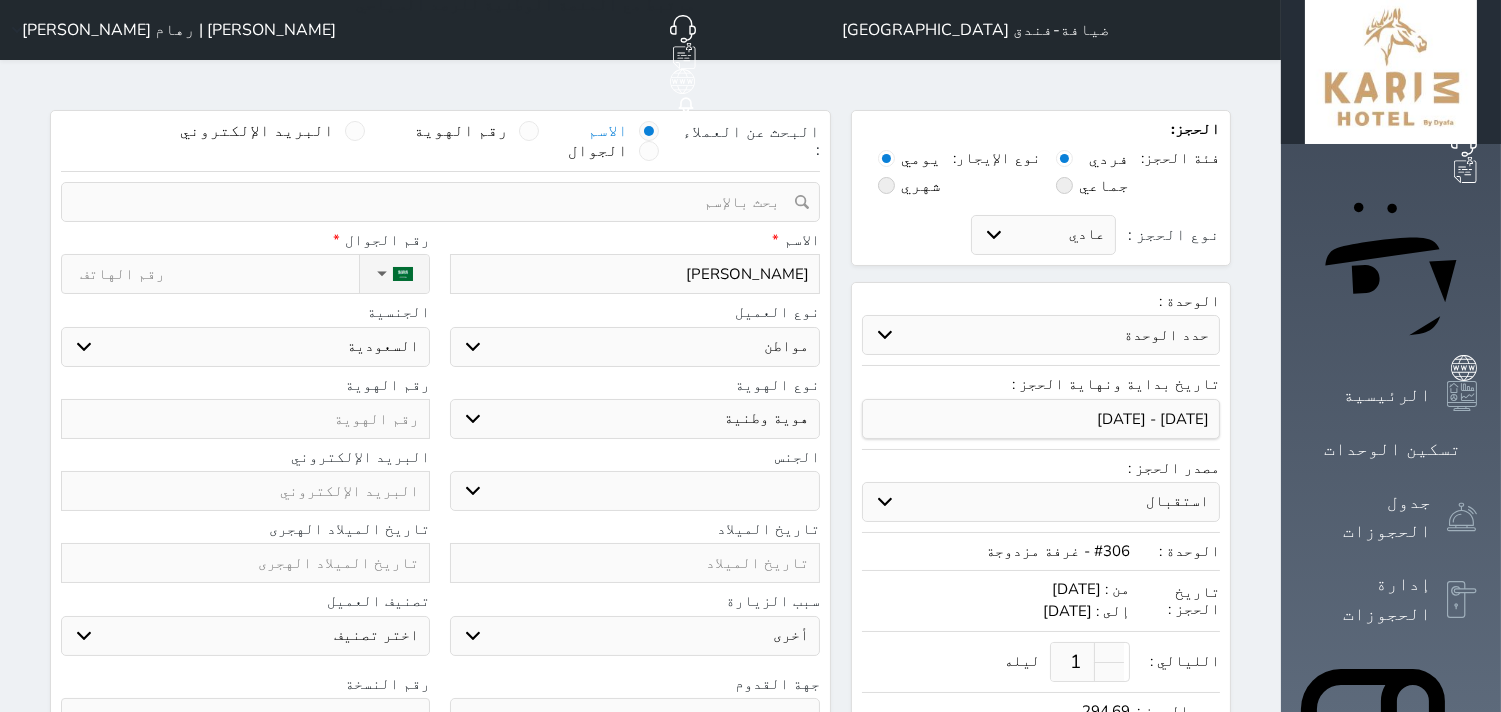 drag, startPoint x: 804, startPoint y: 425, endPoint x: 824, endPoint y: 425, distance: 20 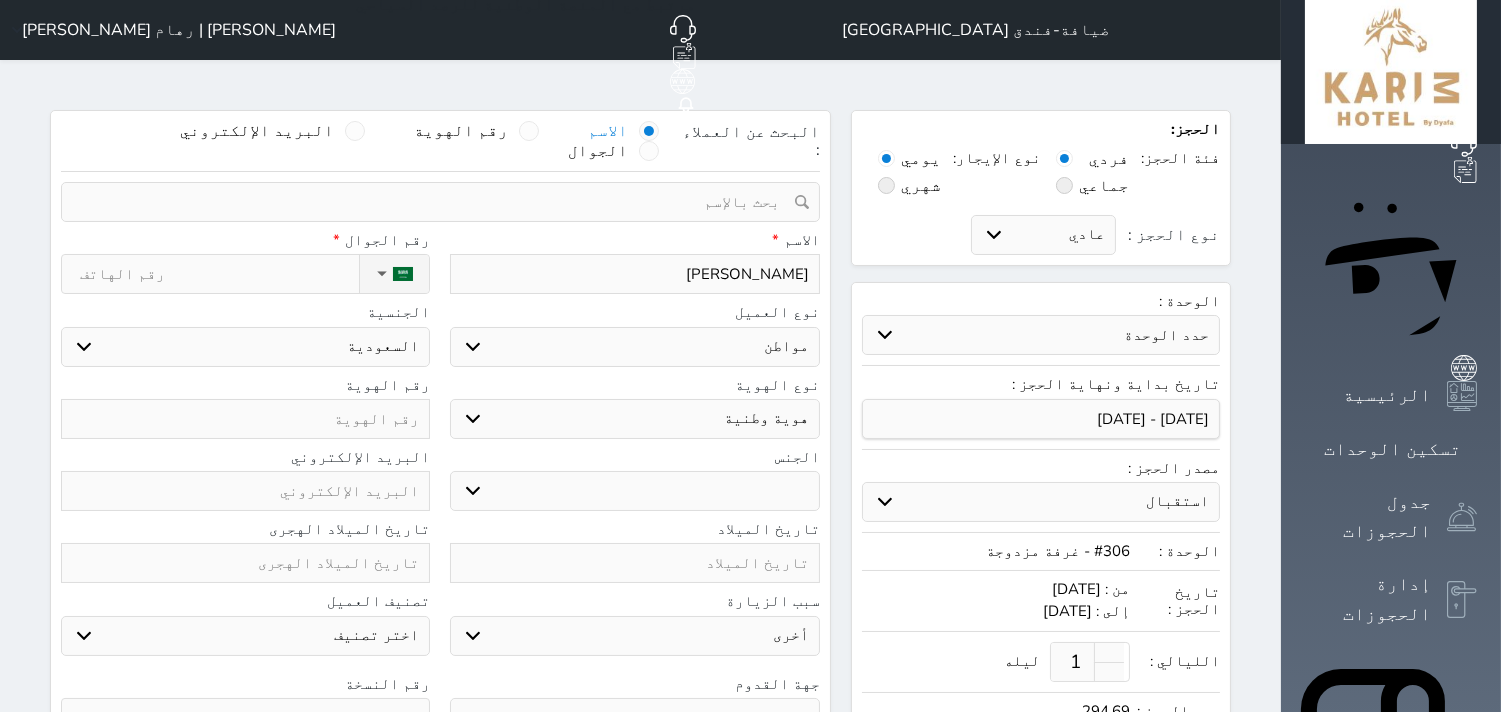 click on "ذكر   انثى" at bounding box center (634, 491) 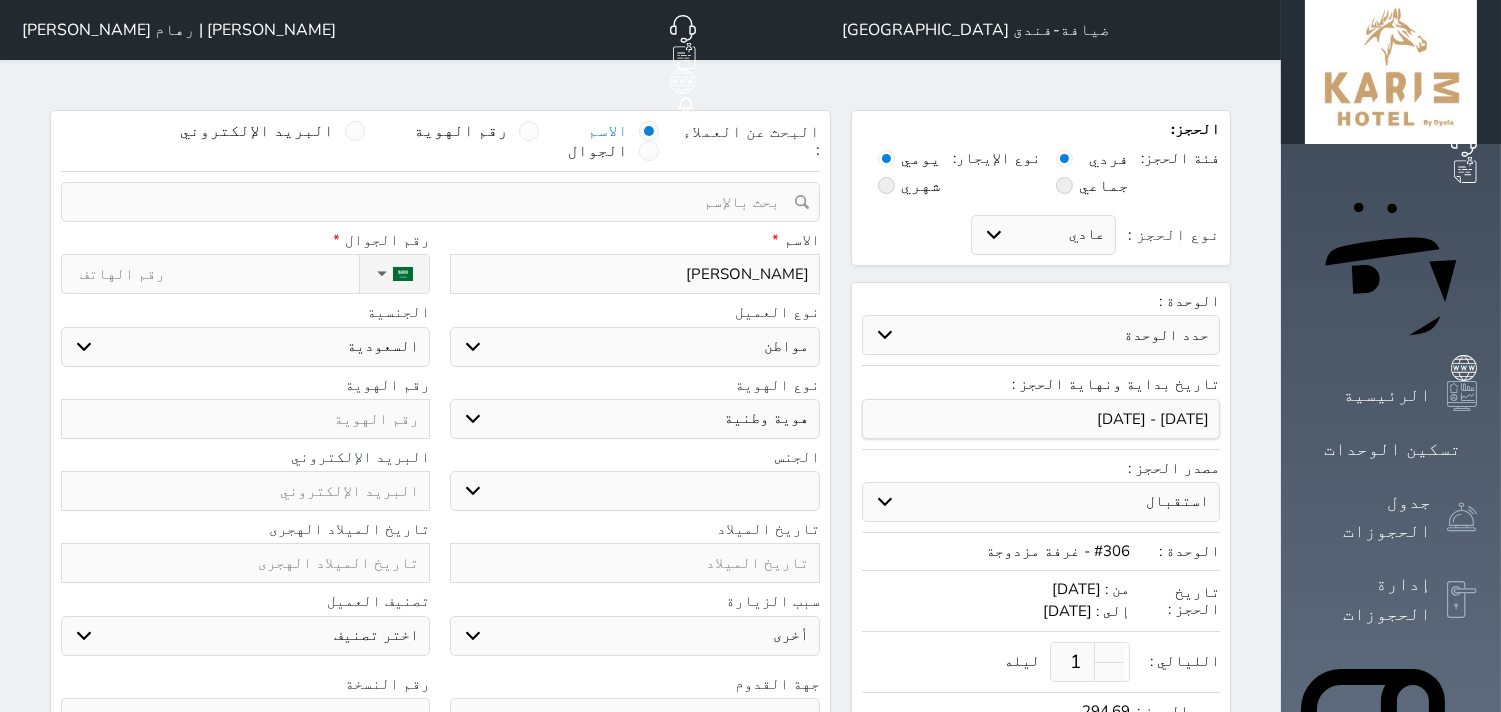 click on "نوع الحجز :" at bounding box center [219, 274] 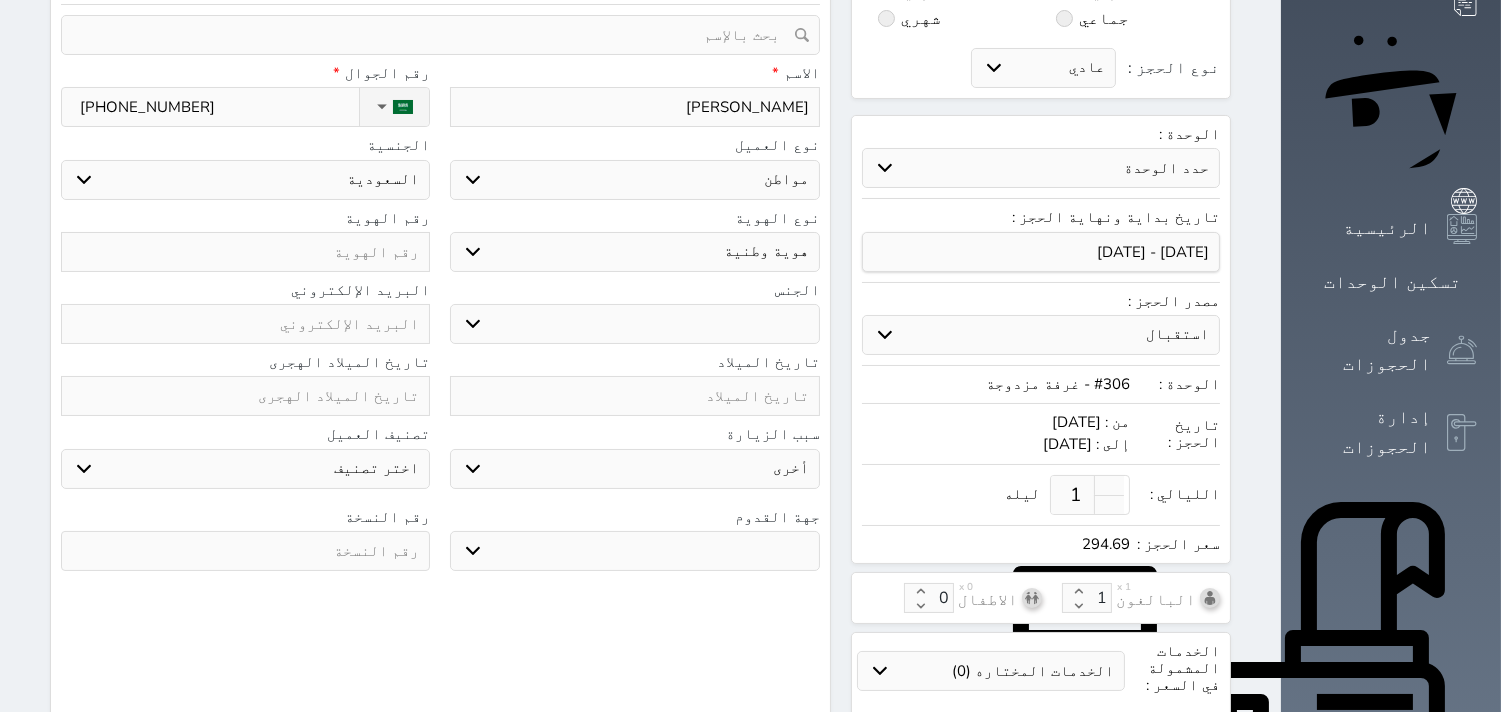 scroll, scrollTop: 111, scrollLeft: 0, axis: vertical 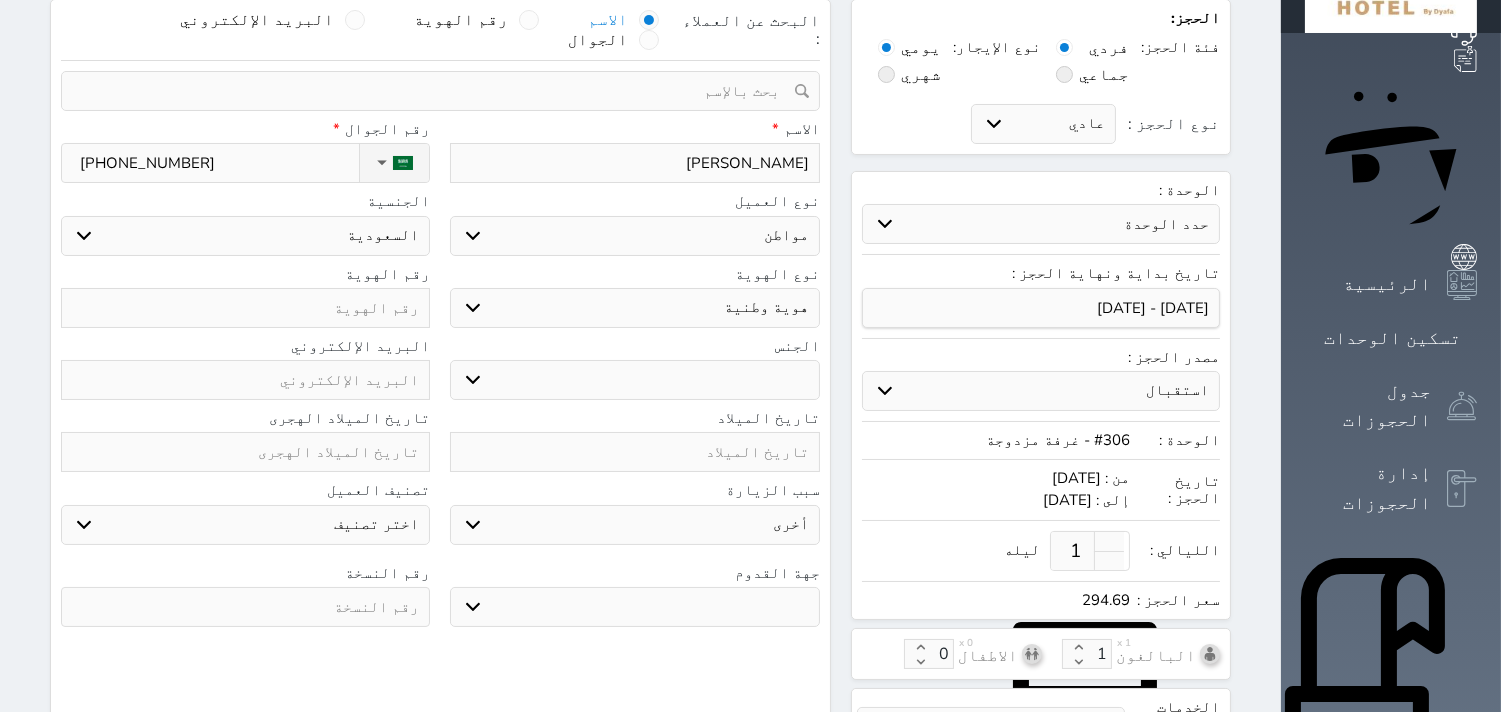 click at bounding box center (245, 607) 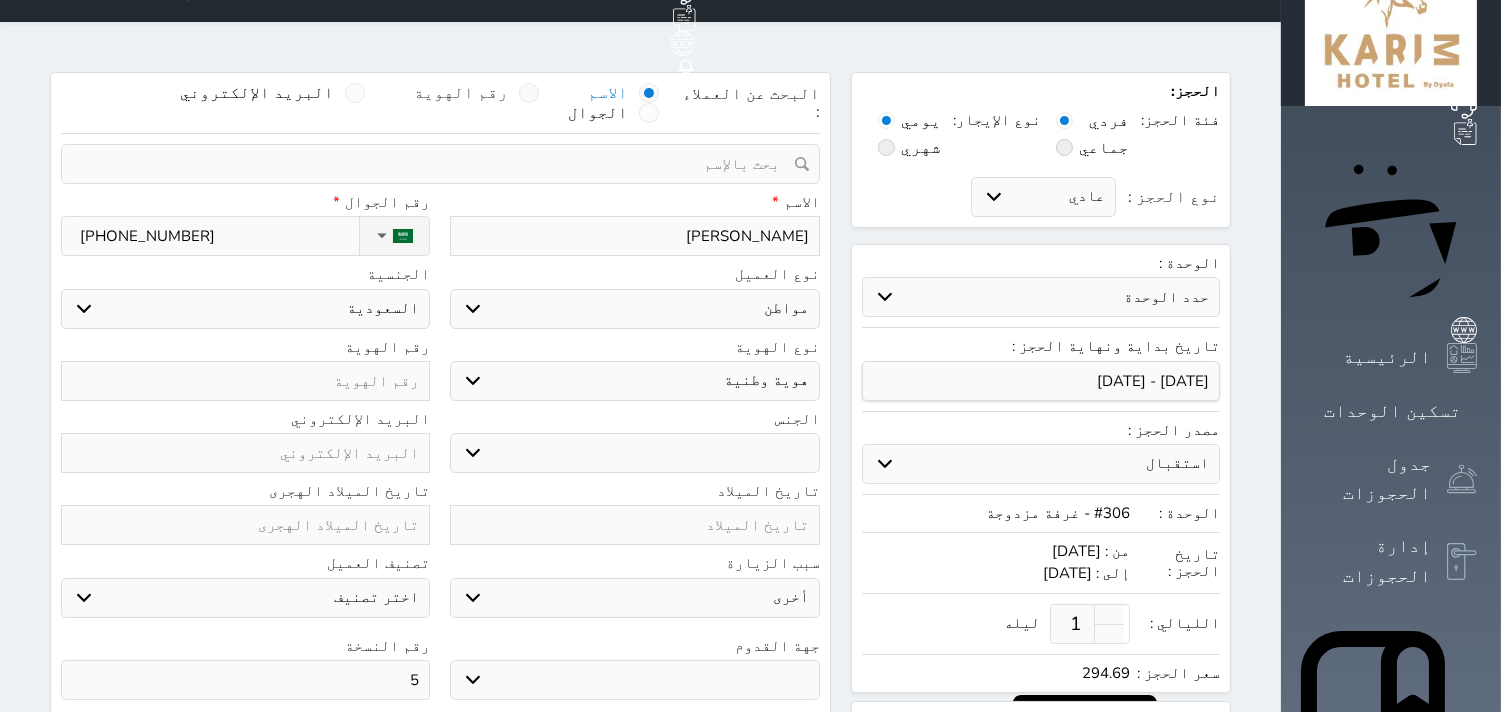 scroll, scrollTop: 0, scrollLeft: 0, axis: both 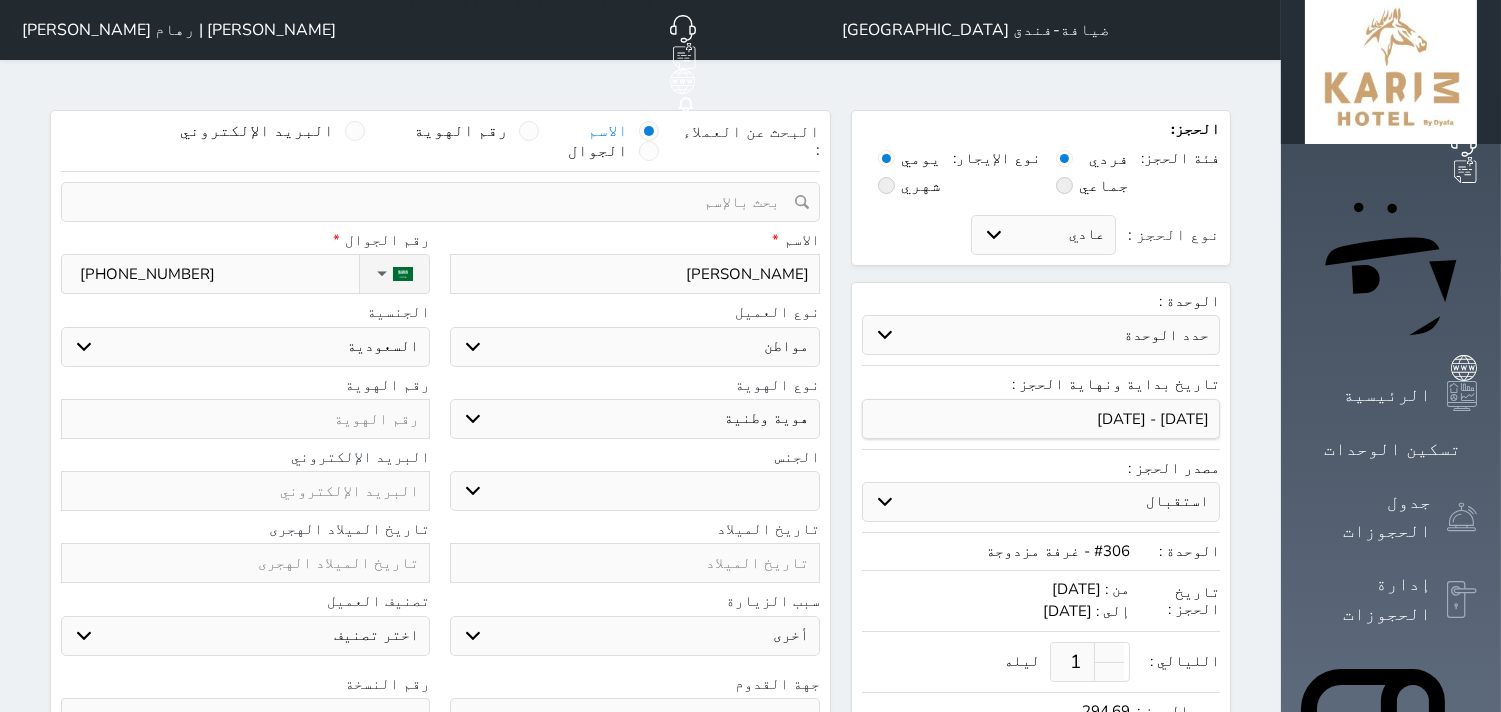 click at bounding box center [245, 563] 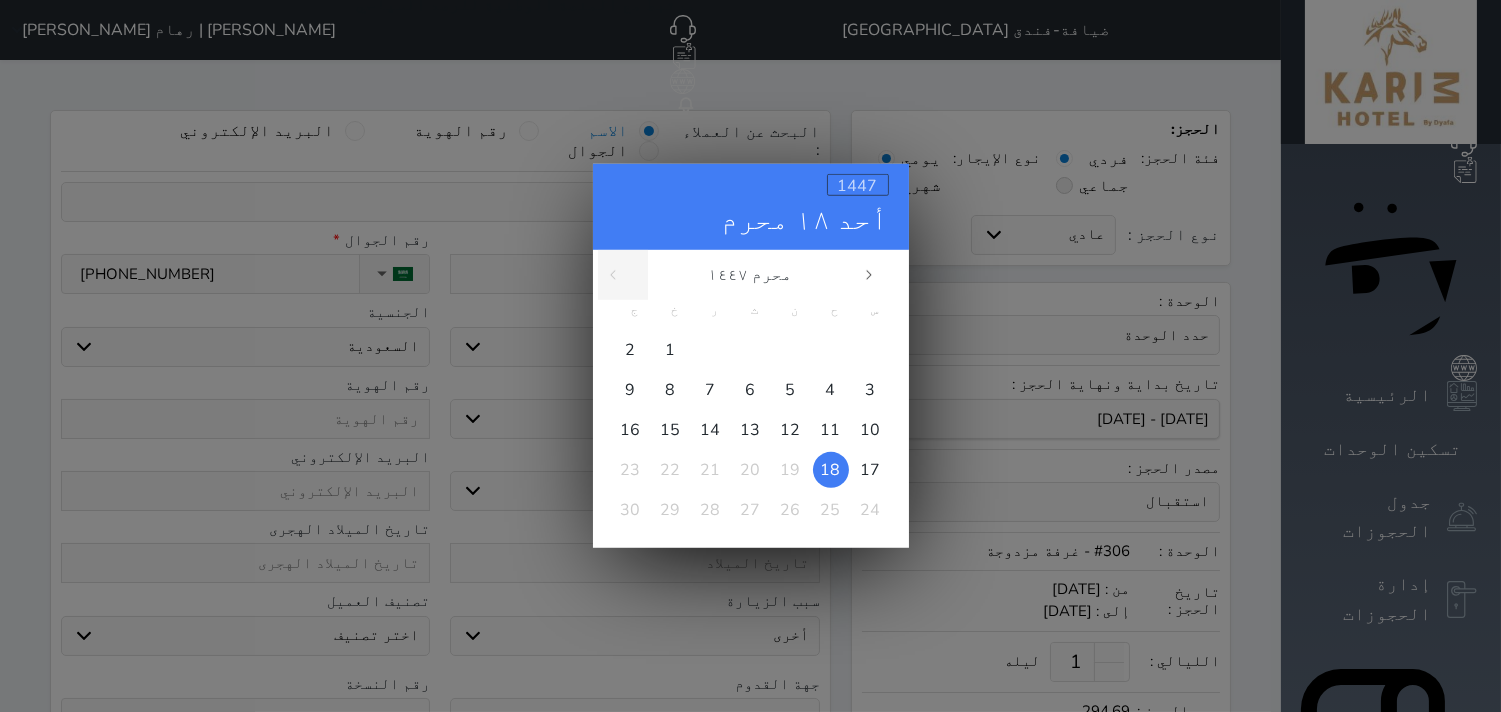 click on "1447" at bounding box center [858, 186] 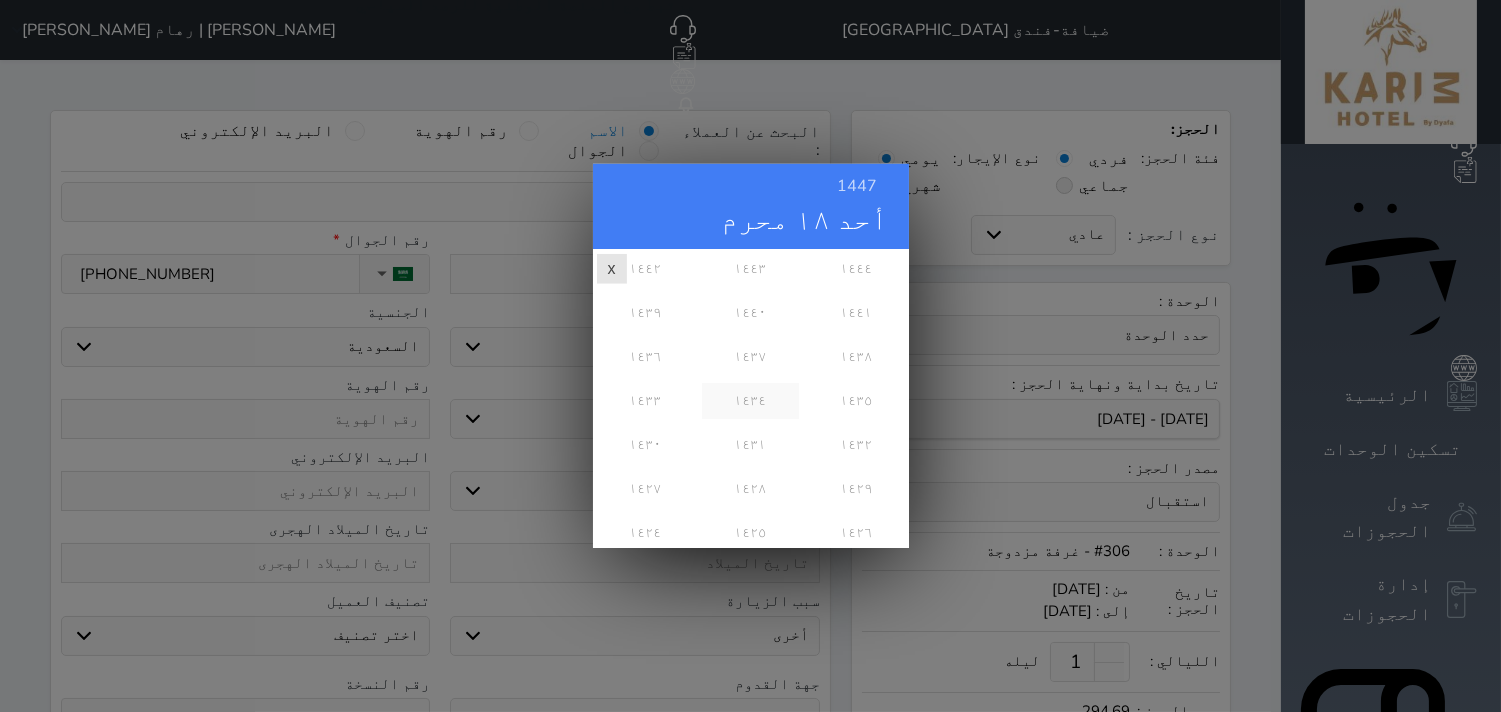 scroll, scrollTop: 222, scrollLeft: 0, axis: vertical 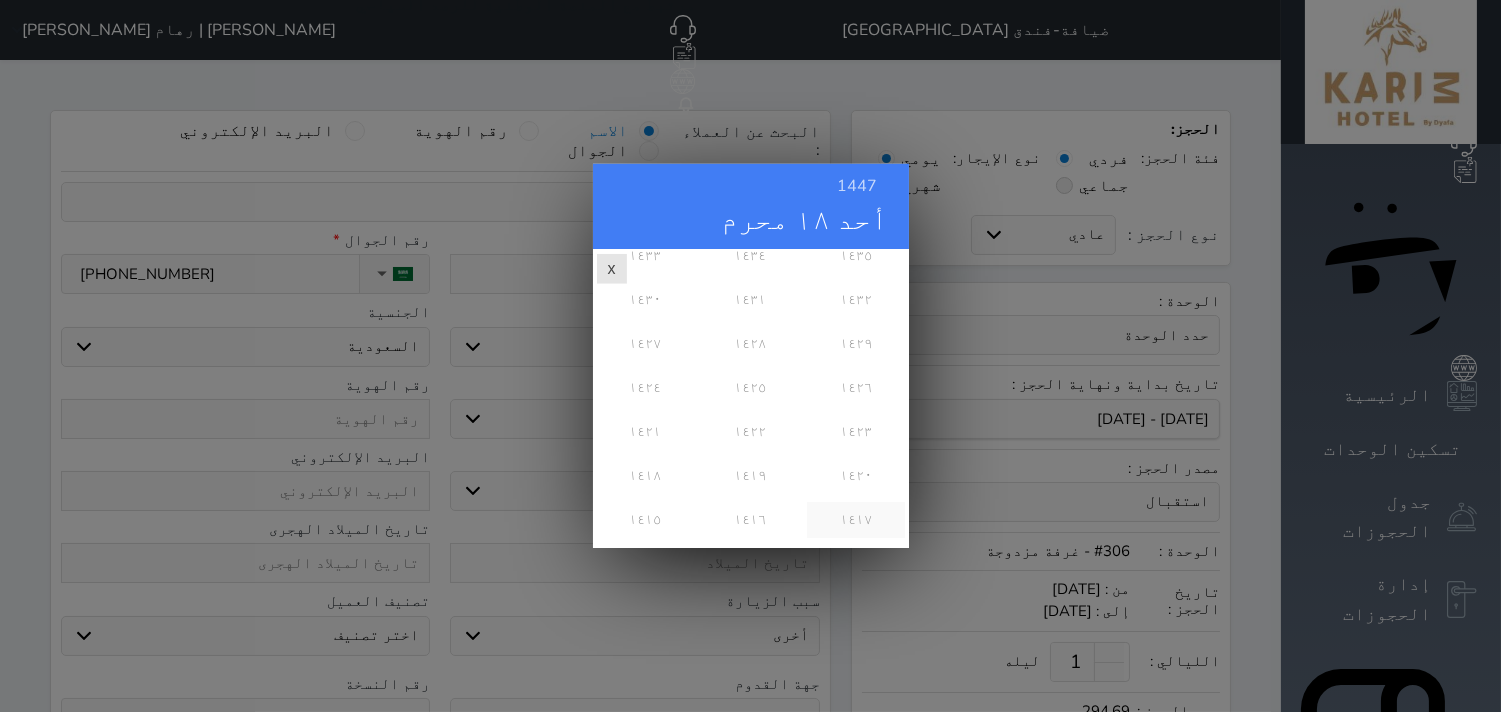 click on "١٤١٧" at bounding box center (855, 520) 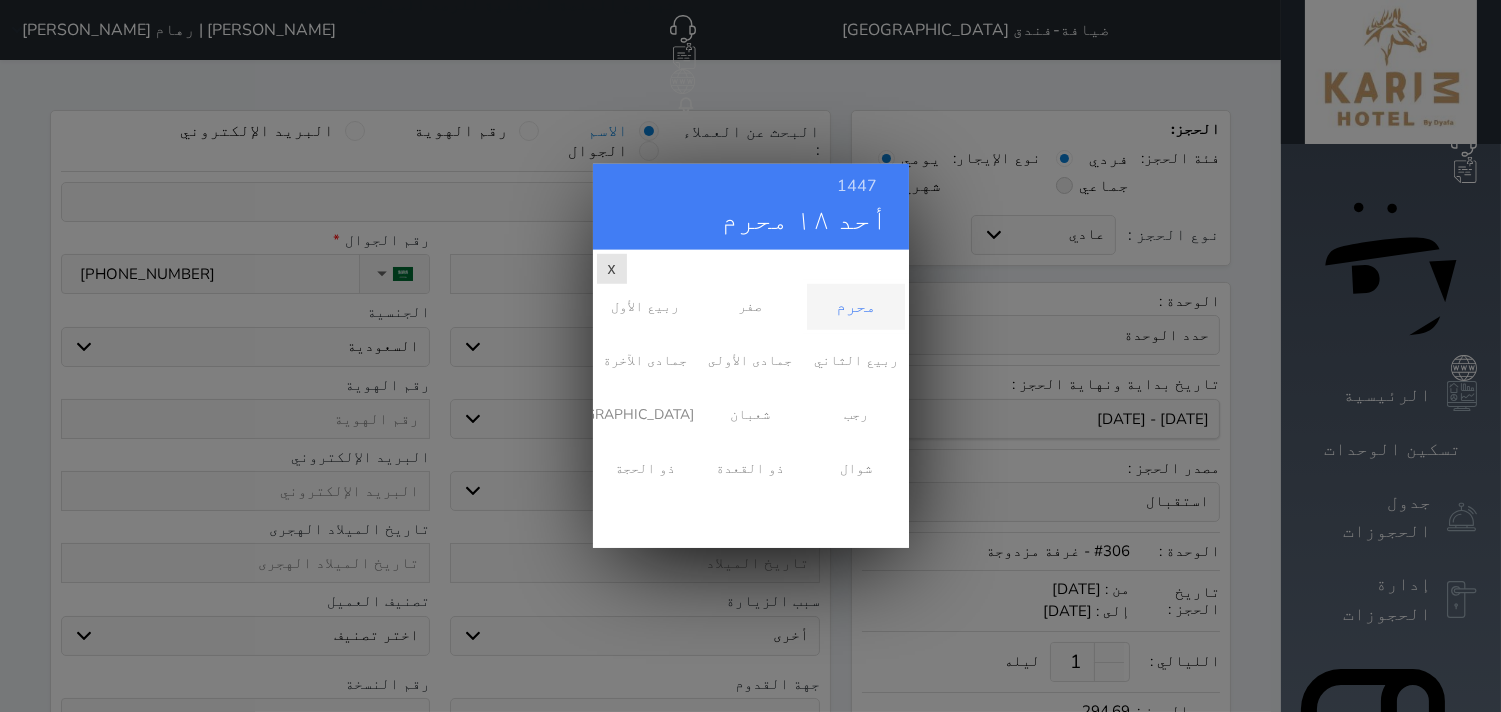 scroll, scrollTop: 0, scrollLeft: 0, axis: both 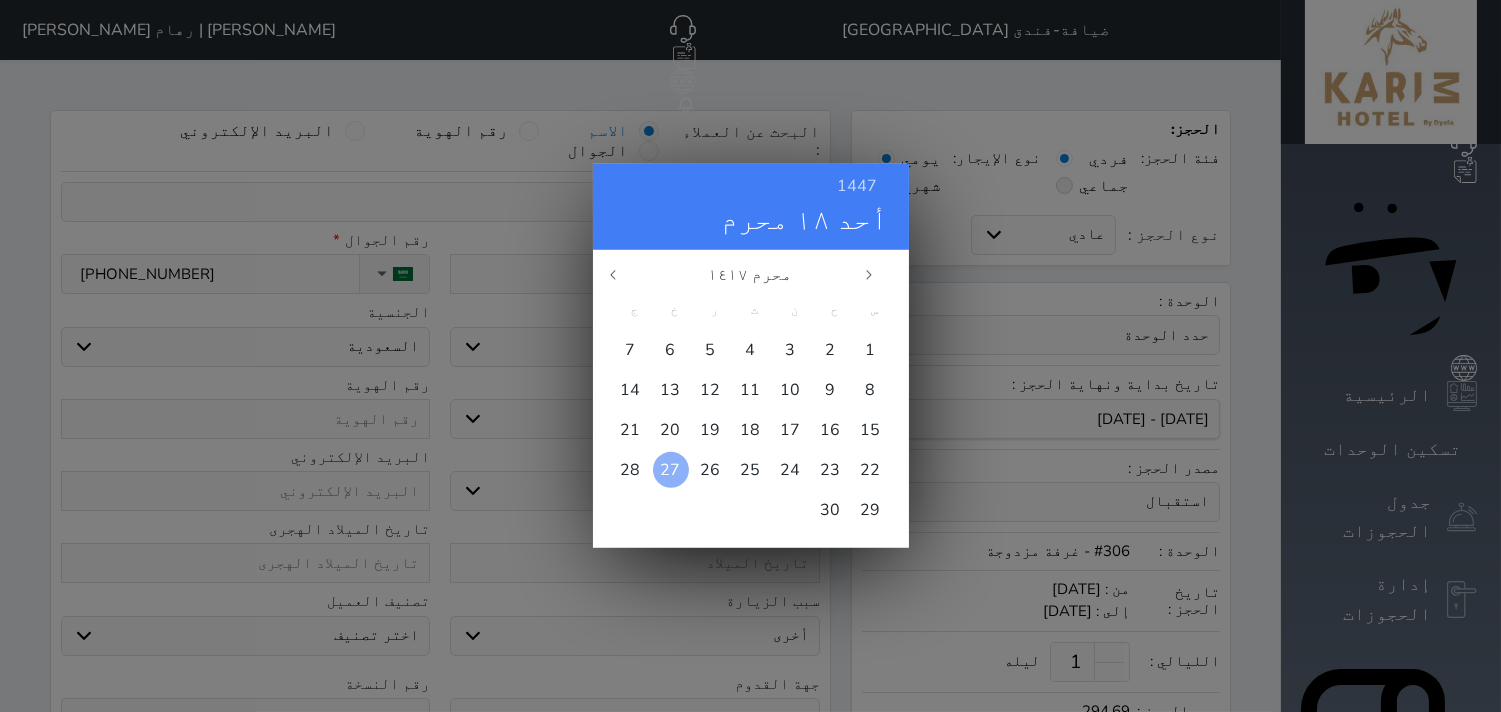 click on "27" at bounding box center [671, 470] 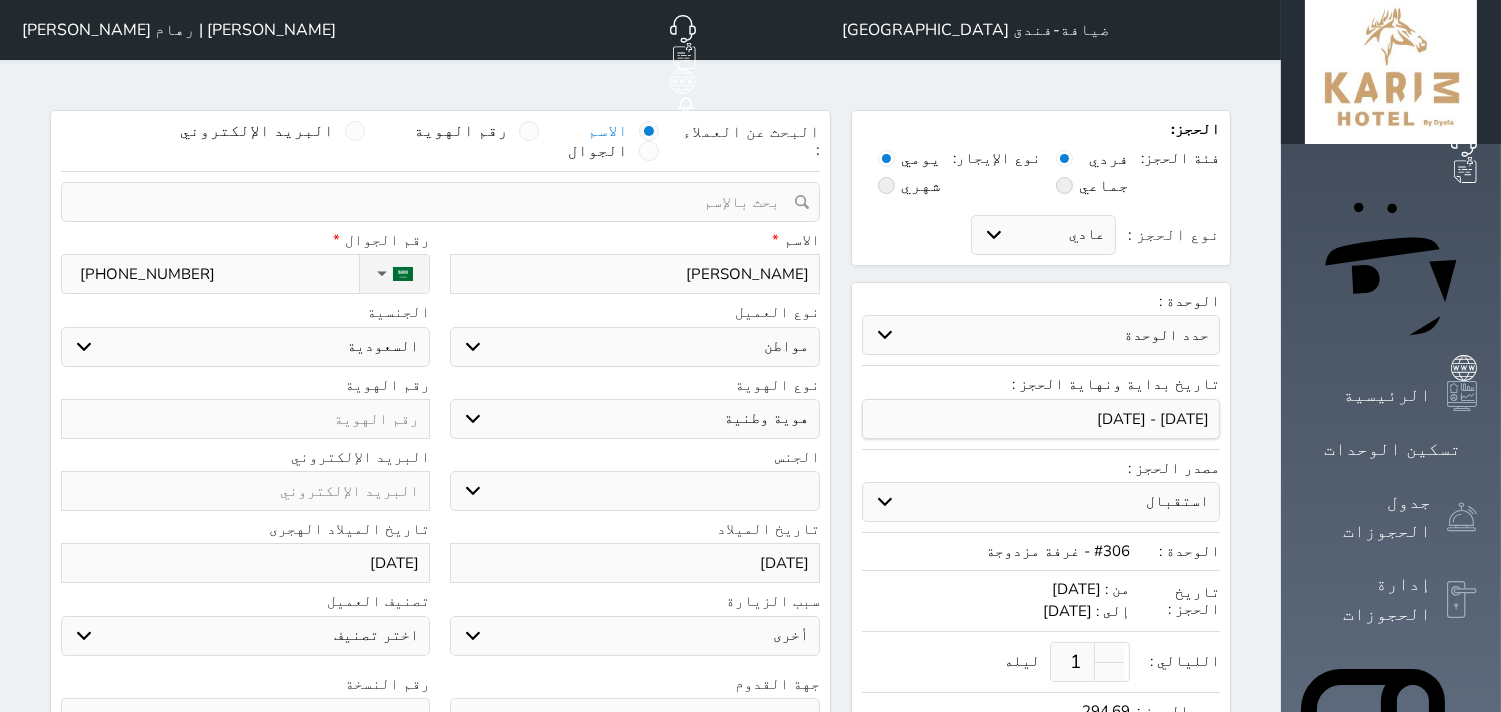 click at bounding box center [245, 419] 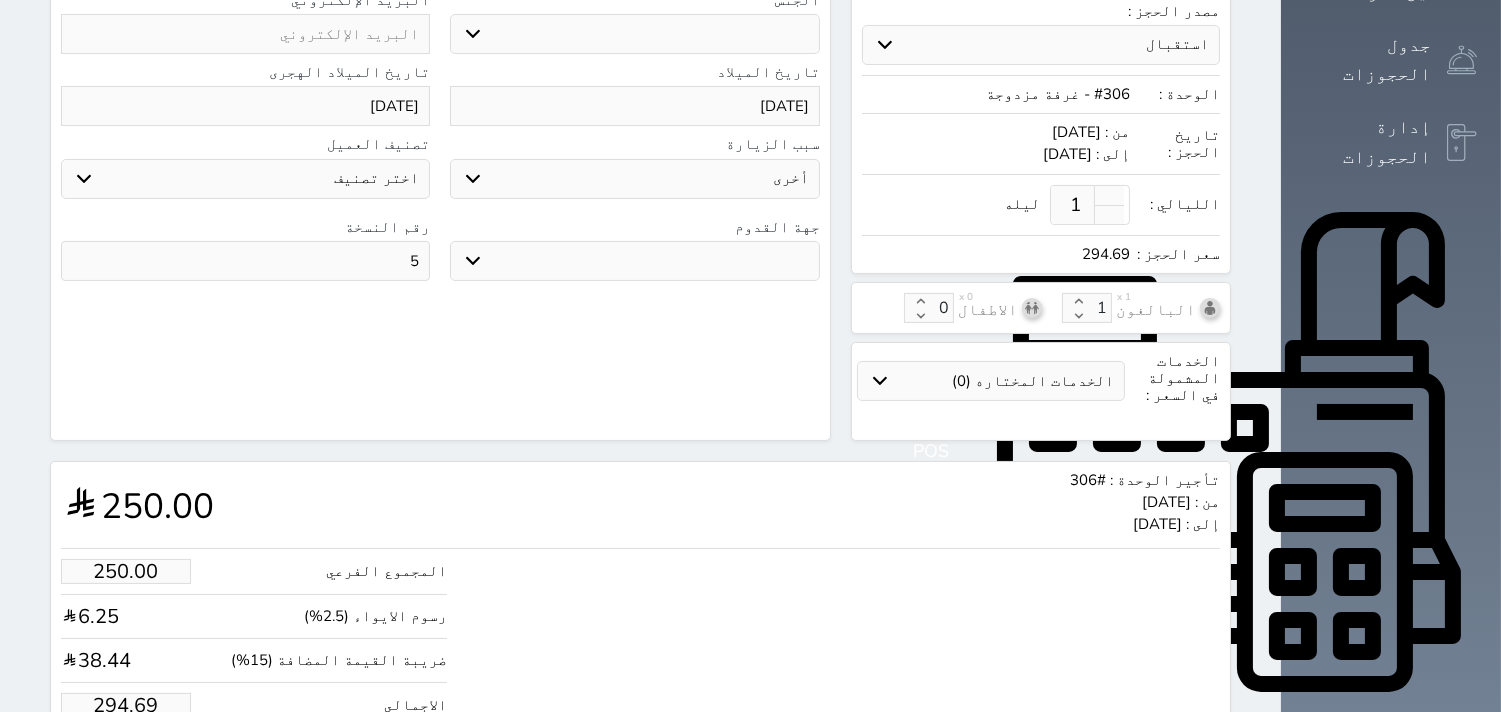 scroll, scrollTop: 517, scrollLeft: 0, axis: vertical 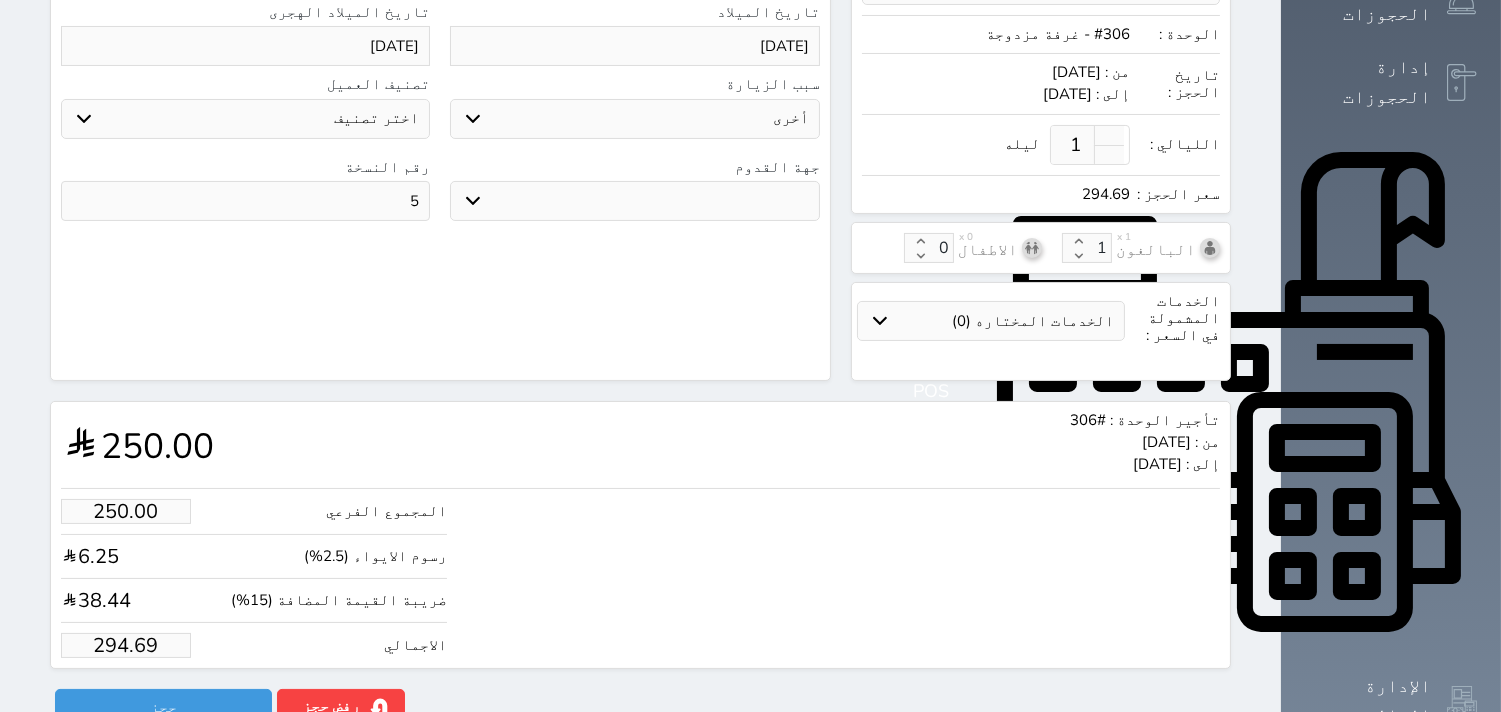 drag, startPoint x: 53, startPoint y: 612, endPoint x: 138, endPoint y: 623, distance: 85.70881 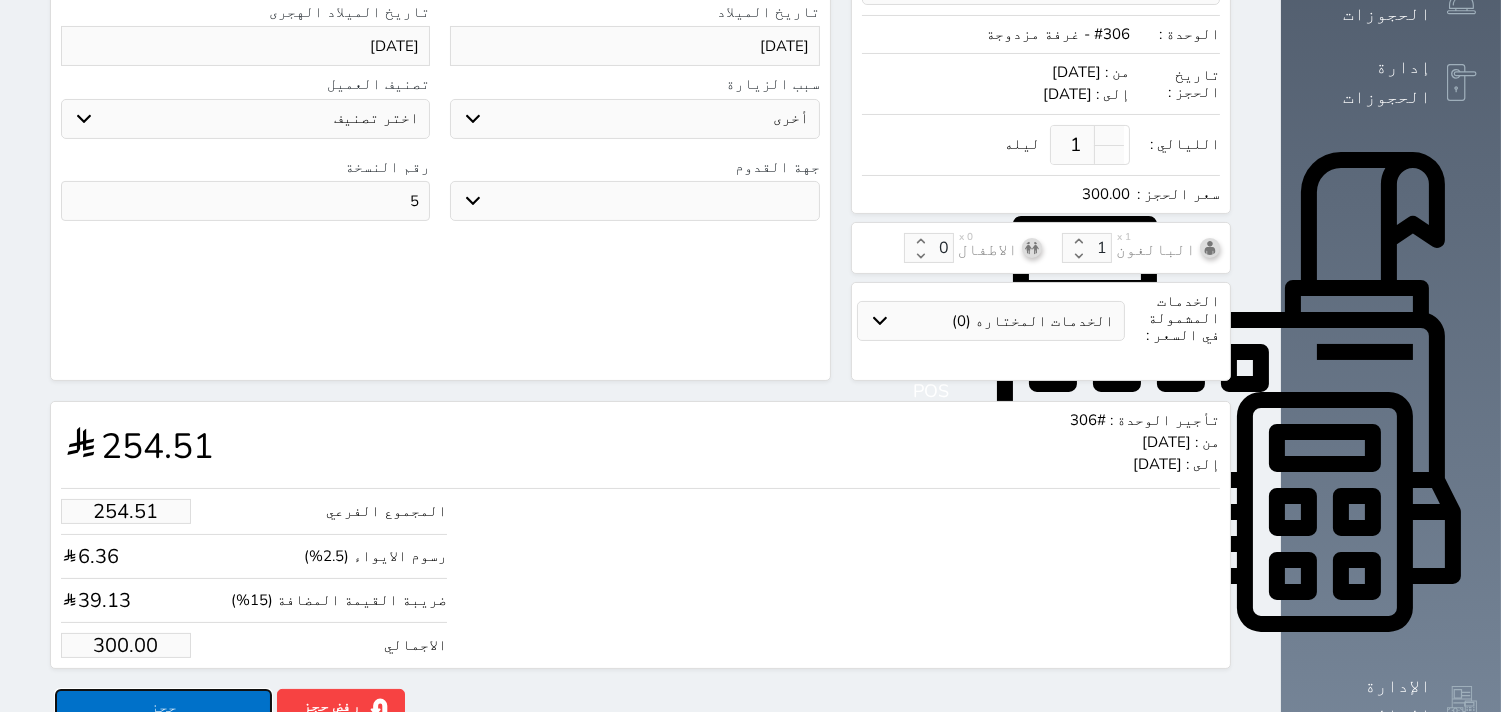 click on "حجز" at bounding box center [163, 706] 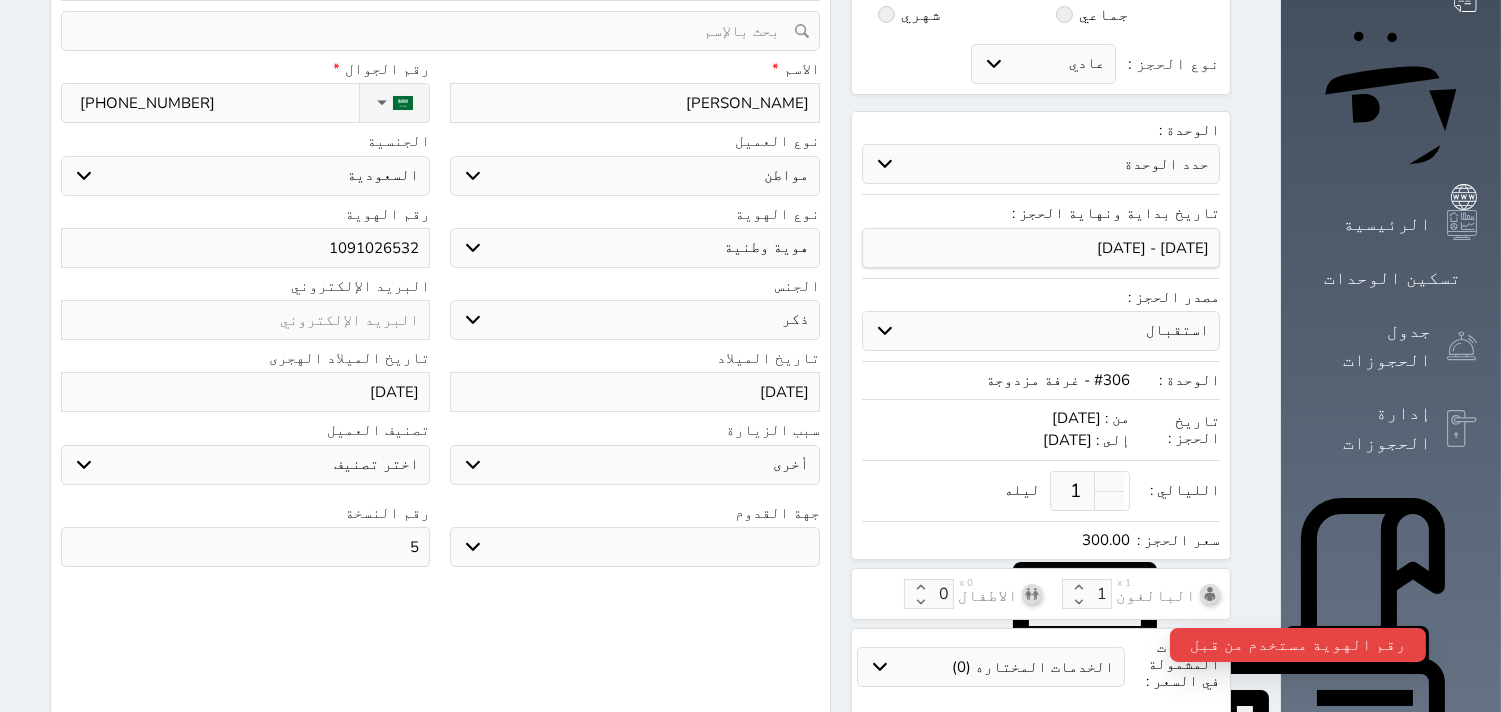 scroll, scrollTop: 0, scrollLeft: 0, axis: both 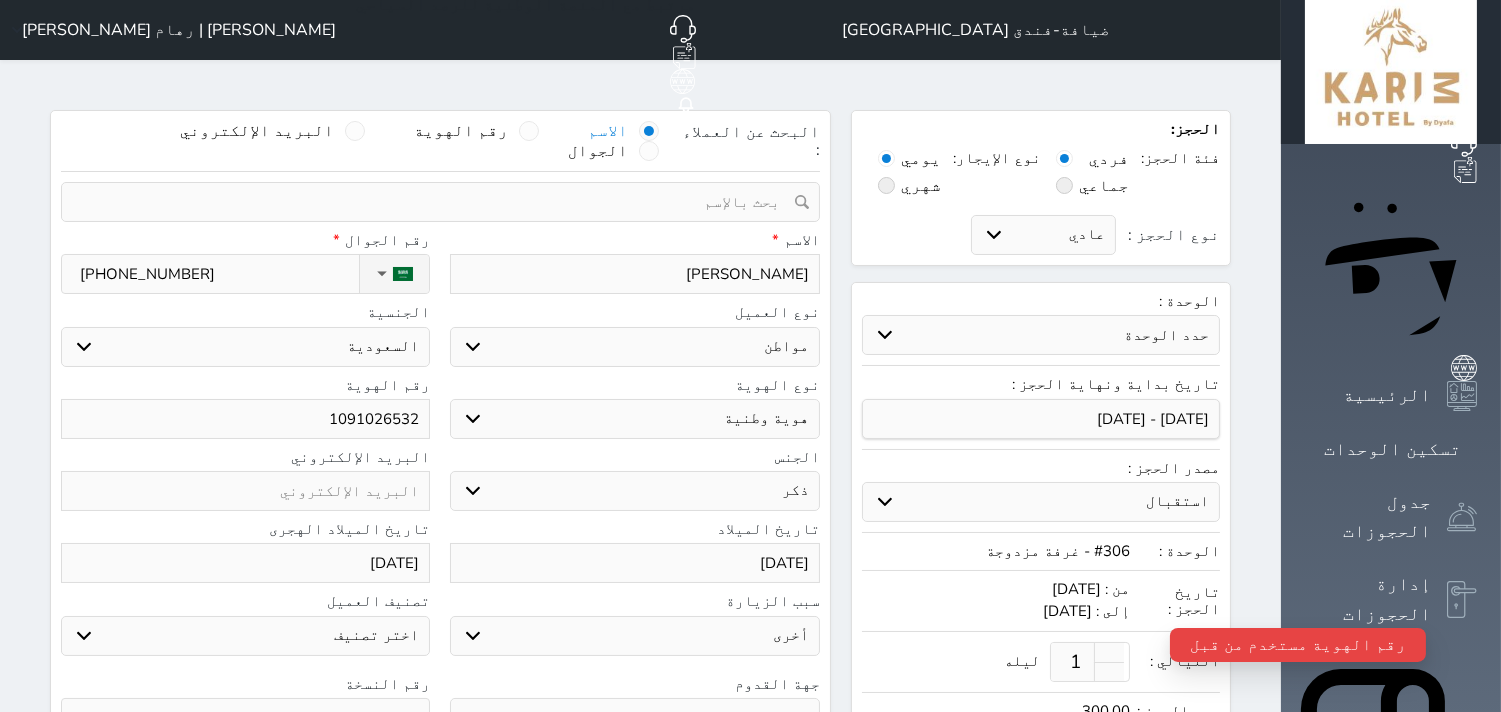 drag, startPoint x: 342, startPoint y: 358, endPoint x: 434, endPoint y: 358, distance: 92 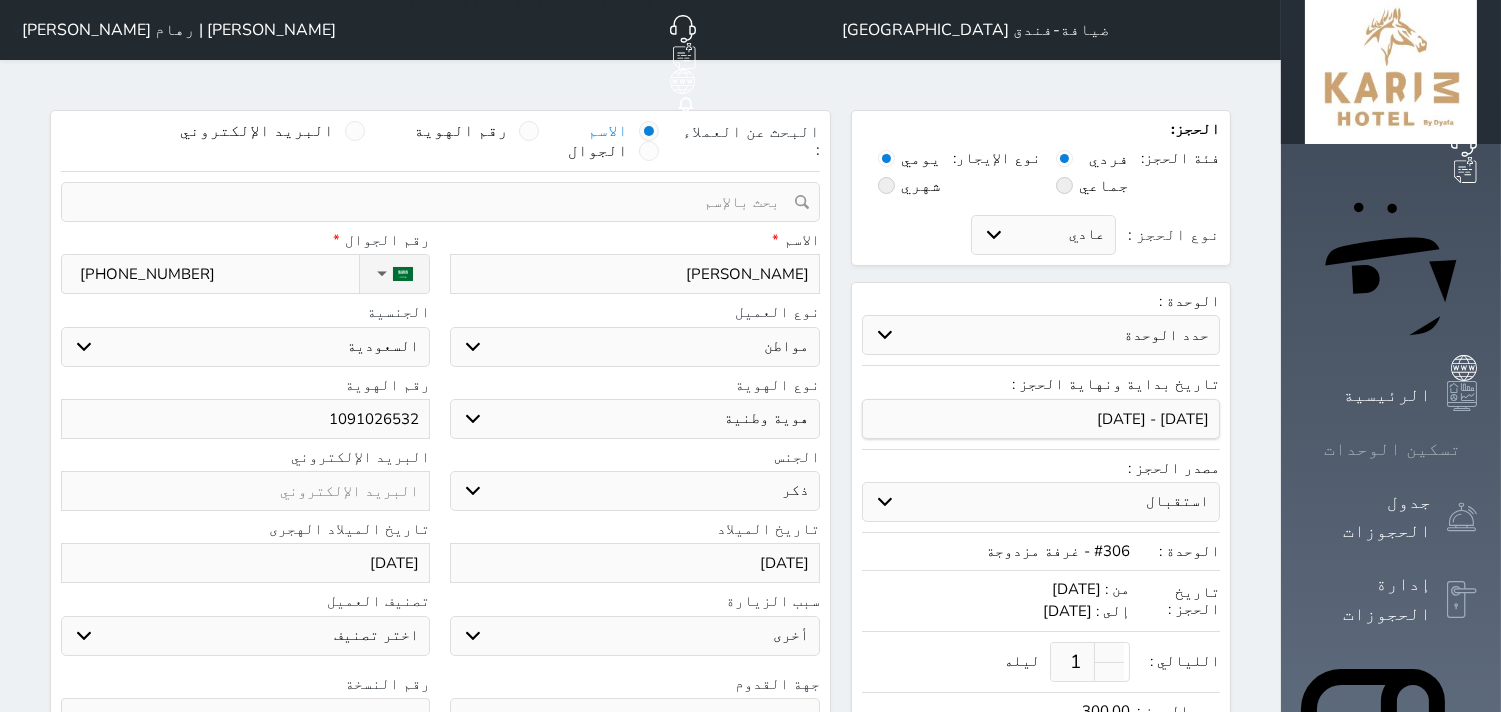 click on "تسكين الوحدات" at bounding box center [1392, 449] 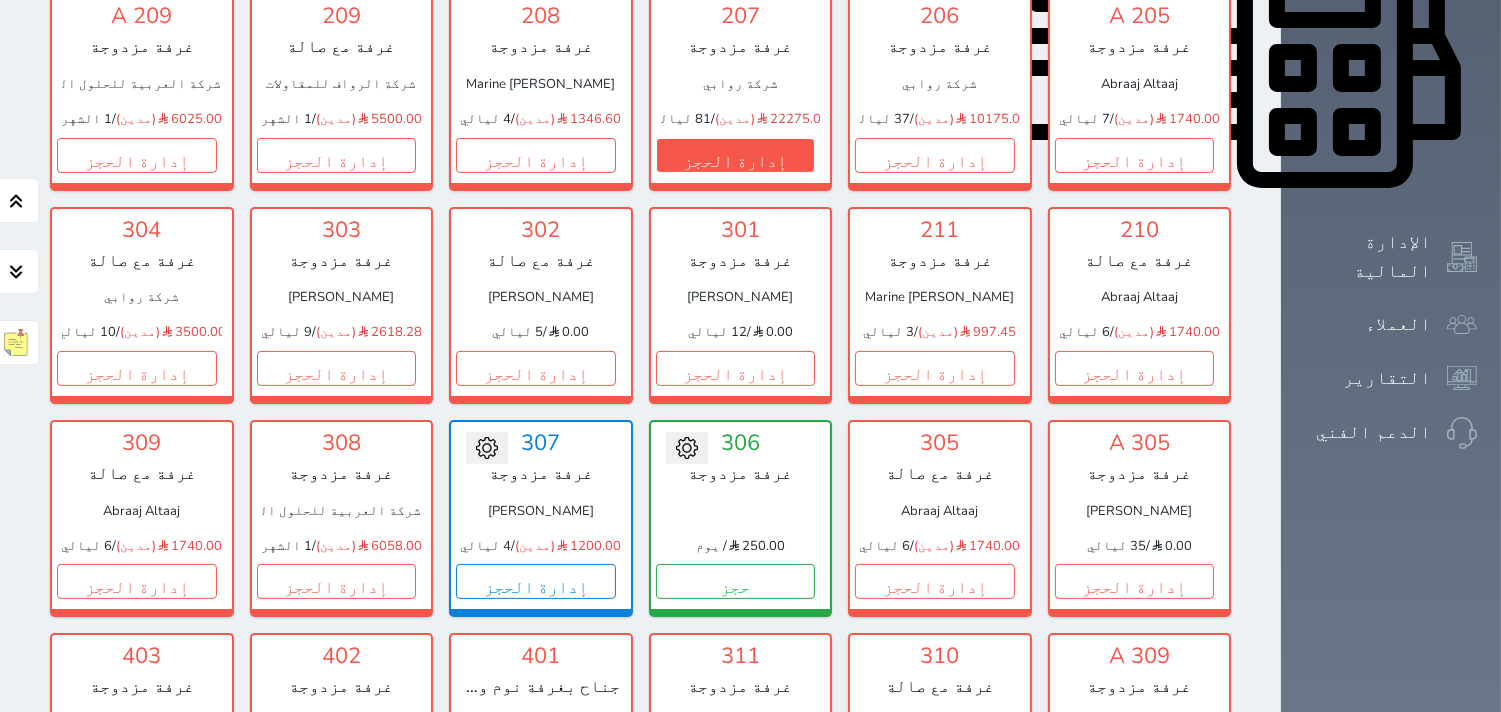 scroll, scrollTop: 966, scrollLeft: 0, axis: vertical 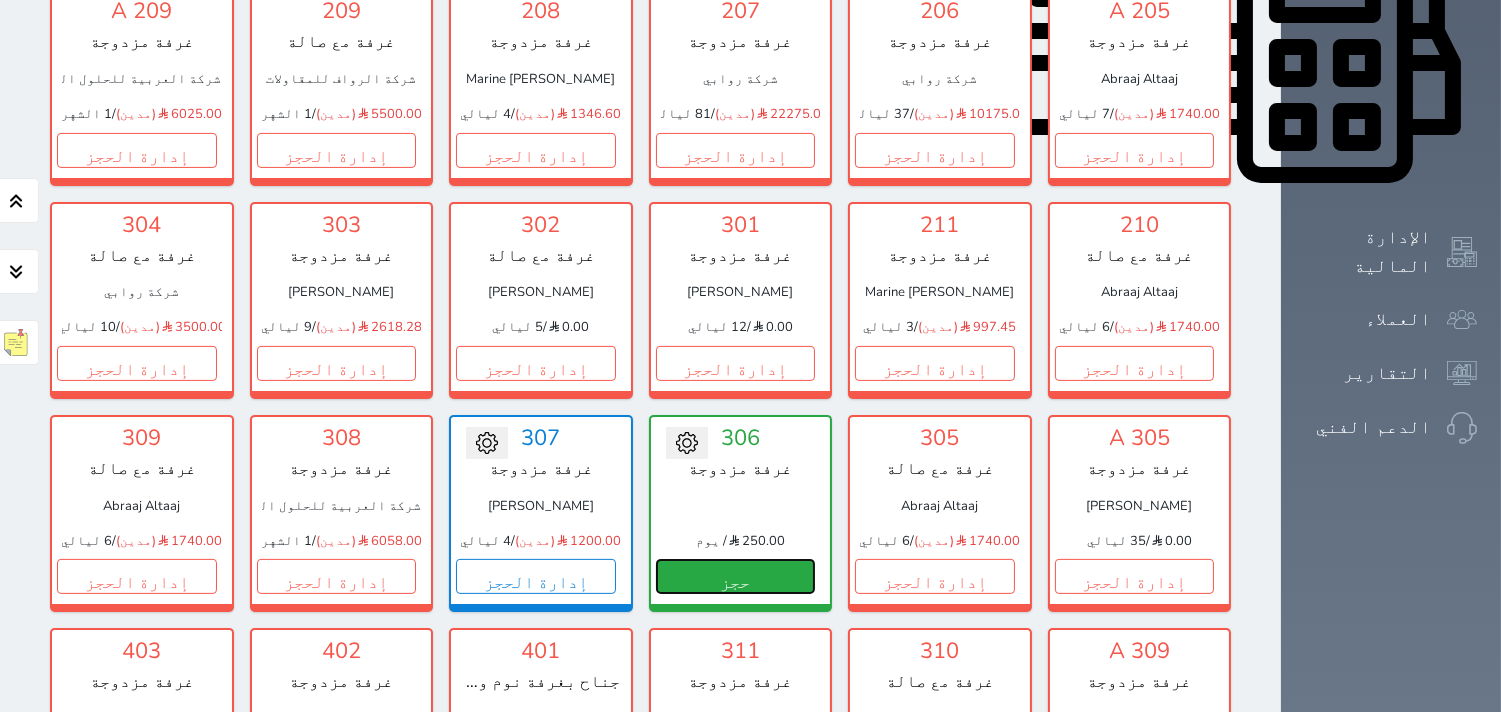 click on "حجز" at bounding box center [736, 576] 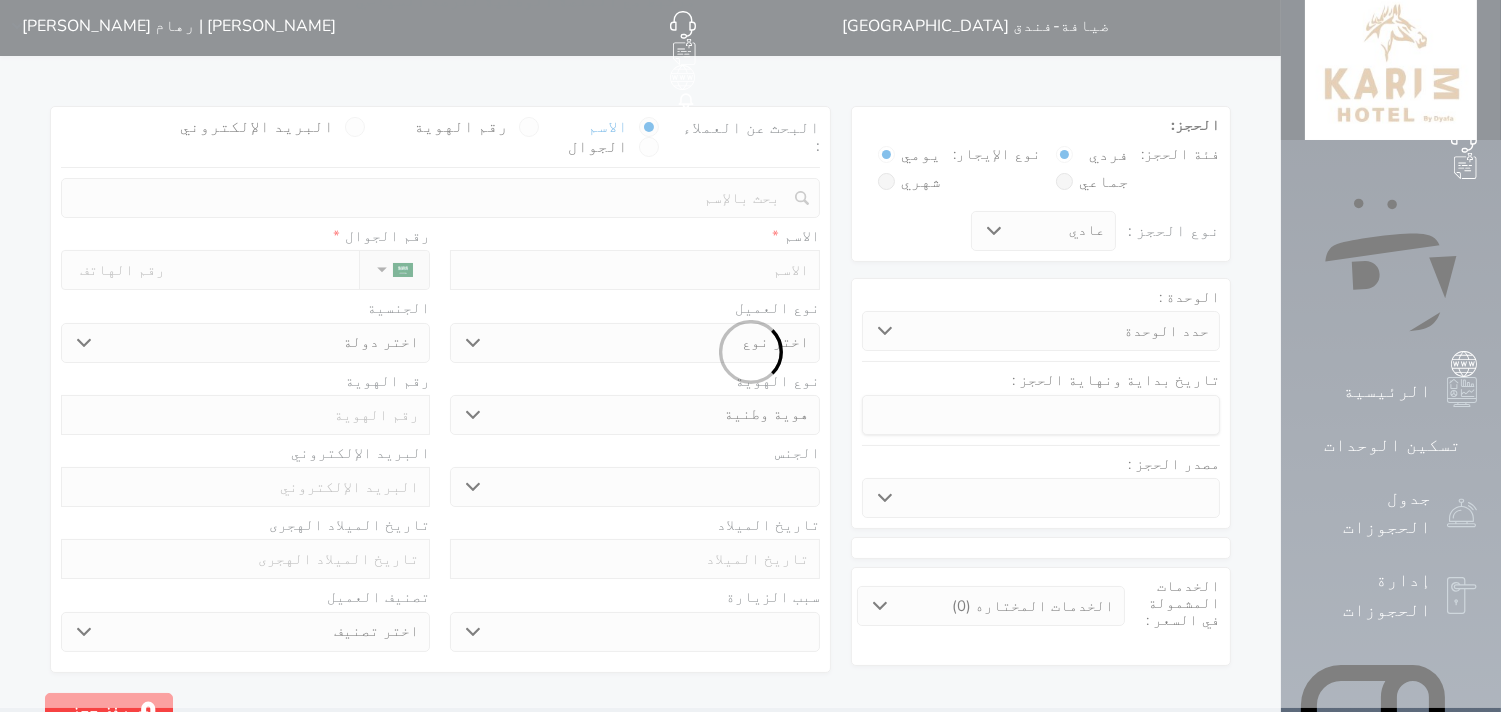 scroll, scrollTop: 0, scrollLeft: 0, axis: both 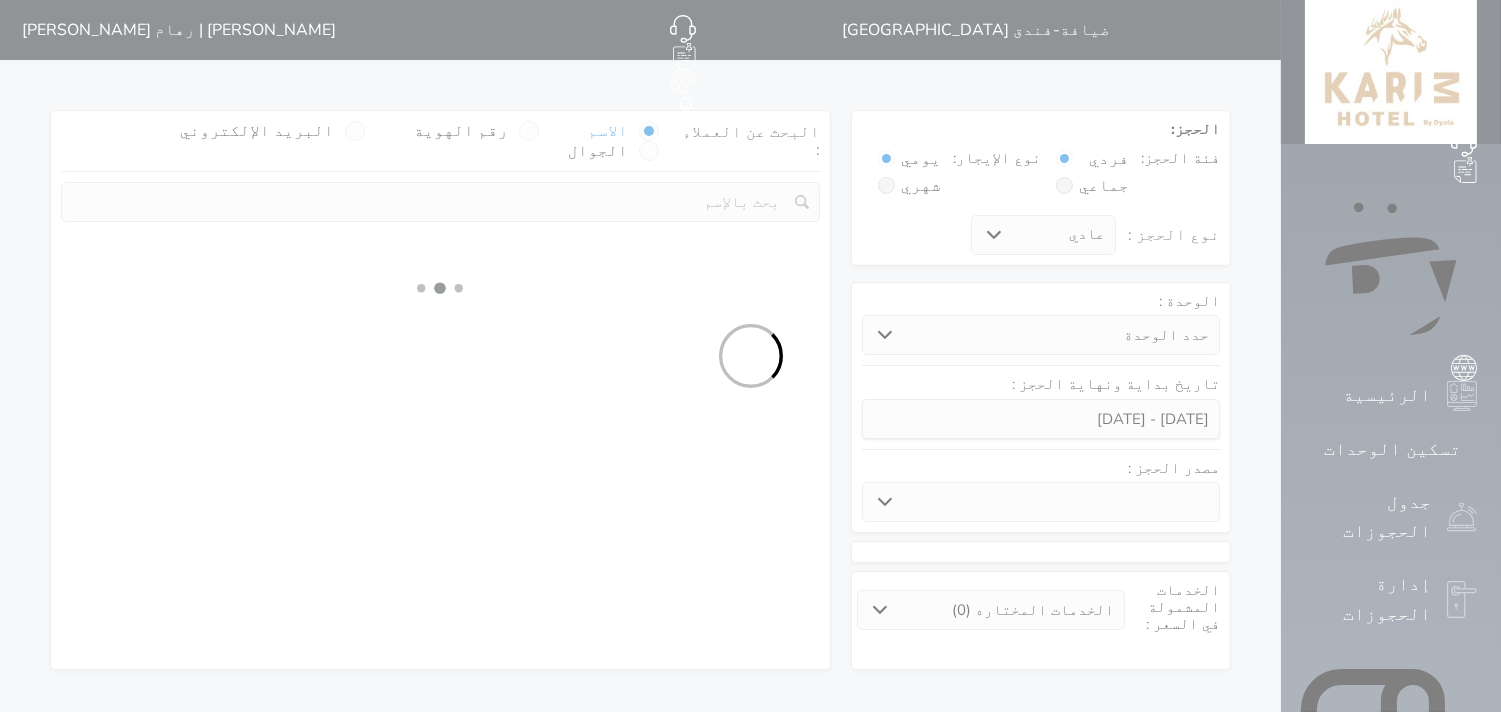 click at bounding box center (750, 356) 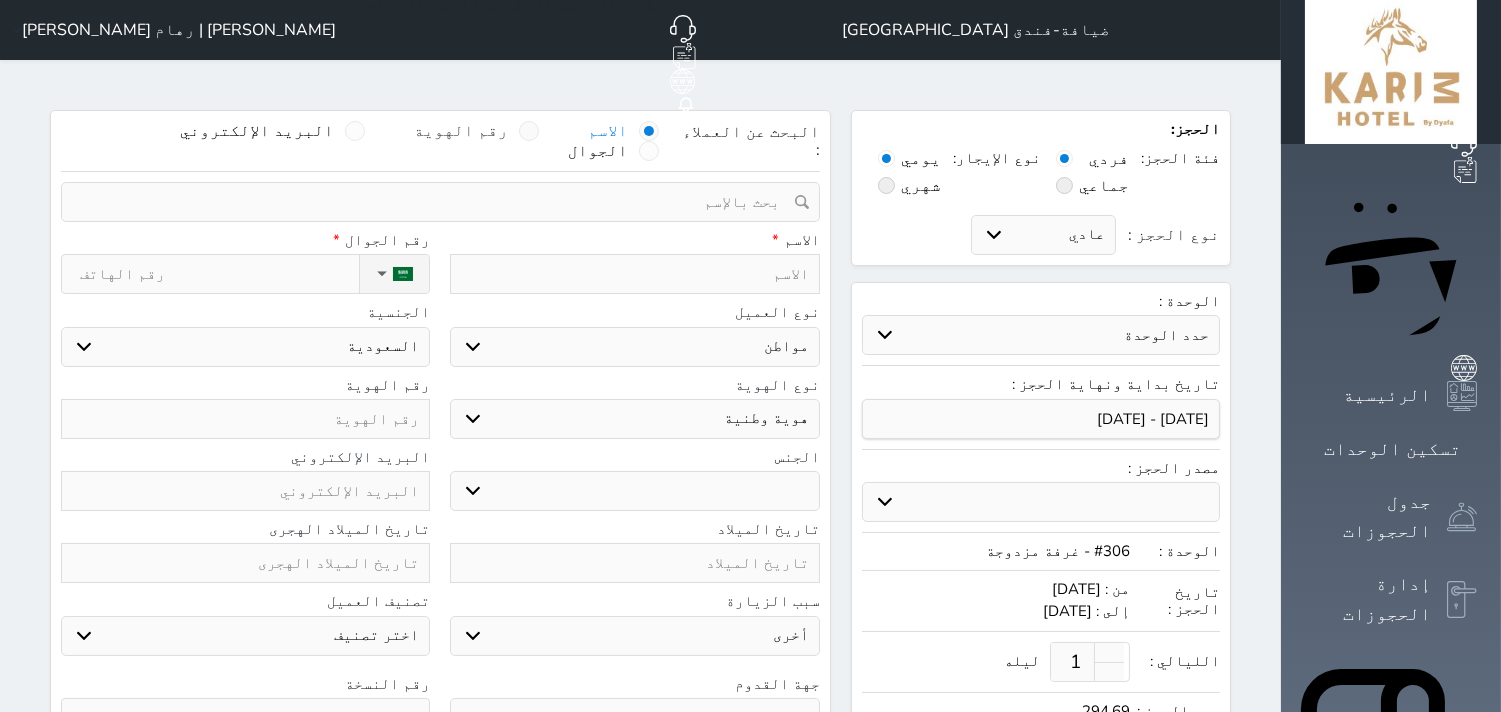 click on "رقم الهوية" at bounding box center [462, 131] 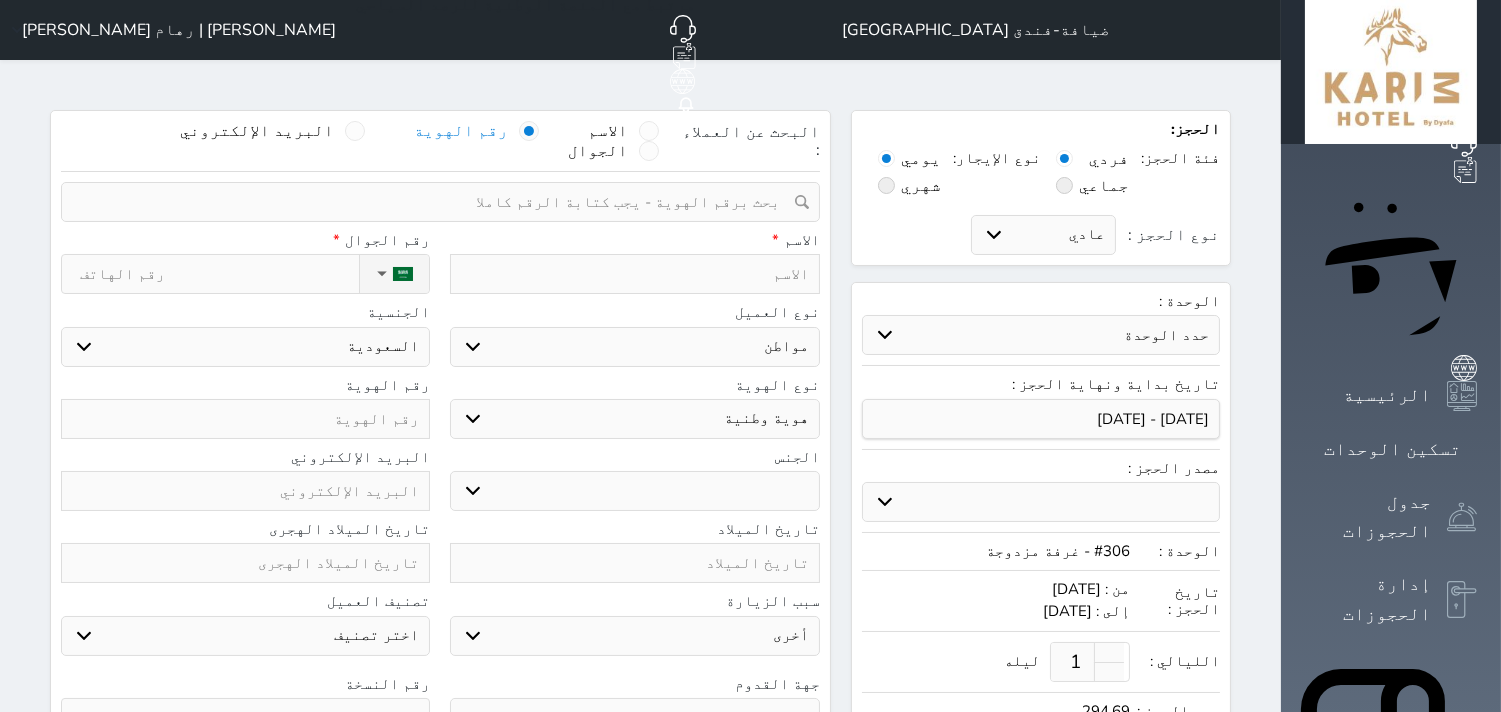 paste on "1091026532" 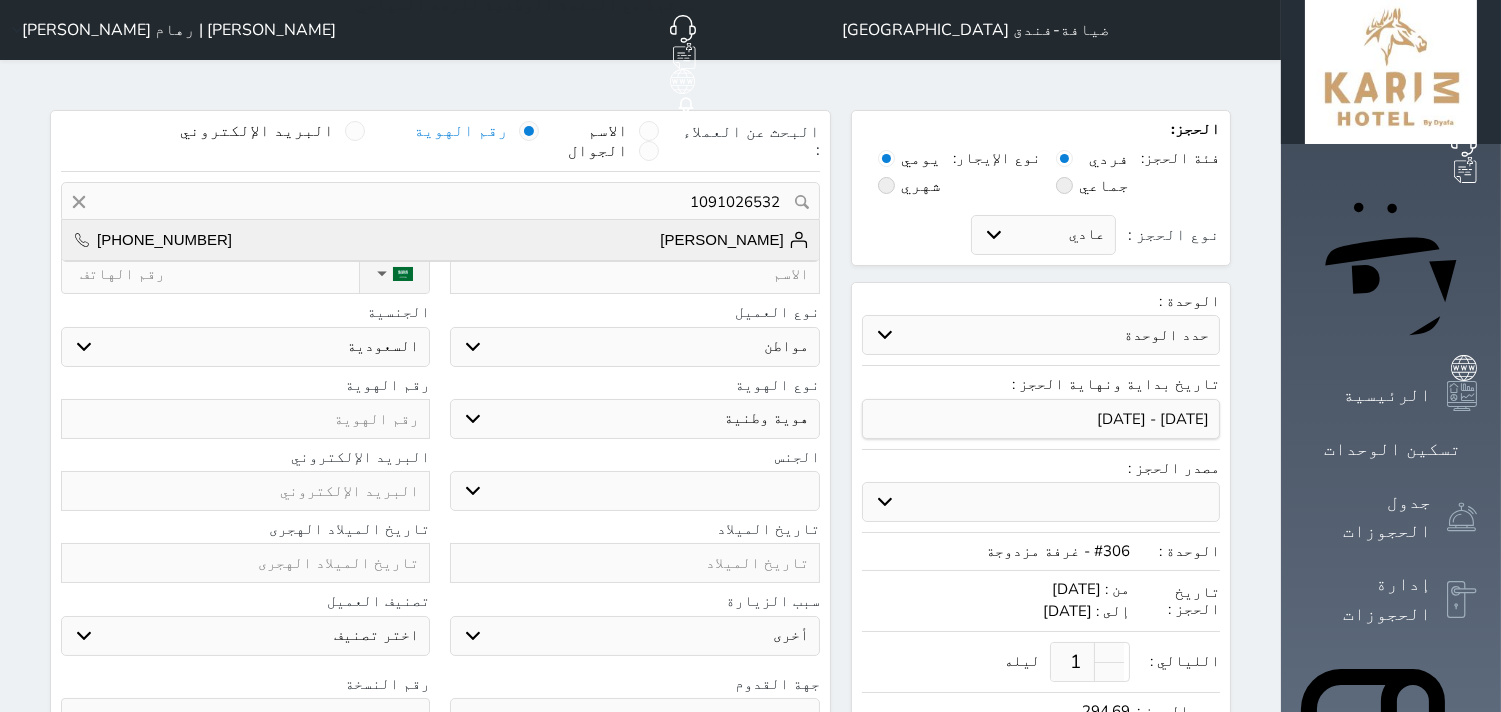 click on "عبدالمحسن عبدالرحمن الفايز" at bounding box center [734, 240] 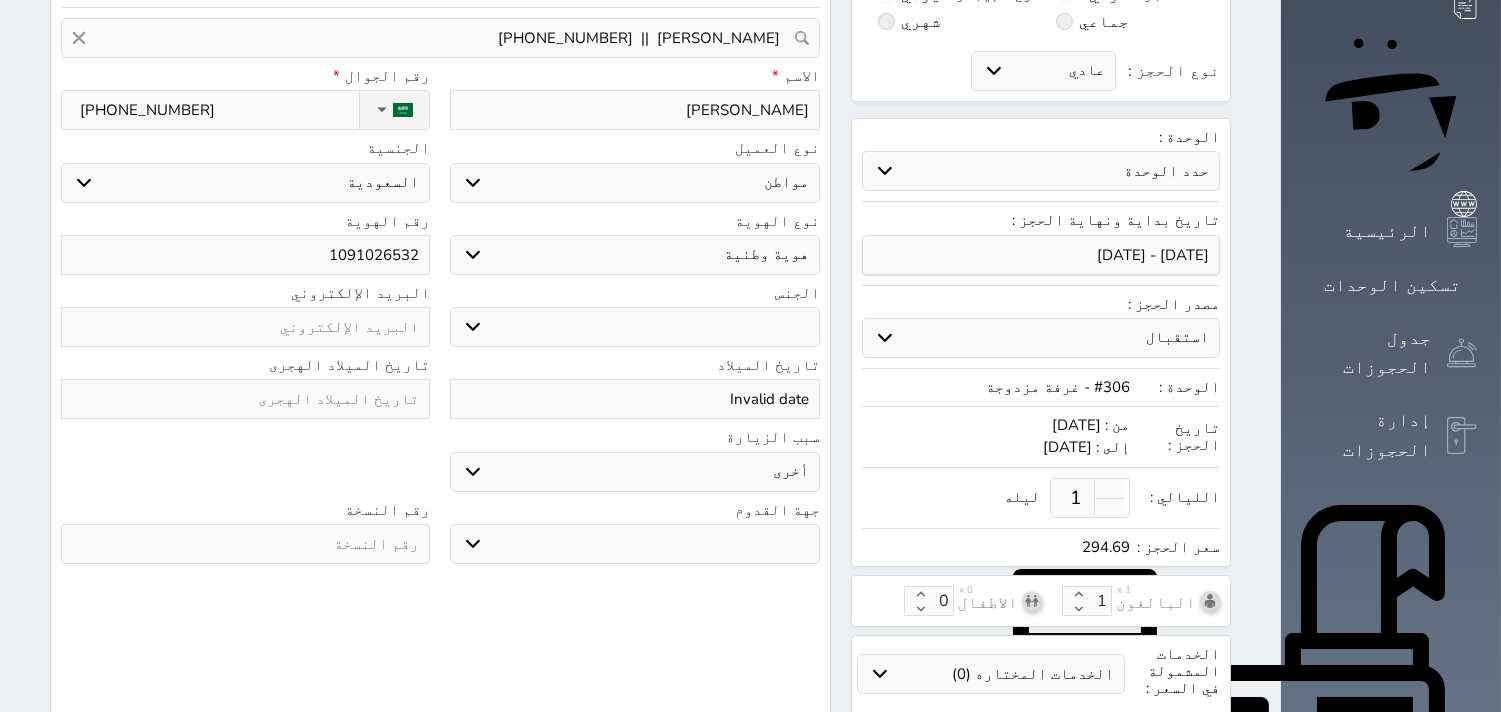 scroll, scrollTop: 517, scrollLeft: 0, axis: vertical 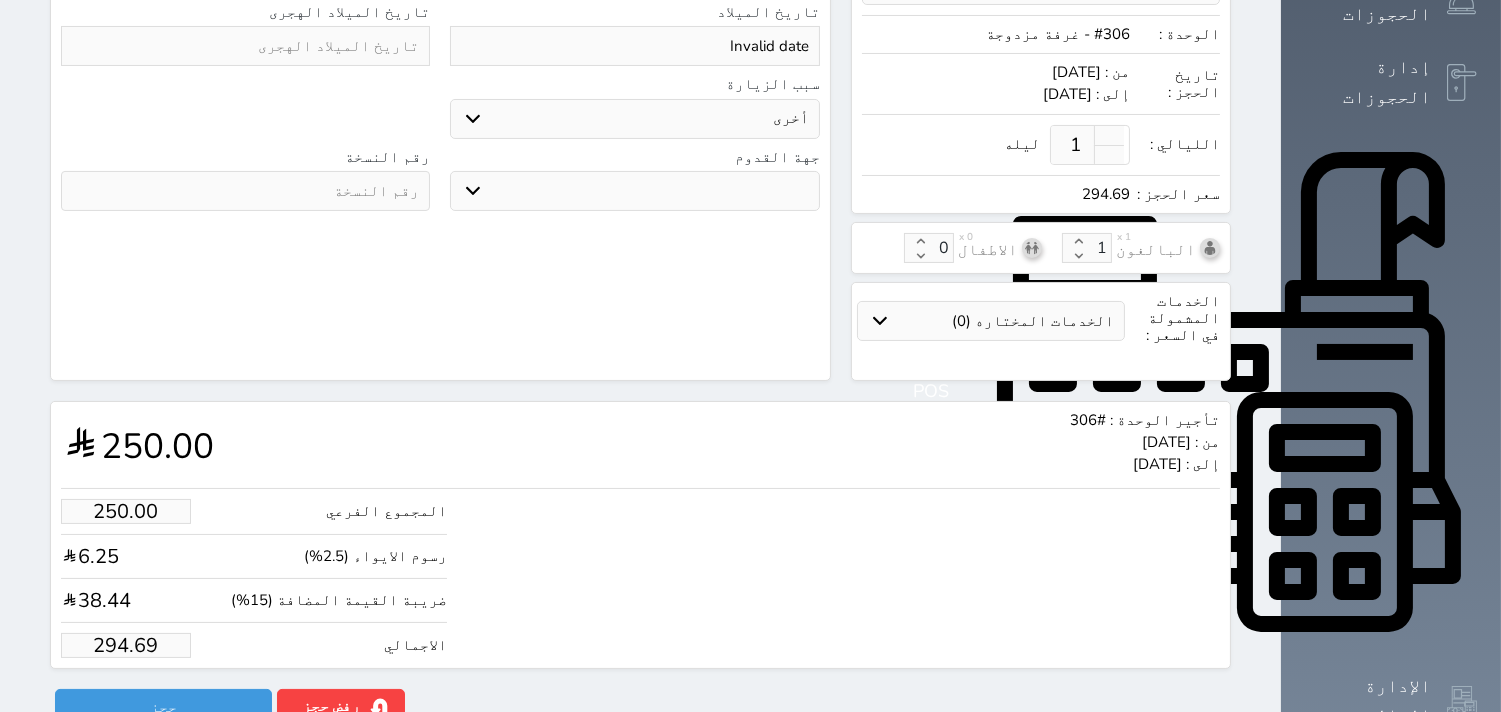 click at bounding box center [245, 191] 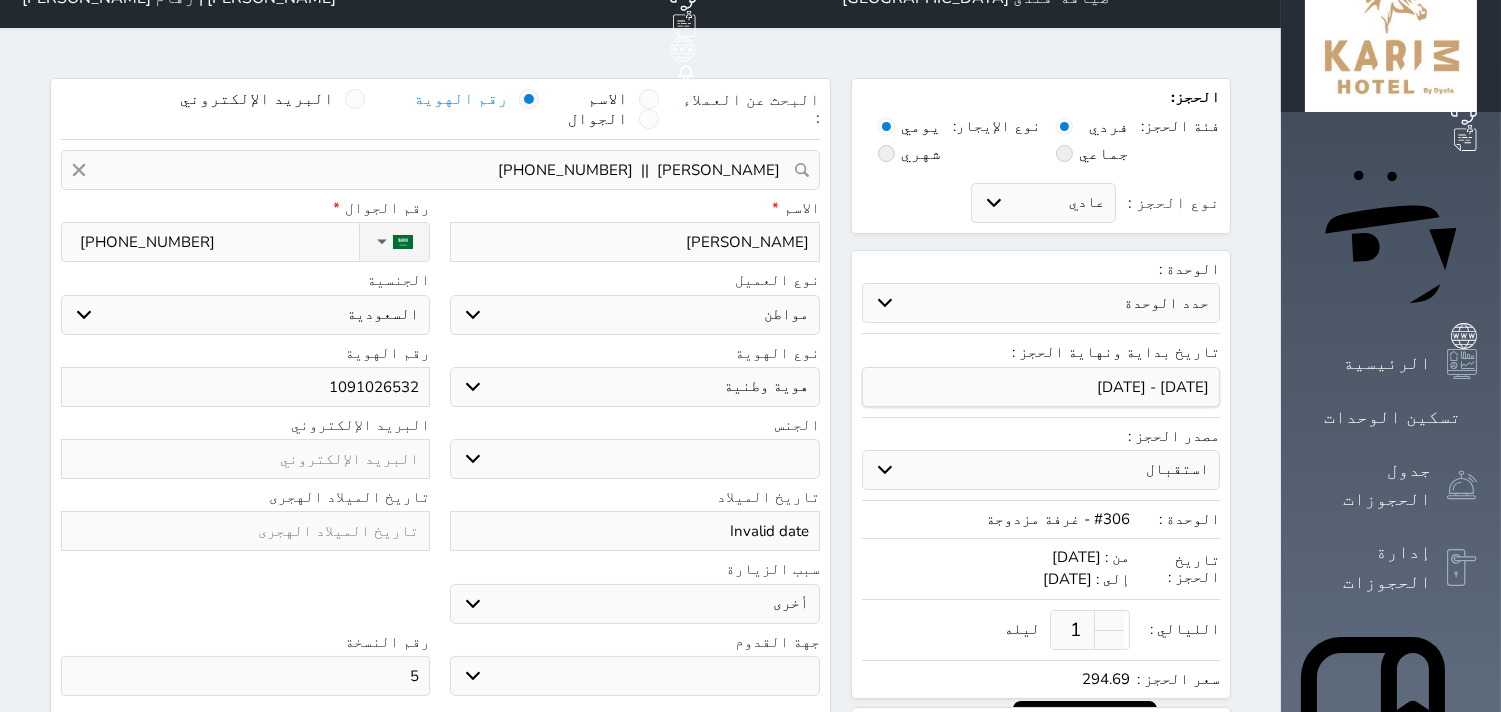 scroll, scrollTop: 0, scrollLeft: 0, axis: both 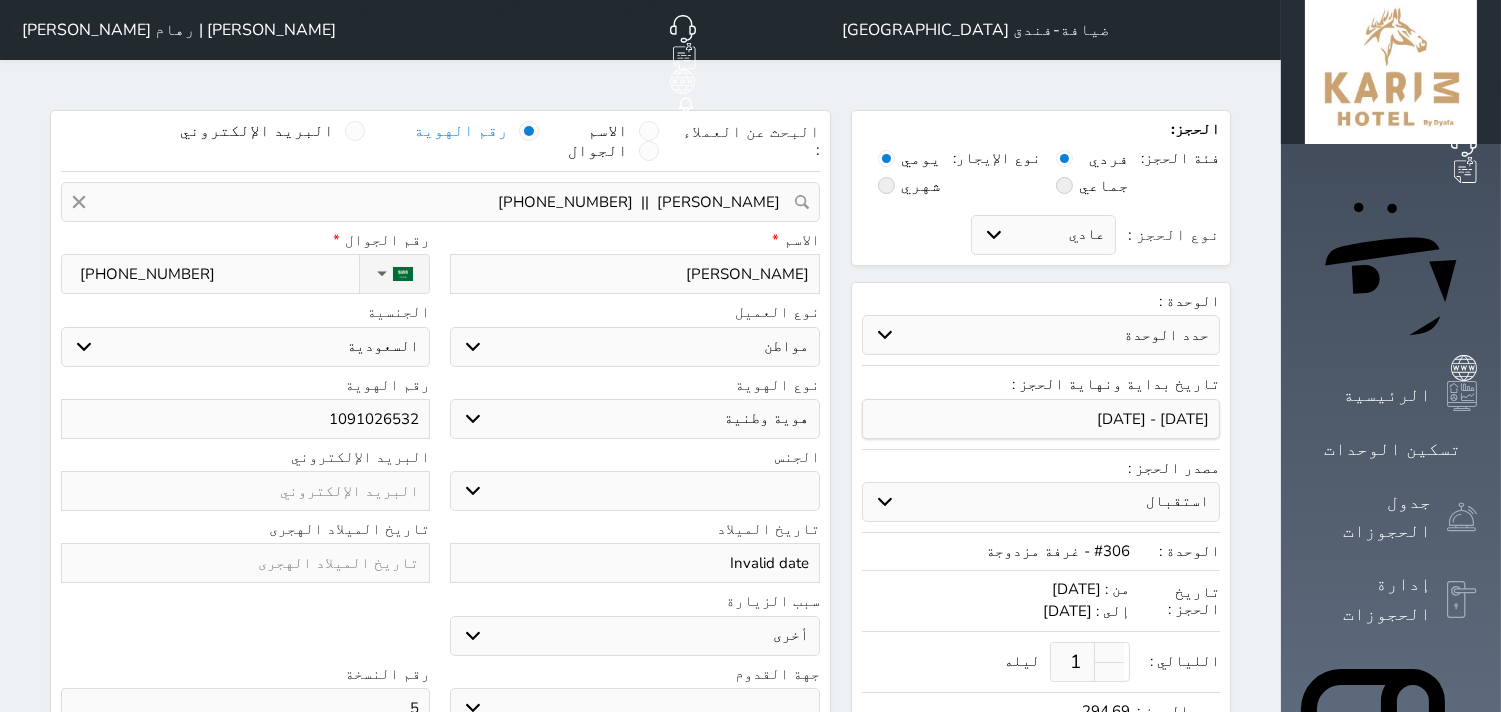 click at bounding box center [245, 563] 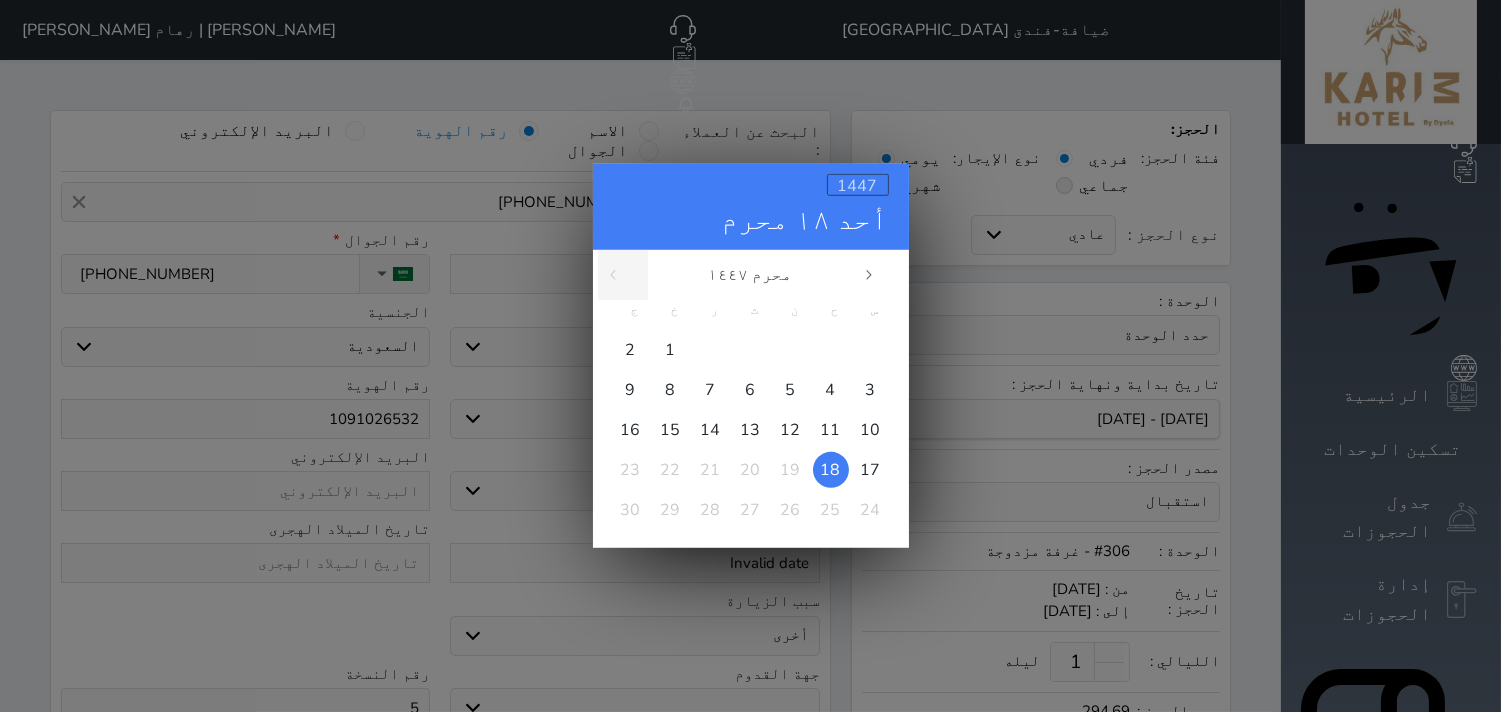 click on "1447" at bounding box center (858, 186) 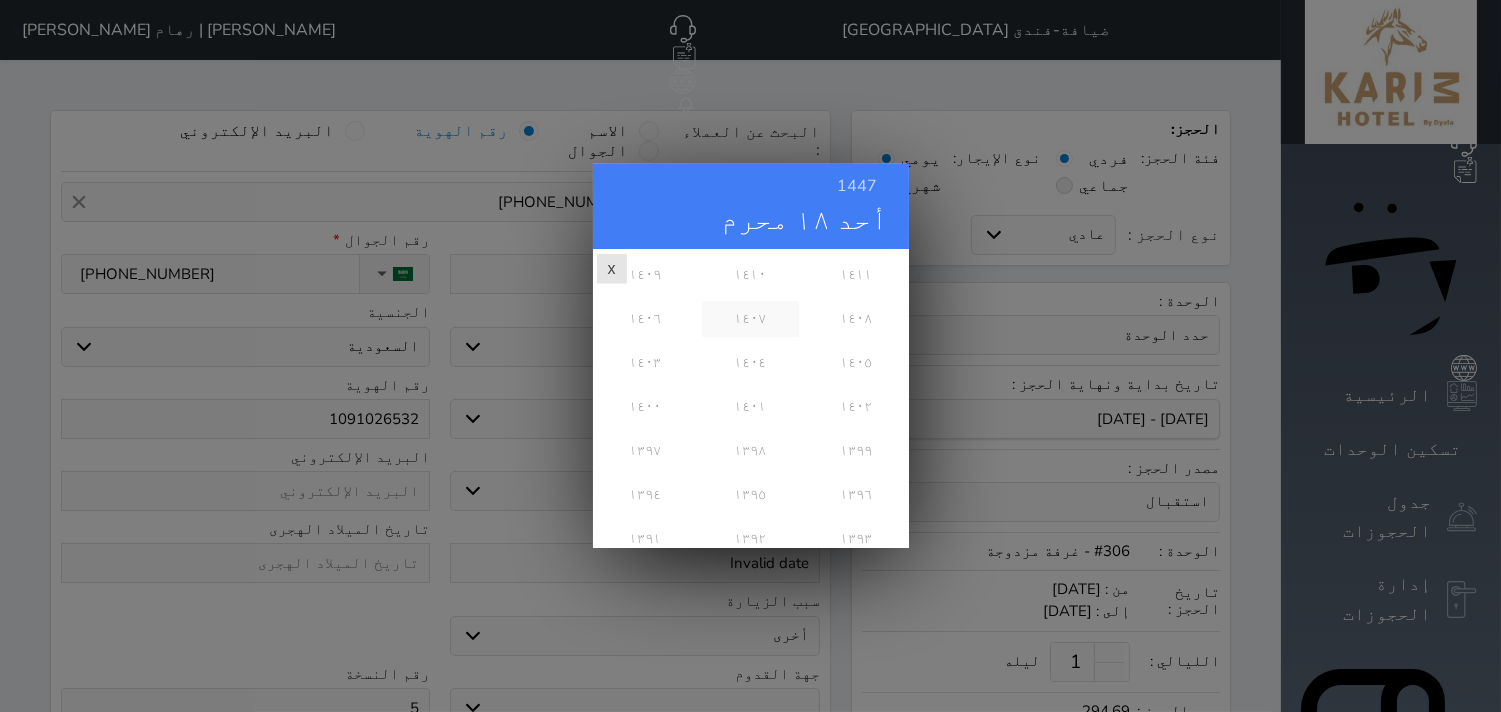 scroll, scrollTop: 444, scrollLeft: 0, axis: vertical 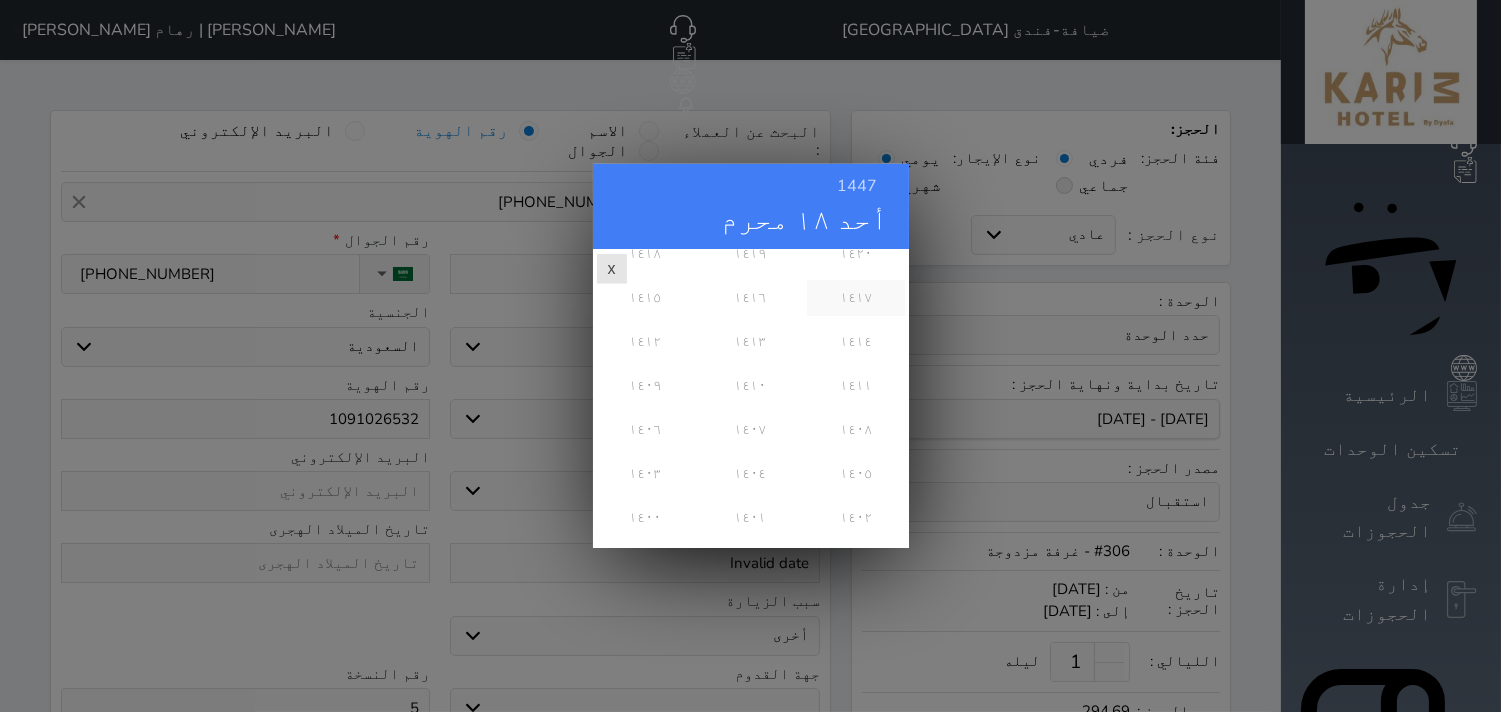 click on "١٤١٧" at bounding box center [855, 298] 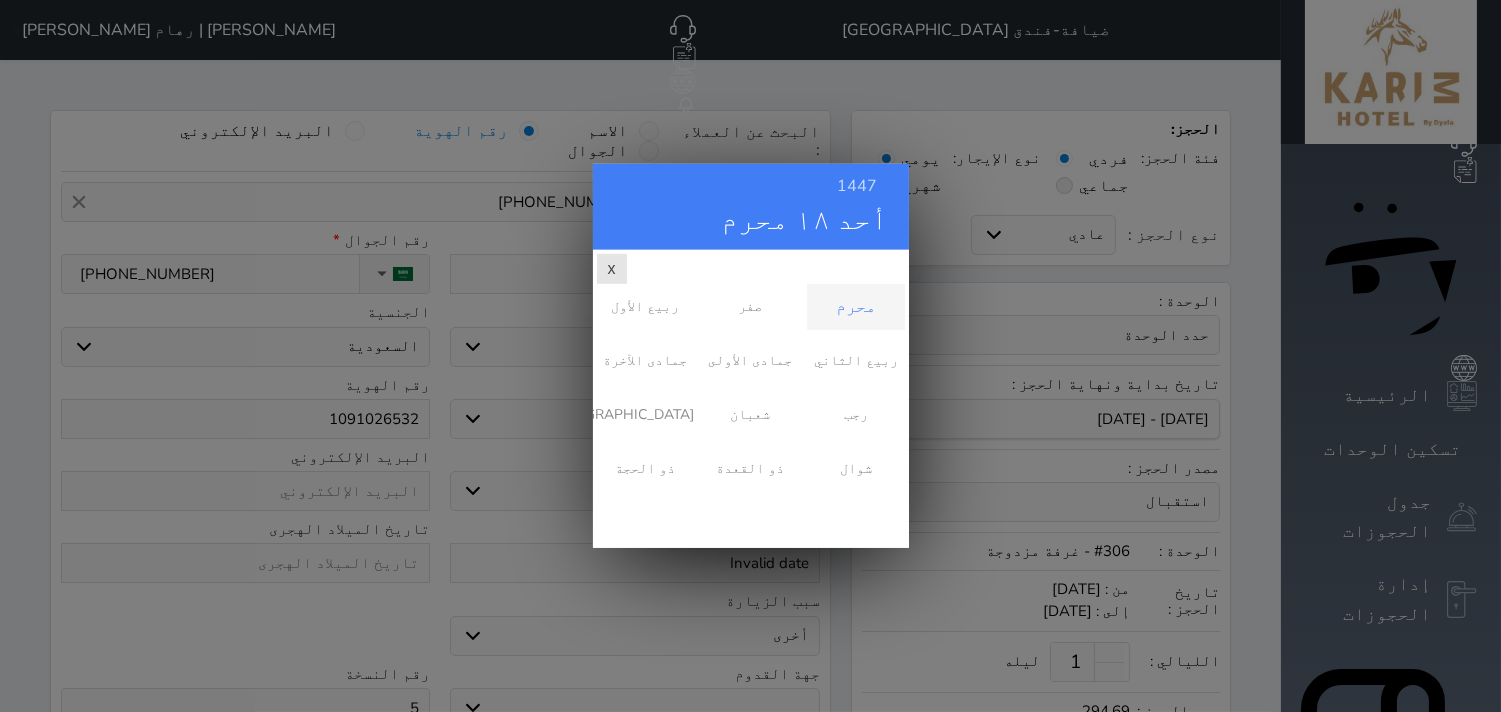 scroll, scrollTop: 0, scrollLeft: 0, axis: both 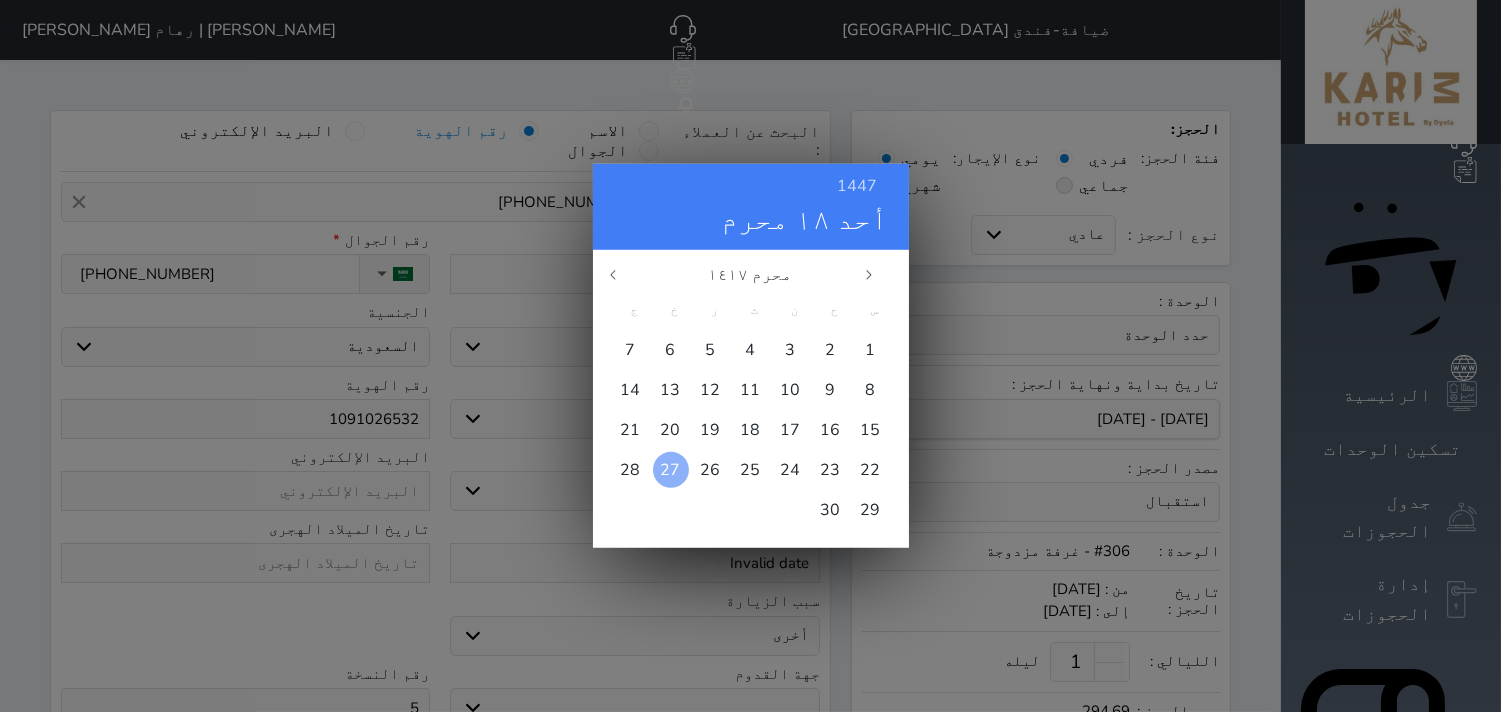 click on "27" at bounding box center (671, 470) 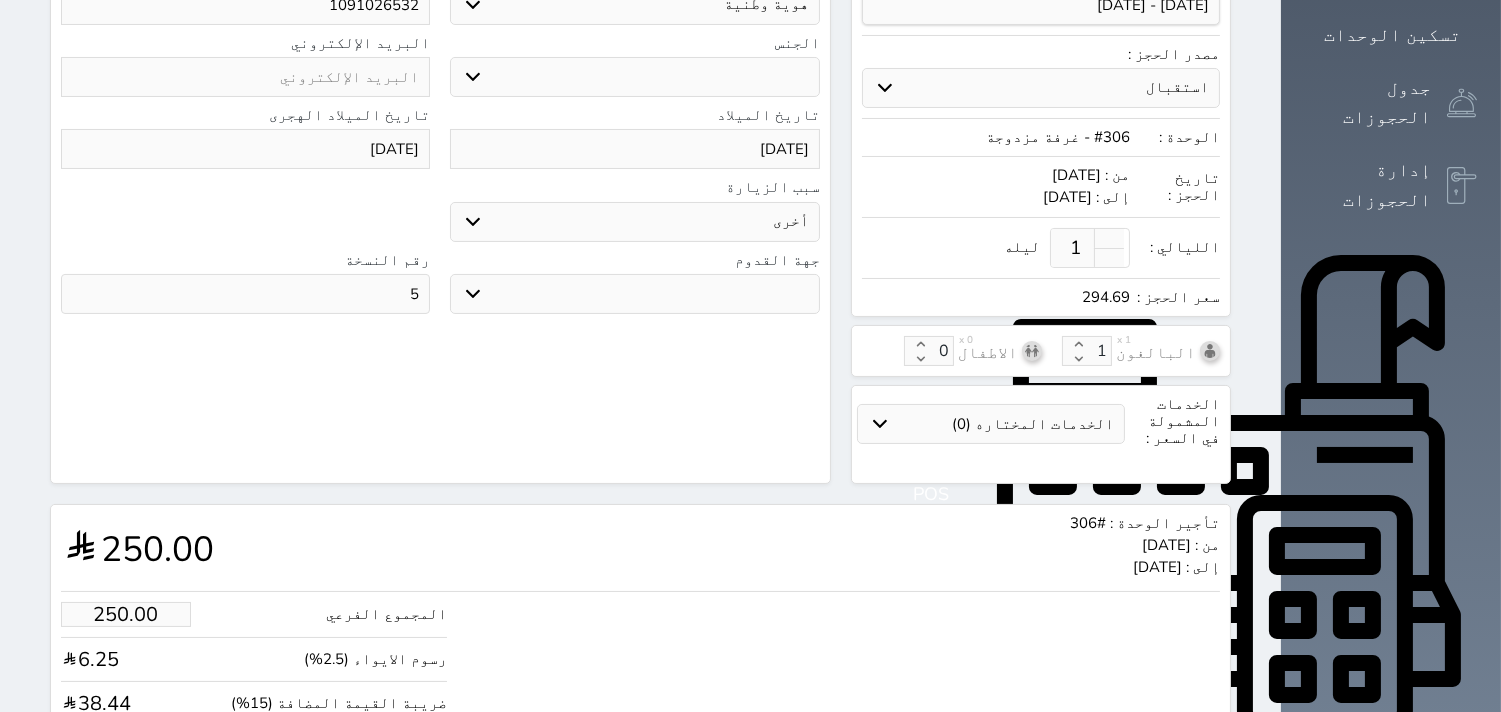 scroll, scrollTop: 517, scrollLeft: 0, axis: vertical 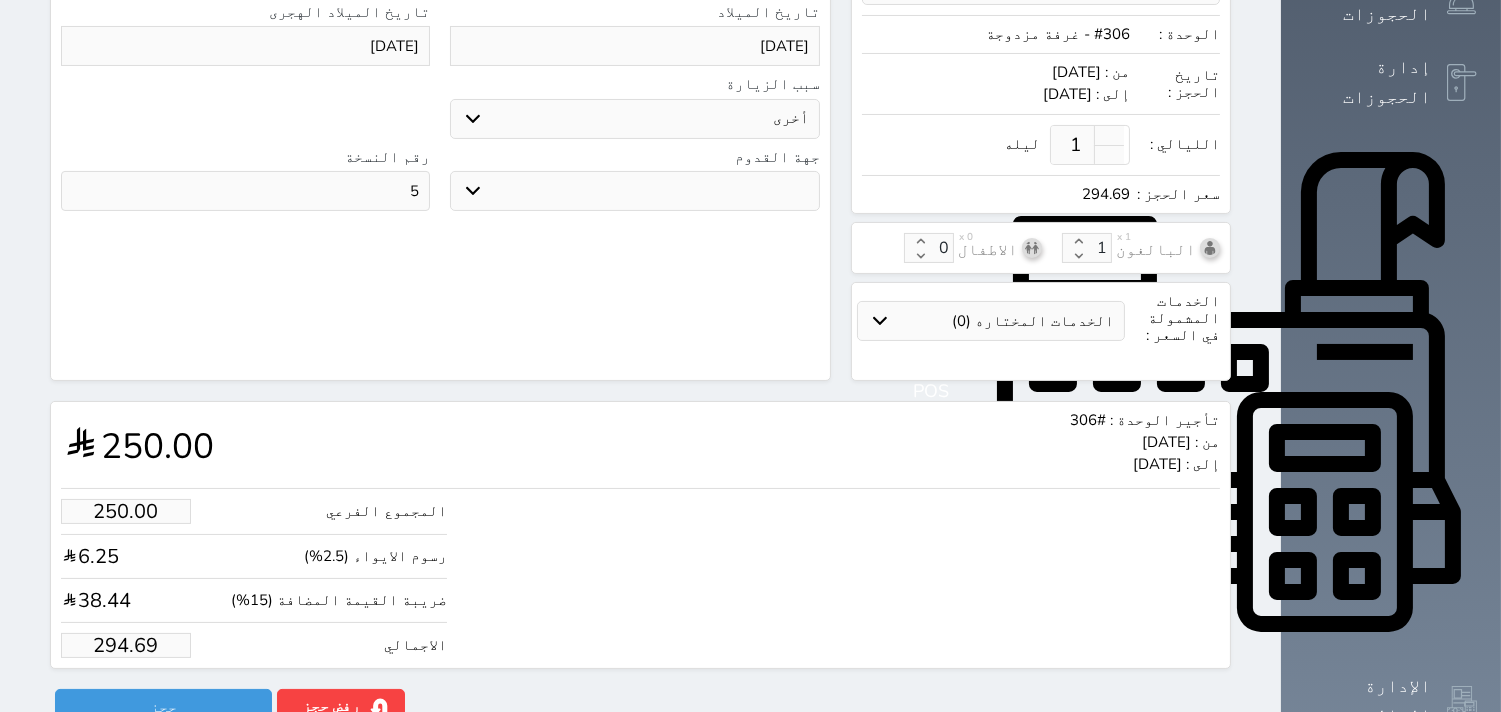 drag, startPoint x: 55, startPoint y: 613, endPoint x: 146, endPoint y: 605, distance: 91.350975 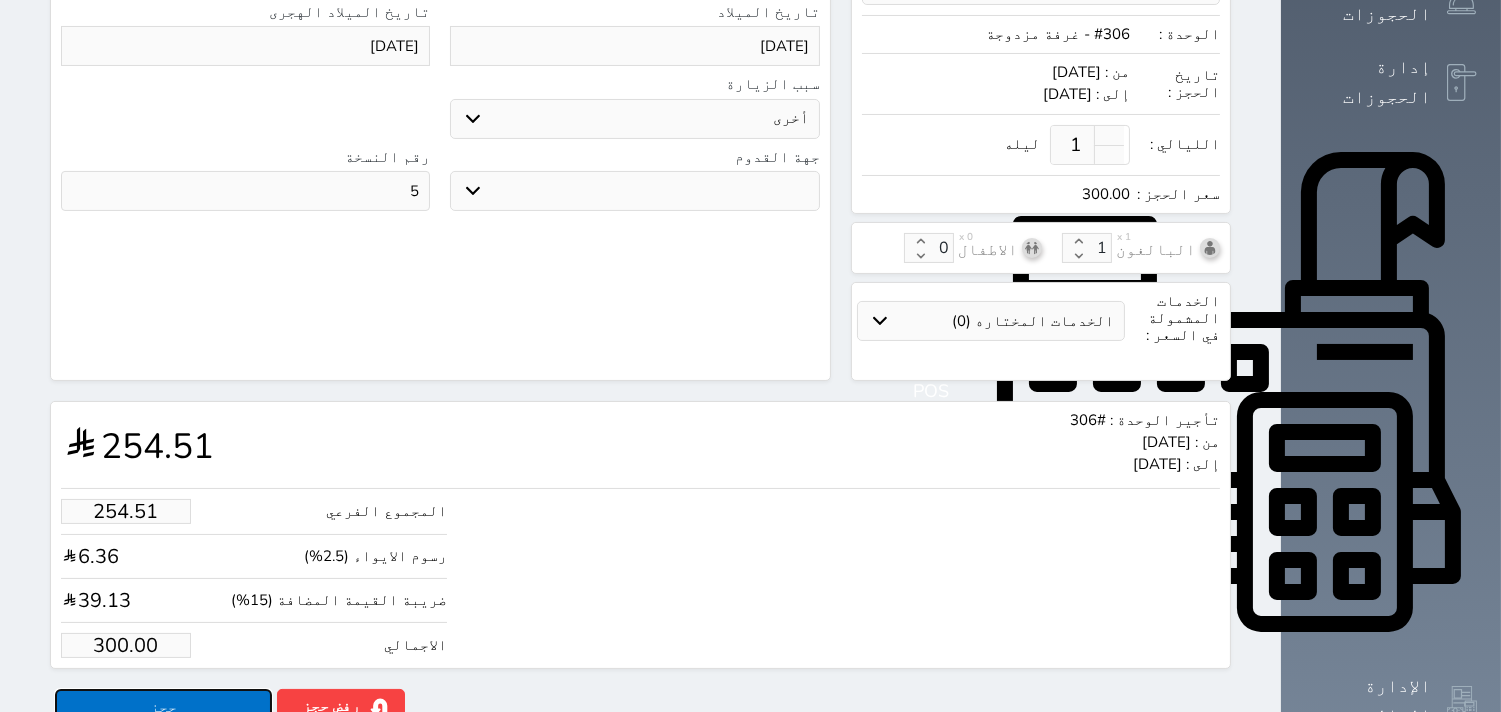 click on "حجز" at bounding box center [163, 706] 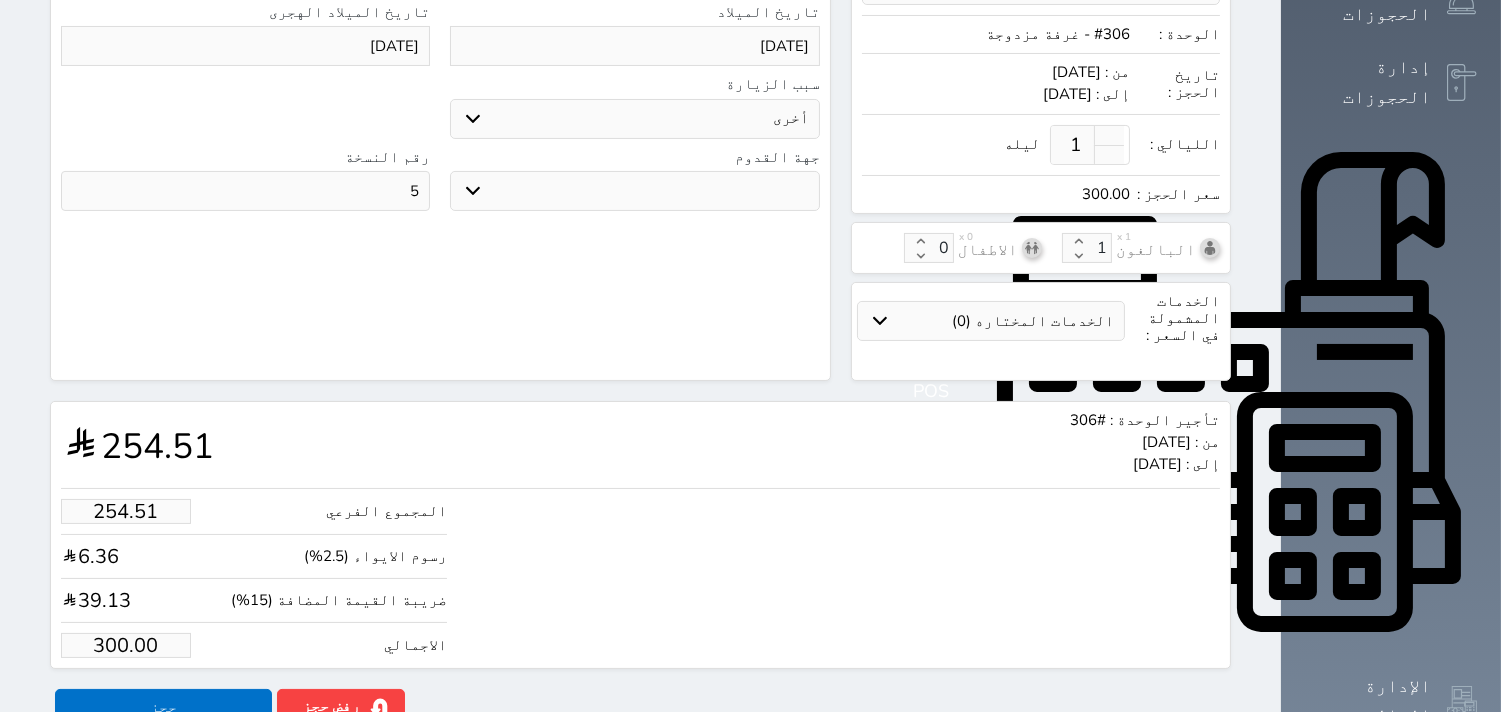 scroll, scrollTop: 192, scrollLeft: 0, axis: vertical 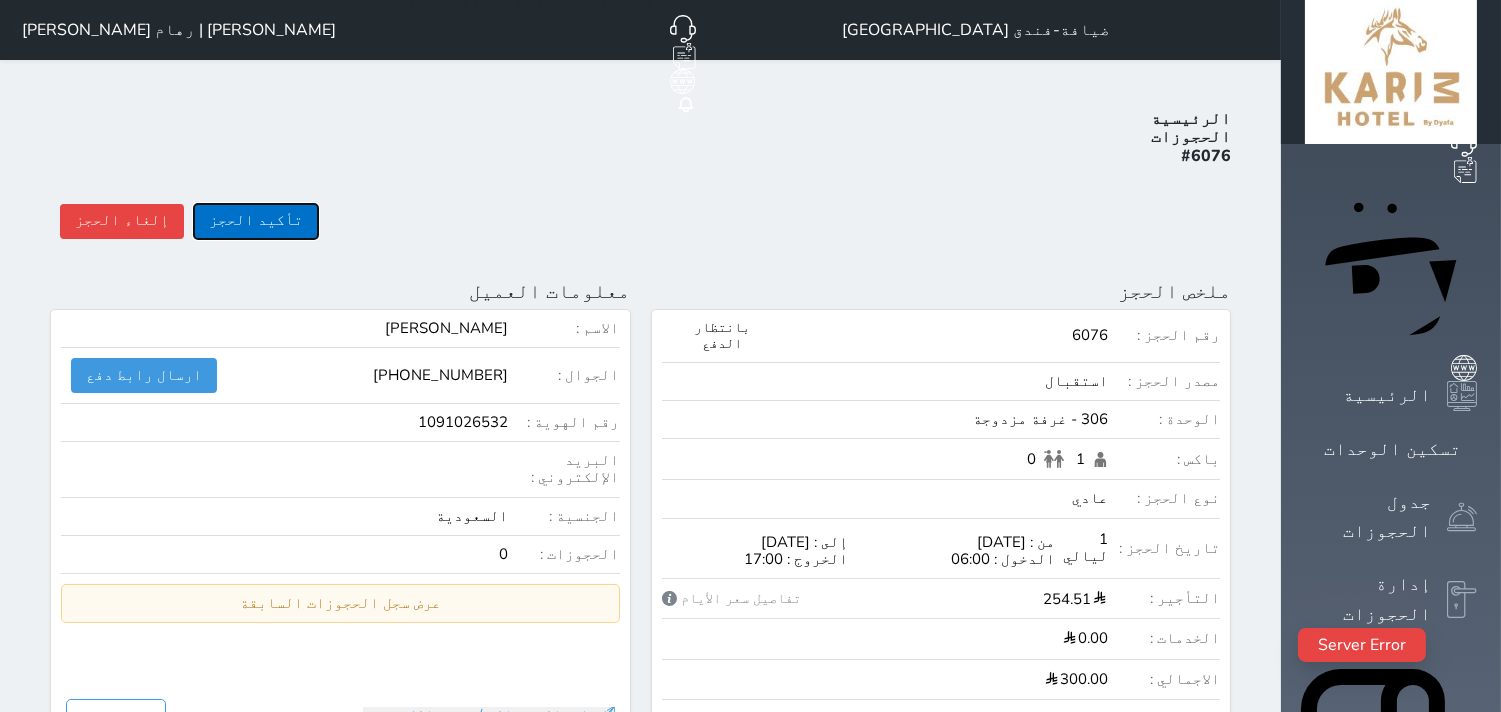 click on "تأكيد الحجز" at bounding box center [256, 221] 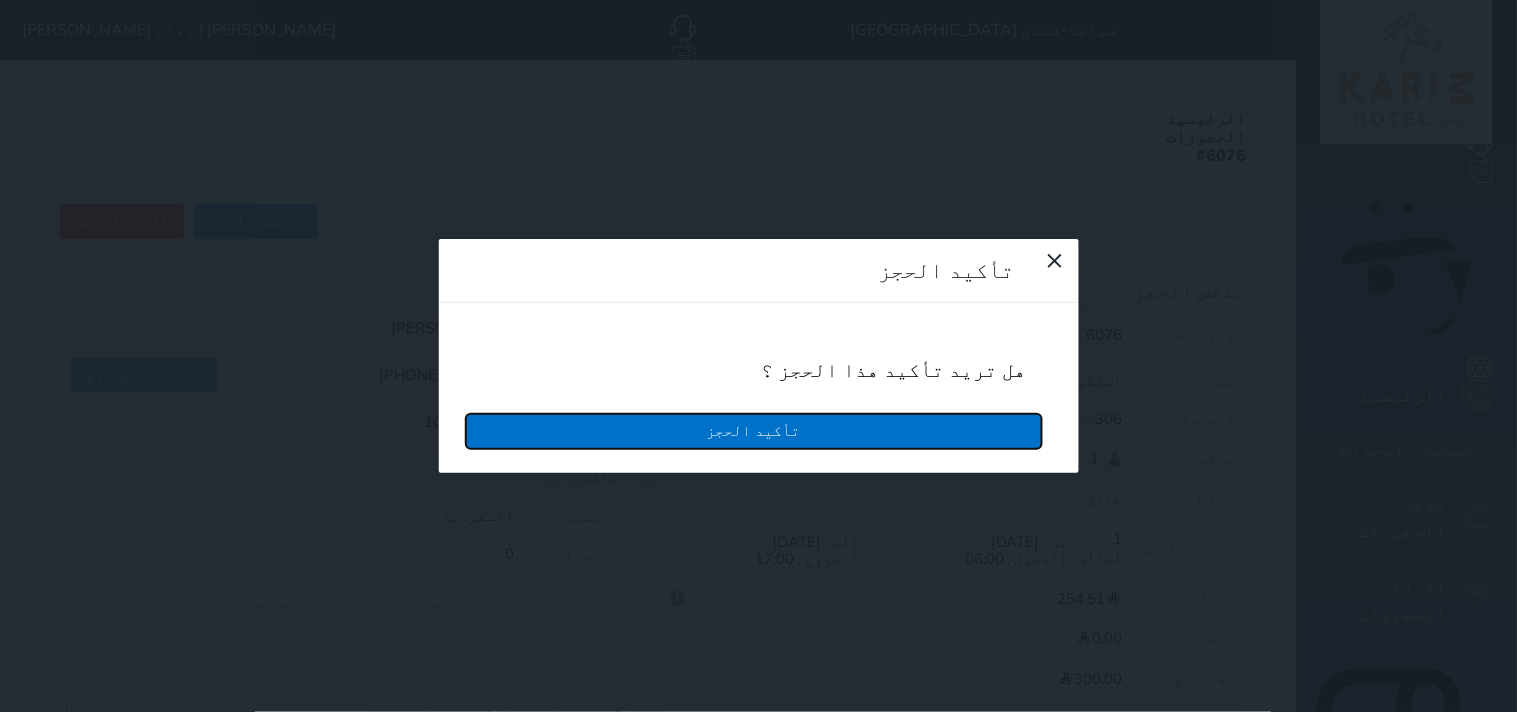 click on "تأكيد الحجز" at bounding box center [754, 431] 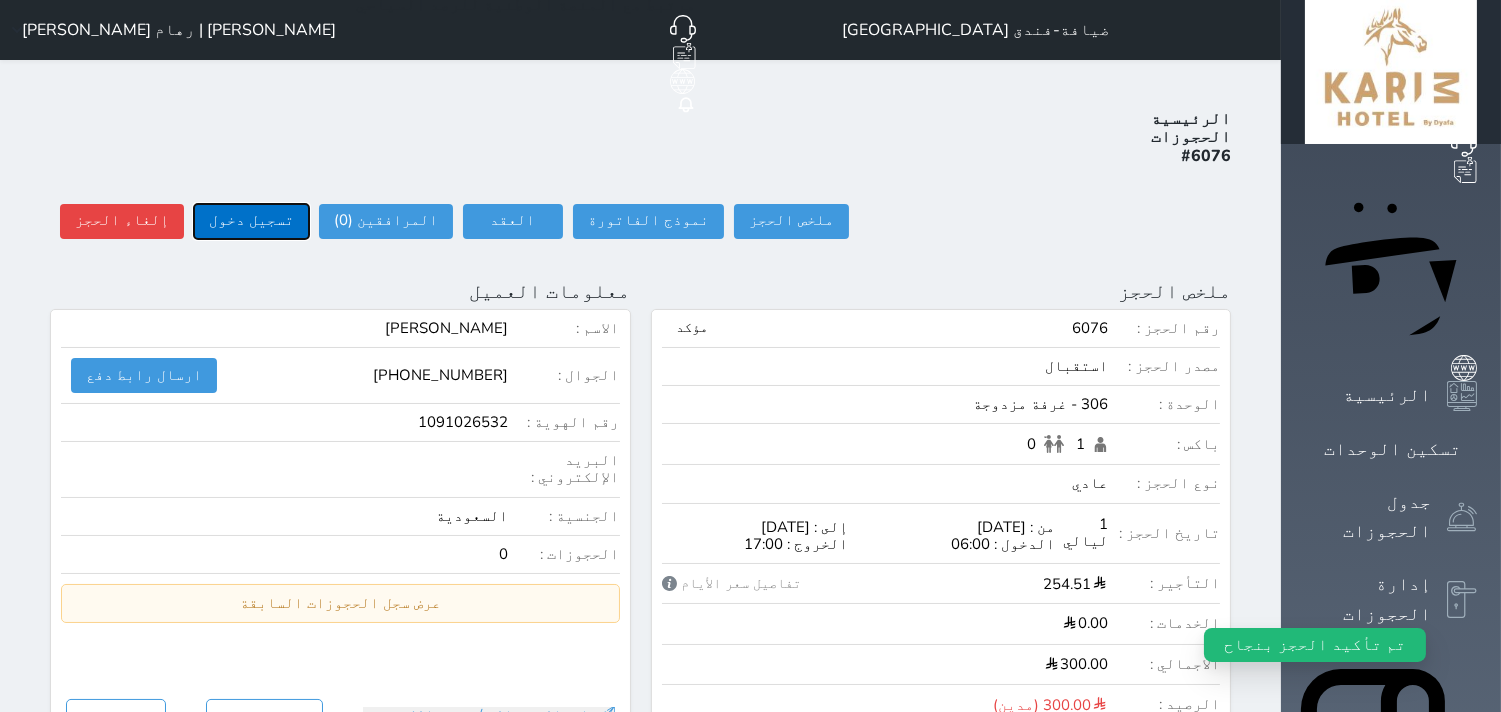 click on "تسجيل دخول" at bounding box center [251, 221] 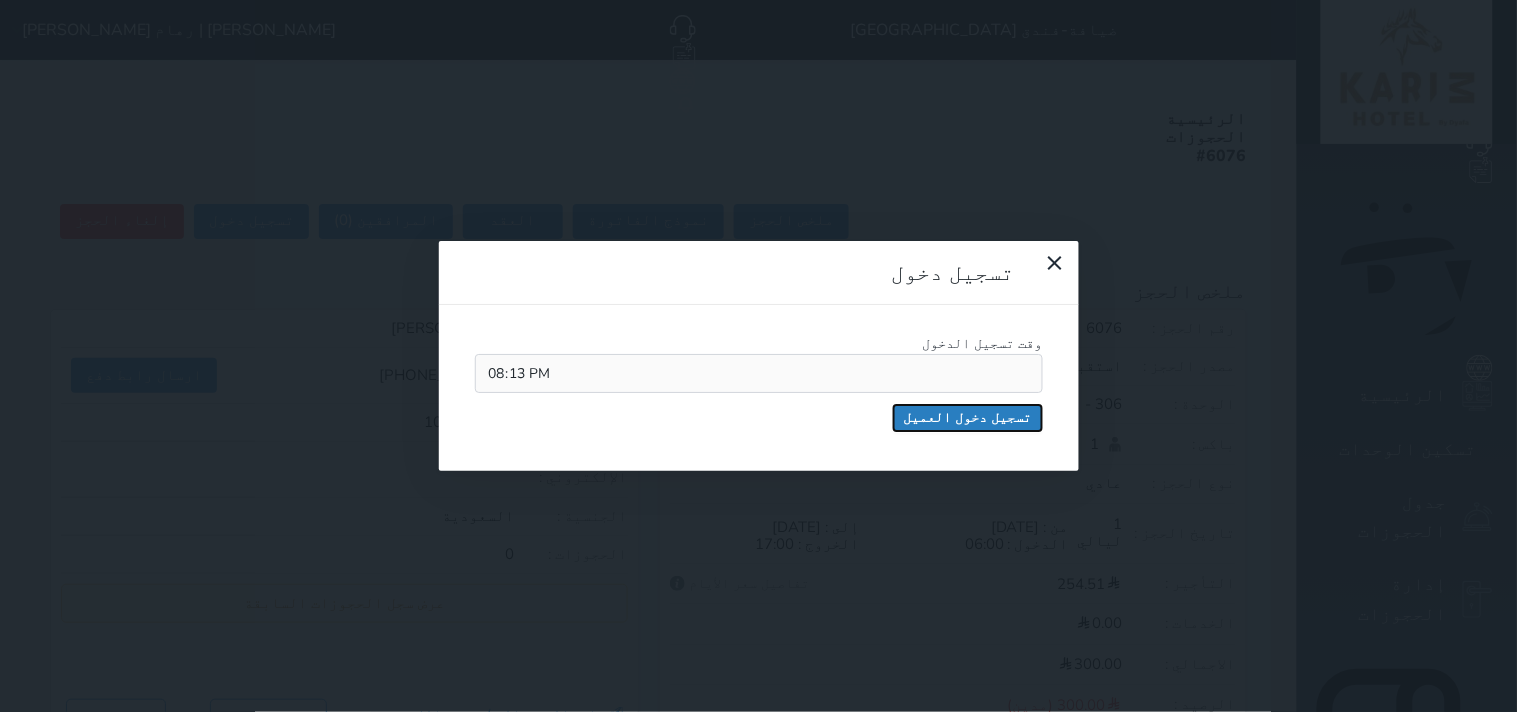 click on "تسجيل دخول العميل" at bounding box center (968, 418) 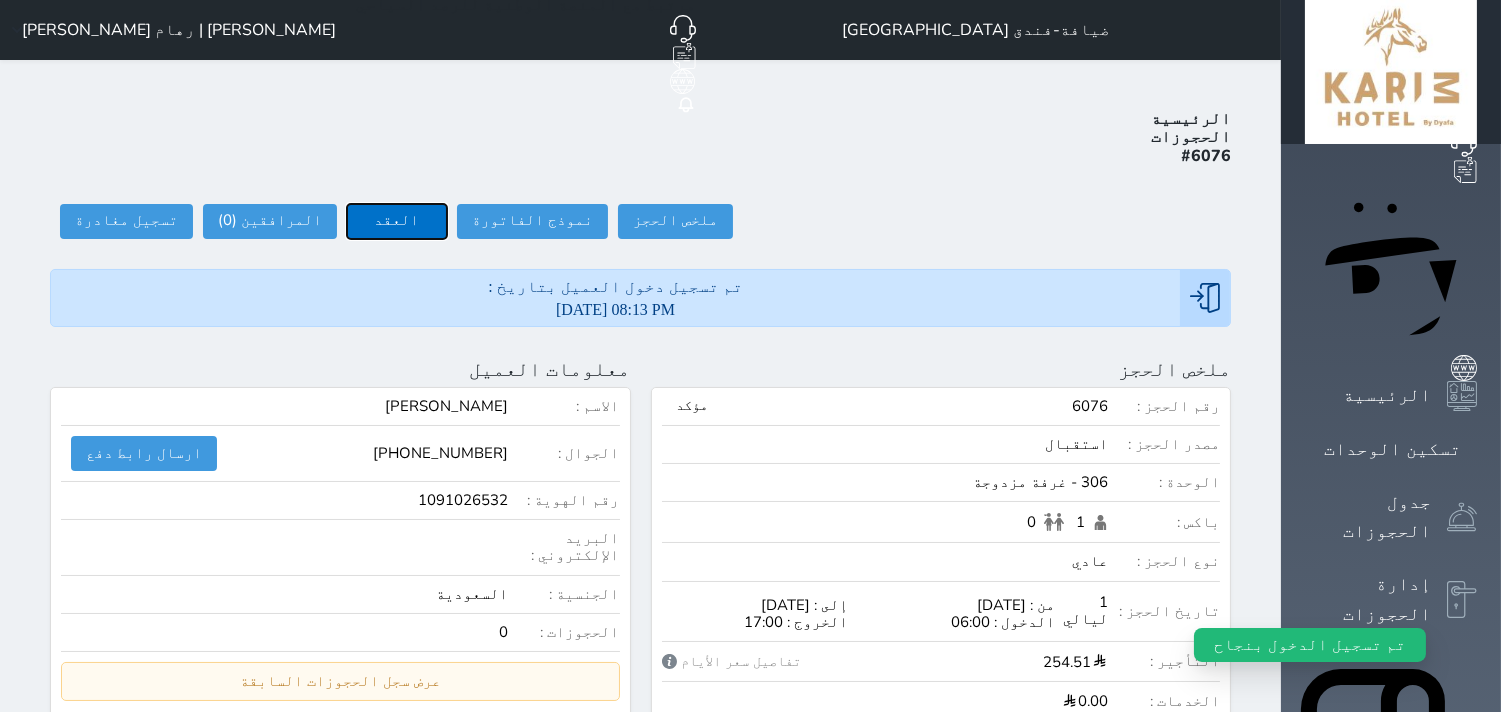 click on "العقد" at bounding box center [397, 221] 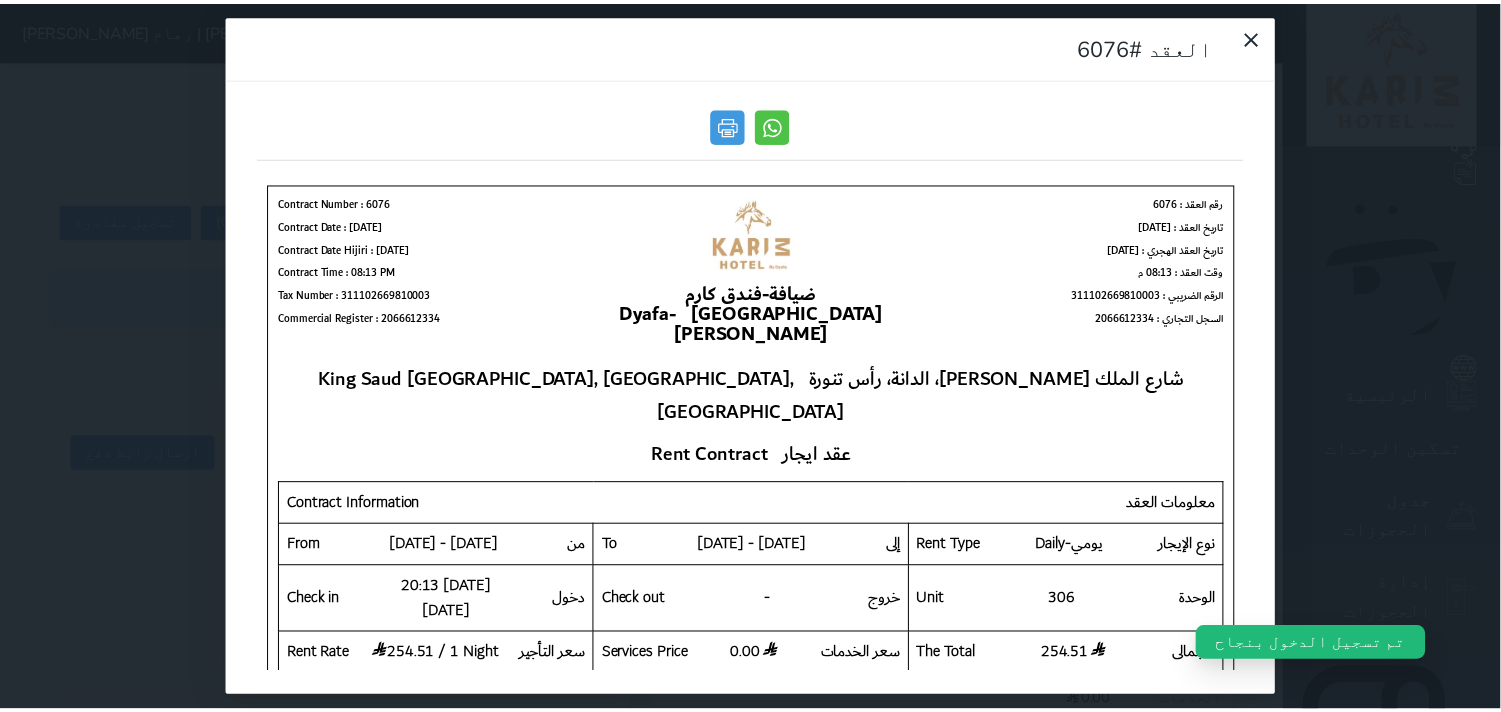 scroll, scrollTop: 0, scrollLeft: 0, axis: both 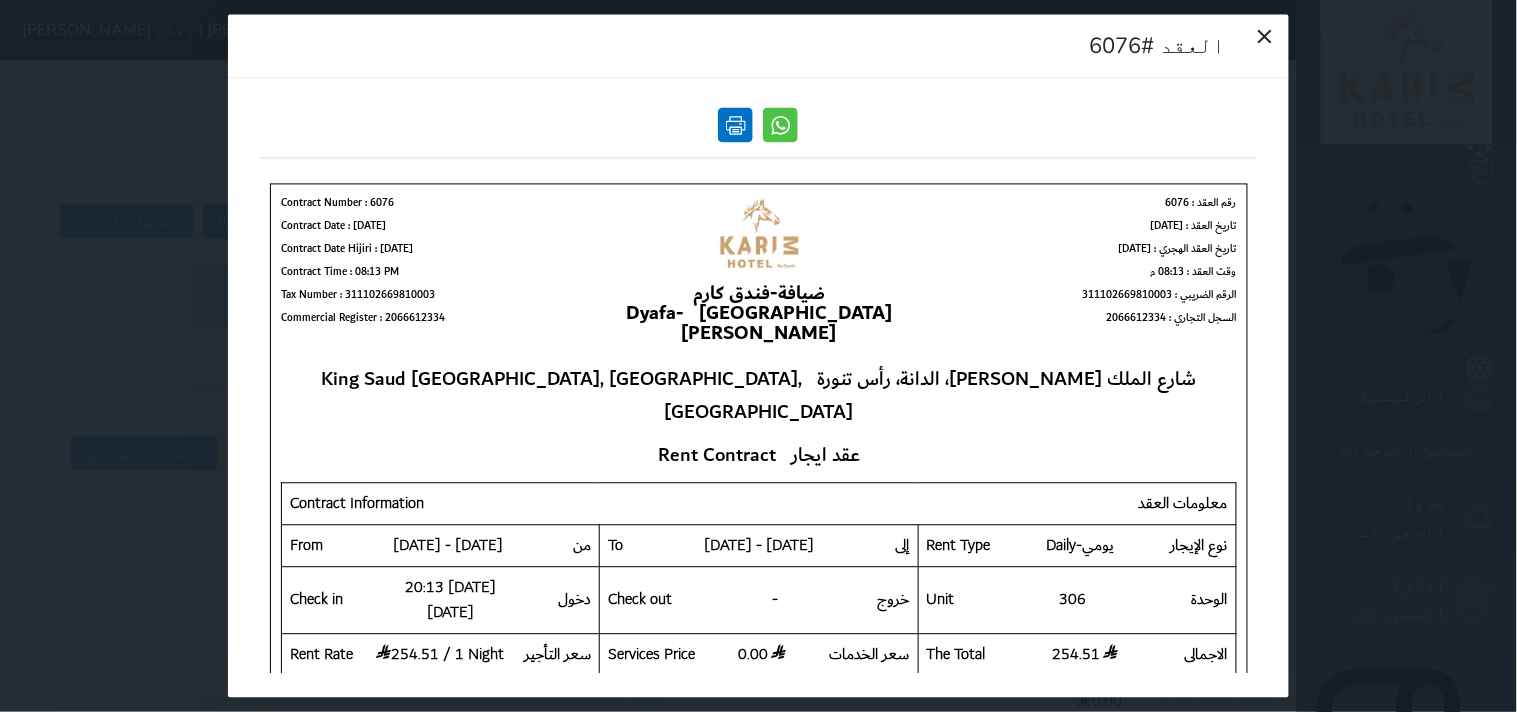 click at bounding box center (736, 125) 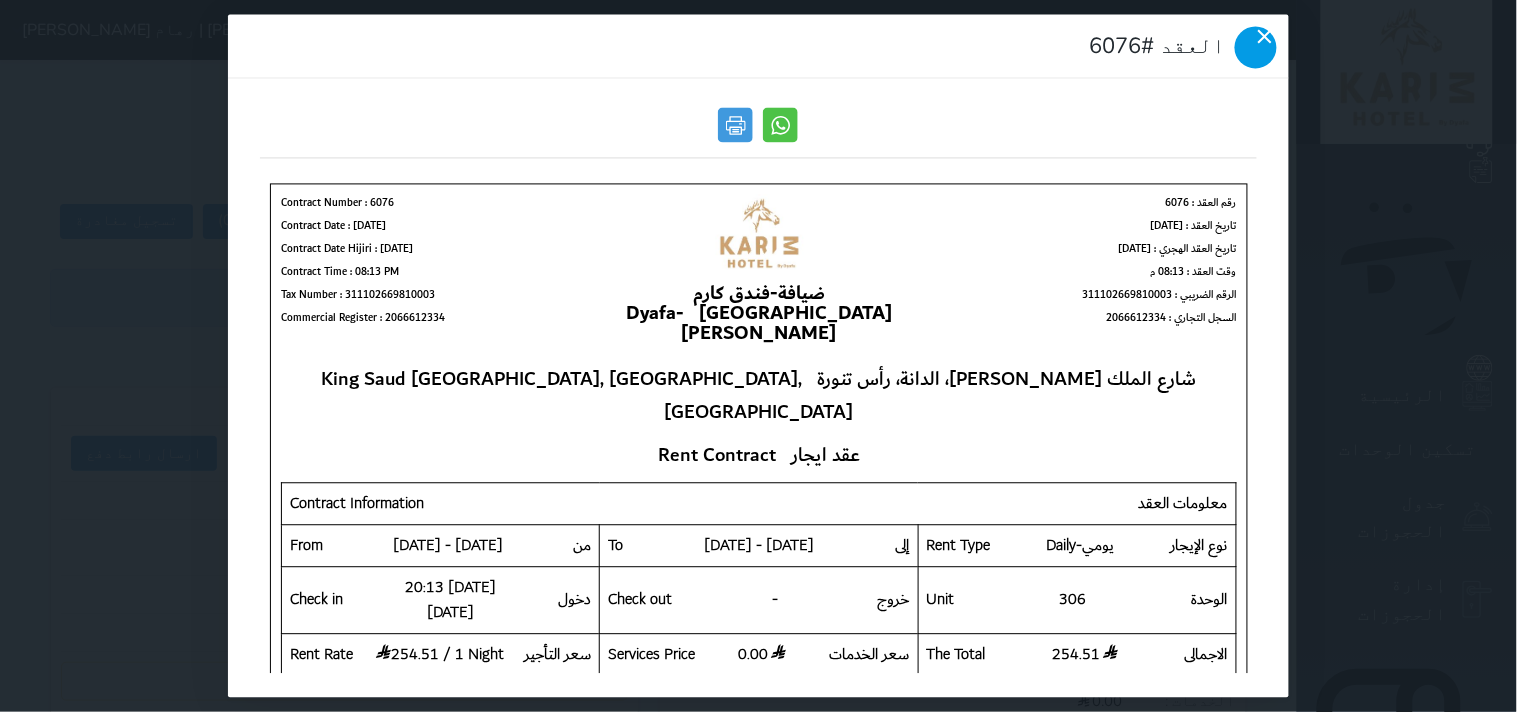 click 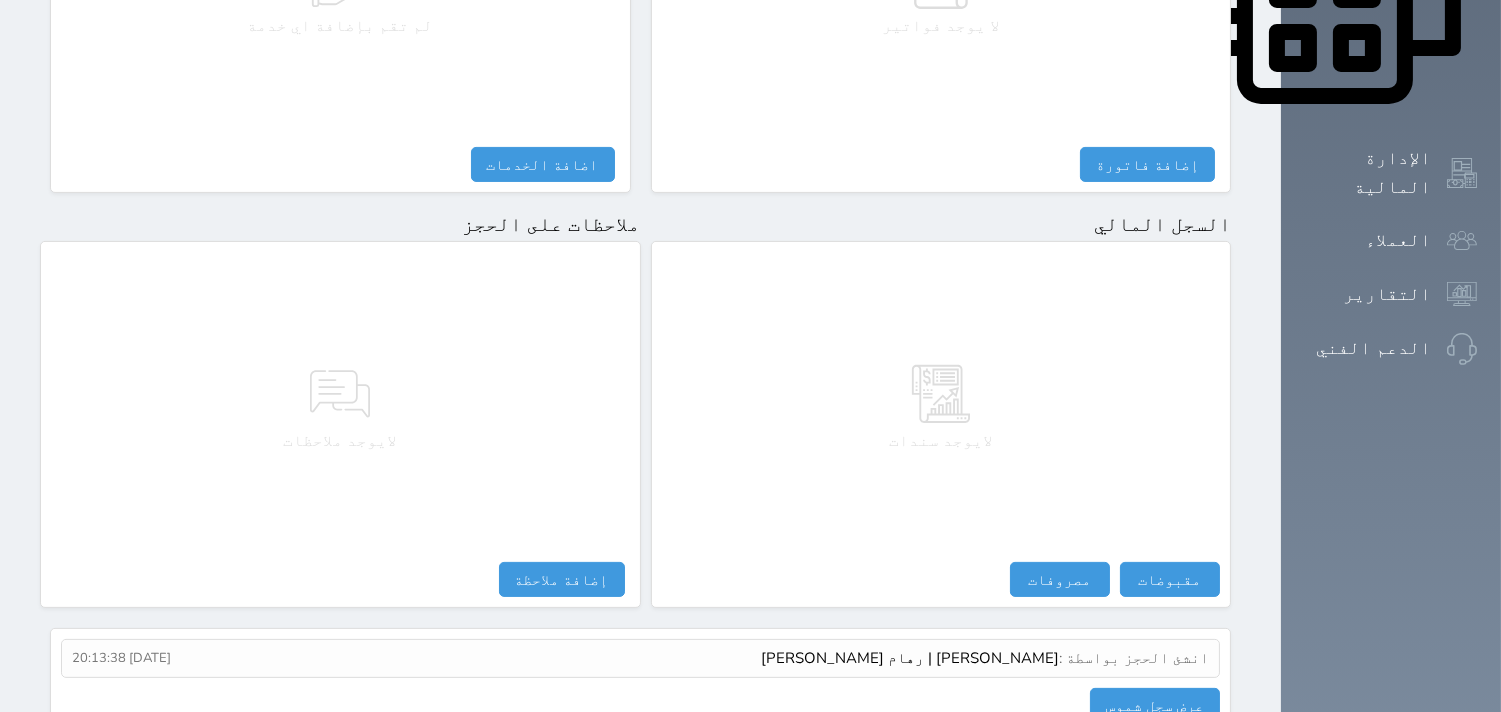 scroll, scrollTop: 1068, scrollLeft: 0, axis: vertical 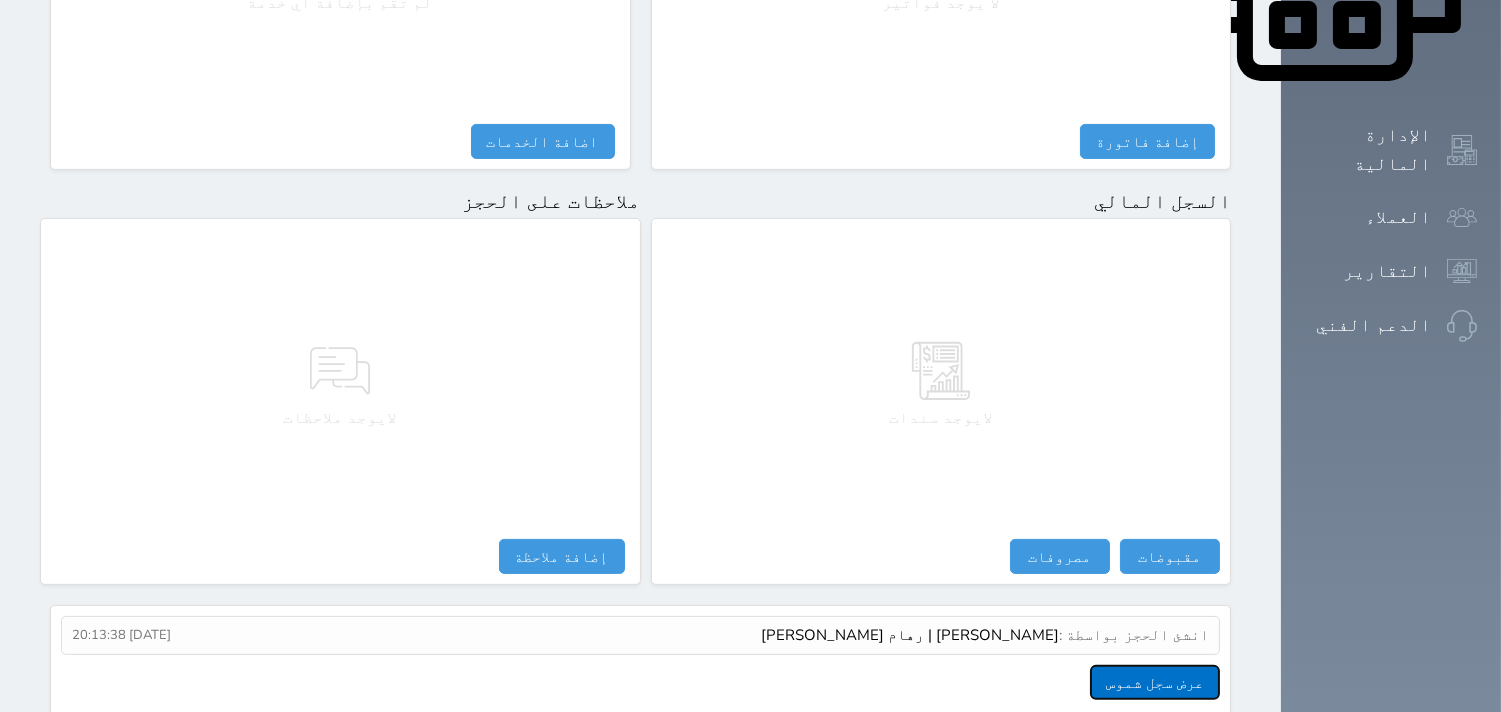 click on "عرض سجل شموس" at bounding box center [1155, 682] 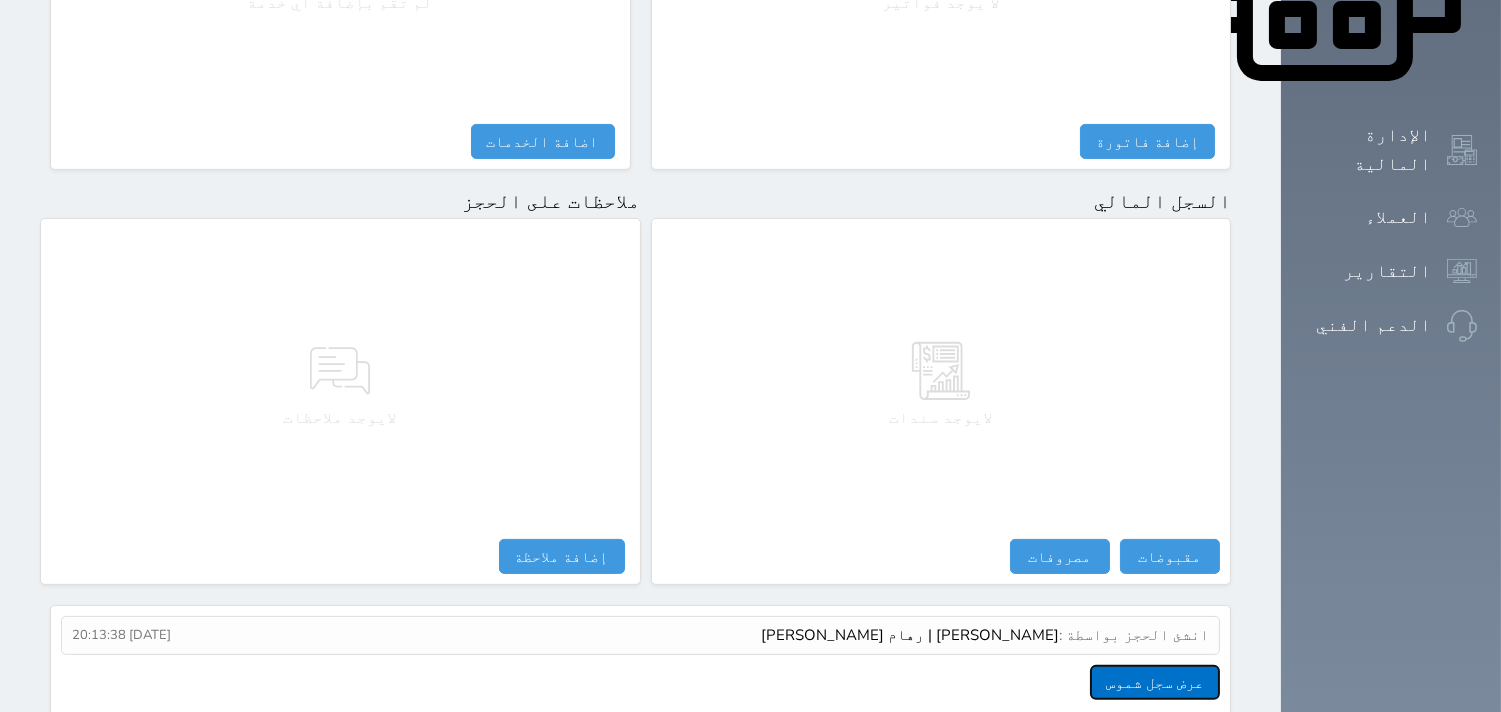 click on "عرض سجل شموس" at bounding box center (1155, 682) 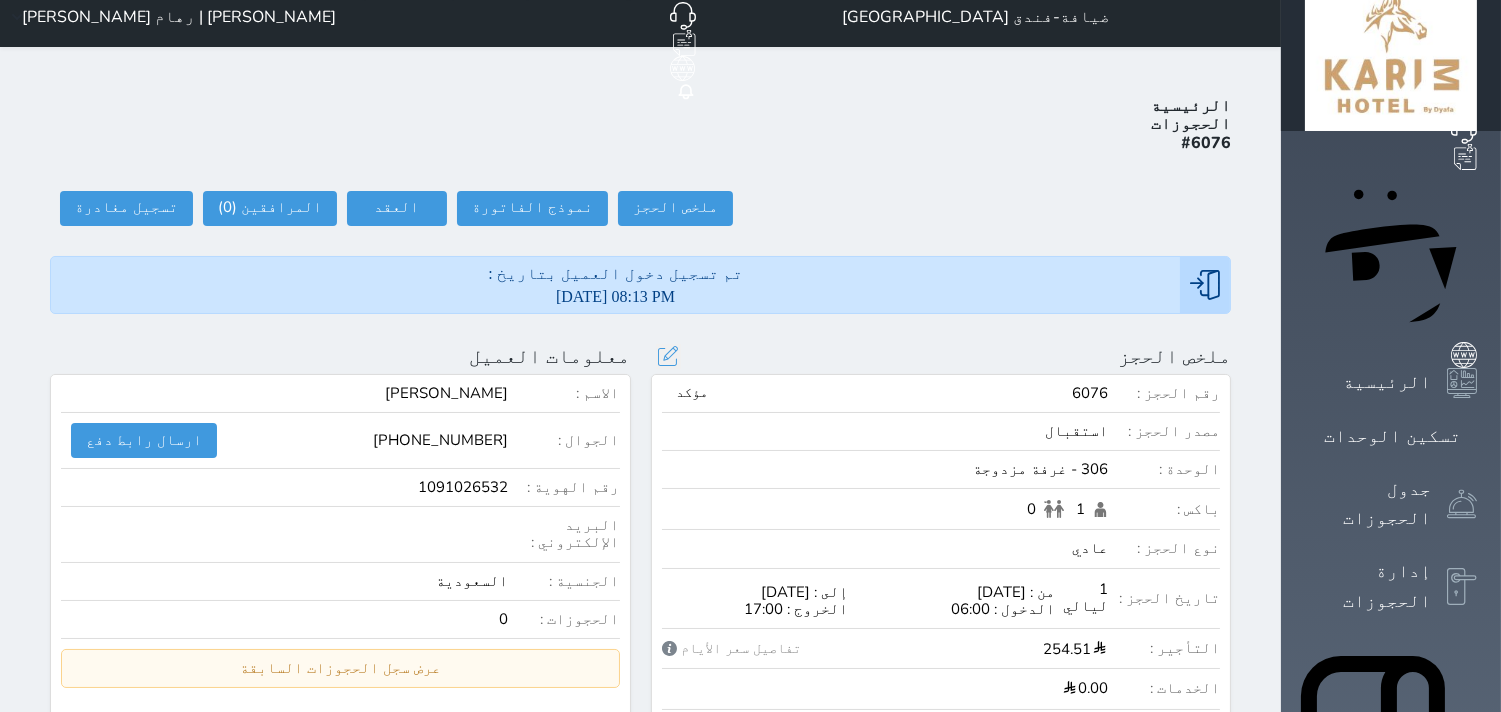 scroll, scrollTop: 0, scrollLeft: 0, axis: both 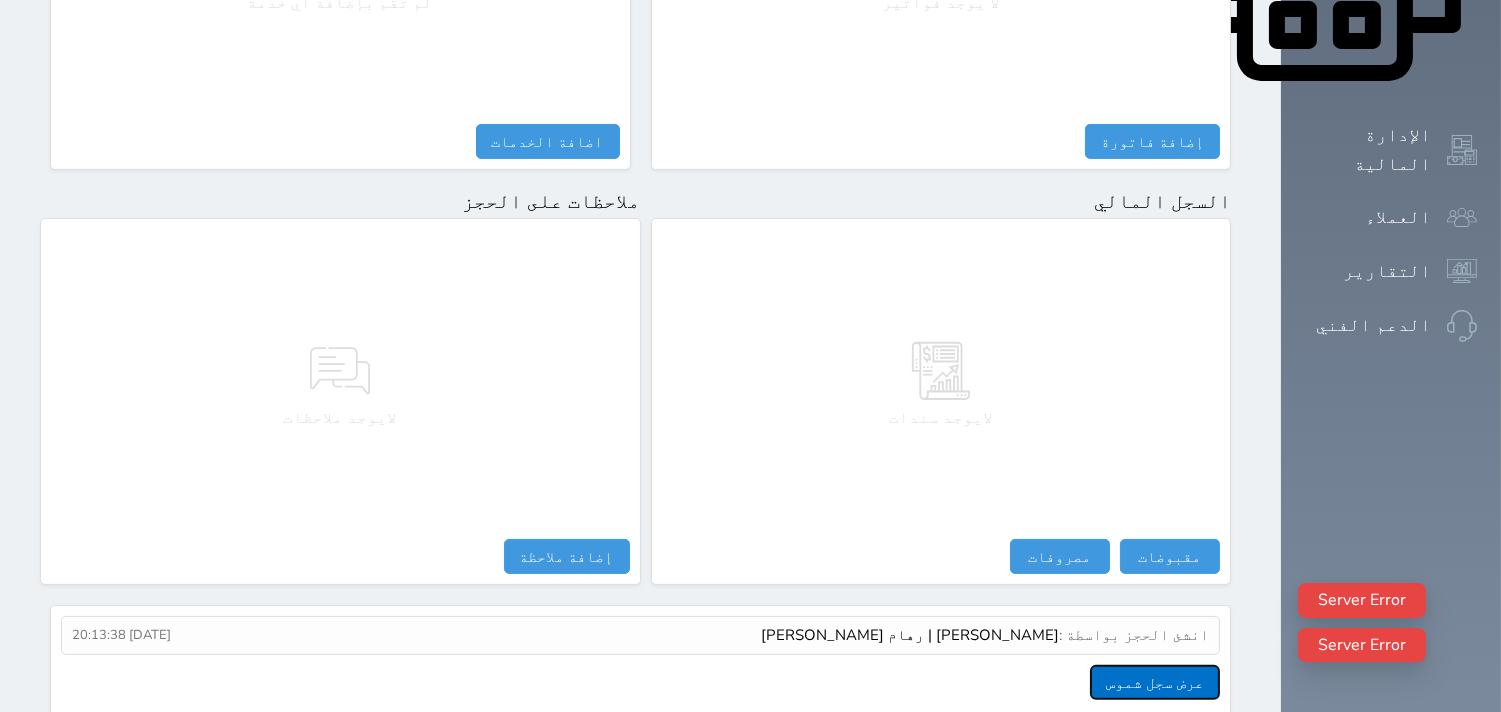 click on "عرض سجل شموس" at bounding box center [1155, 682] 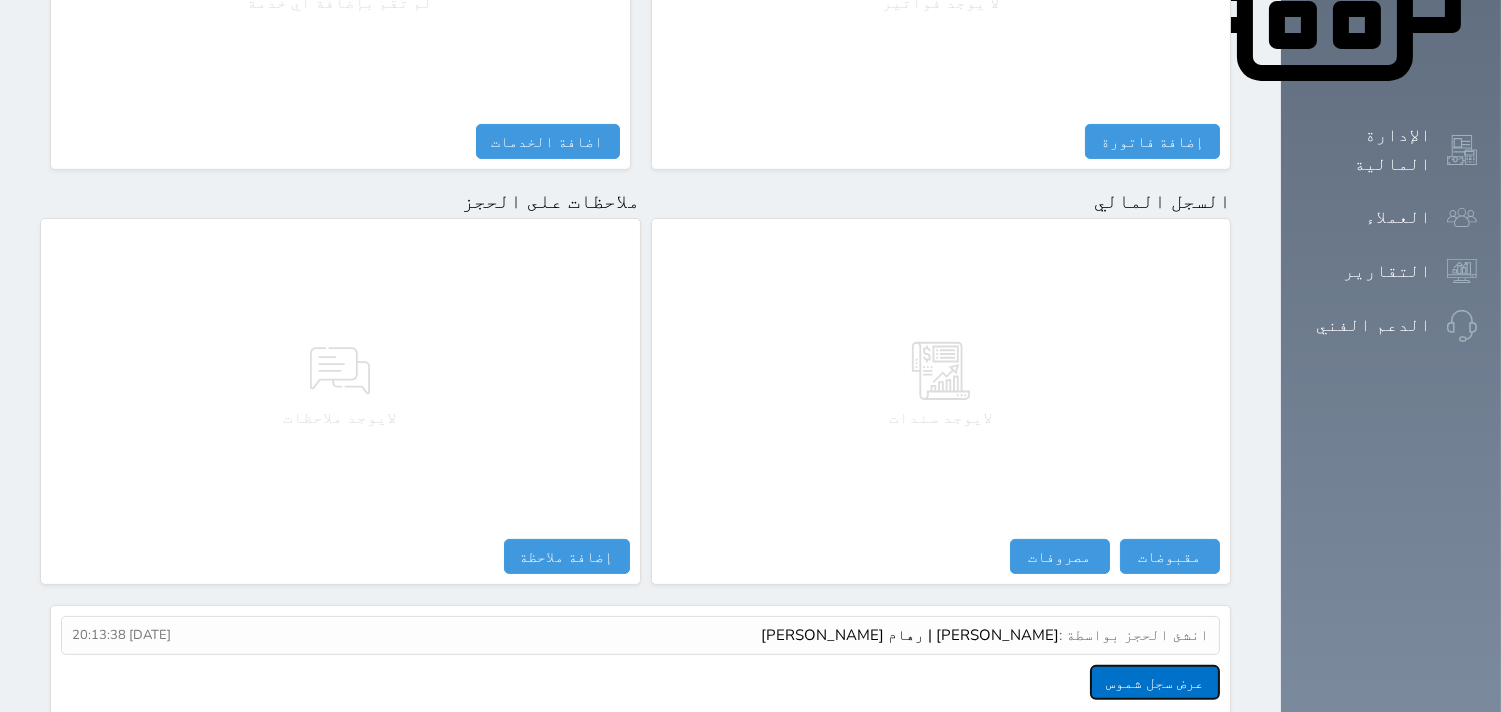 click on "عرض سجل شموس" at bounding box center [1155, 682] 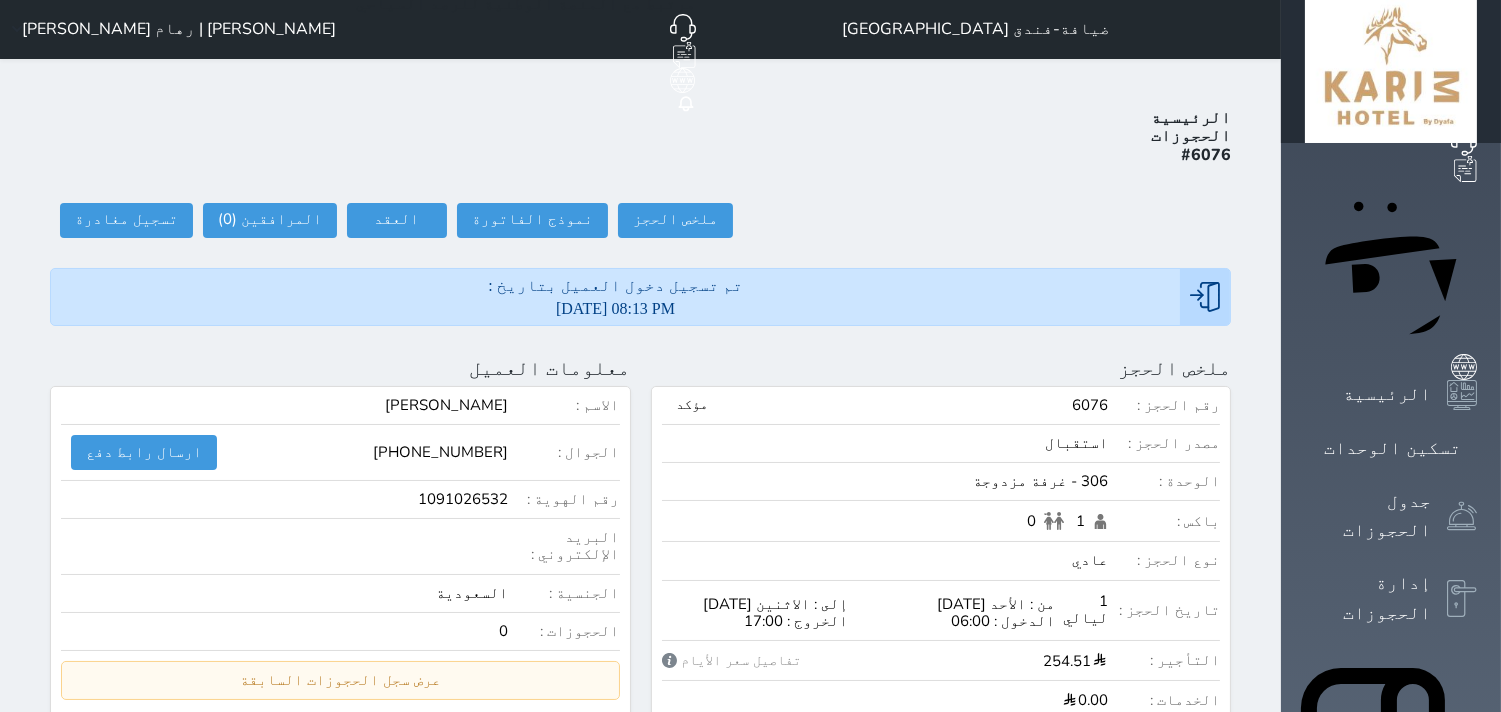 scroll, scrollTop: 0, scrollLeft: 0, axis: both 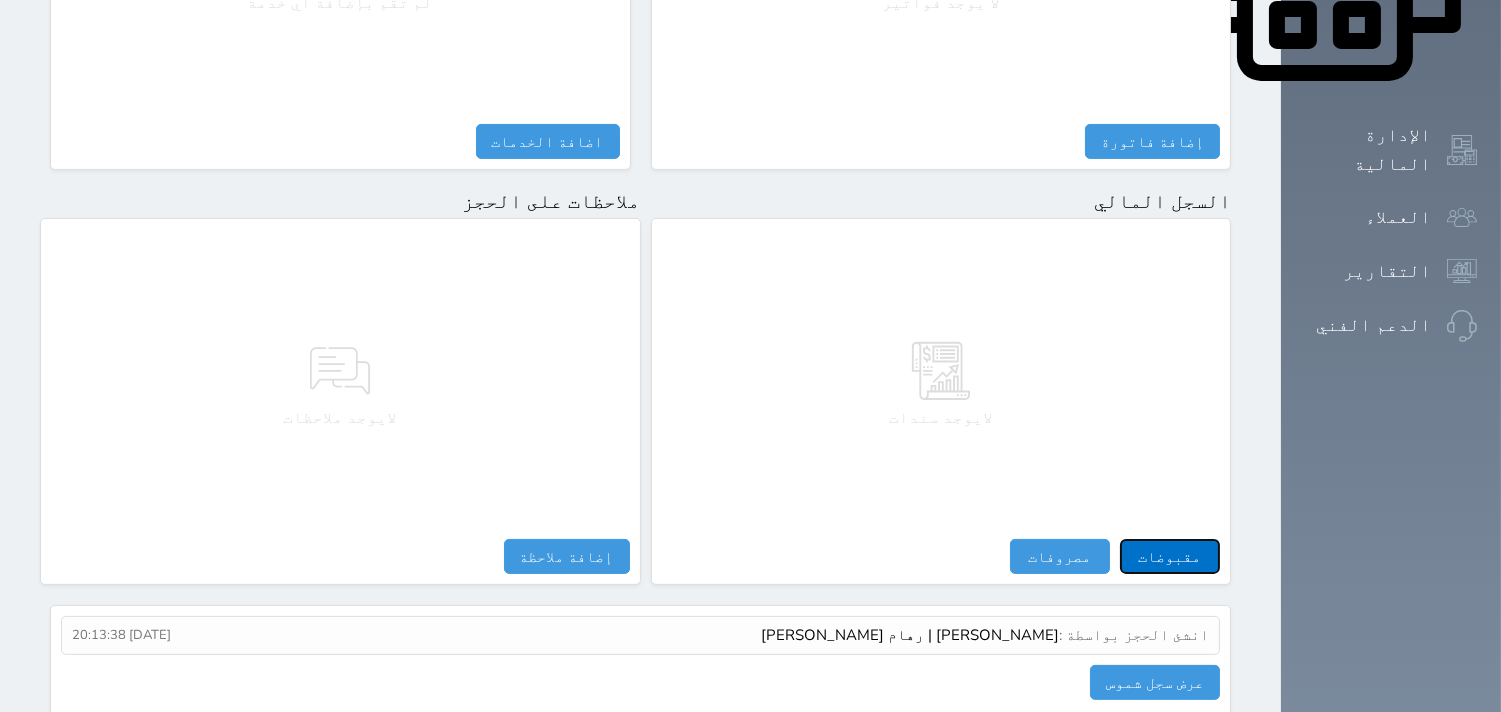 click on "مقبوضات" at bounding box center (1170, 556) 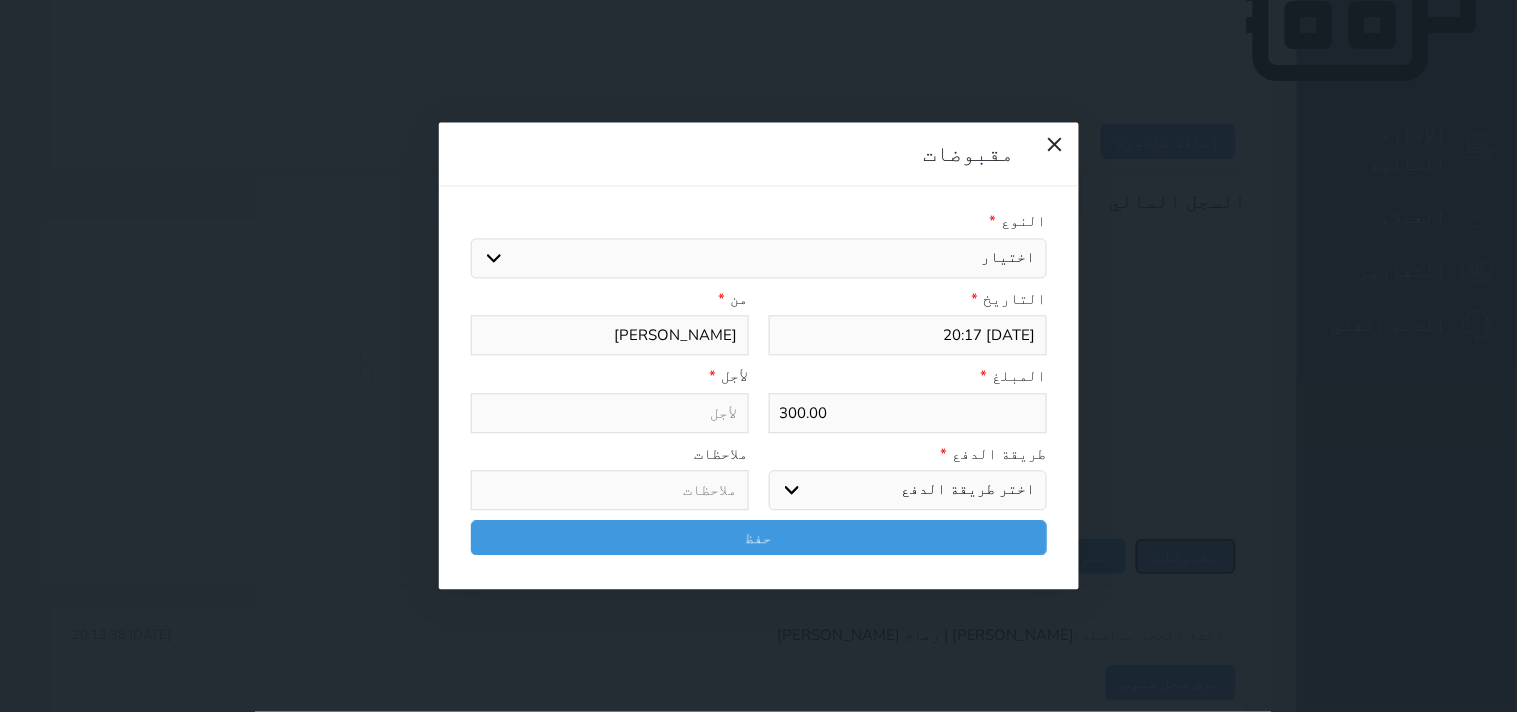 select 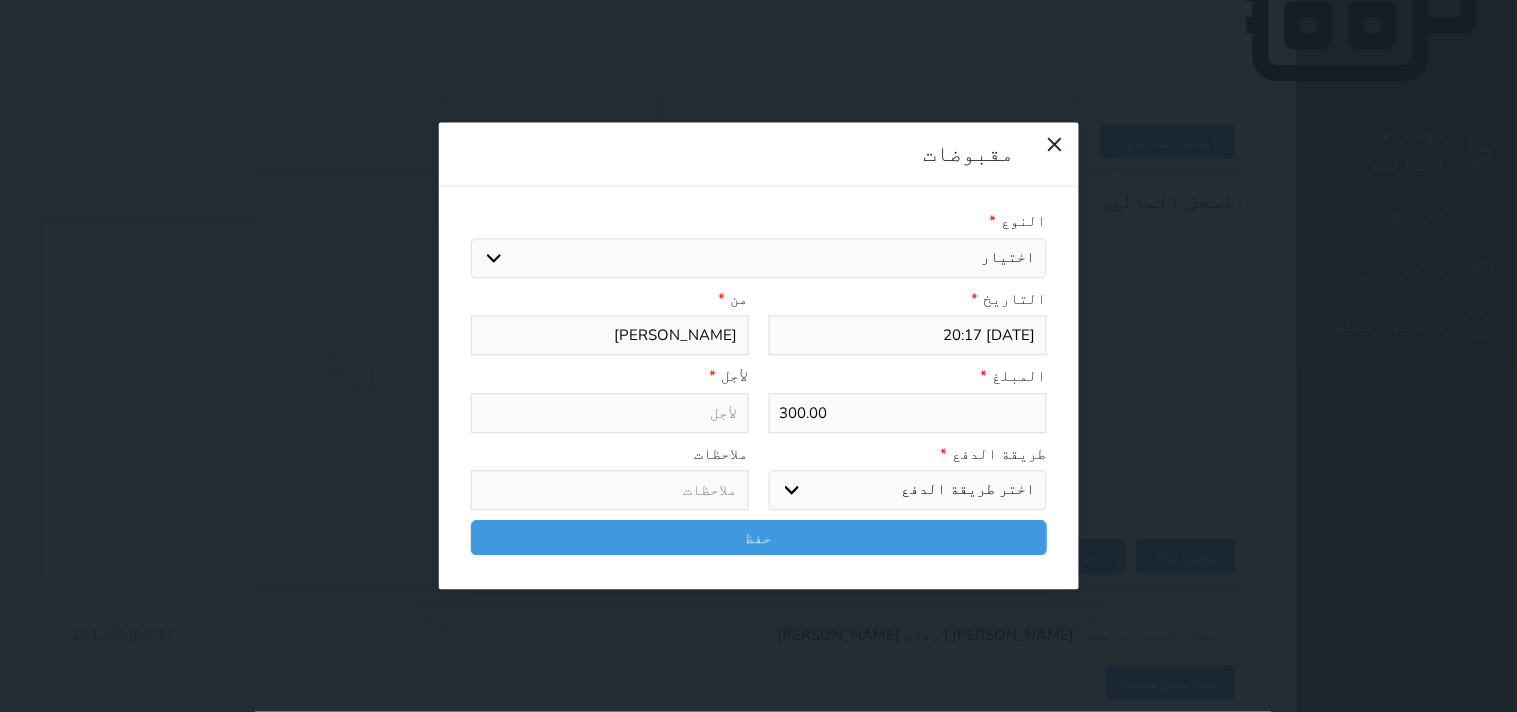 click on "اختيار   مقبوضات عامة قيمة إيجار فواتير تامين عربون لا ينطبق آخر مغسلة واي فاي - الإنترنت مواقف السيارات طعام الأغذية والمشروبات مشروبات المشروبات الباردة المشروبات الساخنة الإفطار غداء عشاء مخبز و كعك حمام سباحة الصالة الرياضية سبا و خدمات الجمال اختيار وإسقاط (خدمات النقل) ميني بار كابل - تلفزيون سرير إضافي تصفيف الشعر التسوق خدمات الجولات السياحية المنظمة خدمات الدليل السياحي" at bounding box center [759, 258] 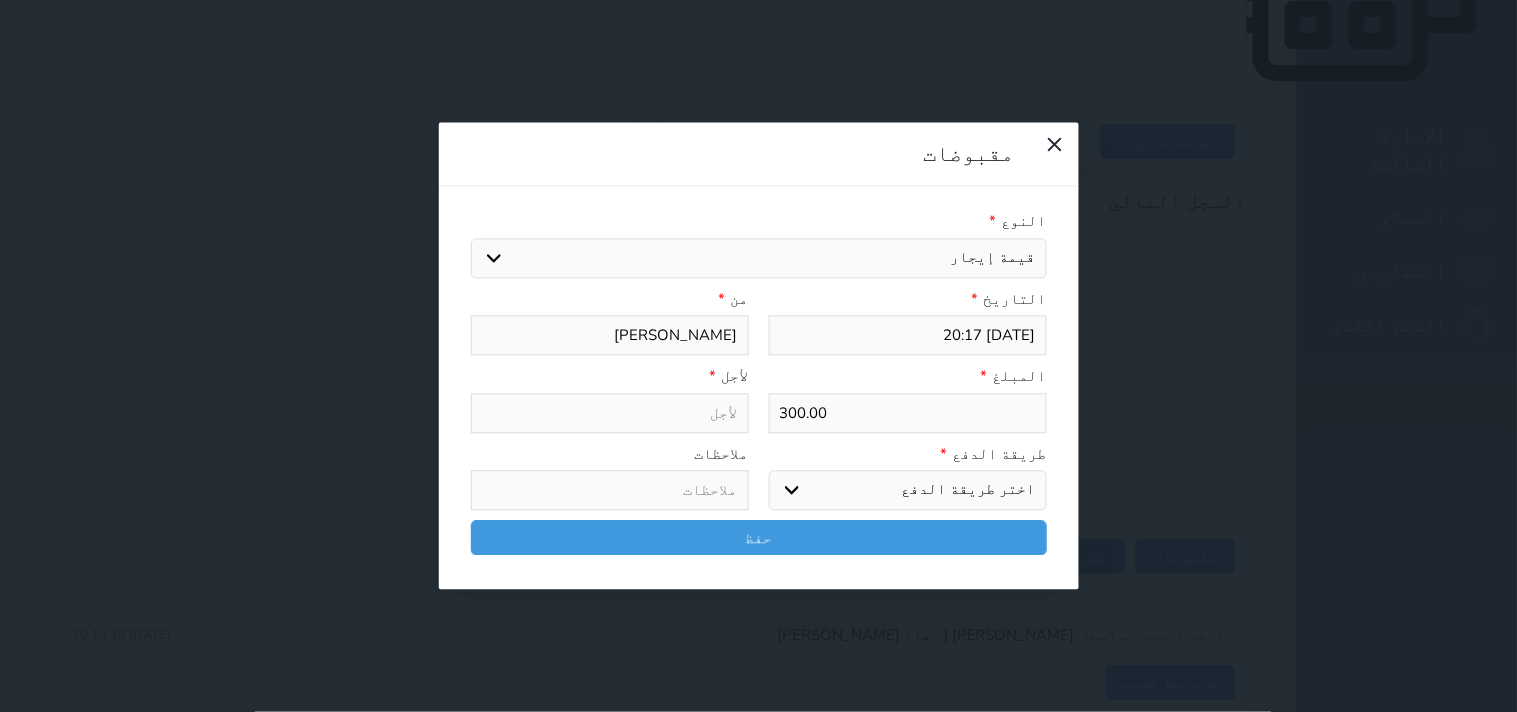 click on "اختيار   مقبوضات عامة قيمة إيجار فواتير تامين عربون لا ينطبق آخر مغسلة واي فاي - الإنترنت مواقف السيارات طعام الأغذية والمشروبات مشروبات المشروبات الباردة المشروبات الساخنة الإفطار غداء عشاء مخبز و كعك حمام سباحة الصالة الرياضية سبا و خدمات الجمال اختيار وإسقاط (خدمات النقل) ميني بار كابل - تلفزيون سرير إضافي تصفيف الشعر التسوق خدمات الجولات السياحية المنظمة خدمات الدليل السياحي" at bounding box center [759, 258] 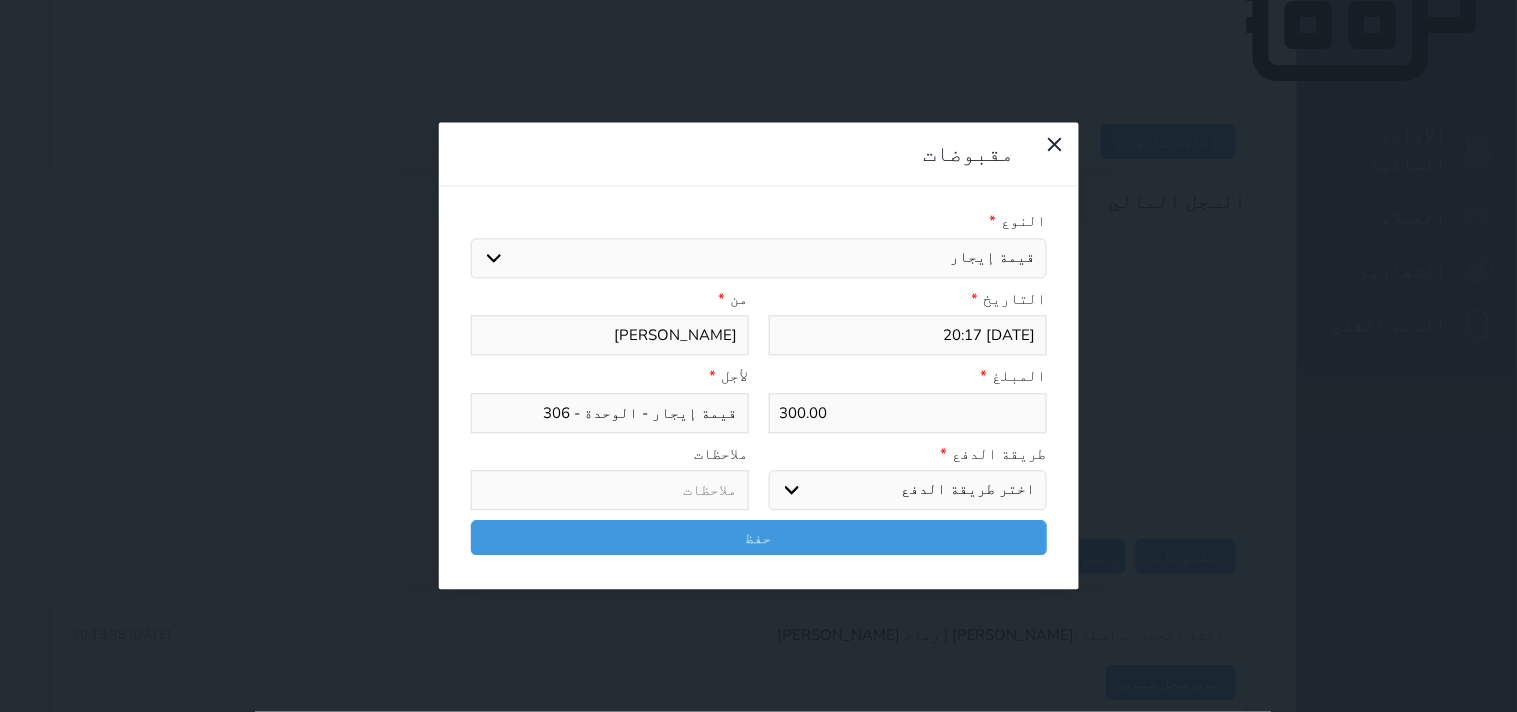 click on "اختر طريقة الدفع   دفع نقدى   تحويل بنكى   مدى   بطاقة ائتمان   آجل" at bounding box center (908, 491) 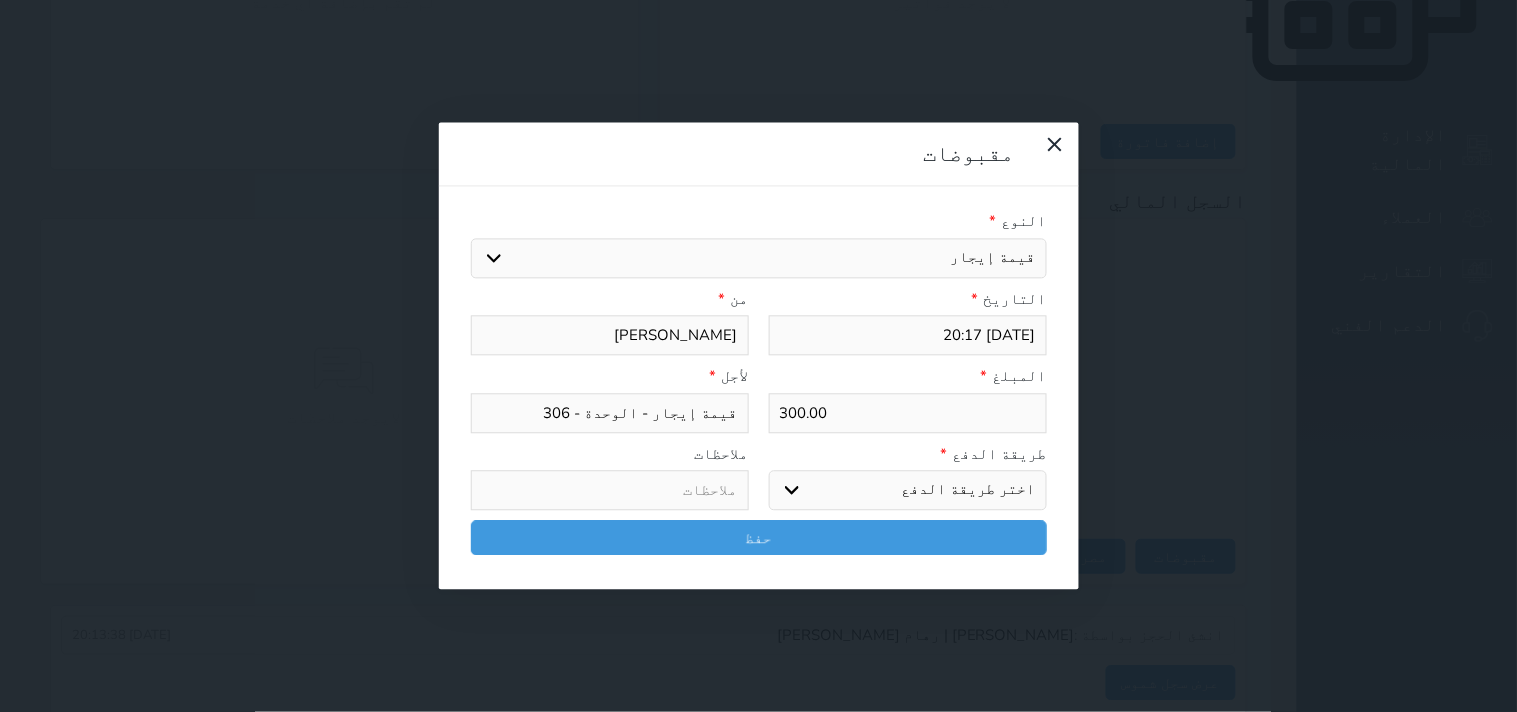 select on "mada" 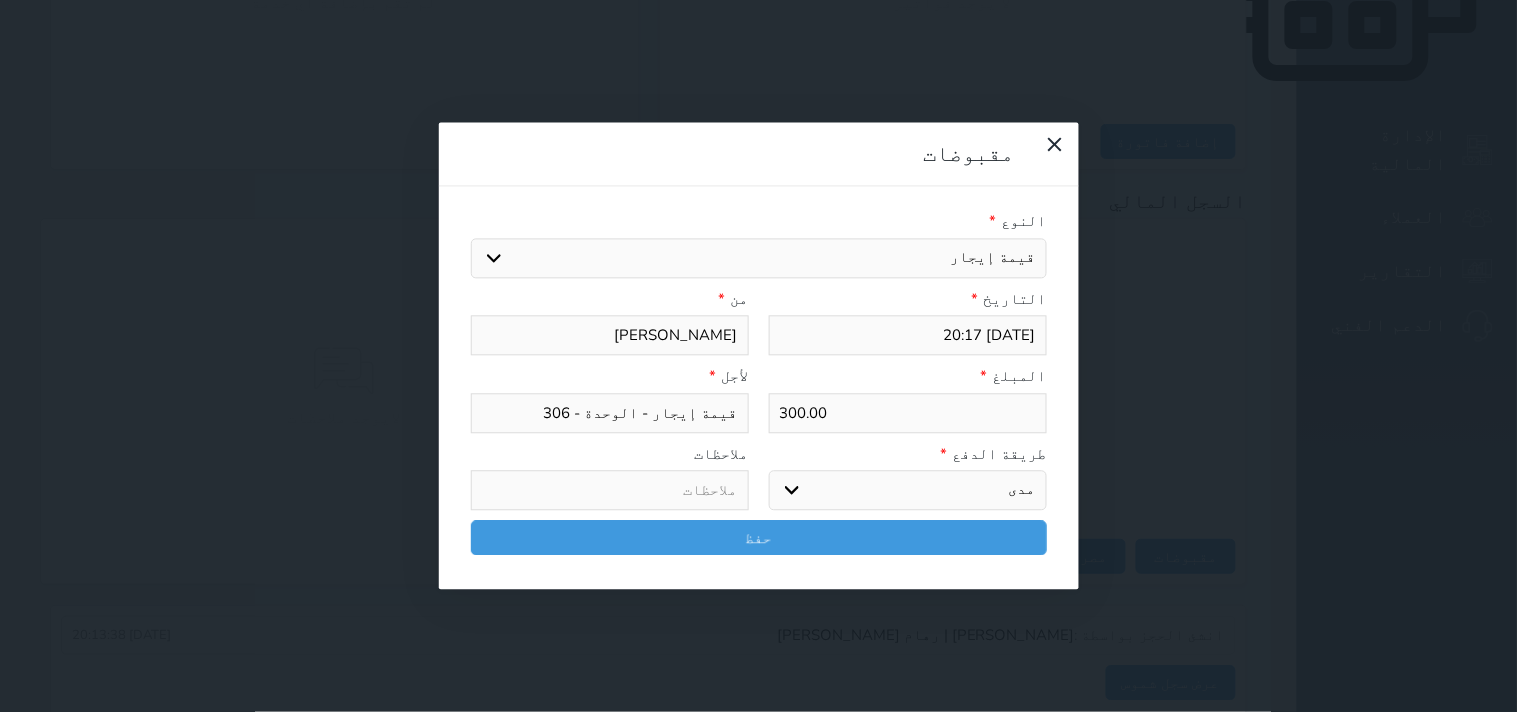 click on "اختر طريقة الدفع   دفع نقدى   تحويل بنكى   مدى   بطاقة ائتمان   آجل" at bounding box center (908, 491) 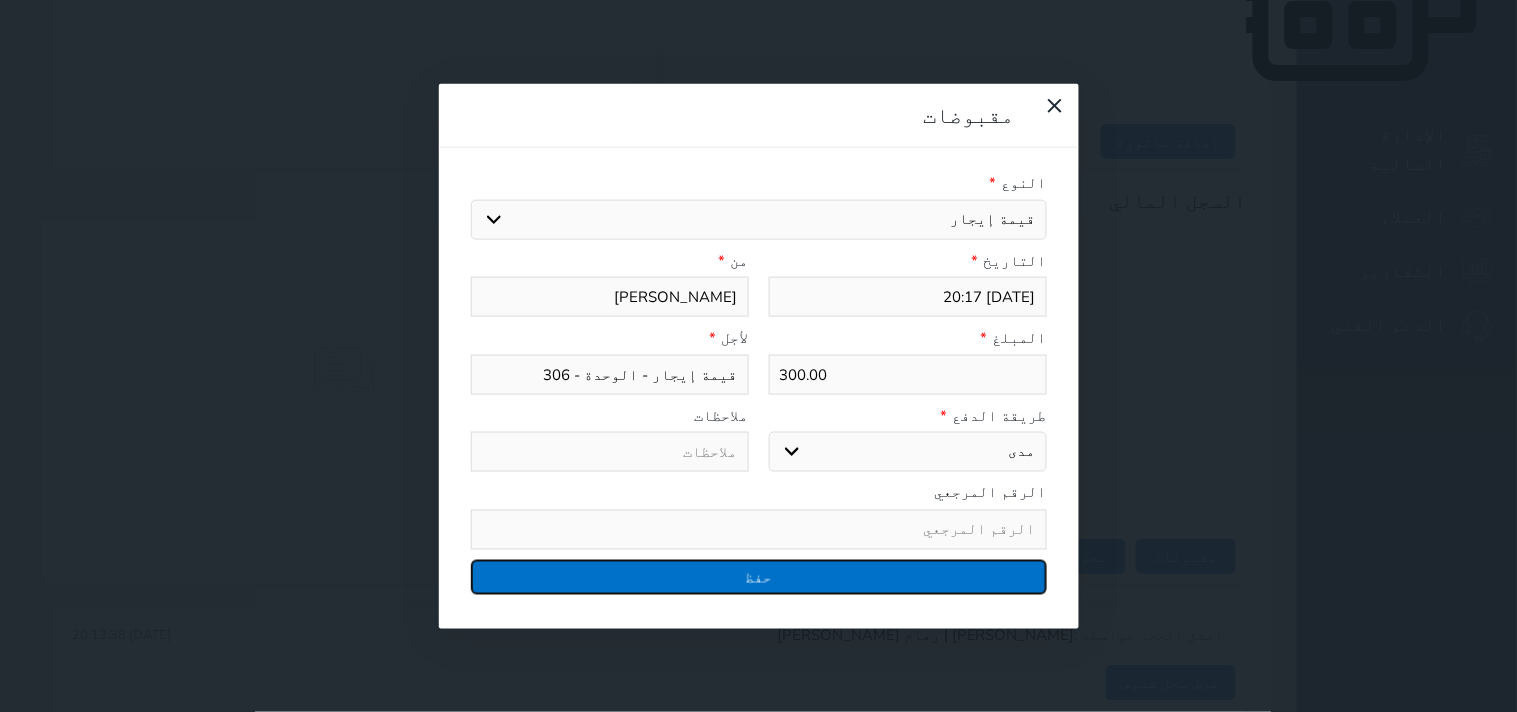 click on "حفظ" at bounding box center (759, 576) 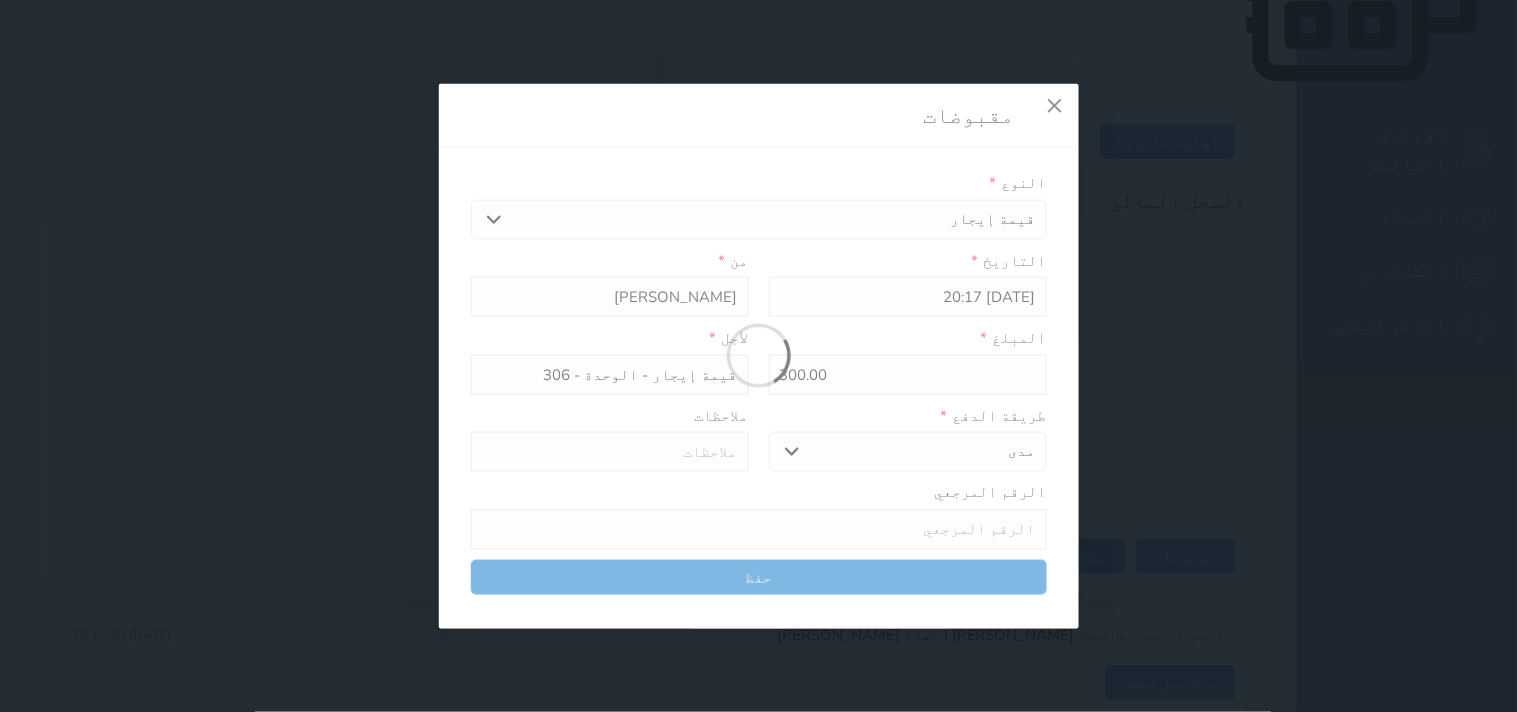 select 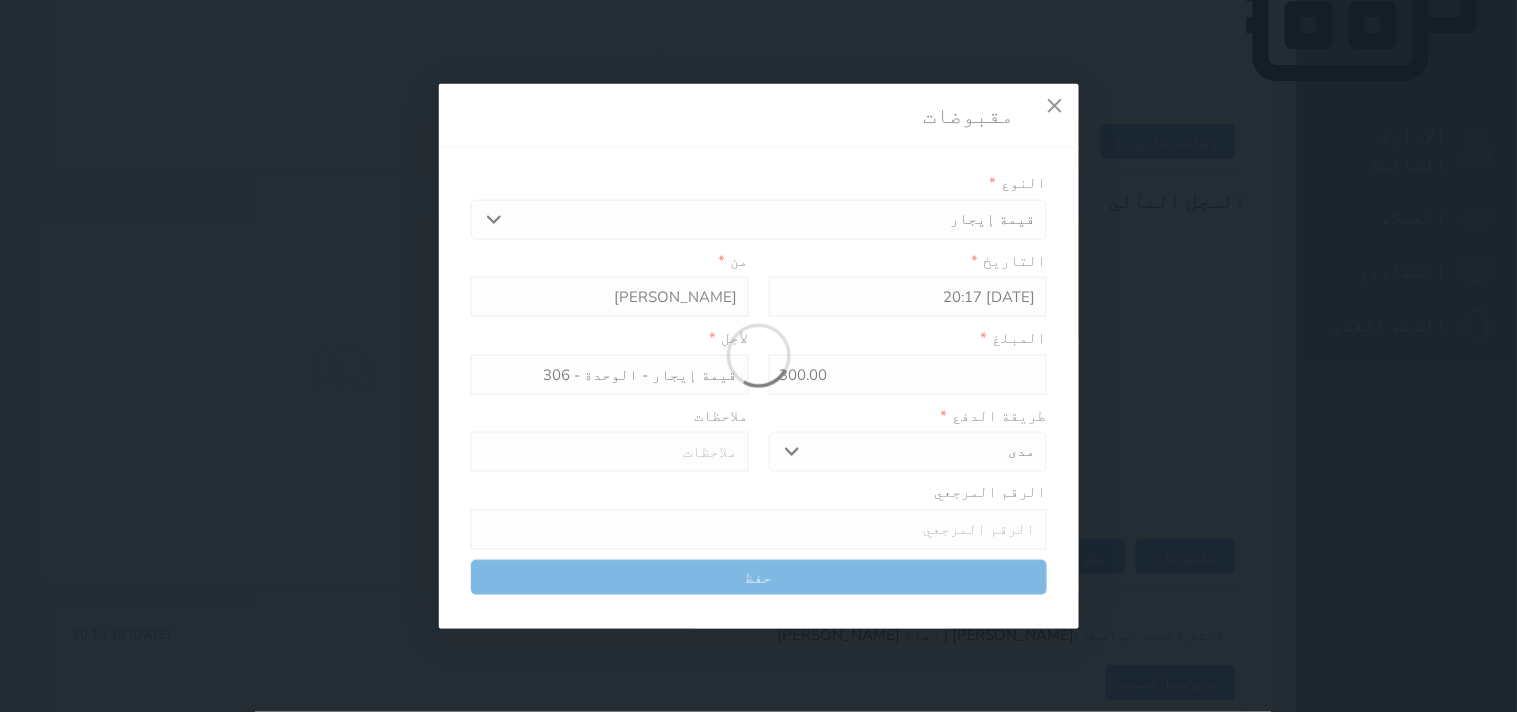 type 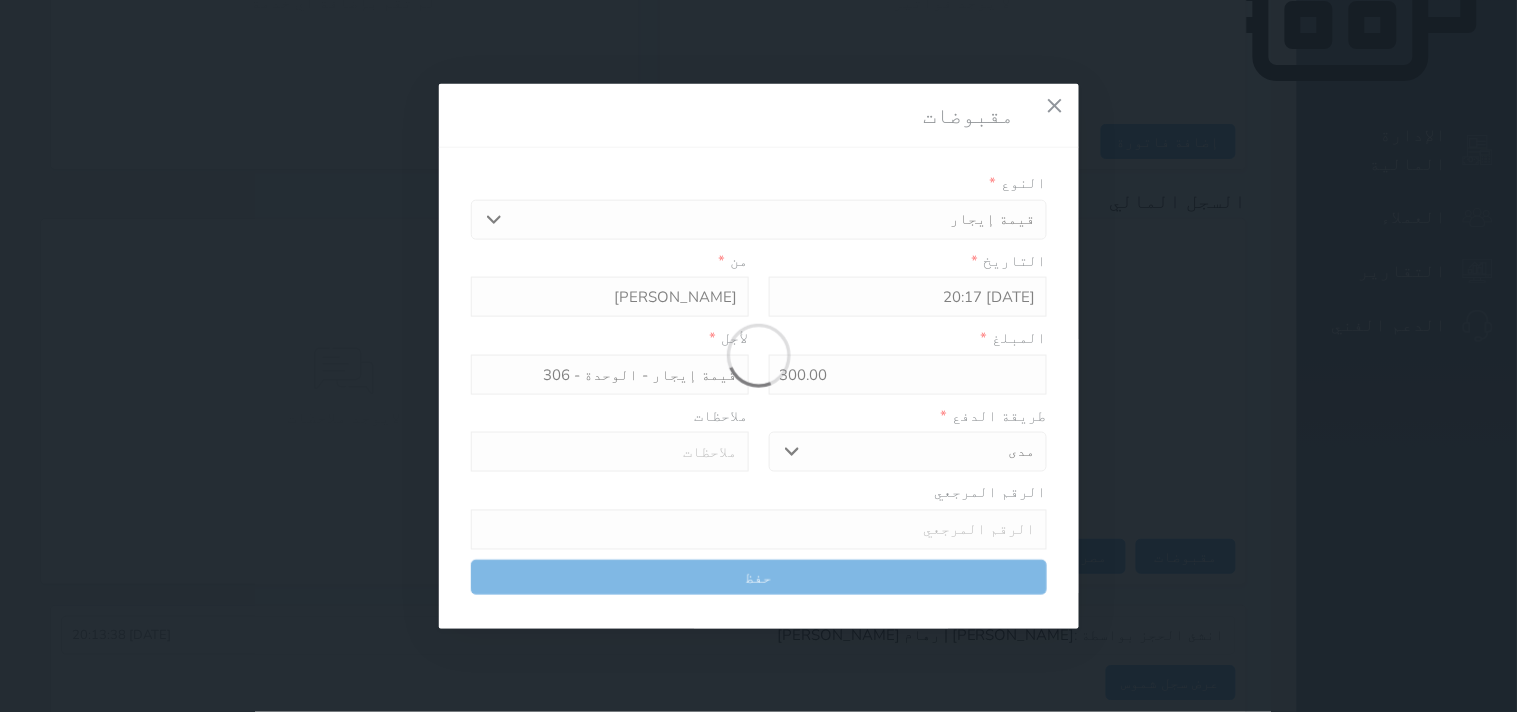 type on "0" 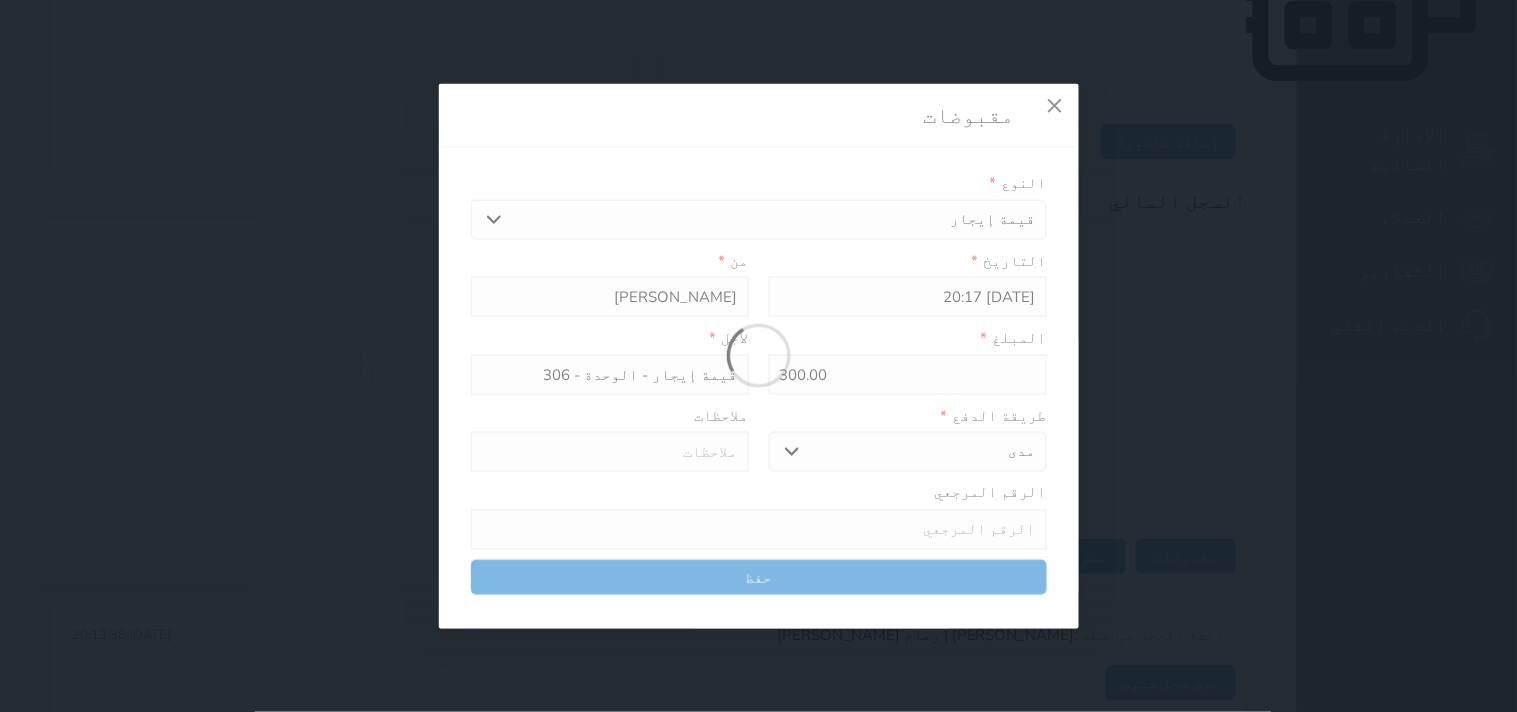 select 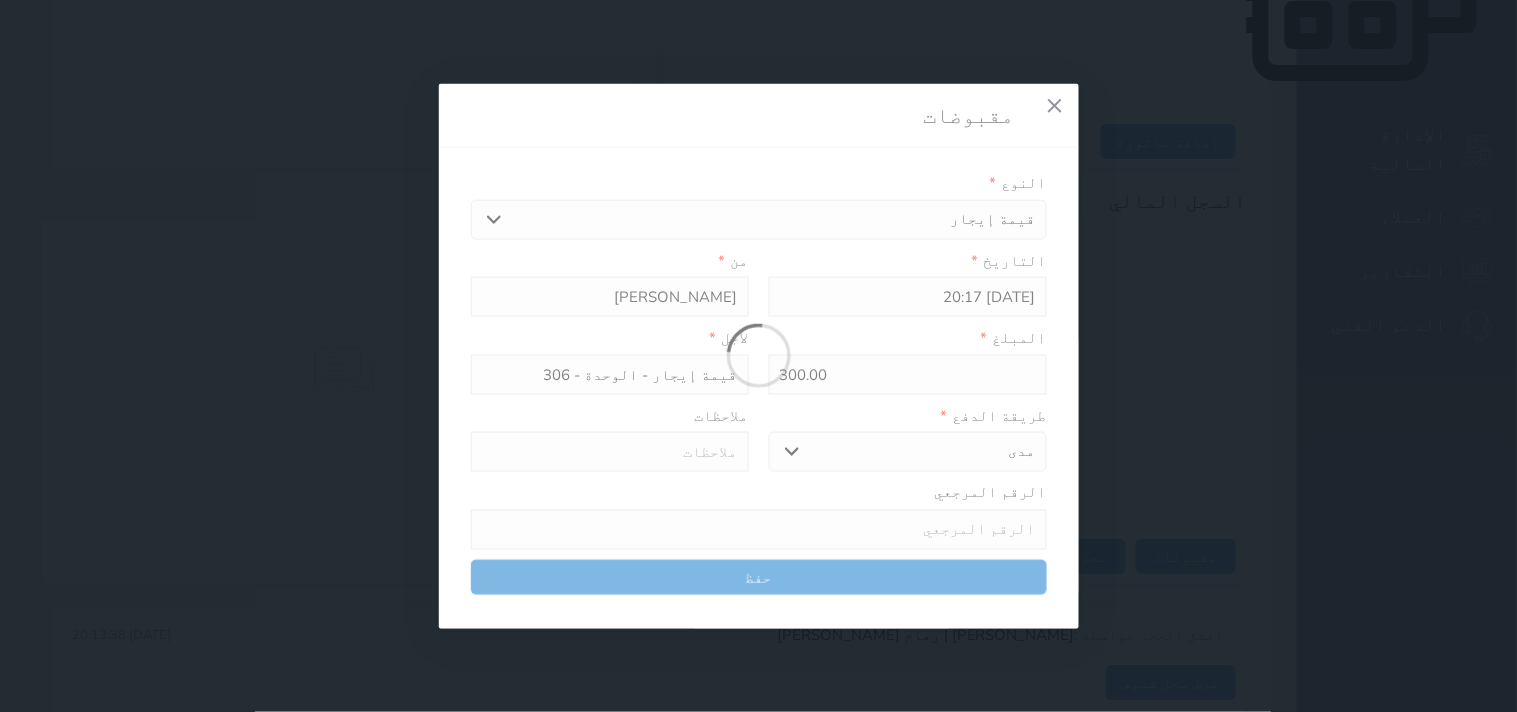 type on "0" 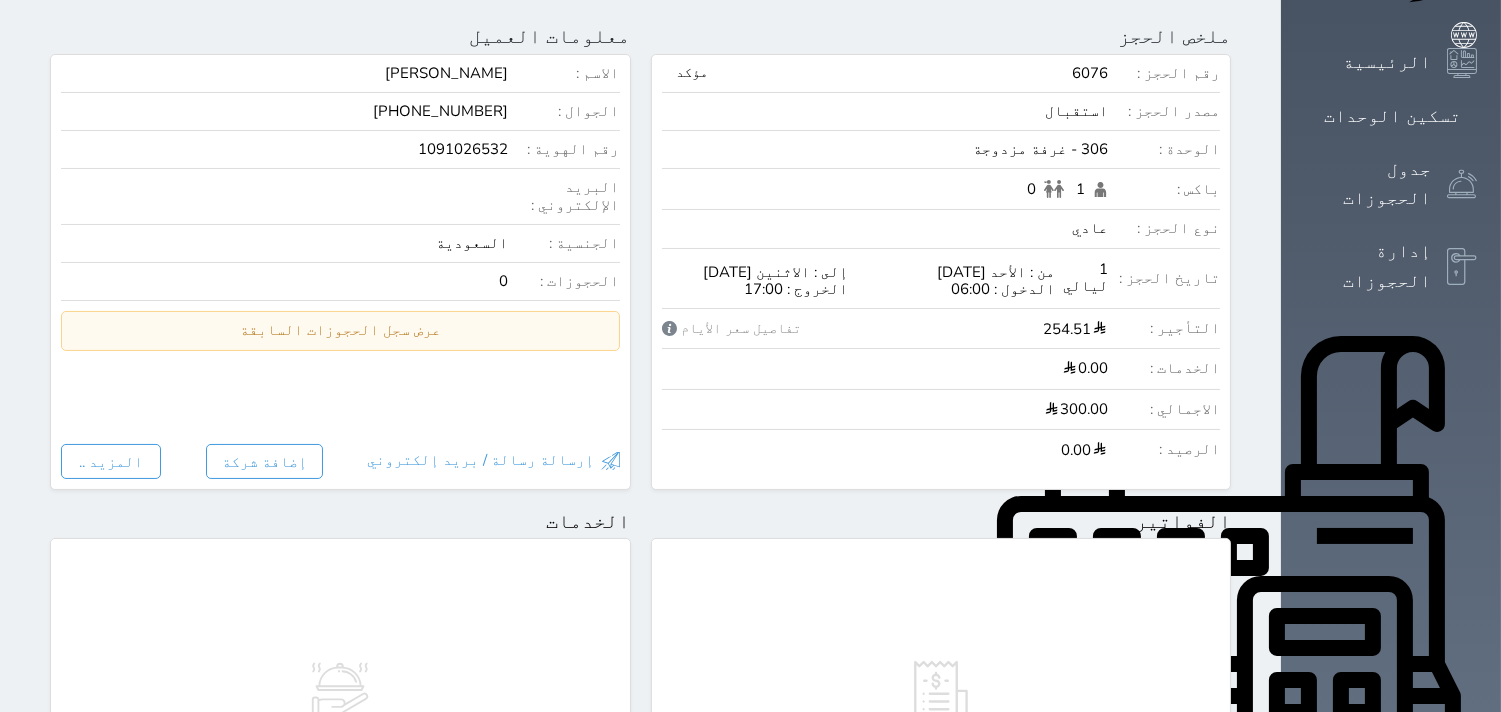 scroll, scrollTop: 0, scrollLeft: 0, axis: both 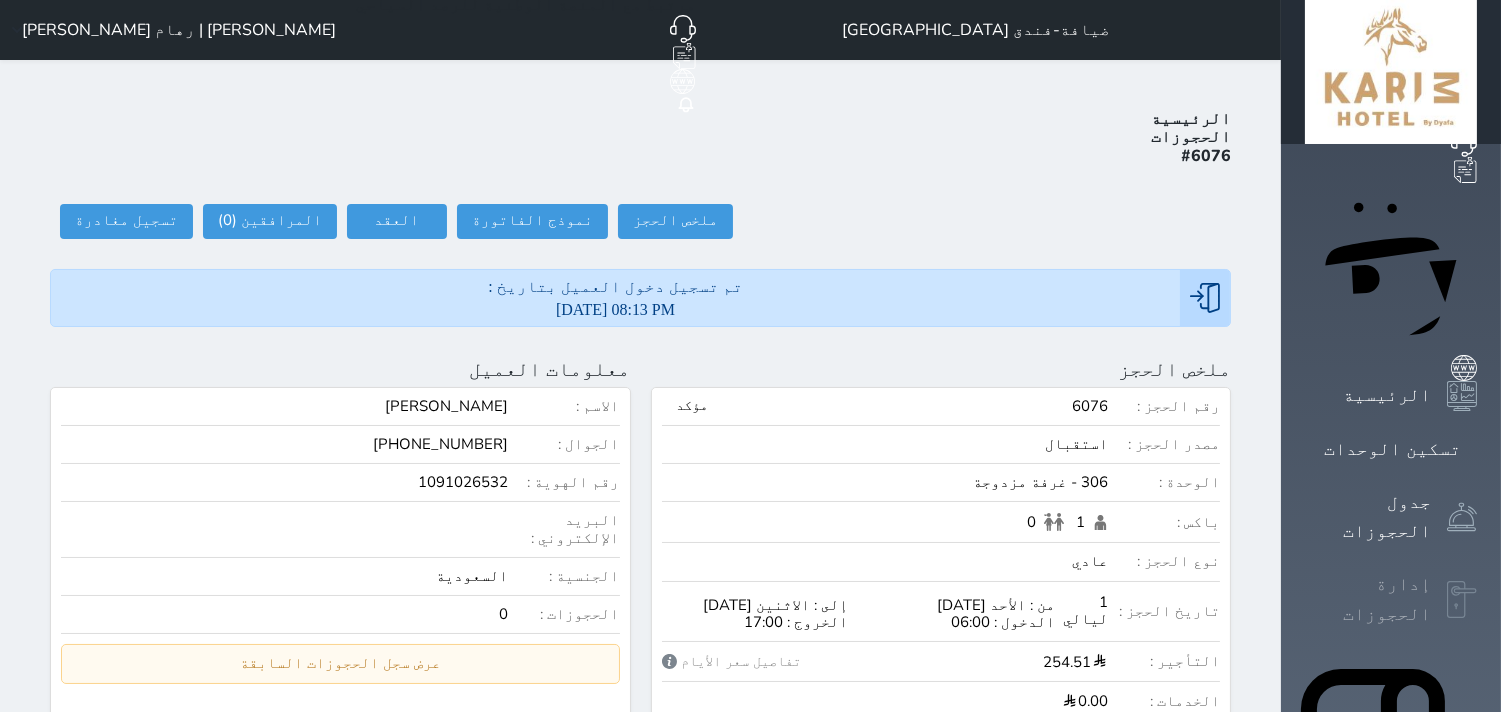 click on "إدارة الحجوزات" at bounding box center [1391, 599] 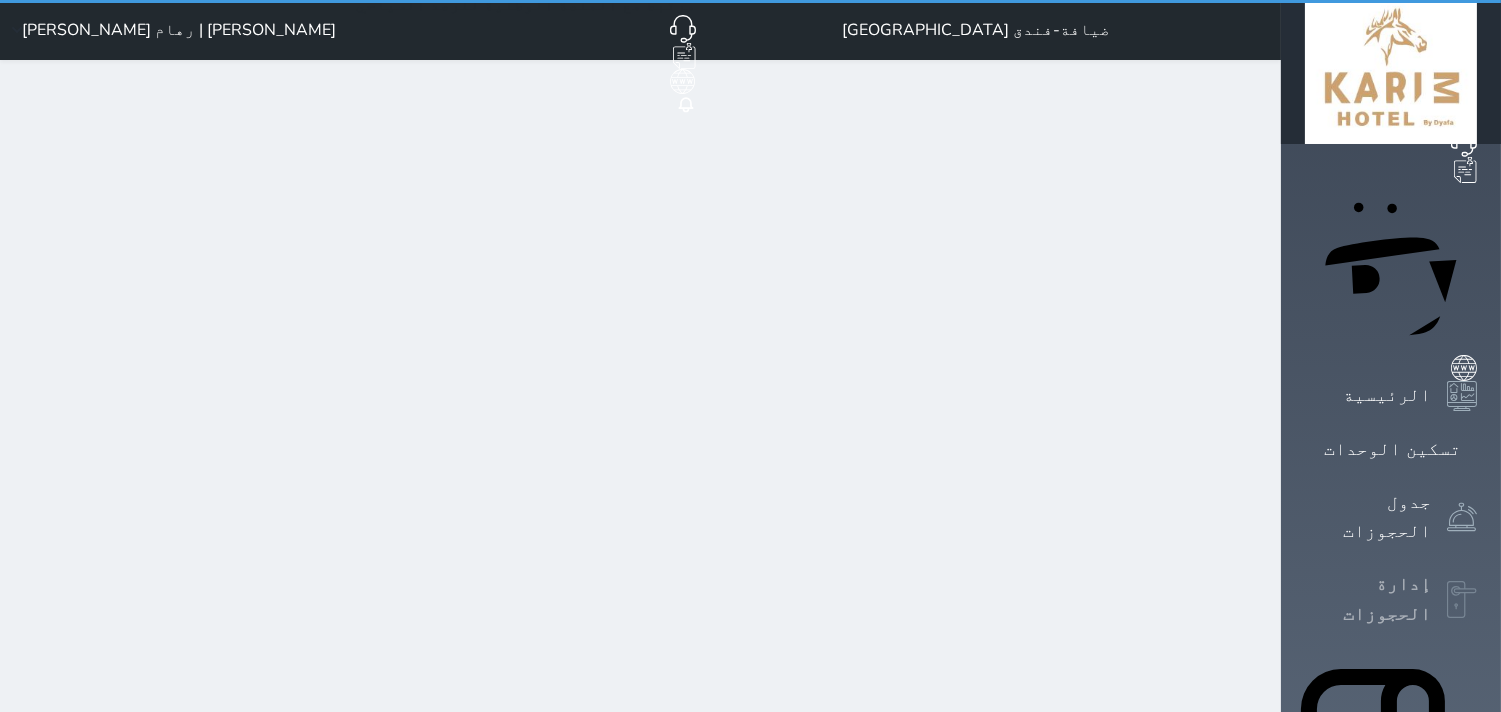 select on "open_all" 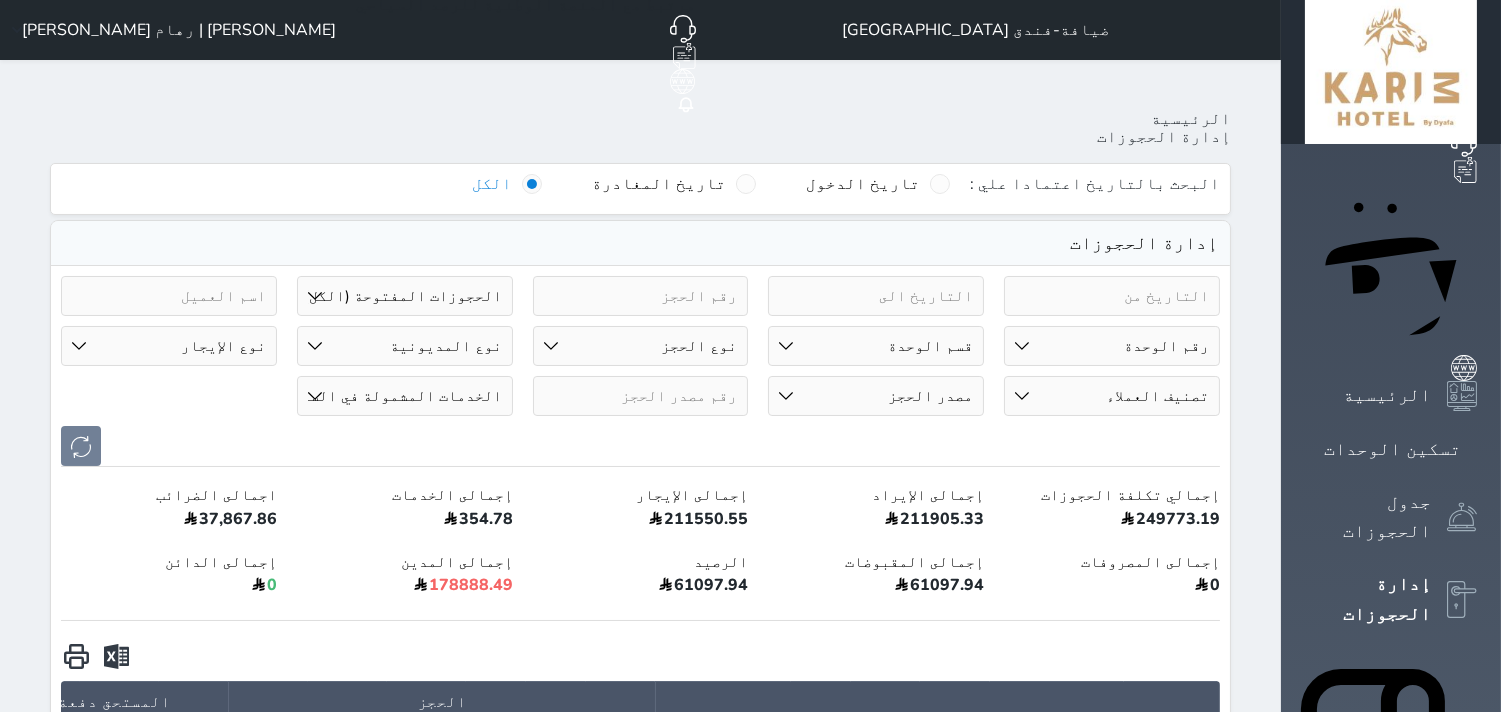 click on "الإدارة المالية" at bounding box center [1368, 1218] 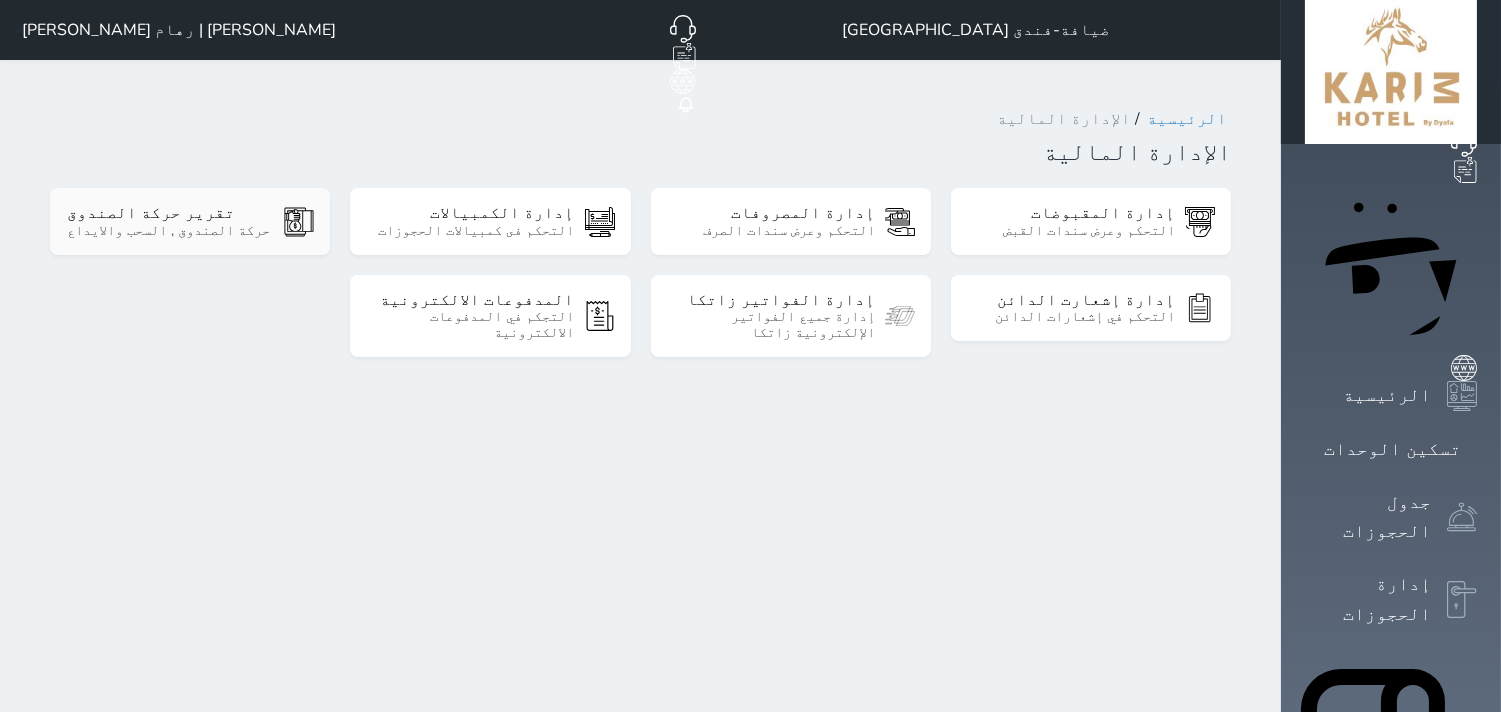 click on "حركة الصندوق , السحب والايداع" at bounding box center [170, 231] 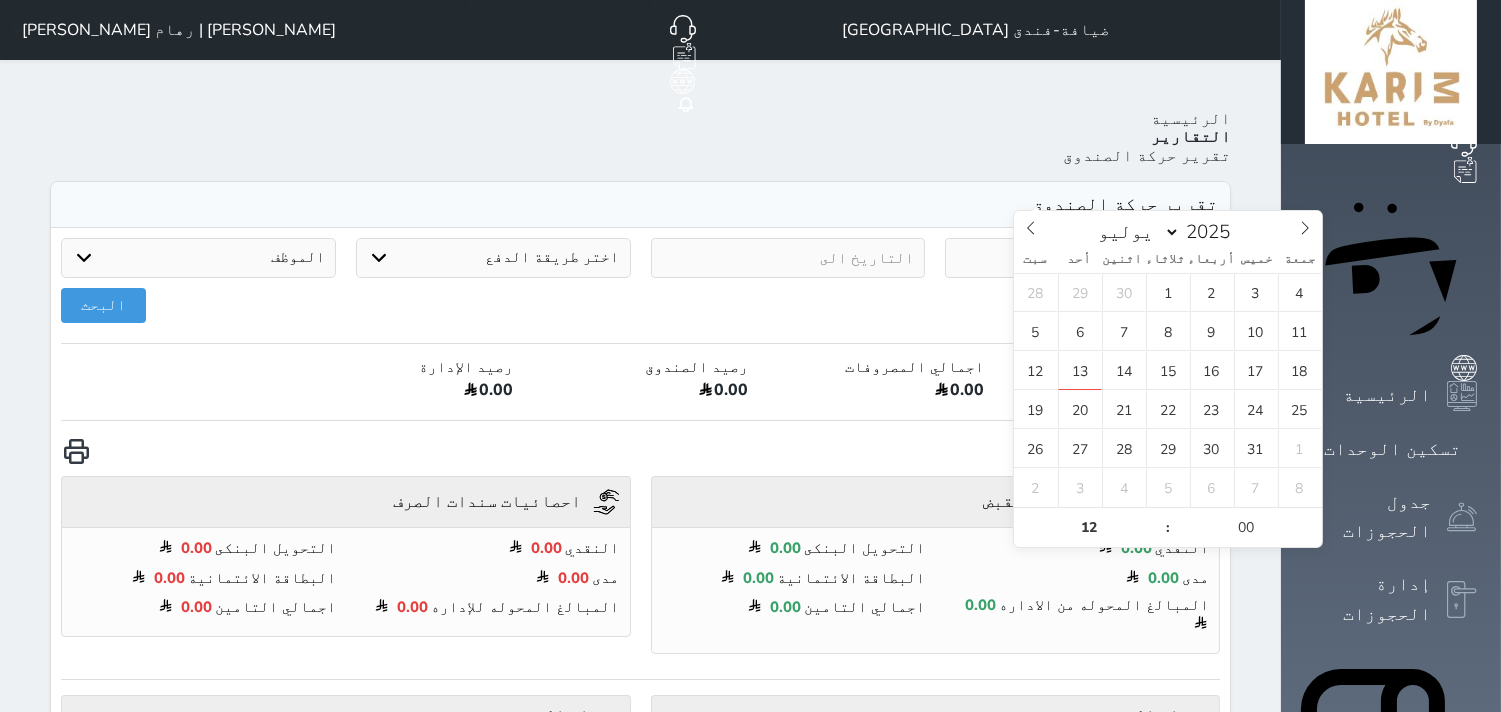 click at bounding box center (1082, 258) 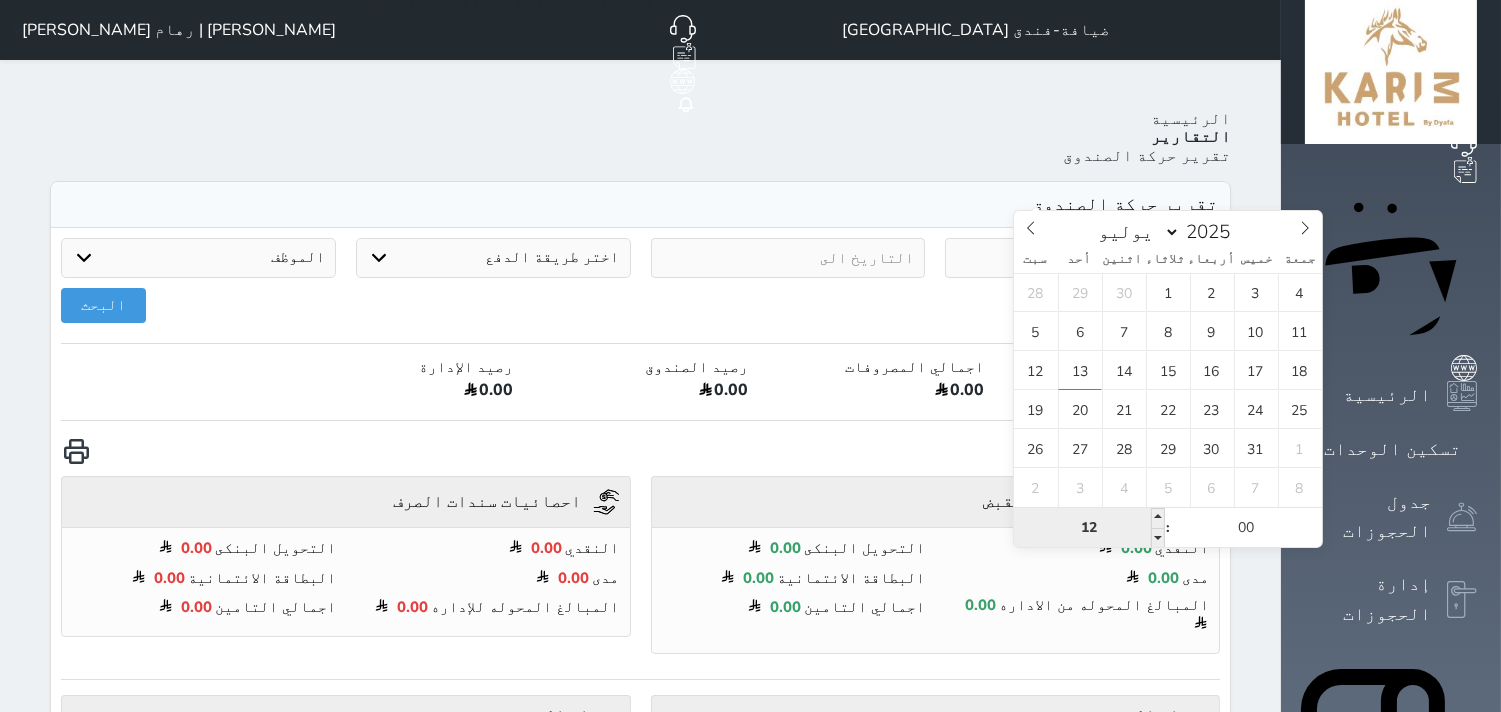 click on "12" at bounding box center (1089, 528) 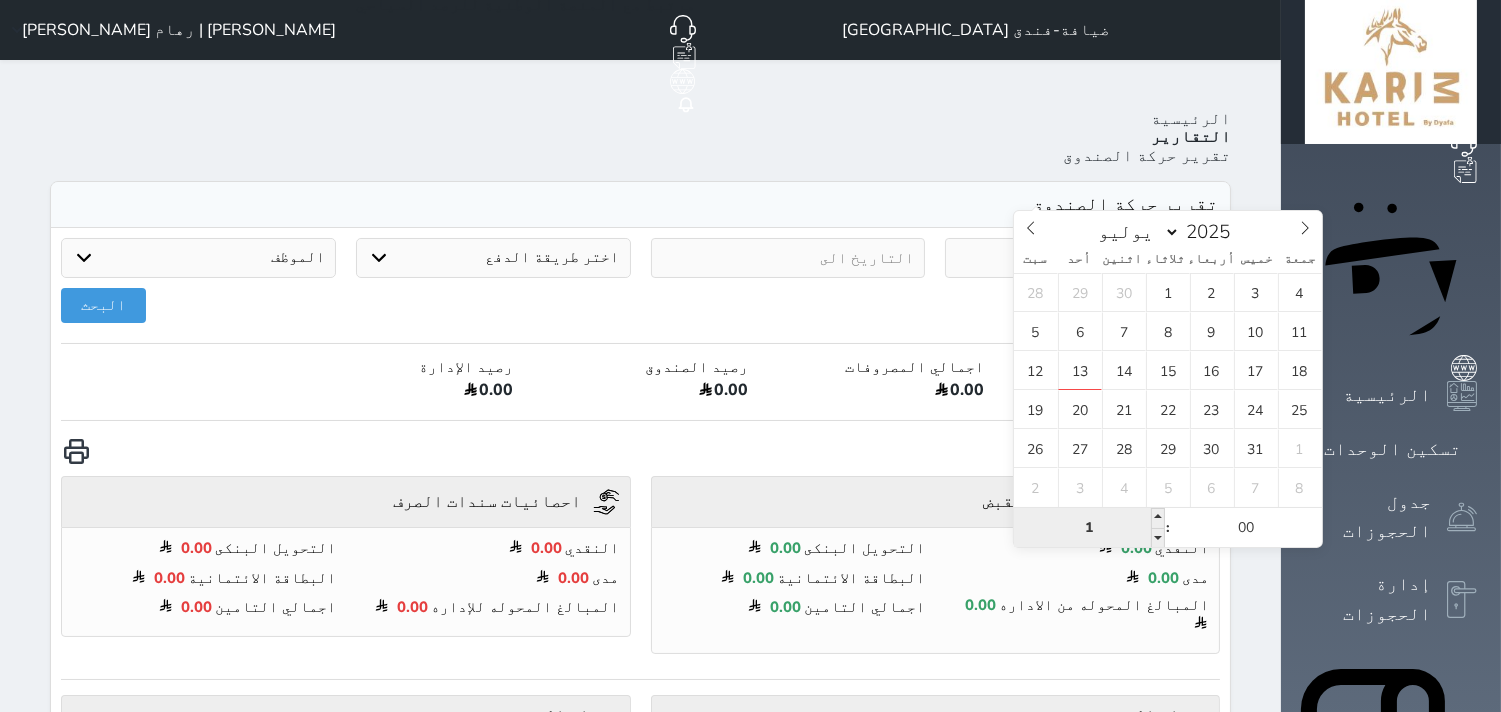 type on "15" 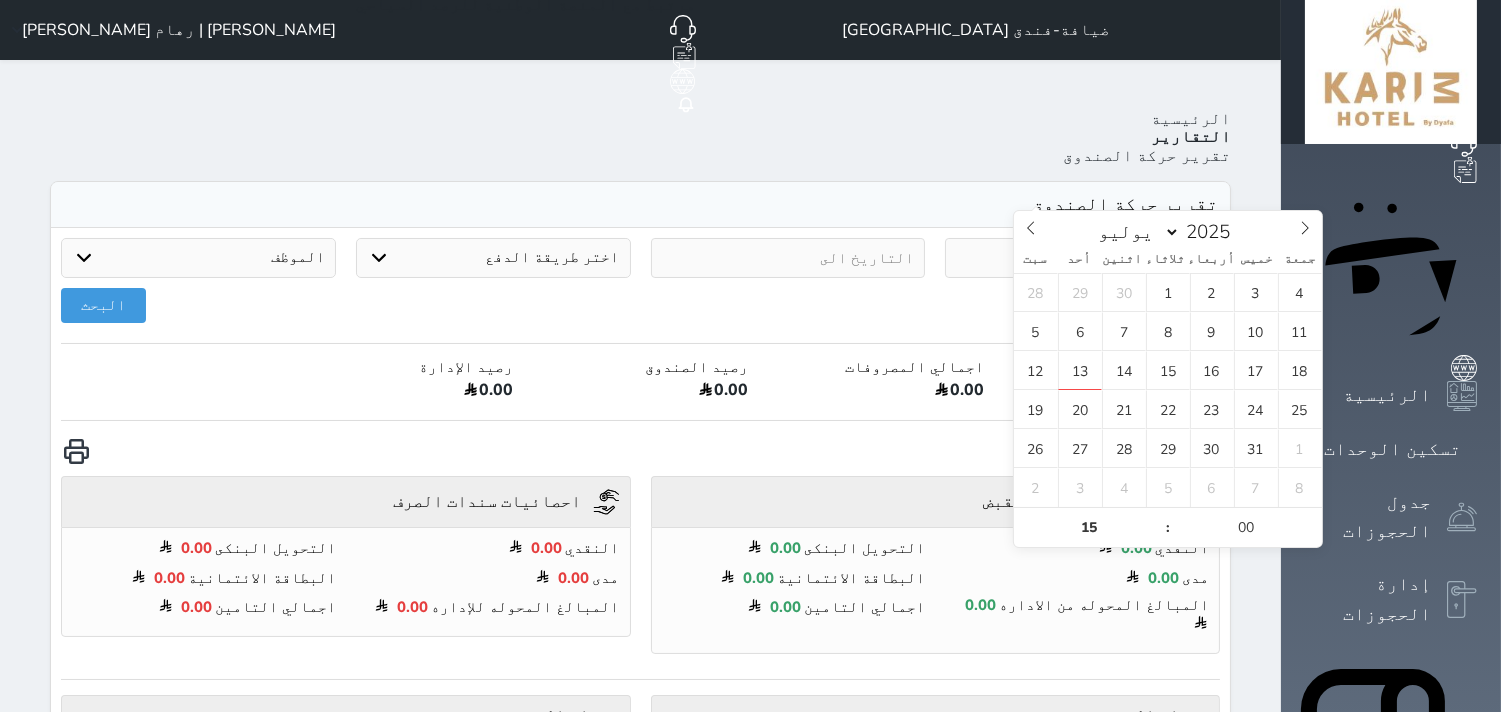 type on "2025-07-13 15:00" 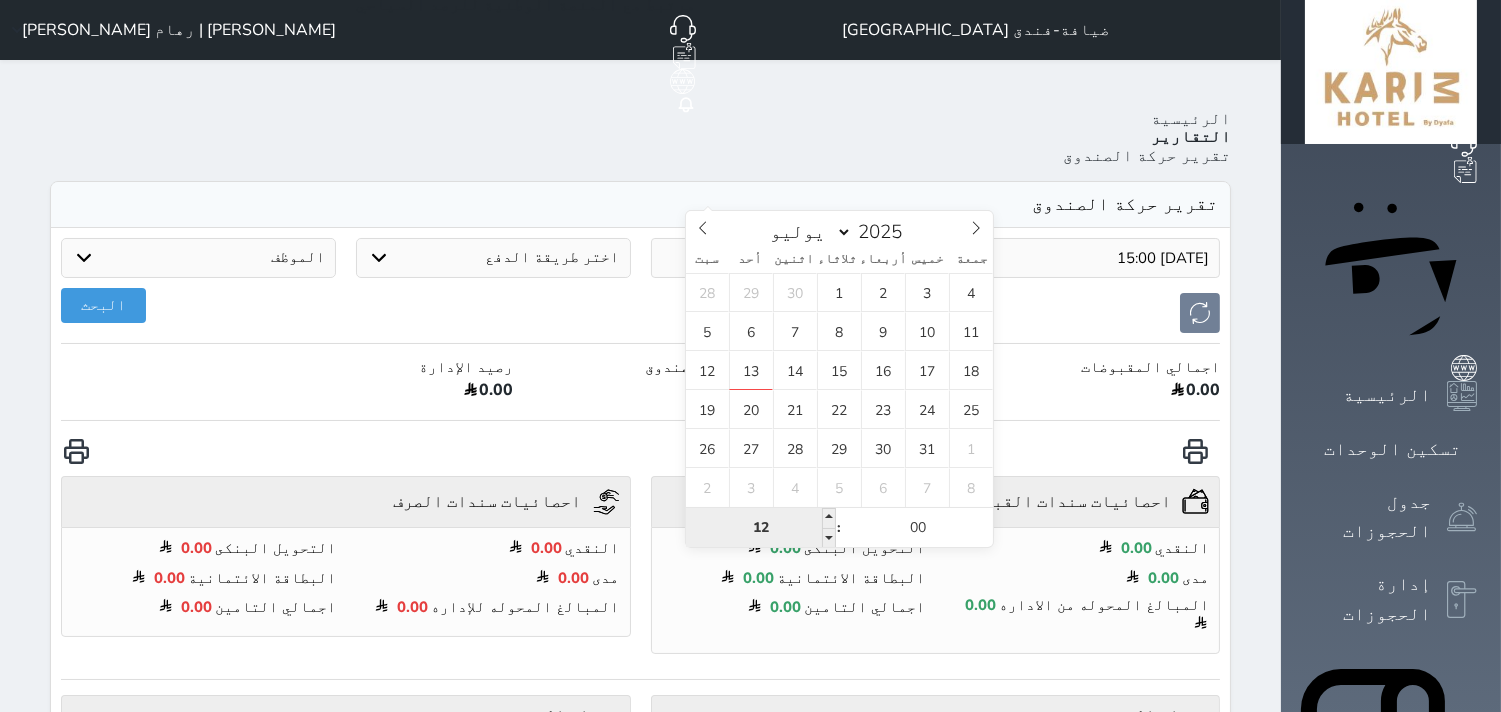 click on "12" at bounding box center (761, 528) 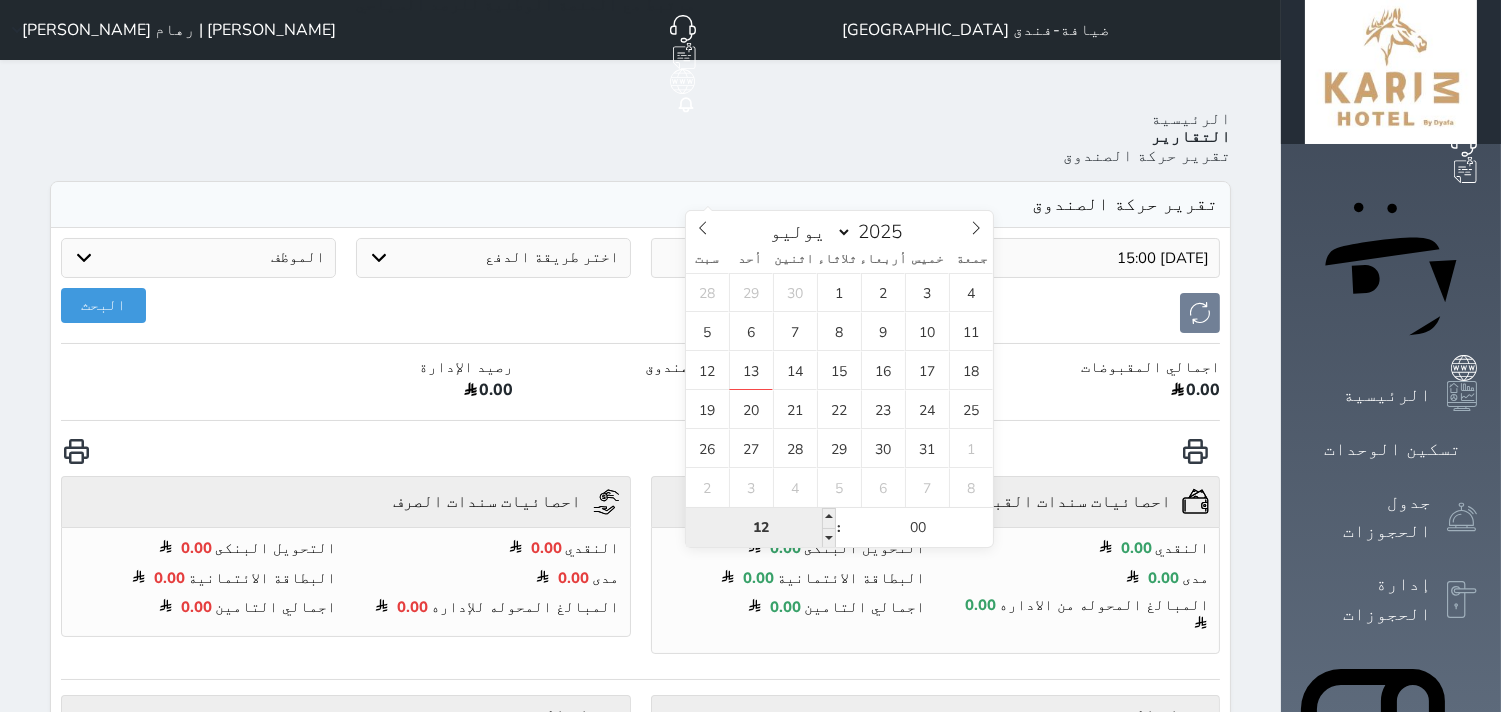 type on "1" 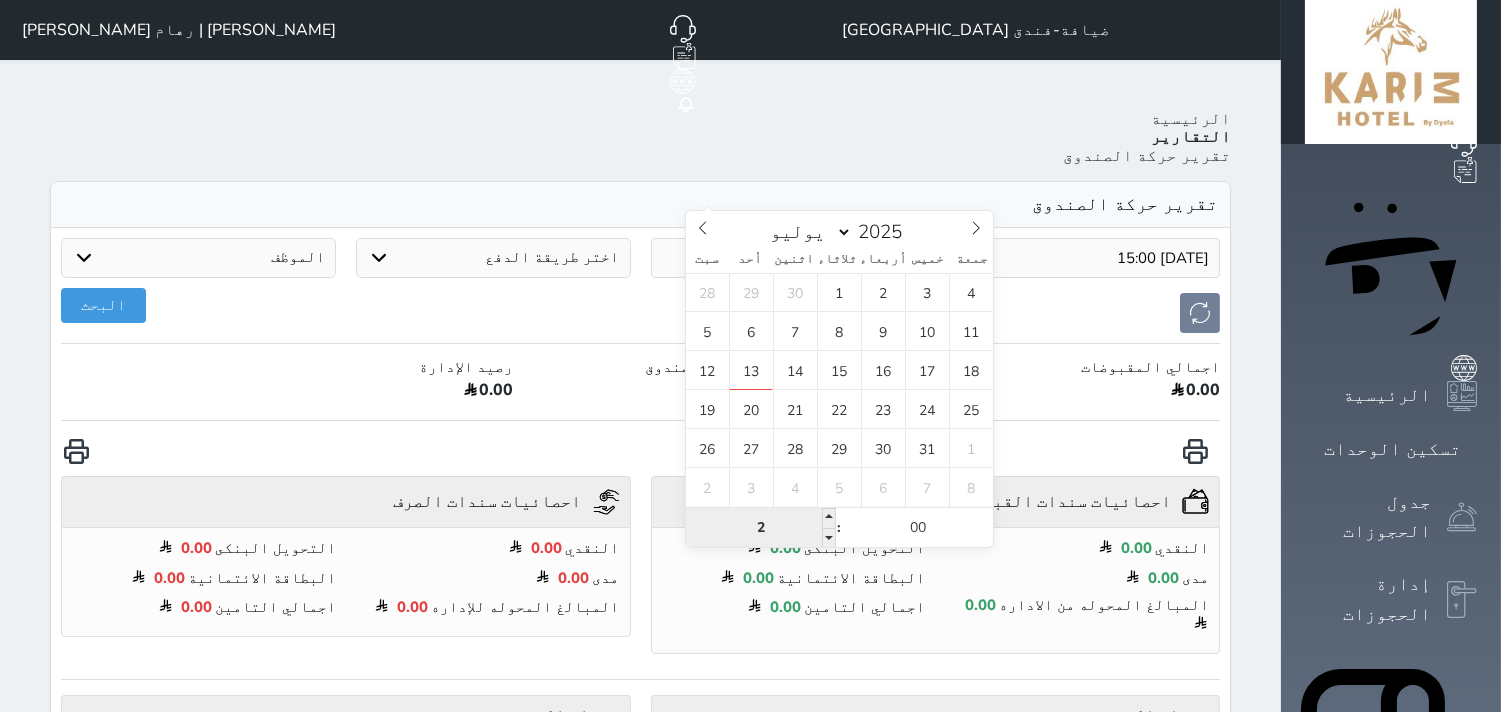 type on "21" 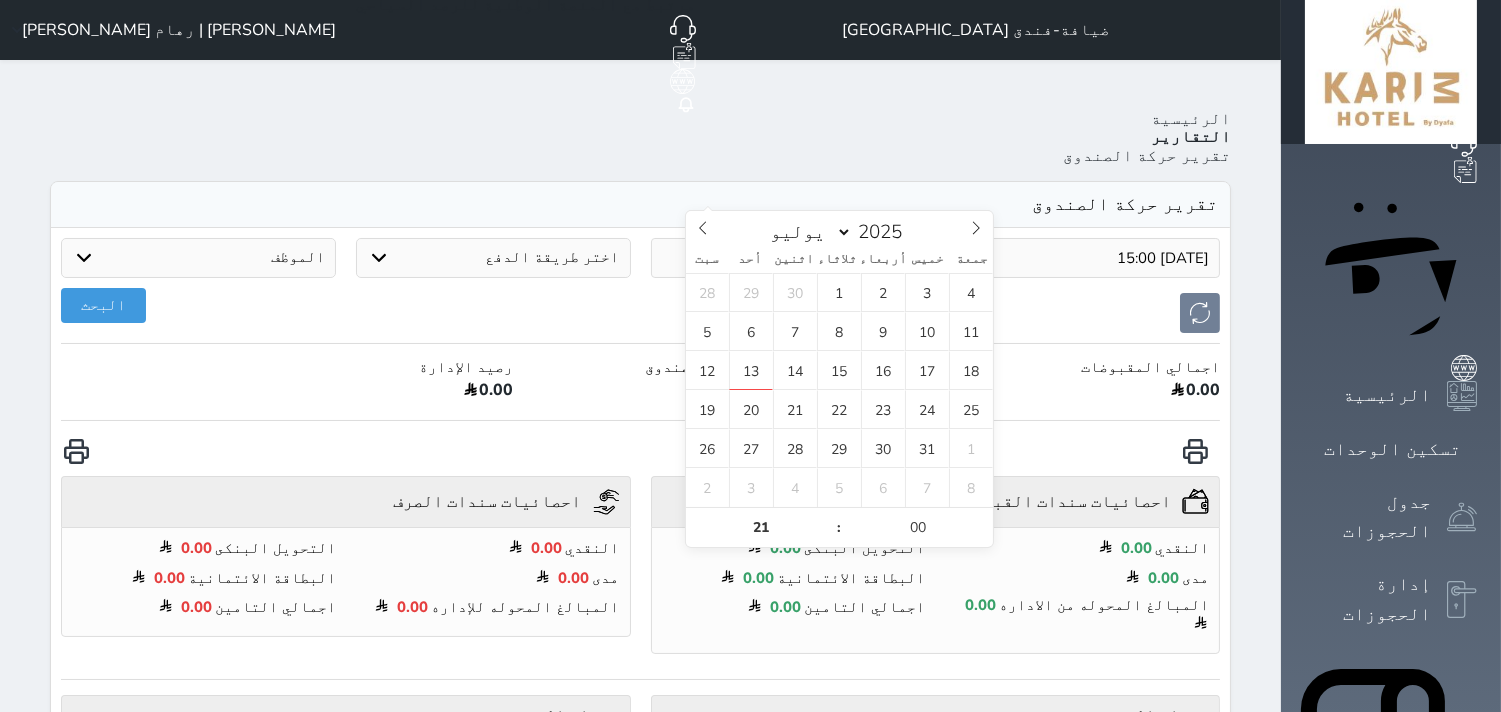 type on "2025-07-13 21:00" 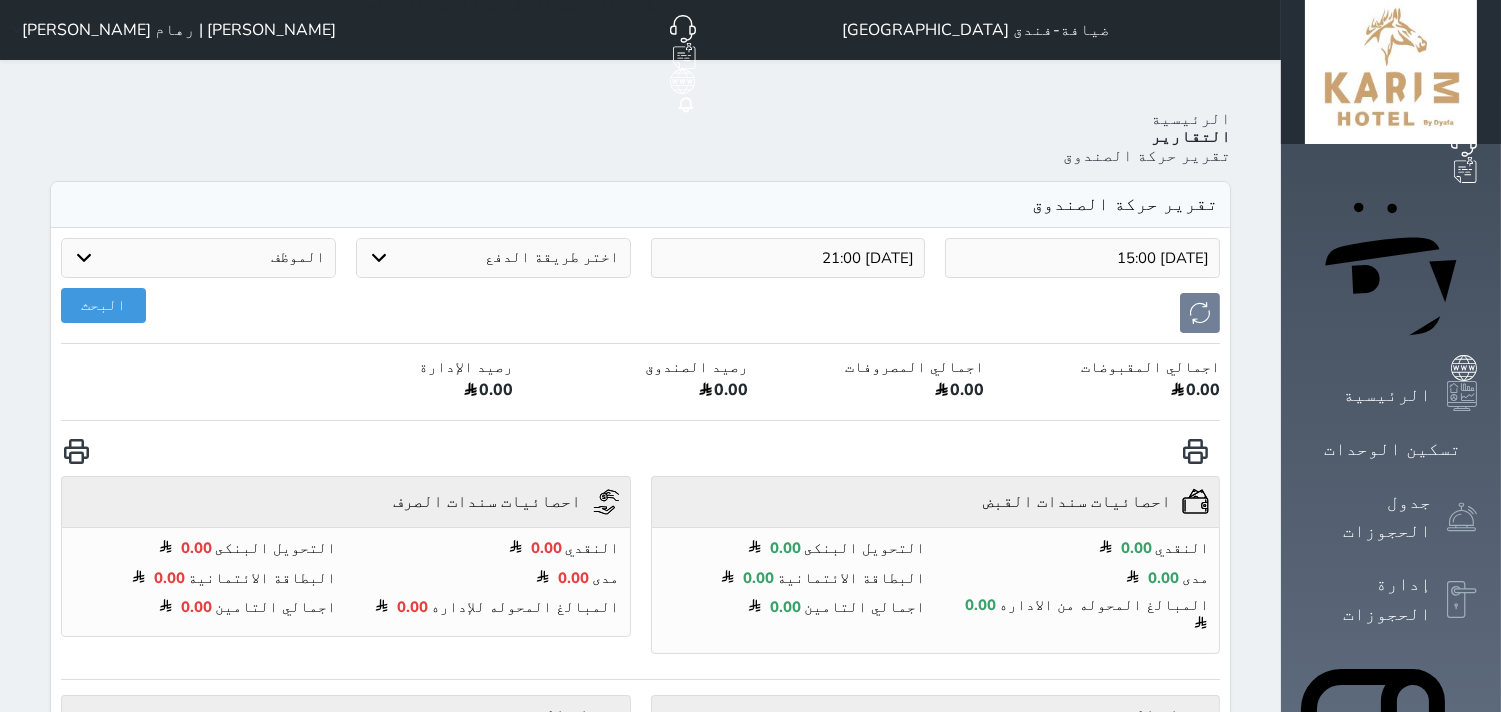 click on "0.00" at bounding box center (405, 393) 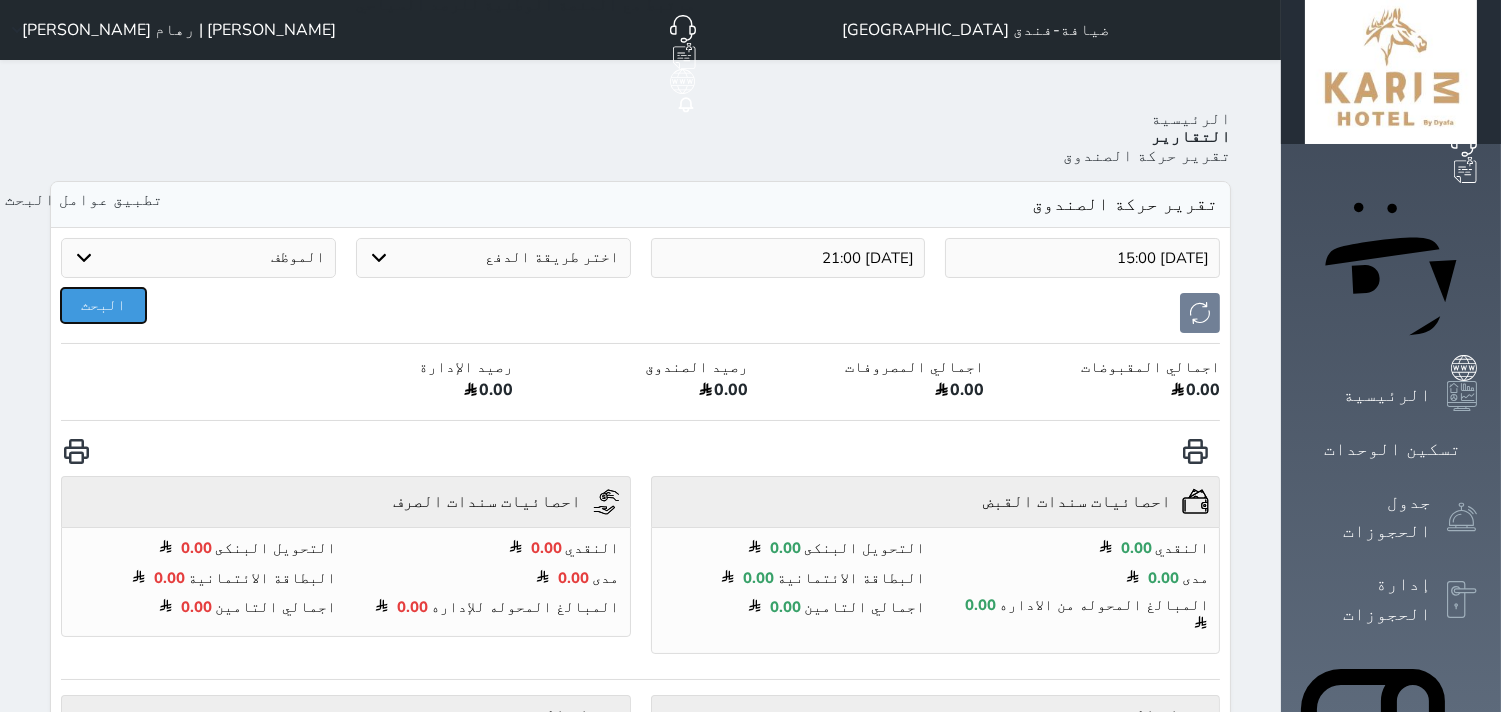 click on "البحث" at bounding box center [103, 305] 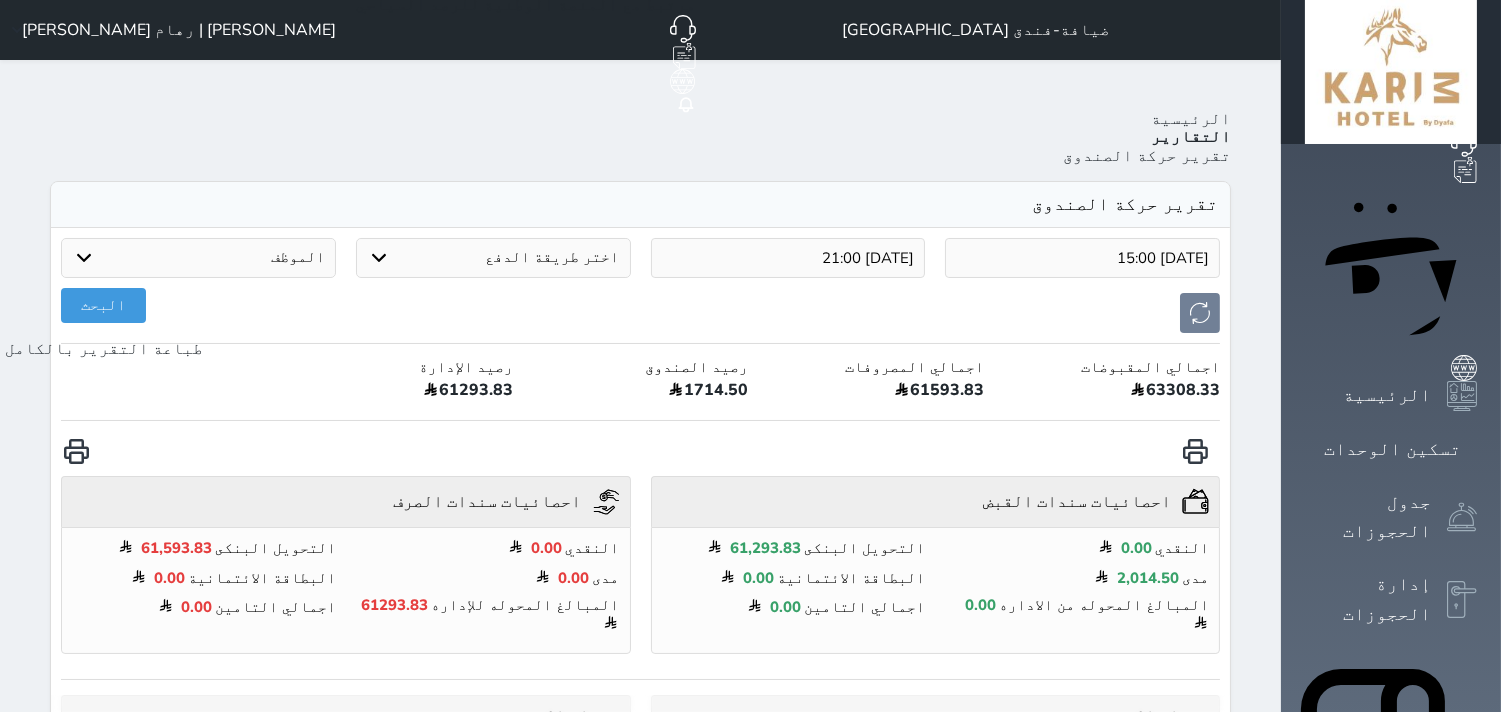 click at bounding box center (76, 451) 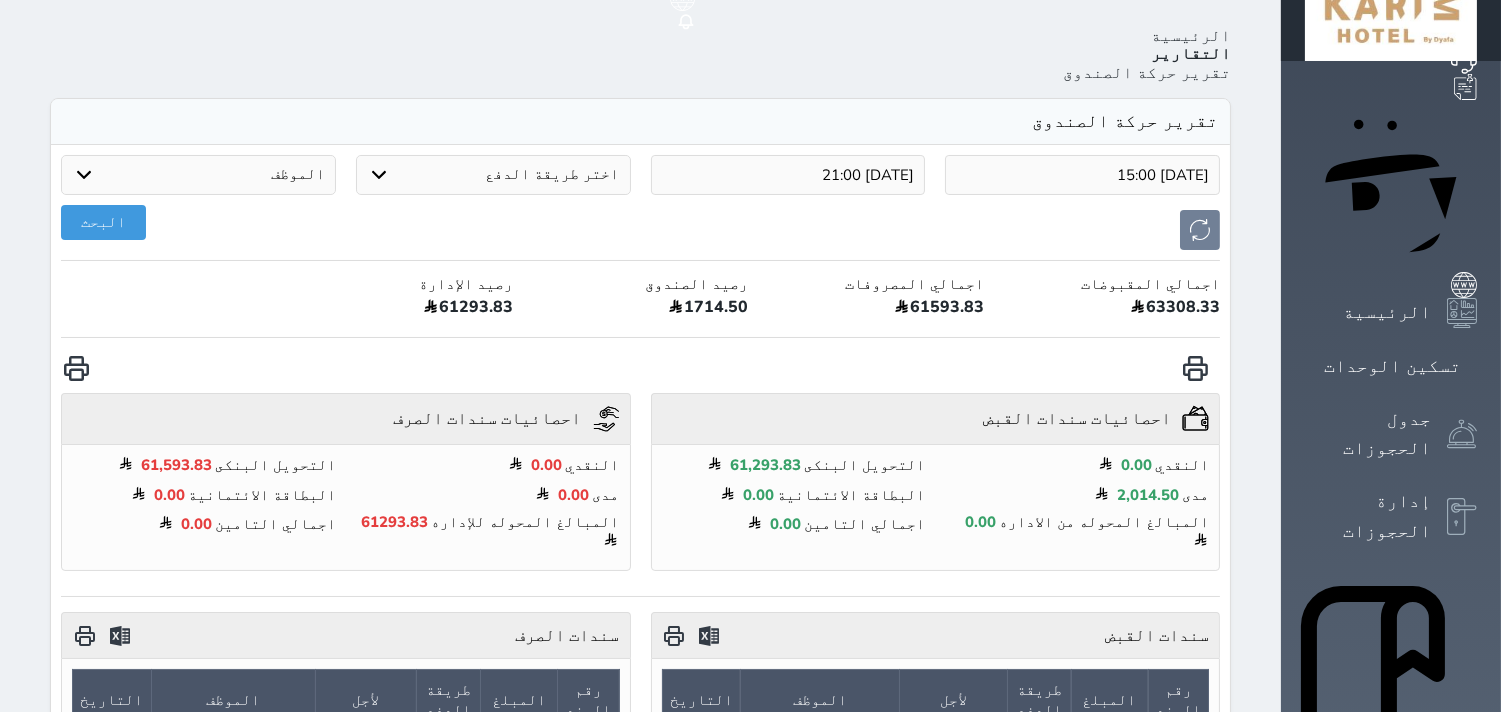 scroll, scrollTop: 0, scrollLeft: 0, axis: both 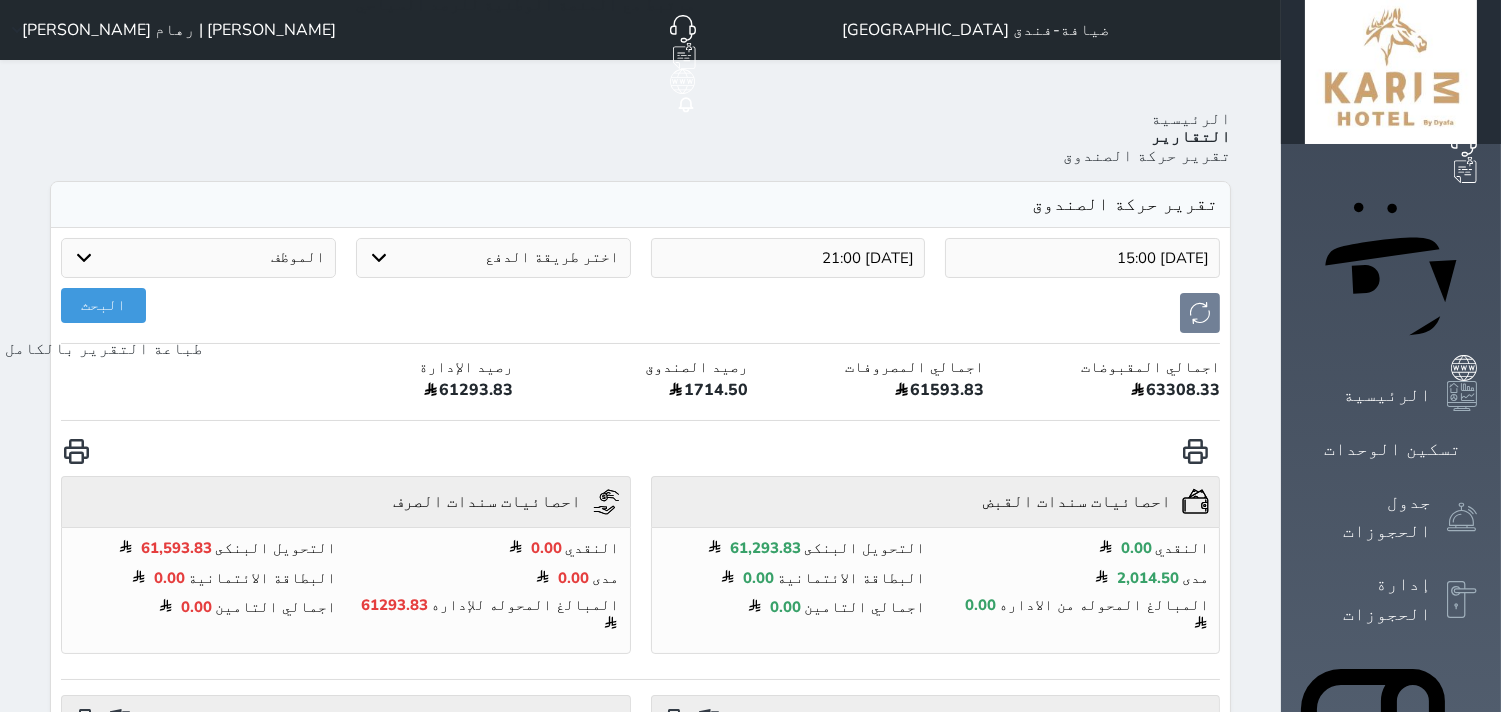 click at bounding box center [76, 451] 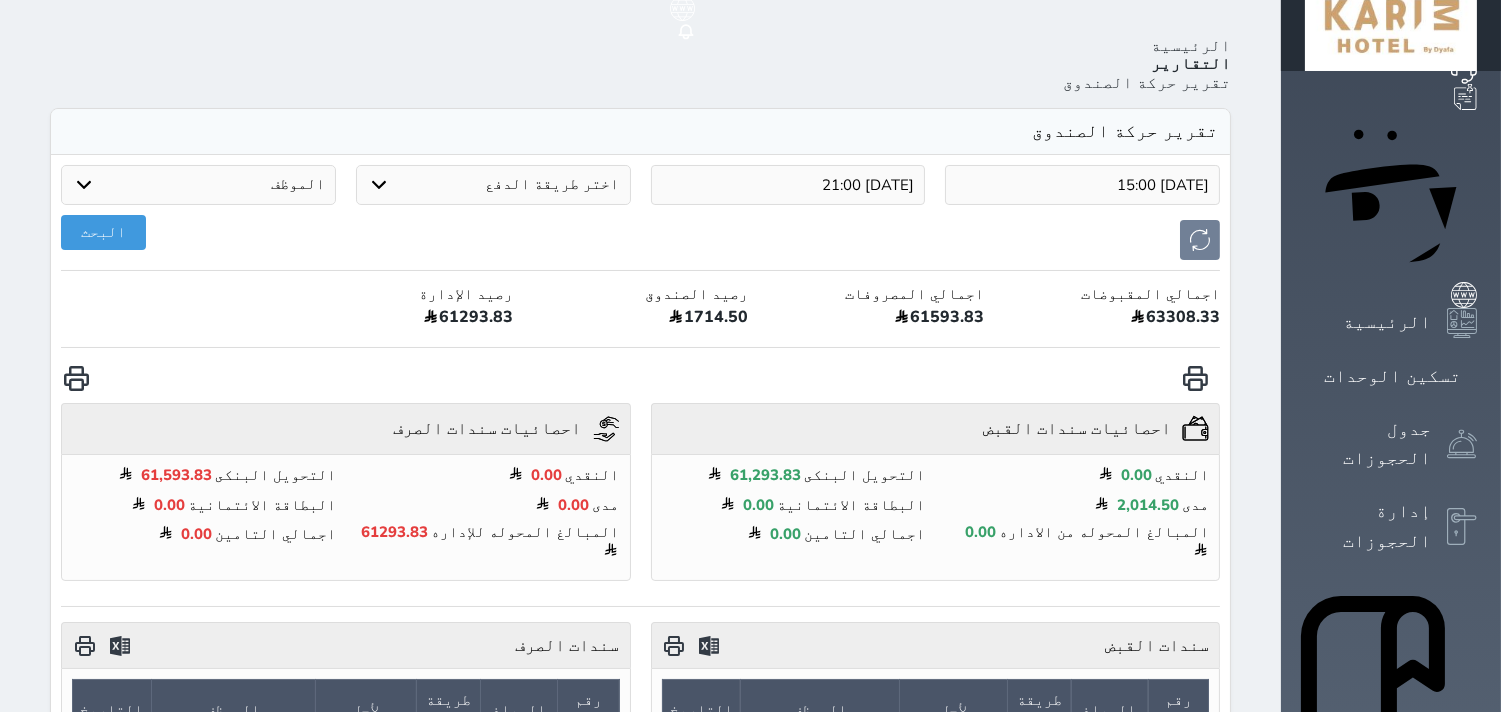 scroll, scrollTop: 0, scrollLeft: 0, axis: both 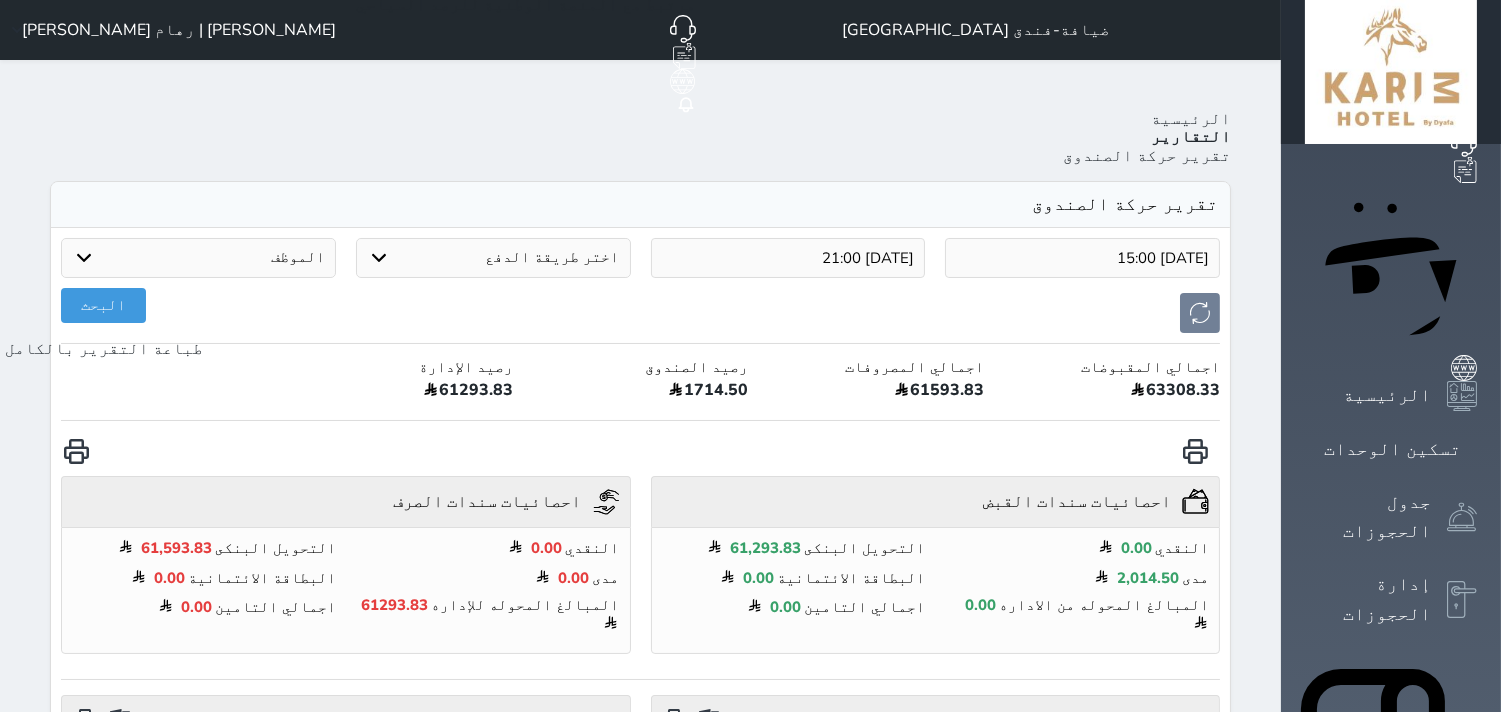 click at bounding box center [76, 451] 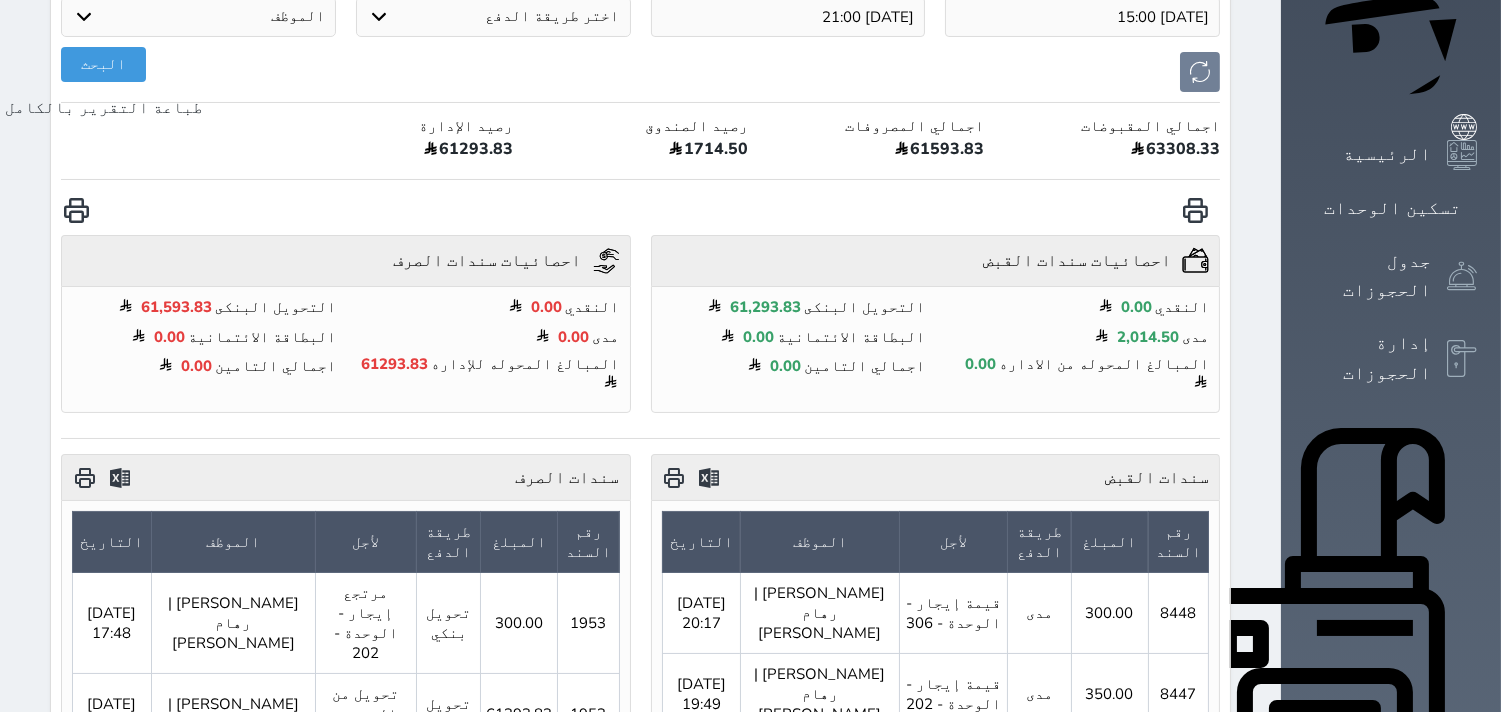 scroll, scrollTop: 0, scrollLeft: 0, axis: both 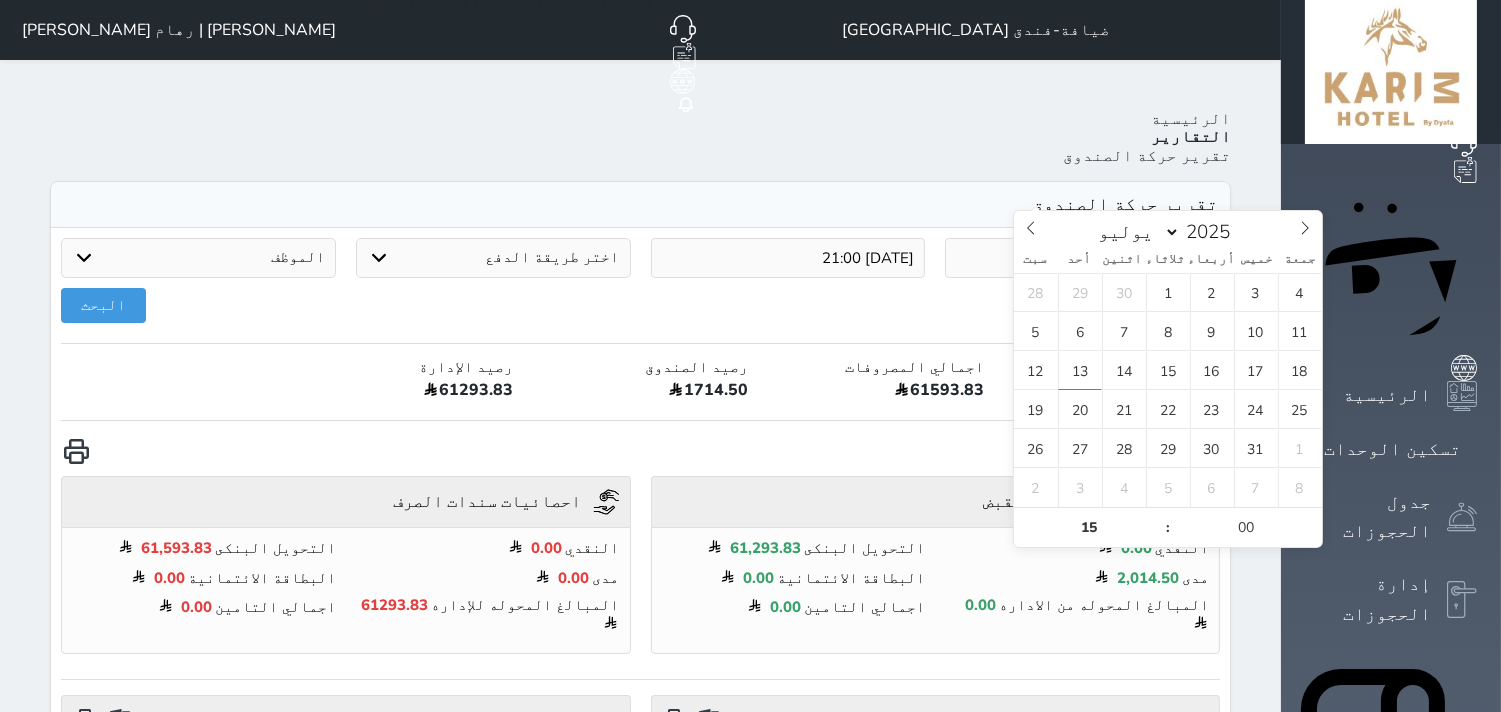 click on "2025-07-13 15:00" at bounding box center (1082, 258) 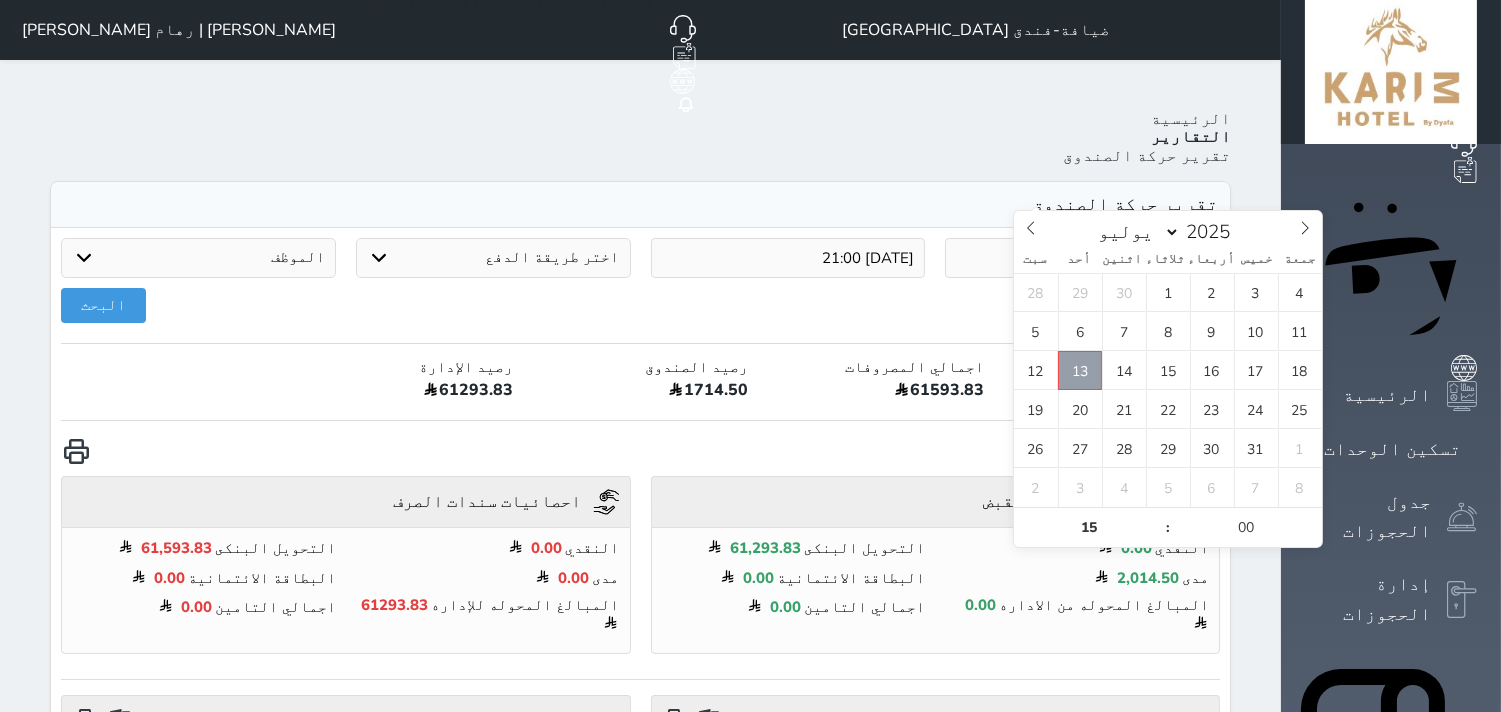 click on "13" at bounding box center [1080, 370] 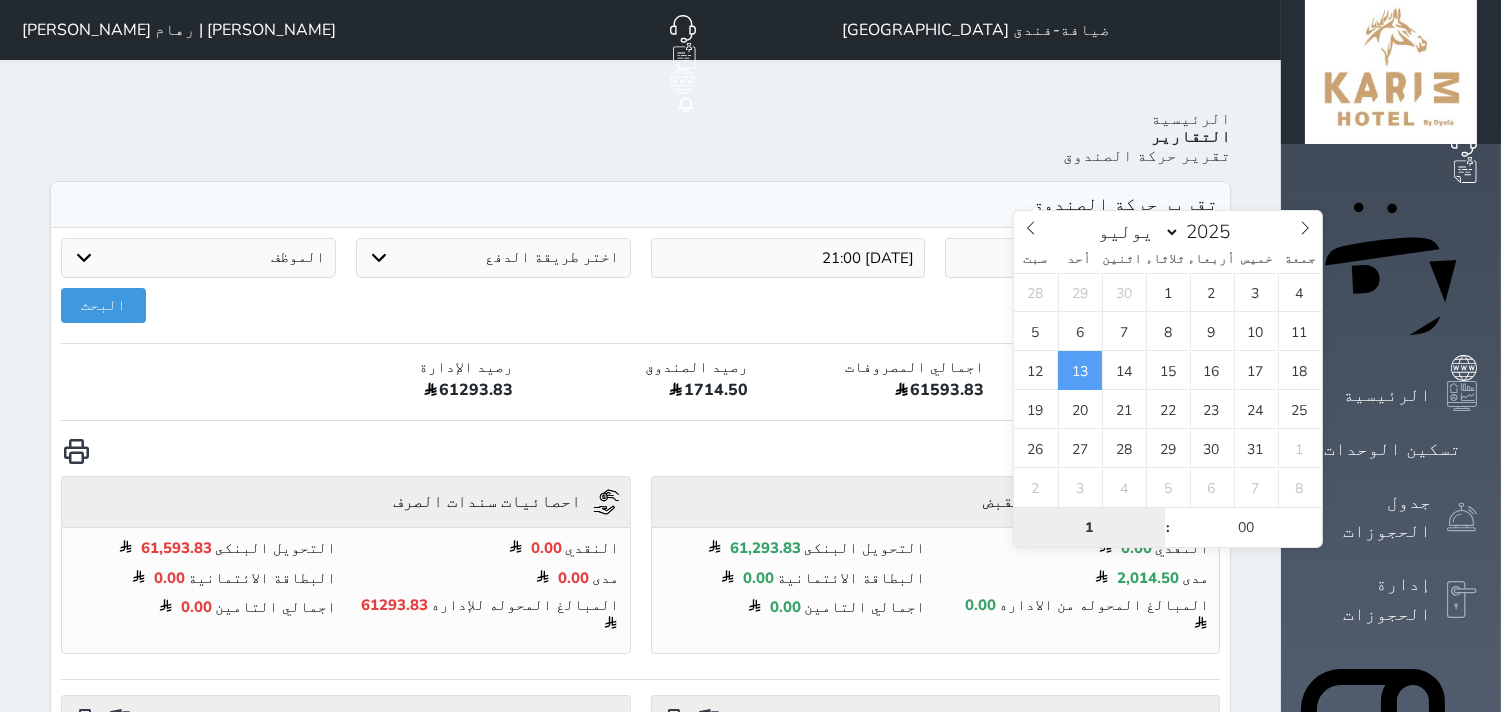 type on "15" 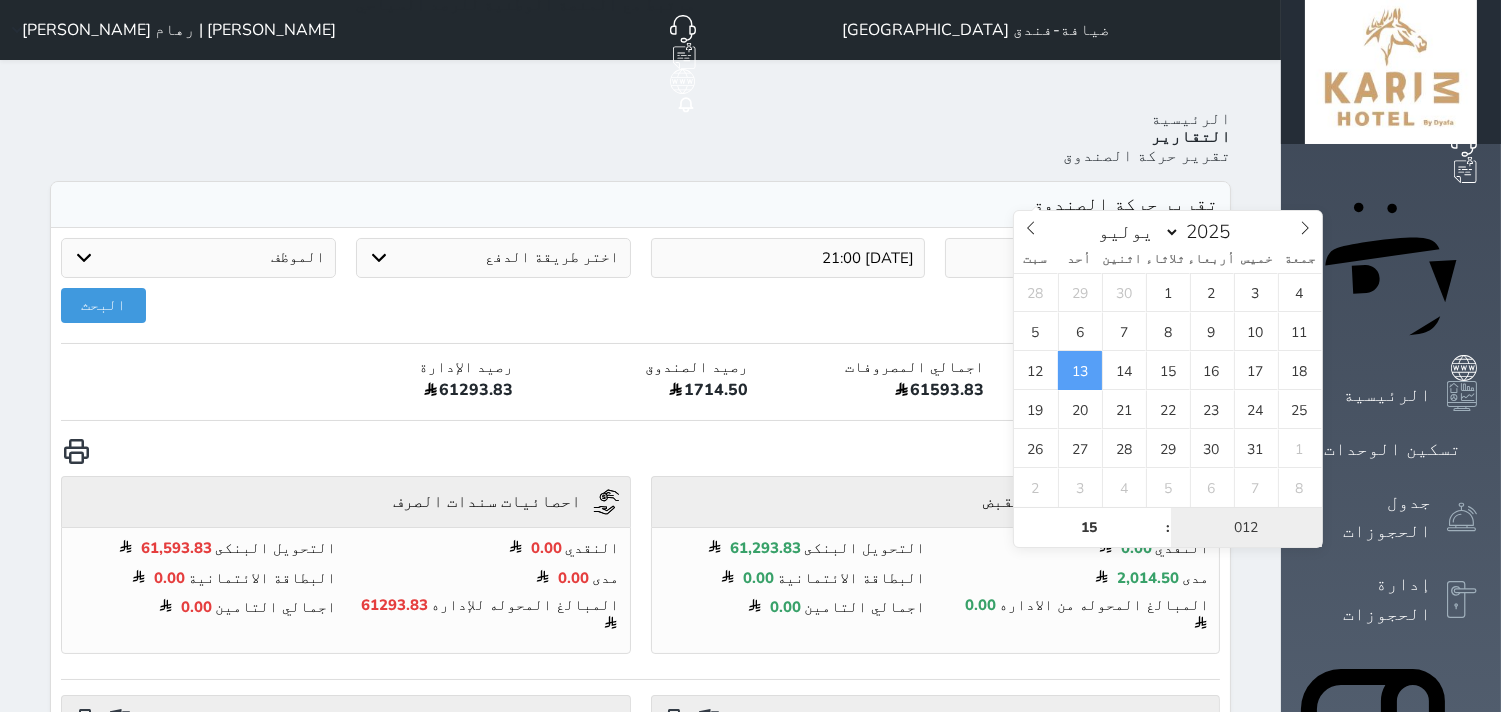 type on "01" 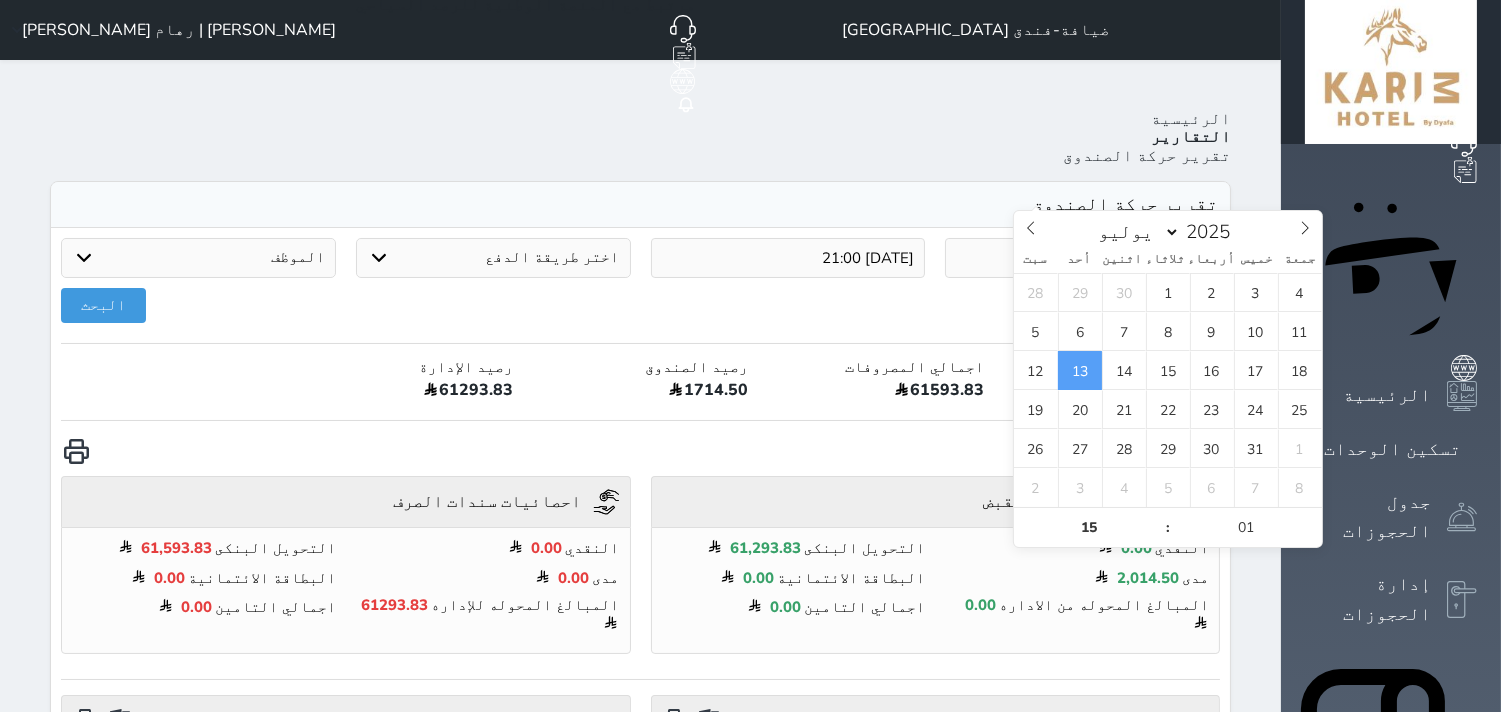 type on "2025-07-13 15:01" 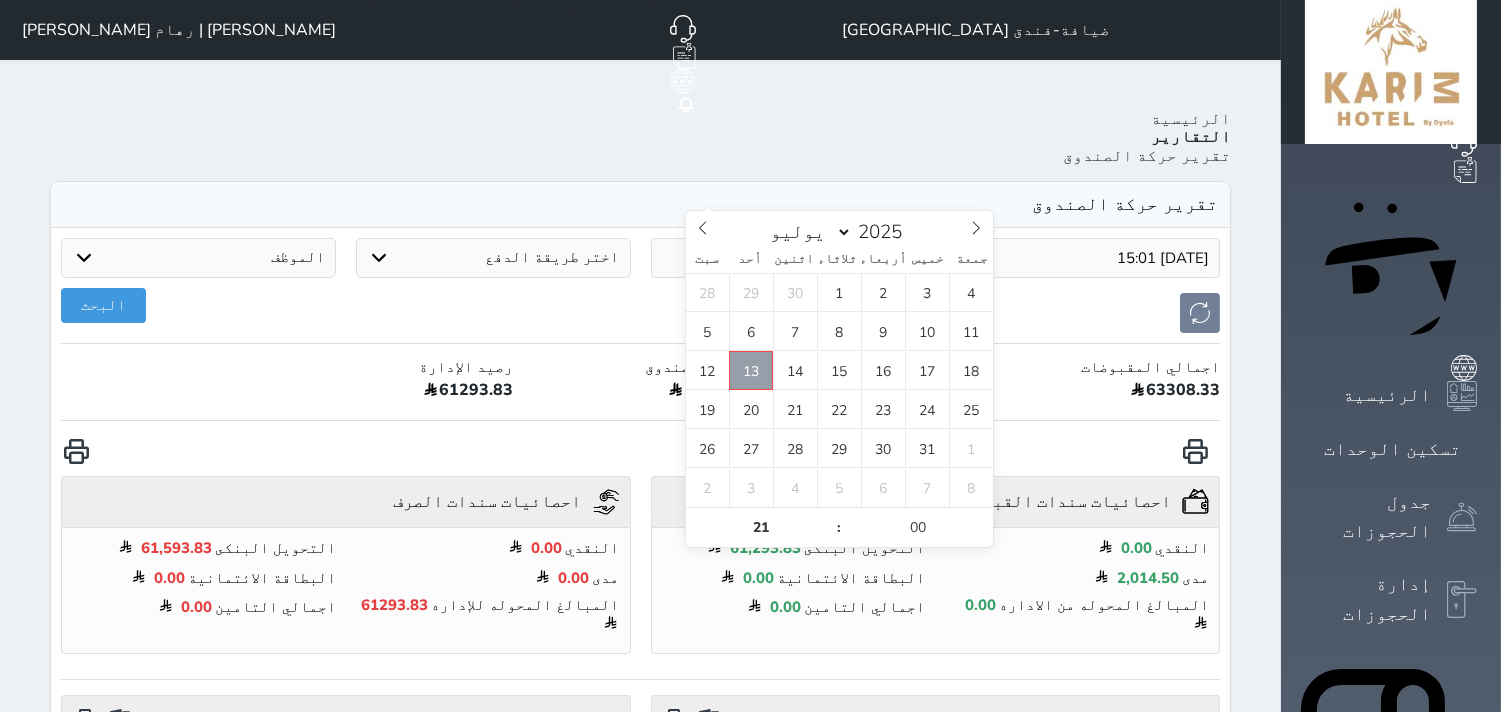 click on "13" at bounding box center [751, 370] 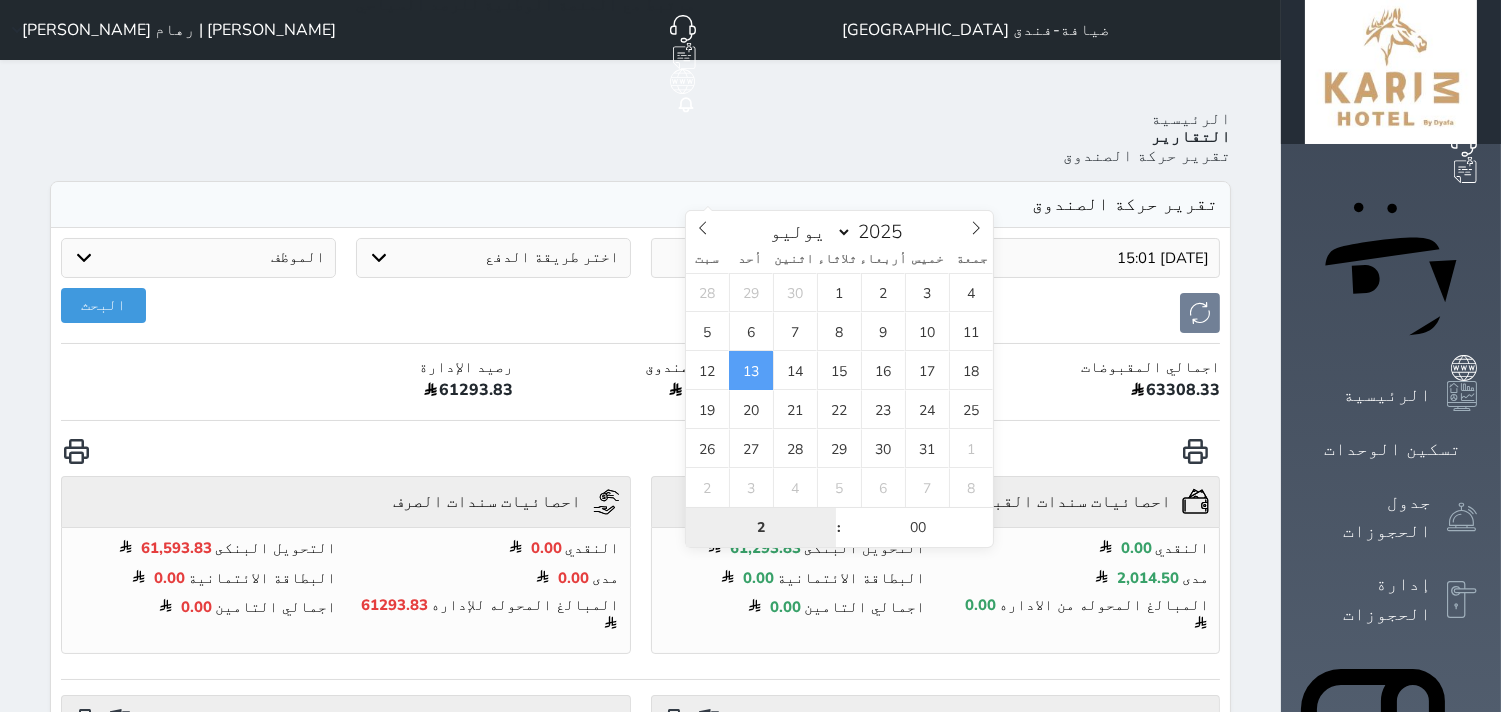 type on "21" 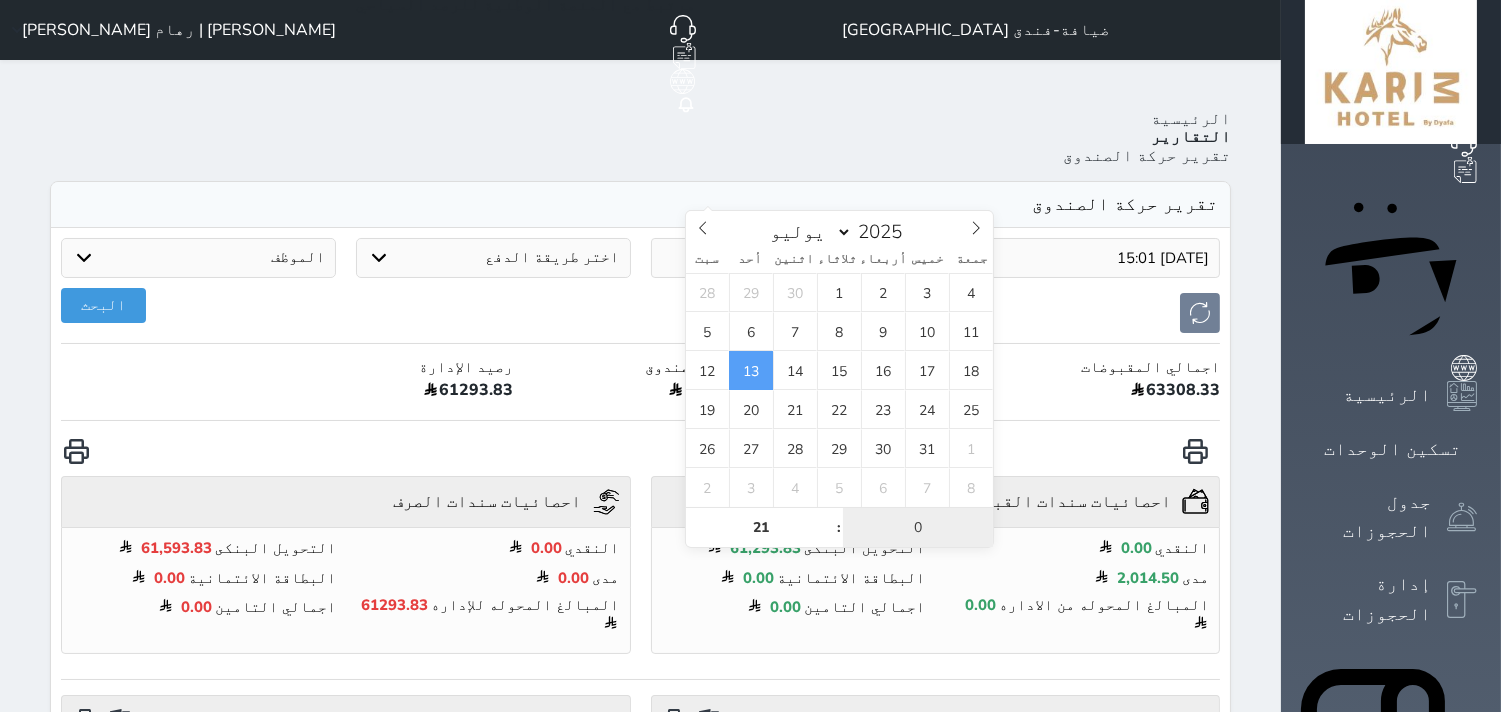 type on "00" 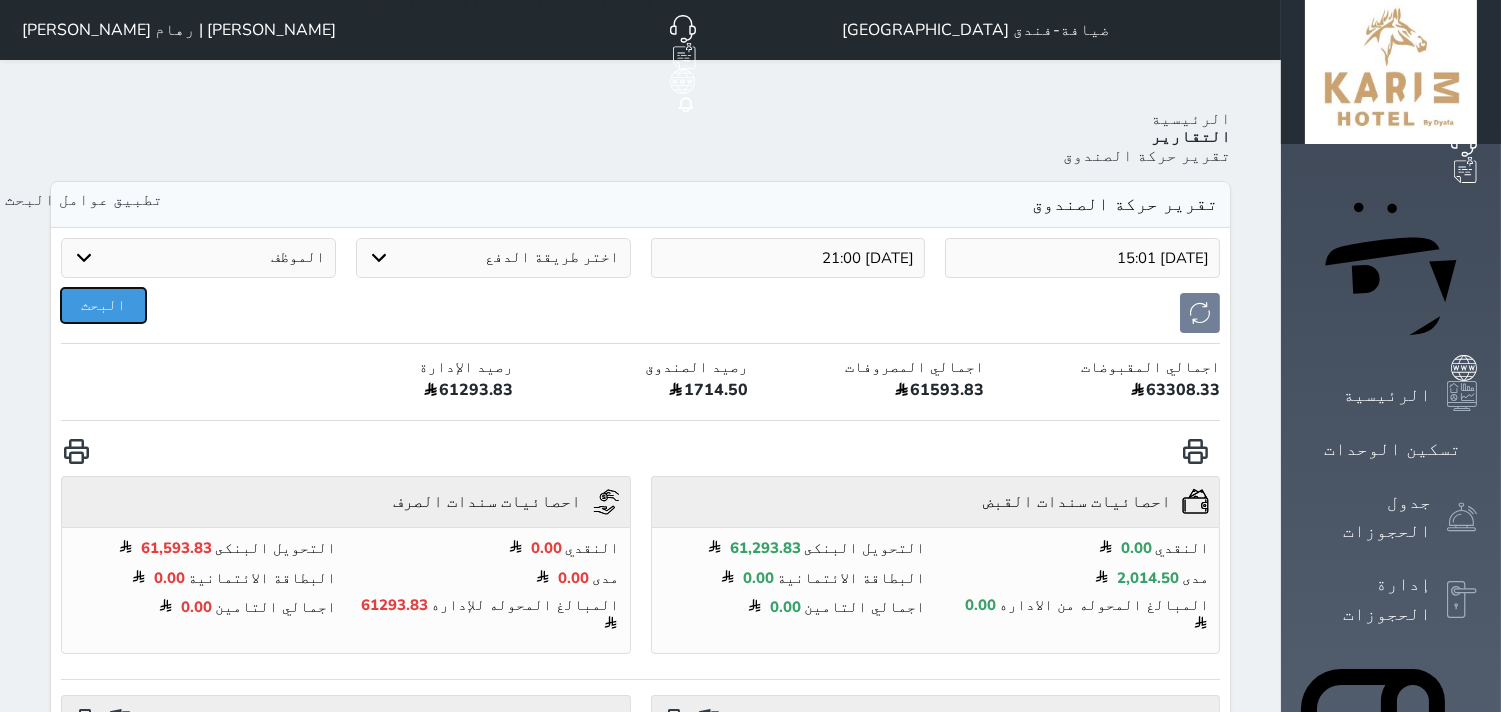 click on "البحث" at bounding box center (103, 305) 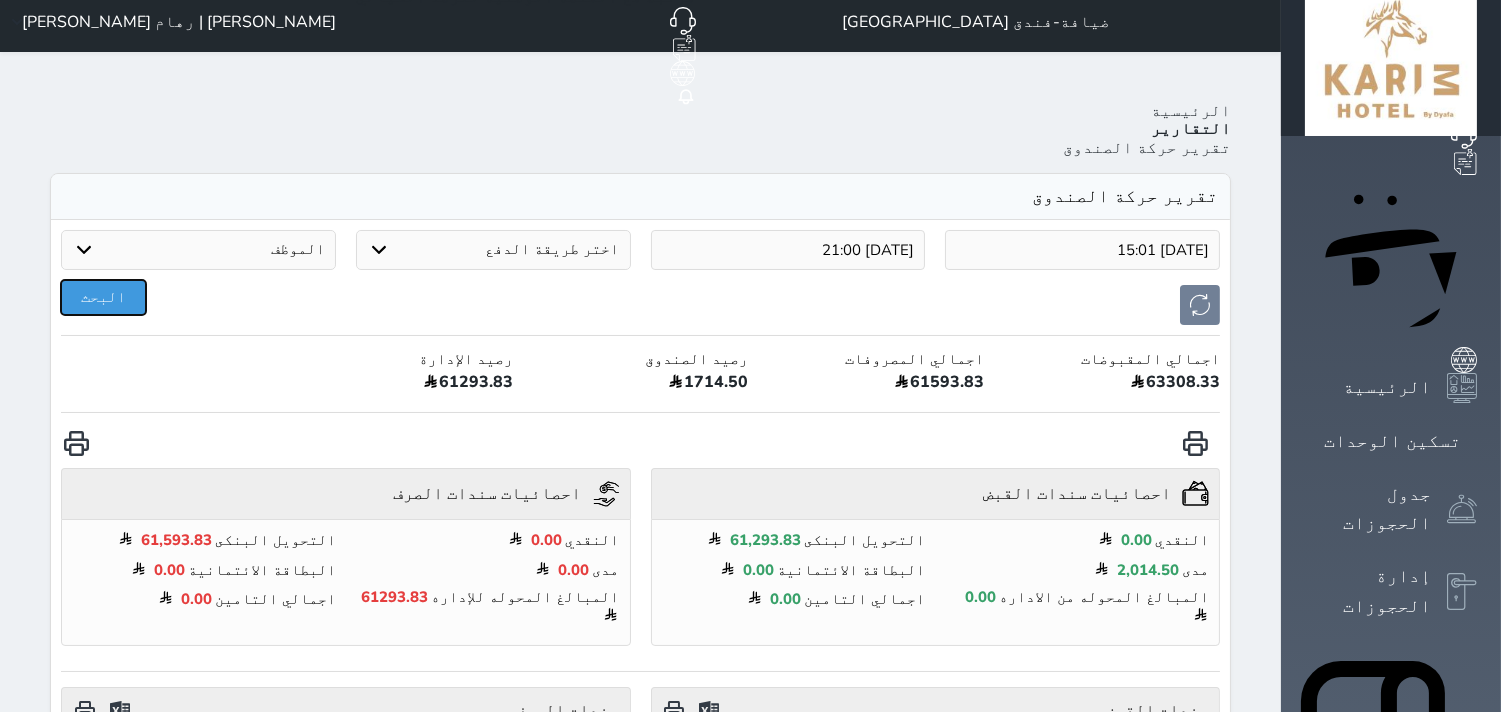 scroll, scrollTop: 0, scrollLeft: 0, axis: both 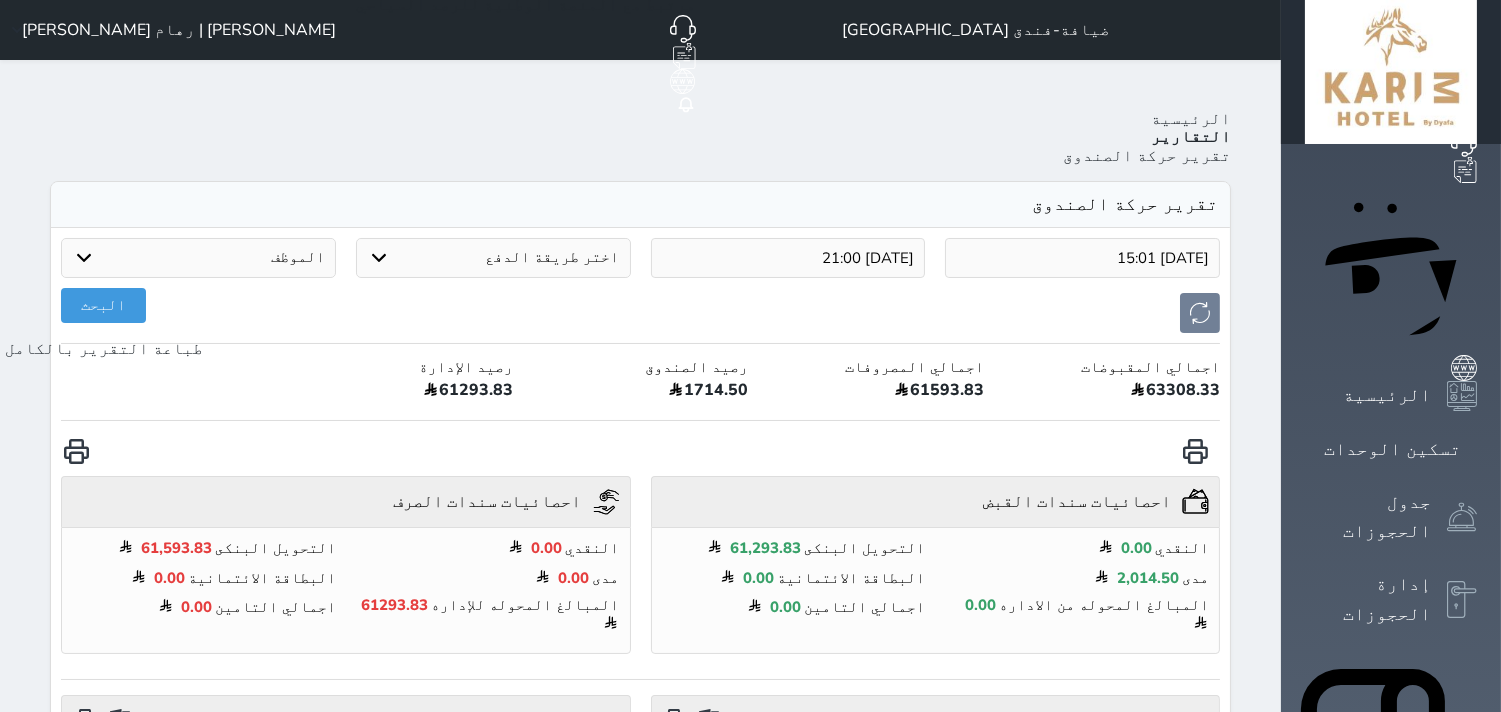 click at bounding box center (76, 451) 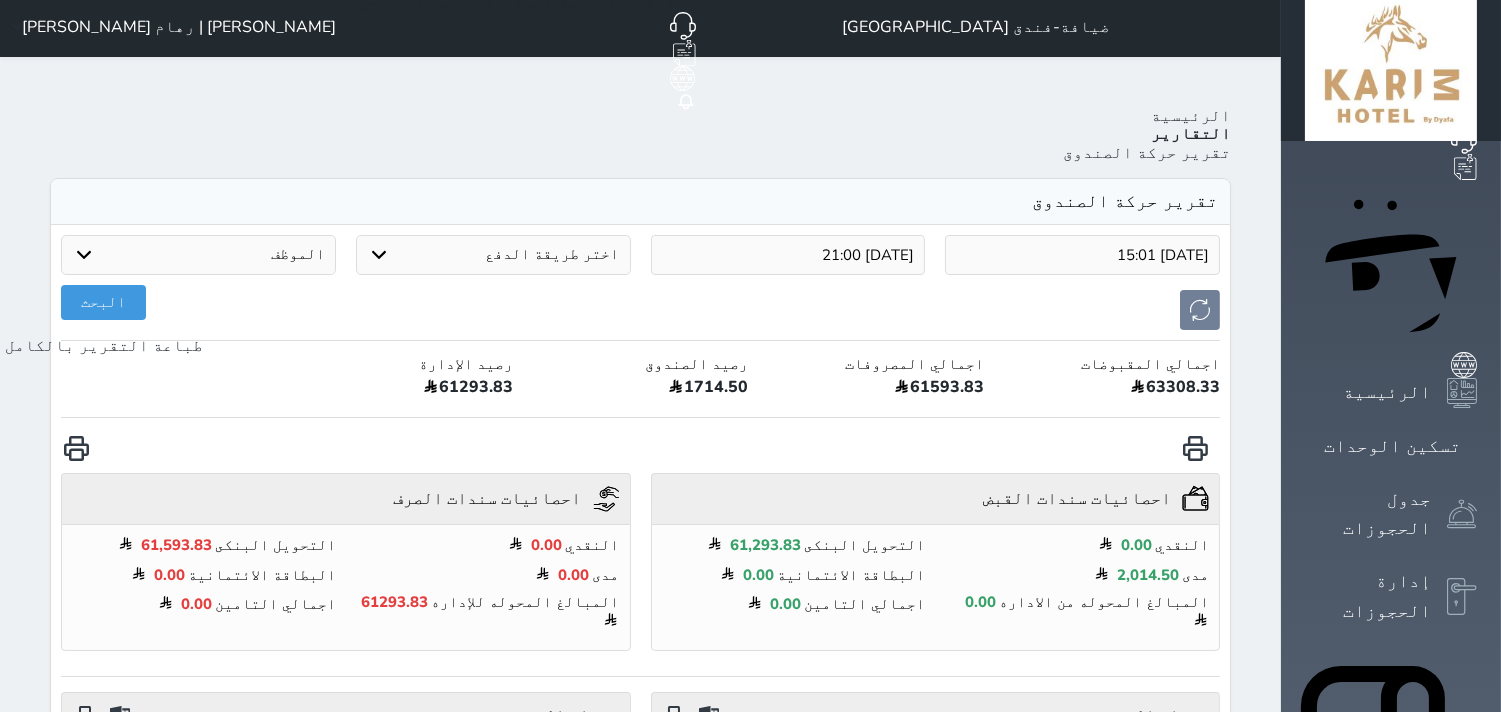 scroll, scrollTop: 0, scrollLeft: 0, axis: both 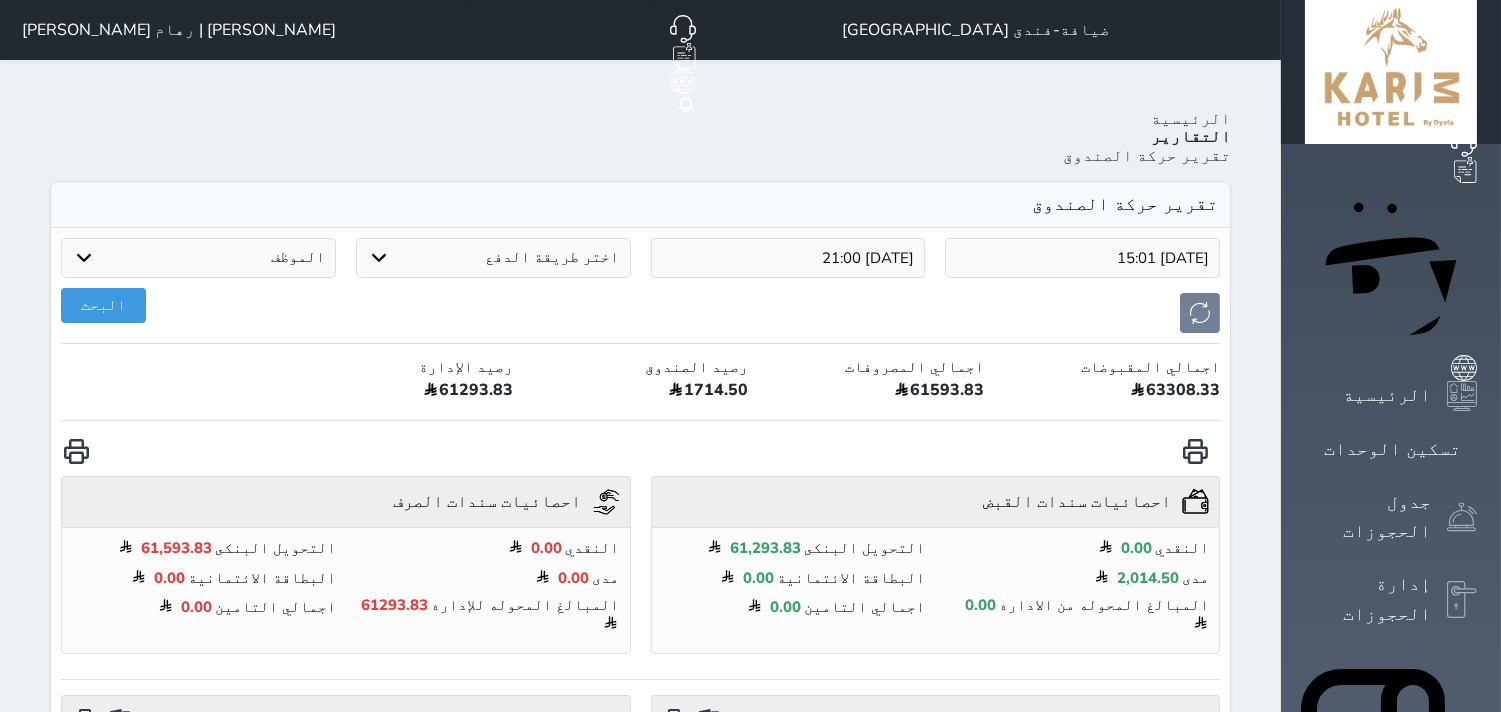 click at bounding box center [674, 718] 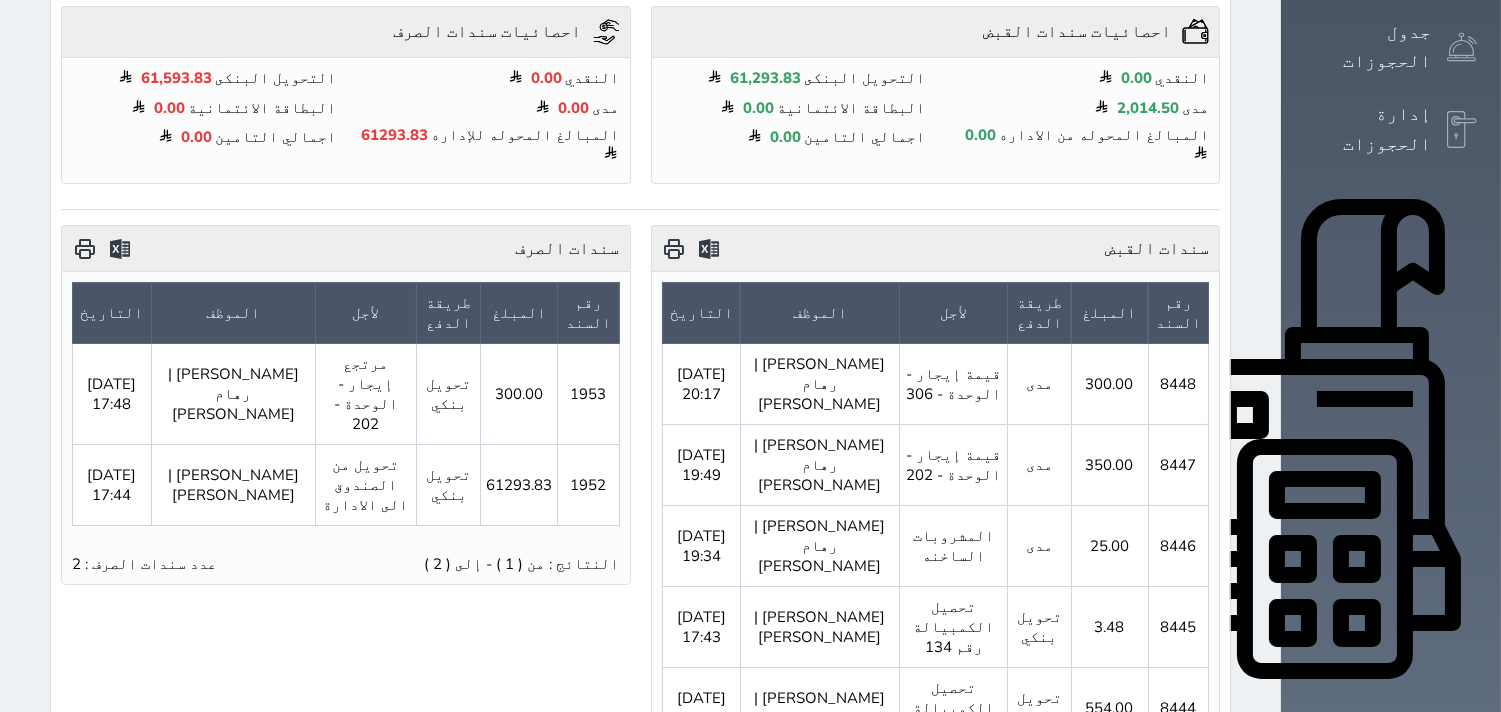 scroll, scrollTop: 333, scrollLeft: 0, axis: vertical 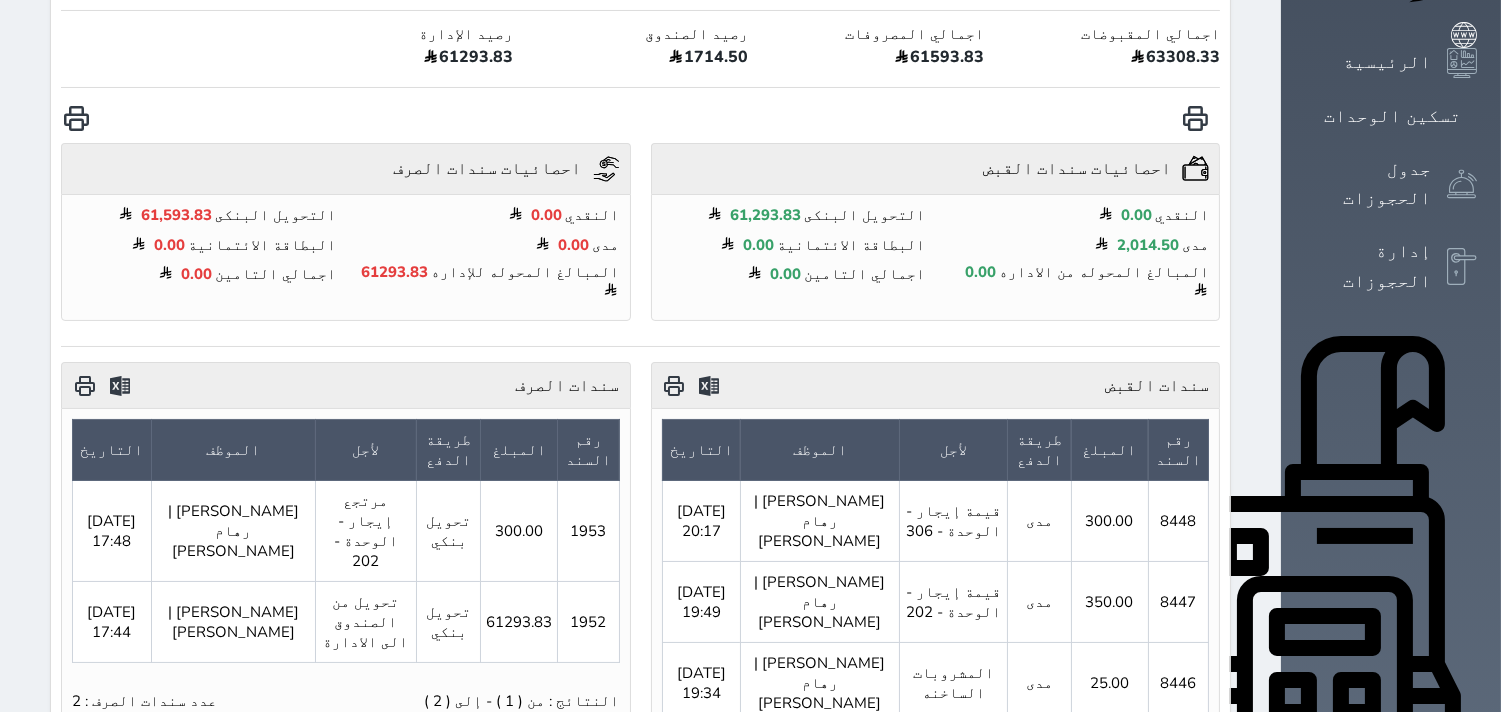 click at bounding box center [84, 385] 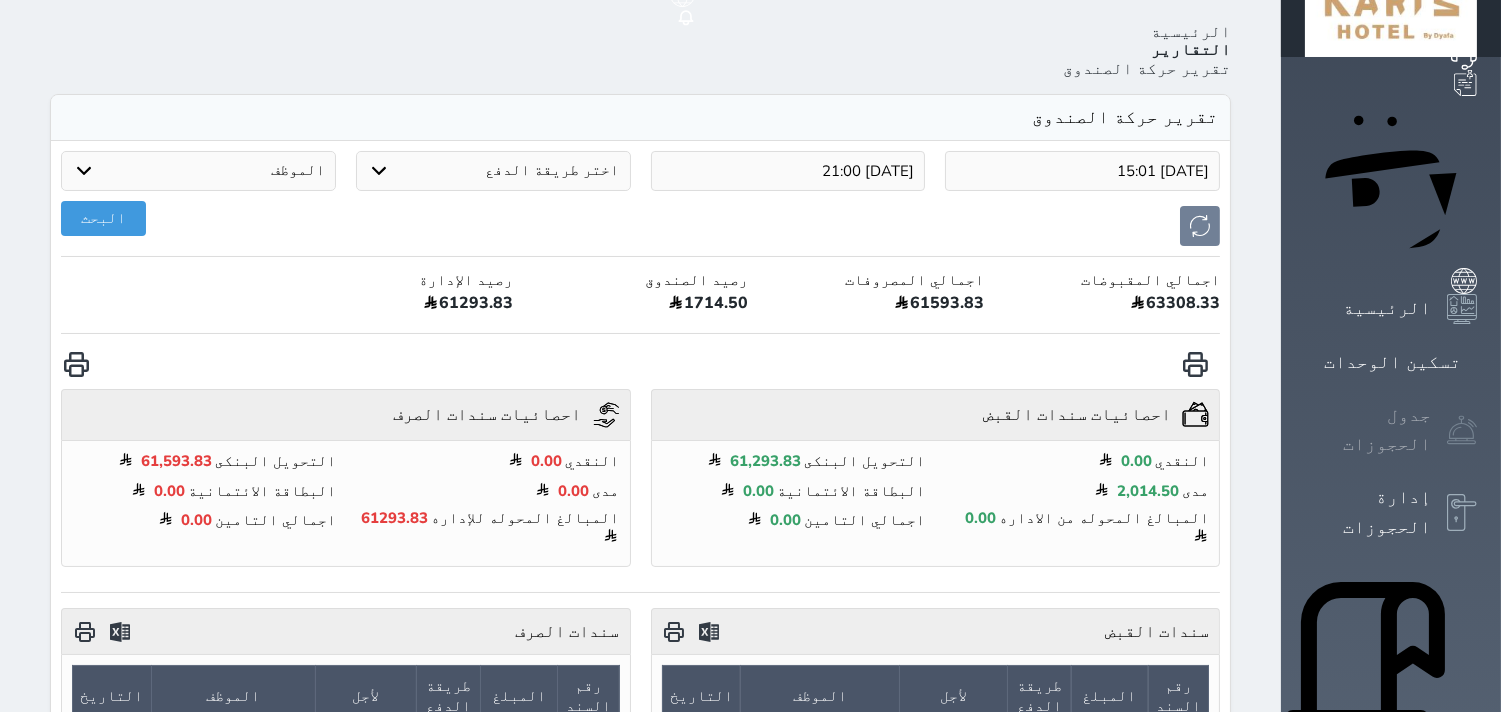 scroll, scrollTop: 0, scrollLeft: 0, axis: both 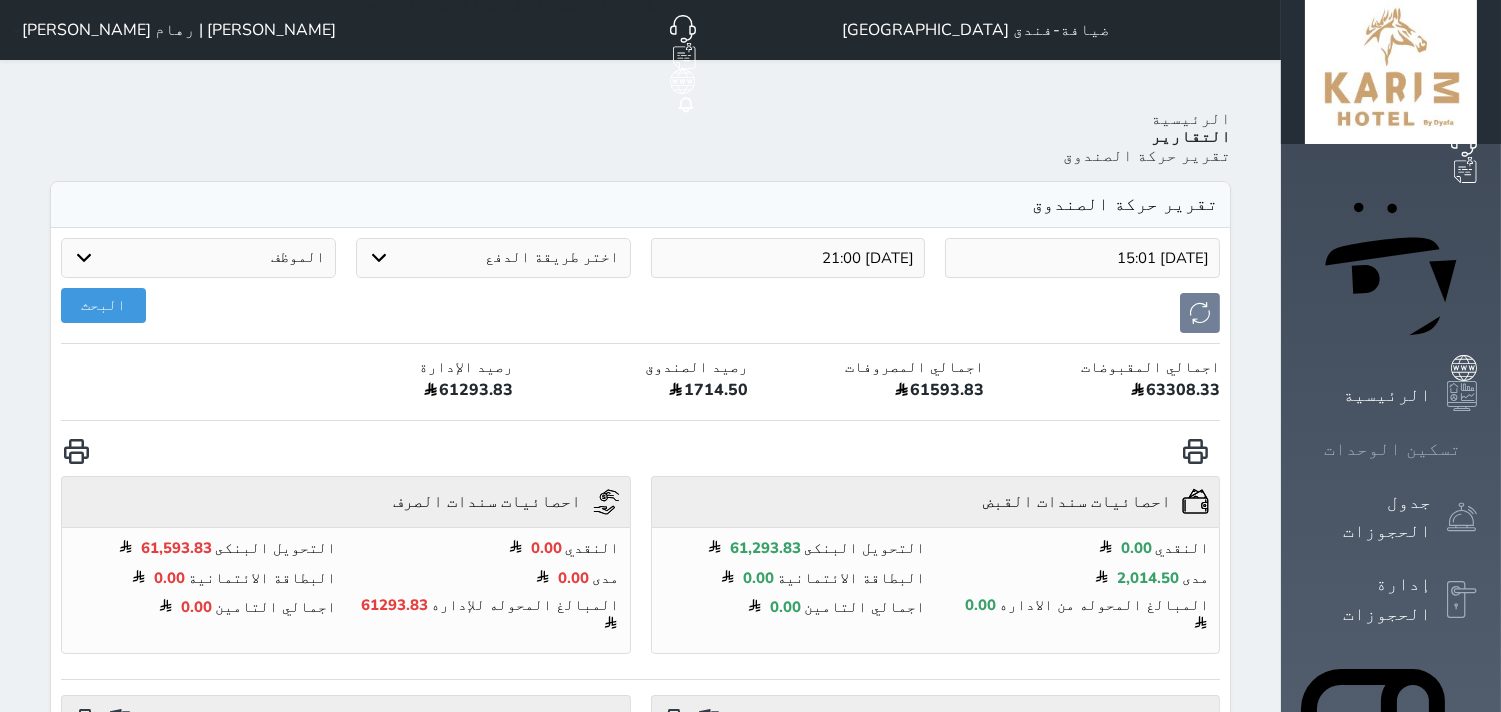 click on "تسكين الوحدات" at bounding box center [1391, 449] 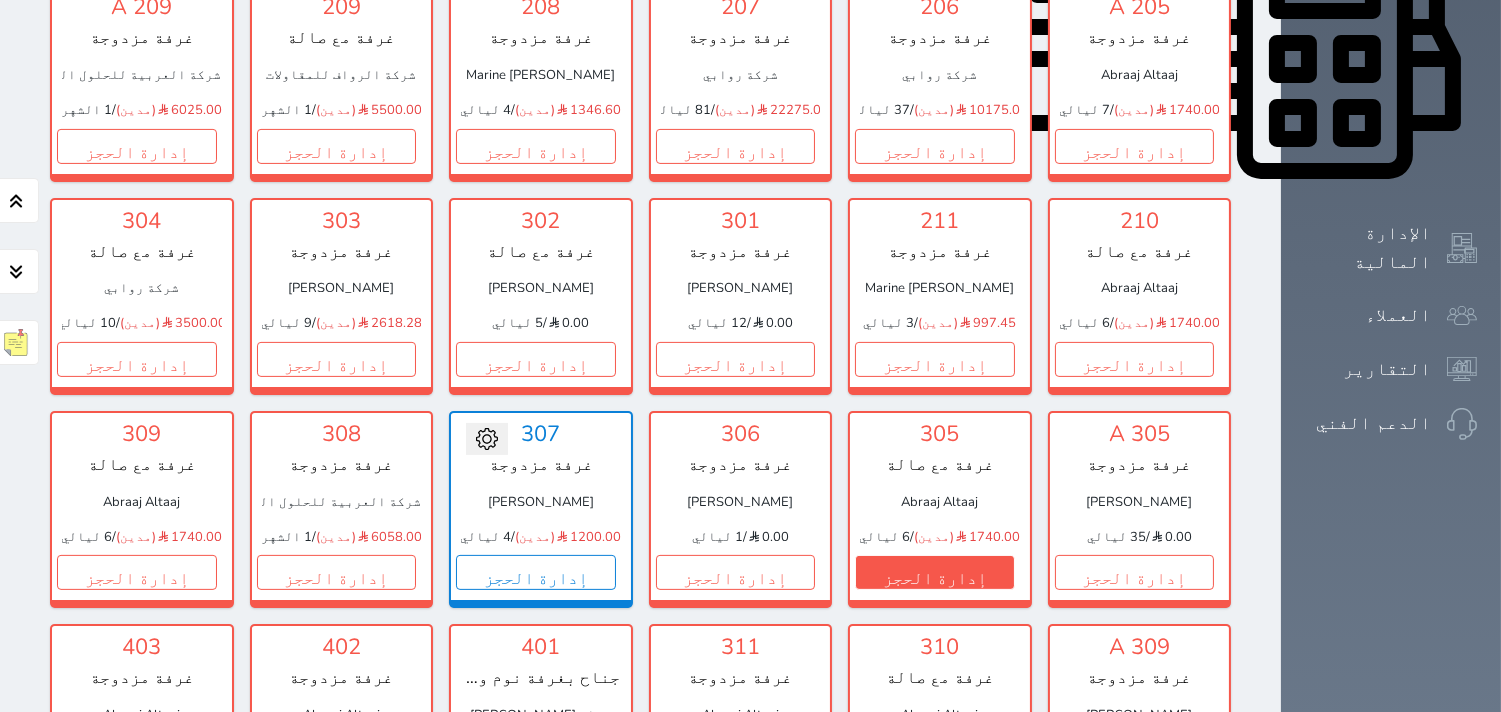 scroll, scrollTop: 966, scrollLeft: 0, axis: vertical 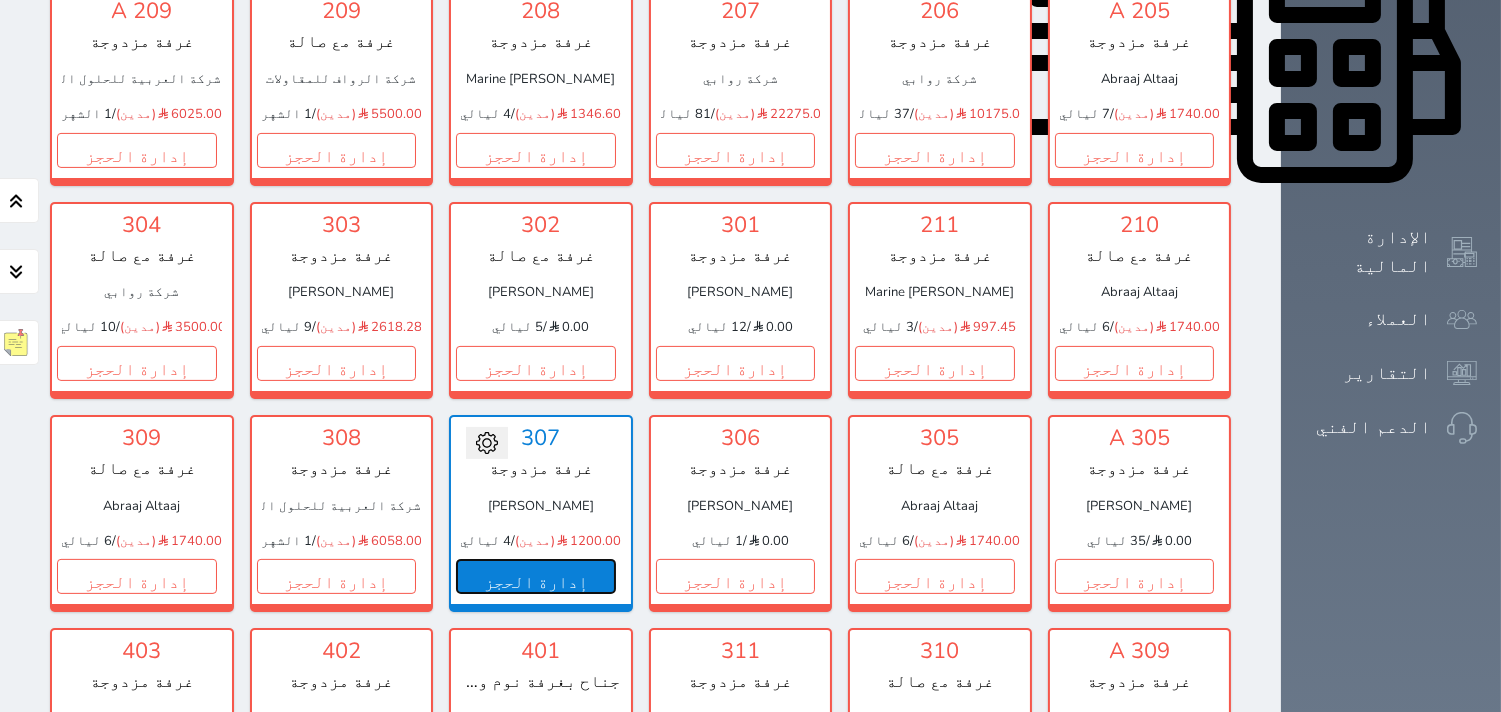 click on "إدارة الحجز" at bounding box center (536, 576) 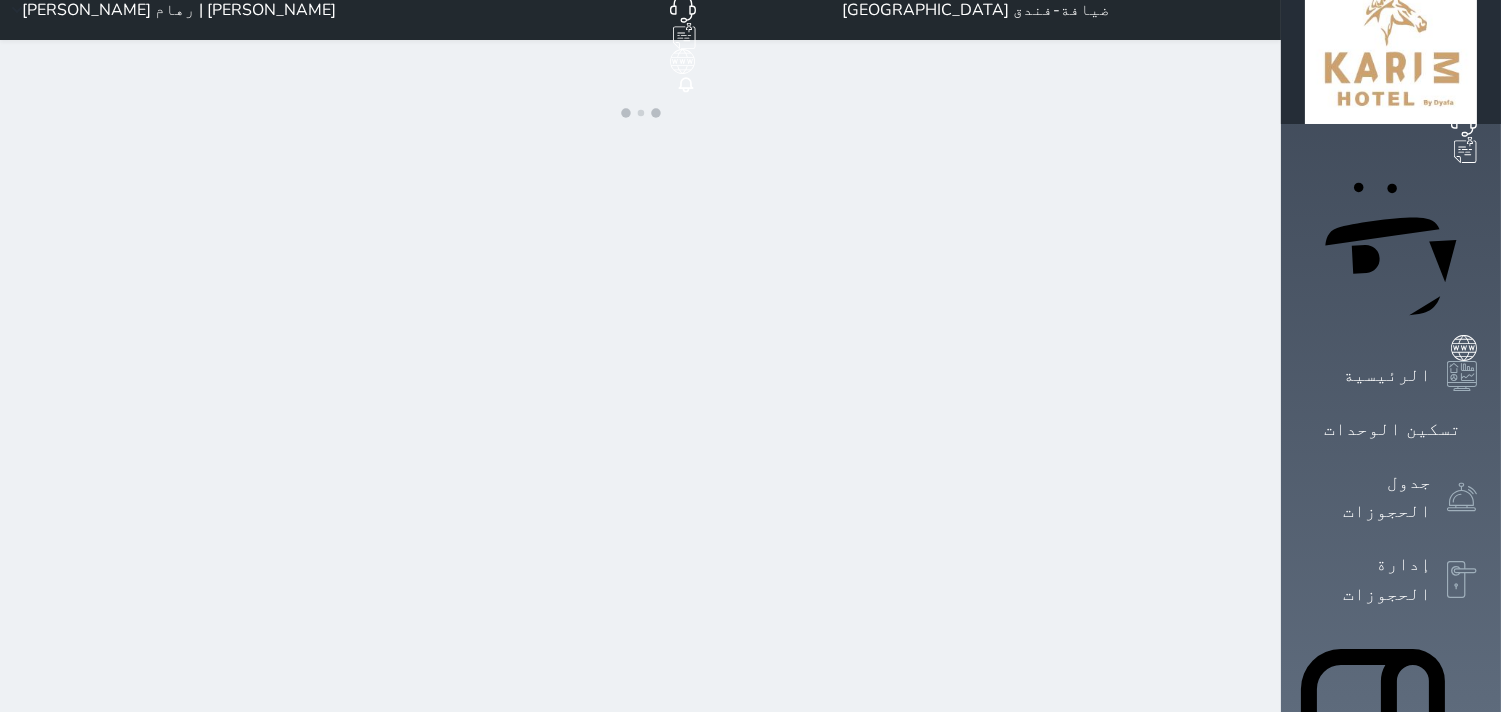 scroll, scrollTop: 0, scrollLeft: 0, axis: both 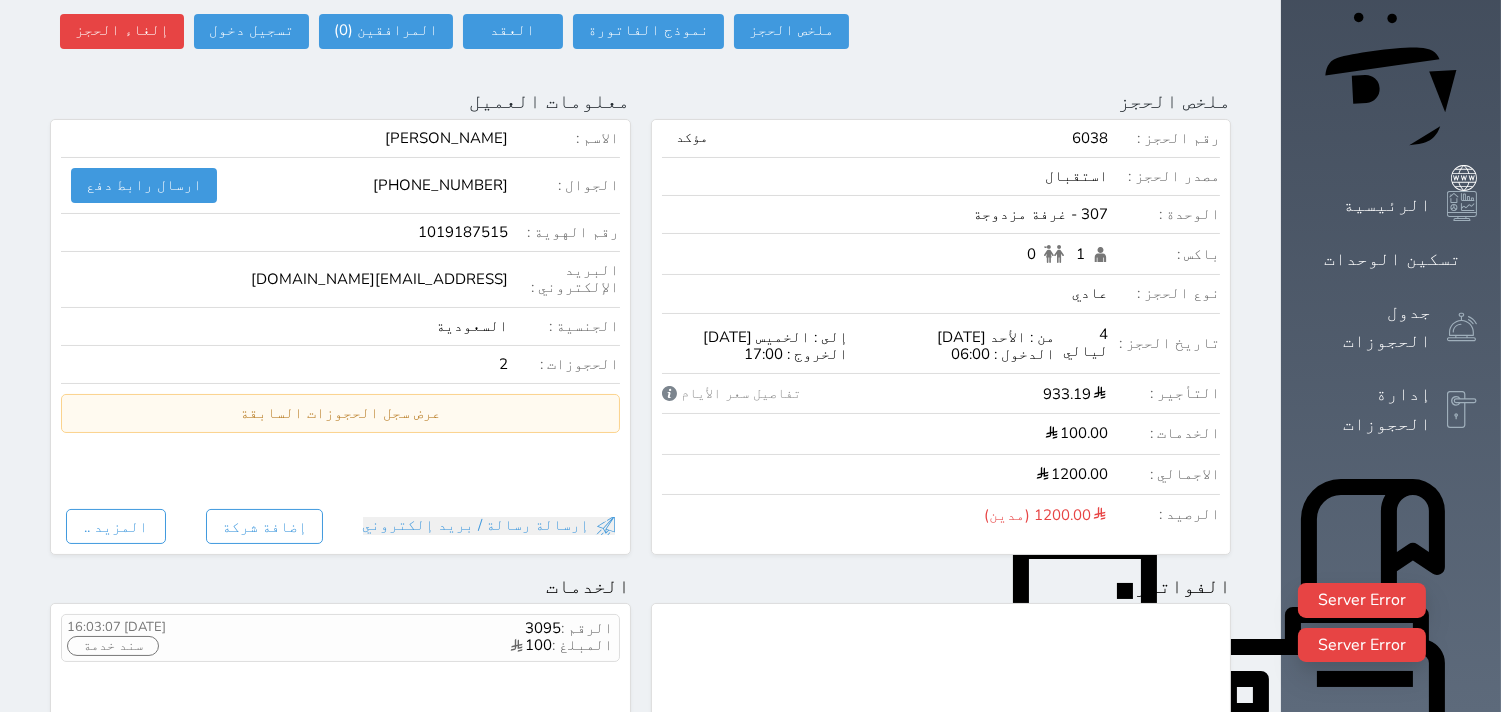 drag, startPoint x: 1021, startPoint y: 707, endPoint x: 1093, endPoint y: 618, distance: 114.47707 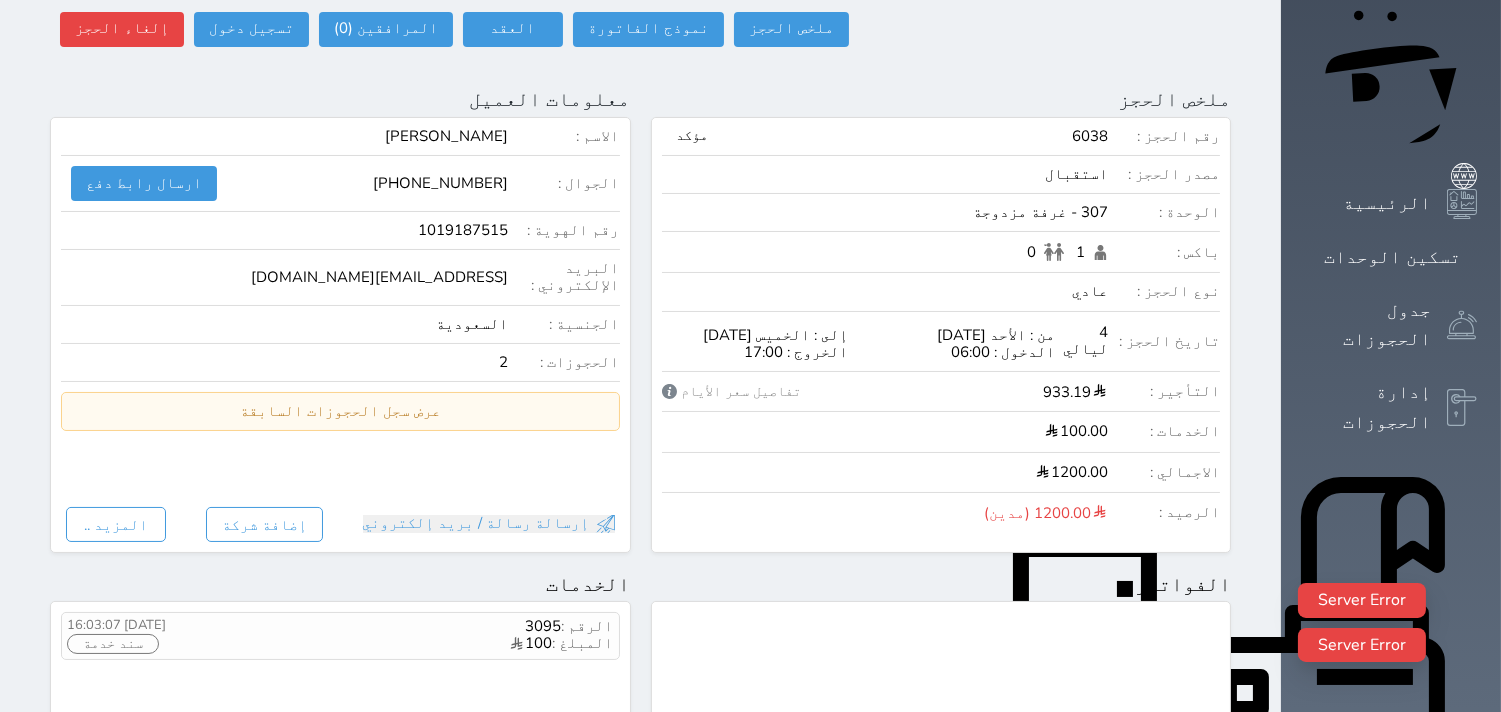 click on "Your browser does not support the audio element.
حجز جماعي جديد   حجز جديد               الرئيسية     تسكين الوحدات     جدول الحجوزات     إدارة الحجوزات     POS       الإدارة المالية     العملاء           التقارير       الدعم الفني
ضيافة-فندق كارم راس تنورة
حجز جماعي جديد   حجز جديد   مرتبط مع منصة زاتكا المرحلة الثانية   مرتبط مع شموس   مرتبط مع المنصة الوطنية للرصد السياحي               إشعار   الغرفة   النزيل   المصدر
Reham Ali Magrashi | رهام علي مجرشي
الرئيسية   الحجوزات   #6038         ملخص الحجز         ملخص الحجز #6038                           نموذج الفاتورة           العقد         العقد #6038" at bounding box center [750, 164] 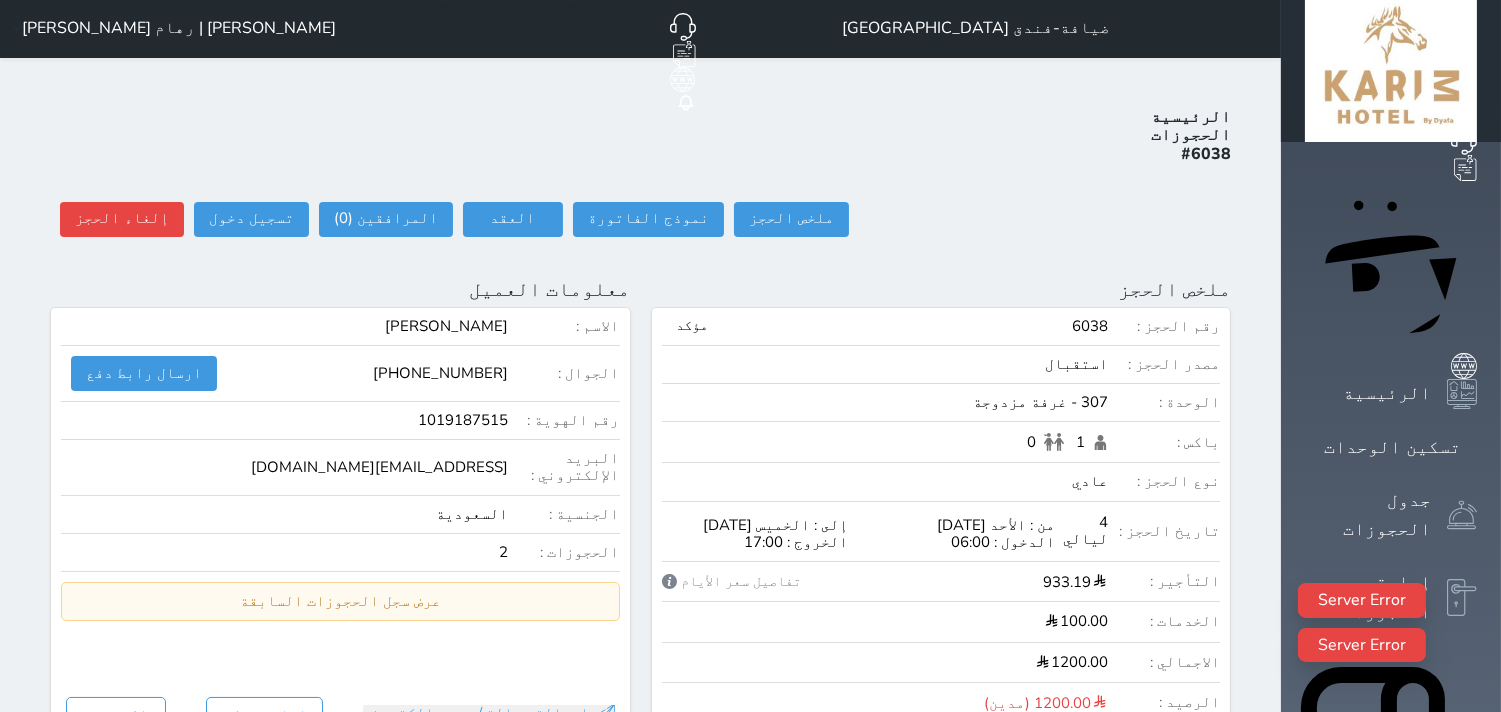 scroll, scrollTop: 0, scrollLeft: 0, axis: both 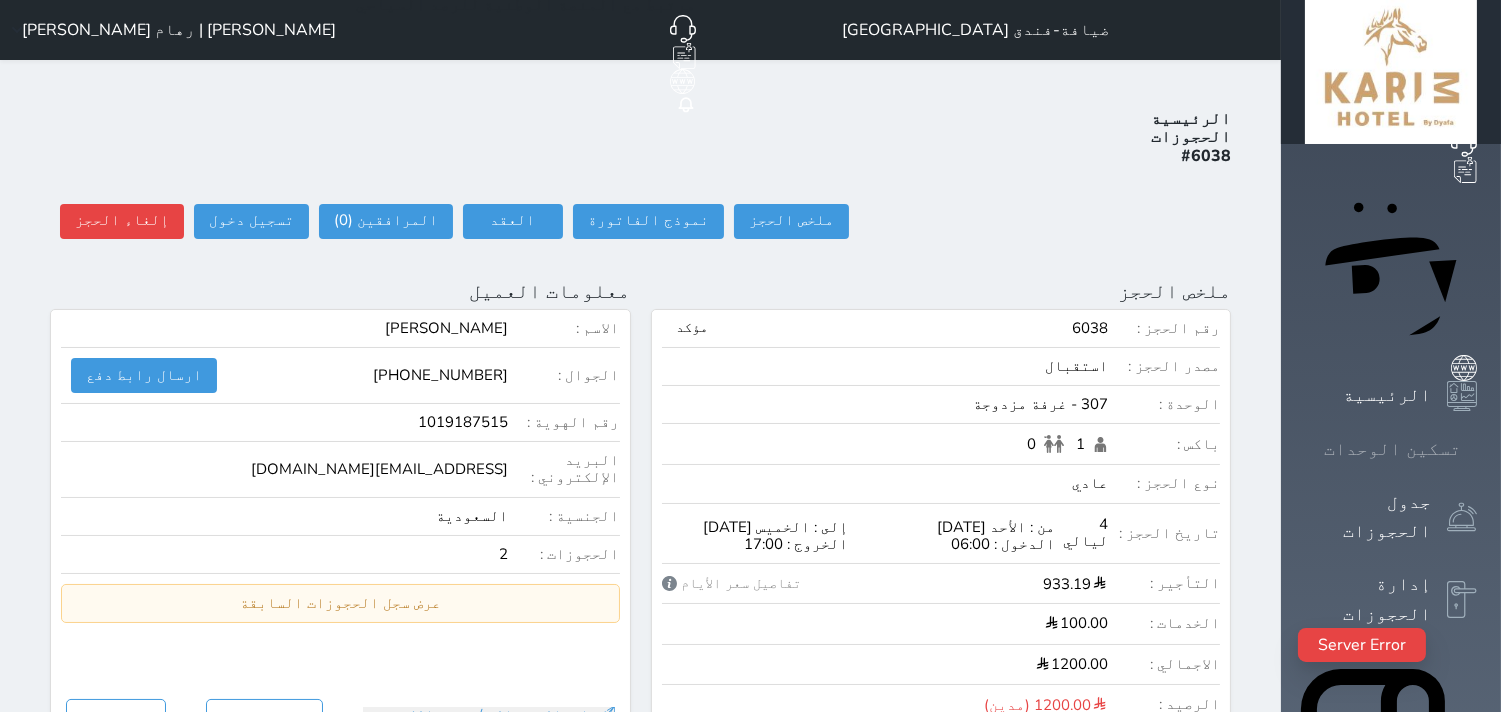click 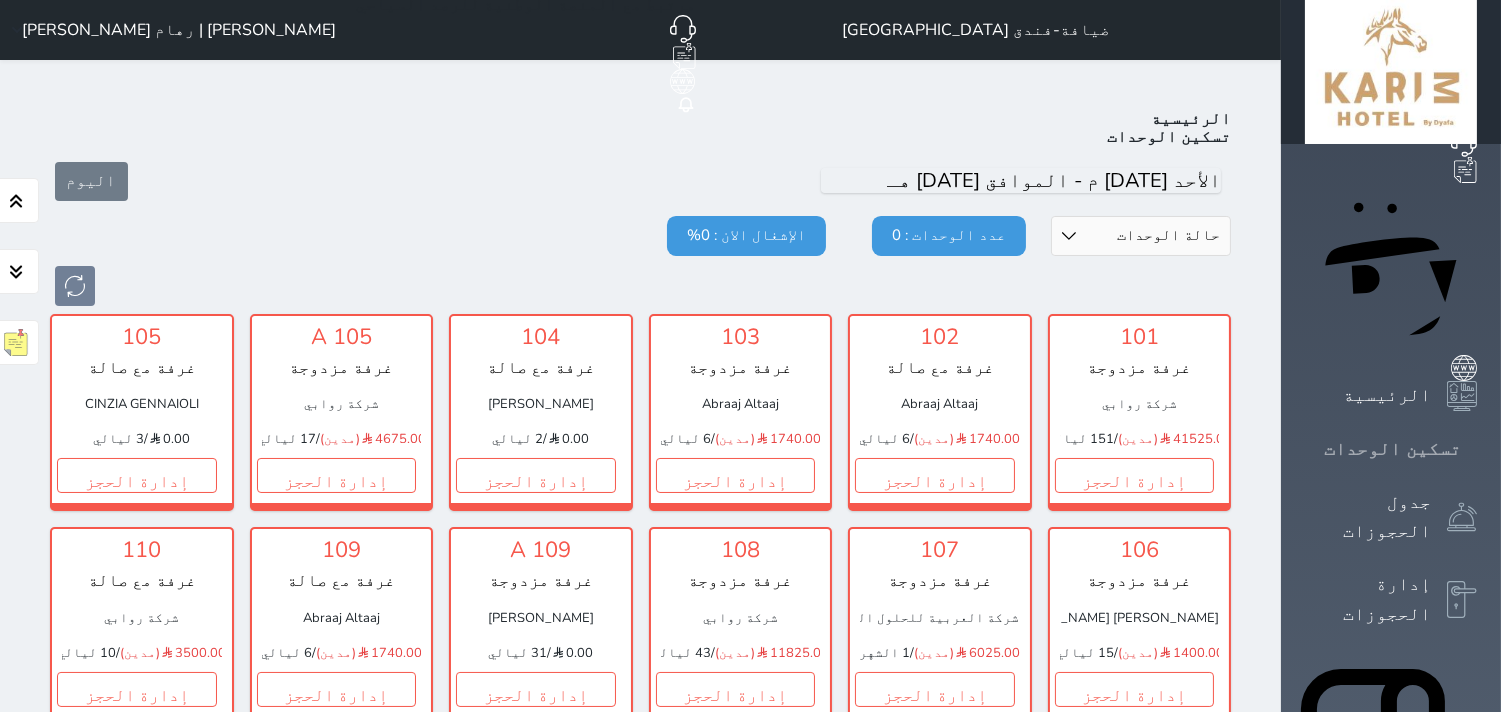 scroll, scrollTop: 77, scrollLeft: 0, axis: vertical 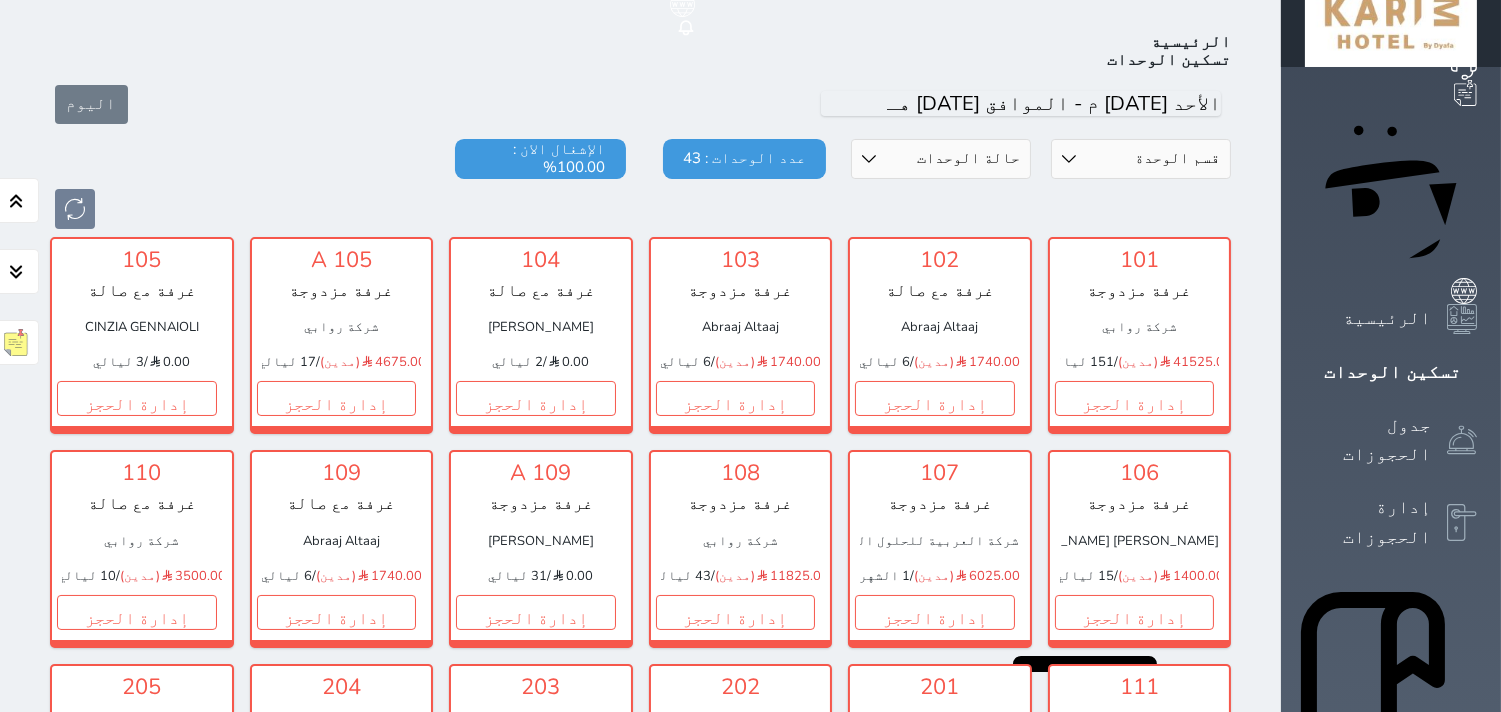 click at bounding box center (1462, 1141) 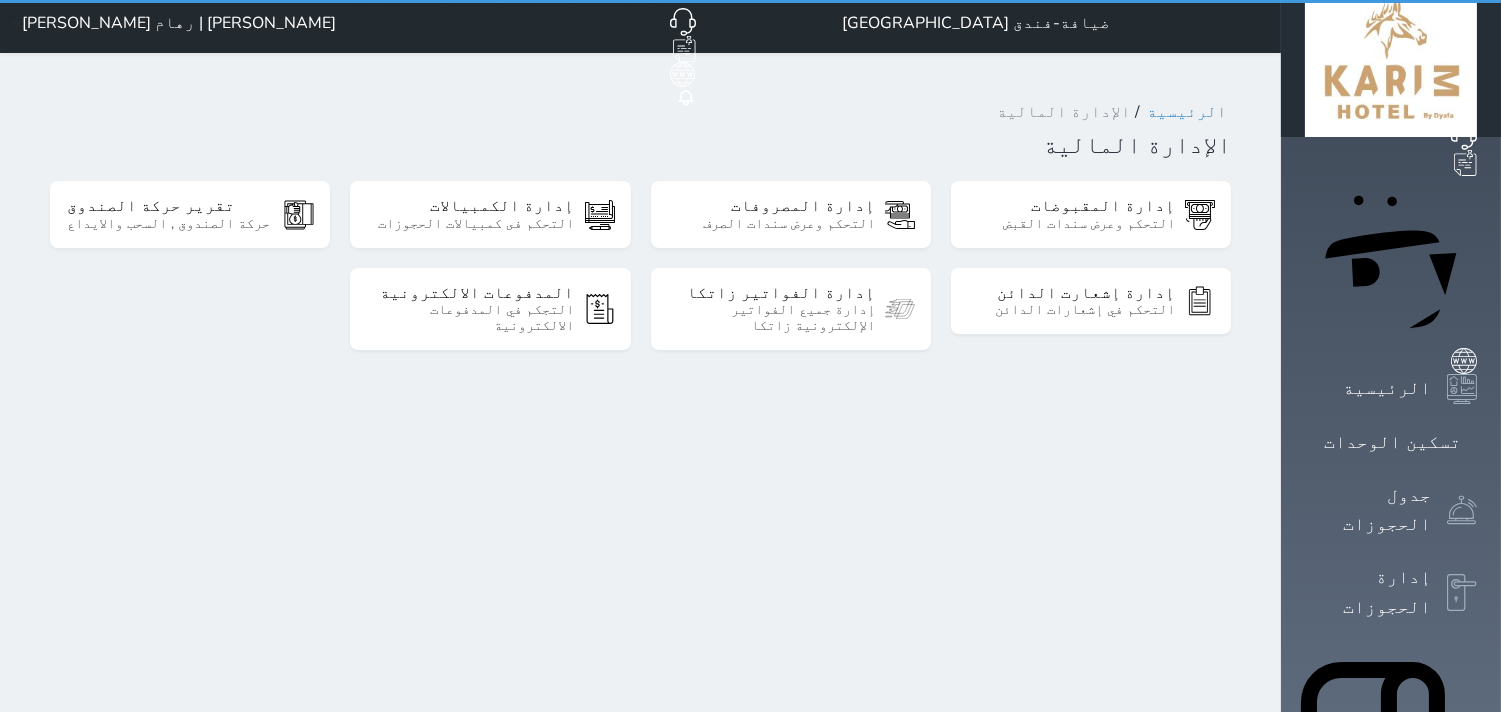 scroll, scrollTop: 0, scrollLeft: 0, axis: both 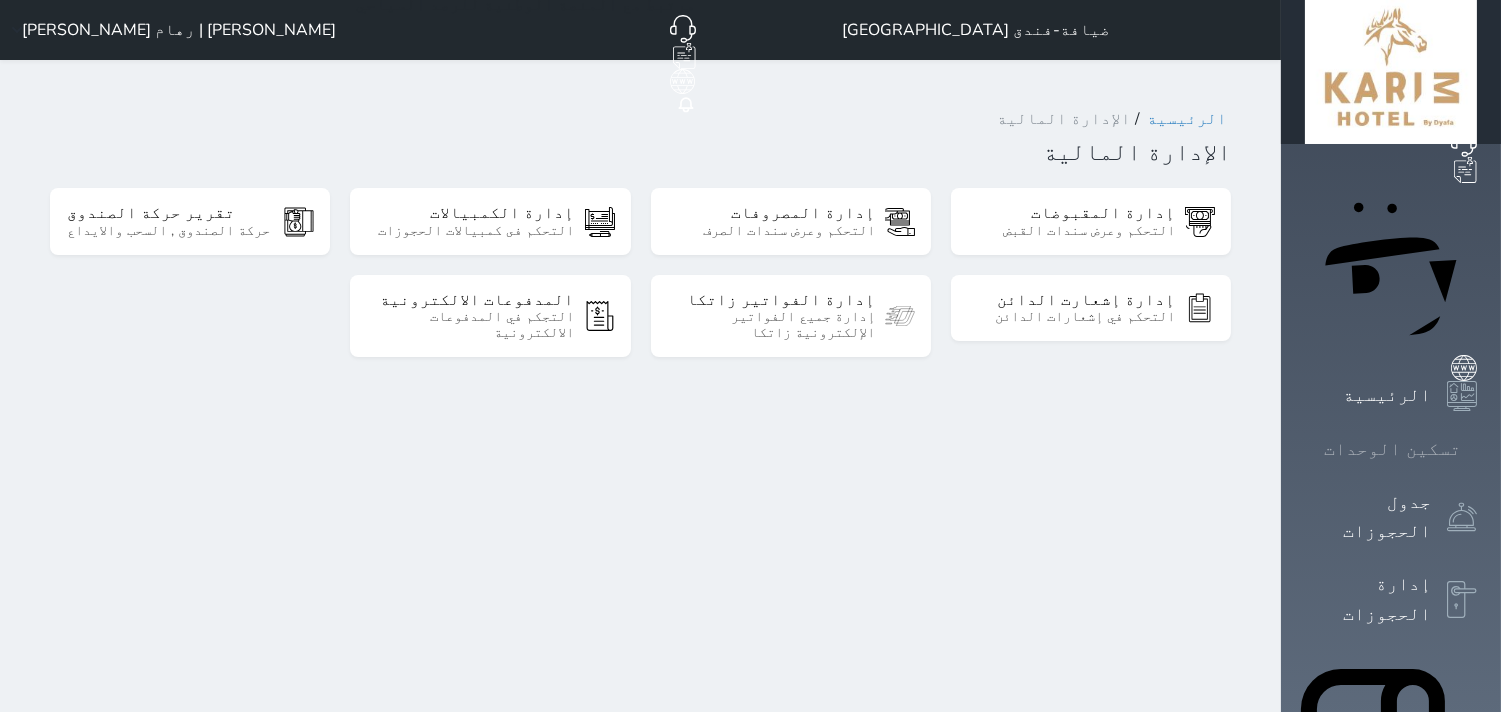 click 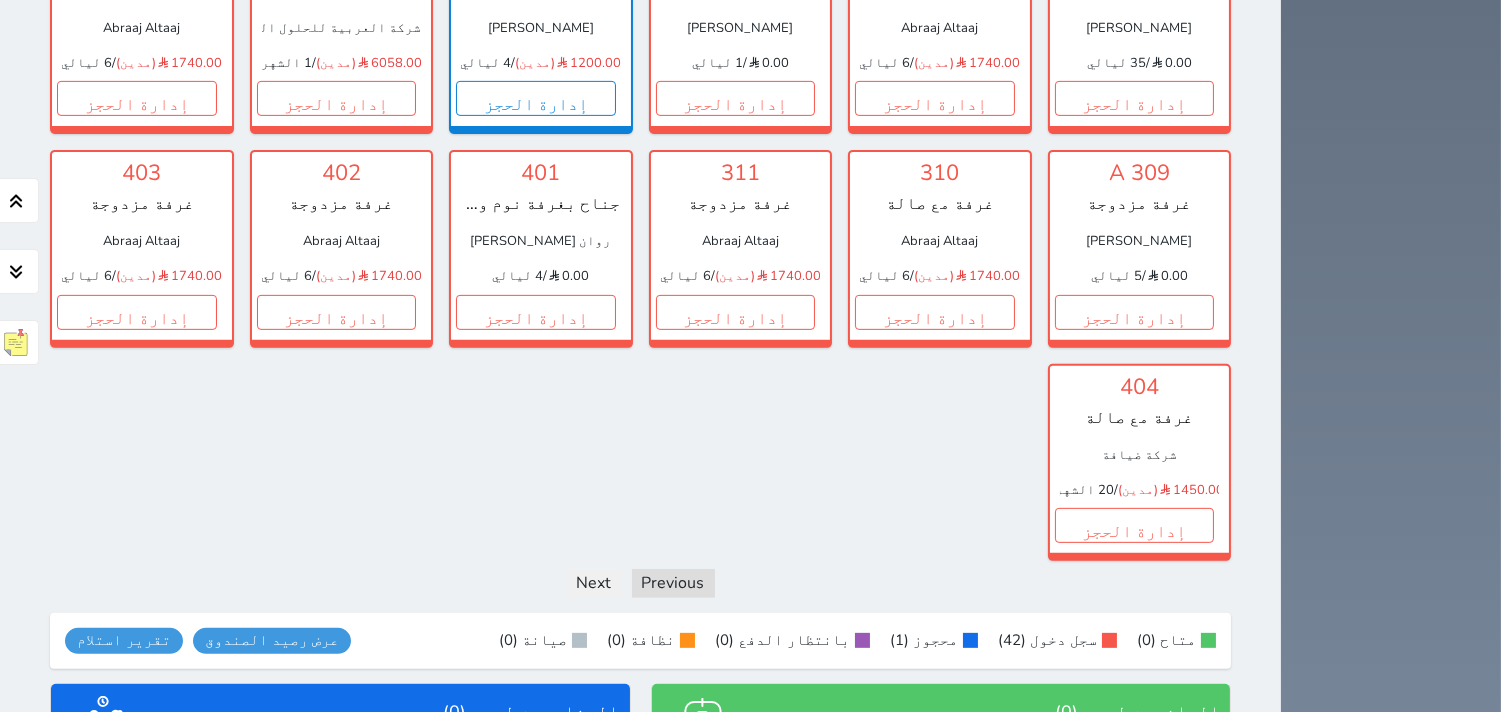 scroll, scrollTop: 1697, scrollLeft: 0, axis: vertical 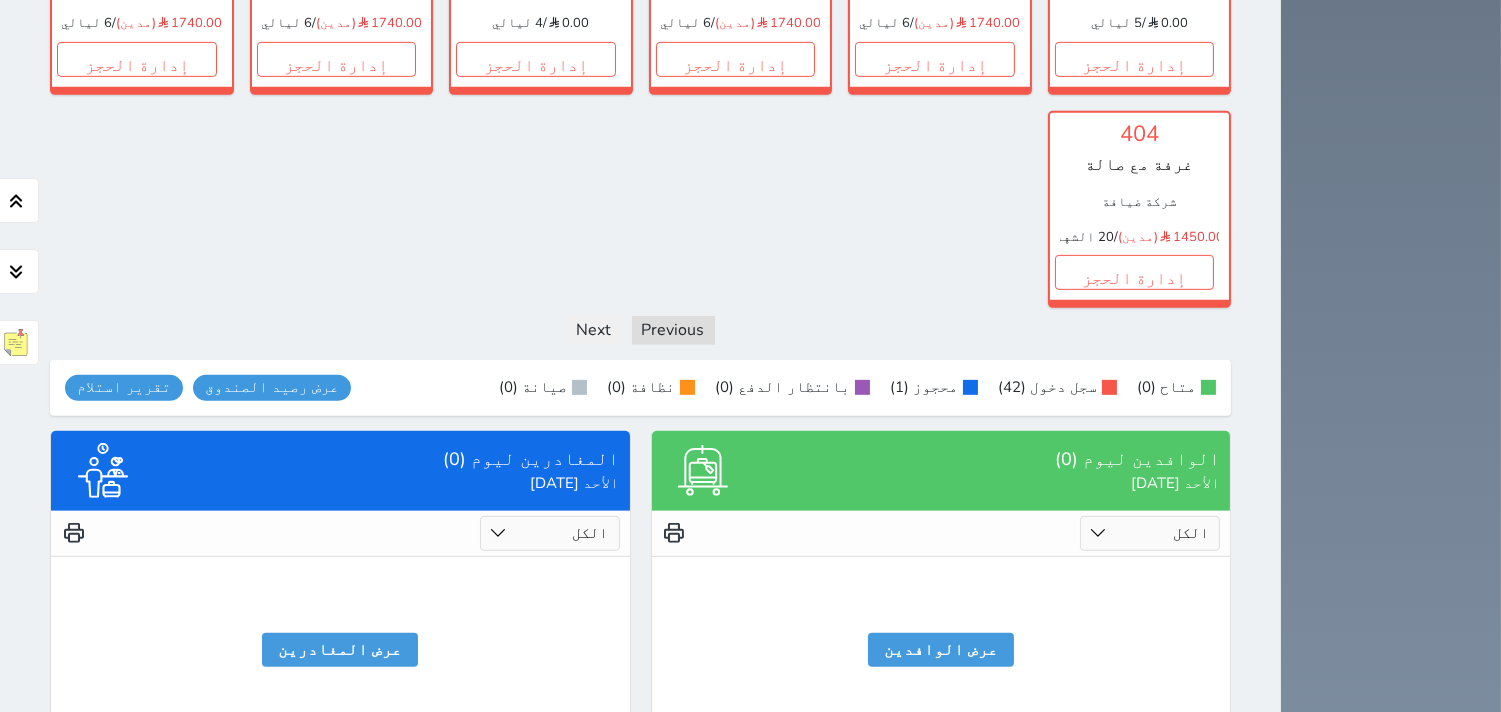 click at bounding box center (73, 533) 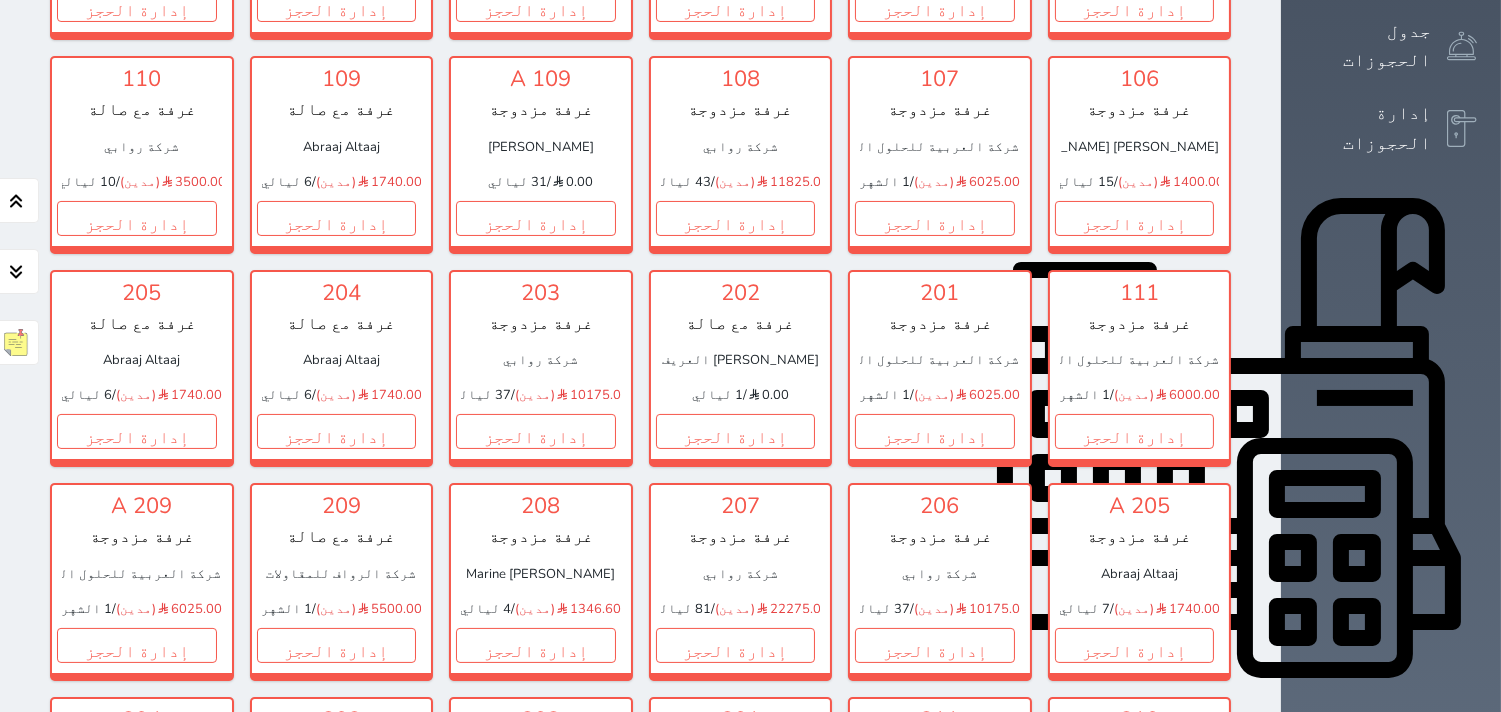 scroll, scrollTop: 253, scrollLeft: 0, axis: vertical 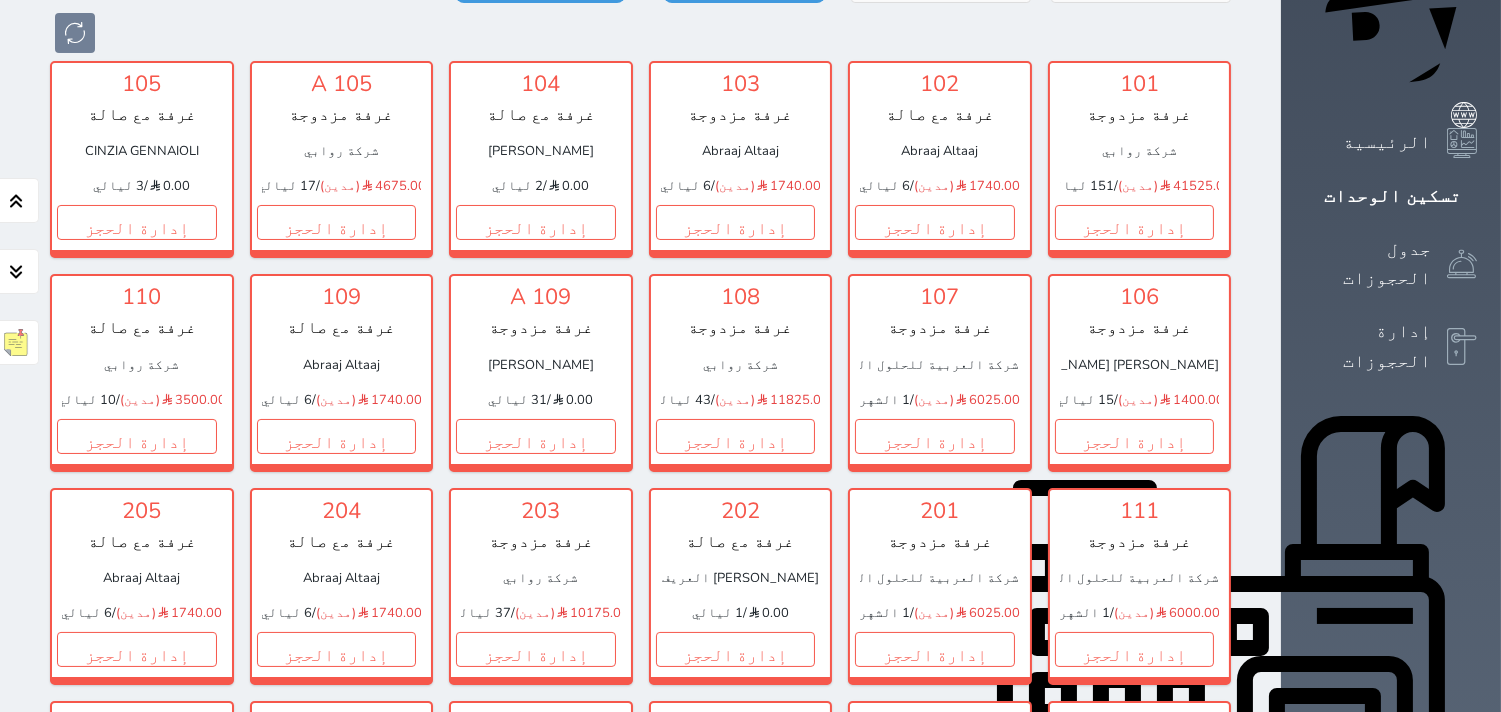 click on "الإدارة المالية" at bounding box center [1368, 965] 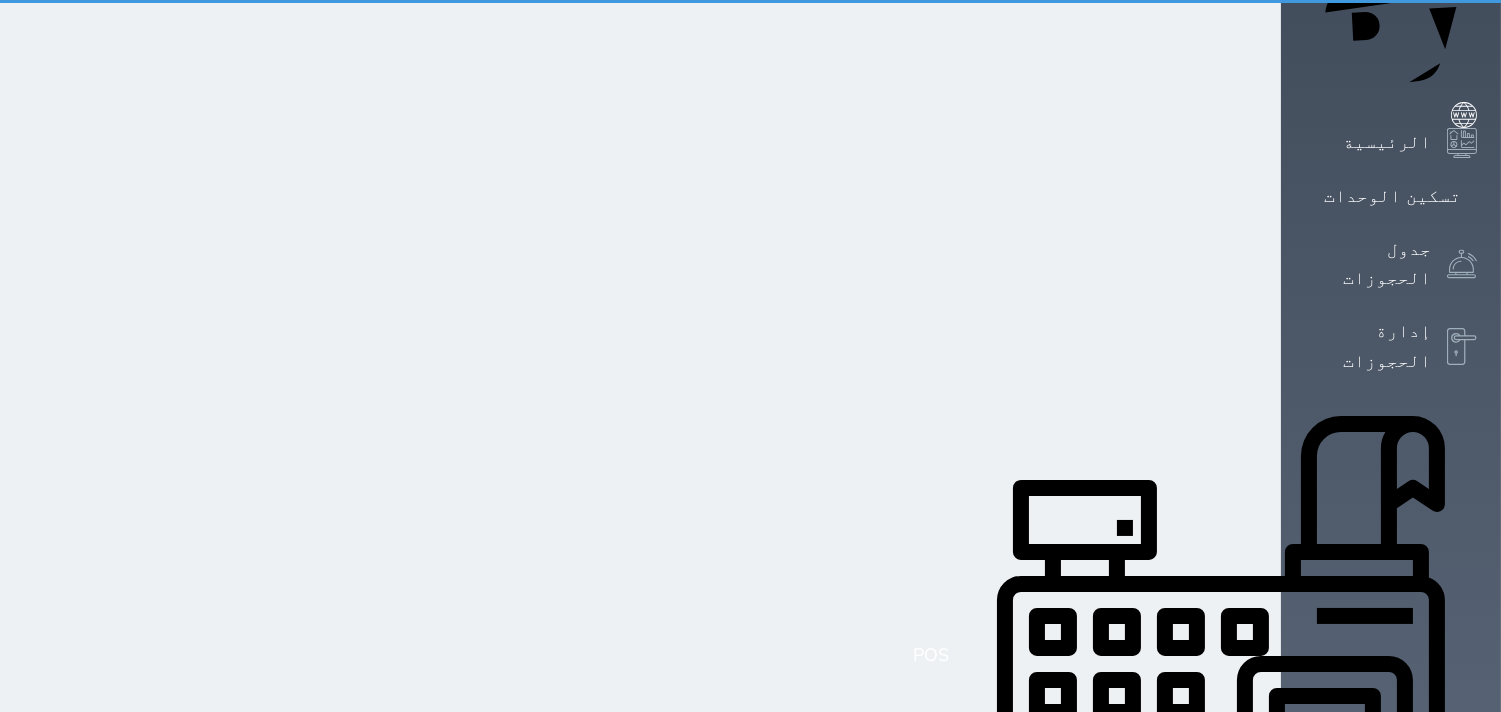 scroll, scrollTop: 0, scrollLeft: 0, axis: both 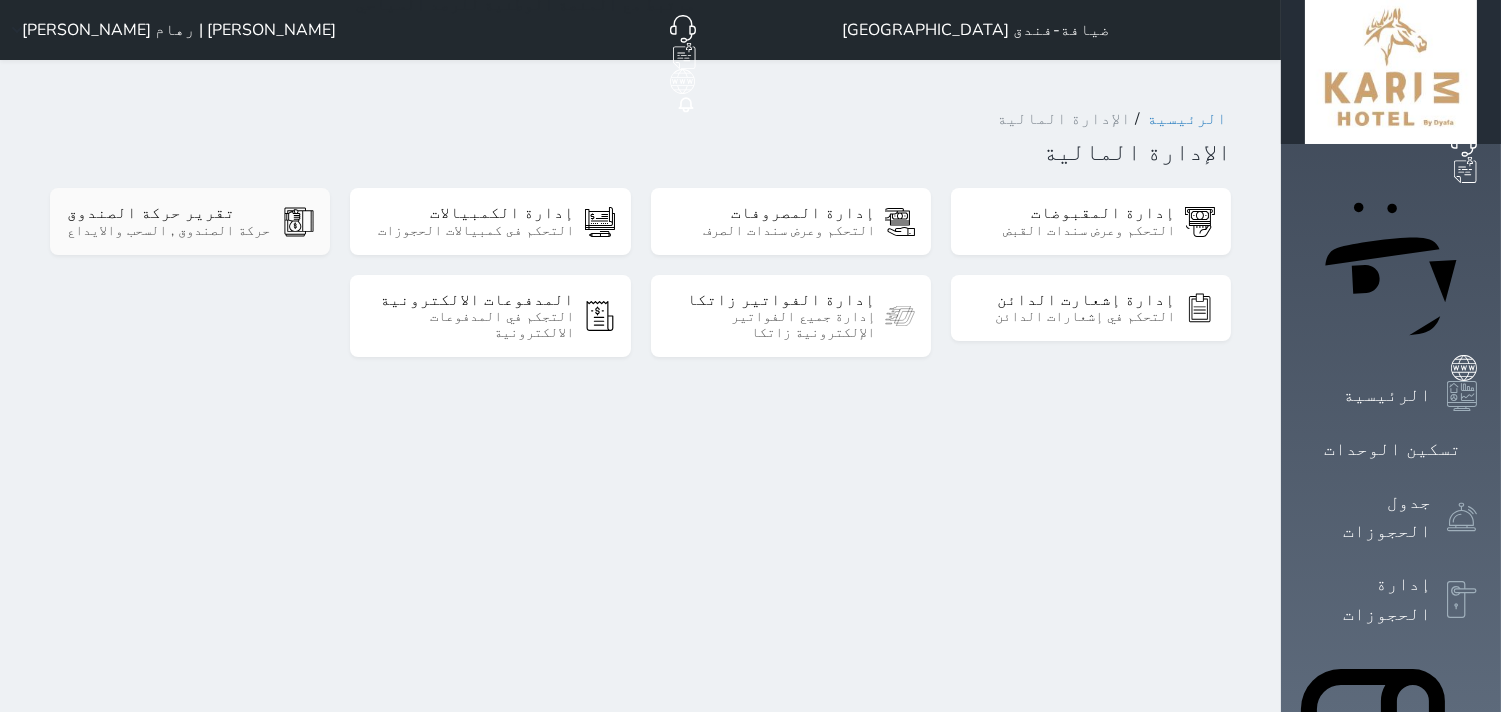click on "حركة الصندوق , السحب والايداع" at bounding box center [170, 231] 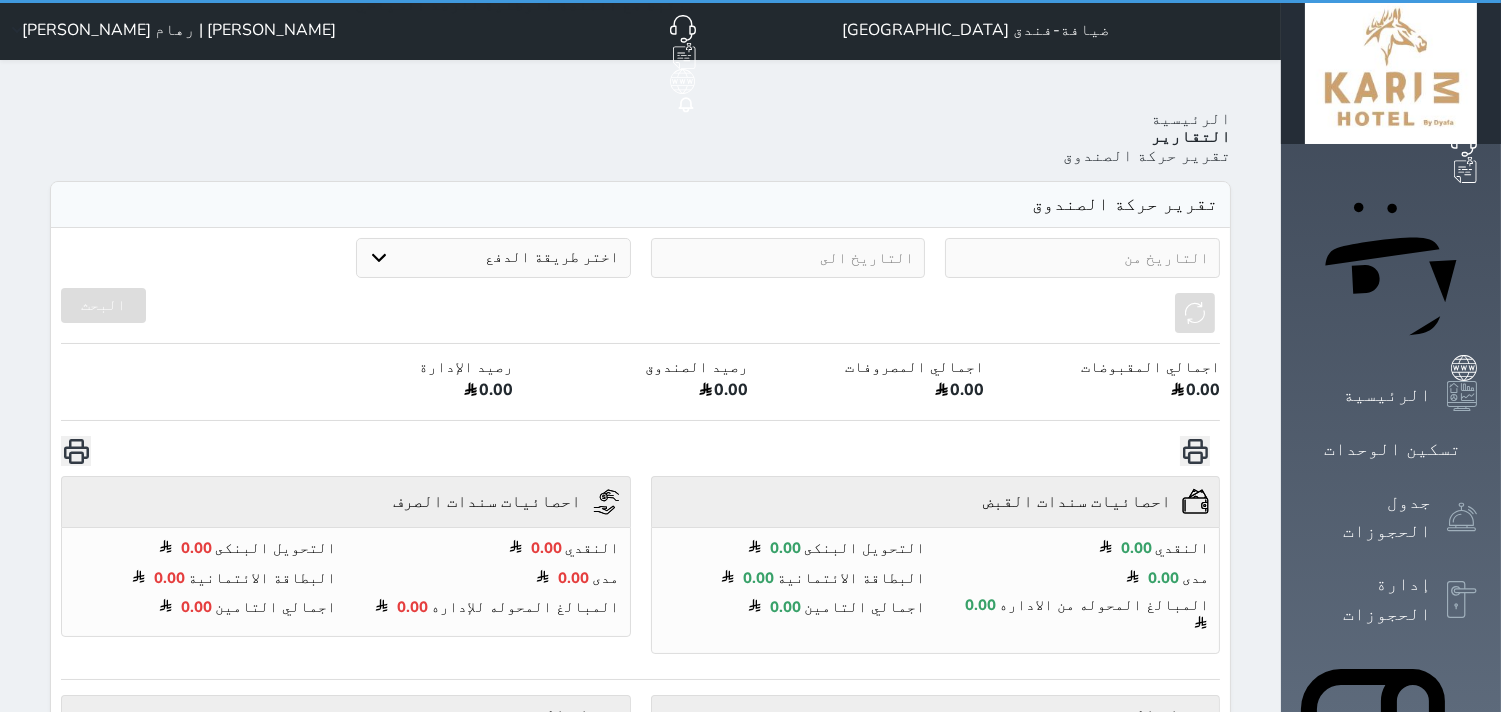 select on "6" 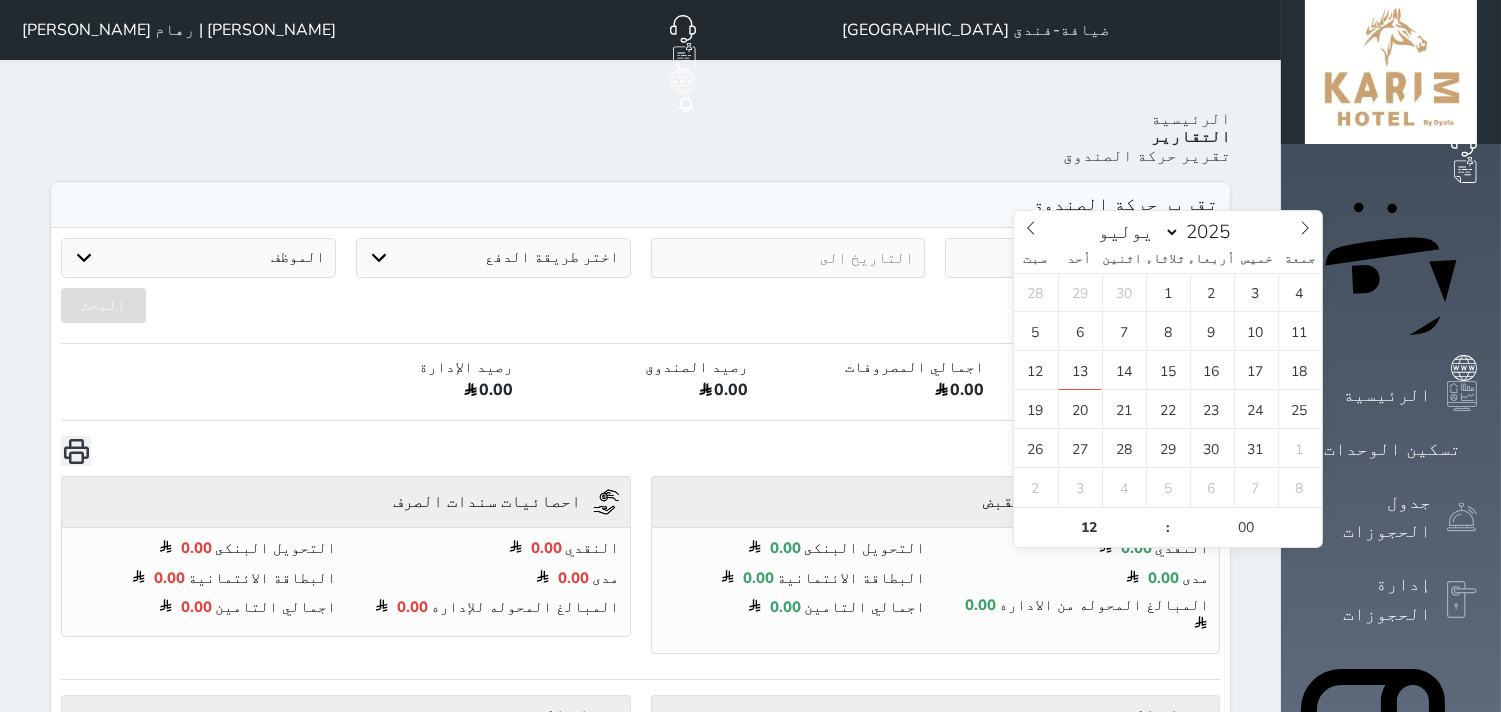 click at bounding box center [1082, 258] 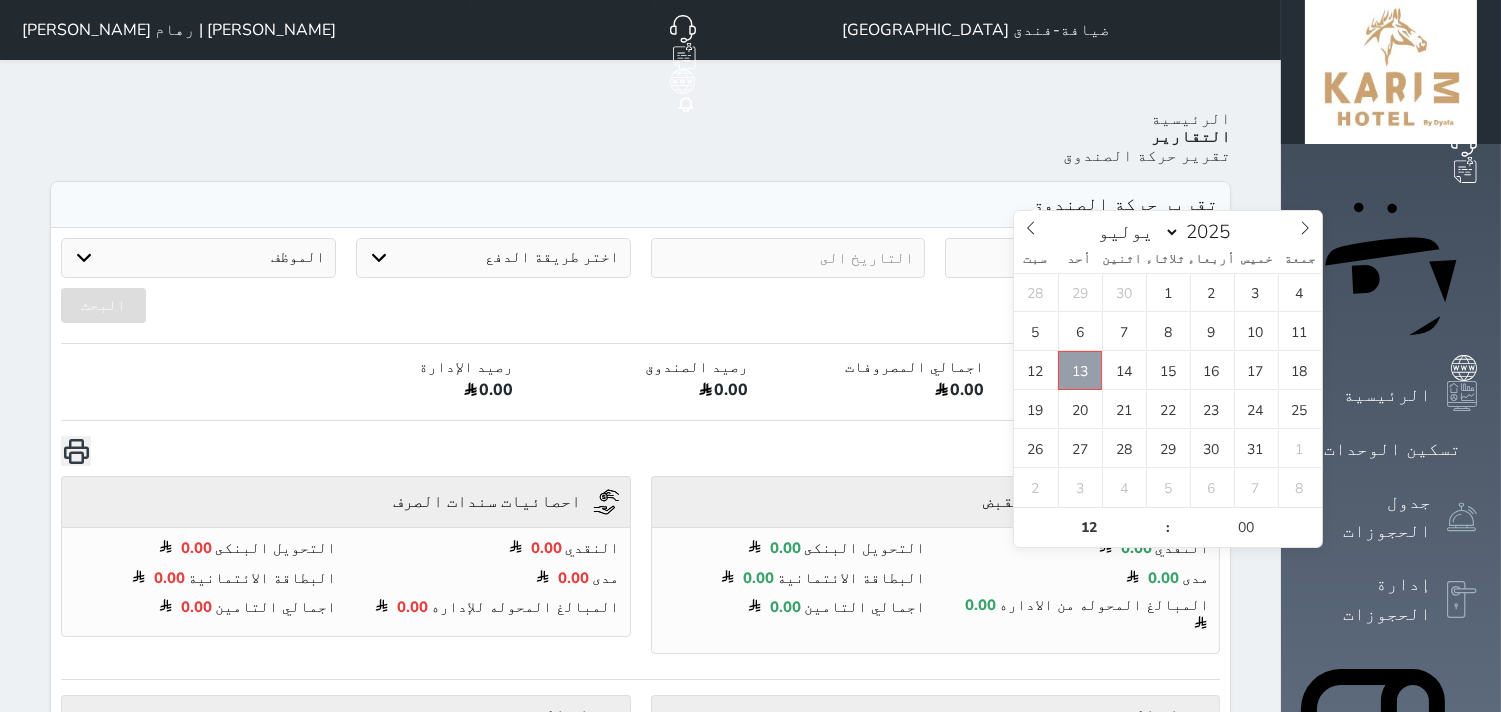 click on "13" at bounding box center [1080, 370] 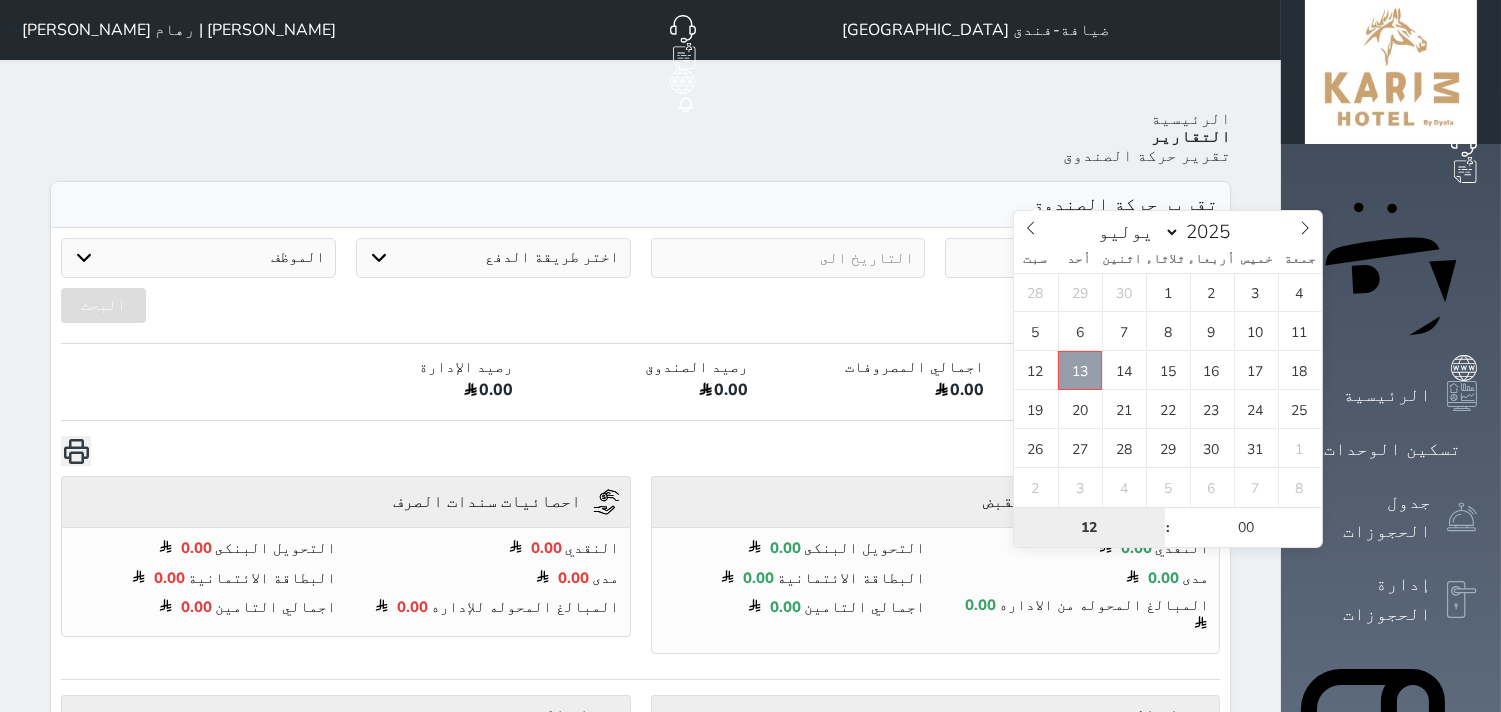 type on "2025-07-13 12:00" 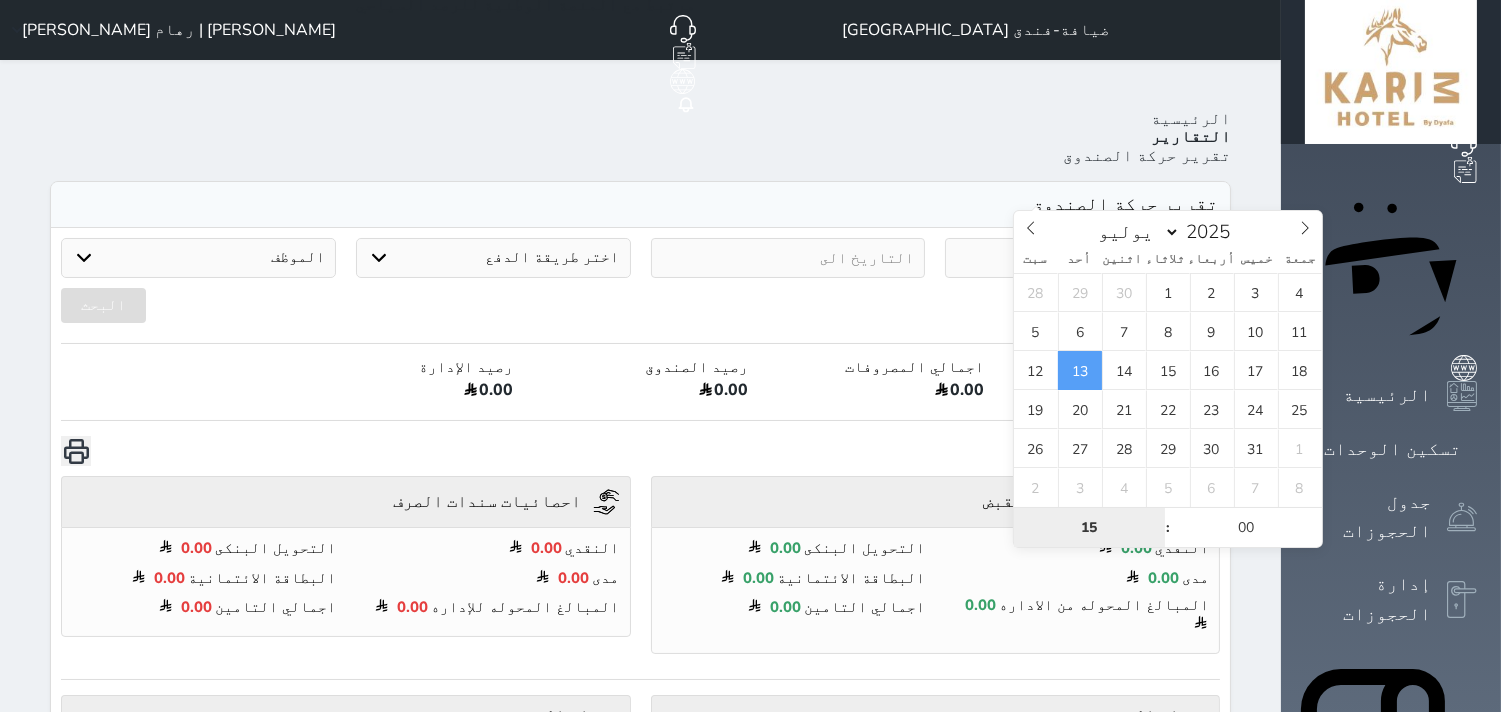 type on "15" 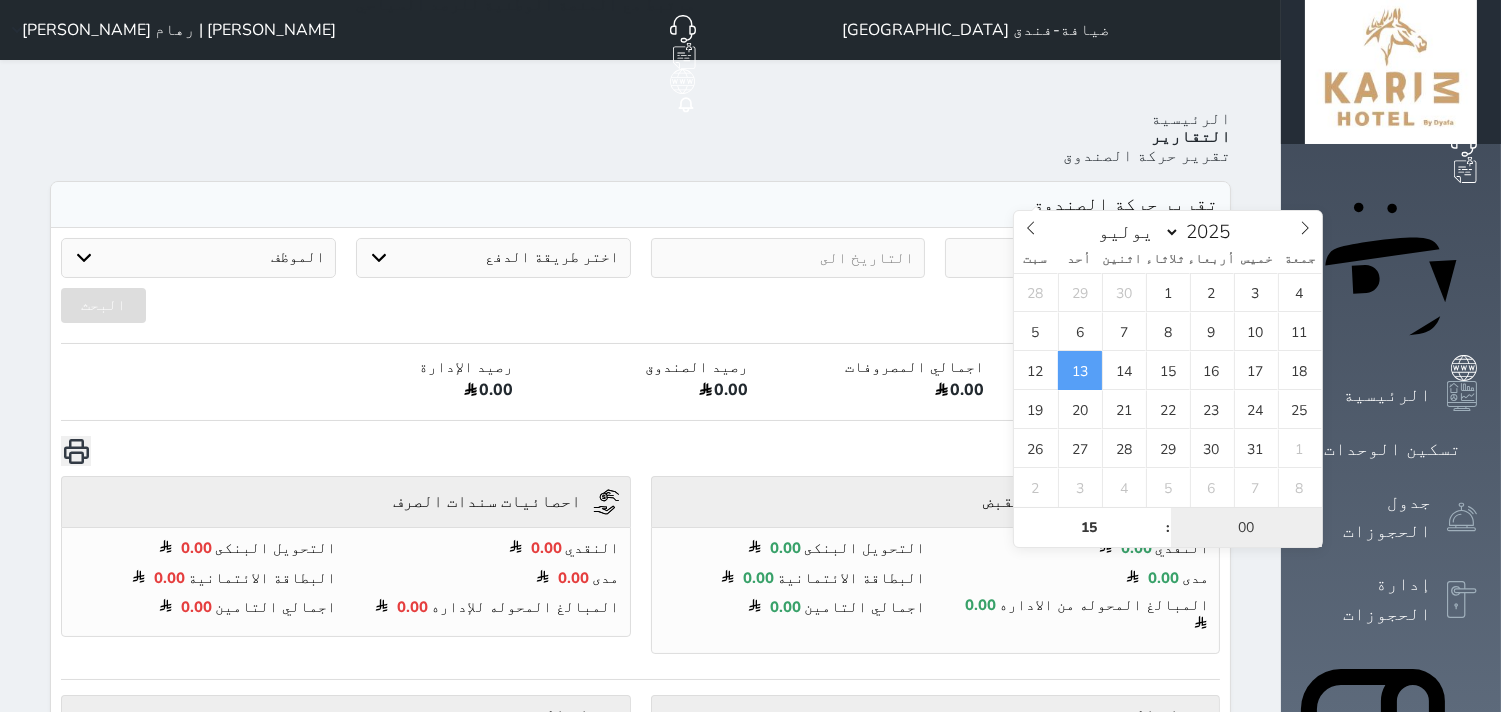 type on "2025-07-13 15:00" 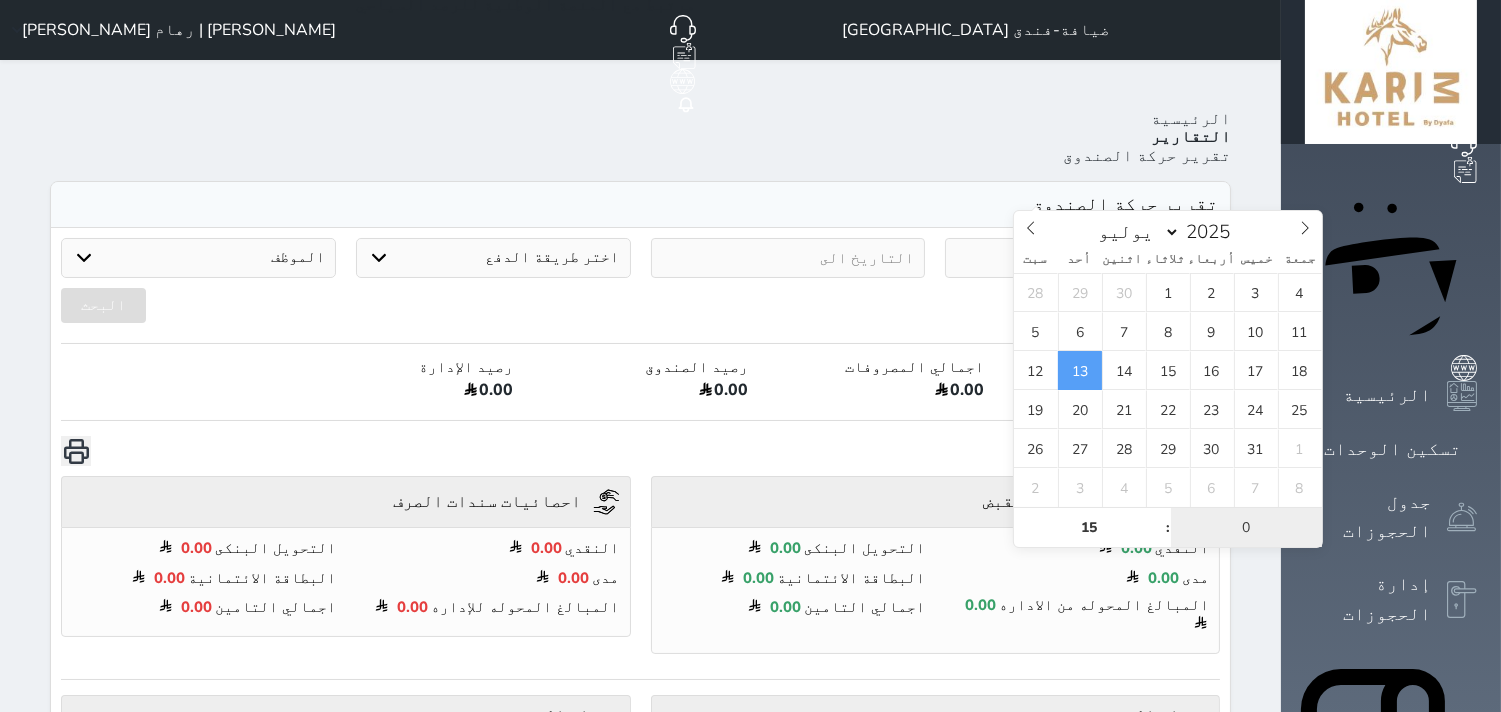 type on "01" 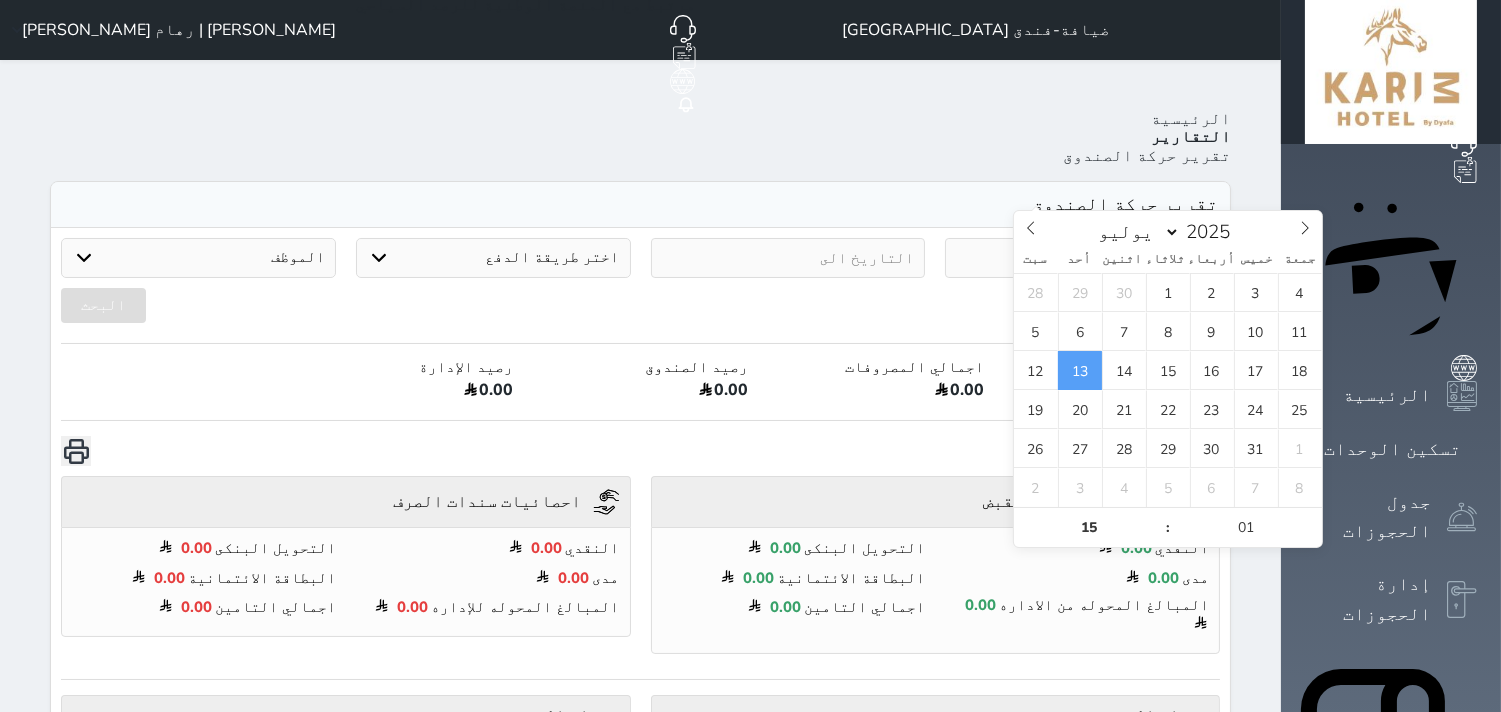 type on "2025-07-13 15:01" 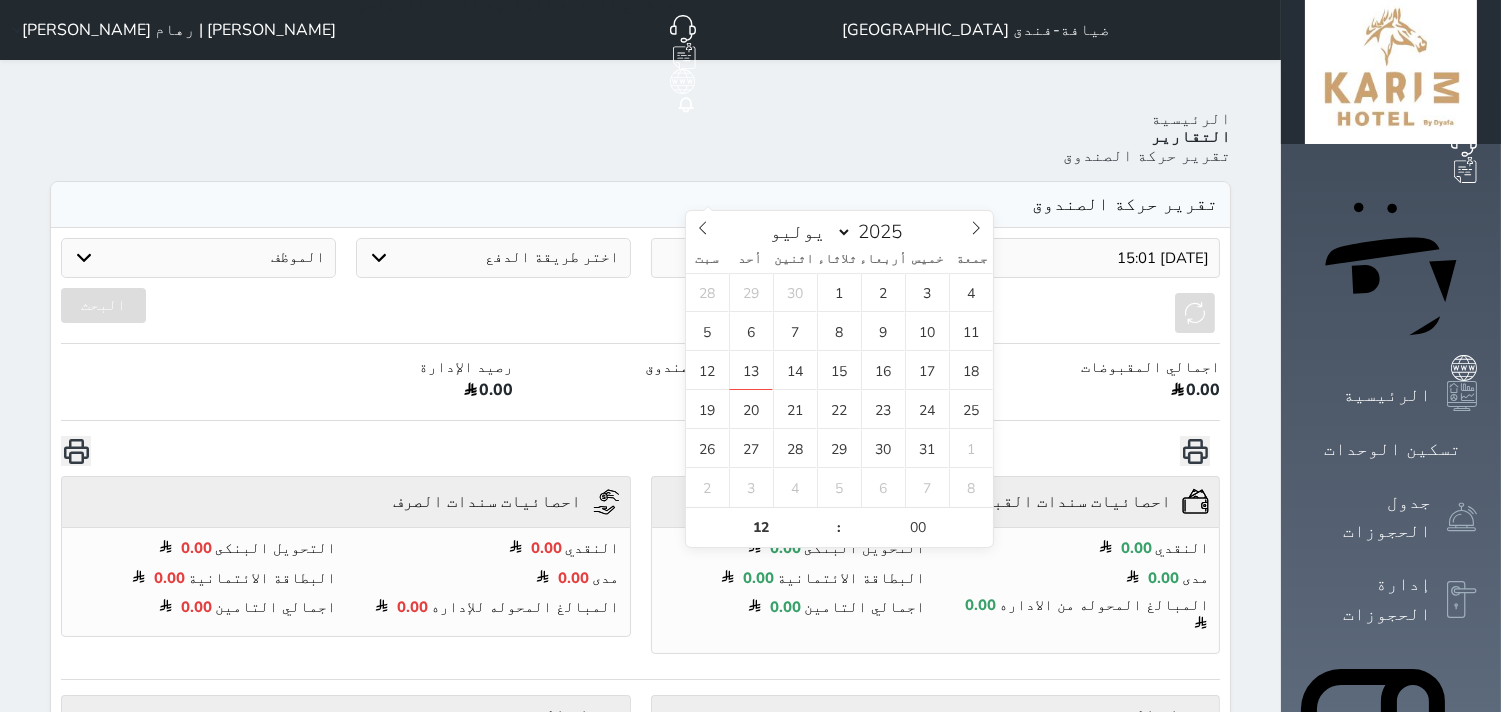 click at bounding box center (788, 258) 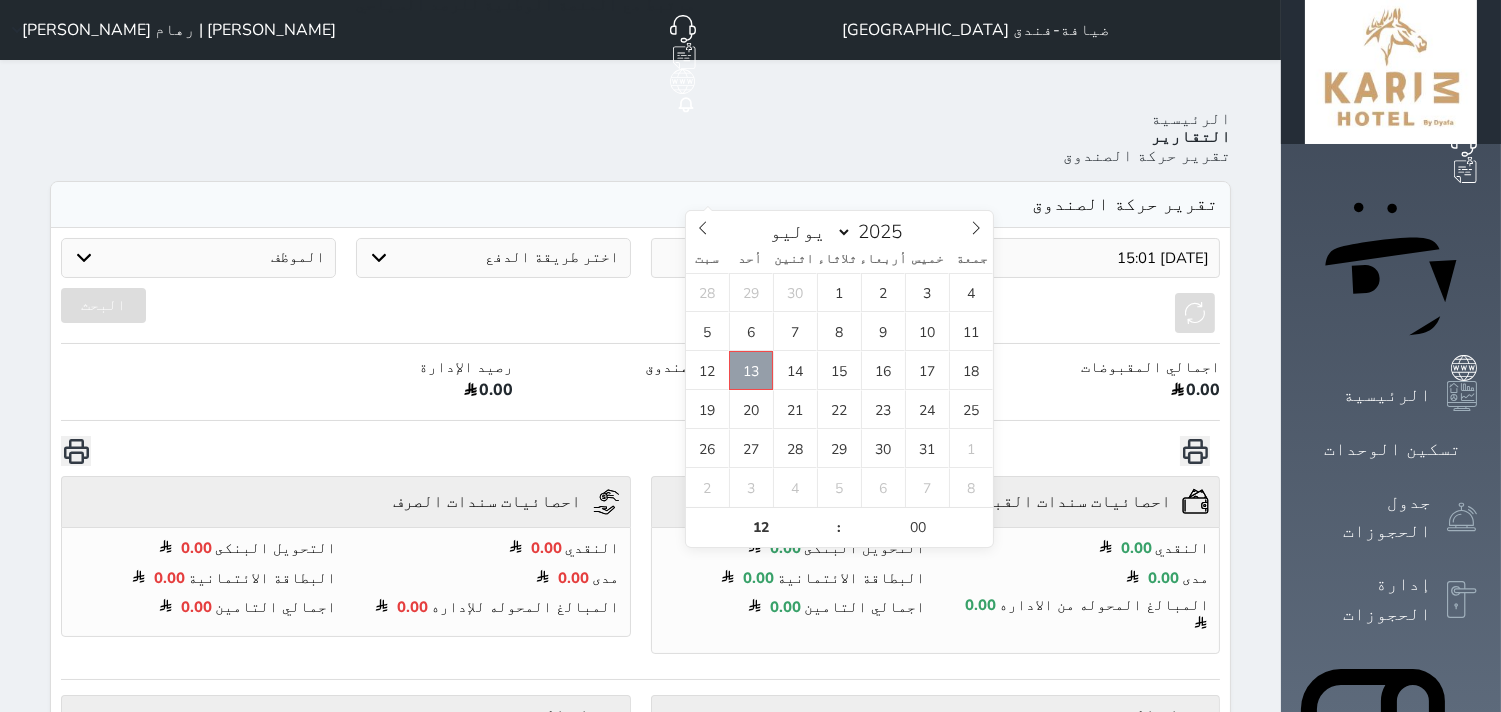 click on "13" at bounding box center [751, 370] 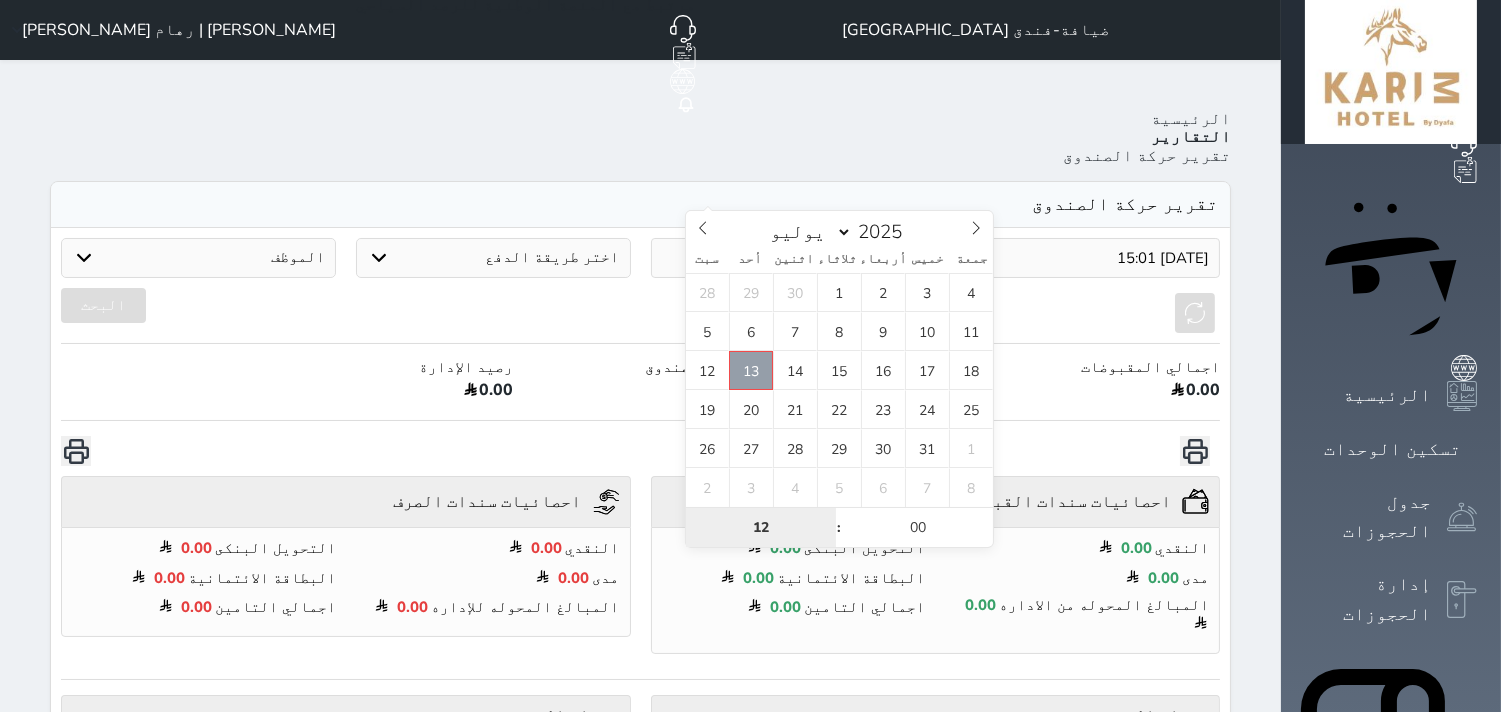 type on "2025-07-13 12:00" 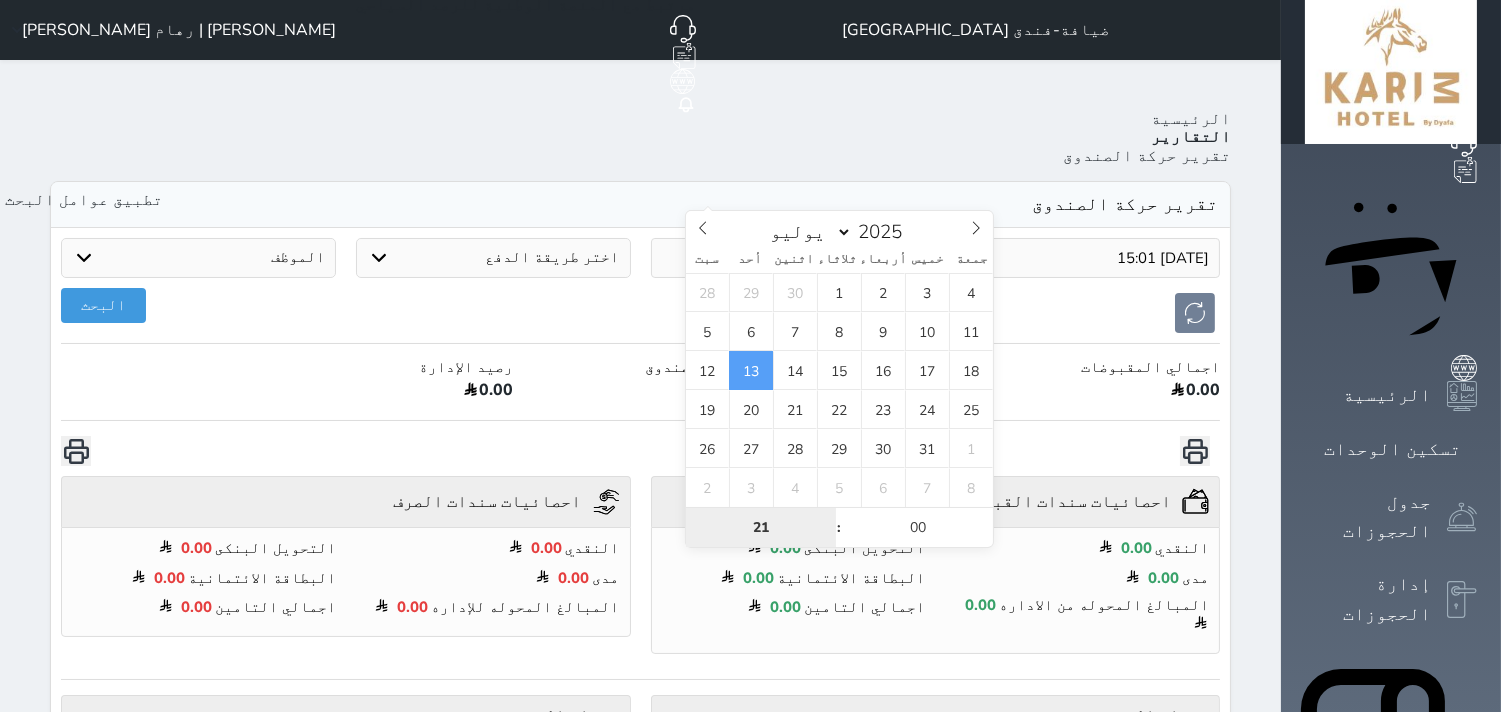 type on "21" 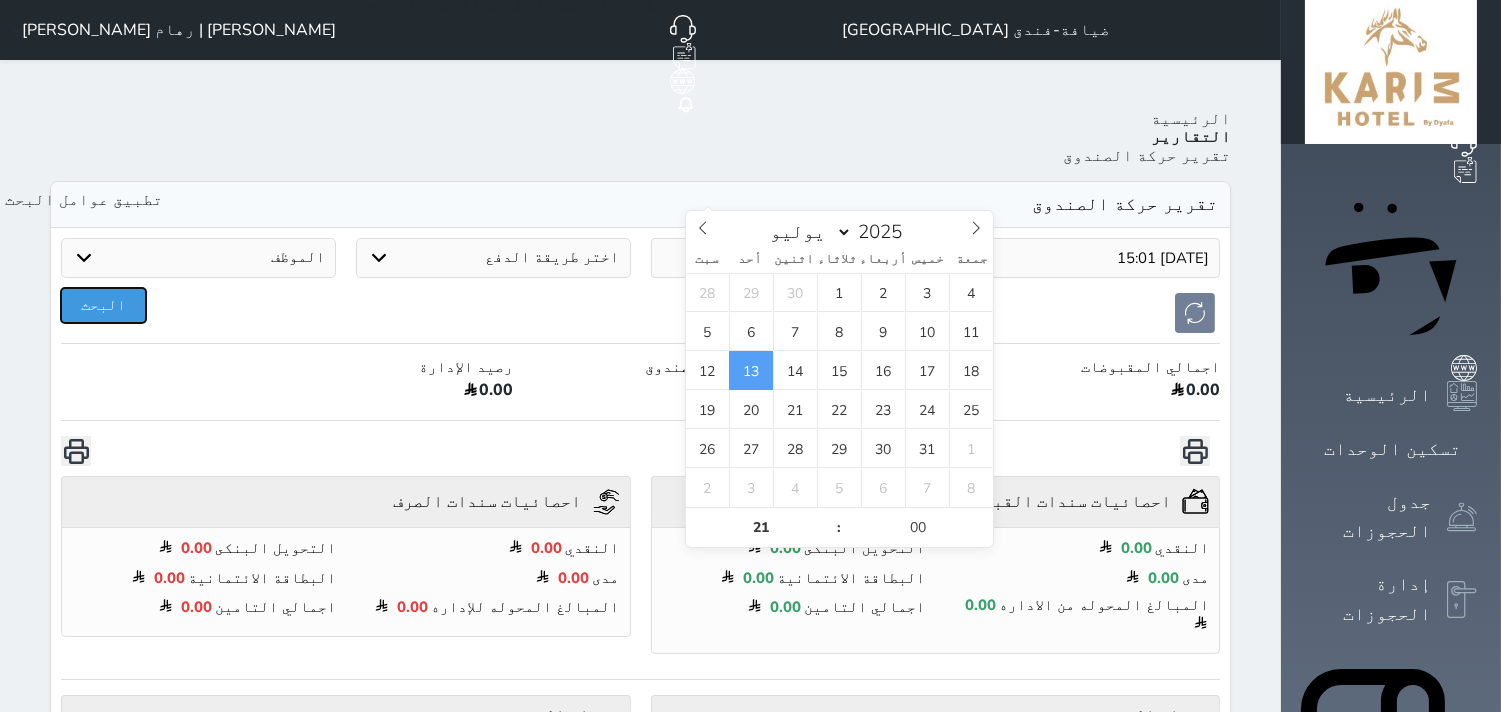 click on "البحث" at bounding box center [103, 305] 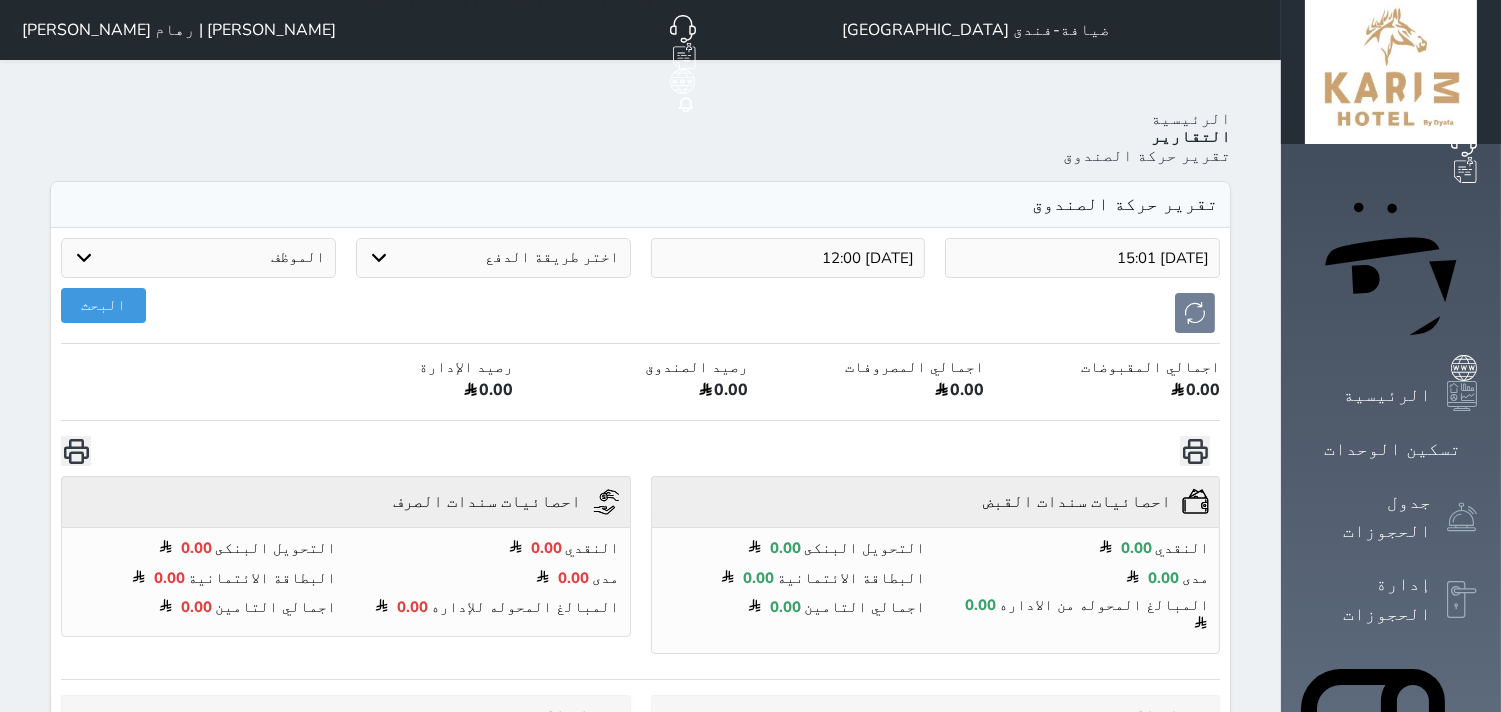click on "2025-07-13 12:00" at bounding box center (788, 258) 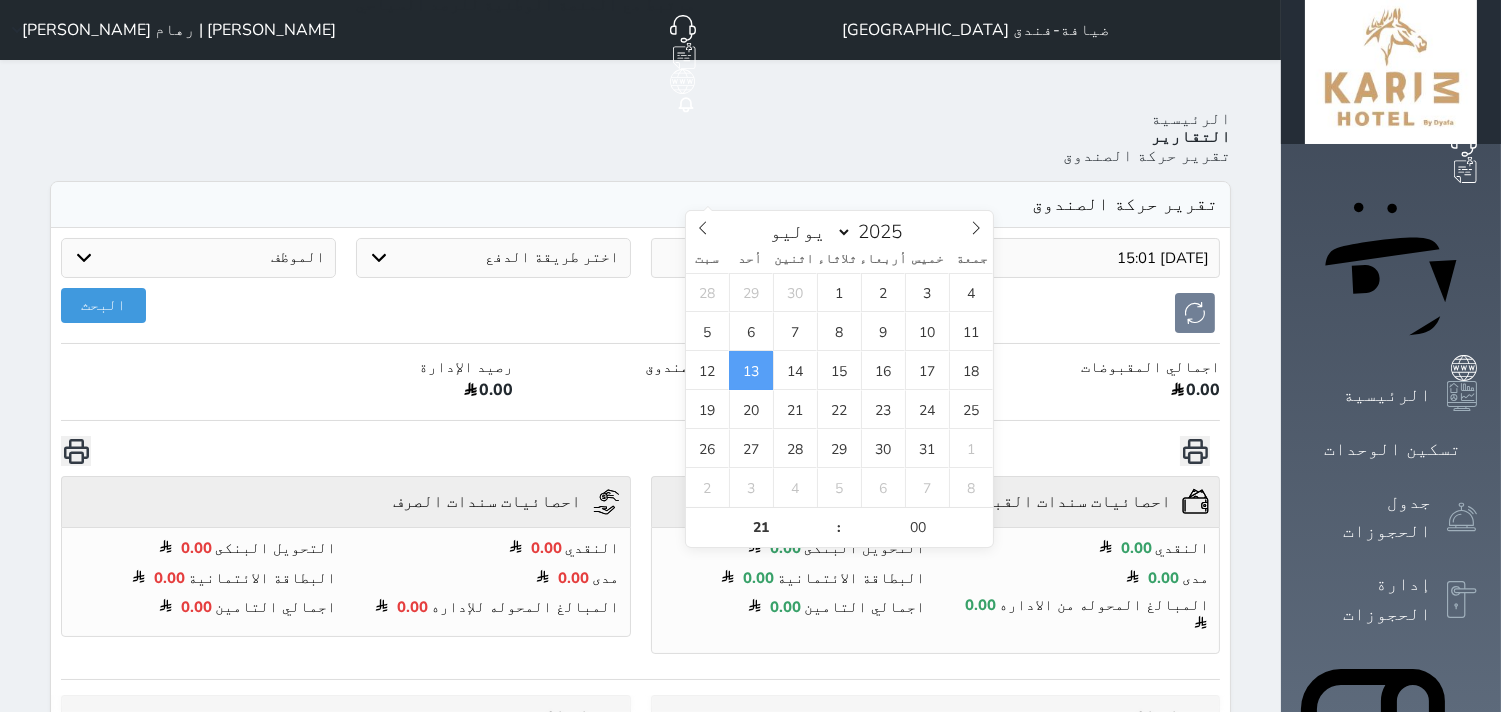 click on "13" at bounding box center (751, 370) 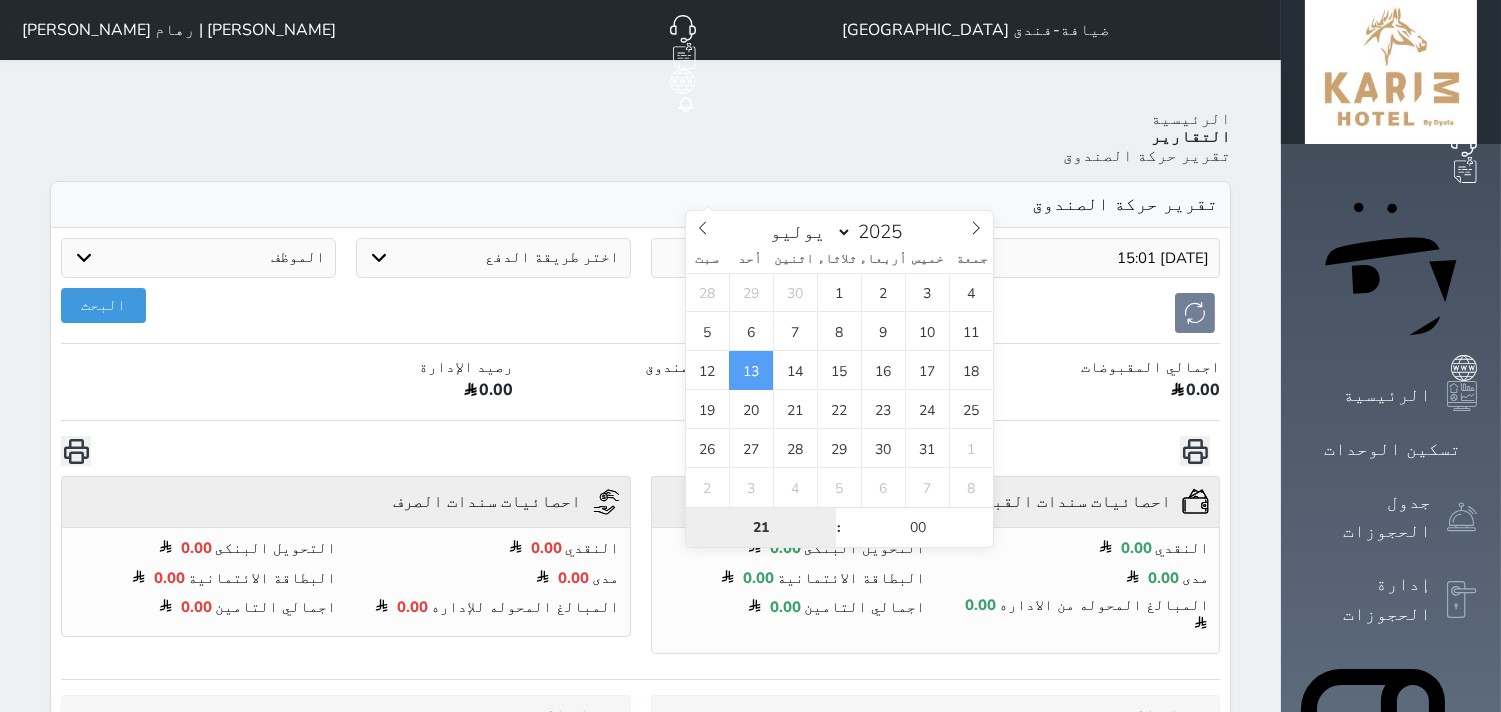 type on "2025-07-13 21:00" 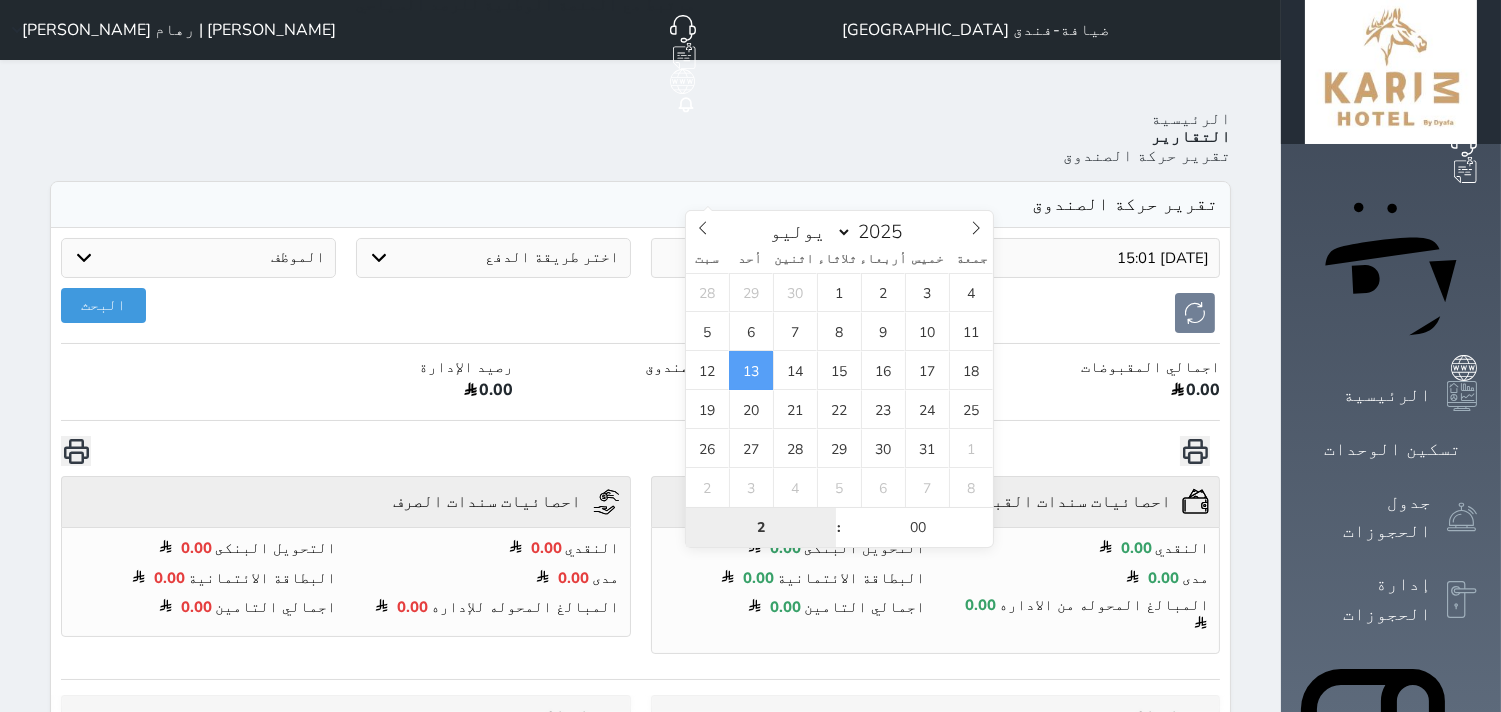 type on "21" 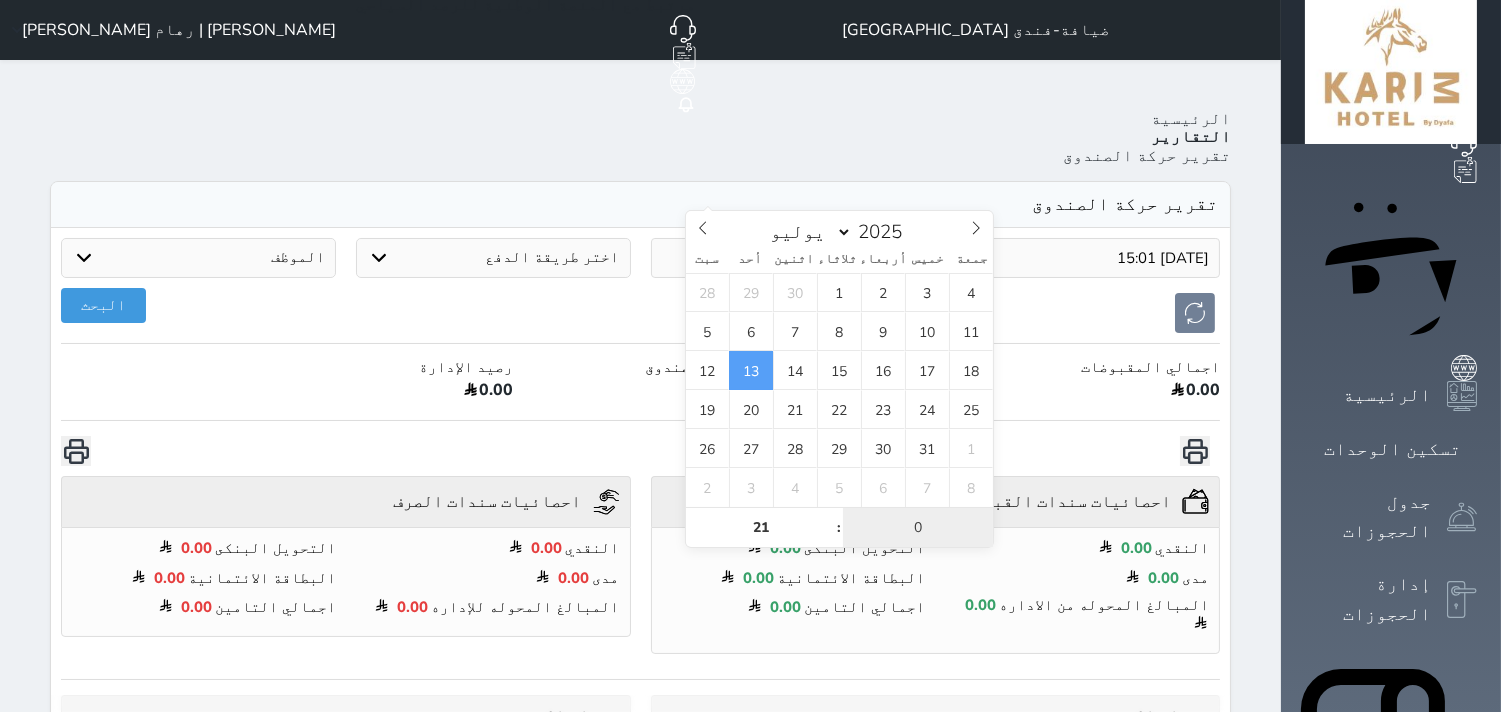 type on "00" 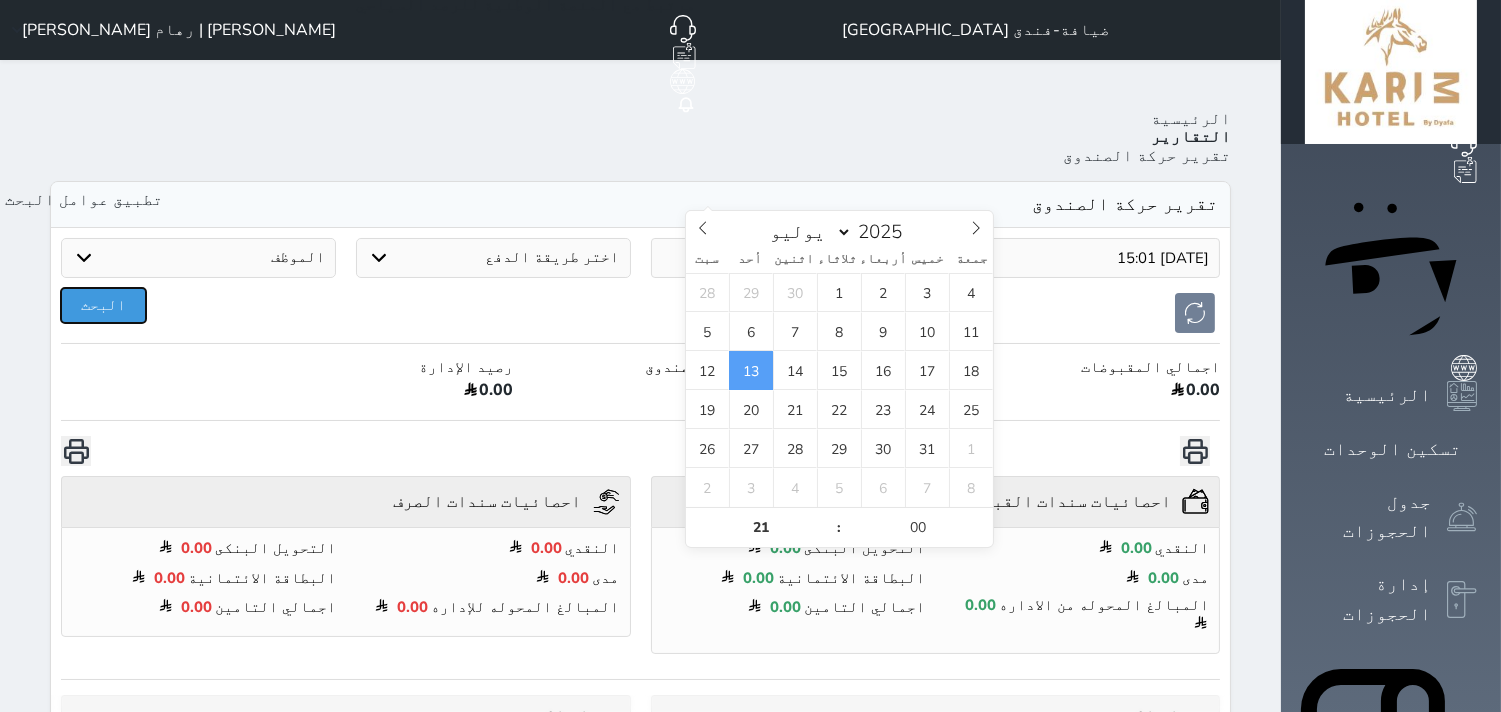 click on "البحث" at bounding box center (103, 305) 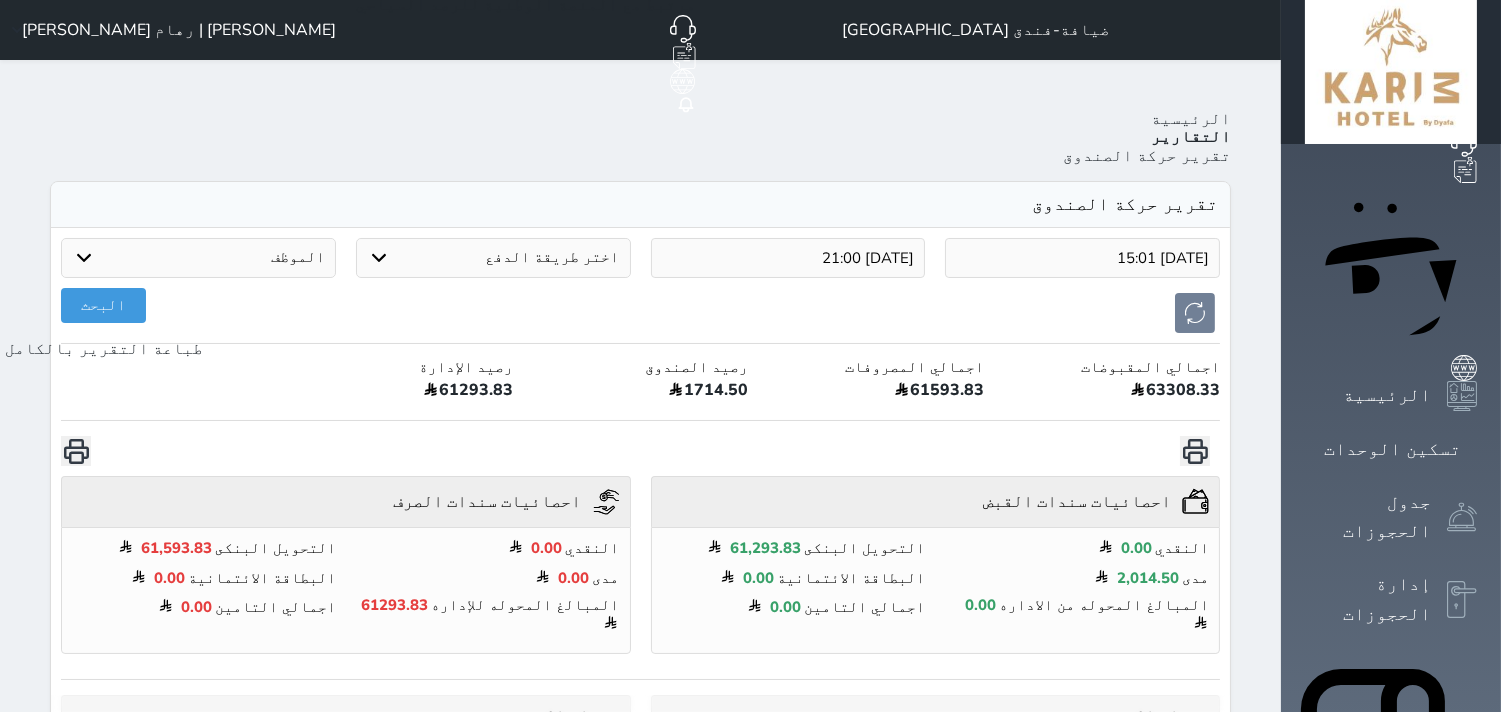 click at bounding box center [76, 451] 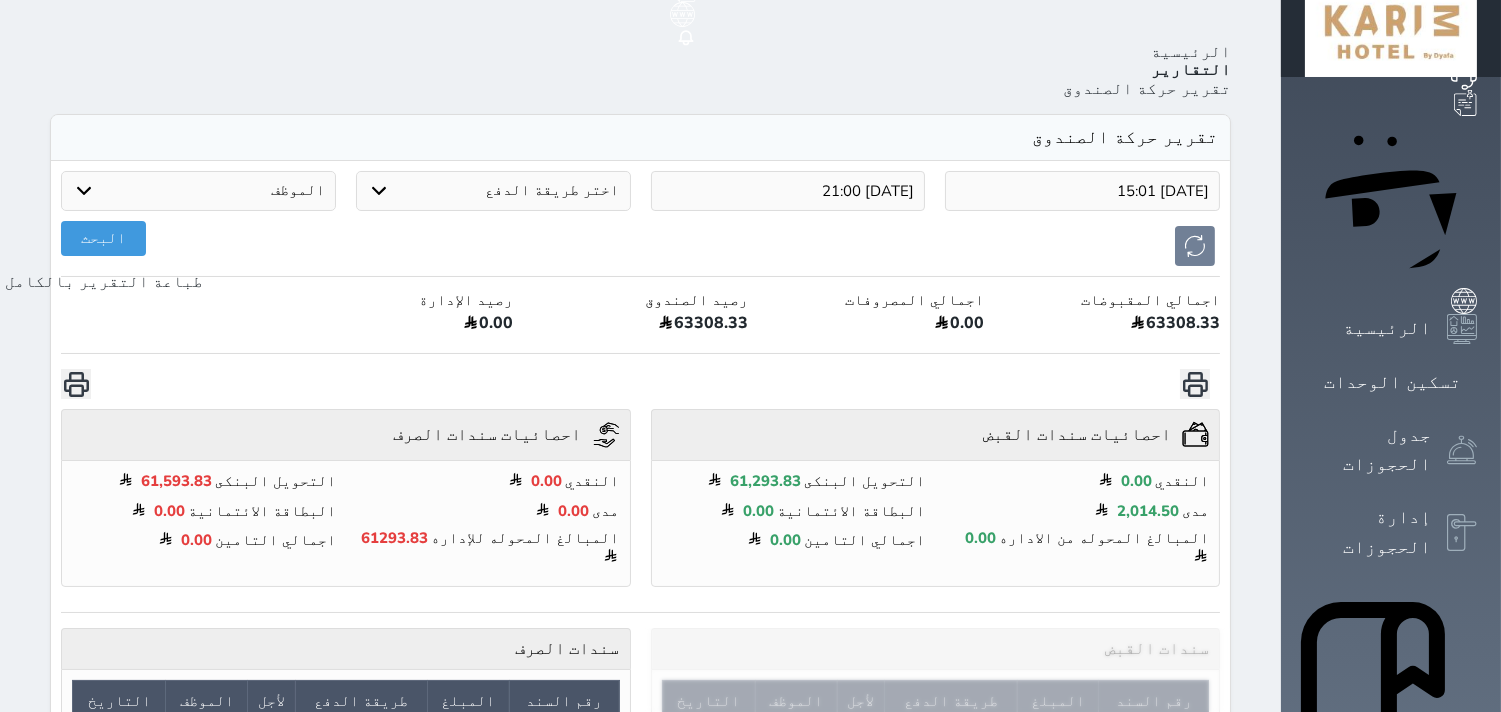 scroll, scrollTop: 141, scrollLeft: 0, axis: vertical 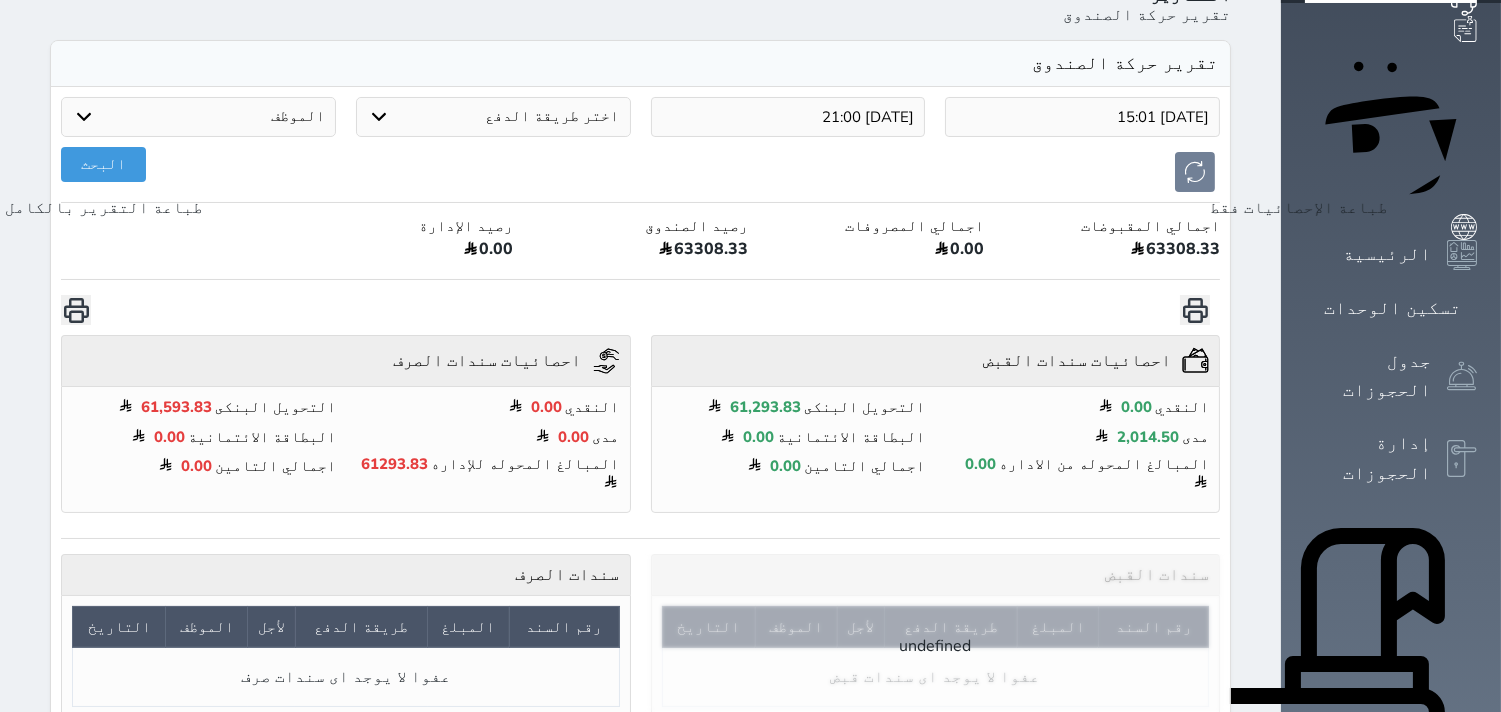click at bounding box center [1195, 310] 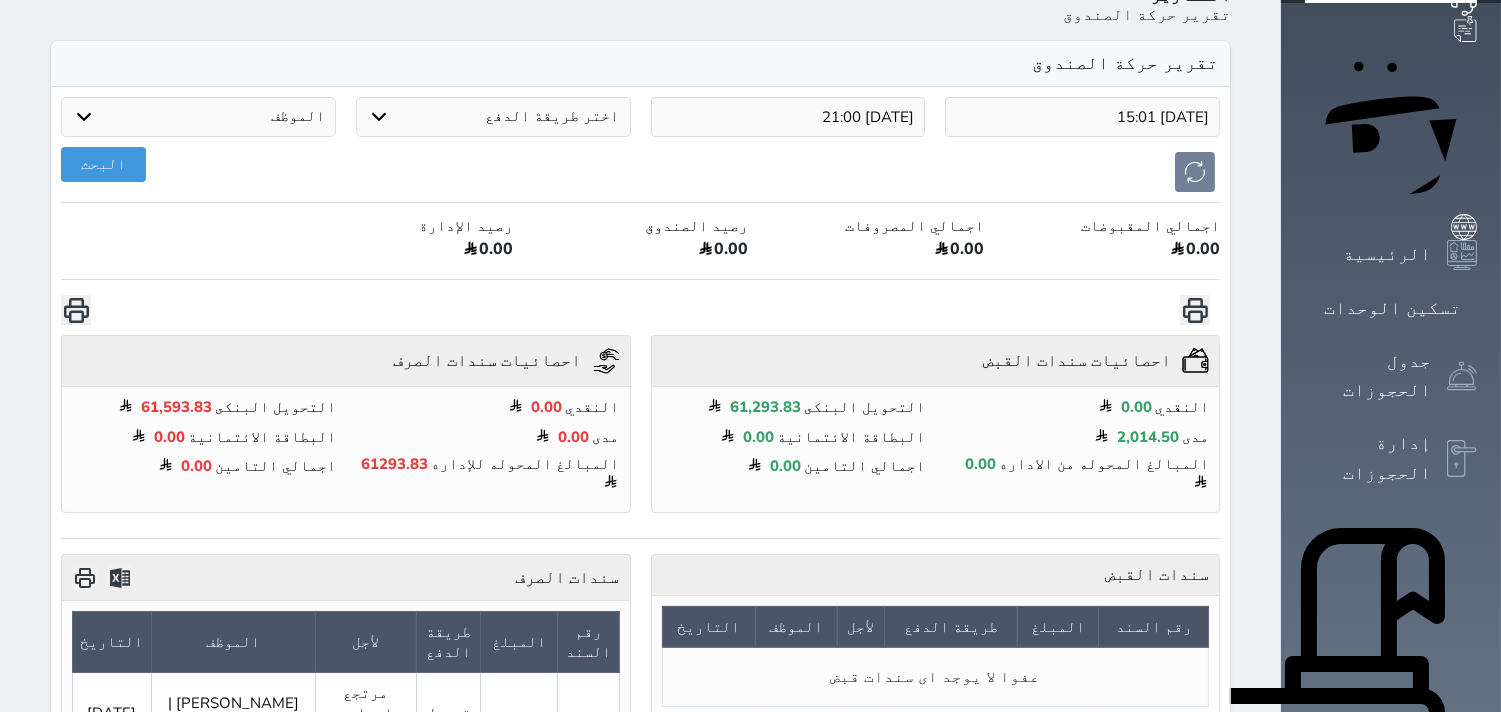 scroll, scrollTop: 0, scrollLeft: 0, axis: both 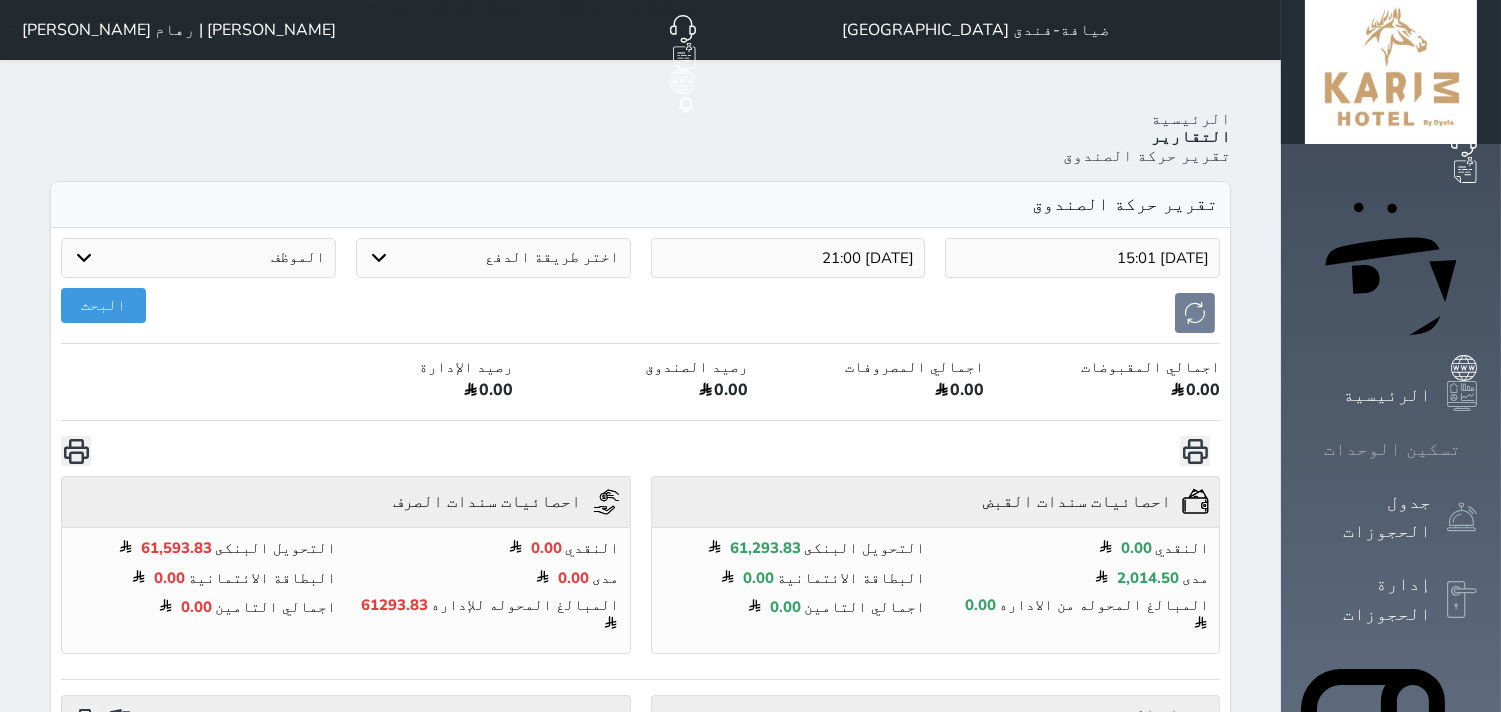 click 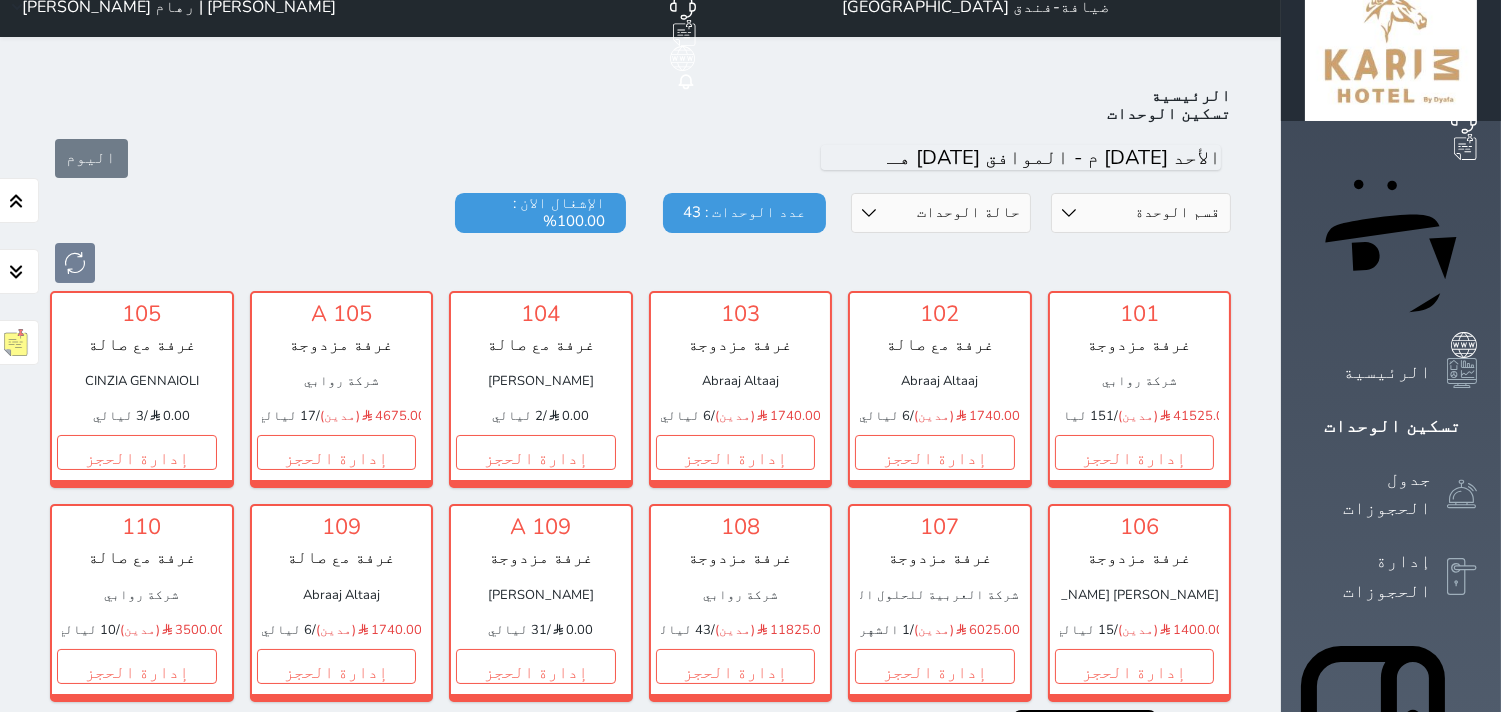 scroll, scrollTop: 0, scrollLeft: 0, axis: both 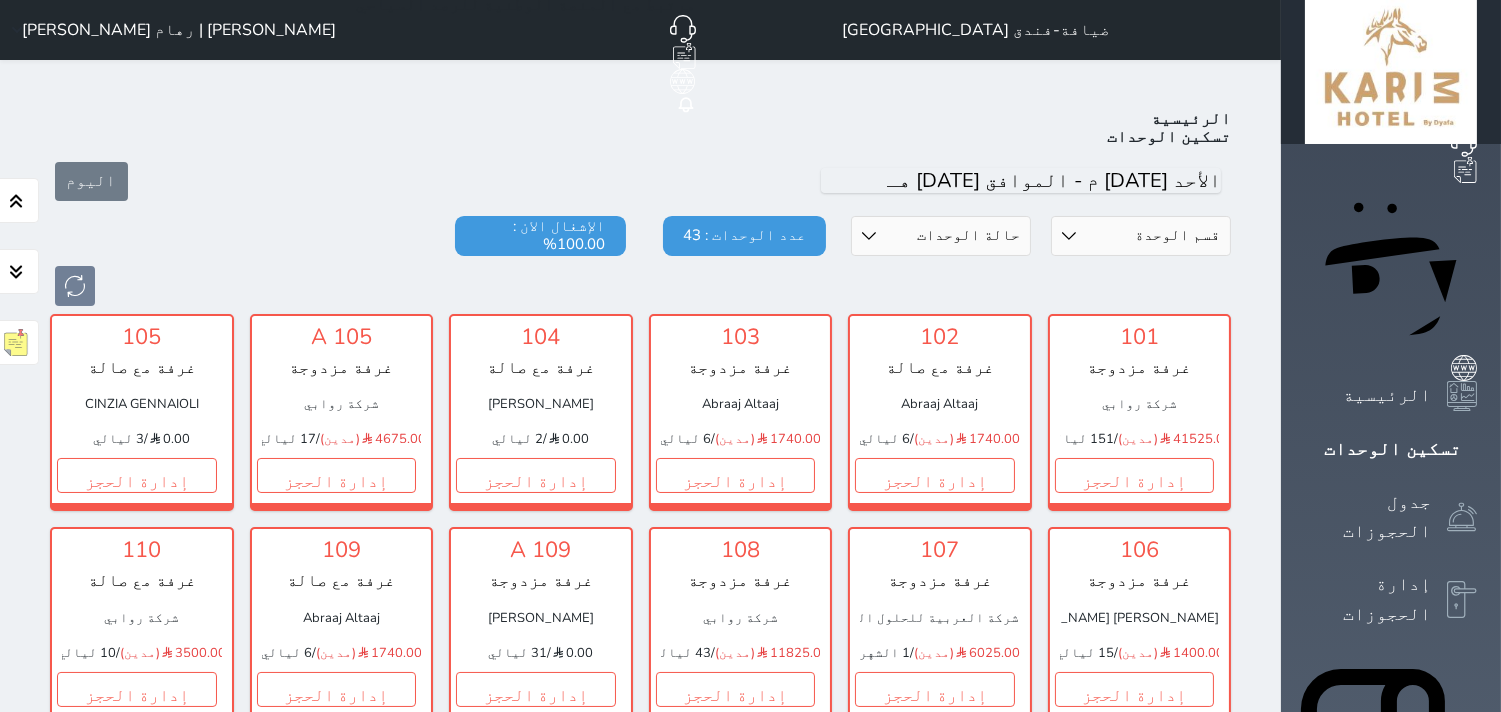 click on "[PERSON_NAME] | رهام [PERSON_NAME]" at bounding box center (179, 30) 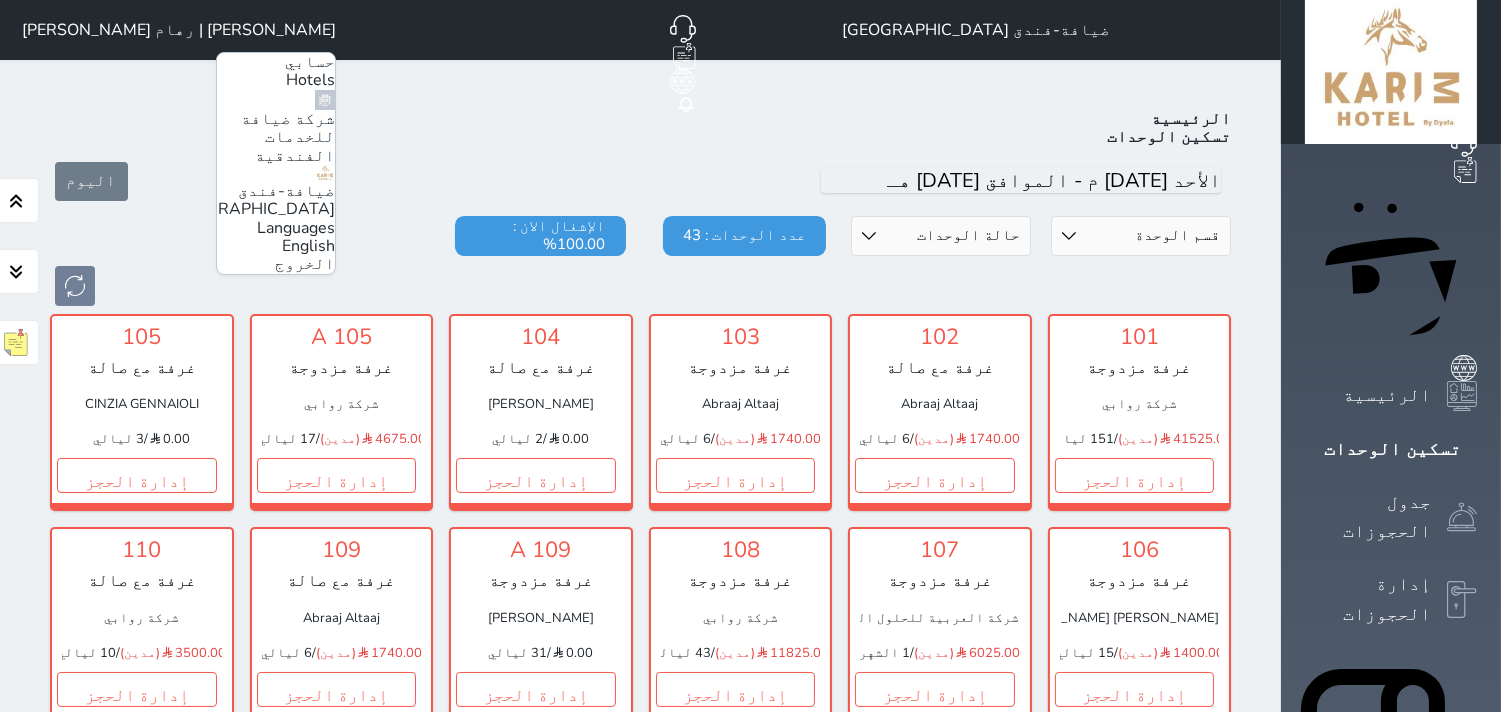 click on "الخروج" at bounding box center (305, 264) 